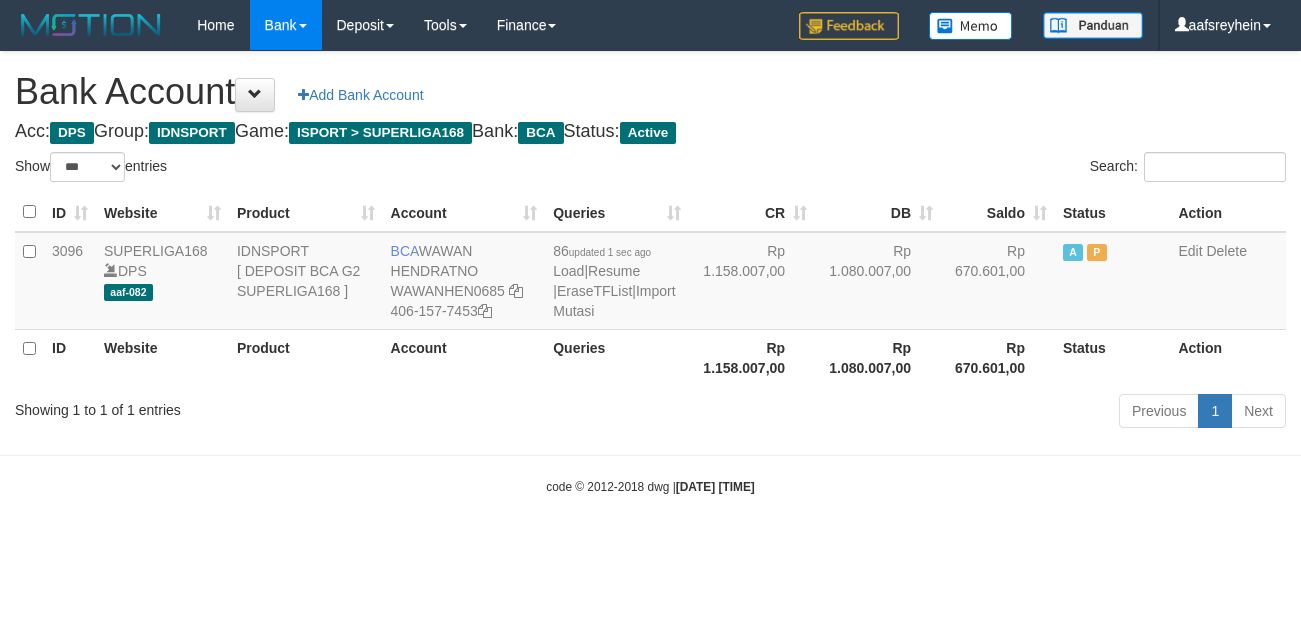 select on "***" 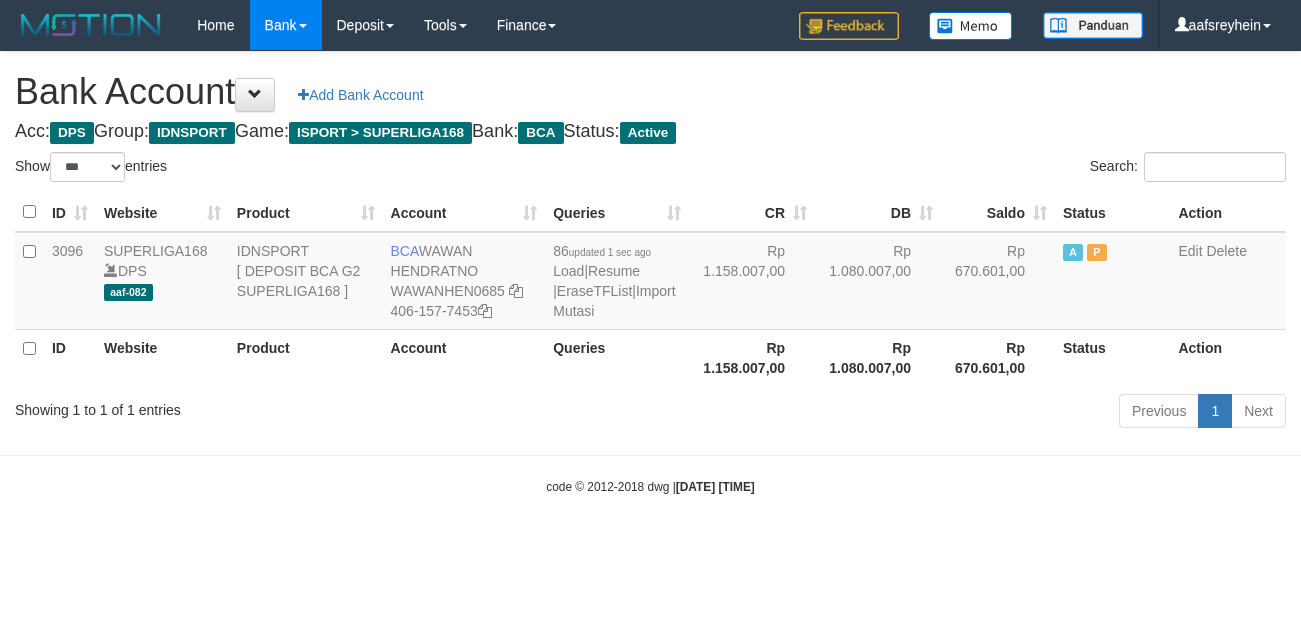 scroll, scrollTop: 0, scrollLeft: 0, axis: both 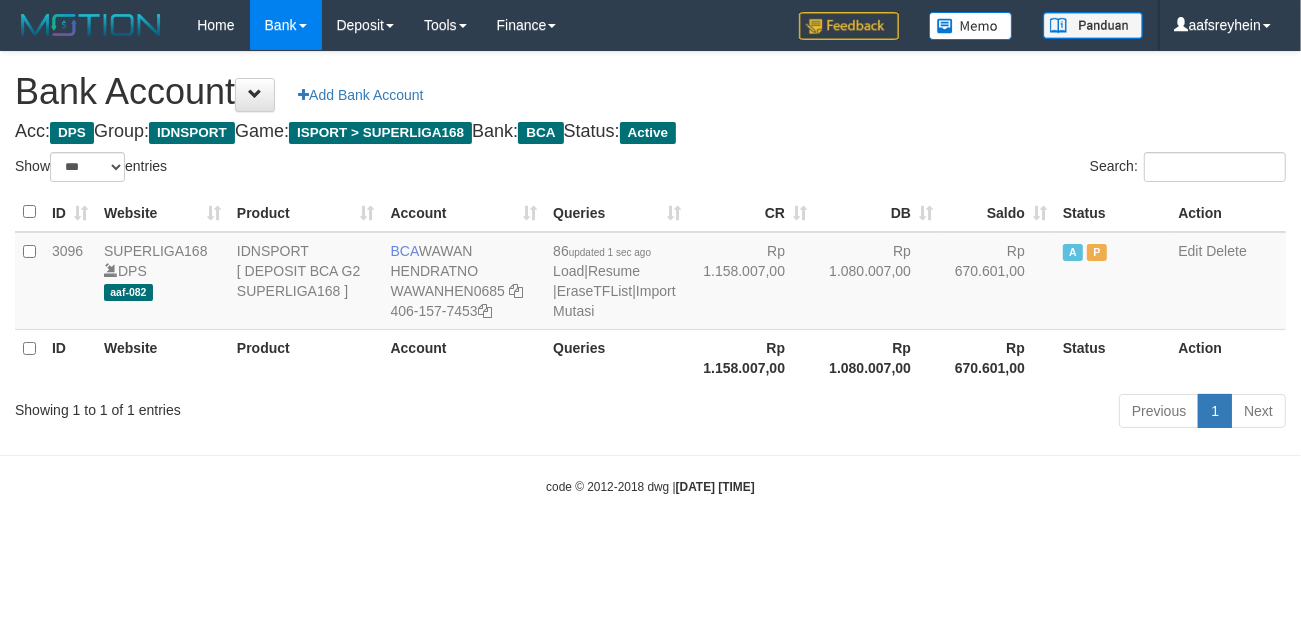 click on "Previous 1 Next" at bounding box center [921, 413] 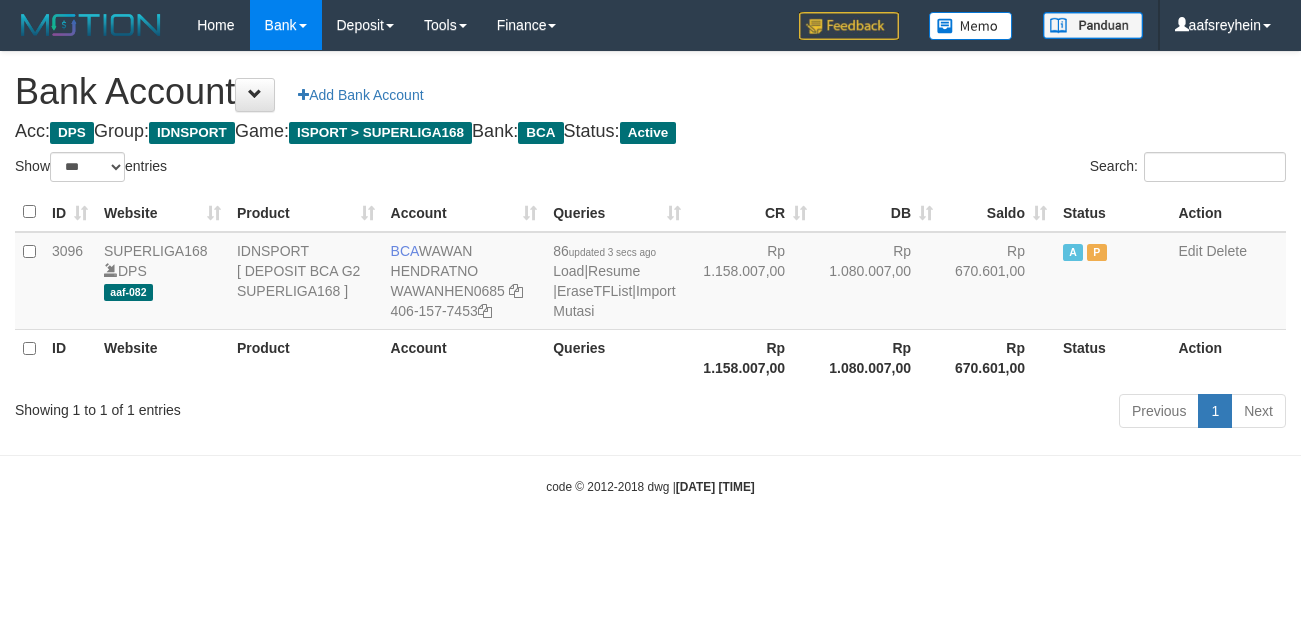 select on "***" 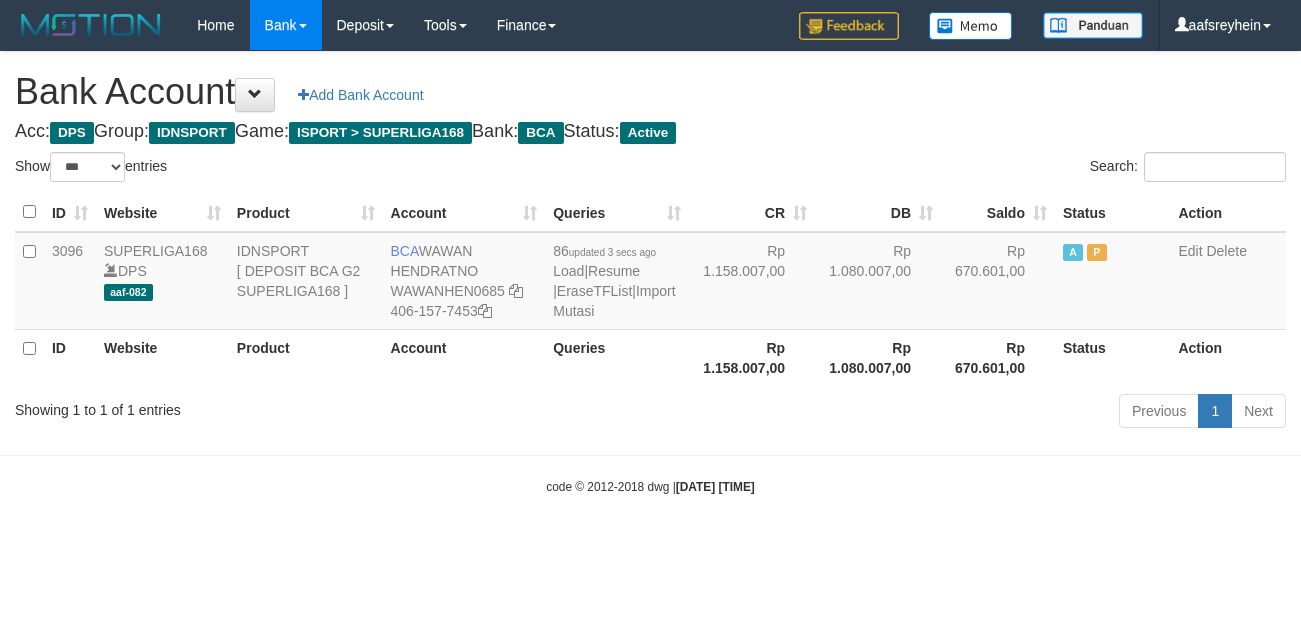 scroll, scrollTop: 0, scrollLeft: 0, axis: both 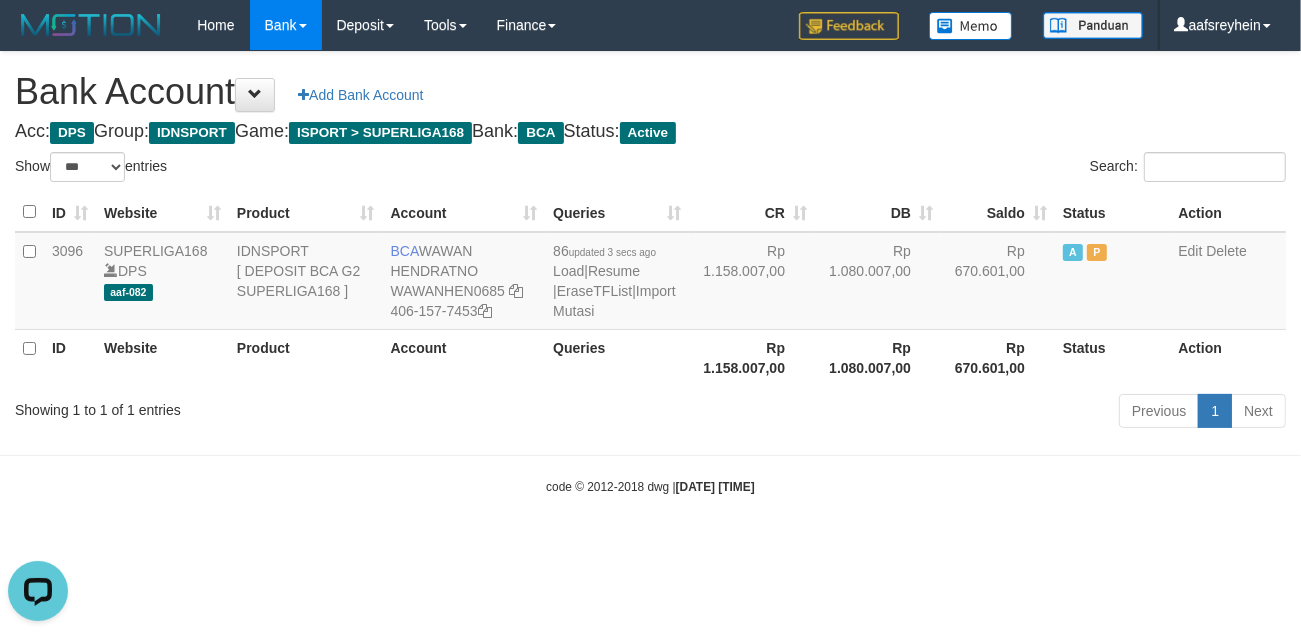 click on "Toggle navigation
Home
Bank
Account List
Load
By Website
Group
[ISPORT]													SUPERLIGA168
By Load Group (DPS)
-" at bounding box center [650, 273] 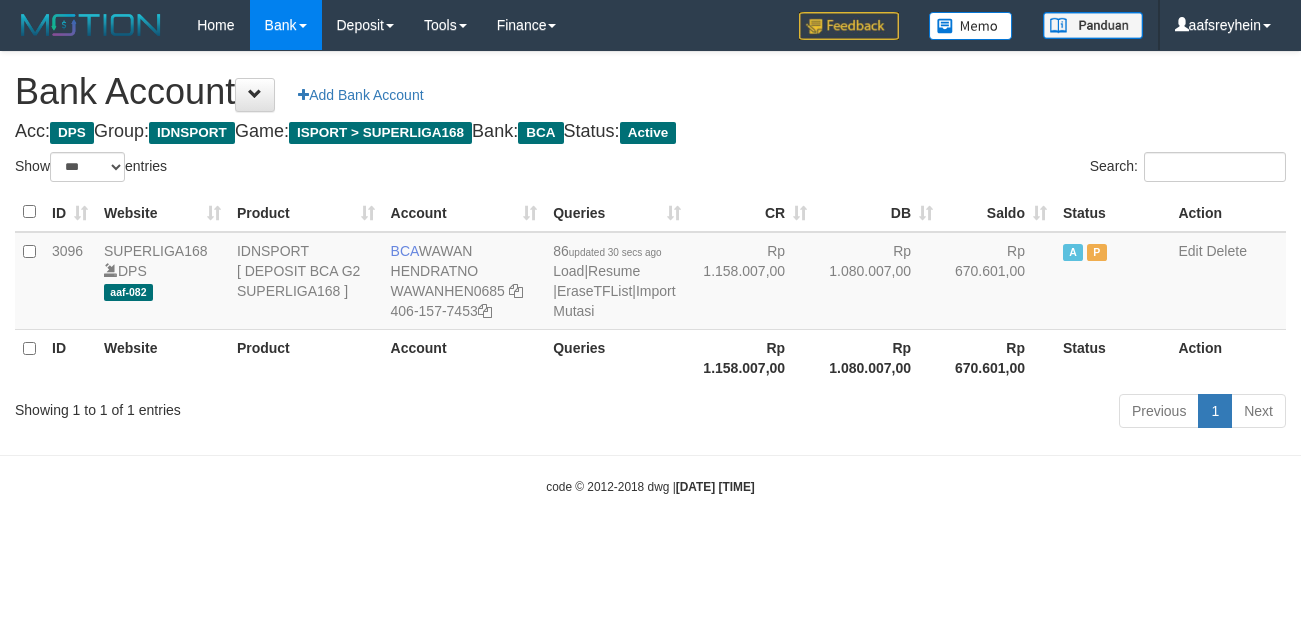 select on "***" 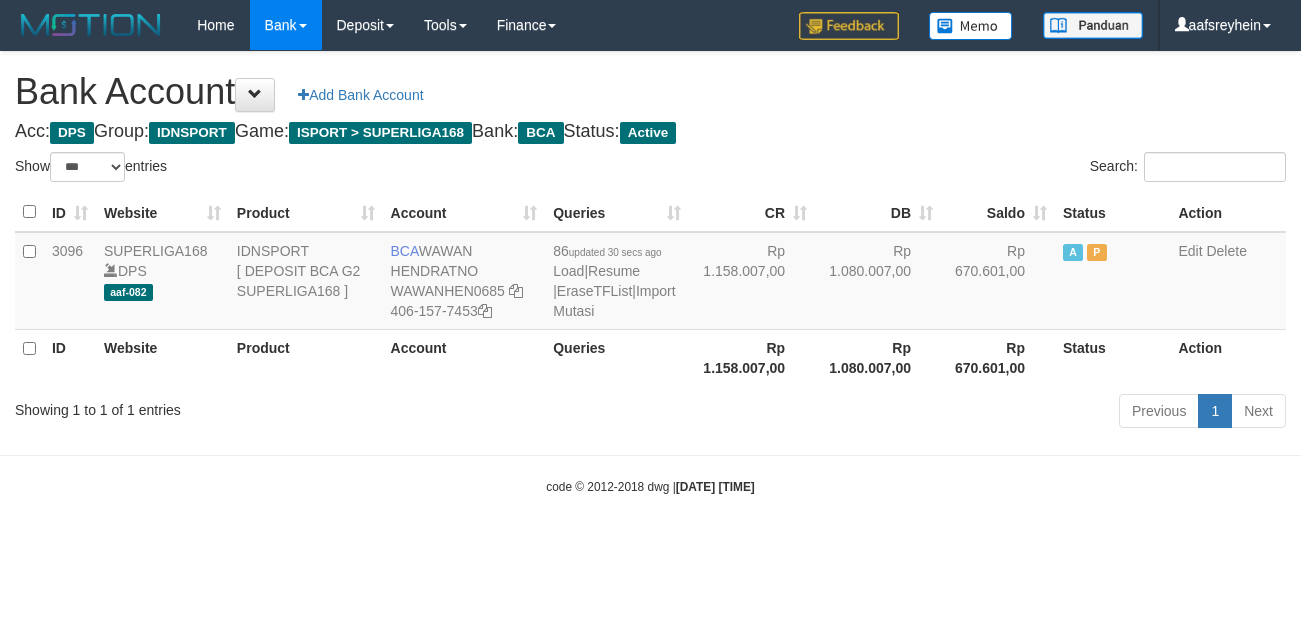 scroll, scrollTop: 0, scrollLeft: 0, axis: both 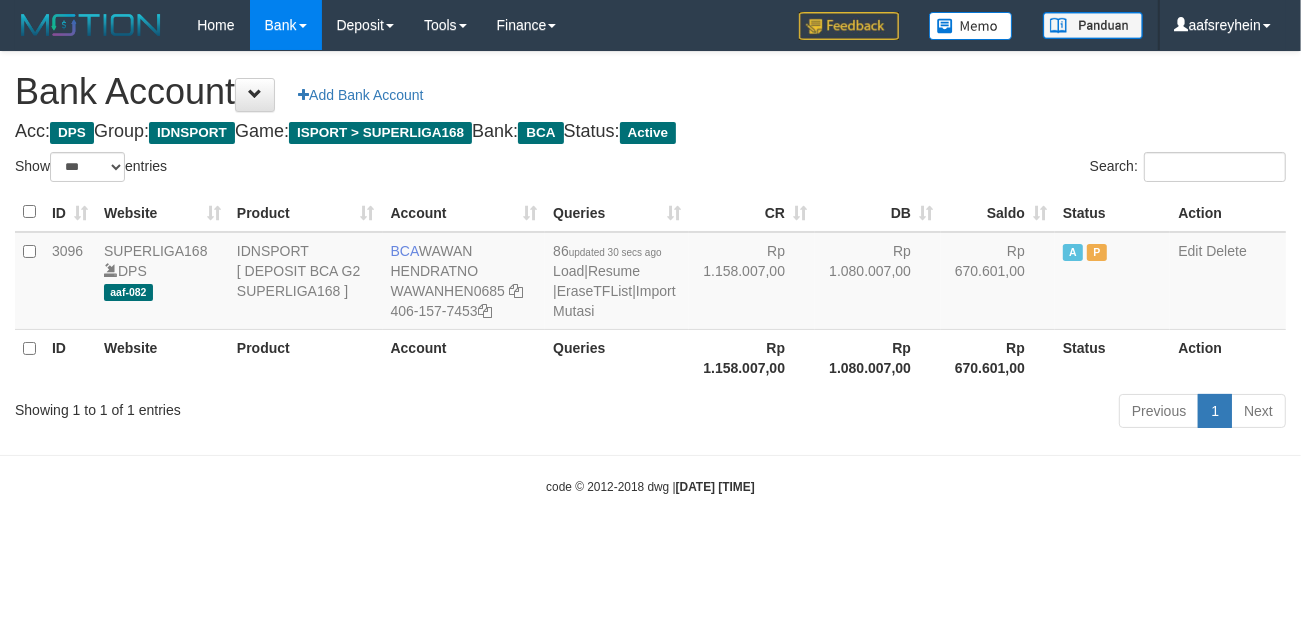 click on "Previous 1 Next" at bounding box center (921, 413) 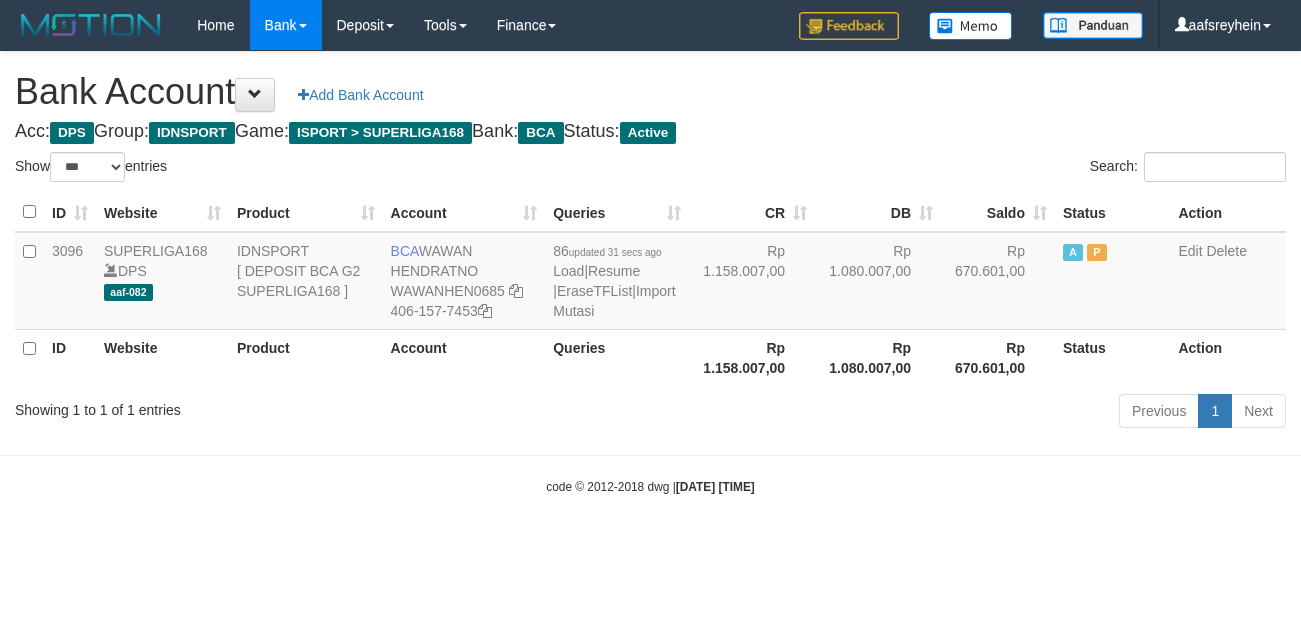 select on "***" 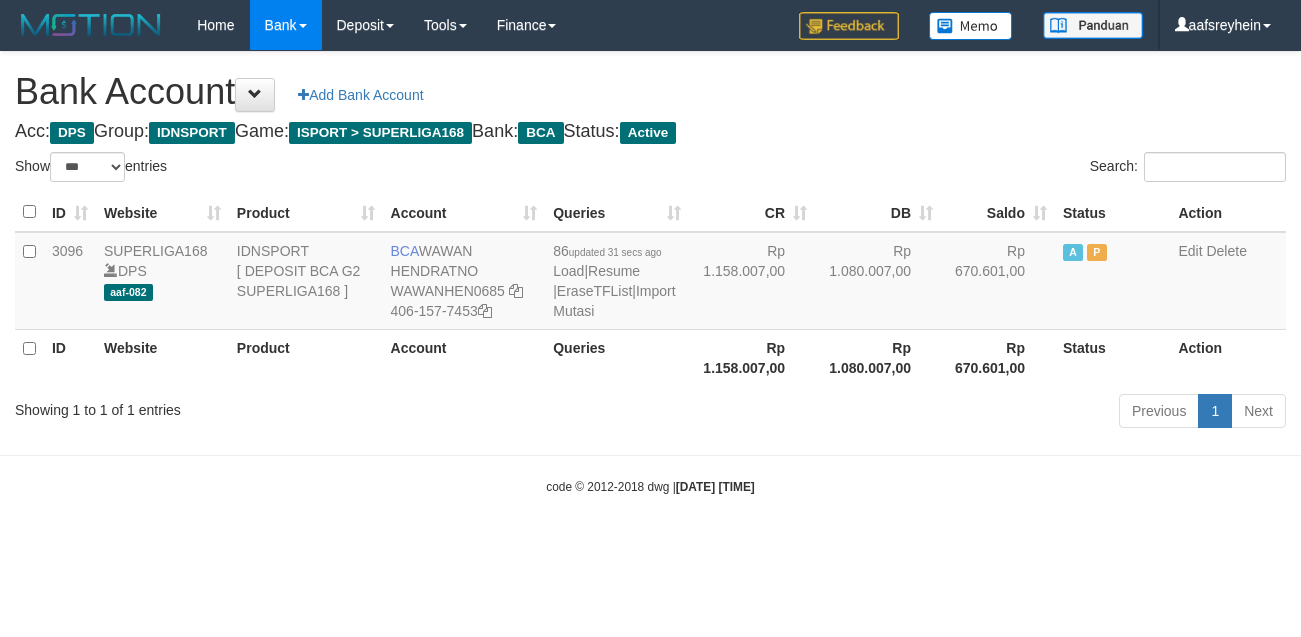 scroll, scrollTop: 0, scrollLeft: 0, axis: both 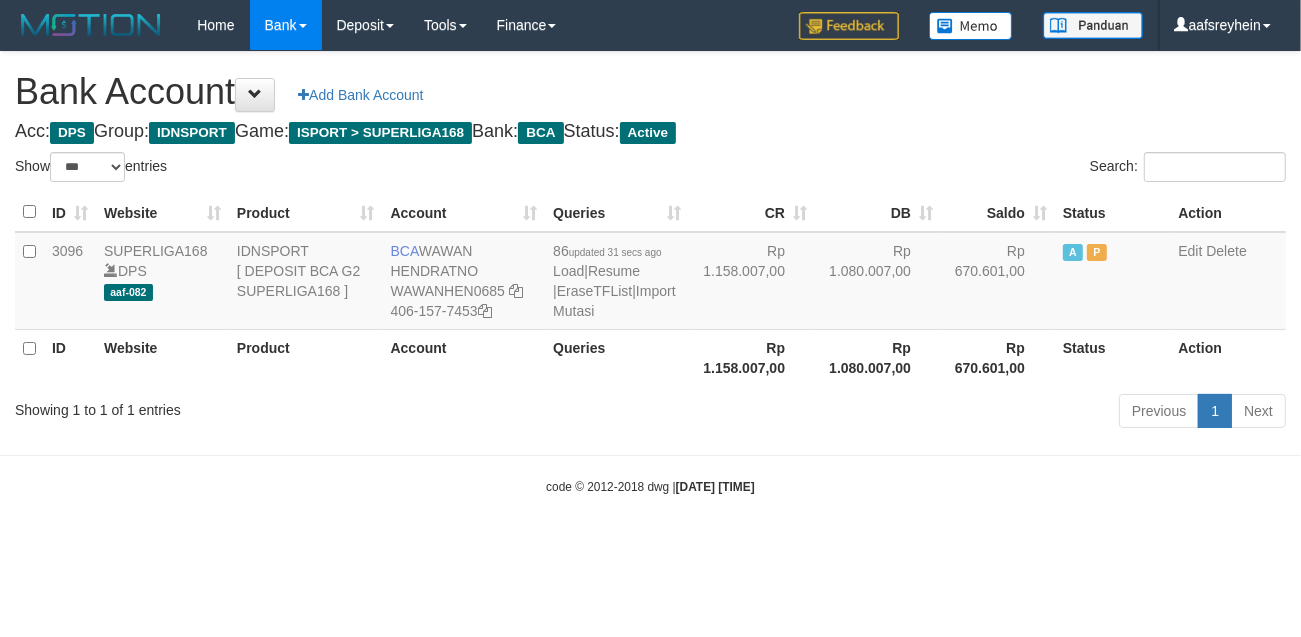 click on "Previous 1 Next" at bounding box center [921, 413] 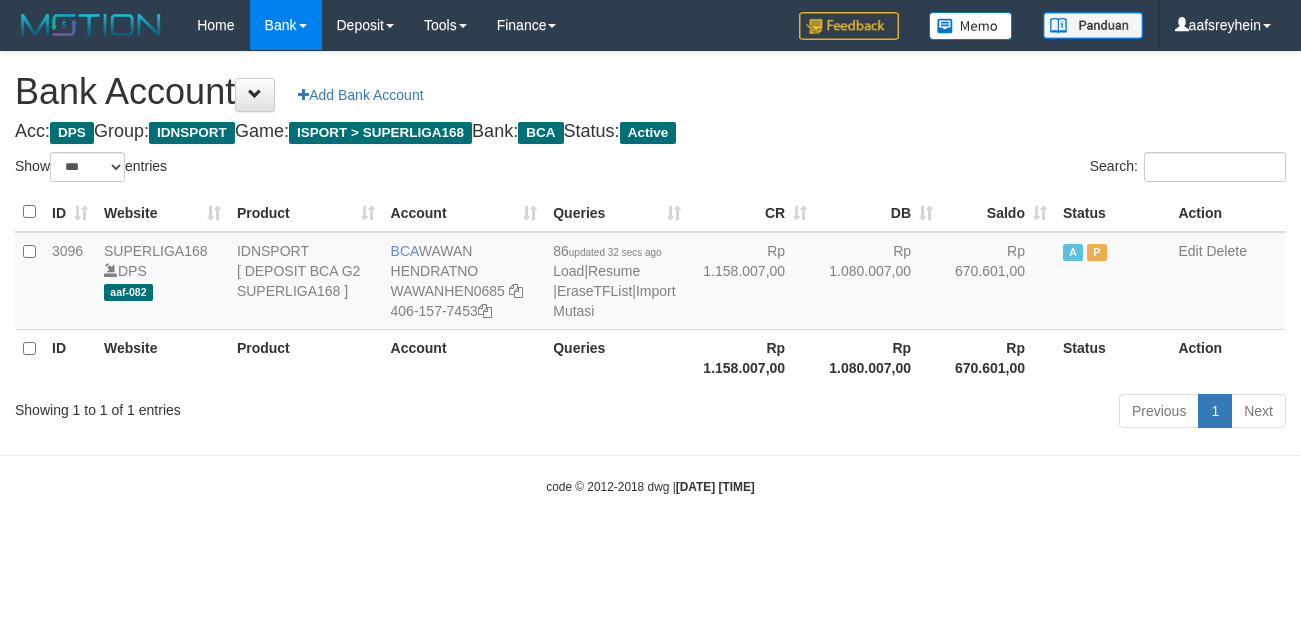select on "***" 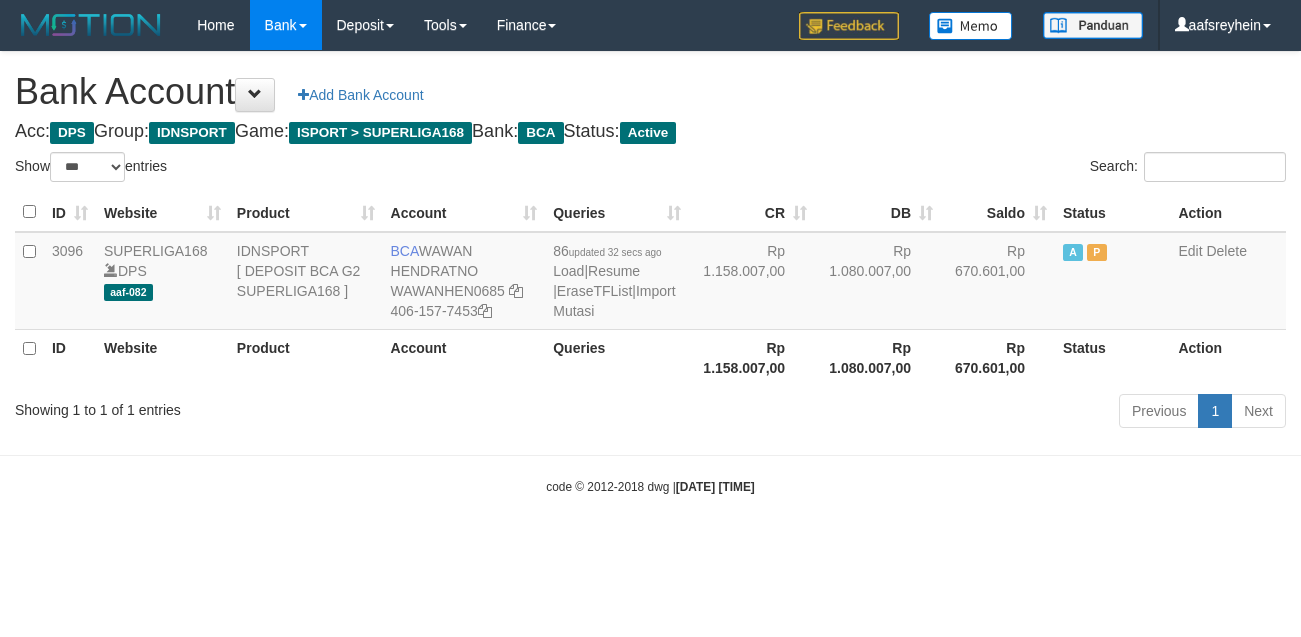 scroll, scrollTop: 0, scrollLeft: 0, axis: both 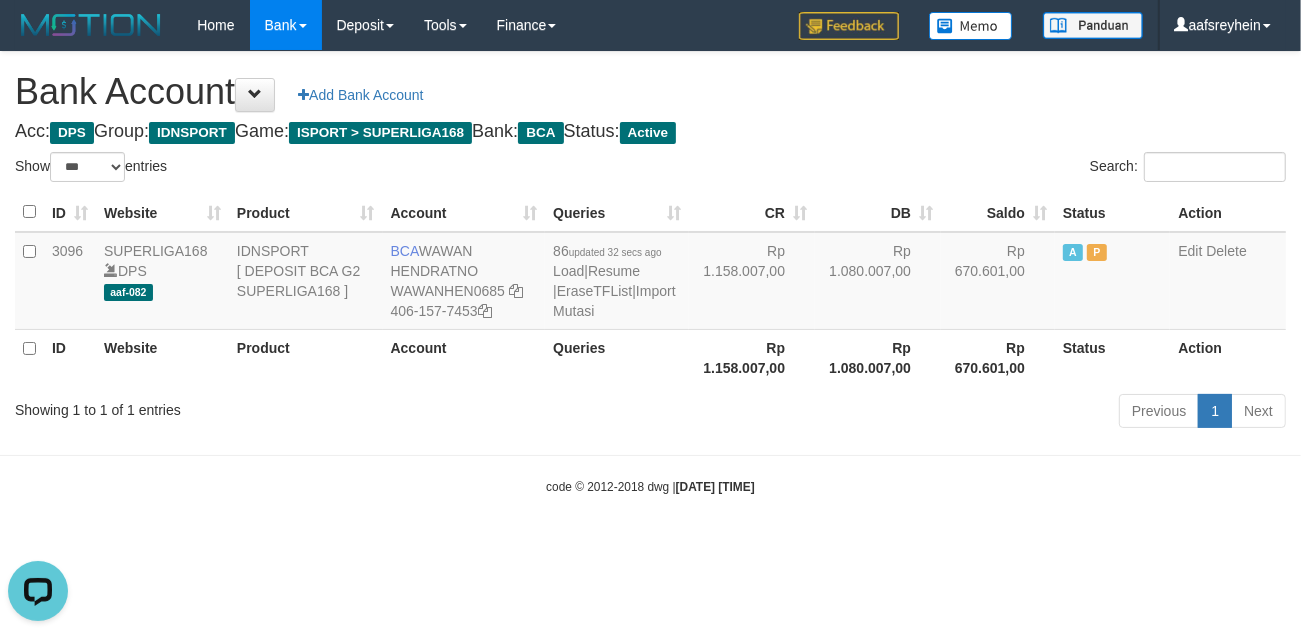 click on "Toggle navigation
Home
Bank
Account List
Load
By Website
Group
[ISPORT]													SUPERLIGA168
By Load Group (DPS)
-" at bounding box center [650, 273] 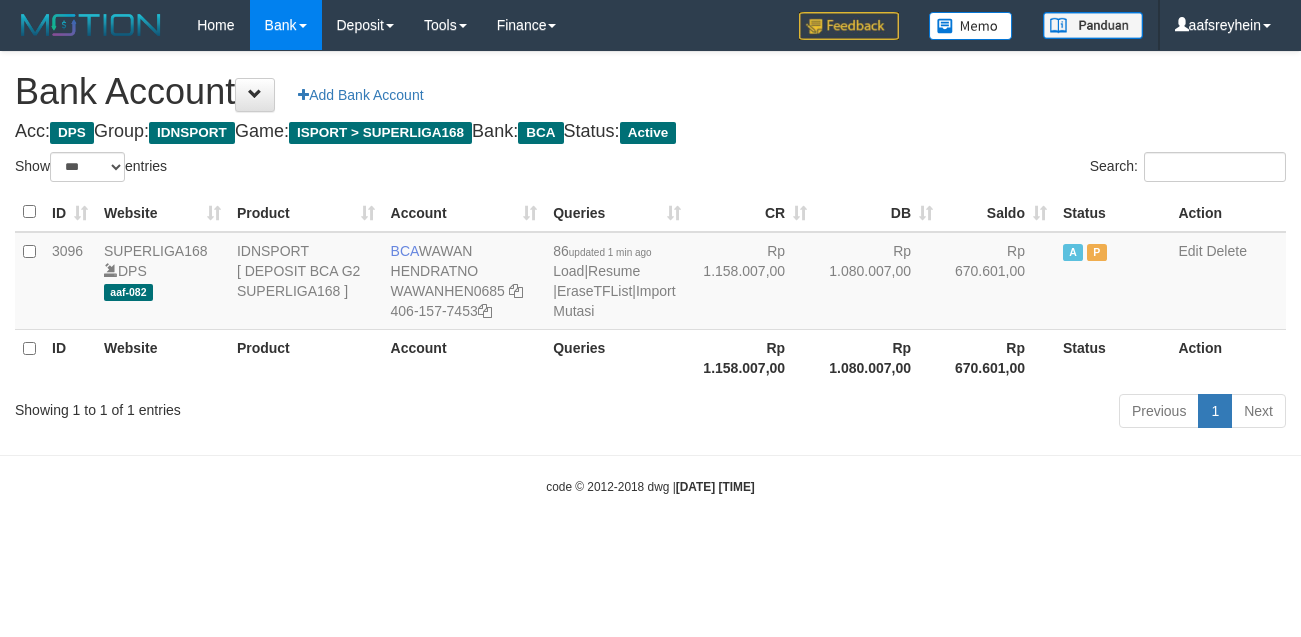 select on "***" 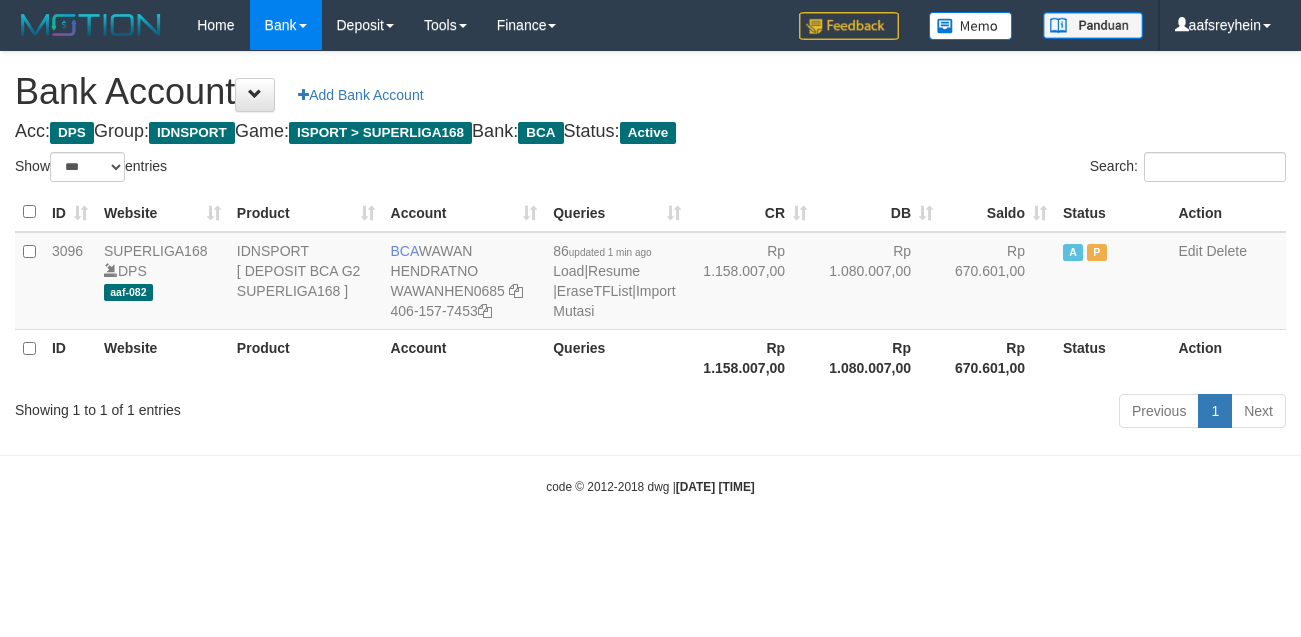 scroll, scrollTop: 0, scrollLeft: 0, axis: both 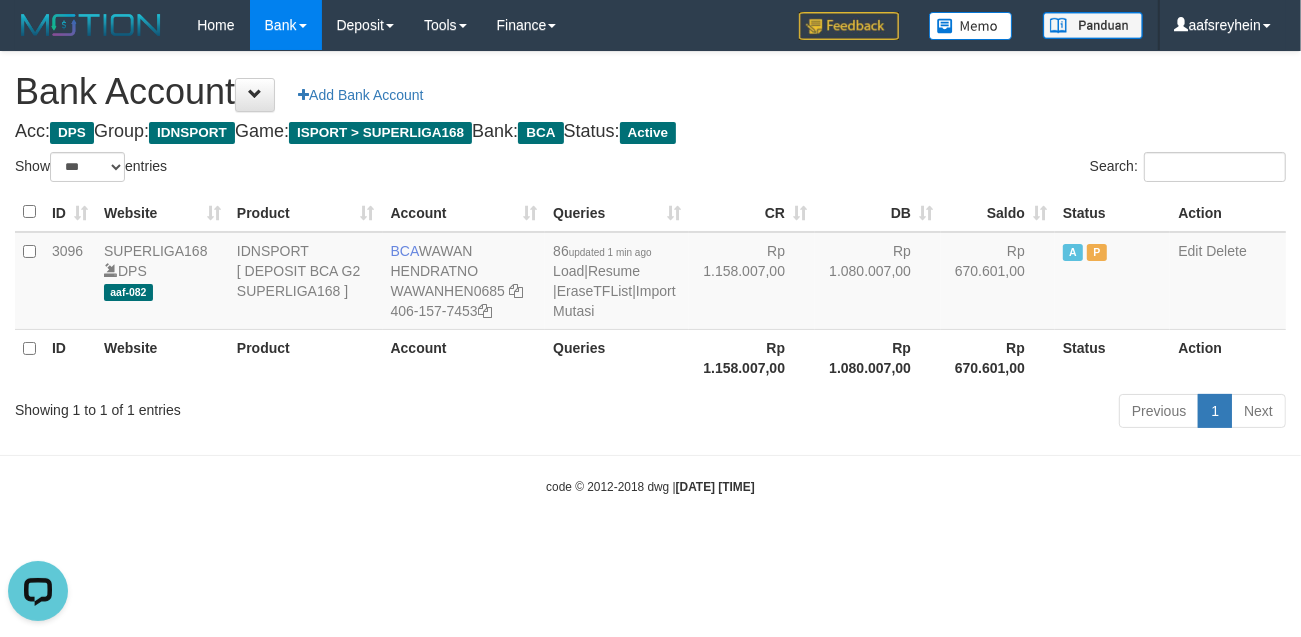 click on "code © 2012-2018 dwg |  2025/07/12 08:08:47" at bounding box center [650, 486] 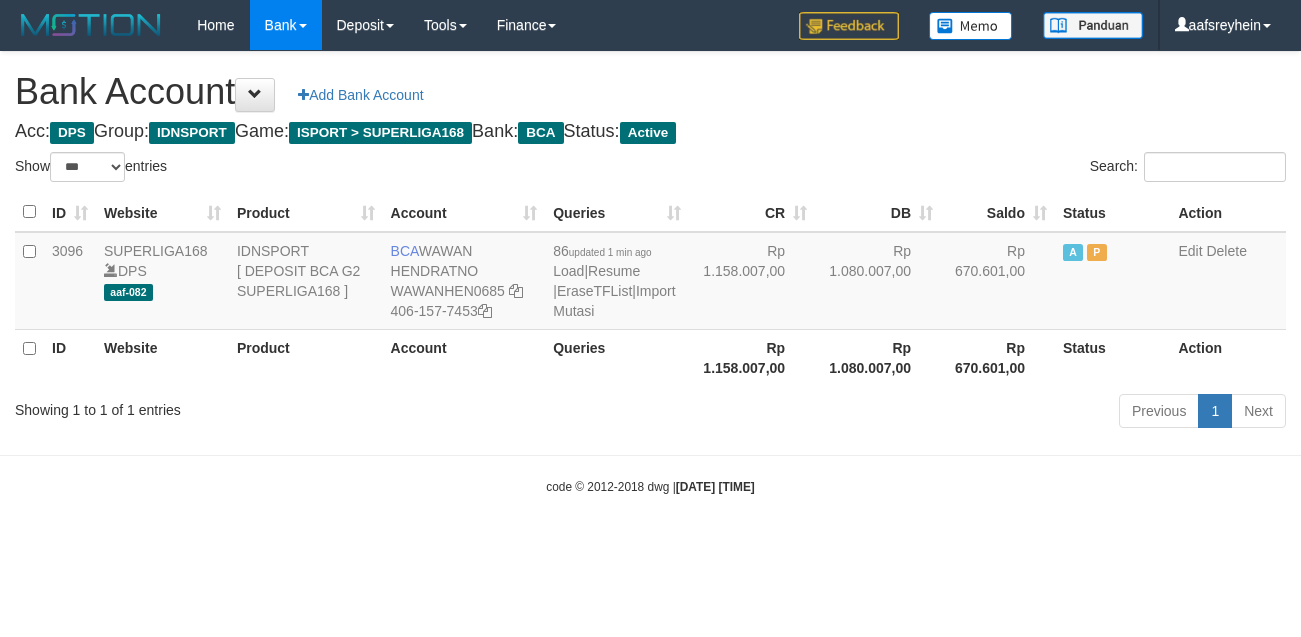 select on "***" 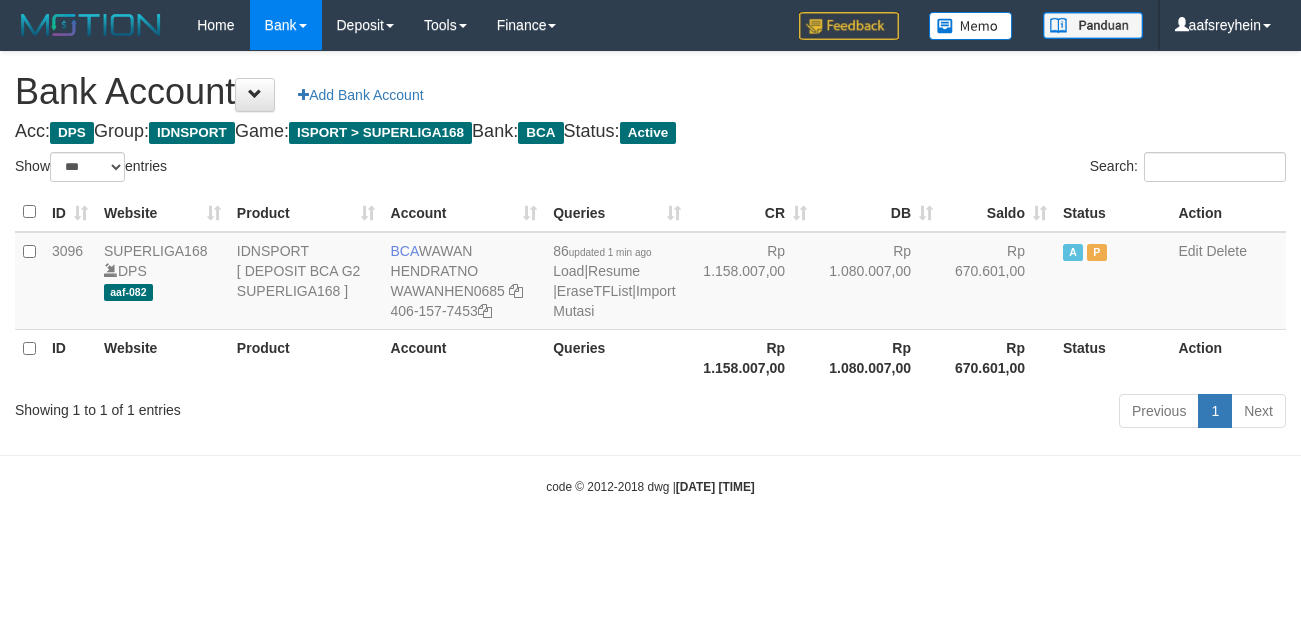 scroll, scrollTop: 0, scrollLeft: 0, axis: both 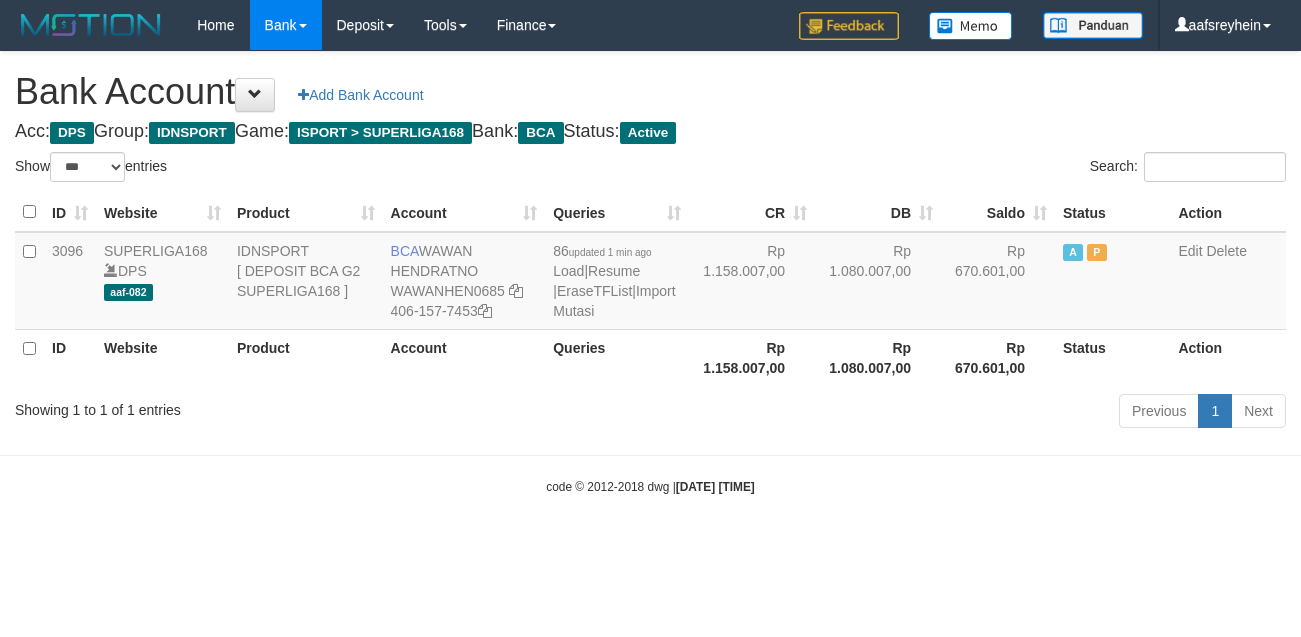 select on "***" 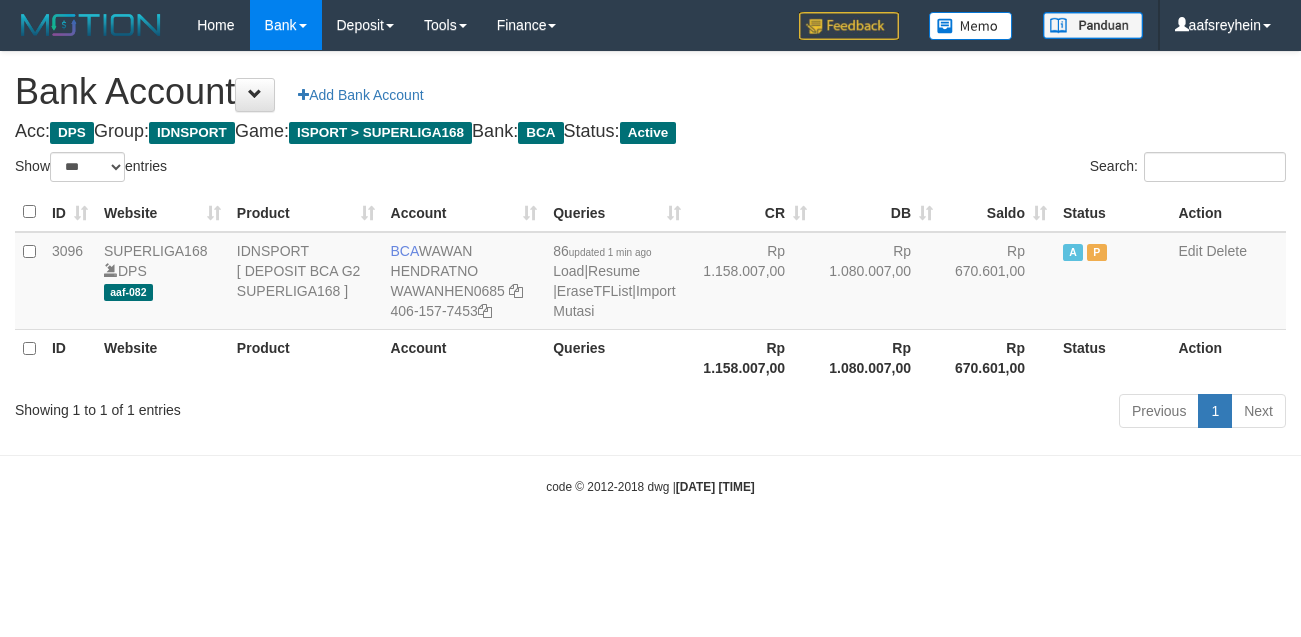scroll, scrollTop: 0, scrollLeft: 0, axis: both 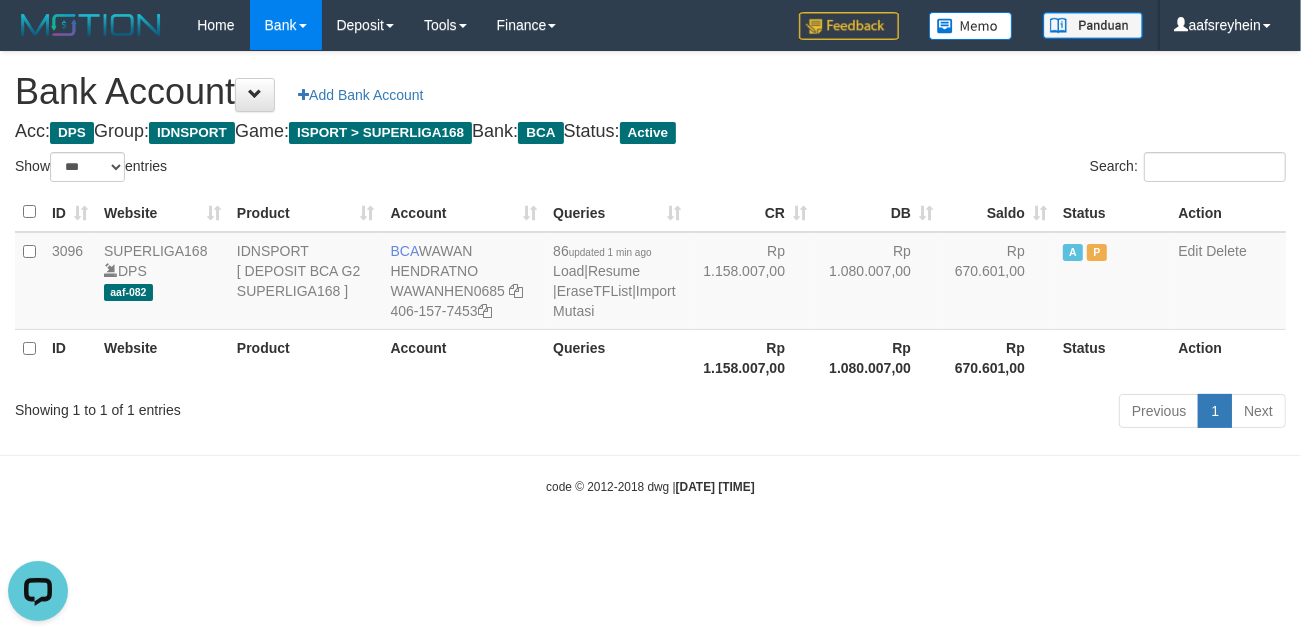 click on "Toggle navigation
Home
Bank
Account List
Load
By Website
Group
[ISPORT]													SUPERLIGA168
By Load Group (DPS)
-" at bounding box center (650, 273) 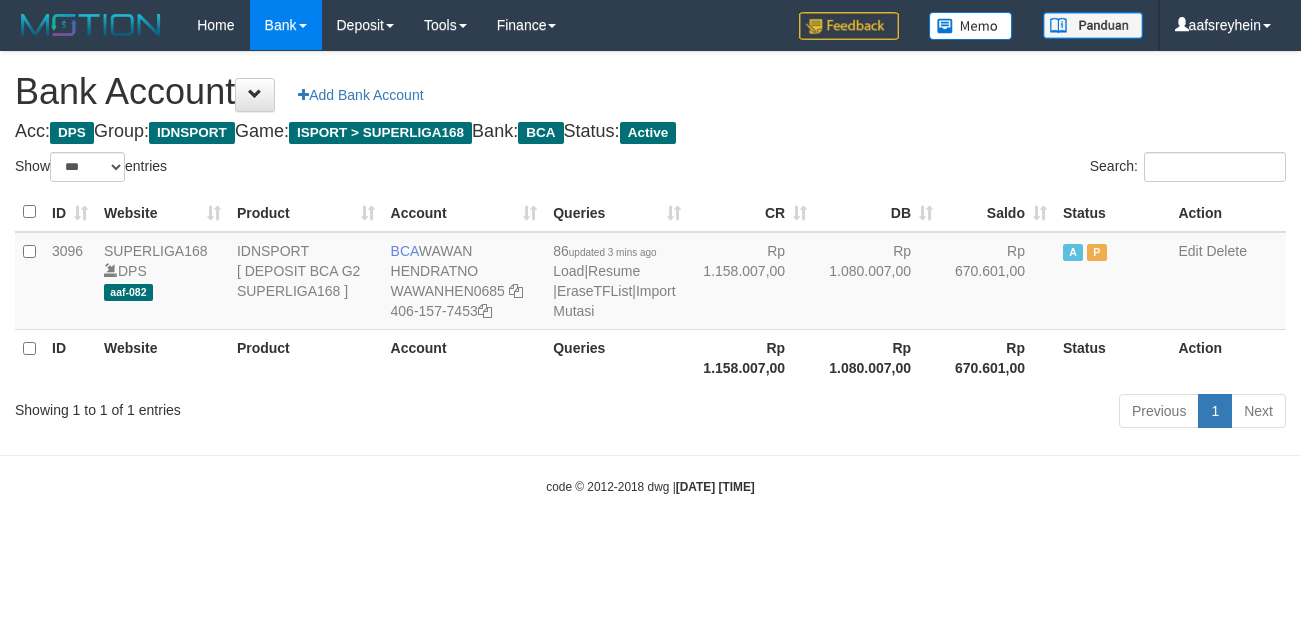 select on "***" 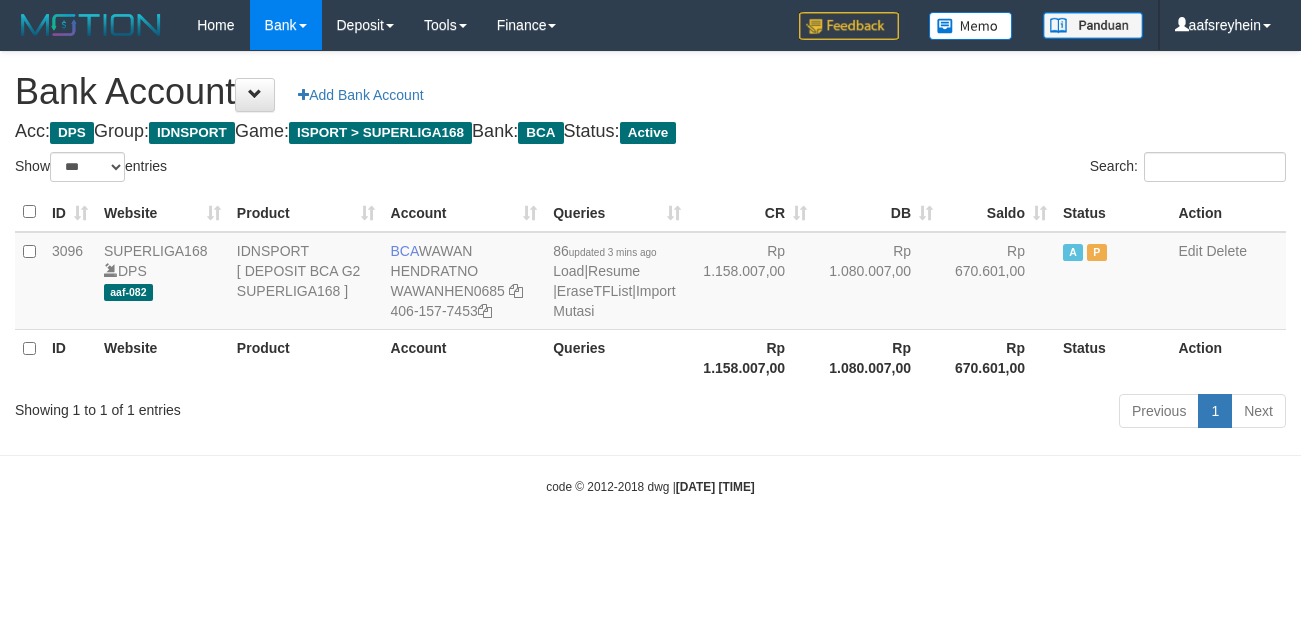 scroll, scrollTop: 0, scrollLeft: 0, axis: both 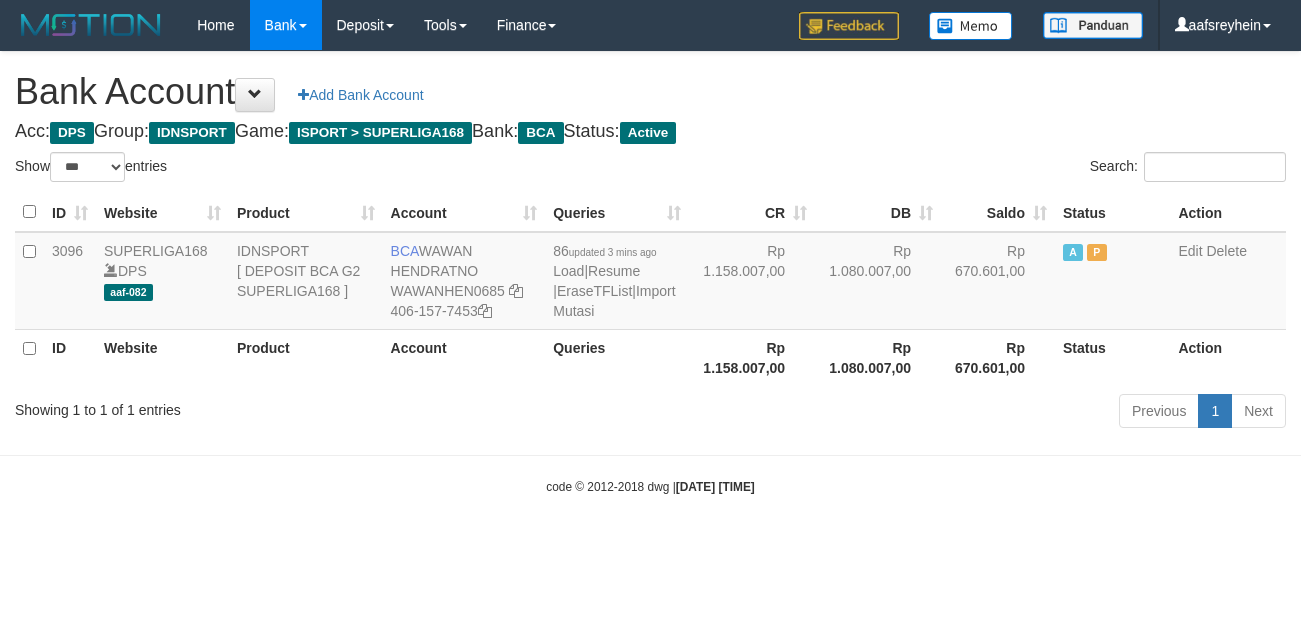 select on "***" 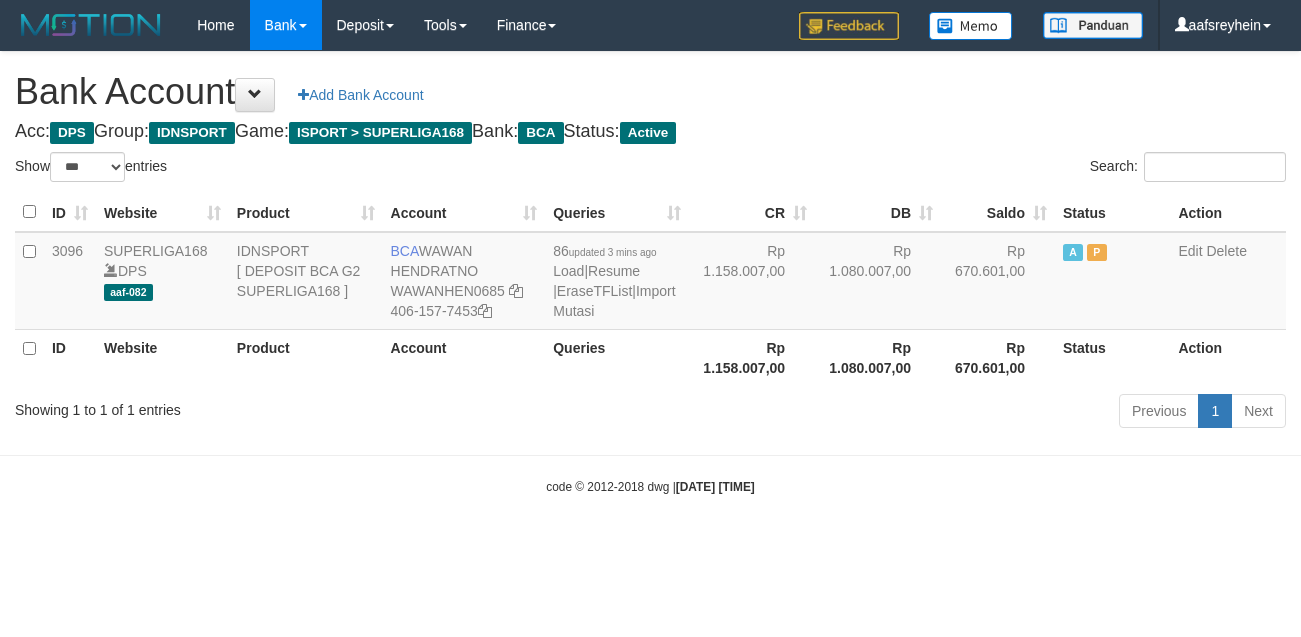 scroll, scrollTop: 0, scrollLeft: 0, axis: both 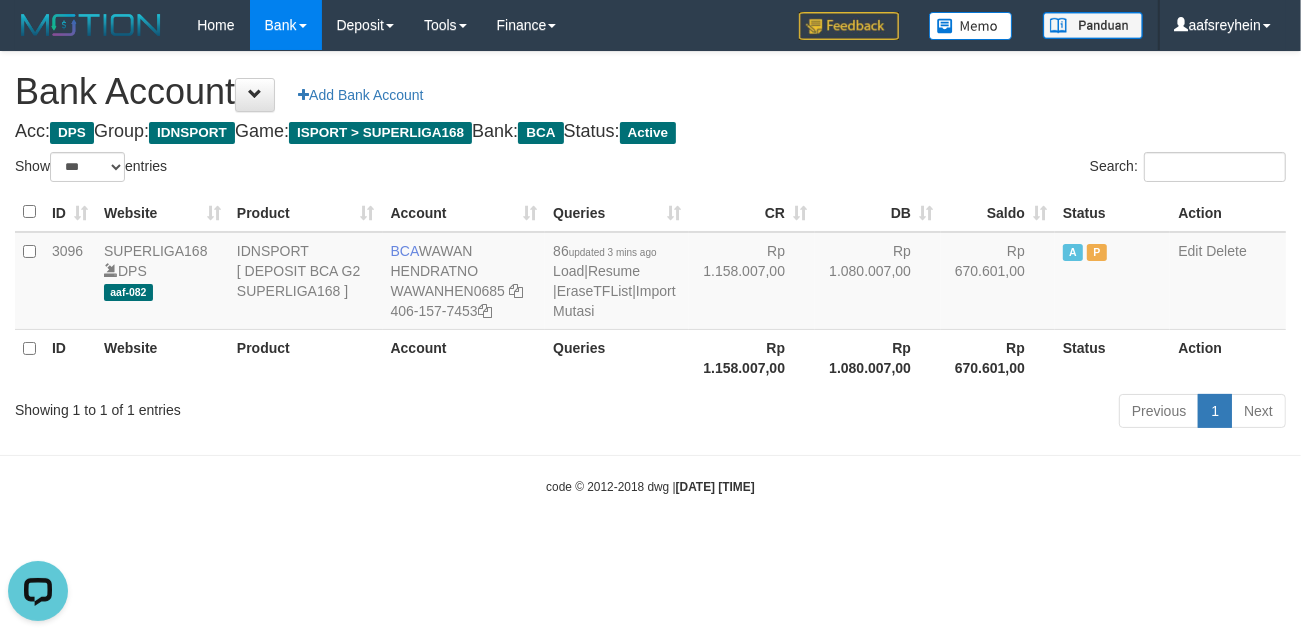 click on "Toggle navigation
Home
Bank
Account List
Load
By Website
Group
[ISPORT]													SUPERLIGA168
By Load Group (DPS)
-" at bounding box center [650, 273] 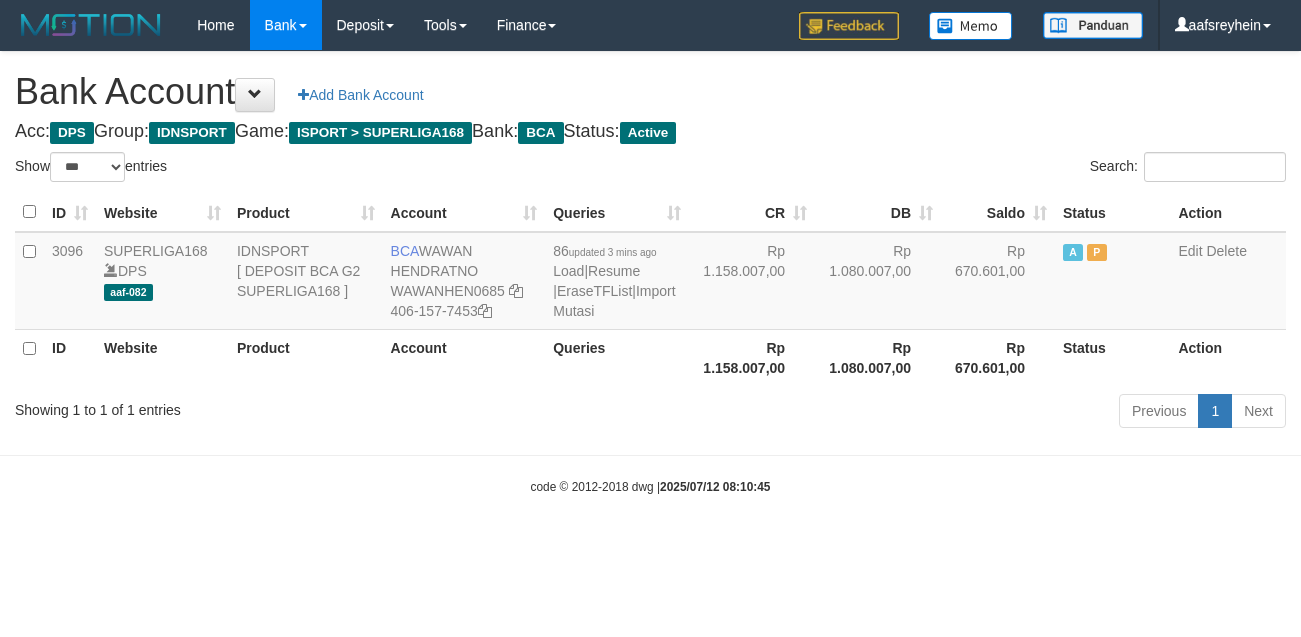 select on "***" 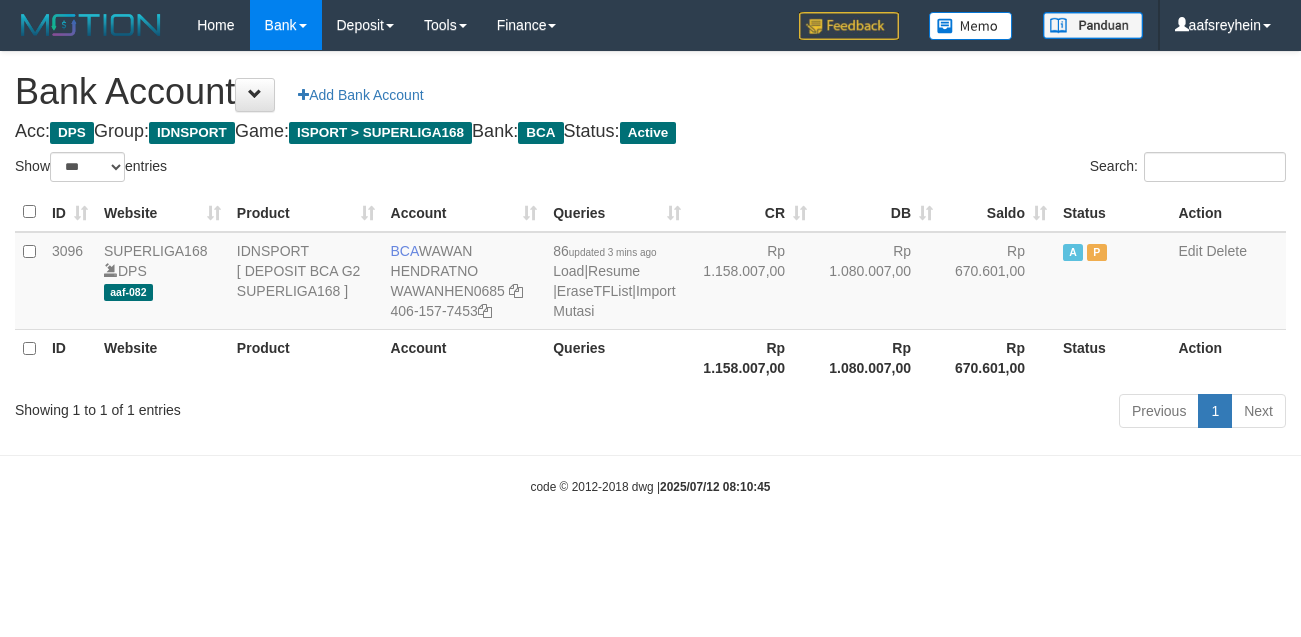 scroll, scrollTop: 0, scrollLeft: 0, axis: both 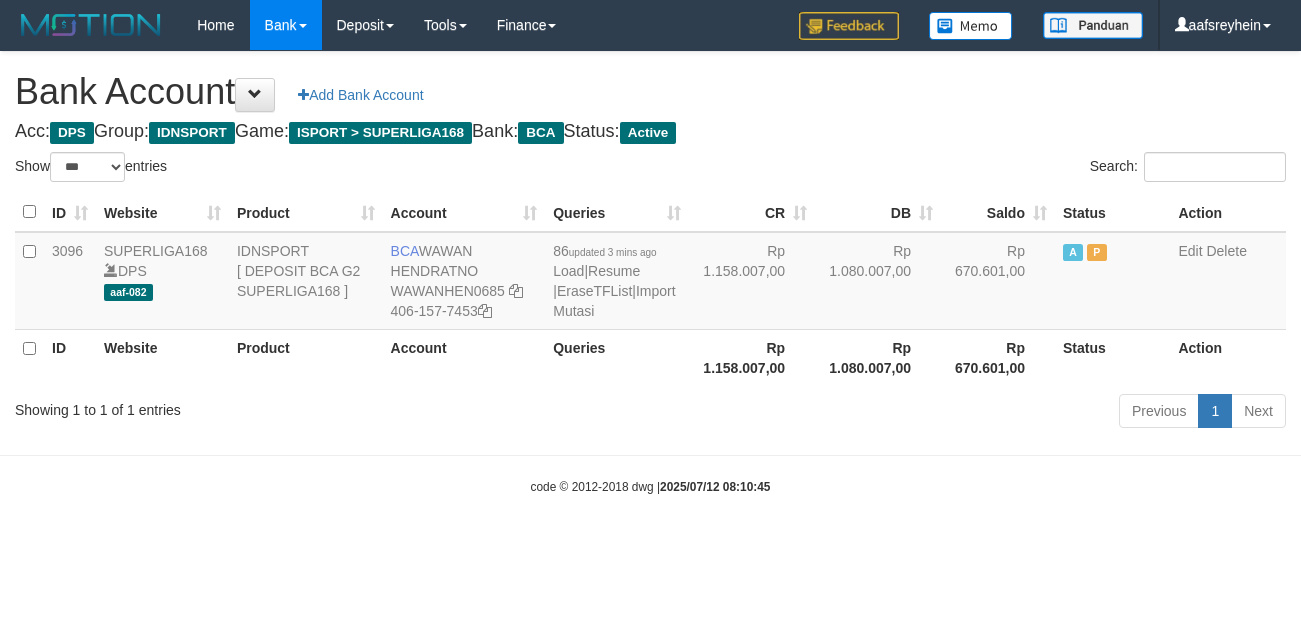 select on "***" 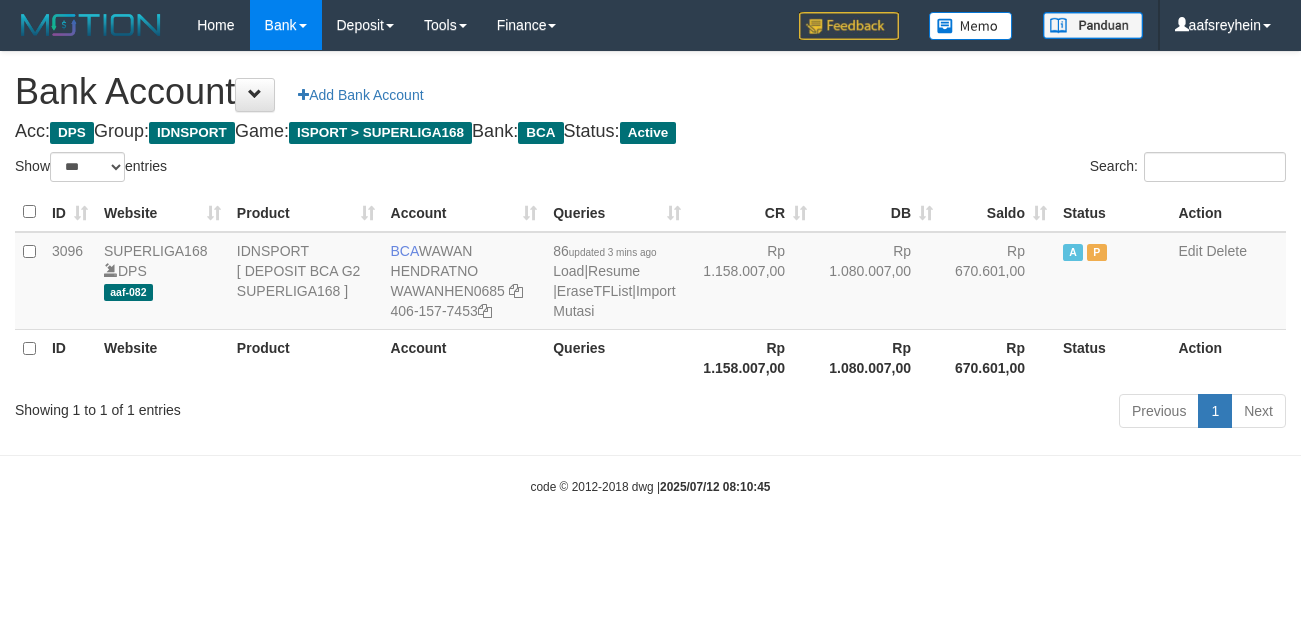 scroll, scrollTop: 0, scrollLeft: 0, axis: both 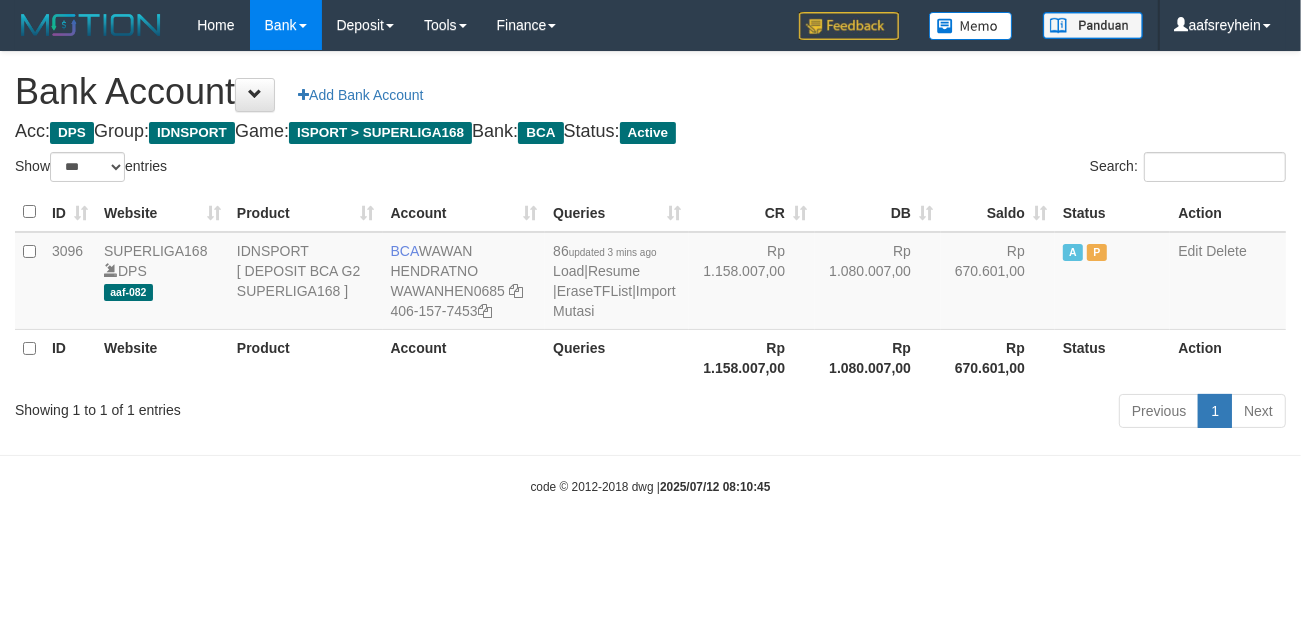 click on "Toggle navigation
Home
Bank
Account List
Load
By Website
Group
[ISPORT]													SUPERLIGA168
By Load Group (DPS)
-" at bounding box center (650, 273) 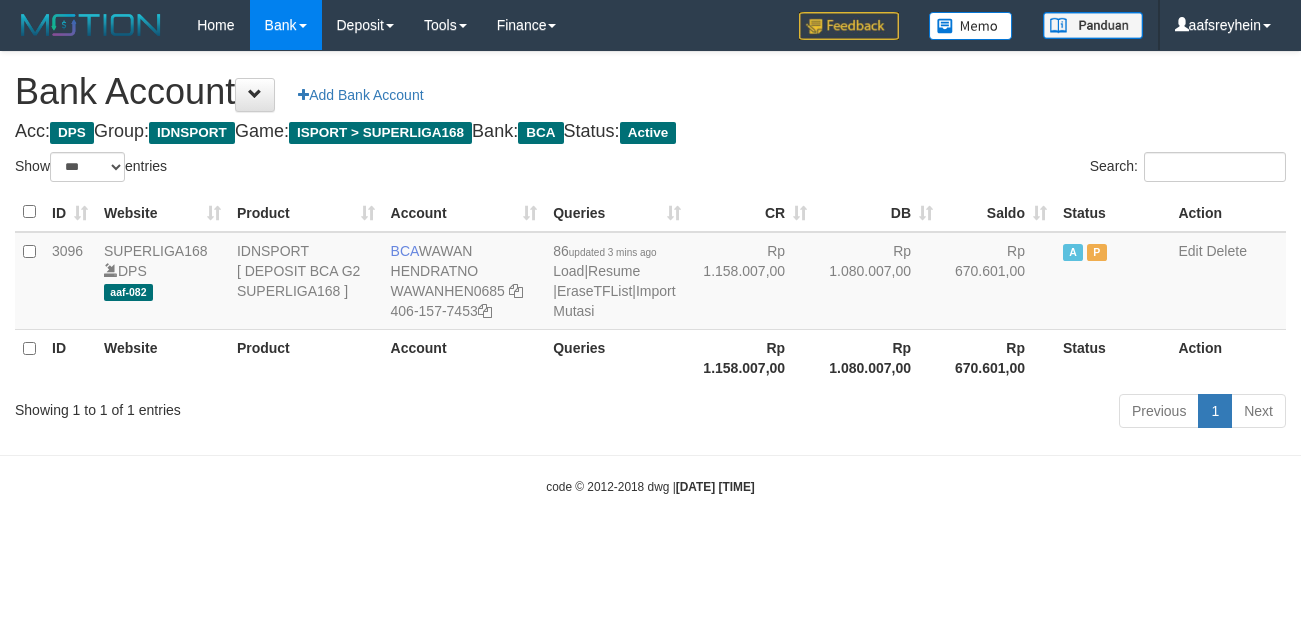 select on "***" 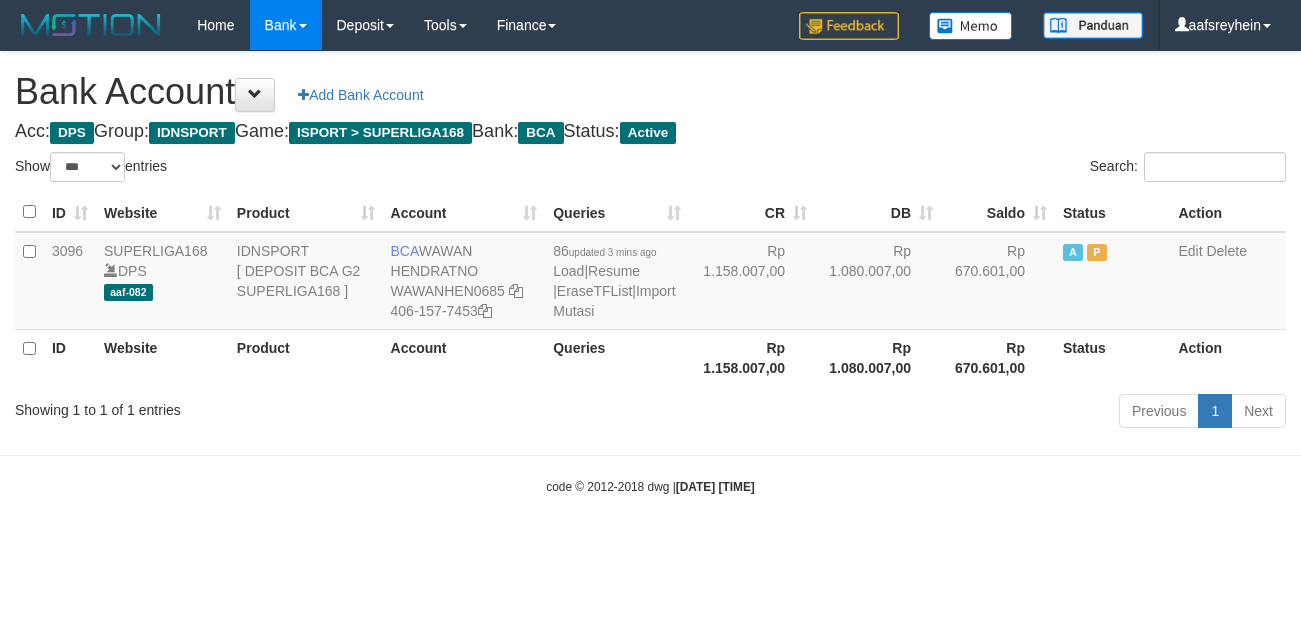 scroll, scrollTop: 0, scrollLeft: 0, axis: both 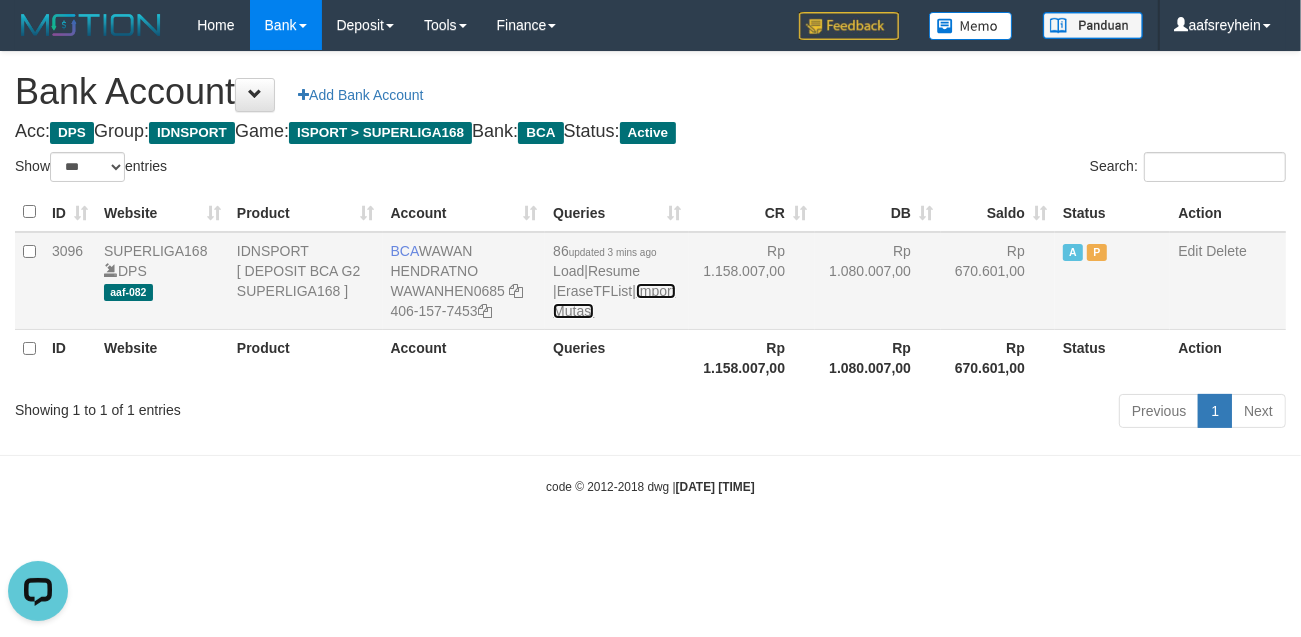 click on "Import Mutasi" at bounding box center [614, 301] 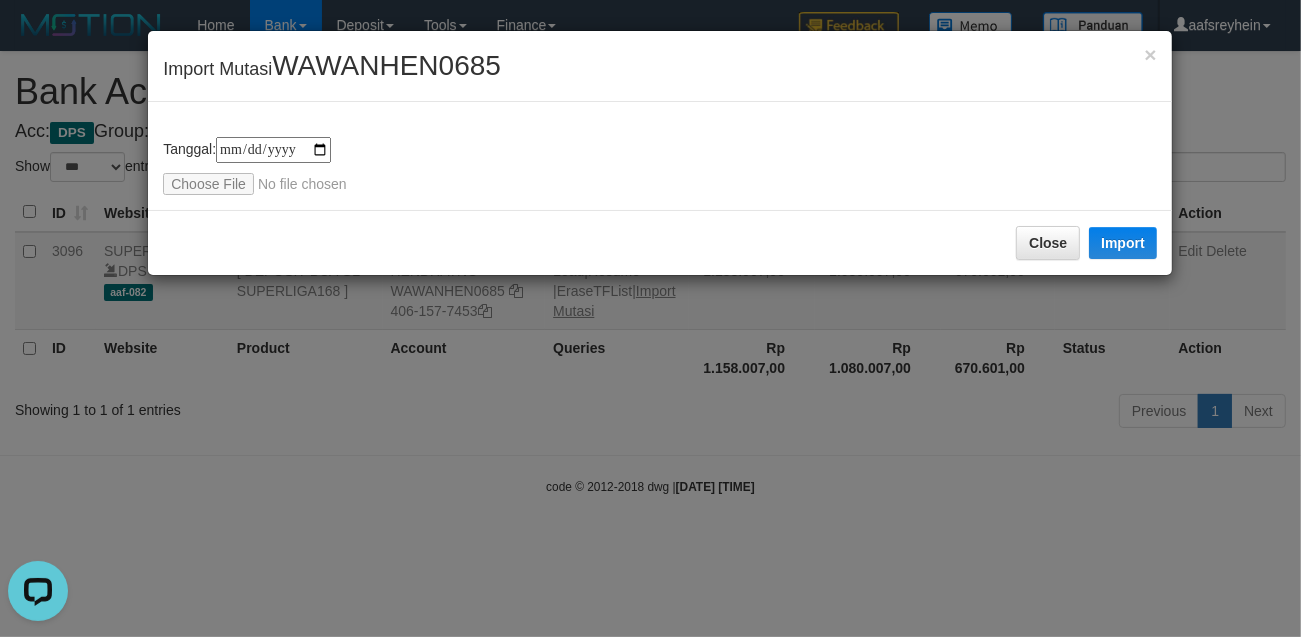 type on "**********" 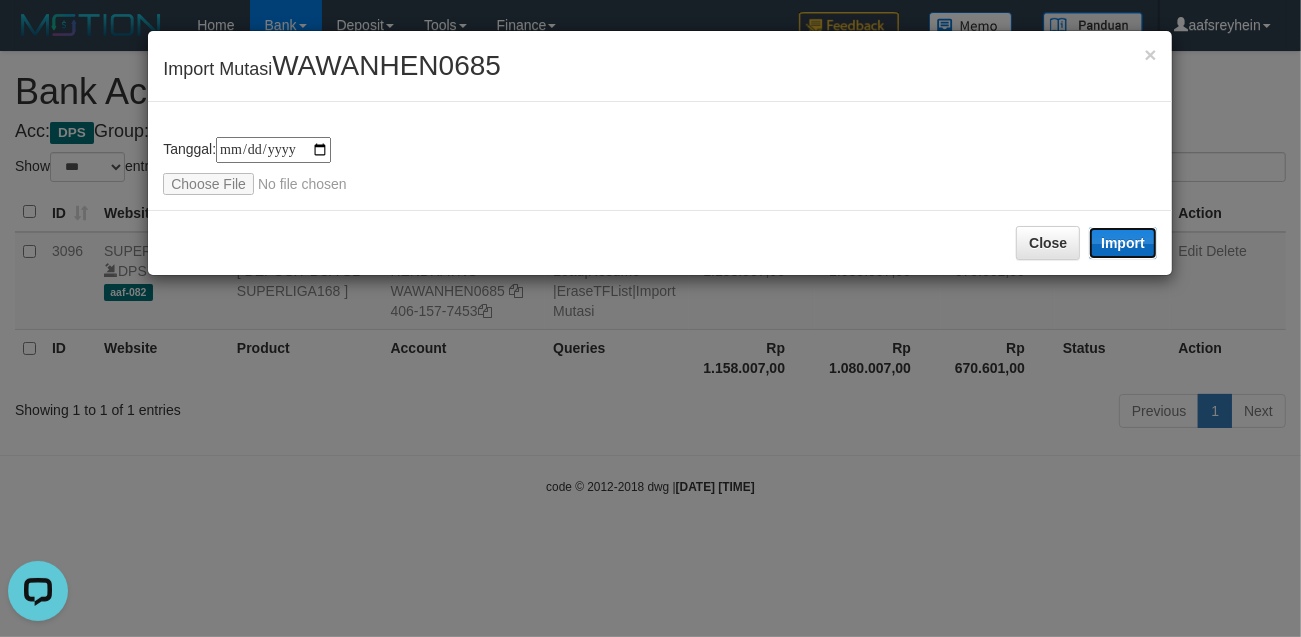click on "Import" at bounding box center [1123, 243] 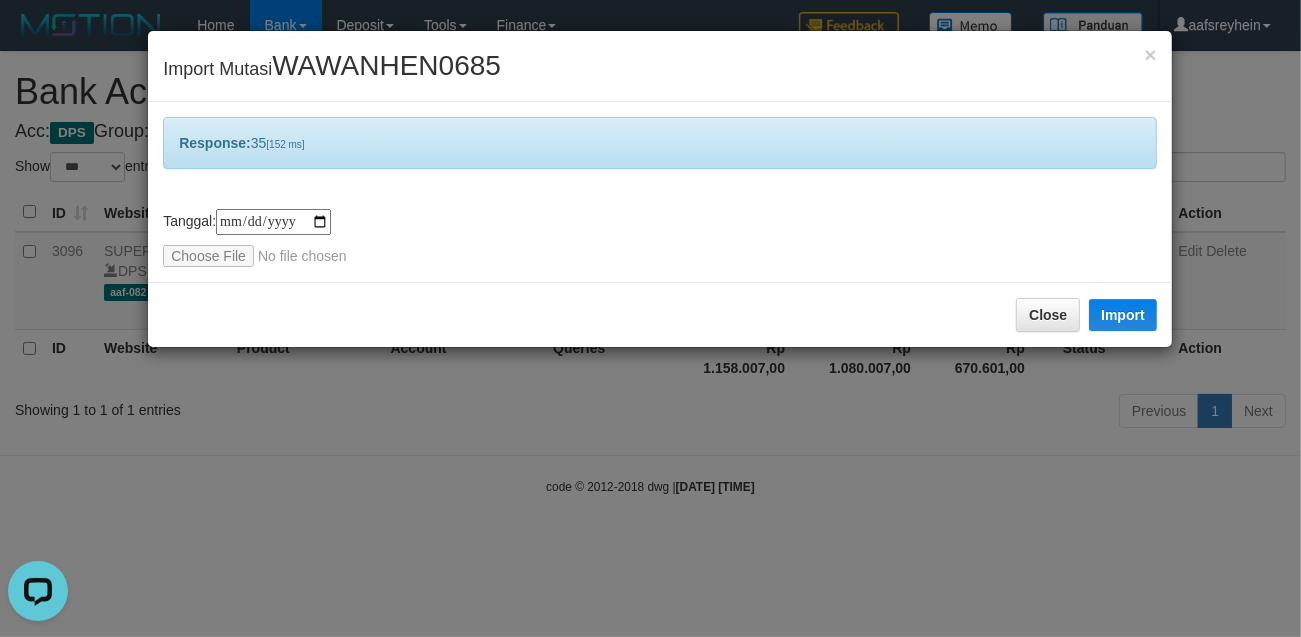 click on "**********" at bounding box center (650, 318) 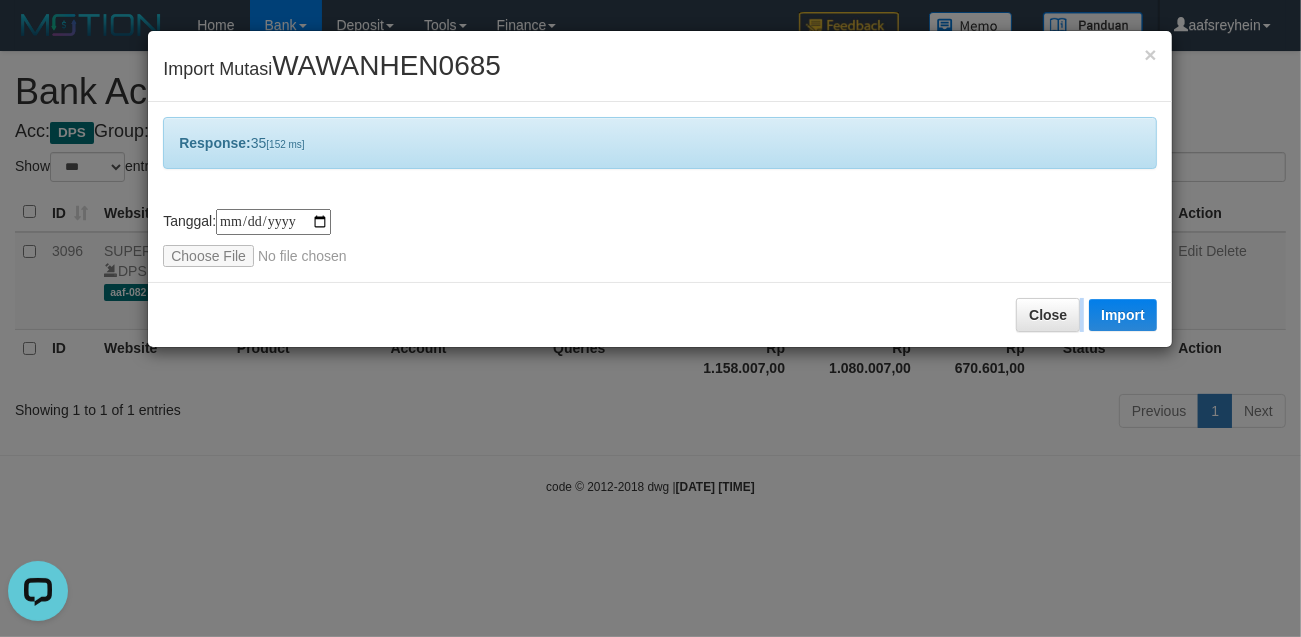 click on "**********" at bounding box center [650, 318] 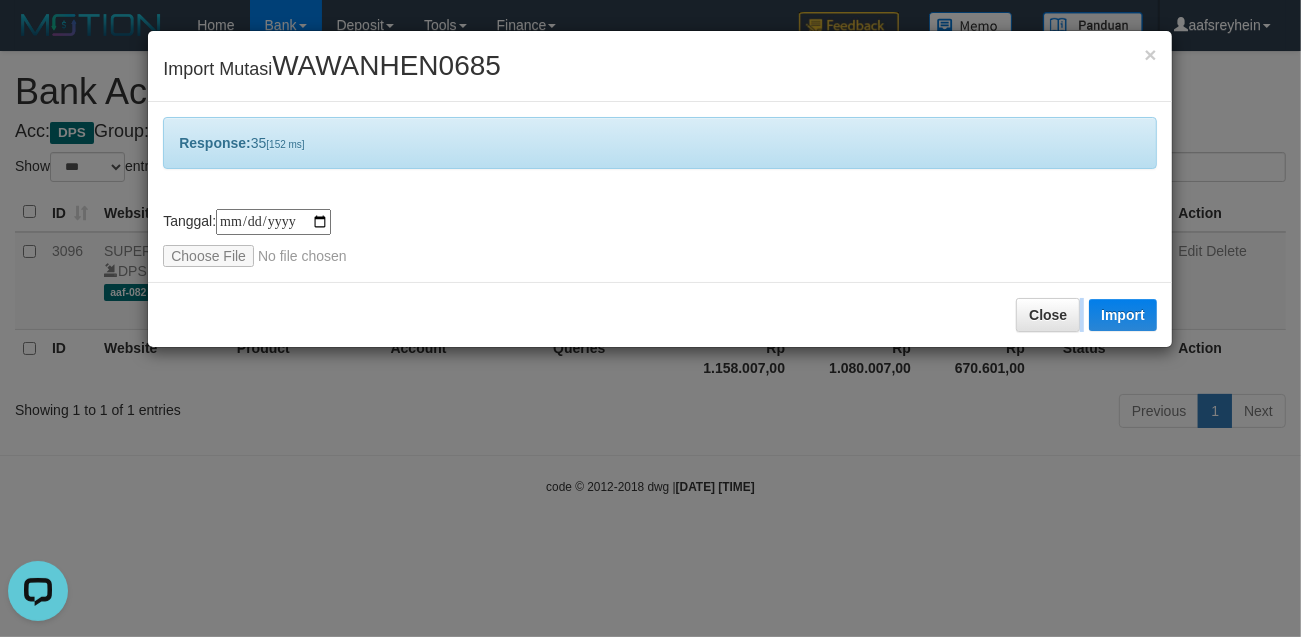 click on "**********" at bounding box center [650, 318] 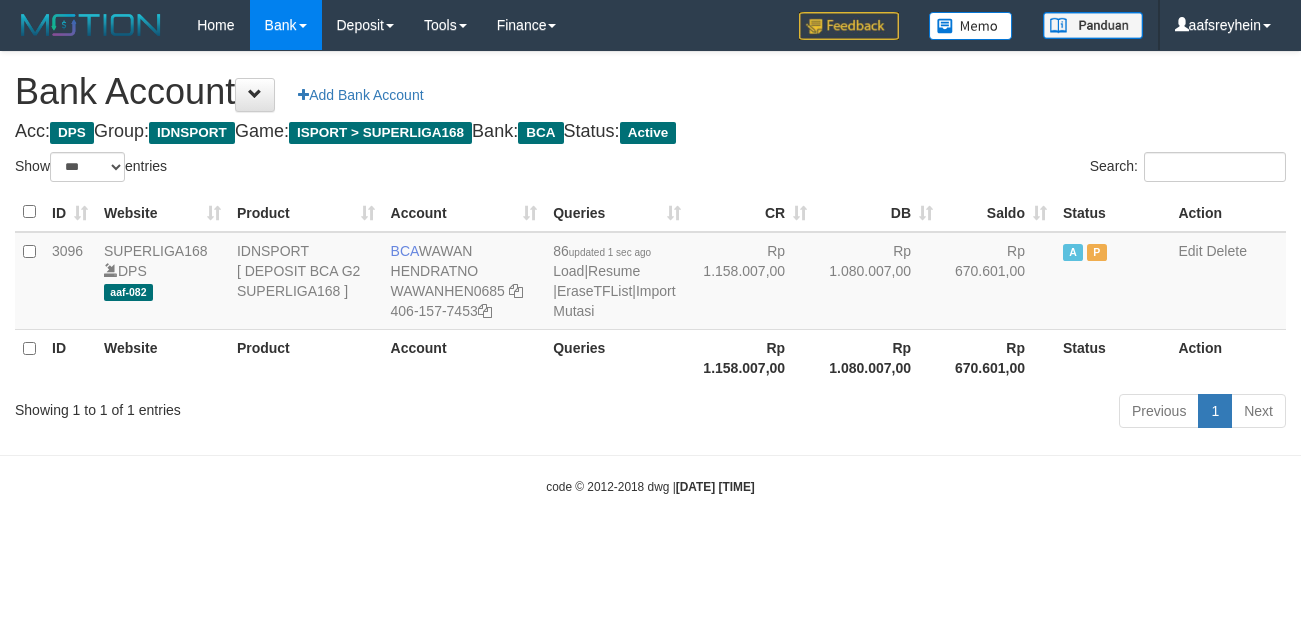 select on "***" 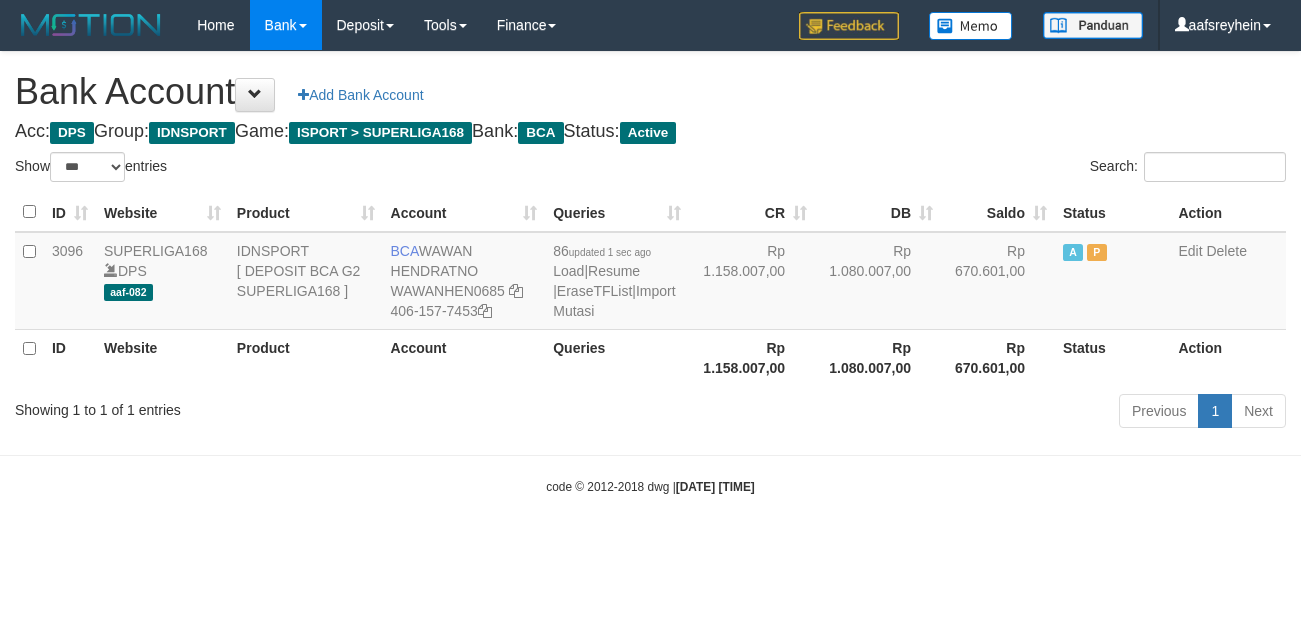 scroll, scrollTop: 0, scrollLeft: 0, axis: both 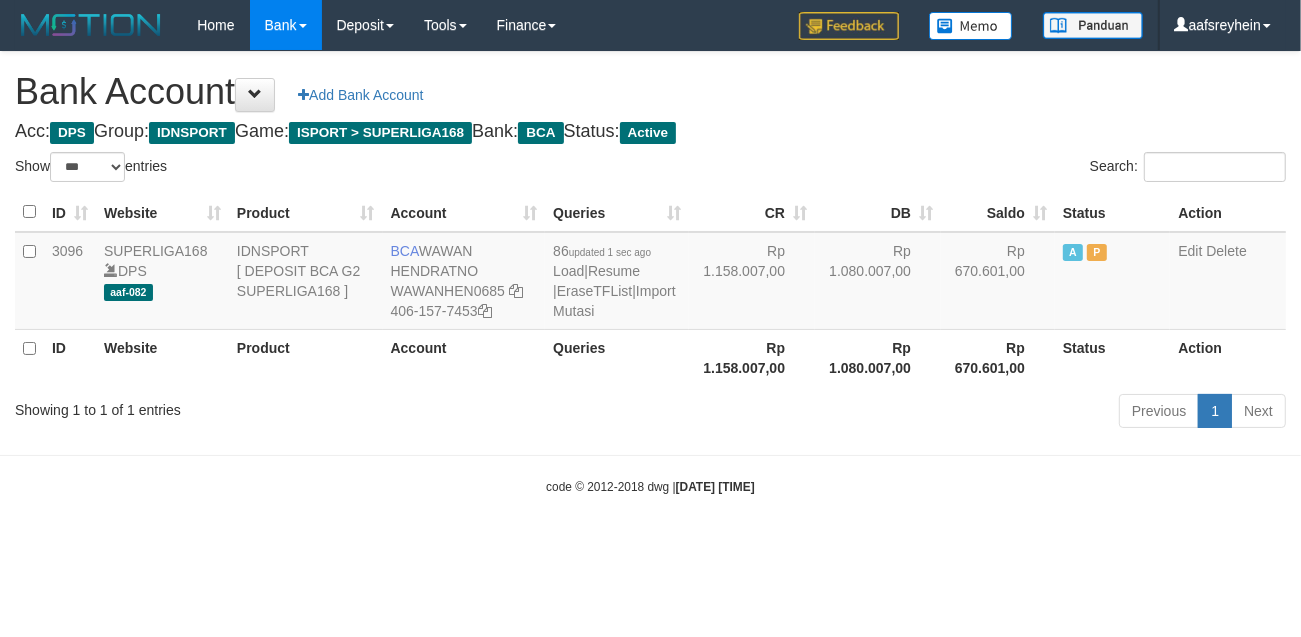 click on "Toggle navigation
Home
Bank
Account List
Load
By Website
Group
[ISPORT]													SUPERLIGA168
By Load Group (DPS)
-" at bounding box center [650, 273] 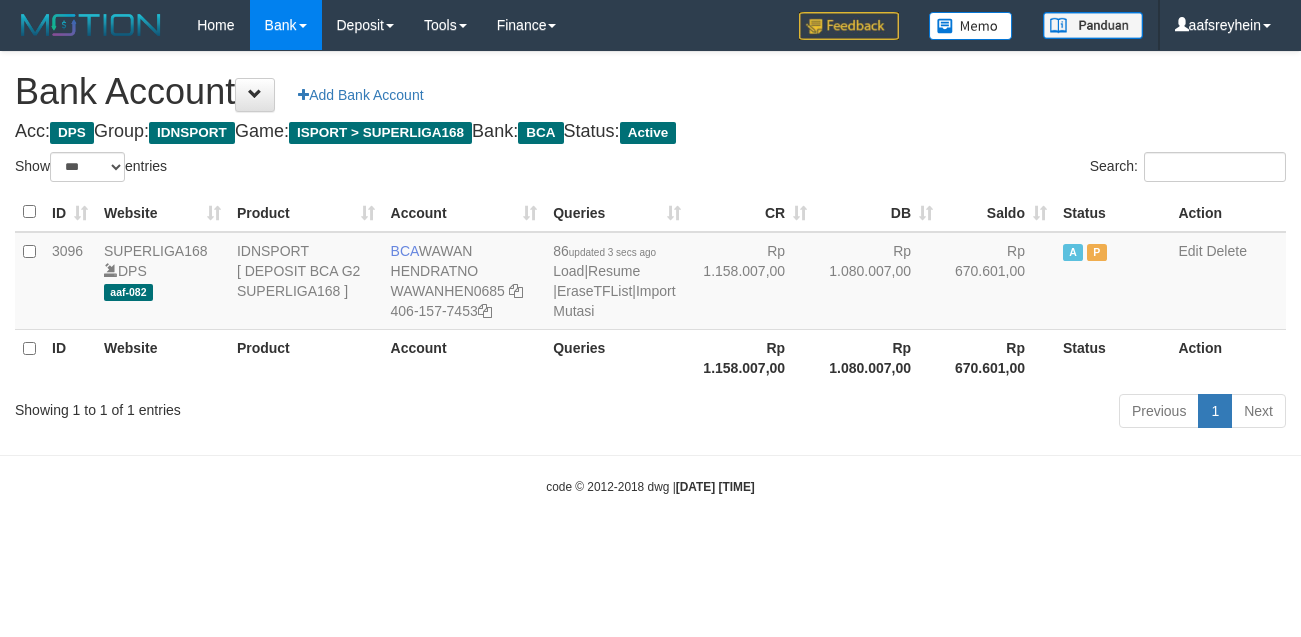 select on "***" 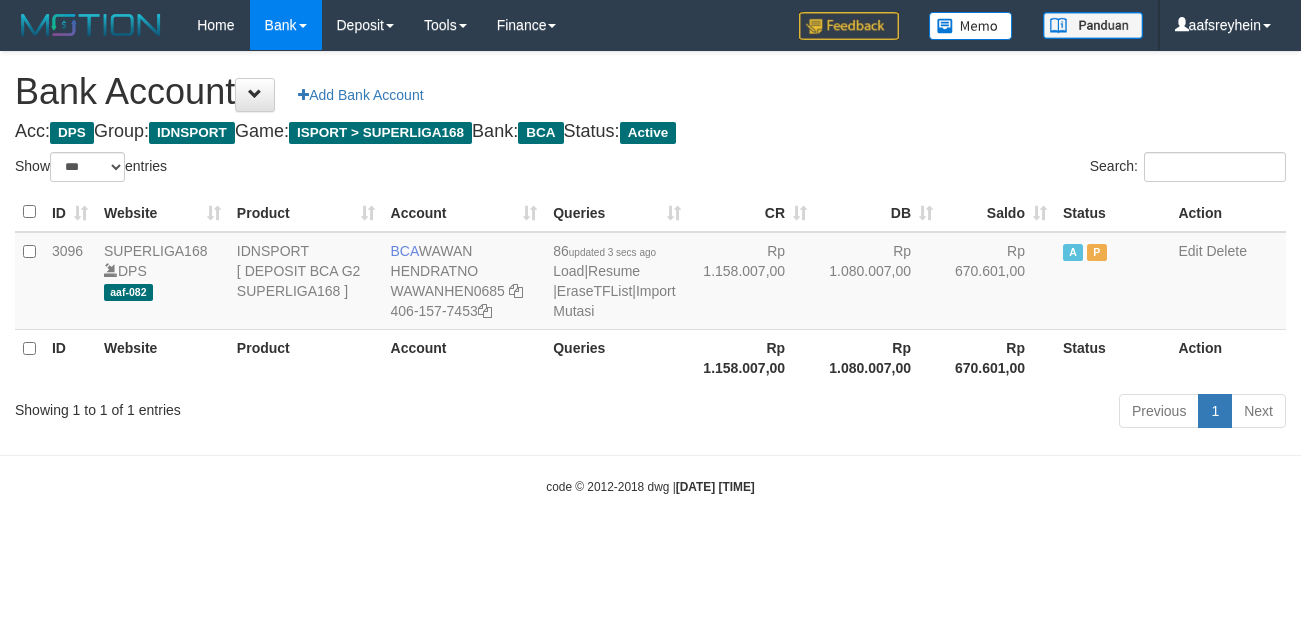 scroll, scrollTop: 0, scrollLeft: 0, axis: both 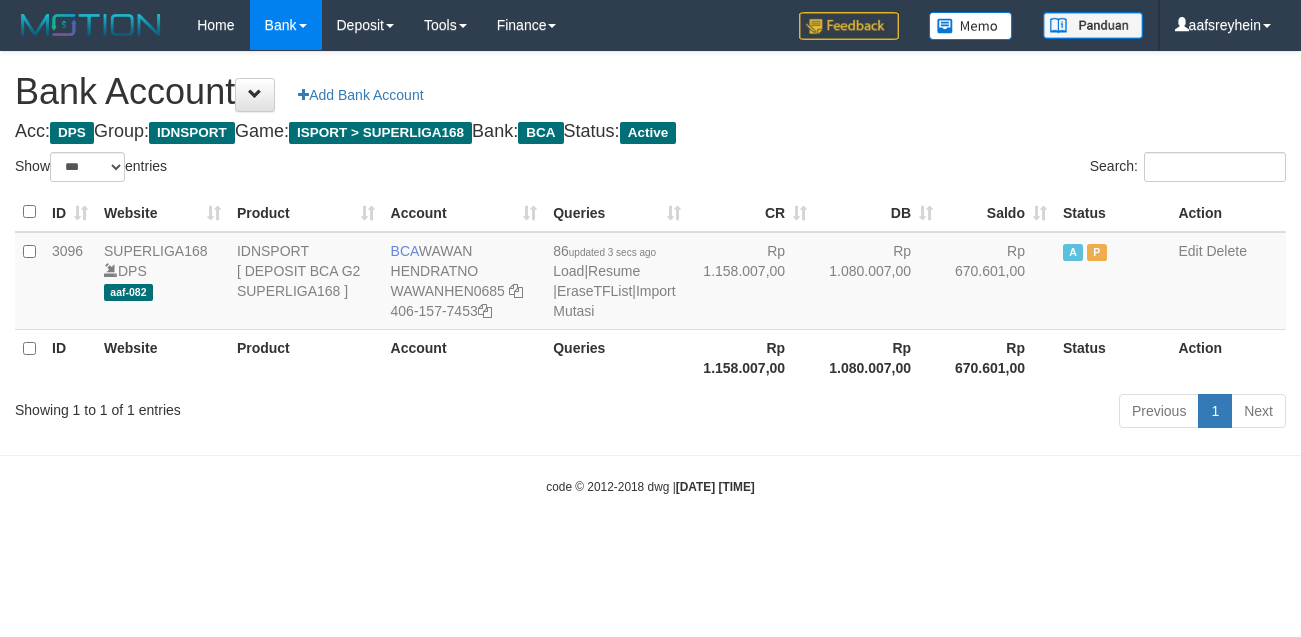 select on "***" 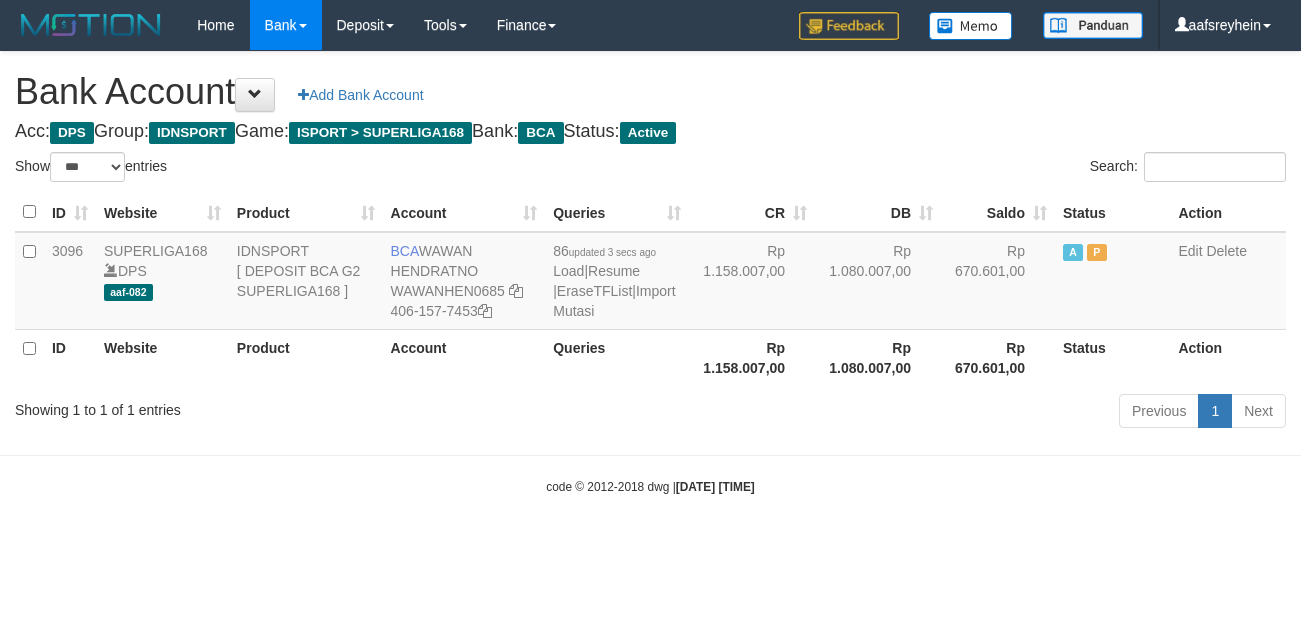 scroll, scrollTop: 0, scrollLeft: 0, axis: both 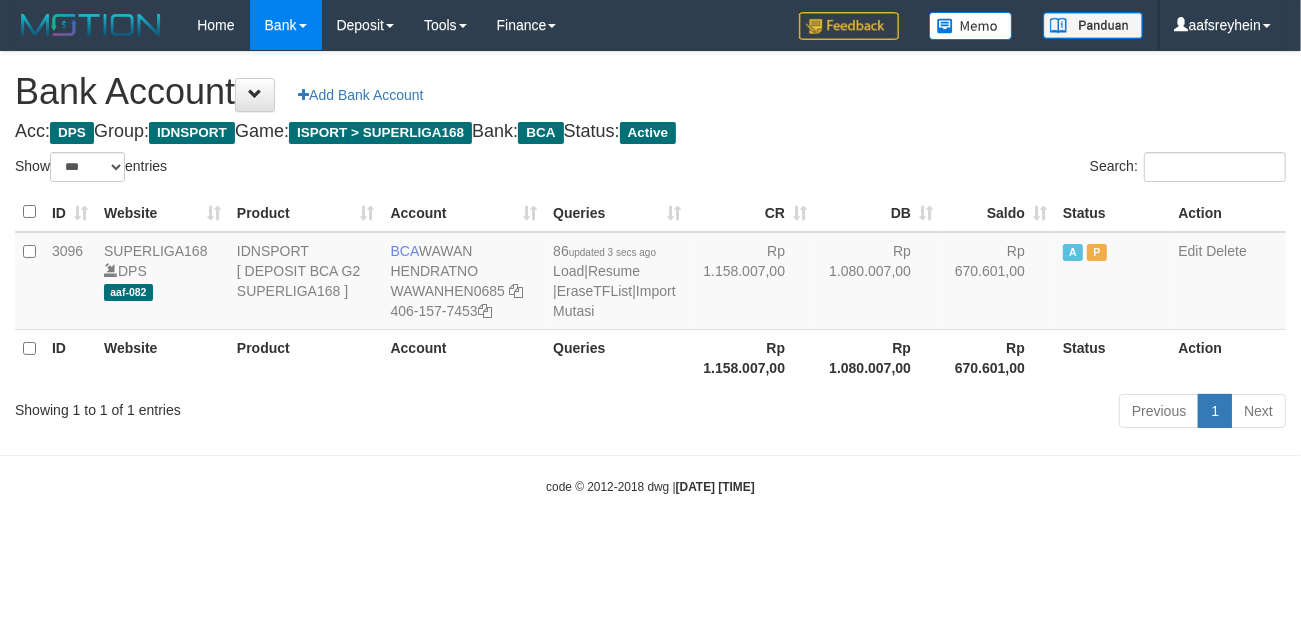 click on "Toggle navigation
Home
Bank
Account List
Load
By Website
Group
[ISPORT]													SUPERLIGA168
By Load Group (DPS)
-" at bounding box center (650, 273) 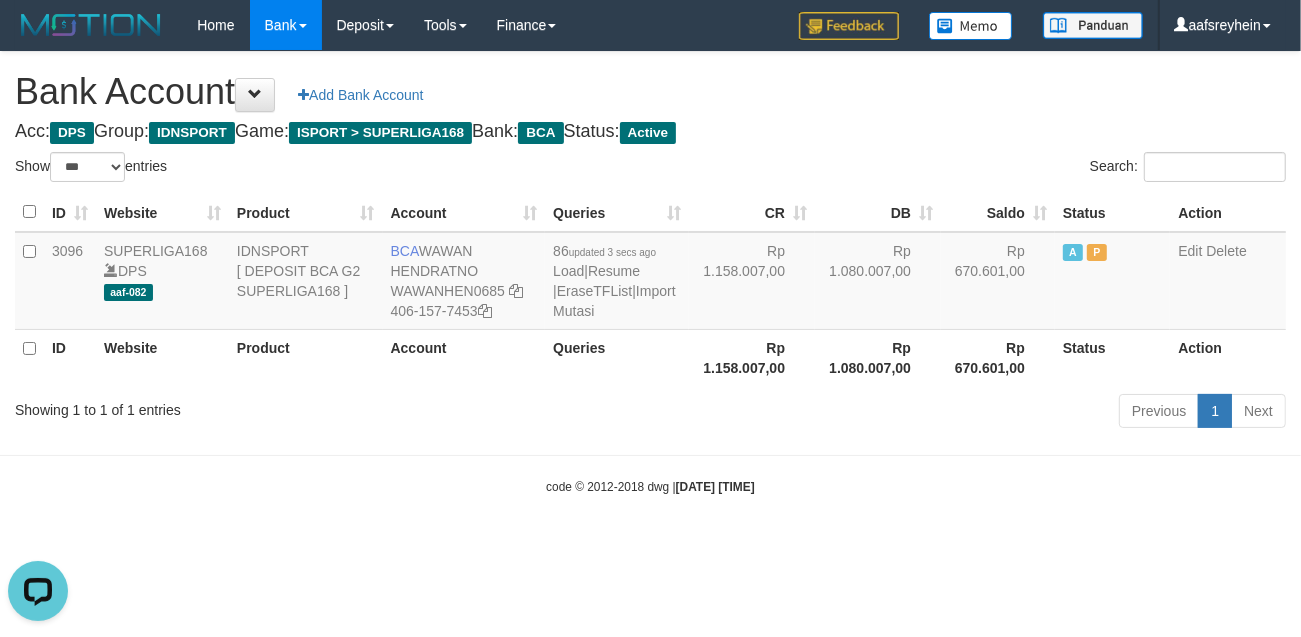 scroll, scrollTop: 0, scrollLeft: 0, axis: both 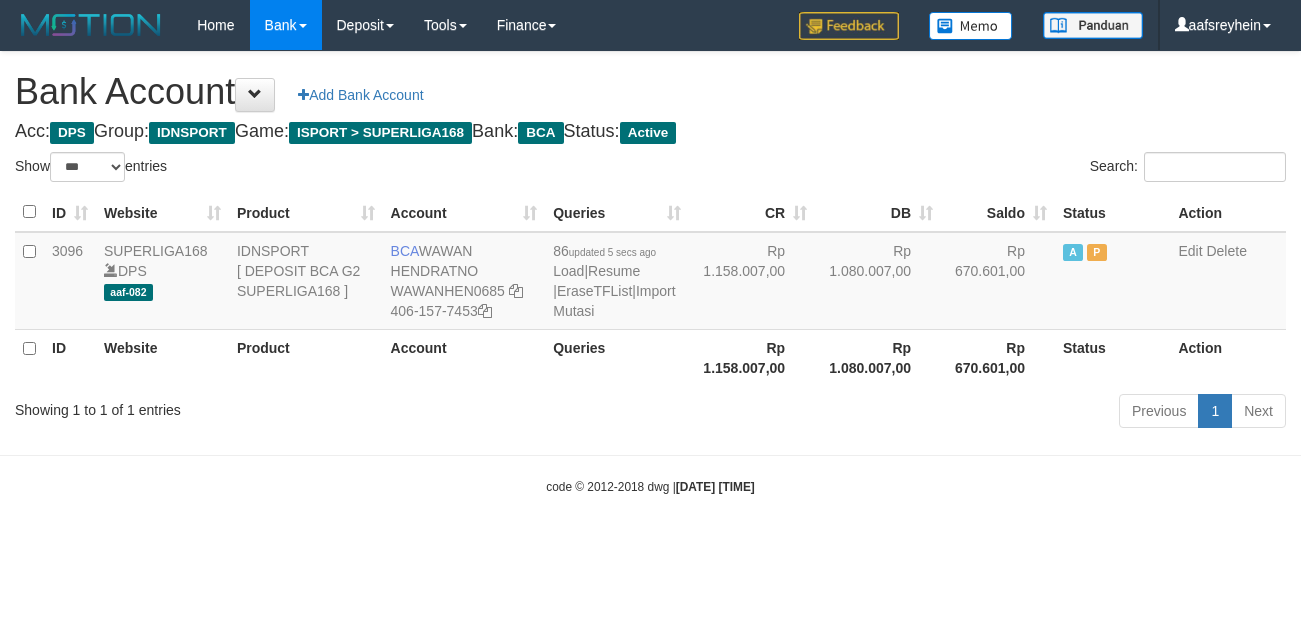 select on "***" 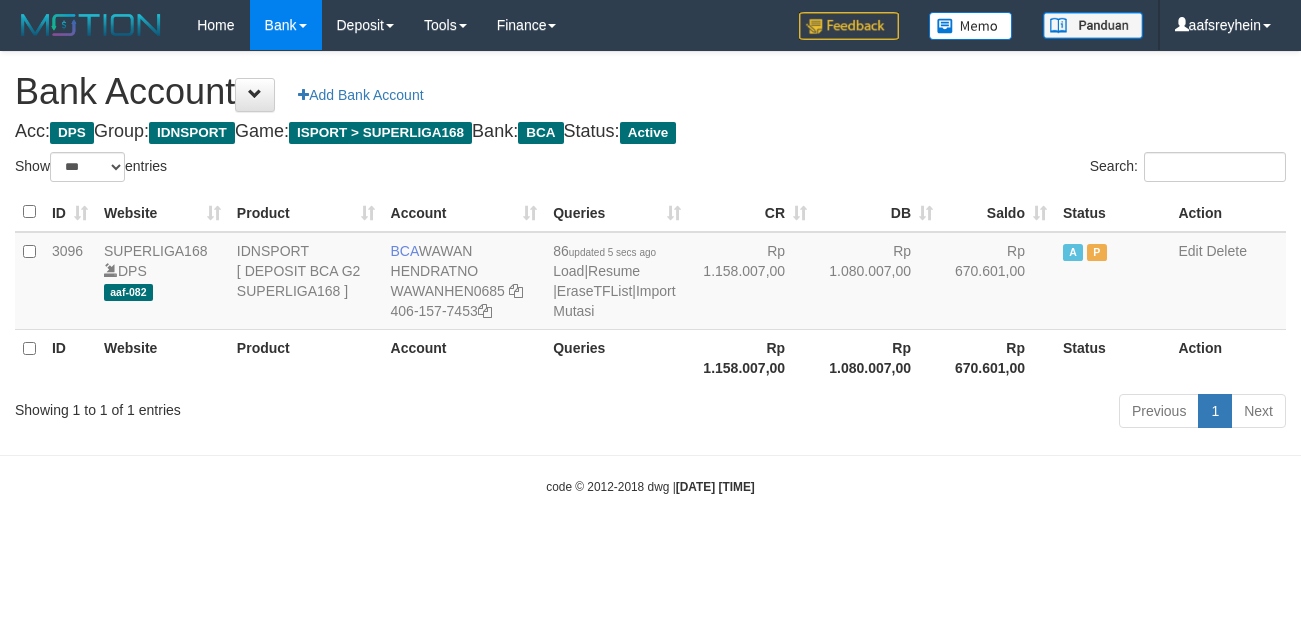 scroll, scrollTop: 0, scrollLeft: 0, axis: both 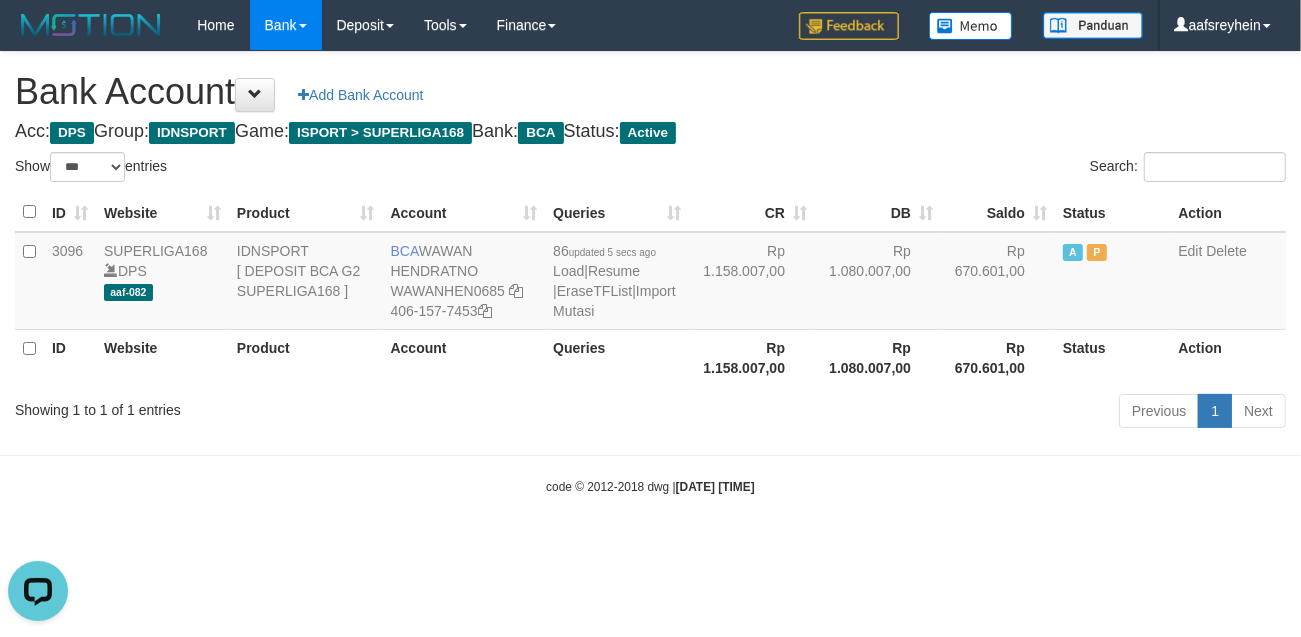 drag, startPoint x: 841, startPoint y: 570, endPoint x: 852, endPoint y: 565, distance: 12.083046 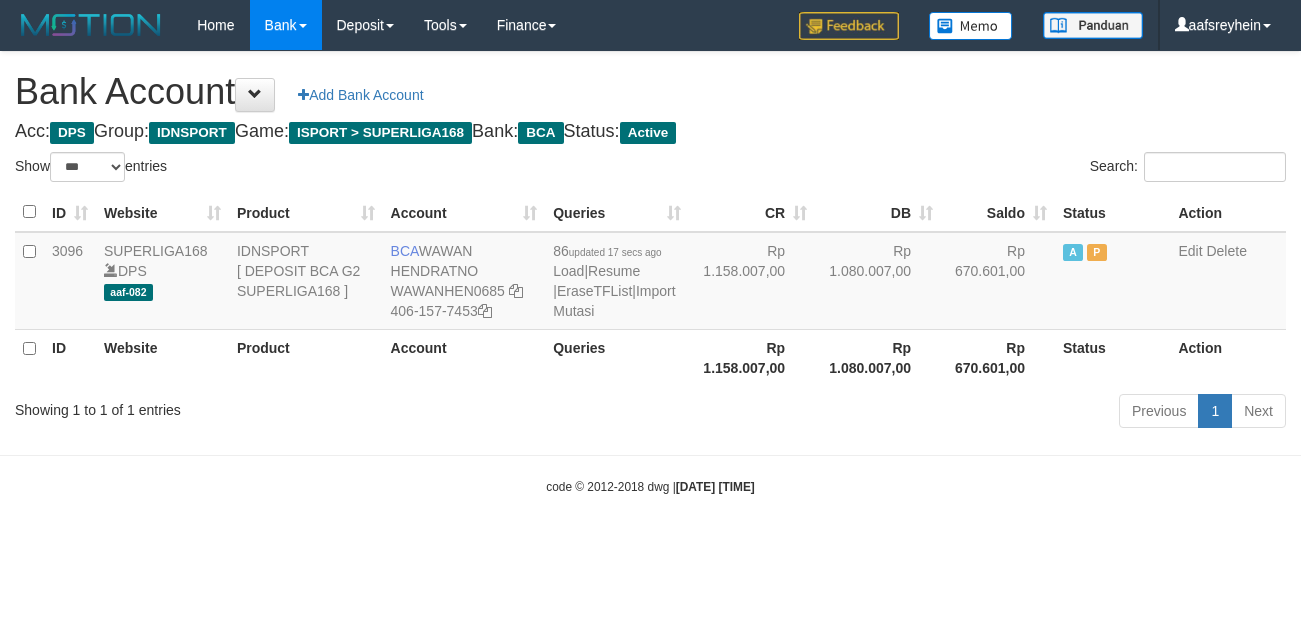 select on "***" 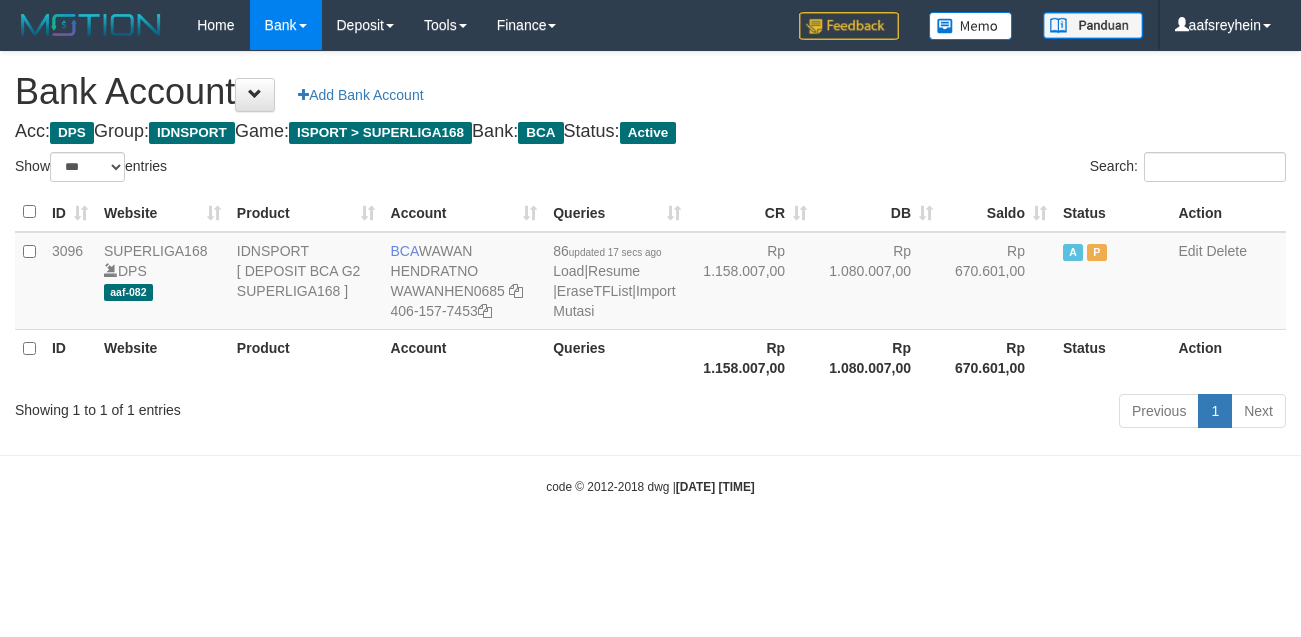 scroll, scrollTop: 0, scrollLeft: 0, axis: both 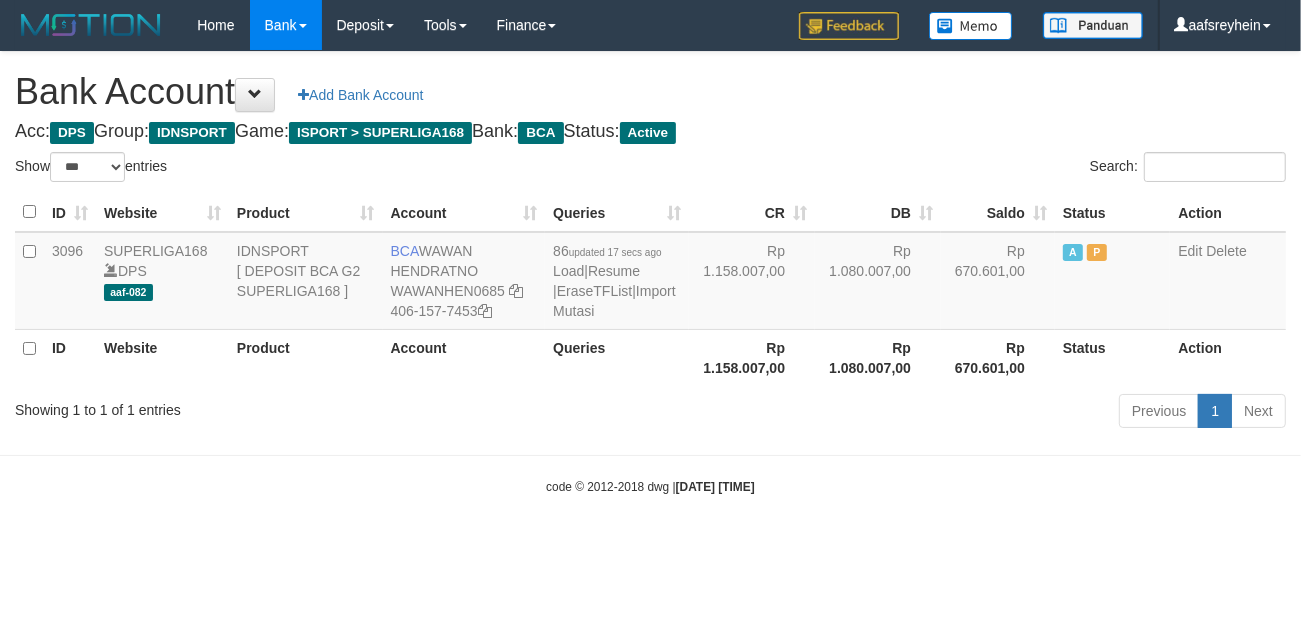 click on "Toggle navigation
Home
Bank
Account List
Load
By Website
Group
[ISPORT]													SUPERLIGA168
By Load Group (DPS)
-" at bounding box center [650, 273] 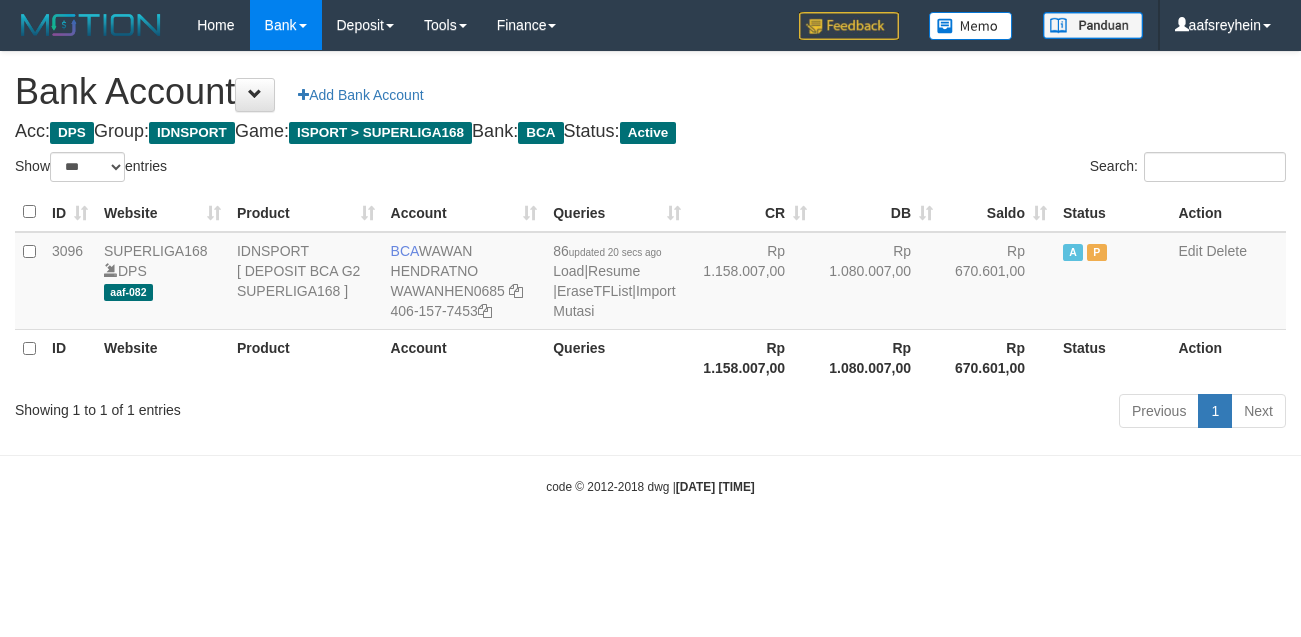 select on "***" 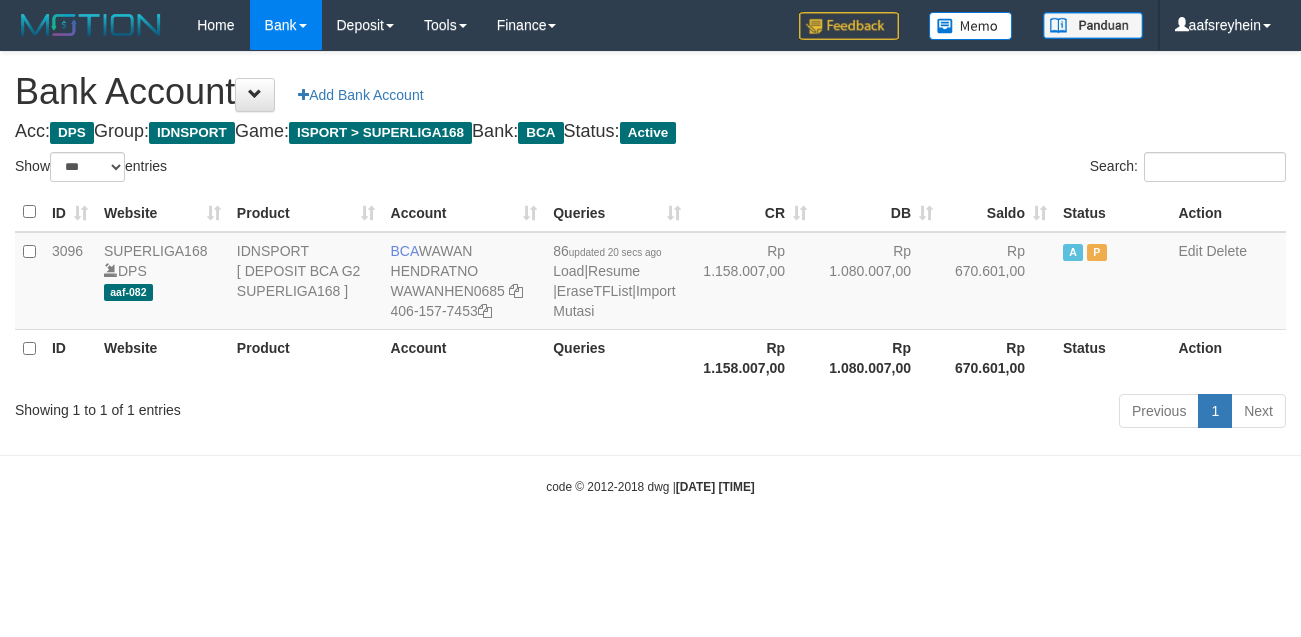 scroll, scrollTop: 0, scrollLeft: 0, axis: both 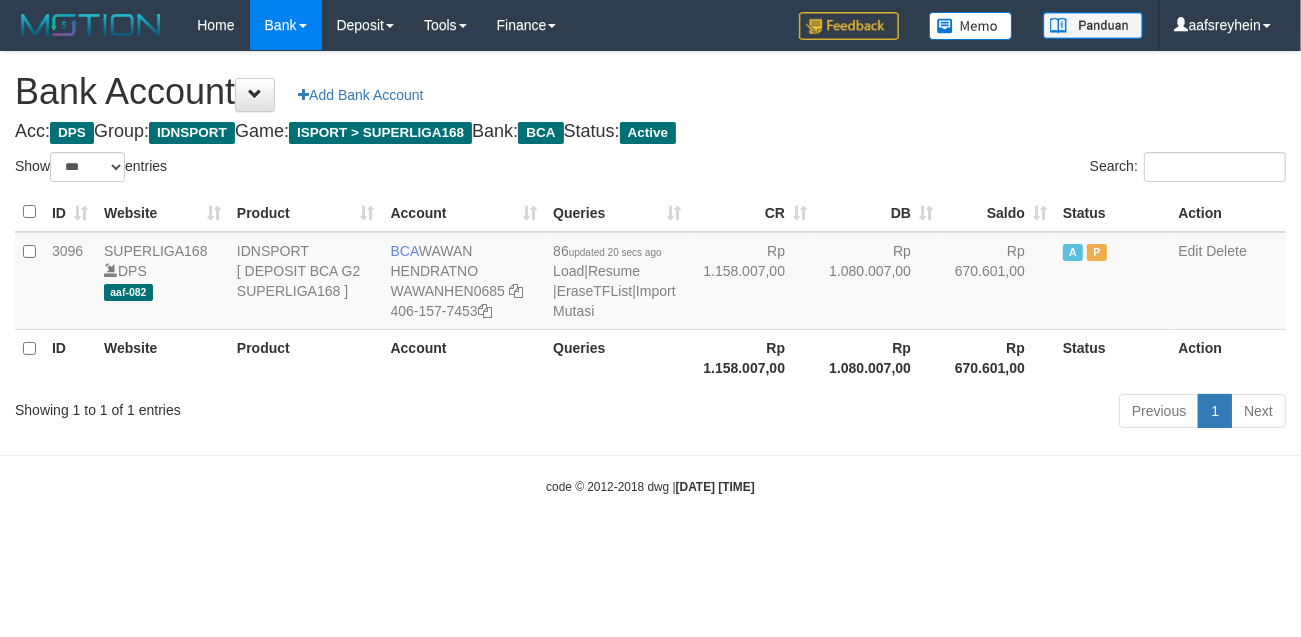 click on "Toggle navigation
Home
Bank
Account List
Load
By Website
Group
[ISPORT]													SUPERLIGA168
By Load Group (DPS)
-" at bounding box center (650, 273) 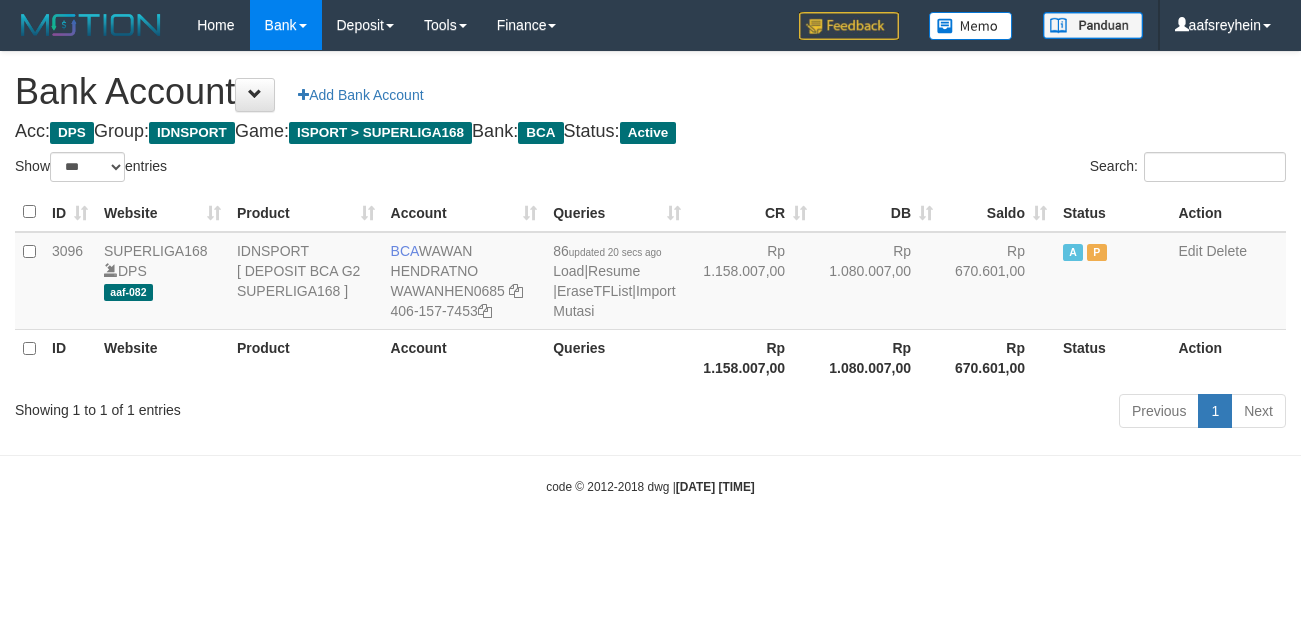 select on "***" 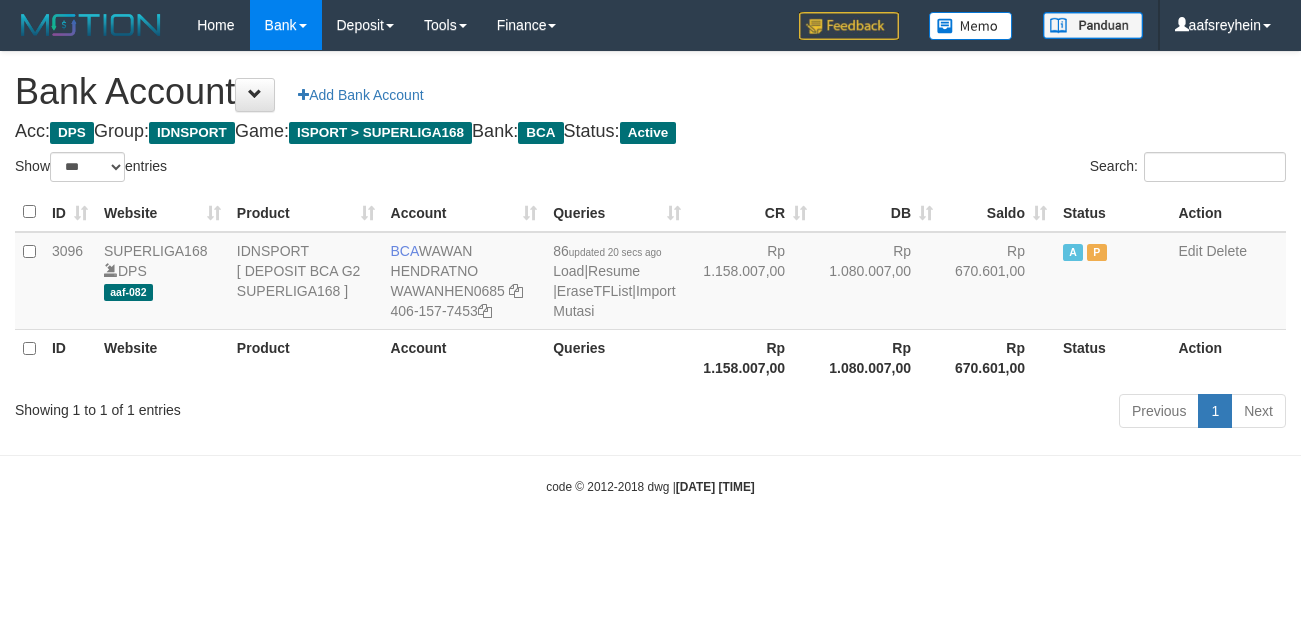 scroll, scrollTop: 0, scrollLeft: 0, axis: both 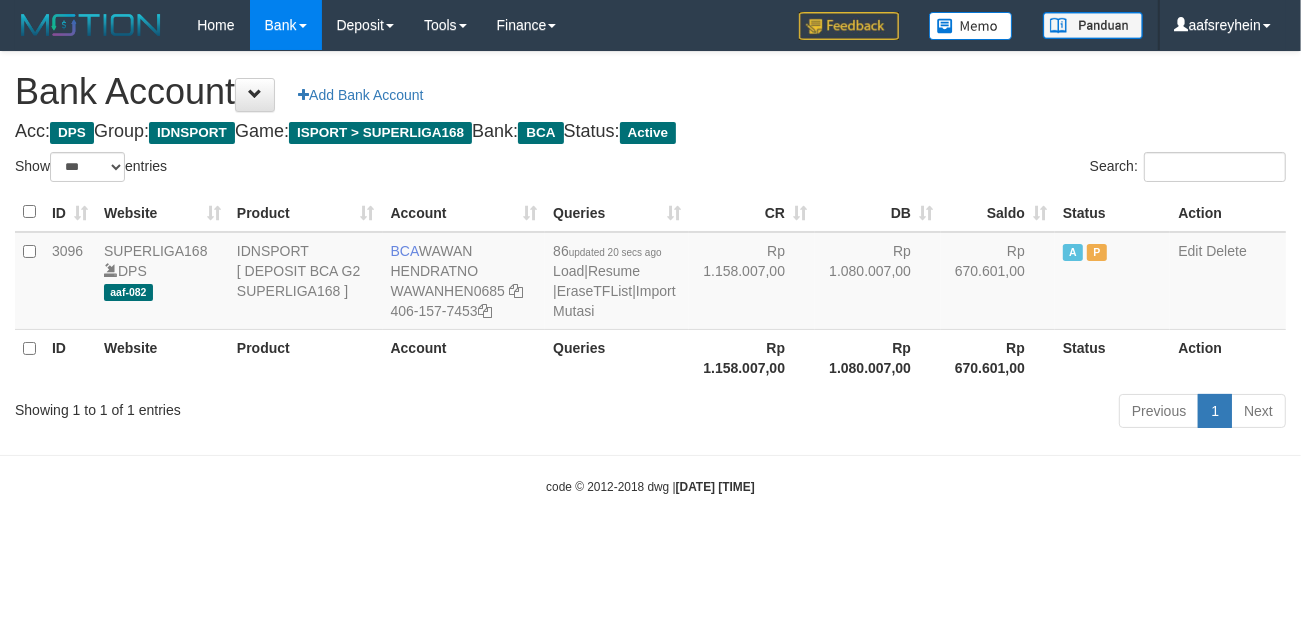click on "Toggle navigation
Home
Bank
Account List
Load
By Website
Group
[ISPORT]													SUPERLIGA168
By Load Group (DPS)
-" at bounding box center [650, 273] 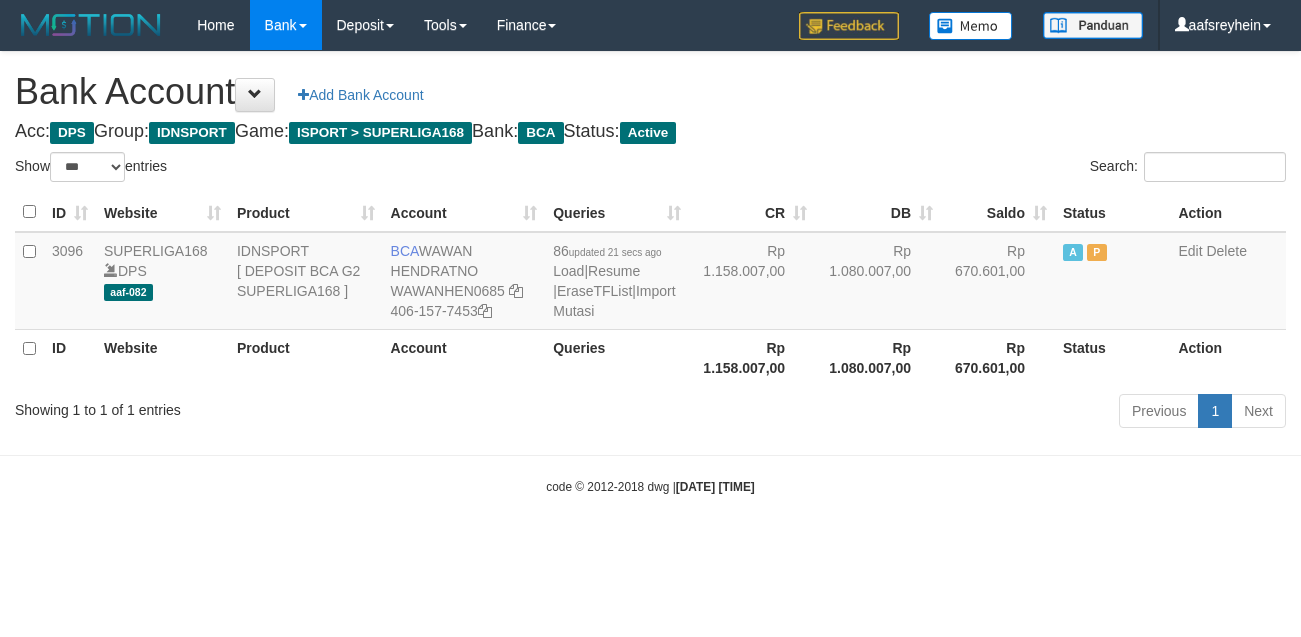 select on "***" 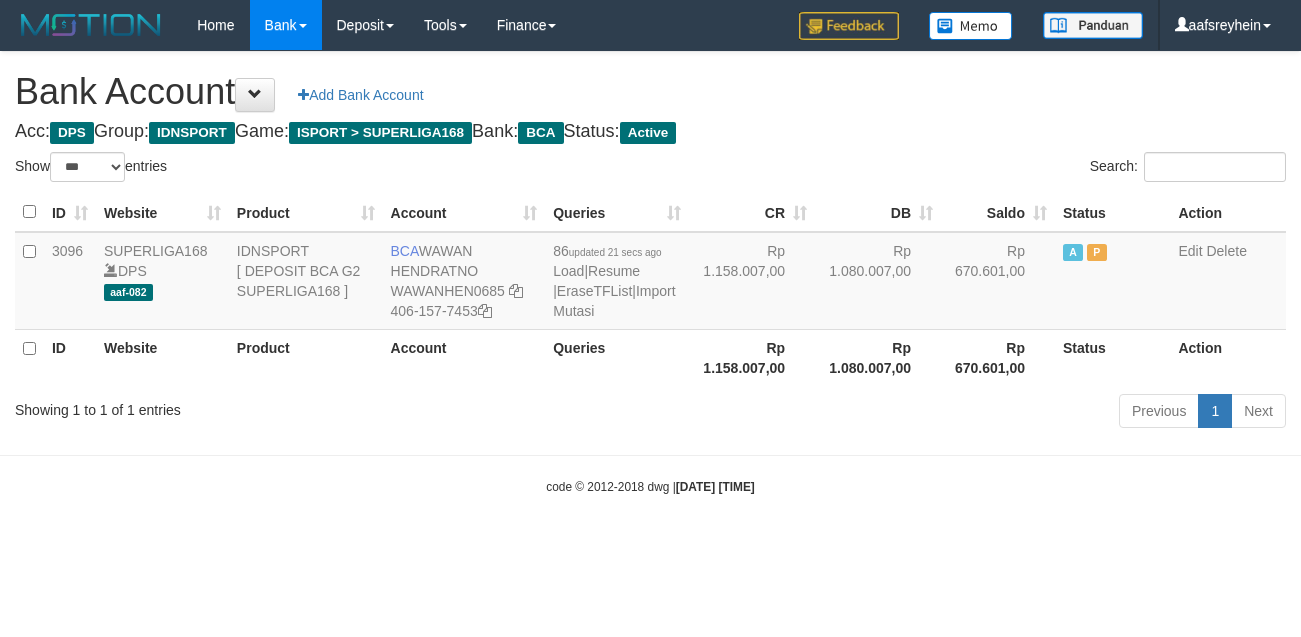 scroll, scrollTop: 0, scrollLeft: 0, axis: both 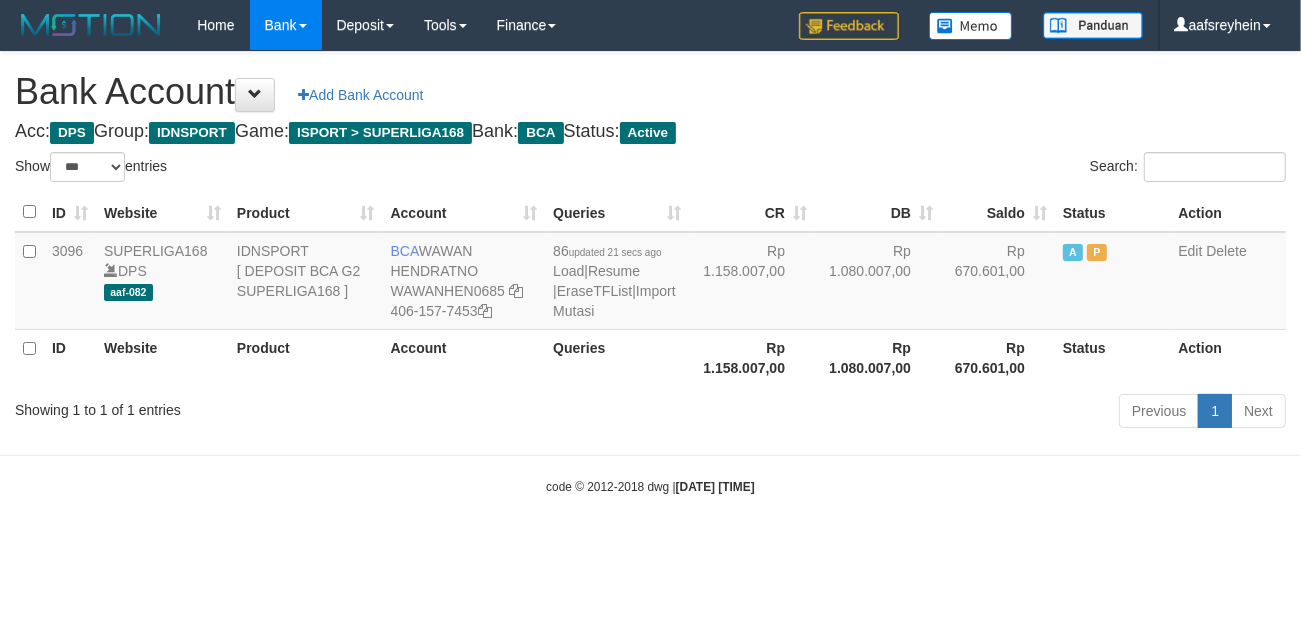 click on "Toggle navigation
Home
Bank
Account List
Load
By Website
Group
[ISPORT]													SUPERLIGA168
By Load Group (DPS)
-" at bounding box center (650, 273) 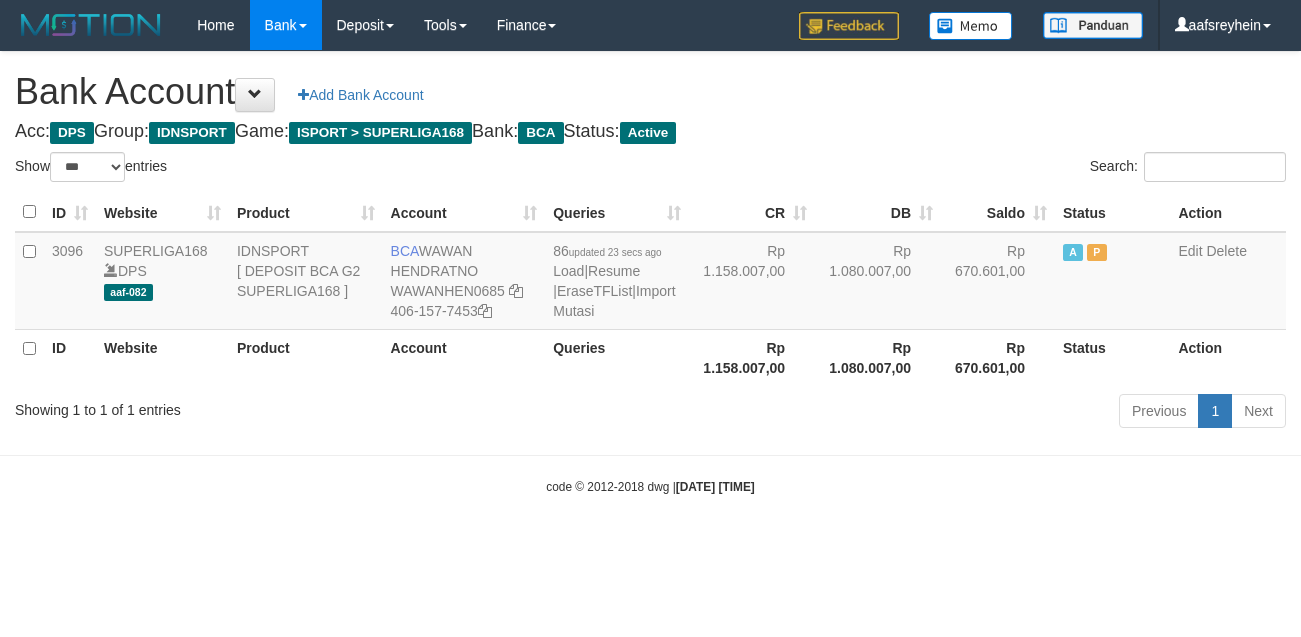 select on "***" 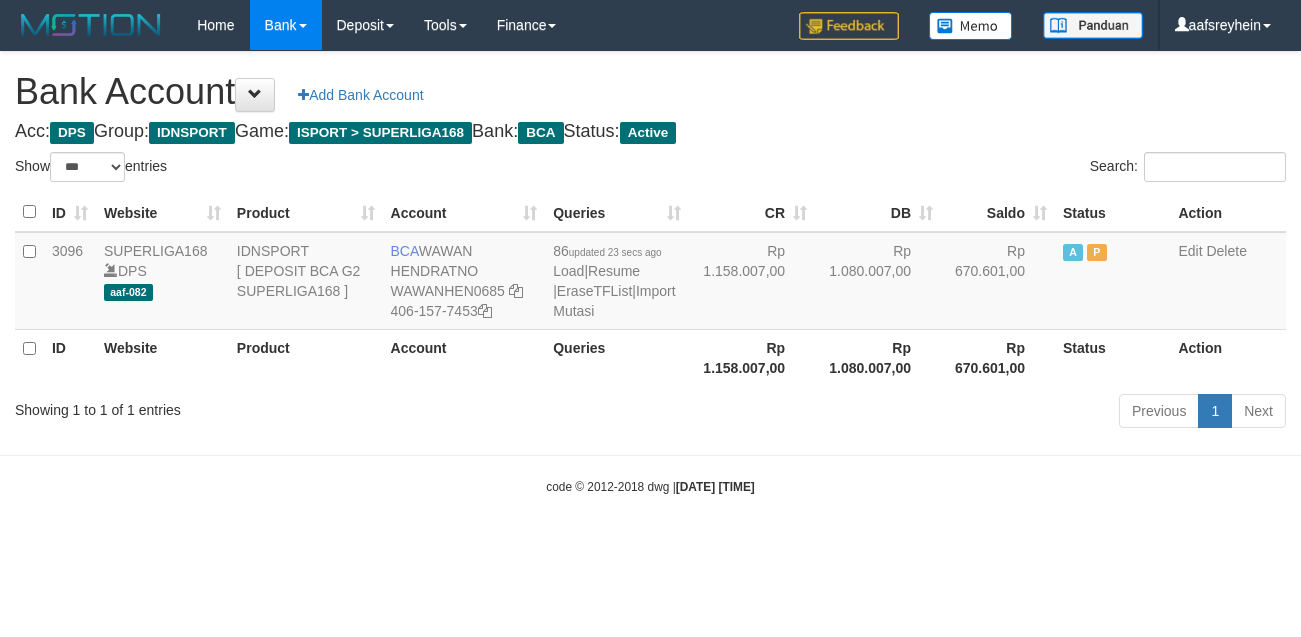 scroll, scrollTop: 0, scrollLeft: 0, axis: both 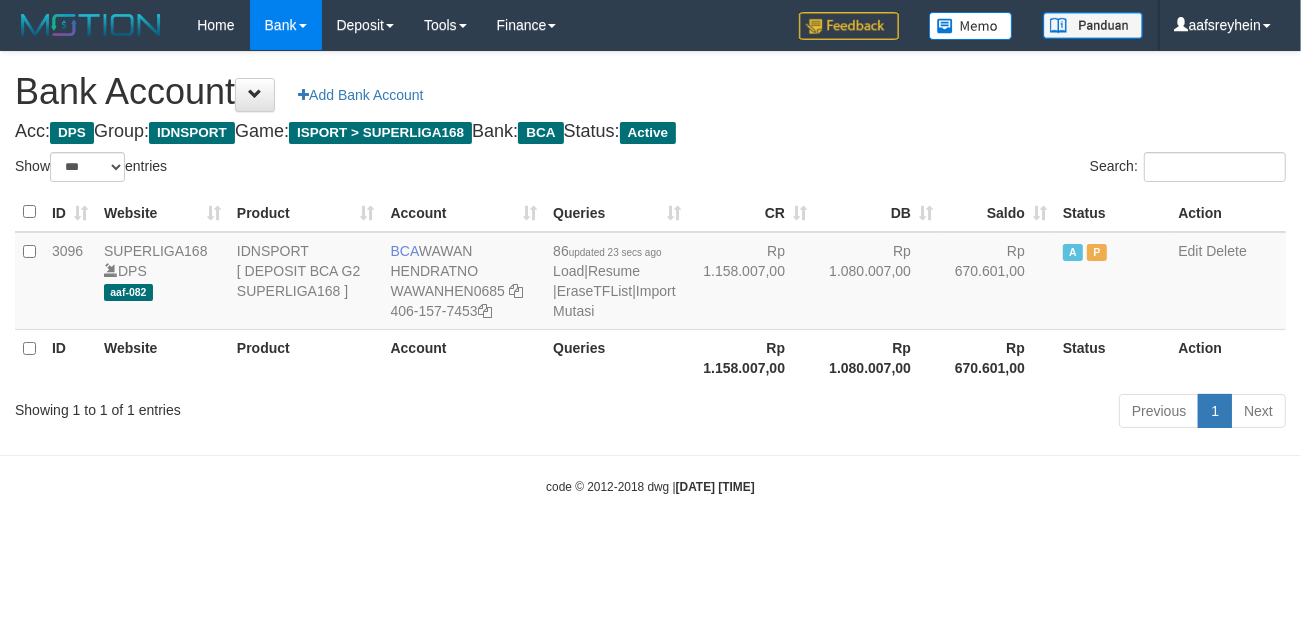 click on "Toggle navigation
Home
Bank
Account List
Load
By Website
Group
[ISPORT]													SUPERLIGA168
By Load Group (DPS)
-" at bounding box center (650, 273) 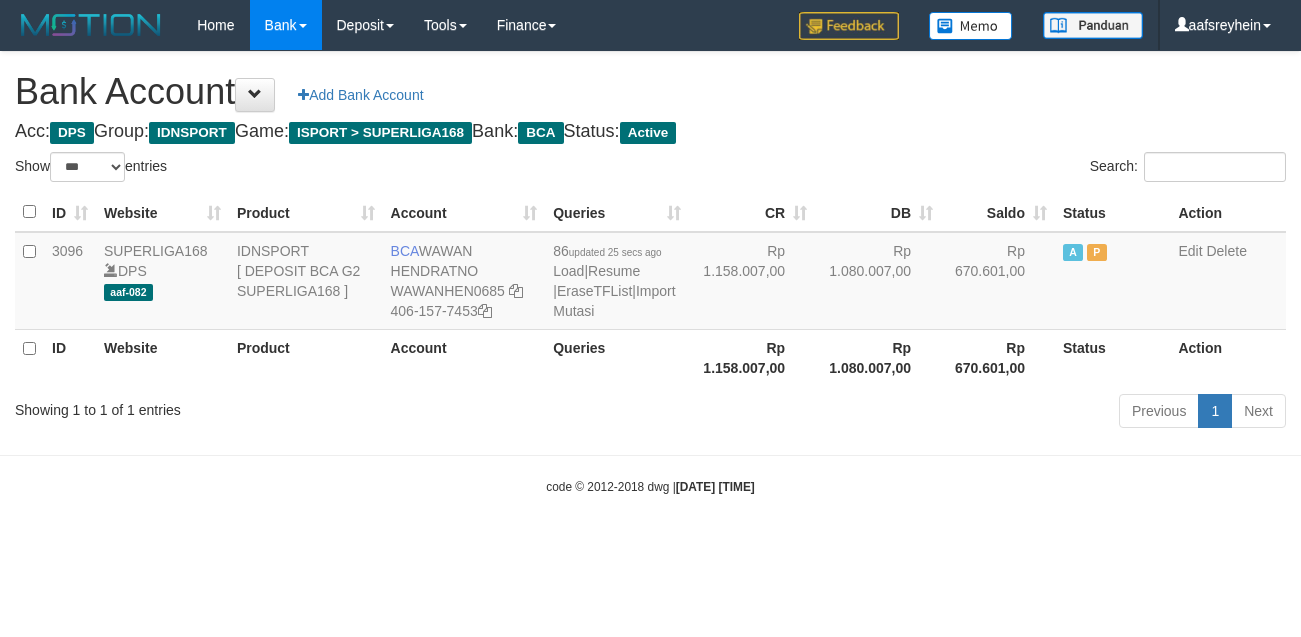 select on "***" 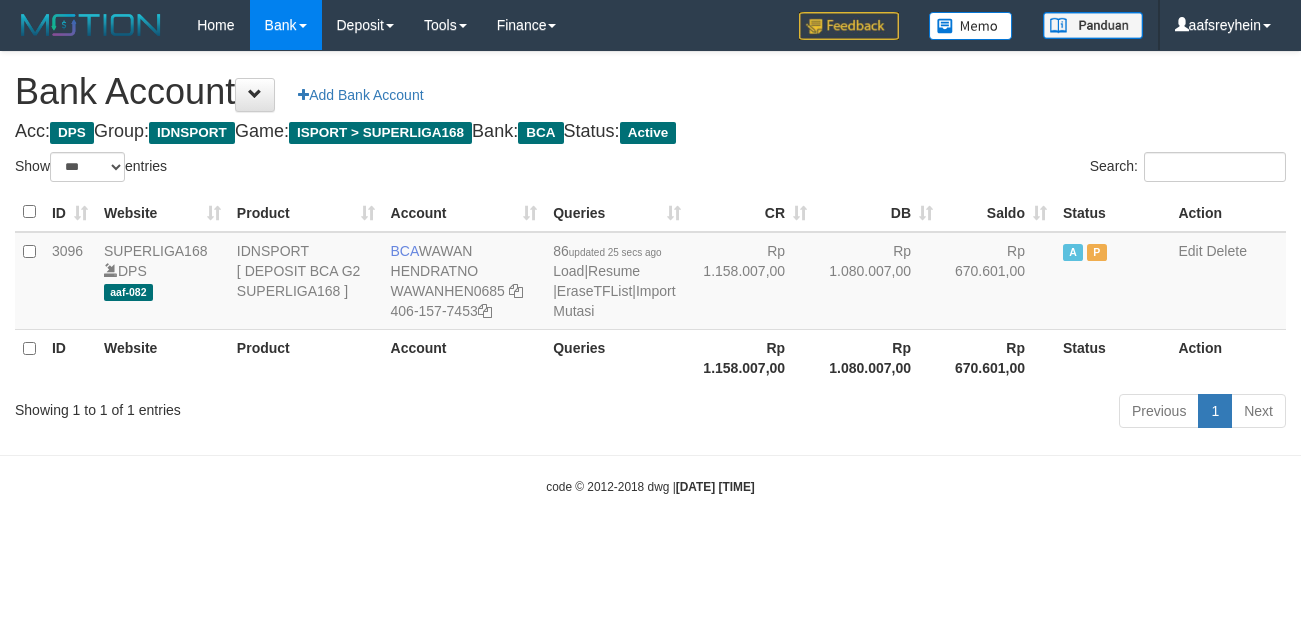 scroll, scrollTop: 0, scrollLeft: 0, axis: both 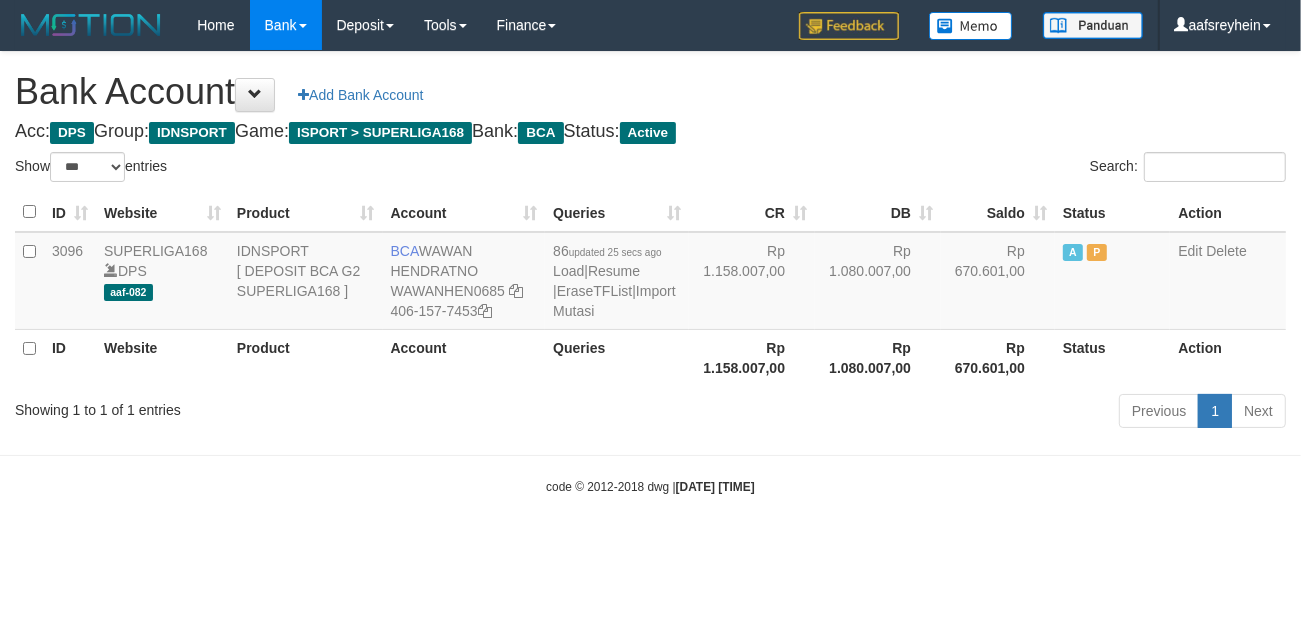 click on "Toggle navigation
Home
Bank
Account List
Load
By Website
Group
[ISPORT]													SUPERLIGA168
By Load Group (DPS)
-" at bounding box center [650, 273] 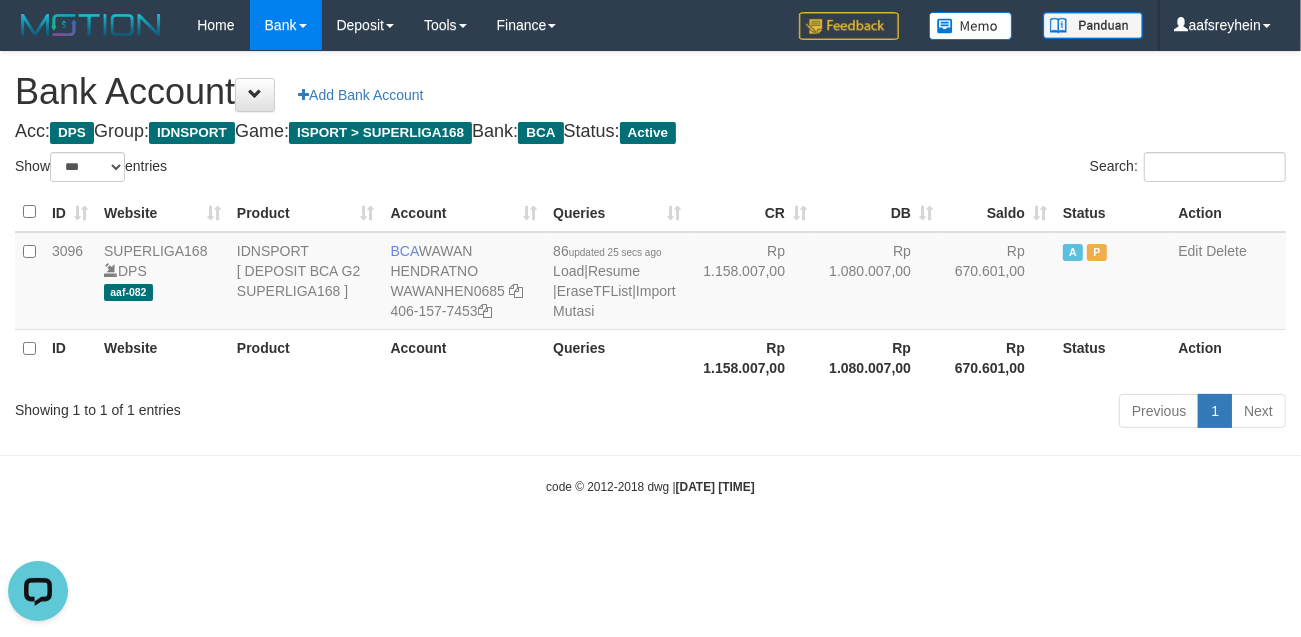 scroll, scrollTop: 0, scrollLeft: 0, axis: both 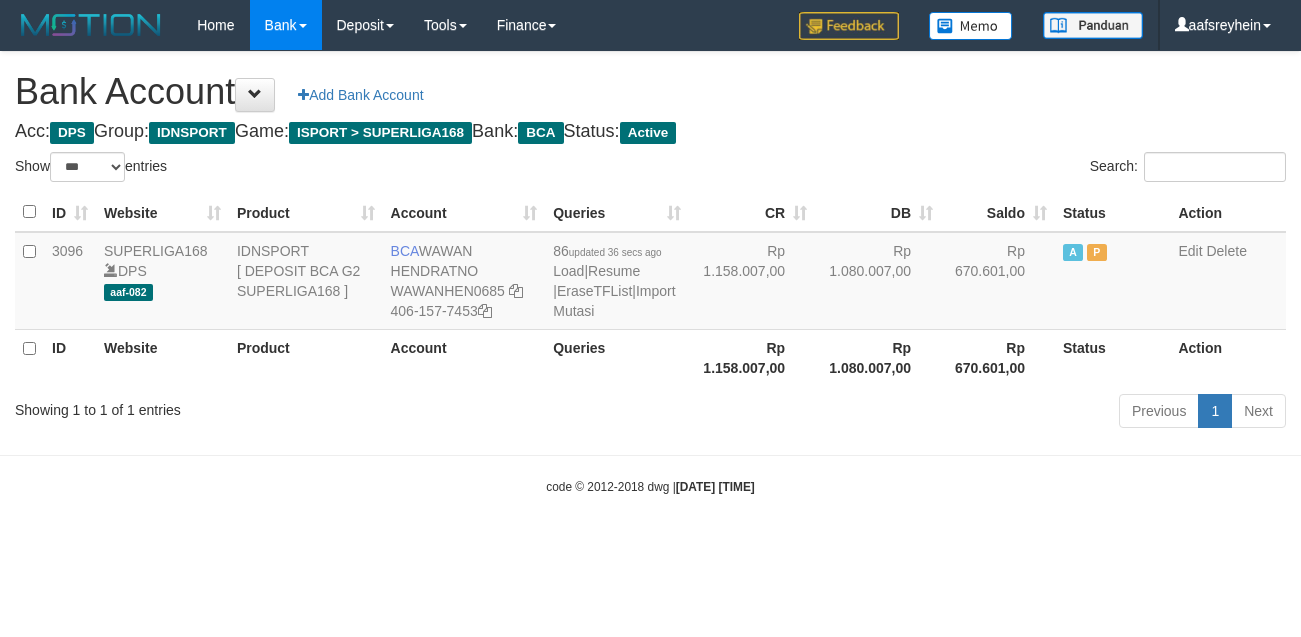 select on "***" 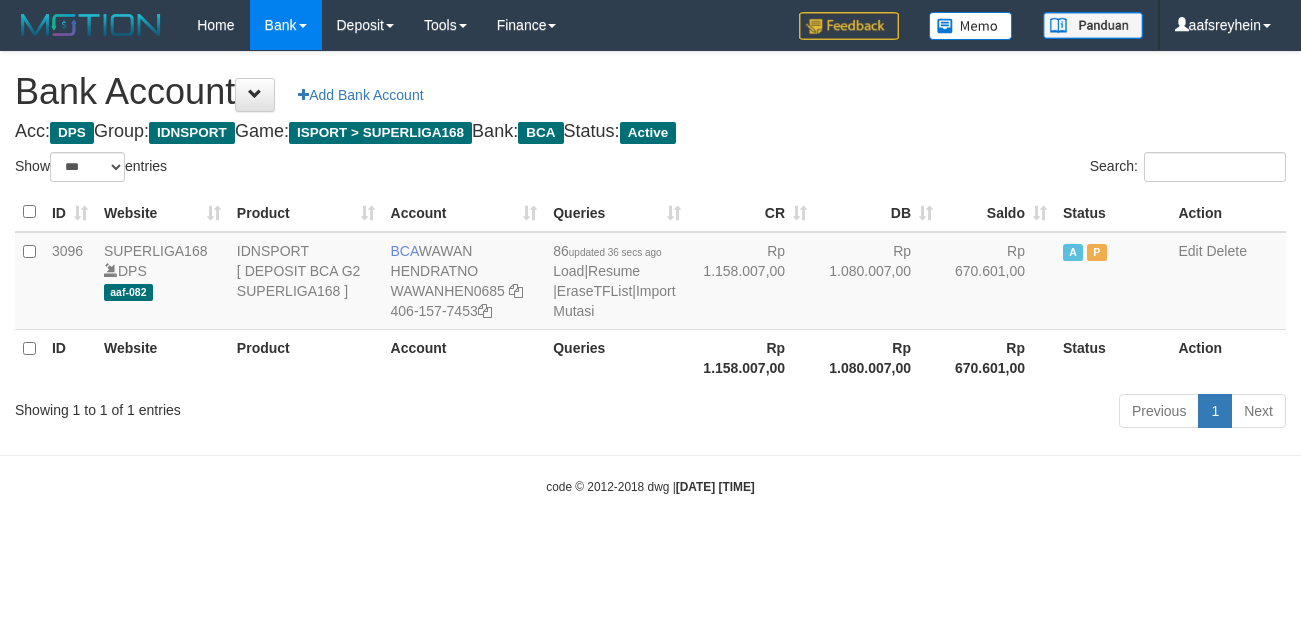 scroll, scrollTop: 0, scrollLeft: 0, axis: both 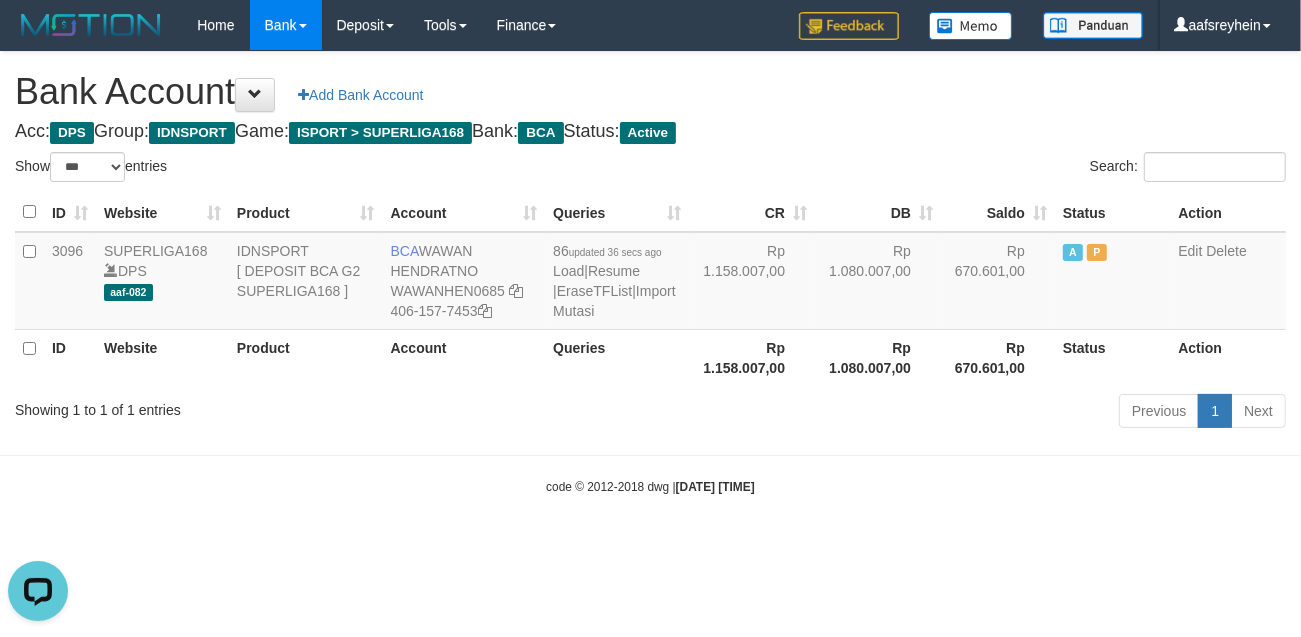 click on "Search:" at bounding box center [1188, 167] 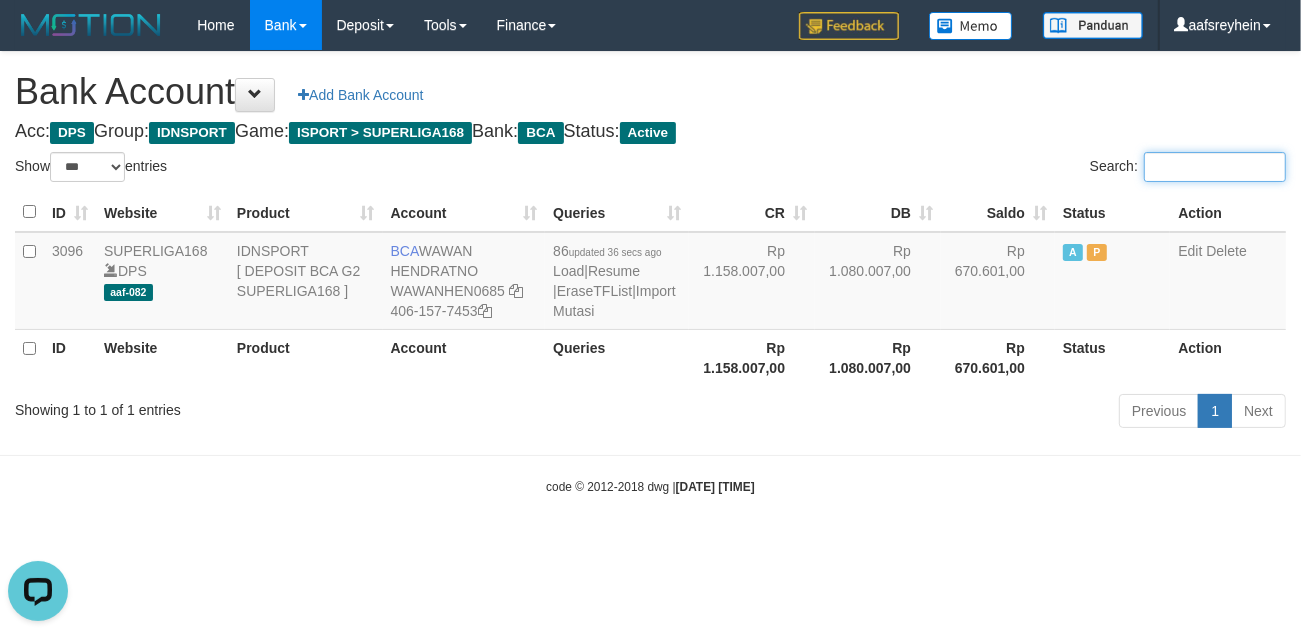 click on "Search:" at bounding box center (1215, 167) 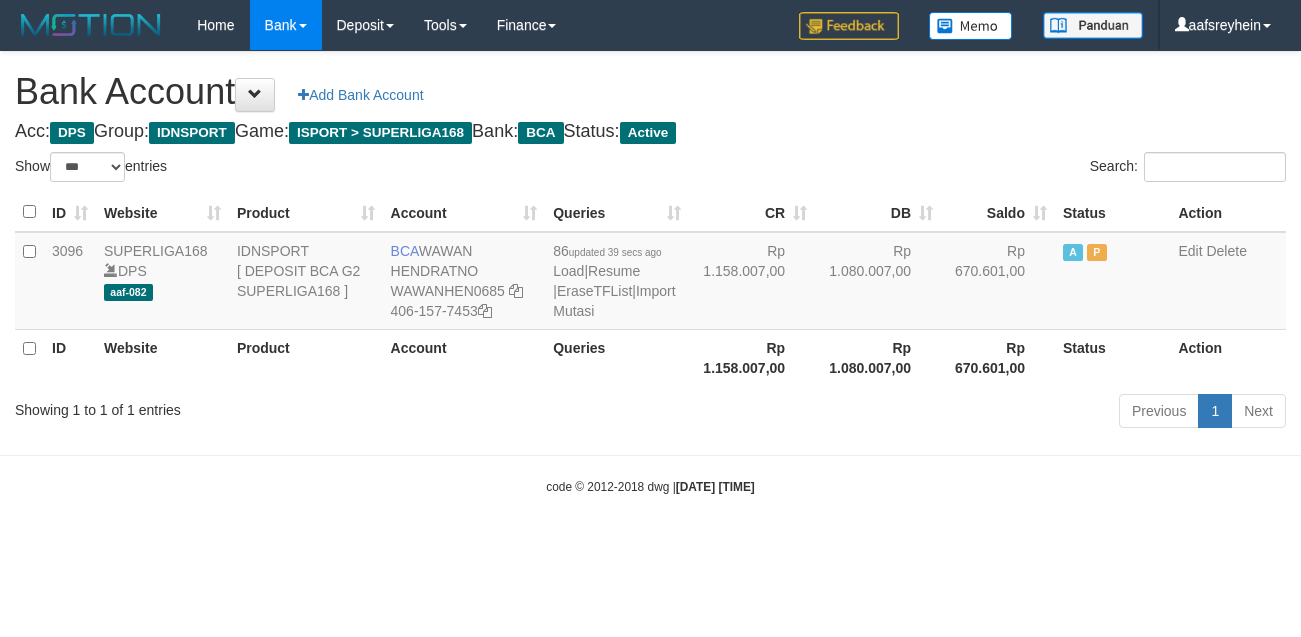 select on "***" 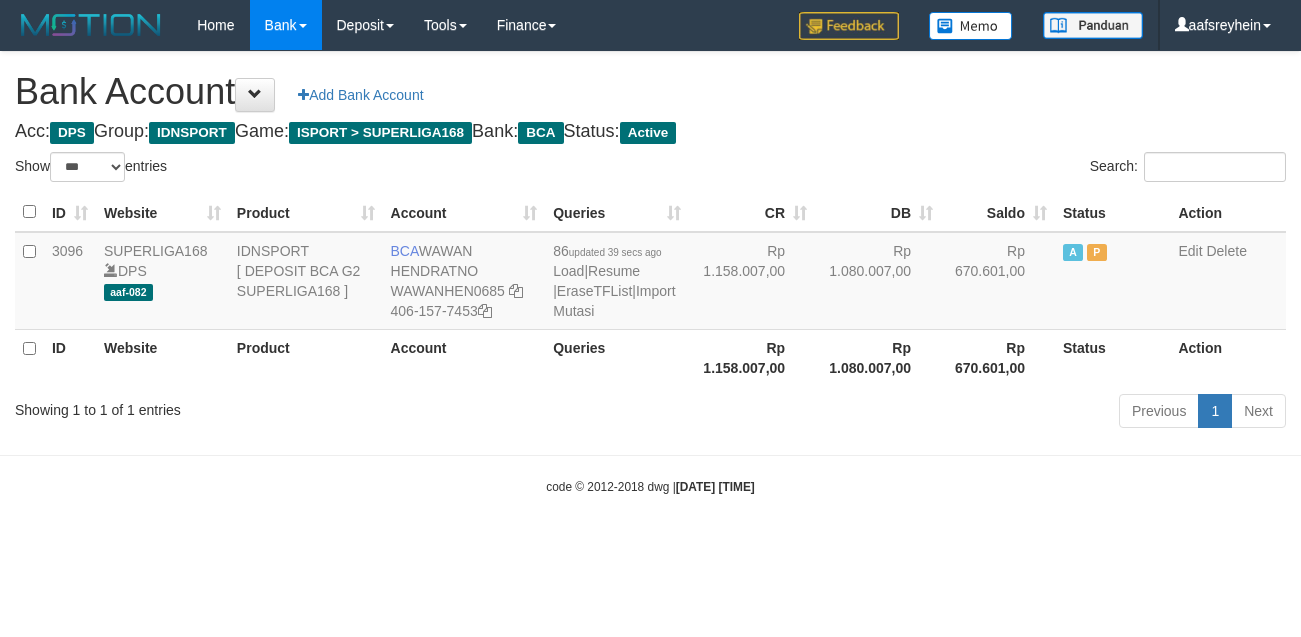 scroll, scrollTop: 0, scrollLeft: 0, axis: both 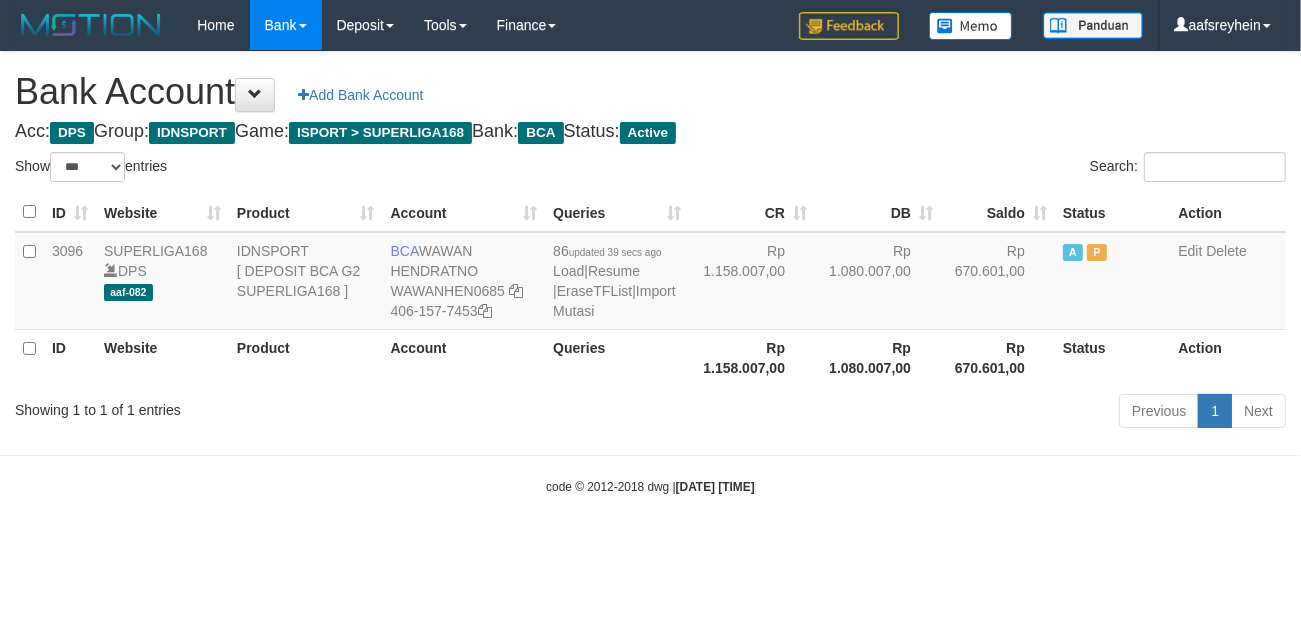 click on "Toggle navigation
Home
Bank
Account List
Load
By Website
Group
[ISPORT]													SUPERLIGA168
By Load Group (DPS)
-" at bounding box center [650, 273] 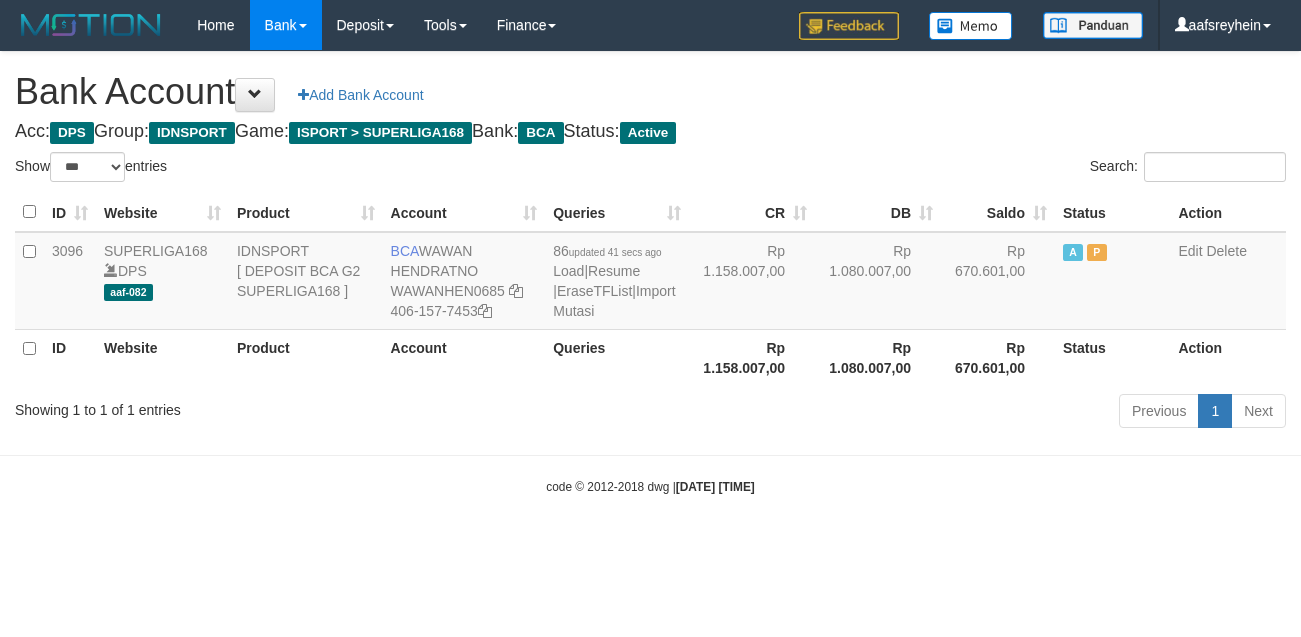 select on "***" 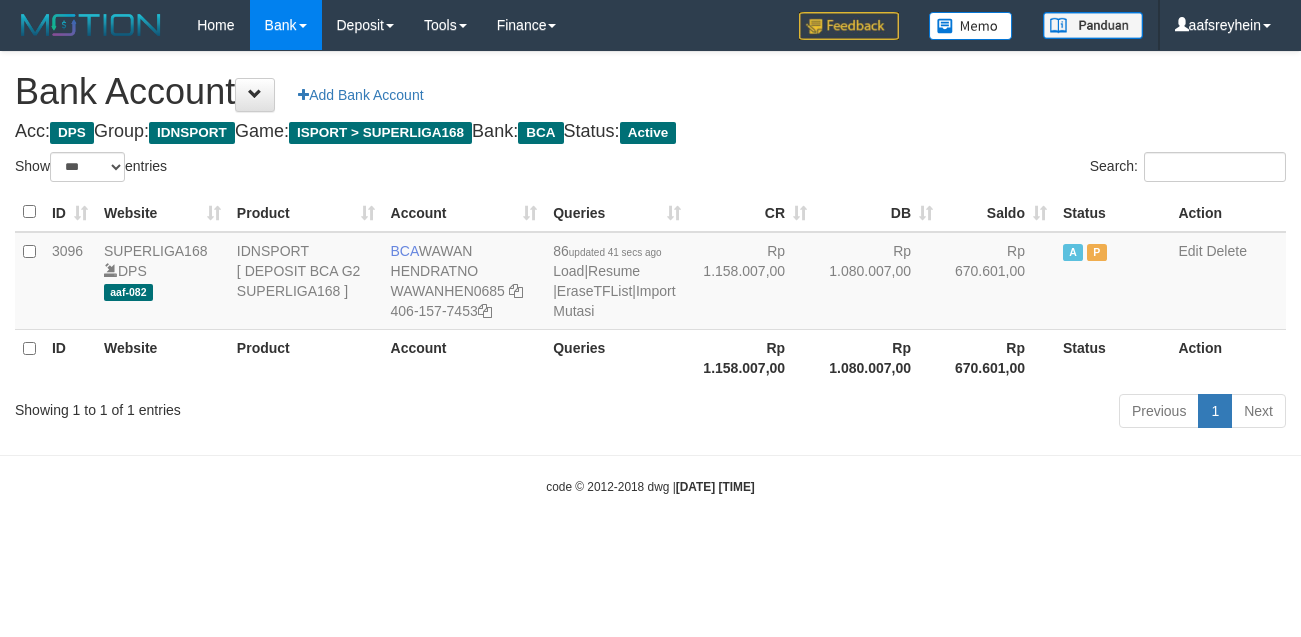 scroll, scrollTop: 0, scrollLeft: 0, axis: both 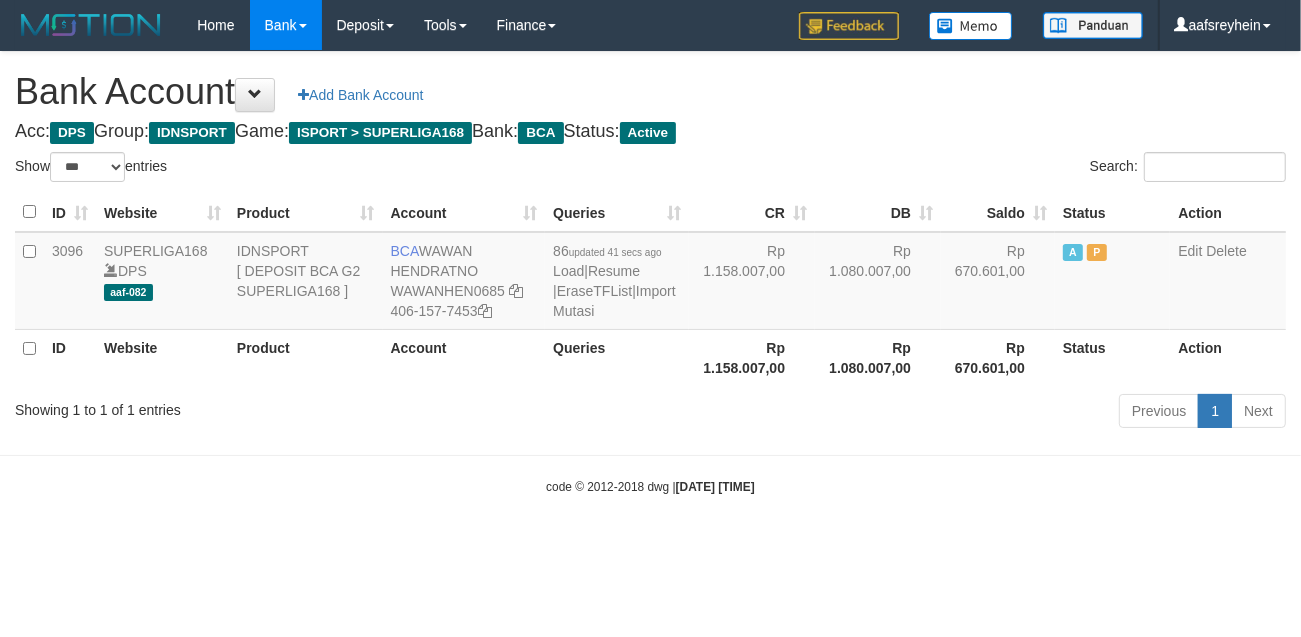 click on "Acc: 										 DPS
Group:   IDNSPORT    		Game:   ISPORT > SUPERLIGA168    		Bank:   BCA    		Status:  Active" at bounding box center [650, 132] 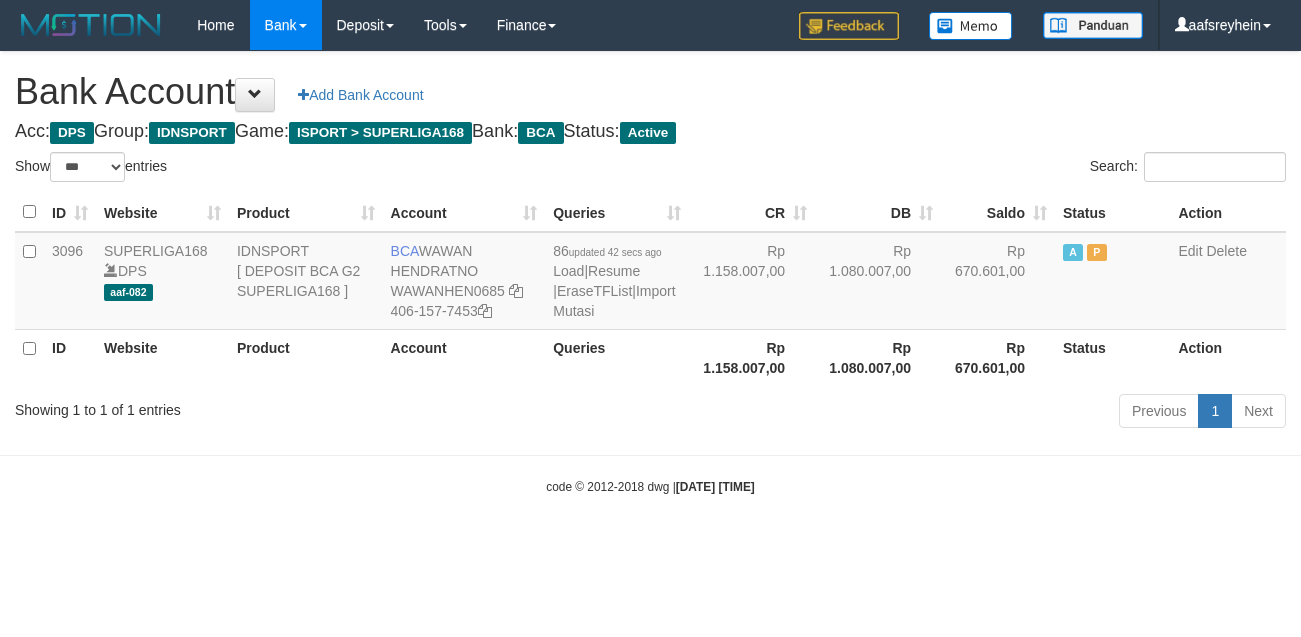 select on "***" 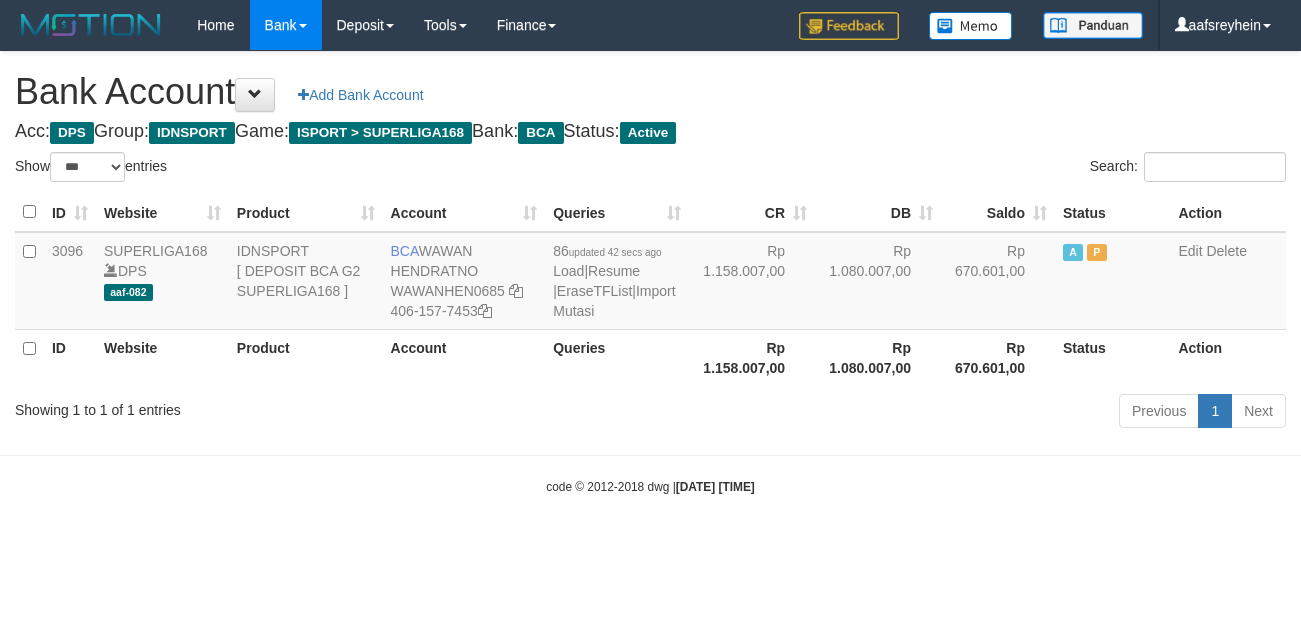 scroll, scrollTop: 0, scrollLeft: 0, axis: both 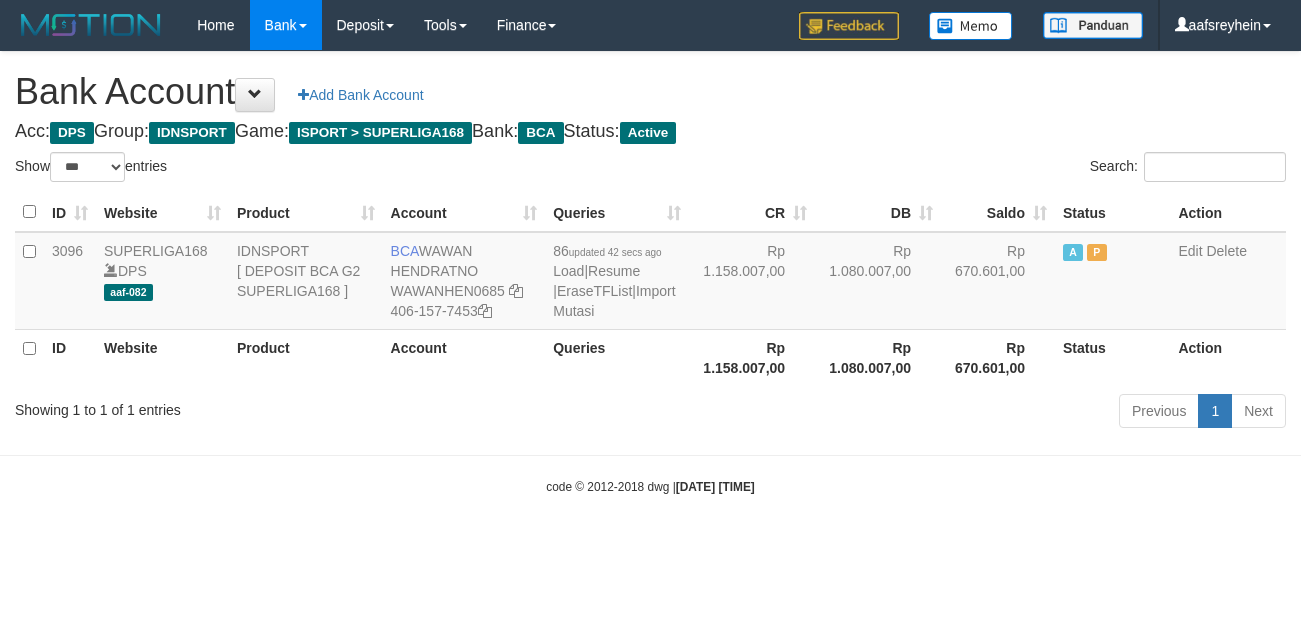 select on "***" 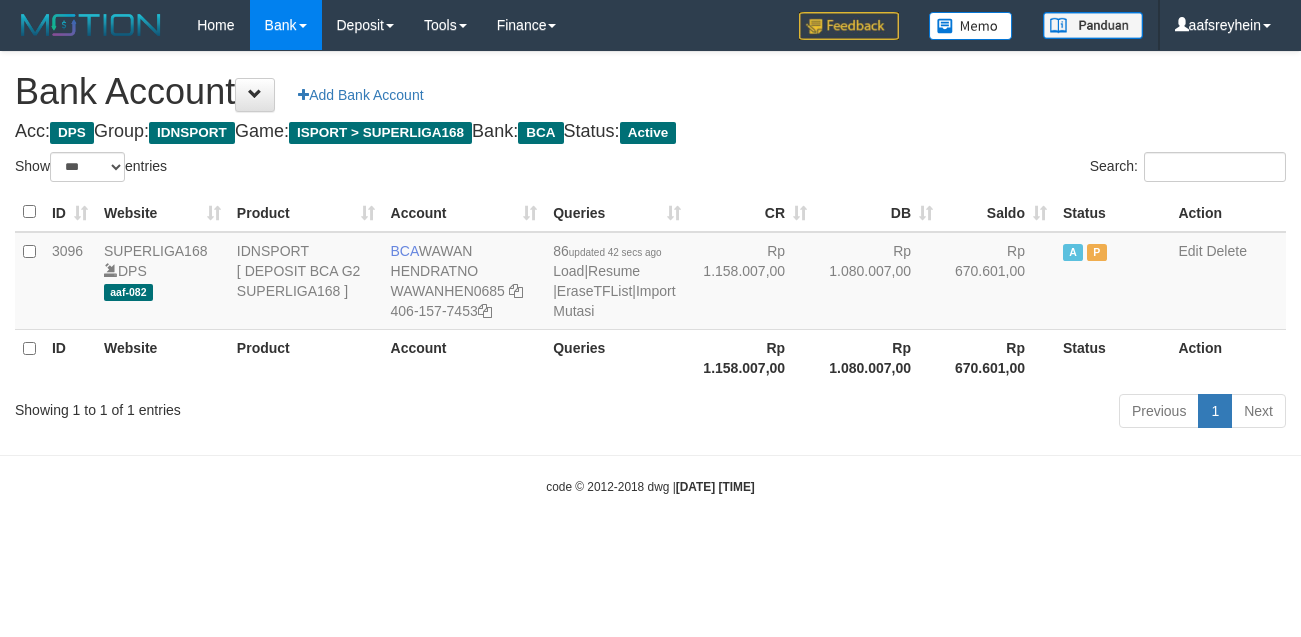 scroll, scrollTop: 0, scrollLeft: 0, axis: both 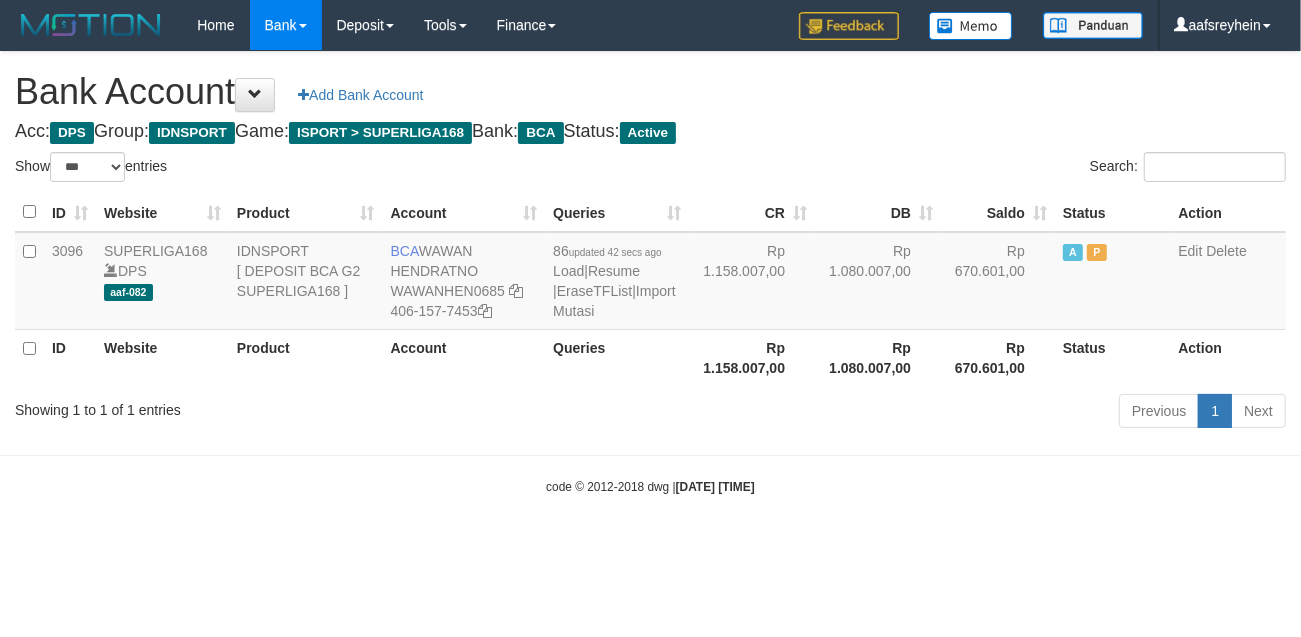 click on "code © 2012-2018 dwg |  2025/07/12 08:11:35" at bounding box center [650, 486] 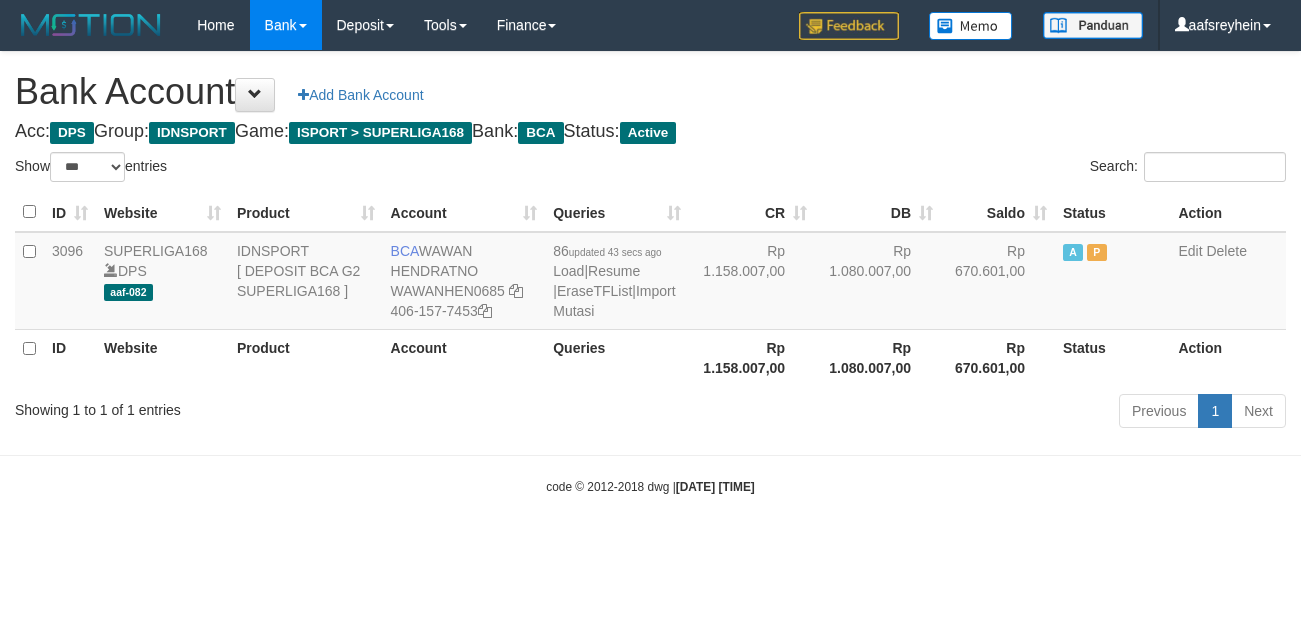 select on "***" 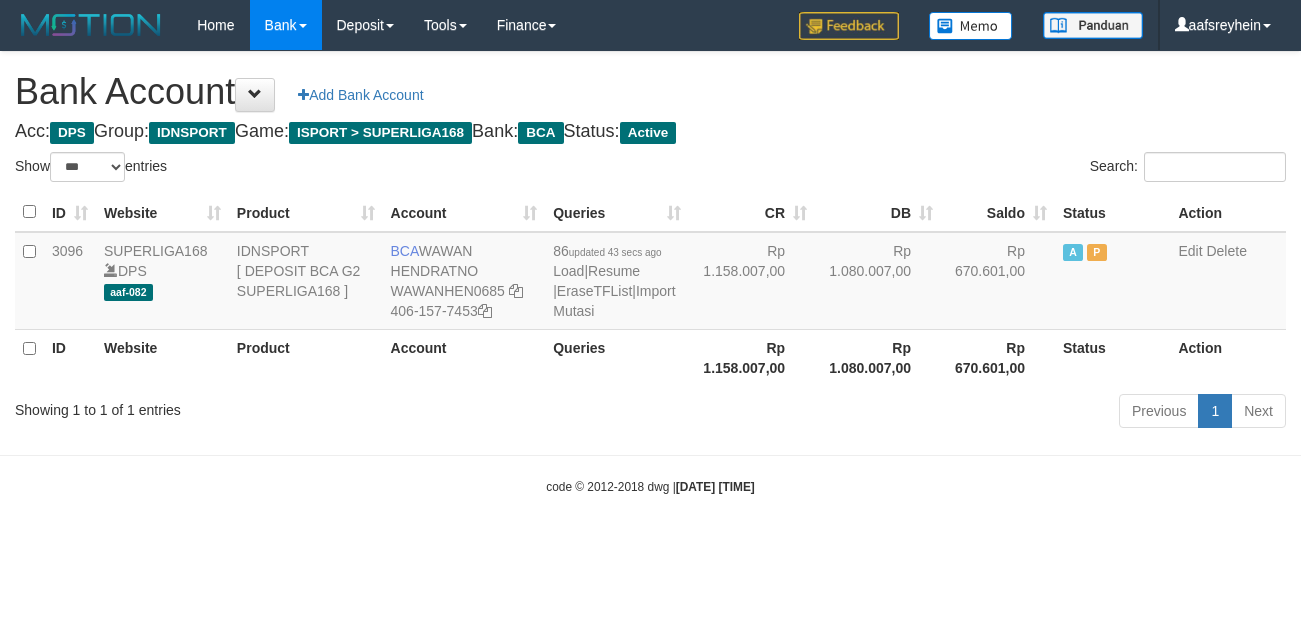 scroll, scrollTop: 0, scrollLeft: 0, axis: both 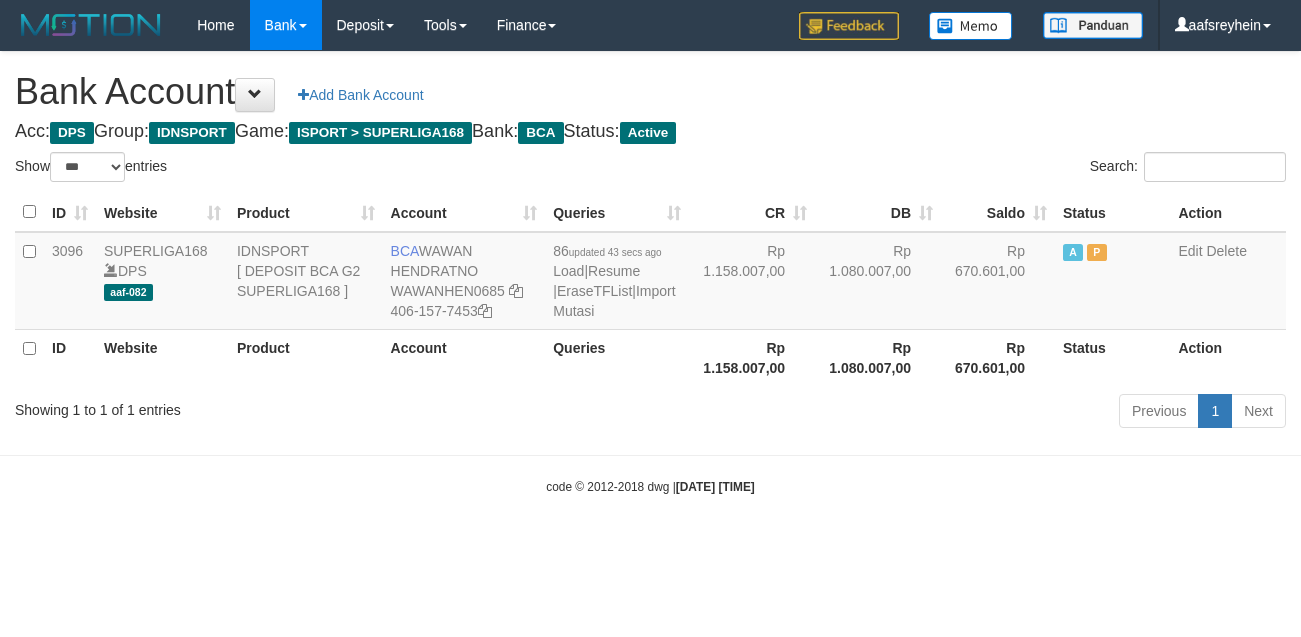 select on "***" 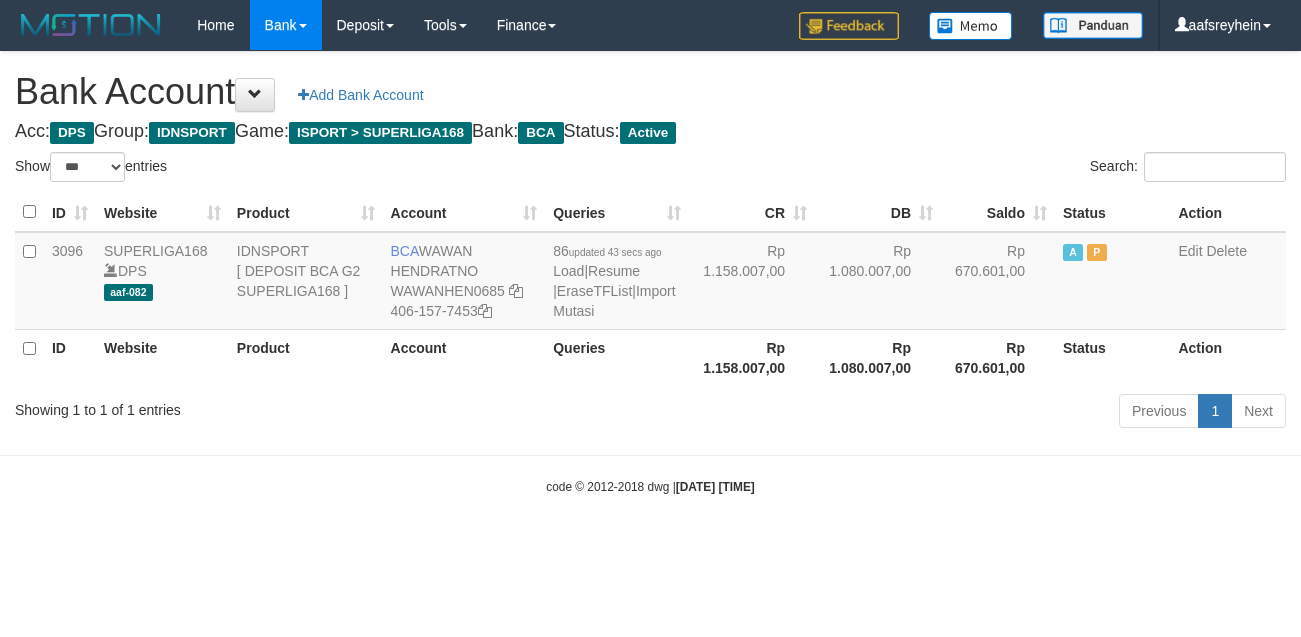 scroll, scrollTop: 0, scrollLeft: 0, axis: both 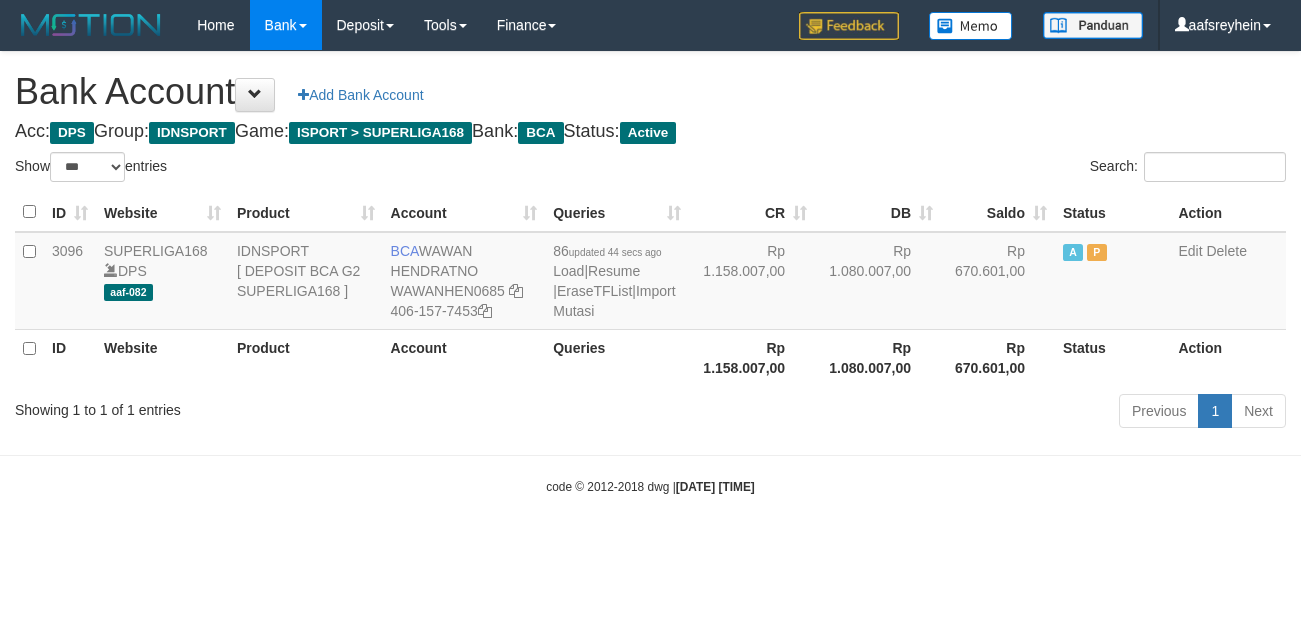select on "***" 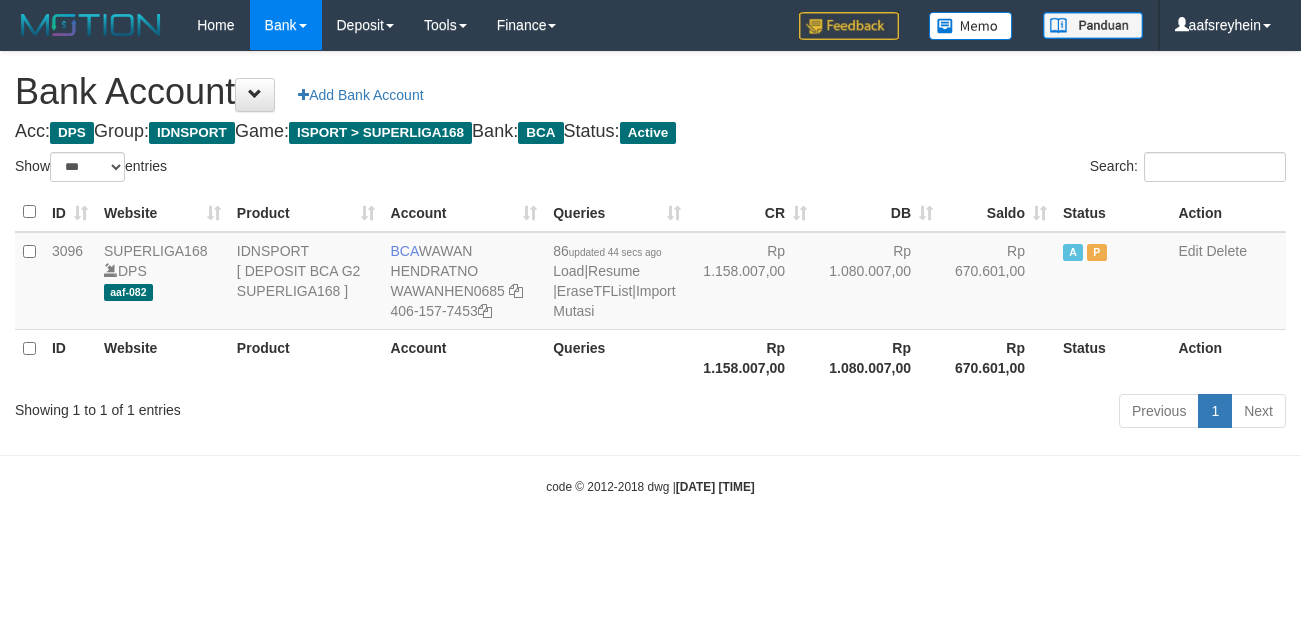 scroll, scrollTop: 0, scrollLeft: 0, axis: both 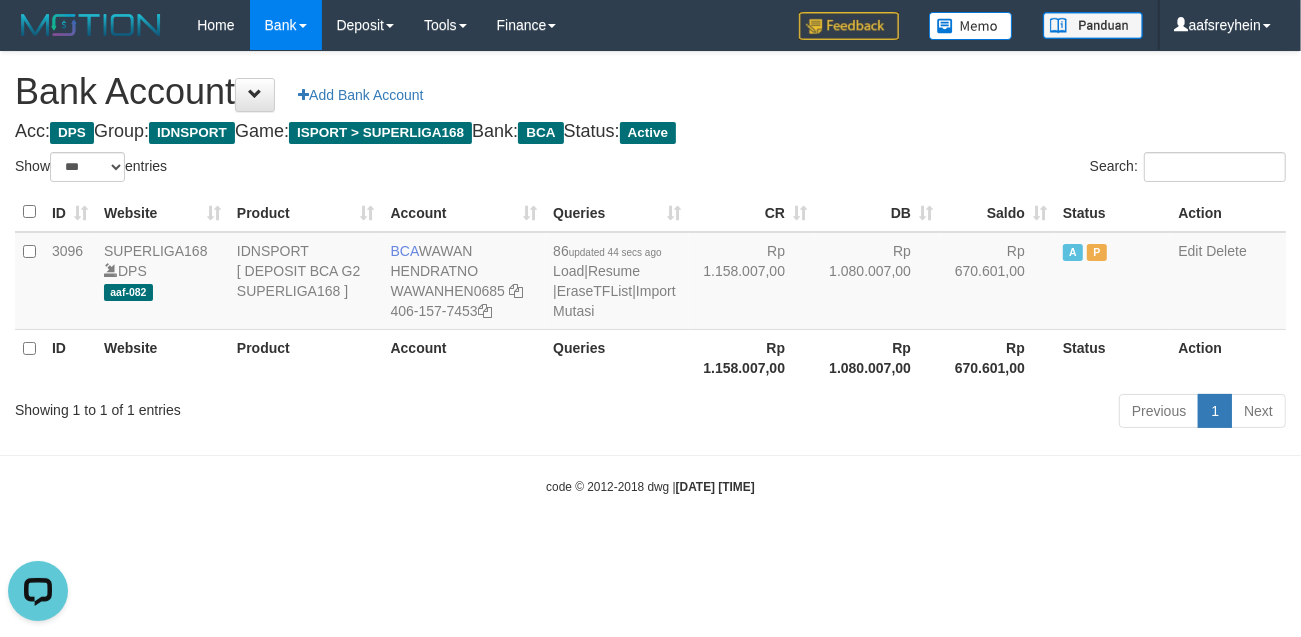 click on "Toggle navigation
Home
Bank
Account List
Load
By Website
Group
[ISPORT]													SUPERLIGA168
By Load Group (DPS)" at bounding box center (650, 273) 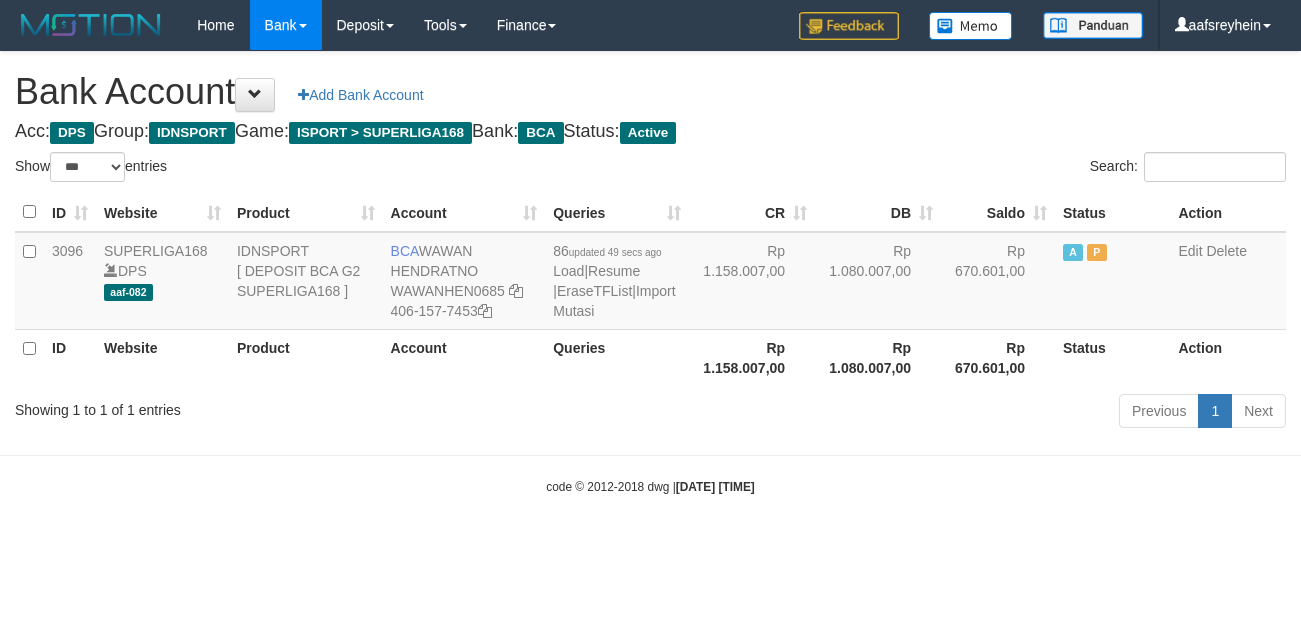 select on "***" 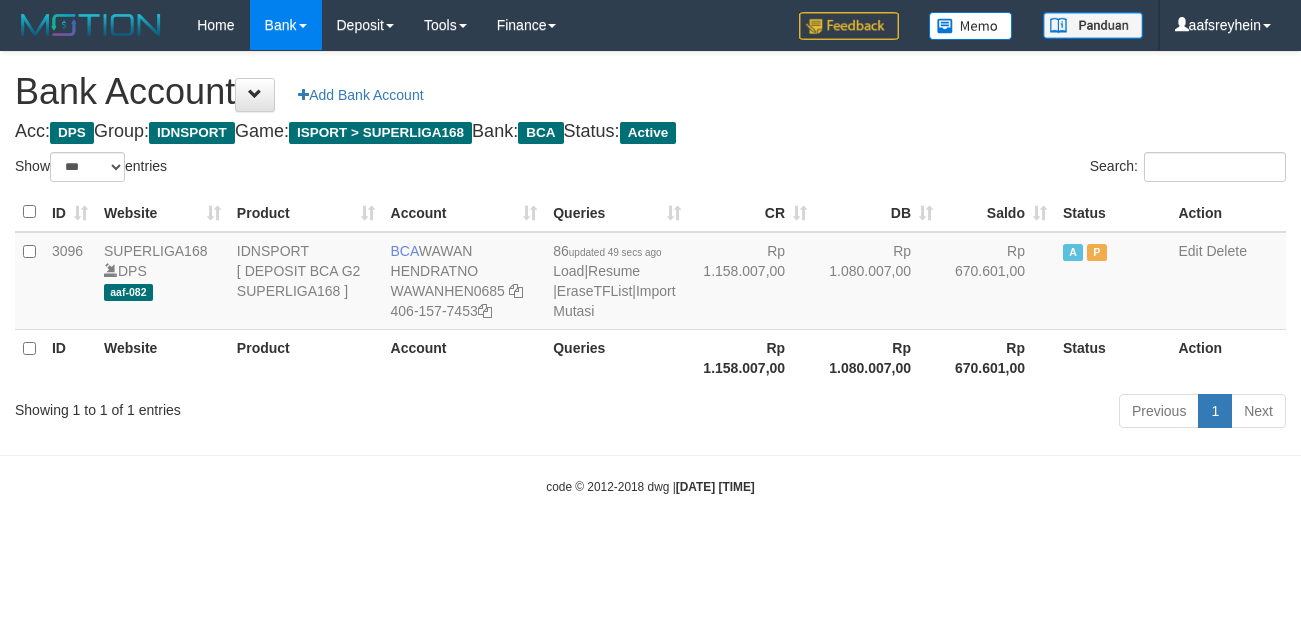 scroll, scrollTop: 0, scrollLeft: 0, axis: both 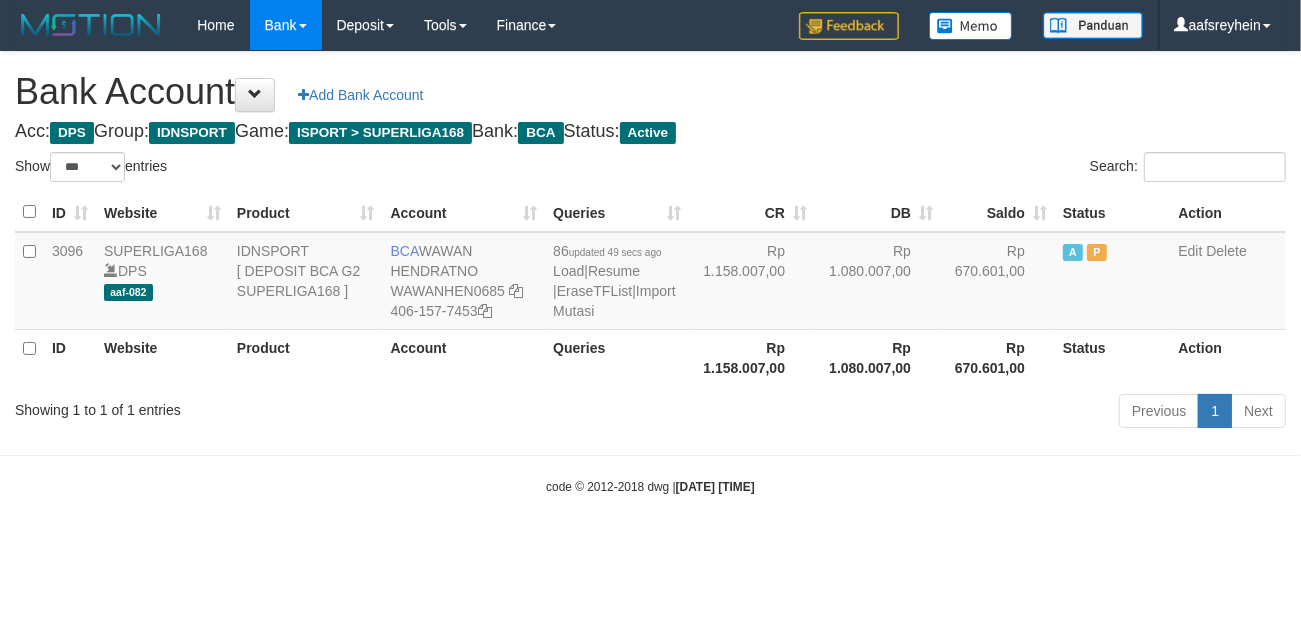 click on "Previous 1 Next" at bounding box center (921, 413) 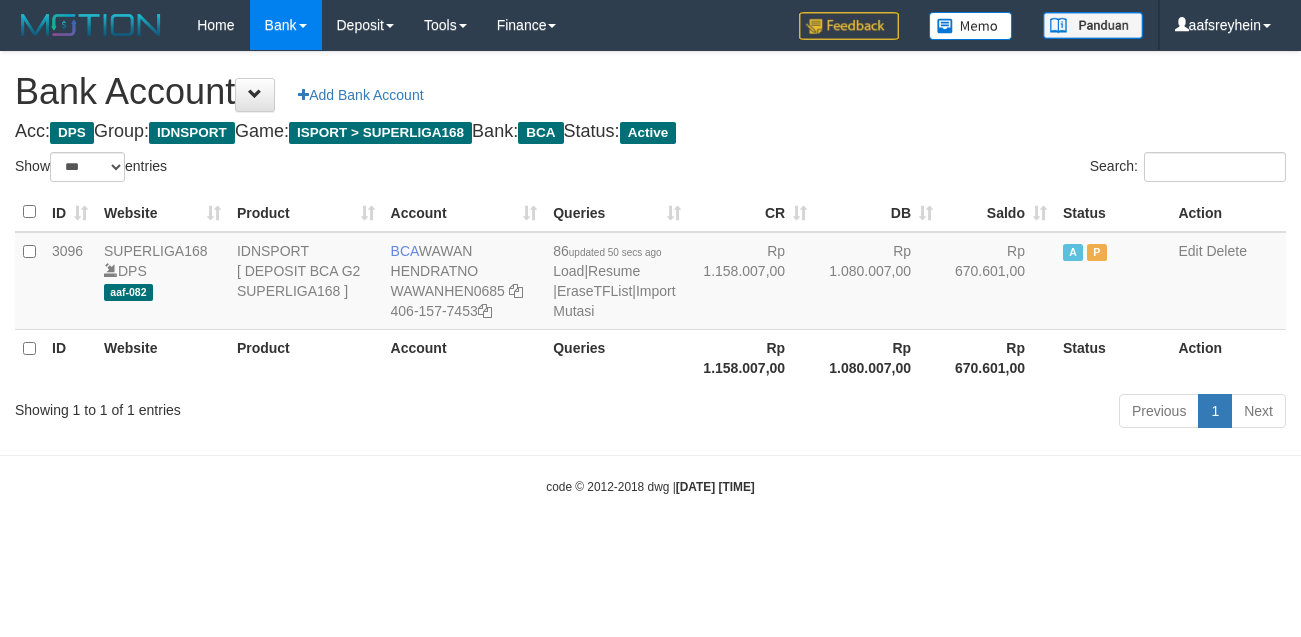 select on "***" 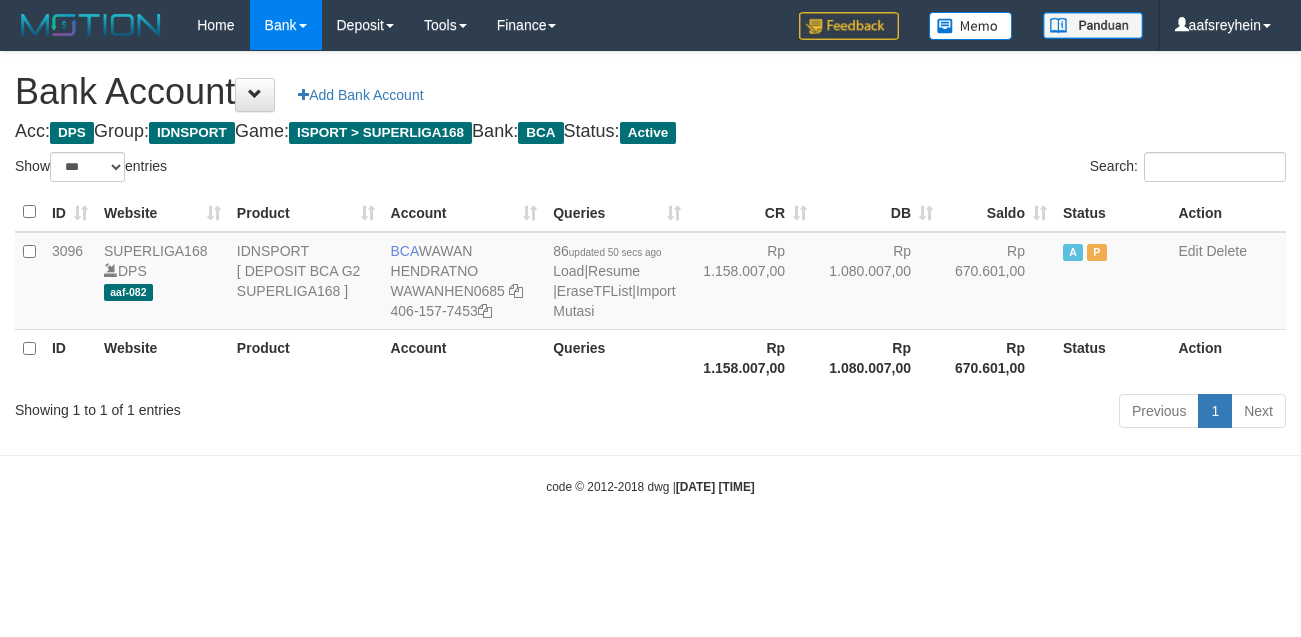 scroll, scrollTop: 0, scrollLeft: 0, axis: both 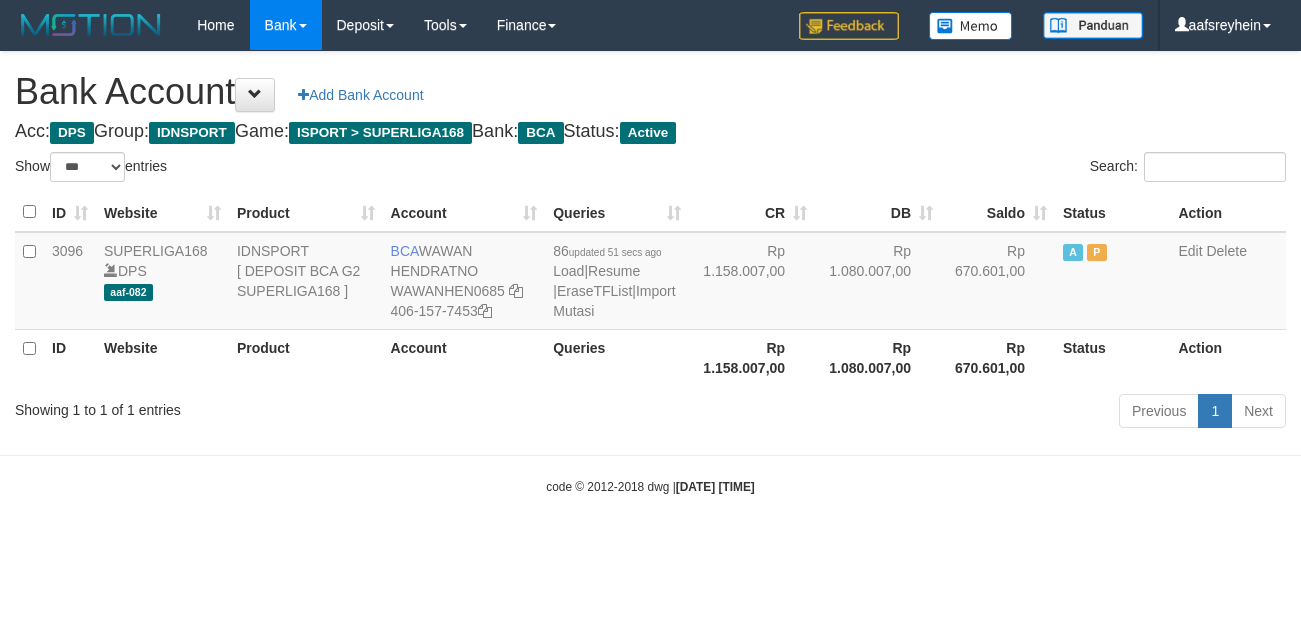 select on "***" 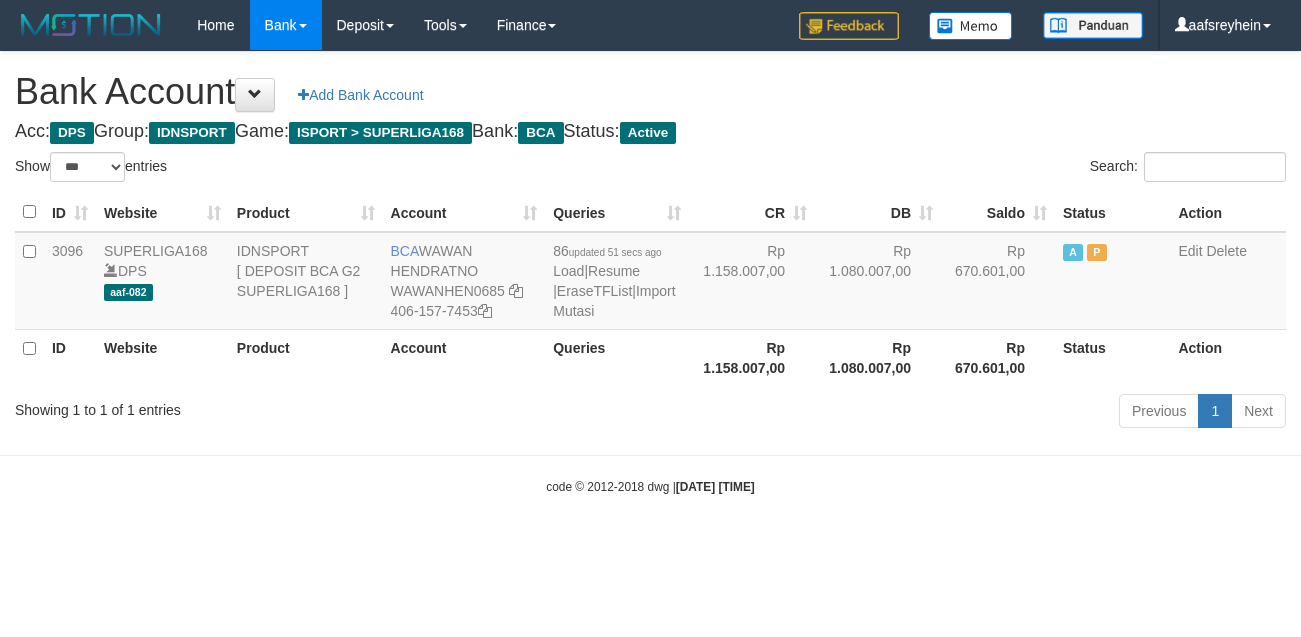 scroll, scrollTop: 0, scrollLeft: 0, axis: both 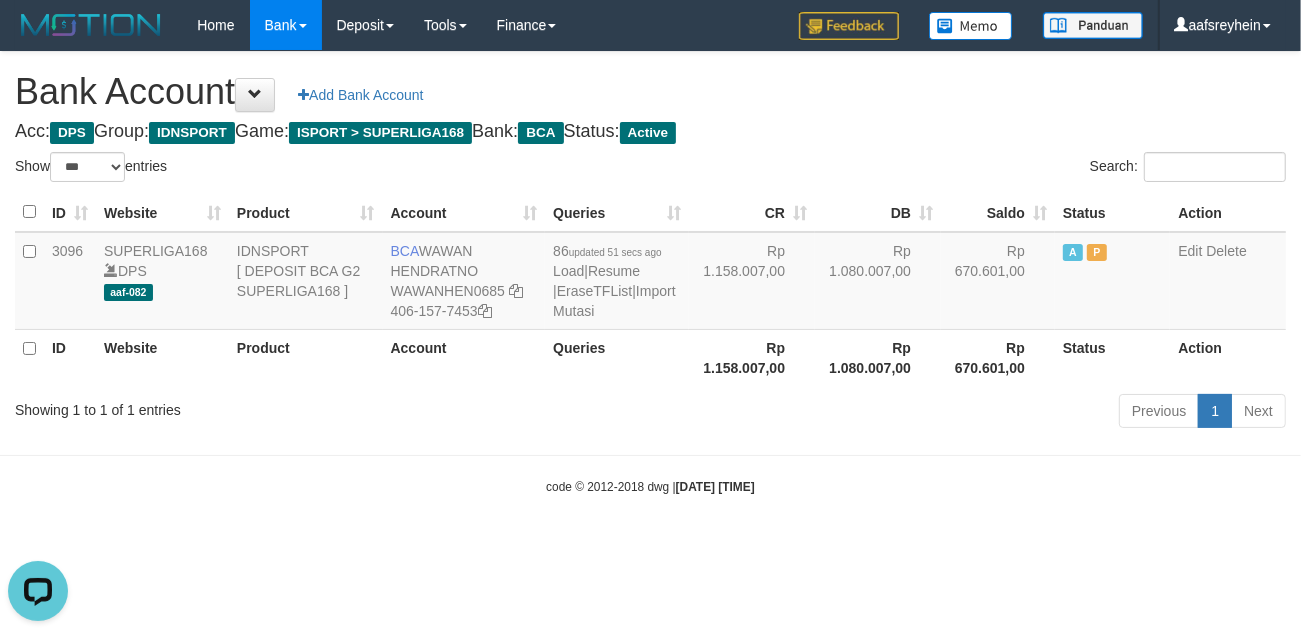 click on "[DATE] [TIME]" at bounding box center [715, 487] 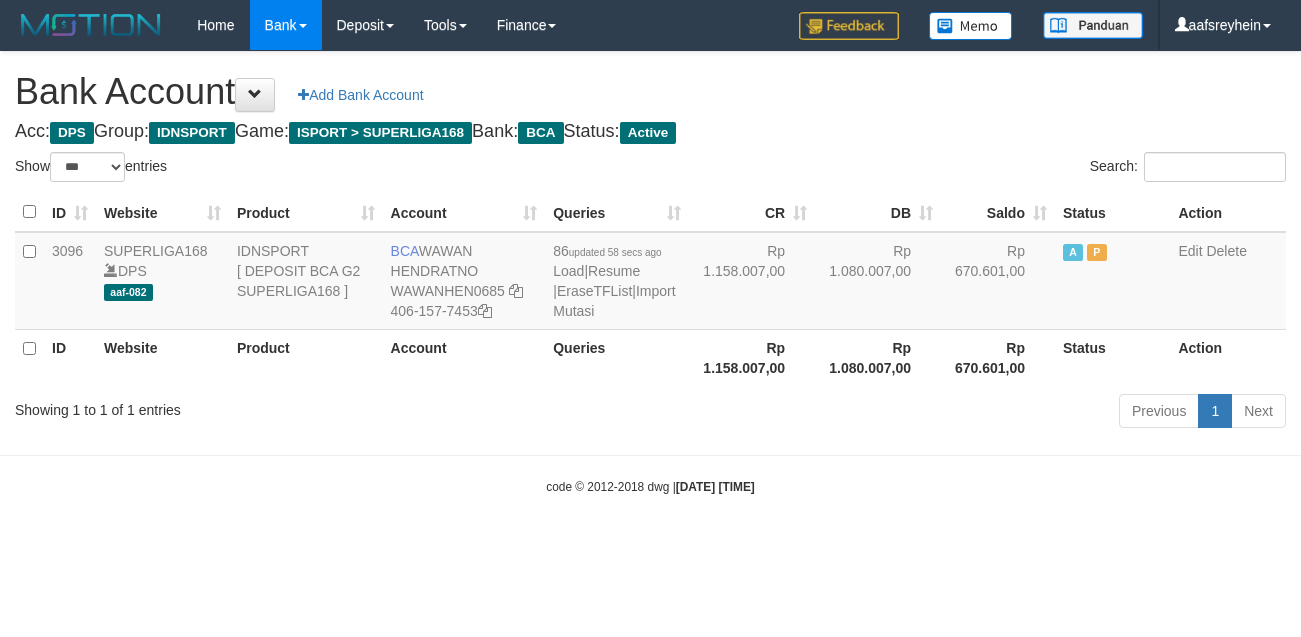select on "***" 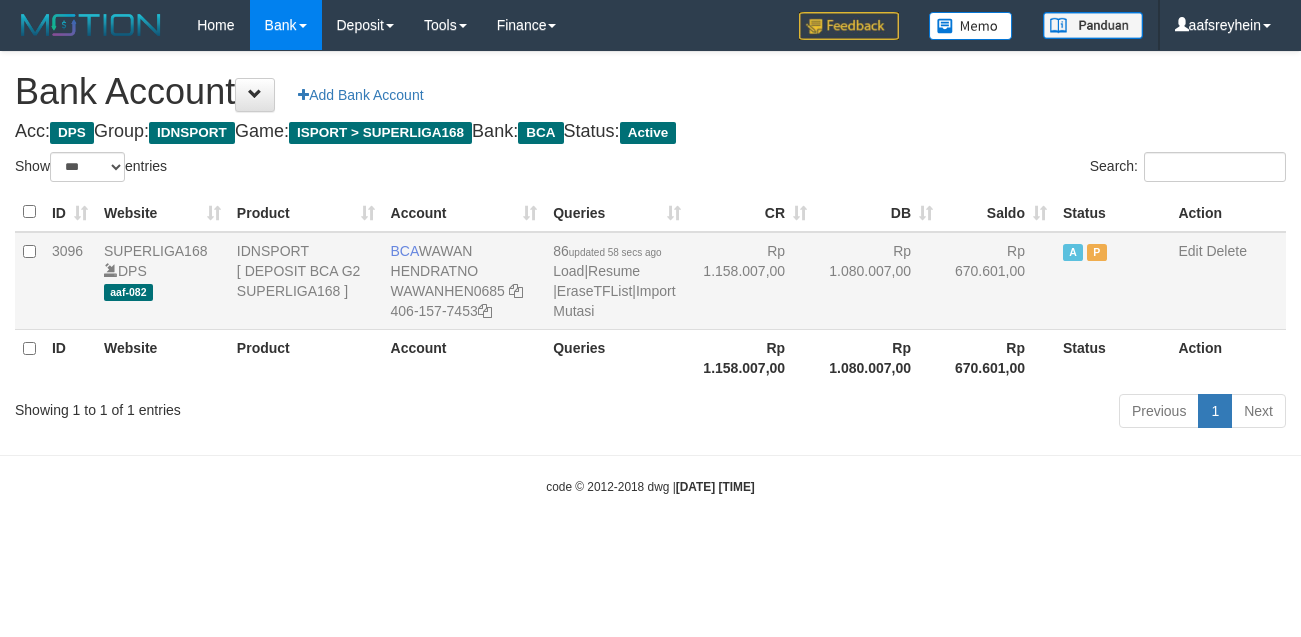scroll, scrollTop: 0, scrollLeft: 0, axis: both 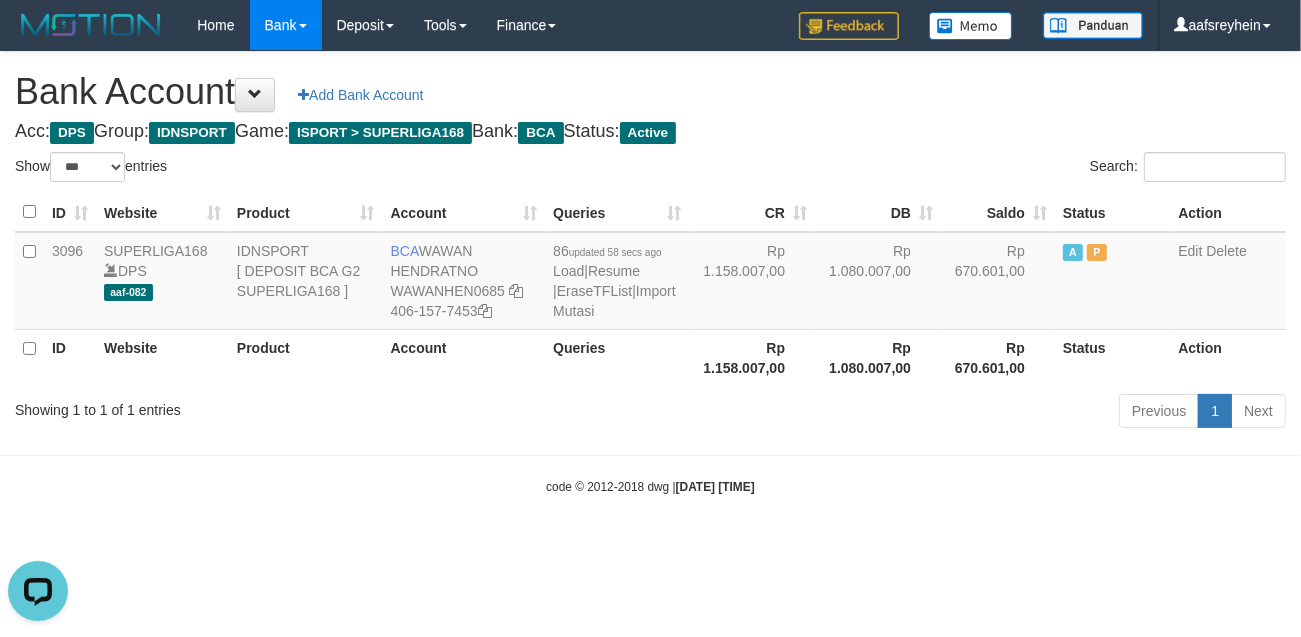 click on "Toggle navigation
Home
Bank
Account List
Load
By Website
Group
[ISPORT]													SUPERLIGA168
By Load Group (DPS)
-" at bounding box center [650, 273] 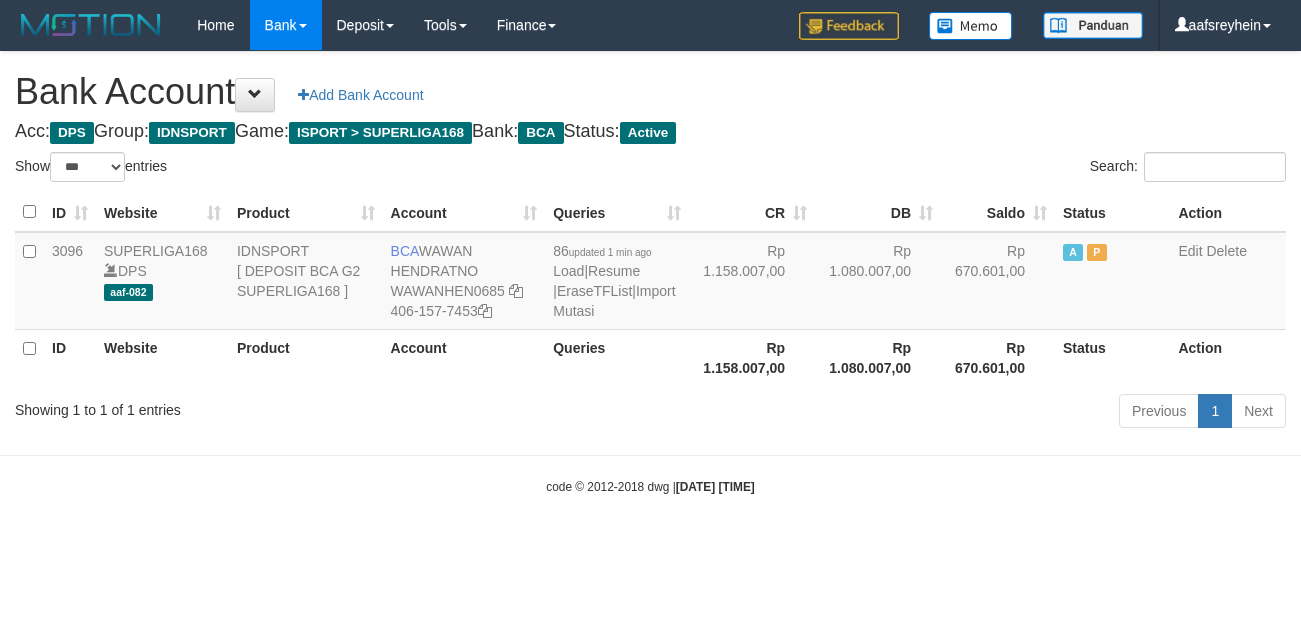select on "***" 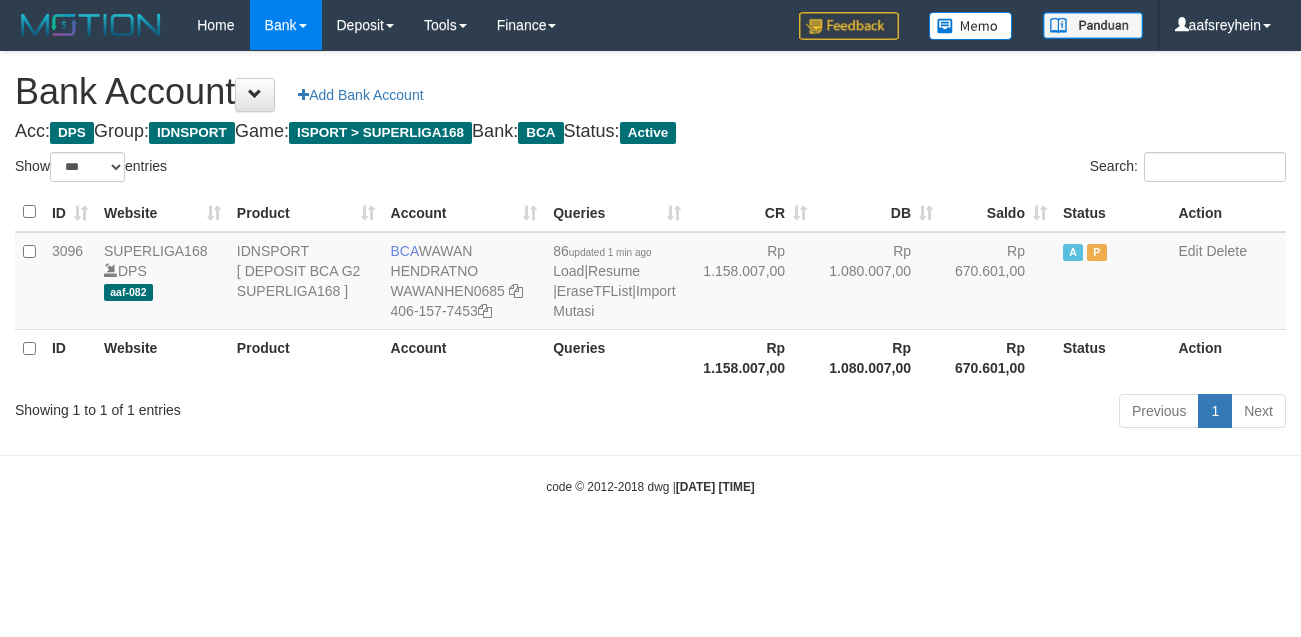 scroll, scrollTop: 0, scrollLeft: 0, axis: both 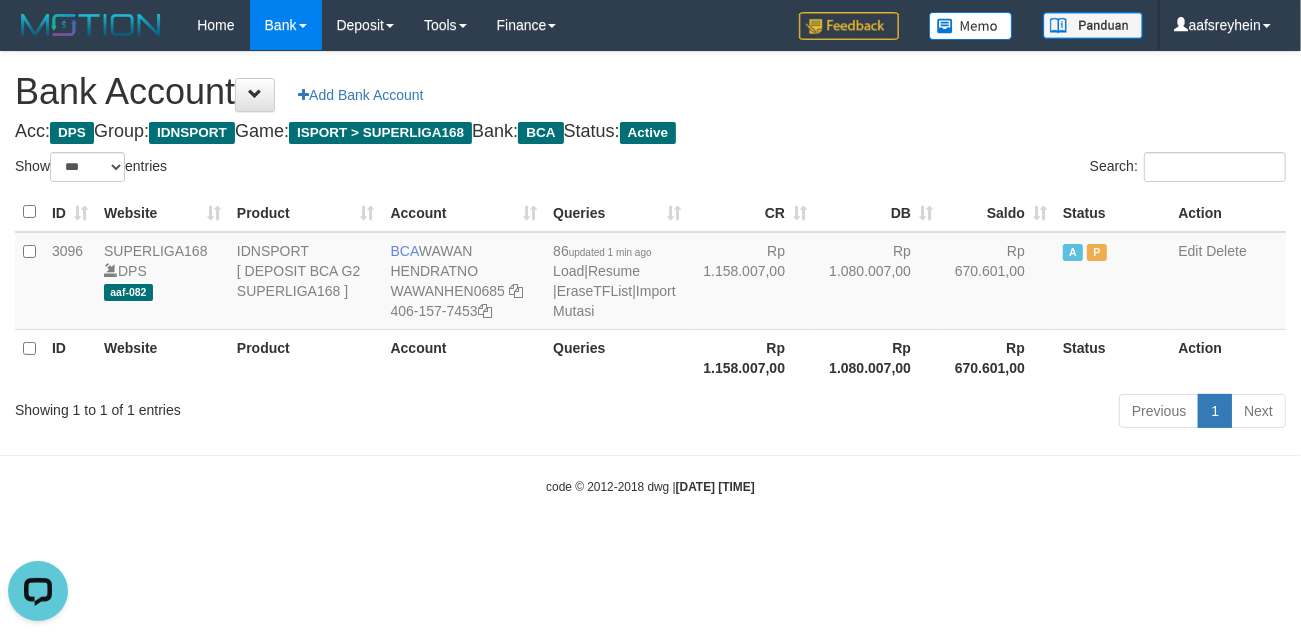 drag, startPoint x: 757, startPoint y: 450, endPoint x: 1162, endPoint y: 370, distance: 412.82562 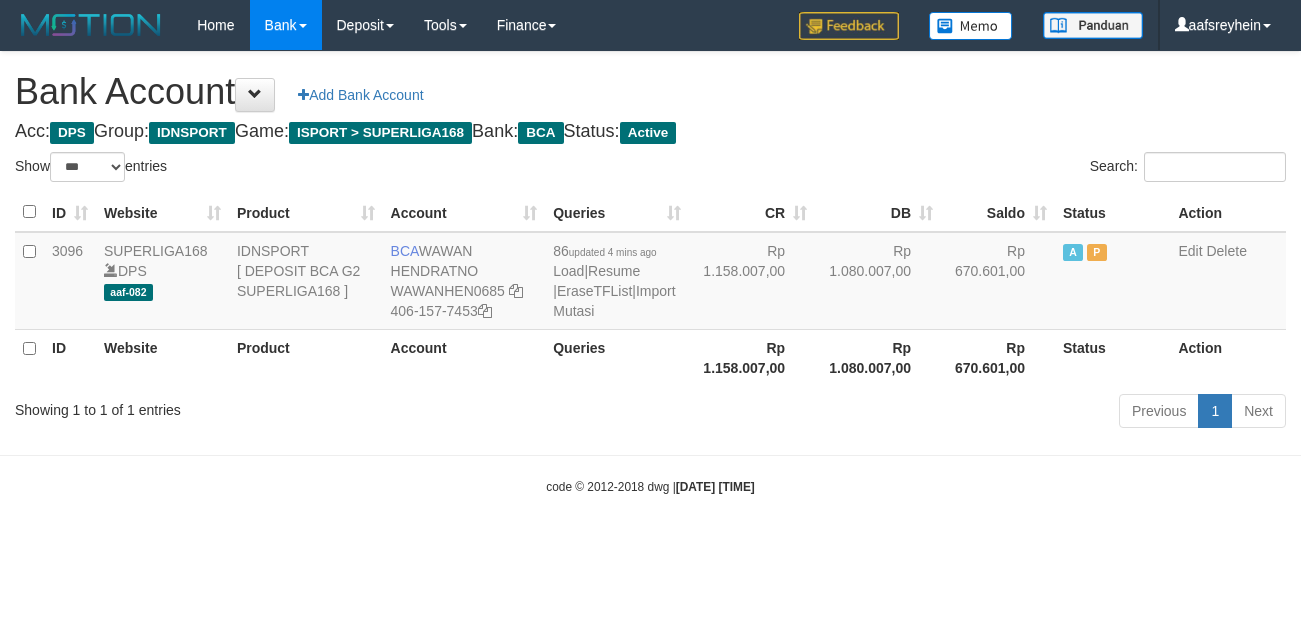 select on "***" 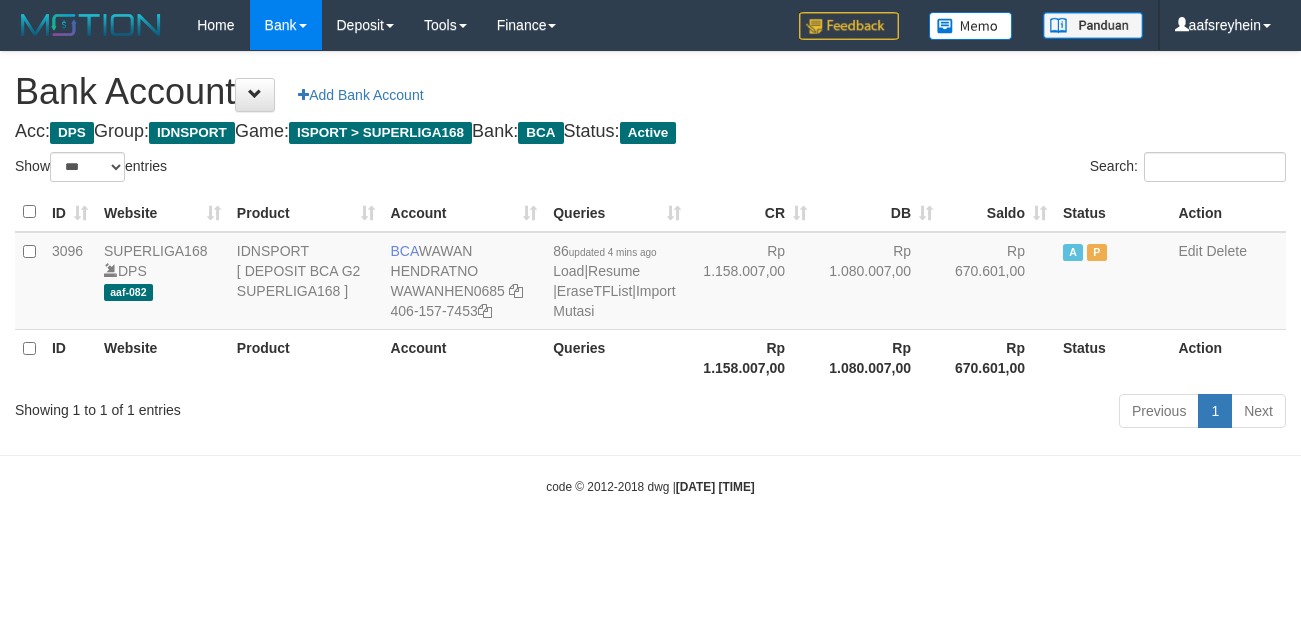 scroll, scrollTop: 0, scrollLeft: 0, axis: both 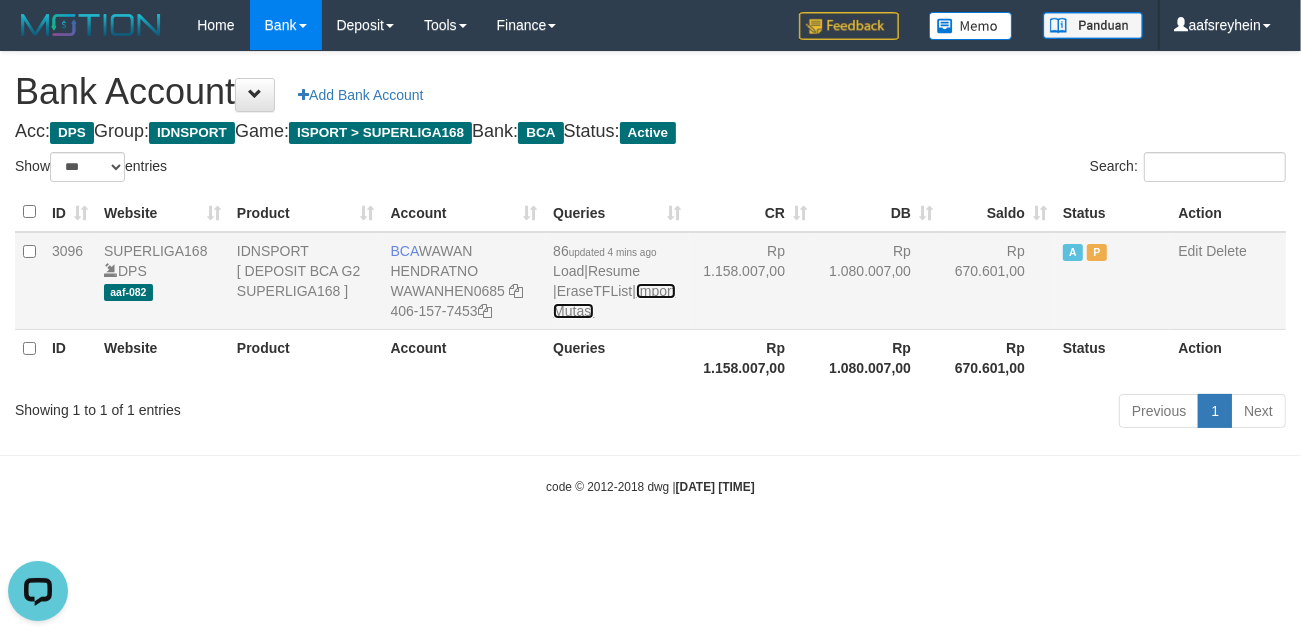click on "Import Mutasi" at bounding box center [614, 301] 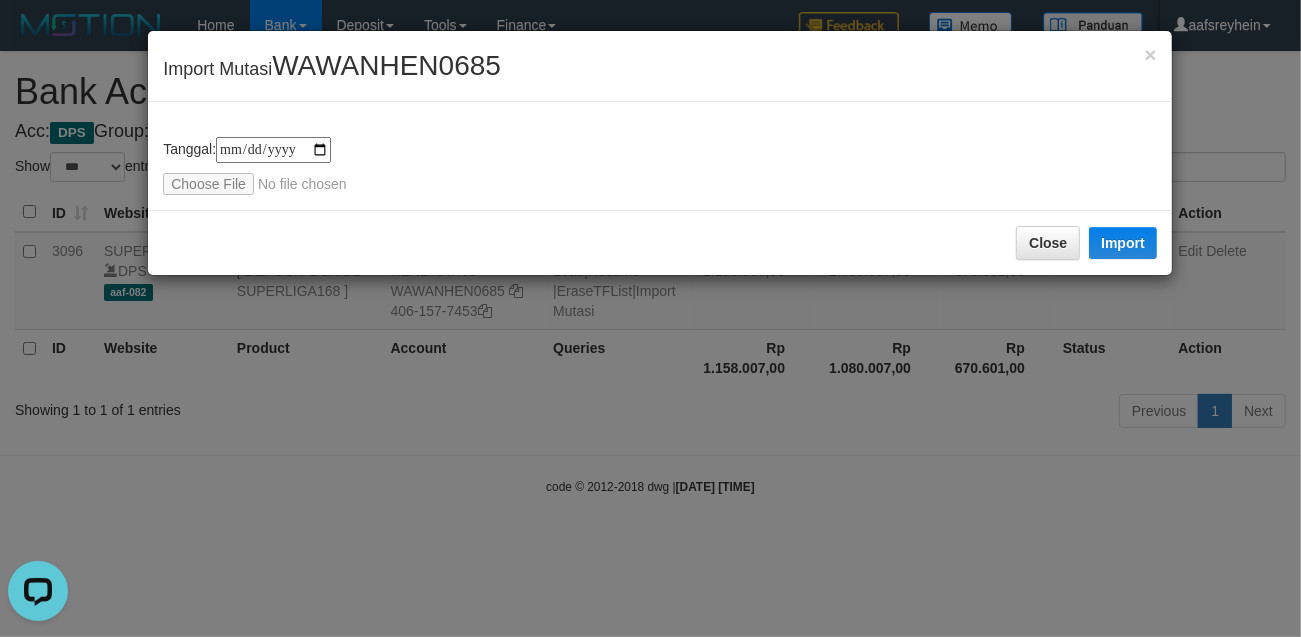 type on "**********" 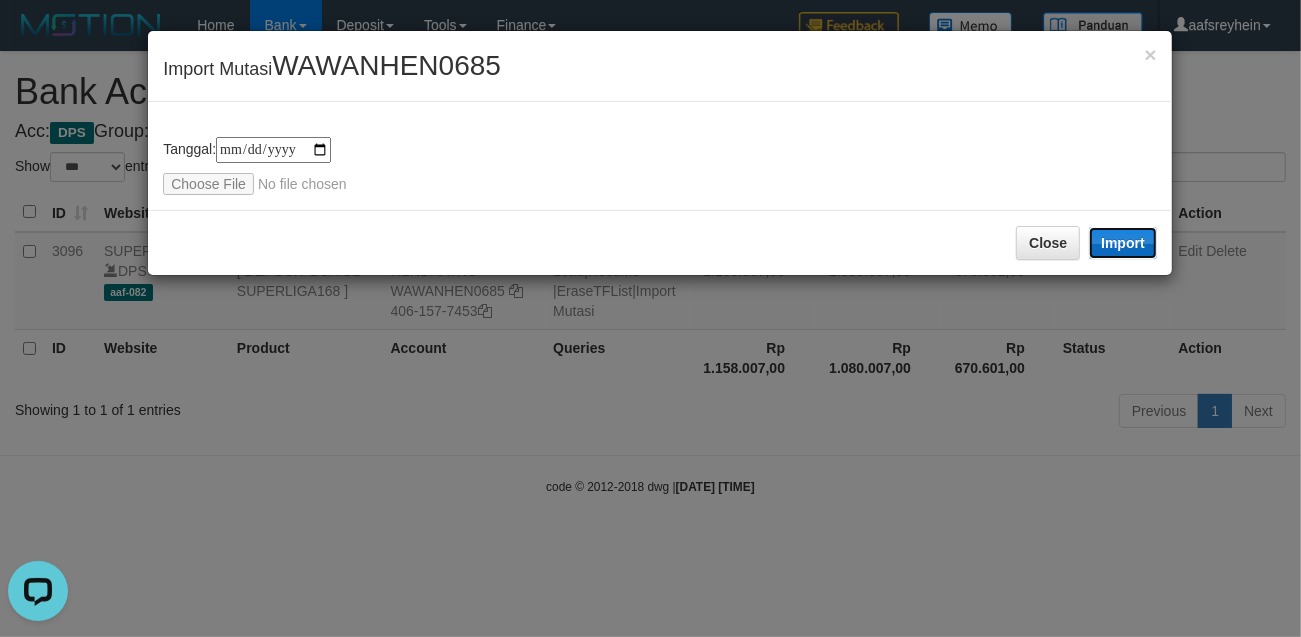 click on "Import" at bounding box center (1123, 243) 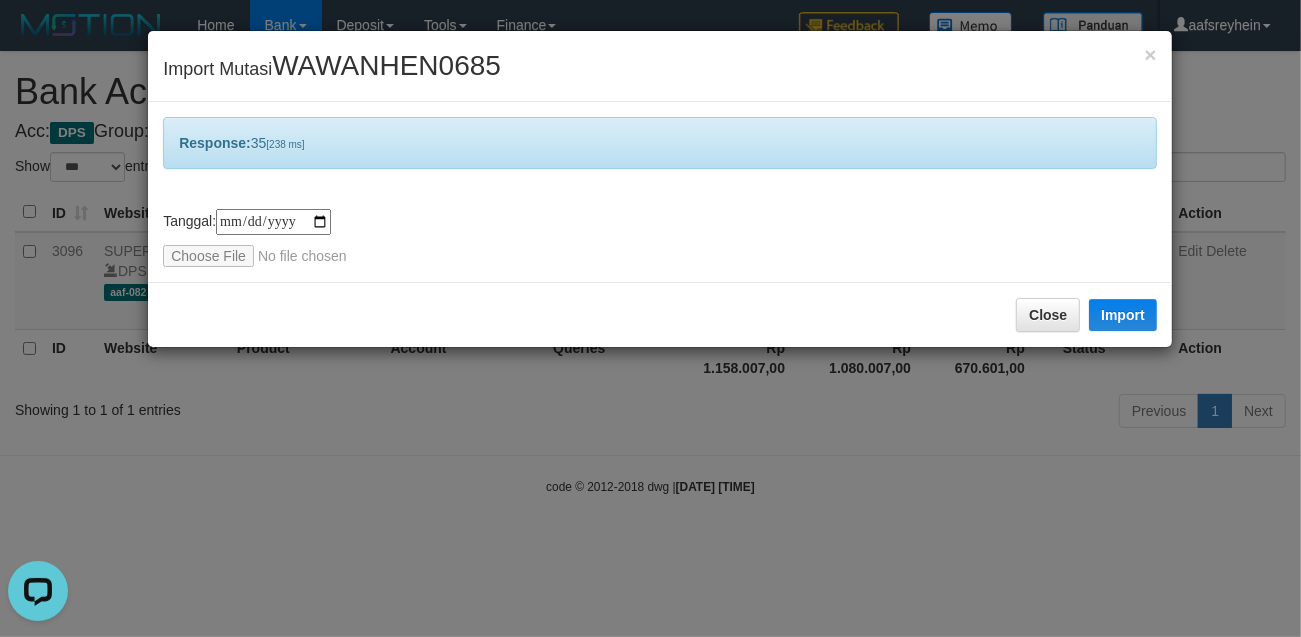 click on "**********" at bounding box center [650, 318] 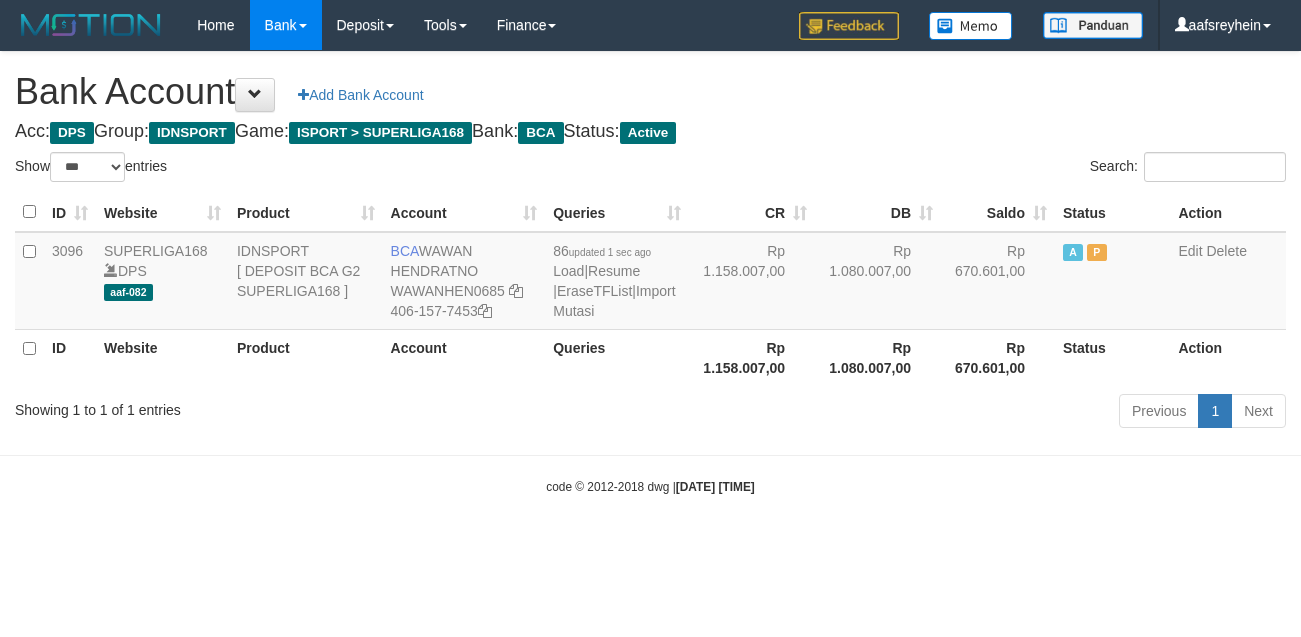 select on "***" 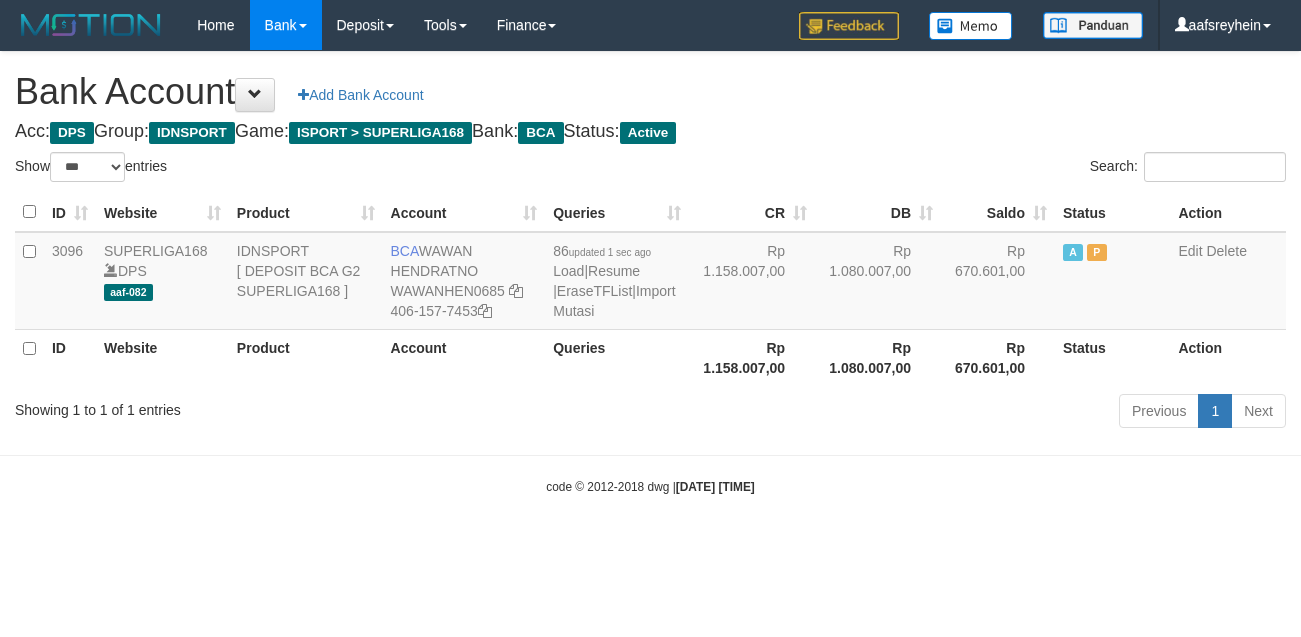 scroll, scrollTop: 0, scrollLeft: 0, axis: both 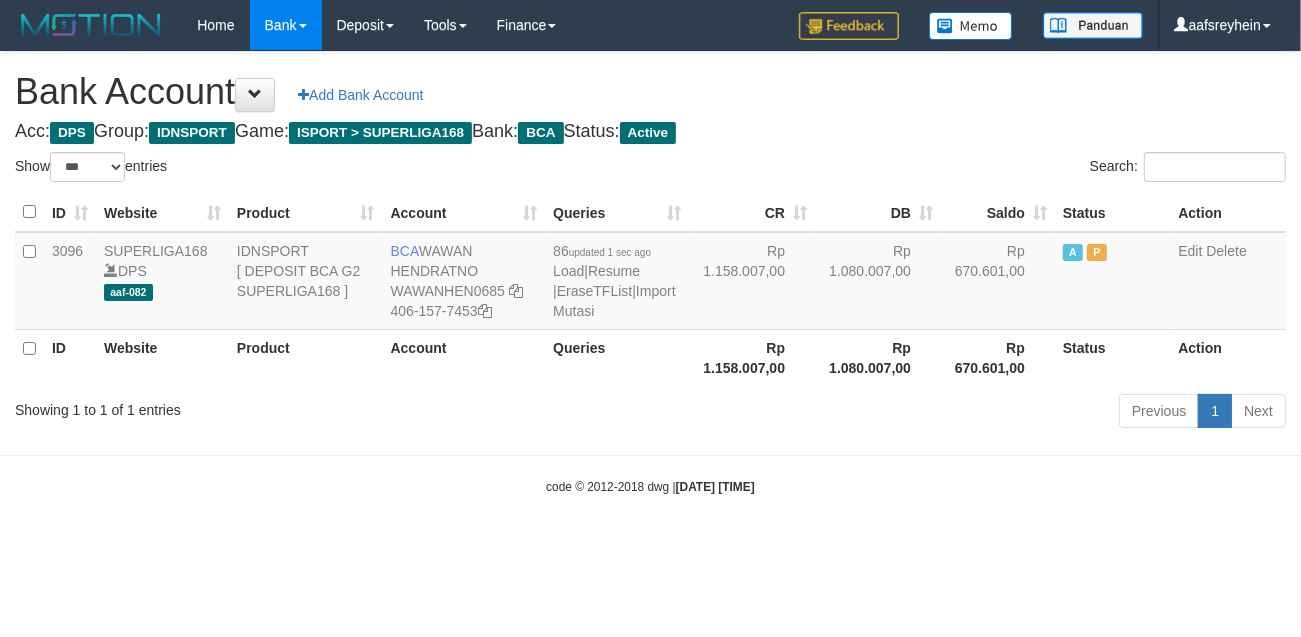 click on "Toggle navigation
Home
Bank
Account List
Load
By Website
Group
[ISPORT]													SUPERLIGA168
By Load Group (DPS)
-" at bounding box center (650, 273) 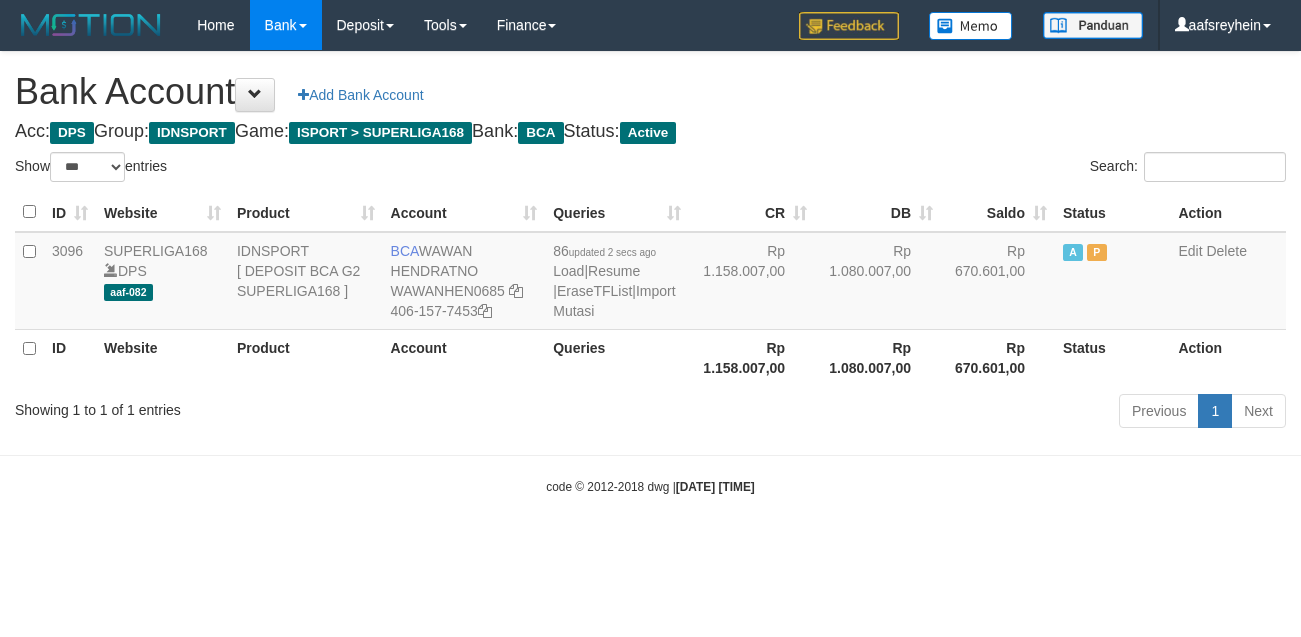 select on "***" 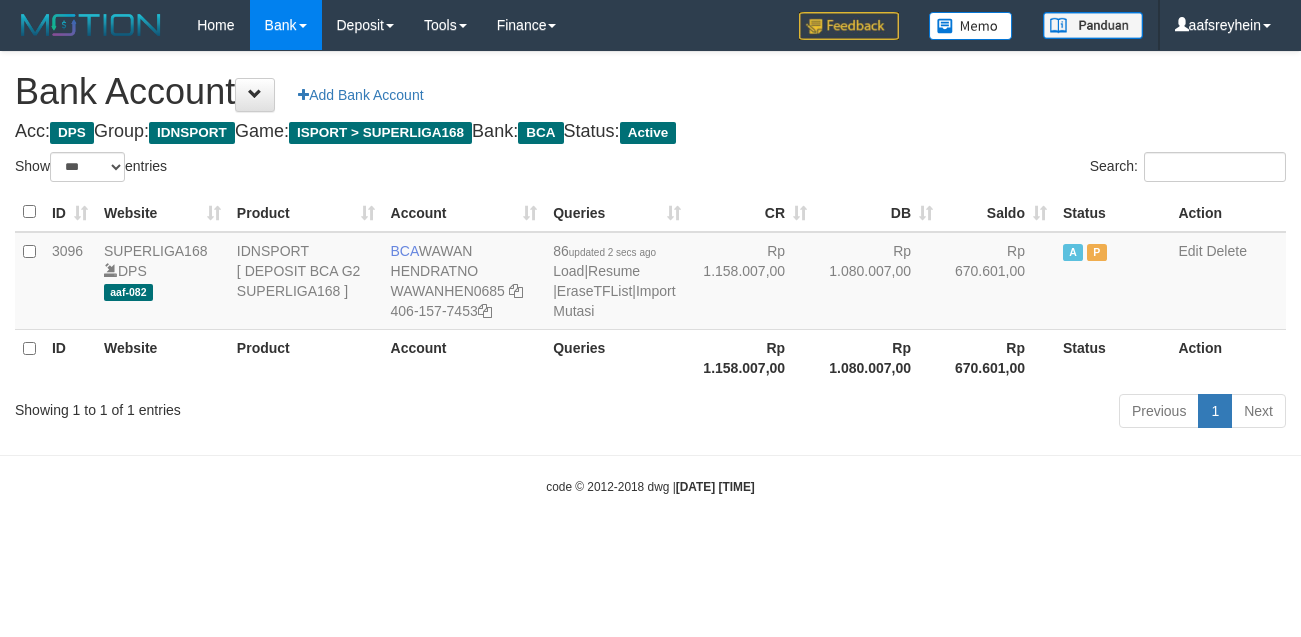 scroll, scrollTop: 0, scrollLeft: 0, axis: both 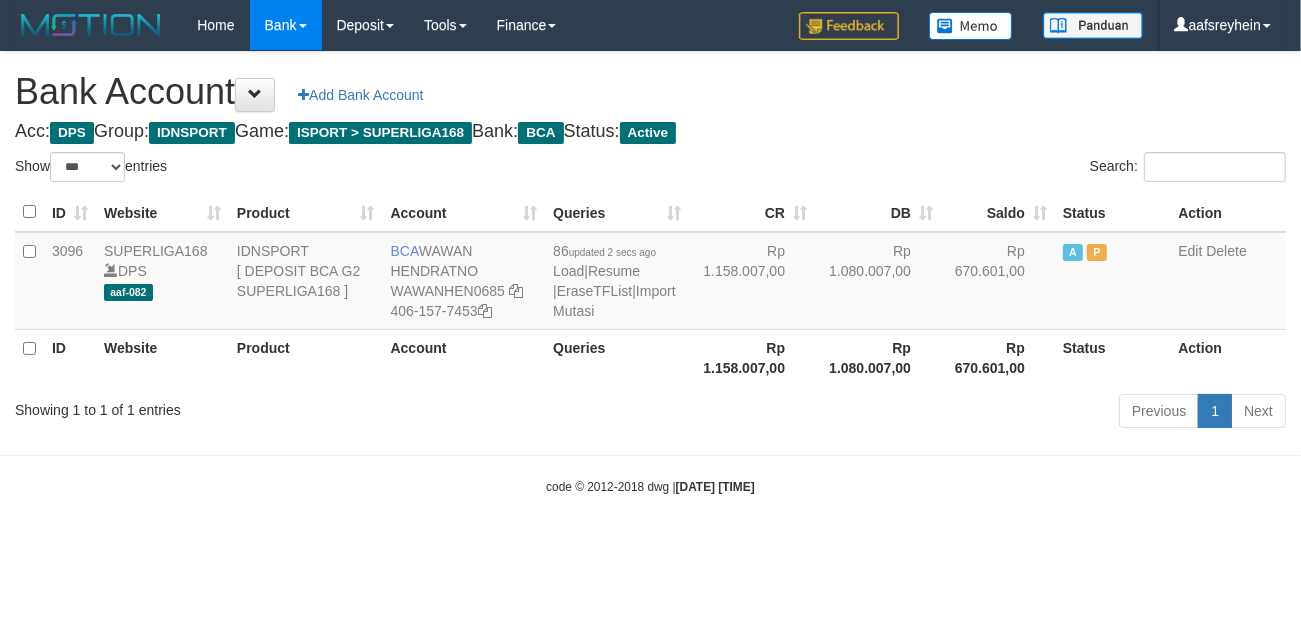 drag, startPoint x: 946, startPoint y: 483, endPoint x: 923, endPoint y: 477, distance: 23.769728 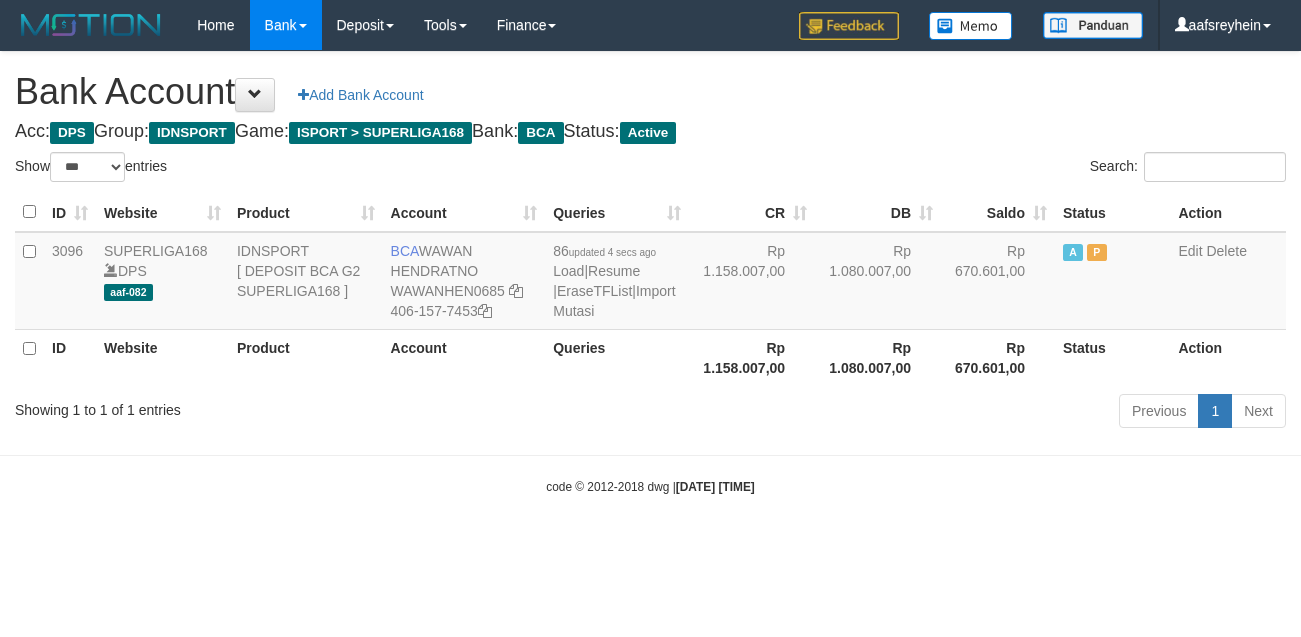 select on "***" 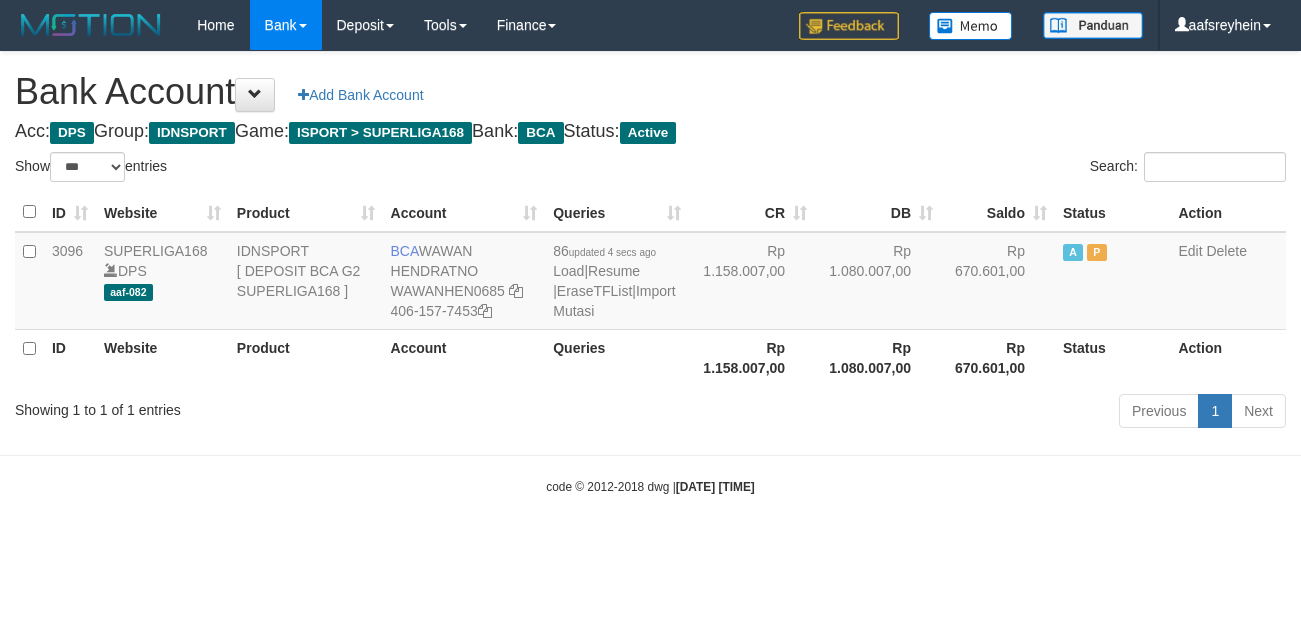 scroll, scrollTop: 0, scrollLeft: 0, axis: both 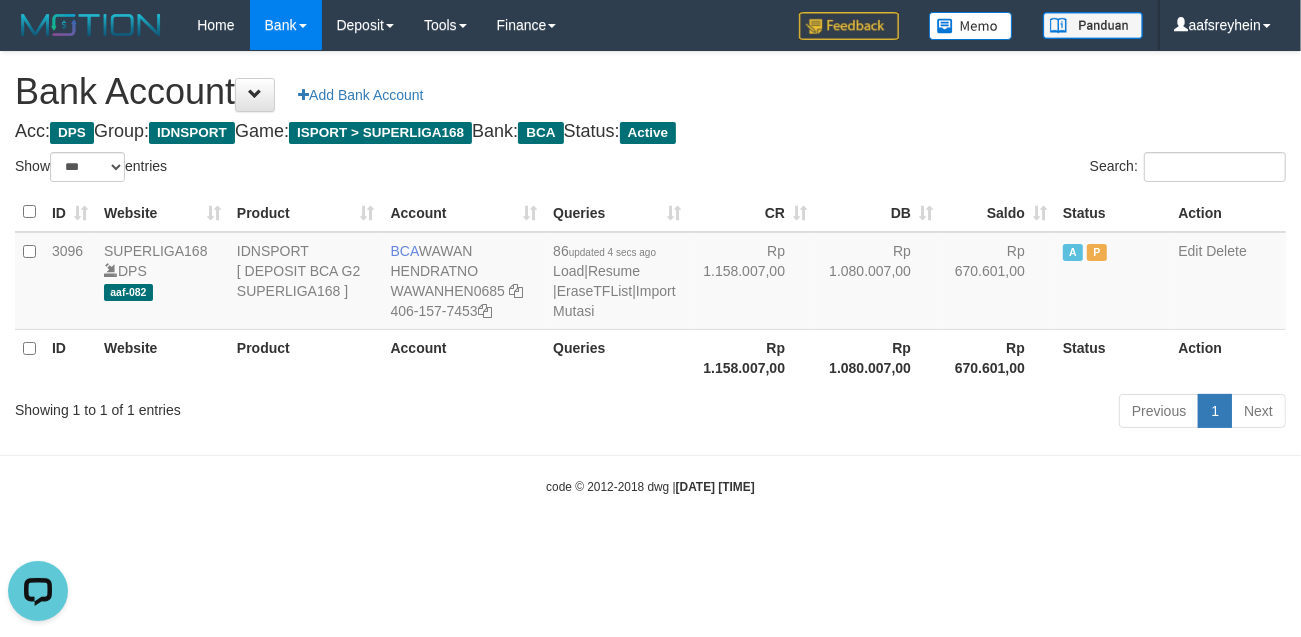 click on "Toggle navigation
Home
Bank
Account List
Load
By Website
Group
[ISPORT]													SUPERLIGA168
By Load Group (DPS)
-" at bounding box center (650, 273) 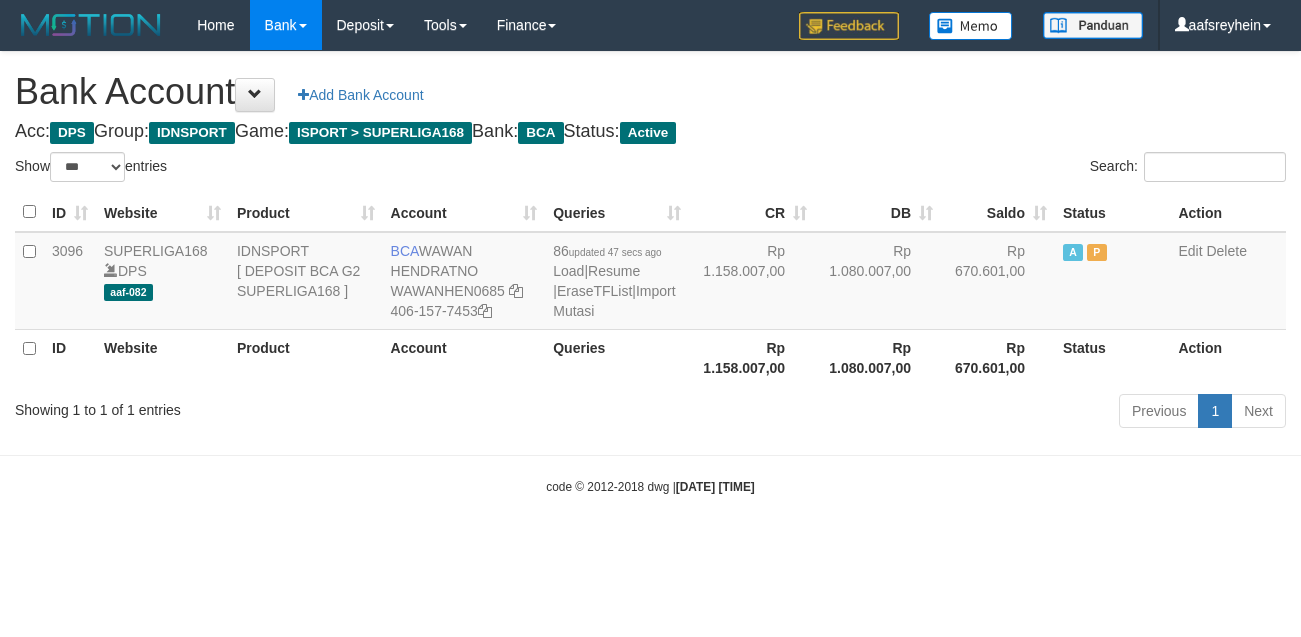 select on "***" 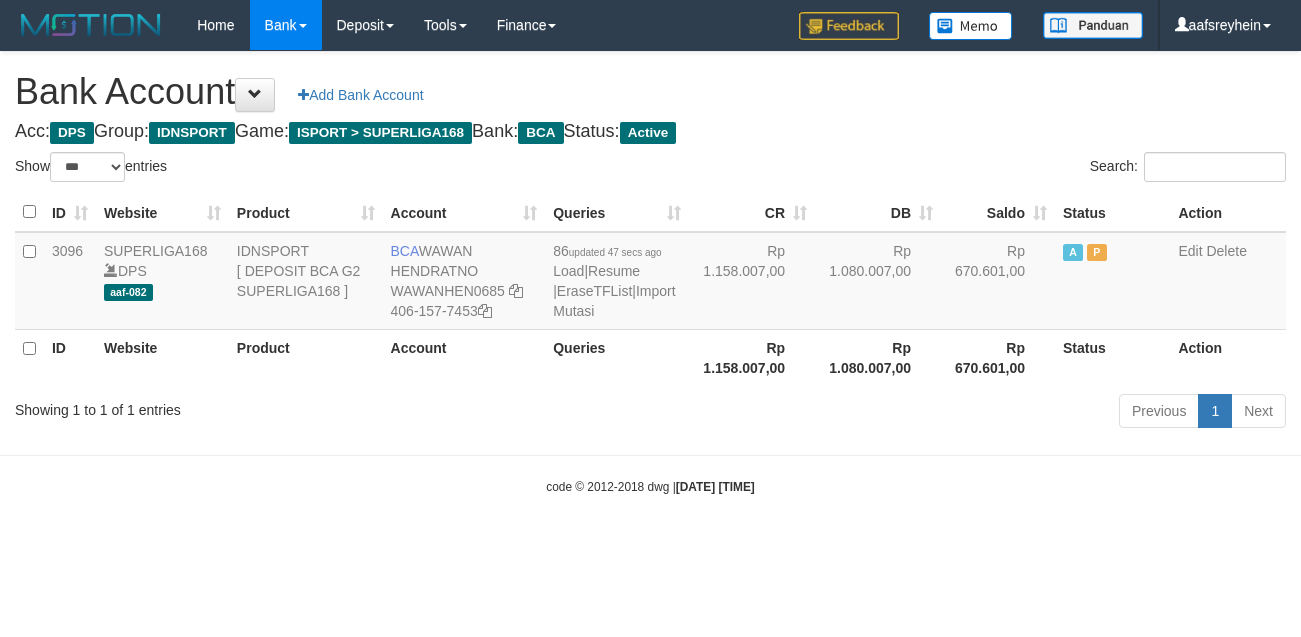 scroll, scrollTop: 0, scrollLeft: 0, axis: both 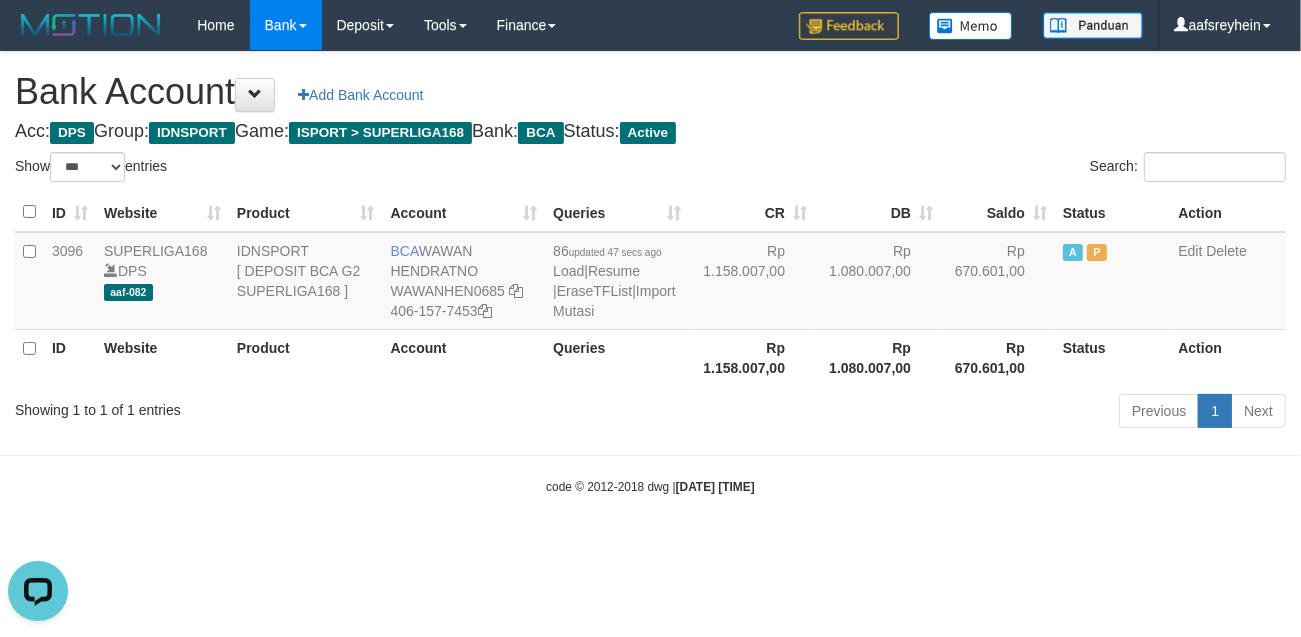 click on "Toggle navigation
Home
Bank
Account List
Load
By Website
Group
[ISPORT]													SUPERLIGA168
By Load Group (DPS)" at bounding box center (650, 273) 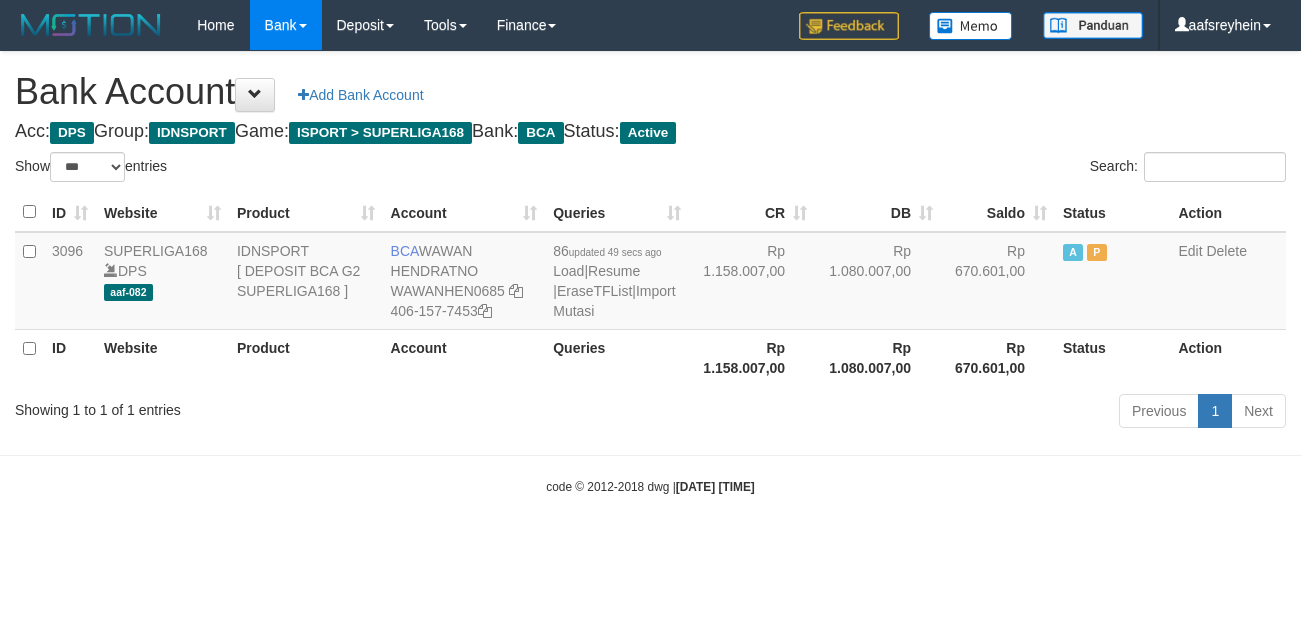 select on "***" 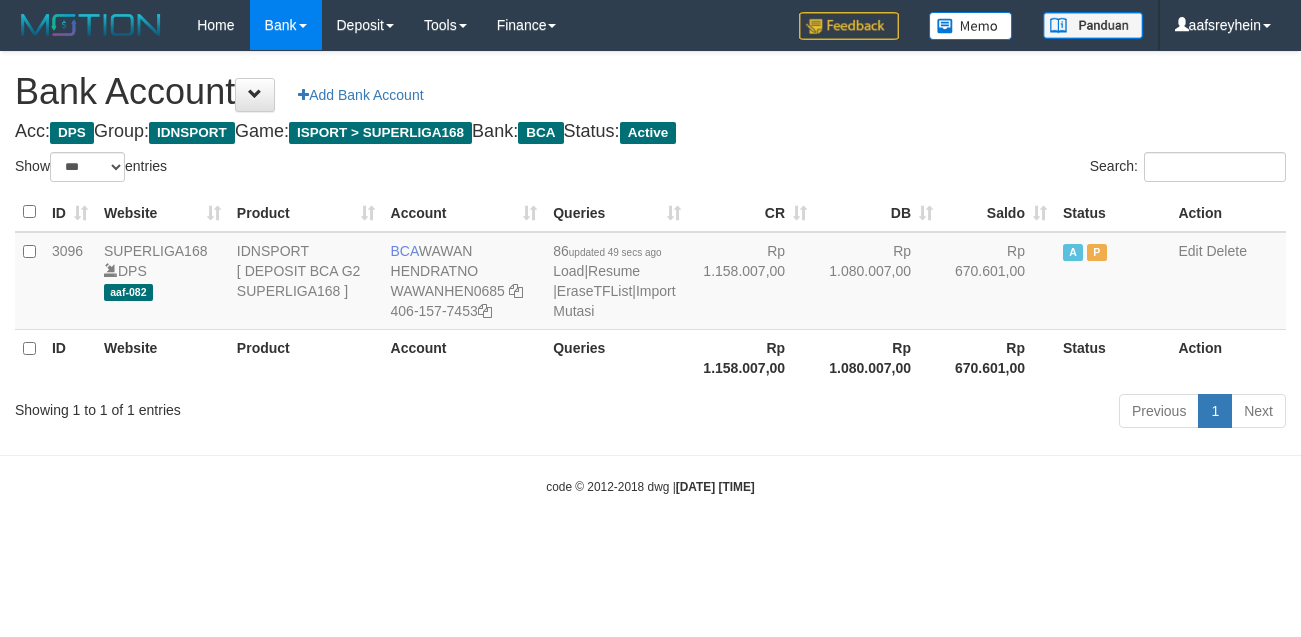 scroll, scrollTop: 0, scrollLeft: 0, axis: both 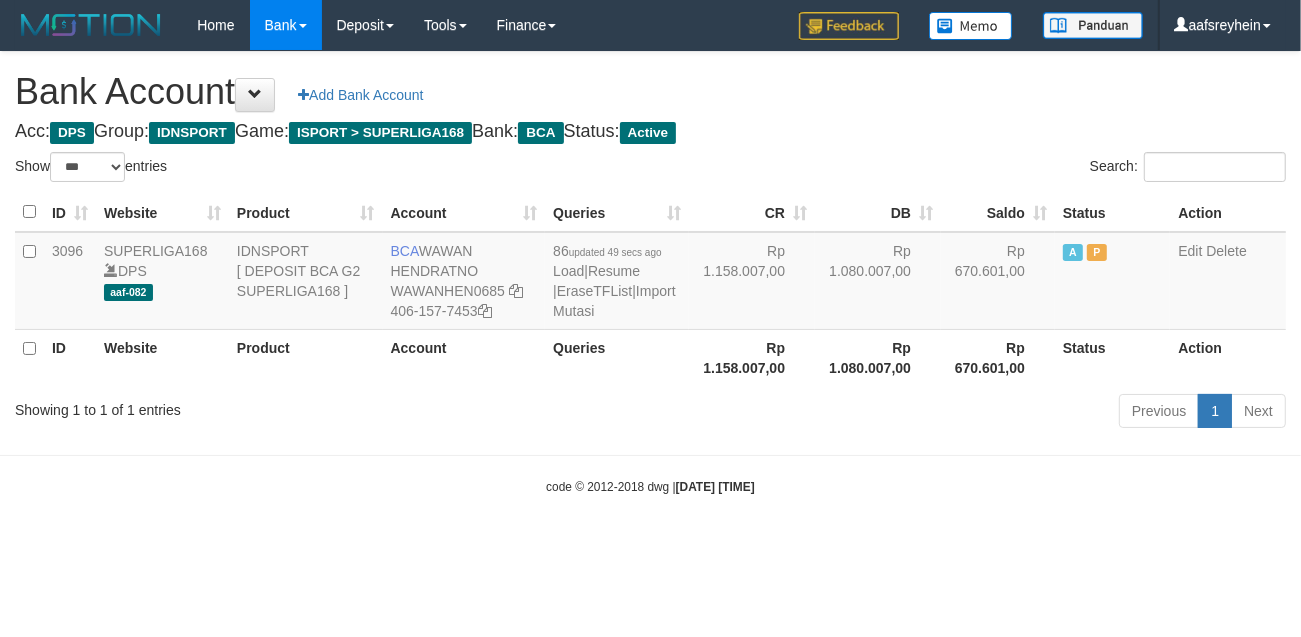 click on "code © 2012-2018 dwg |  2025/07/12 08:15:22" at bounding box center (650, 486) 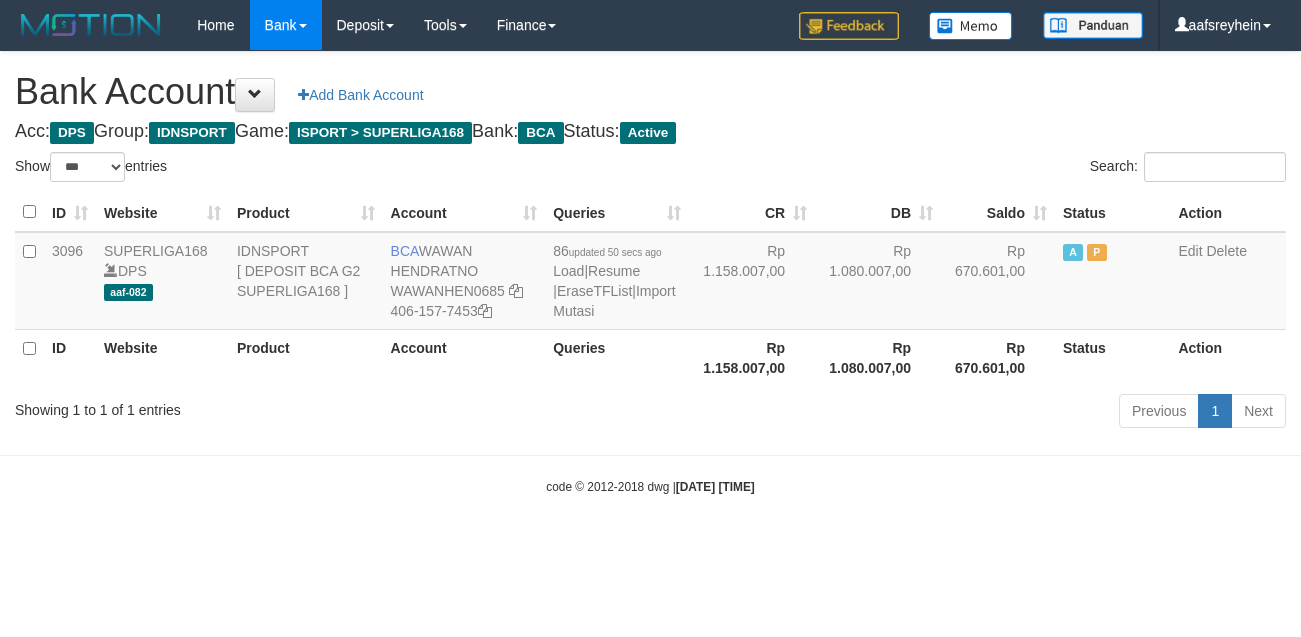 select on "***" 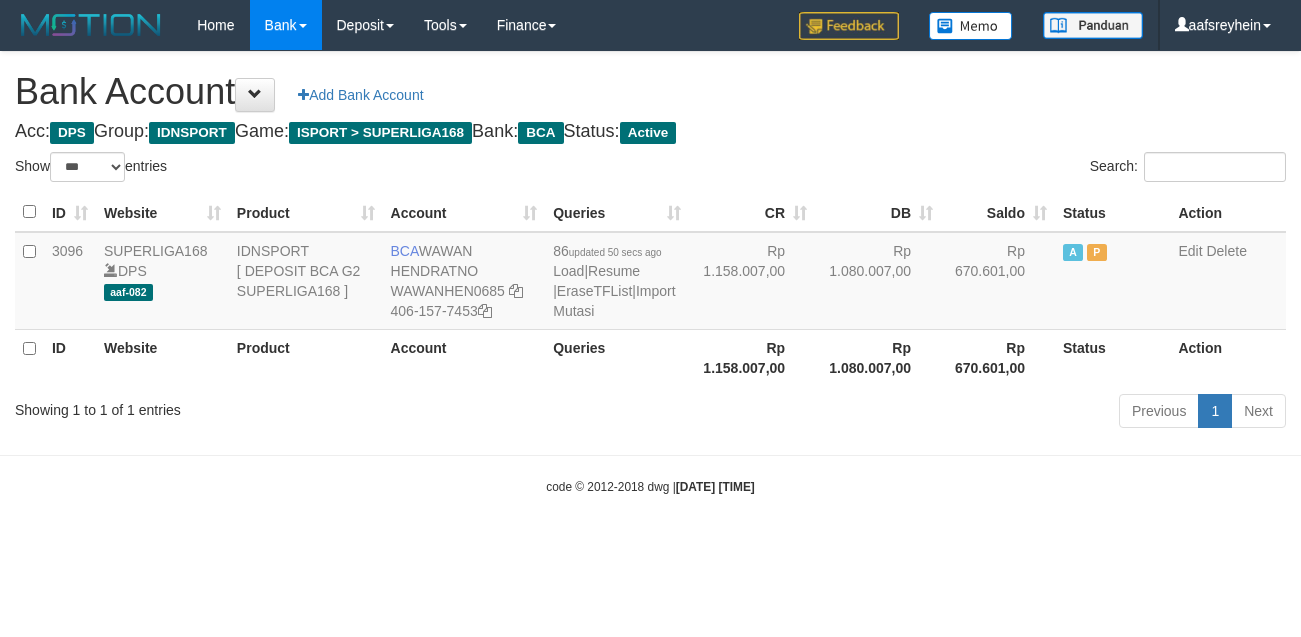 scroll, scrollTop: 0, scrollLeft: 0, axis: both 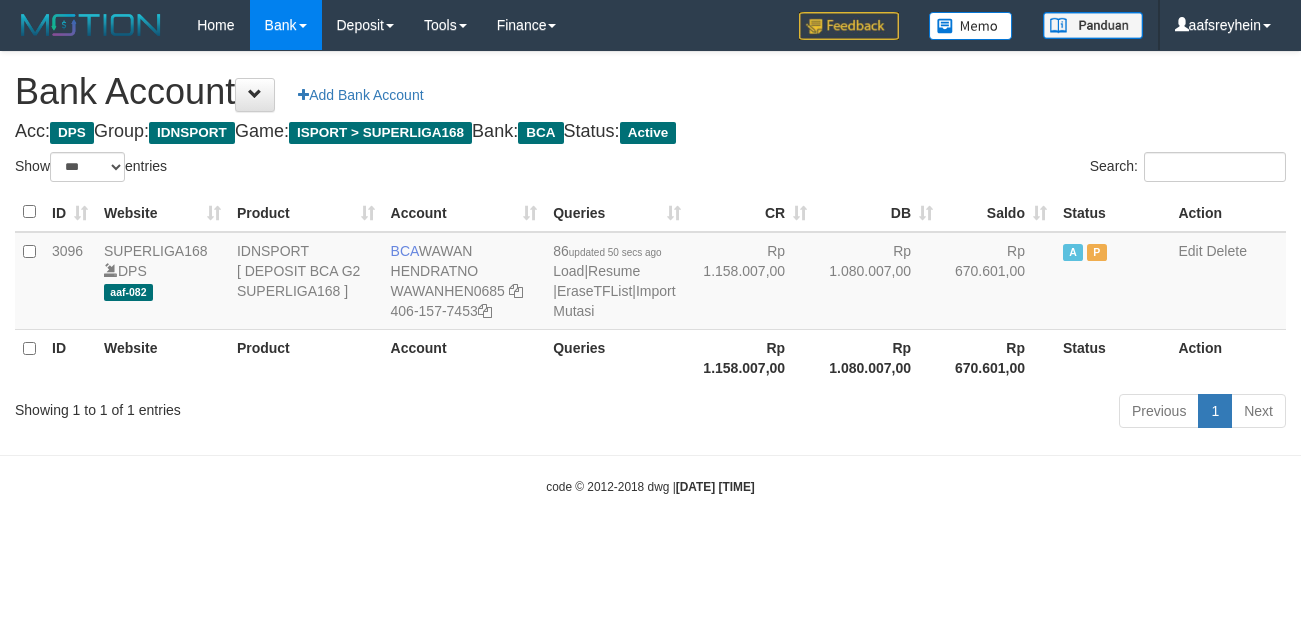select on "***" 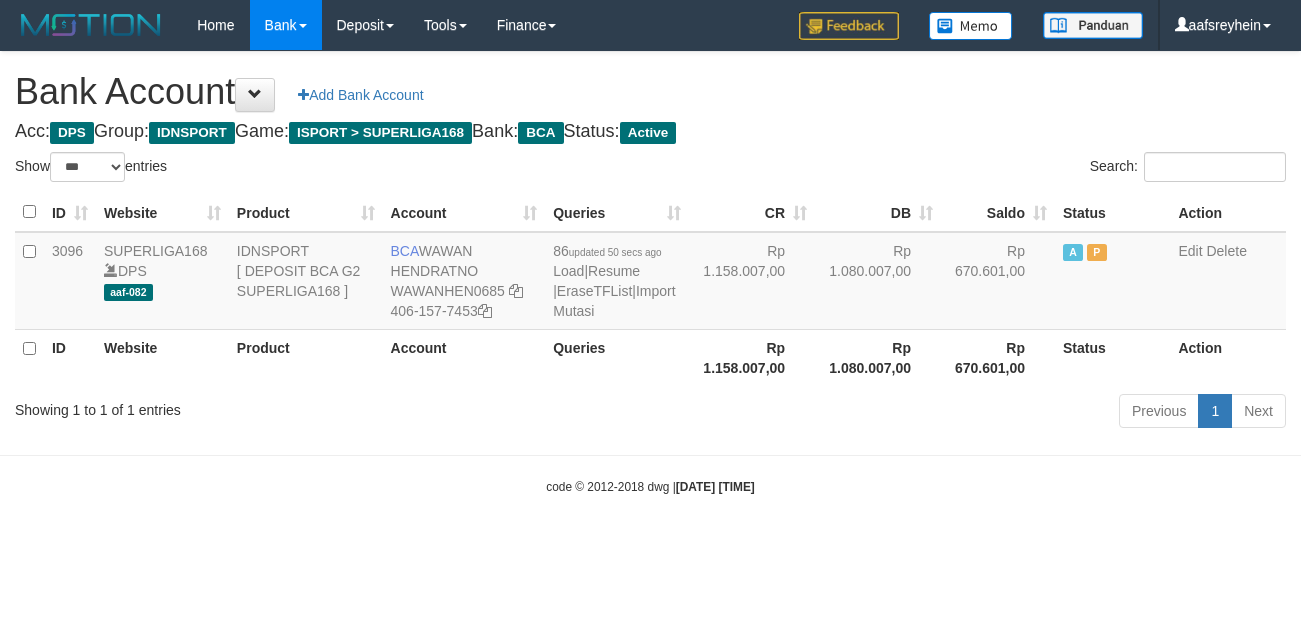 click on "code © 2012-2018 dwg |  [DATE] [TIME]" at bounding box center (650, 486) 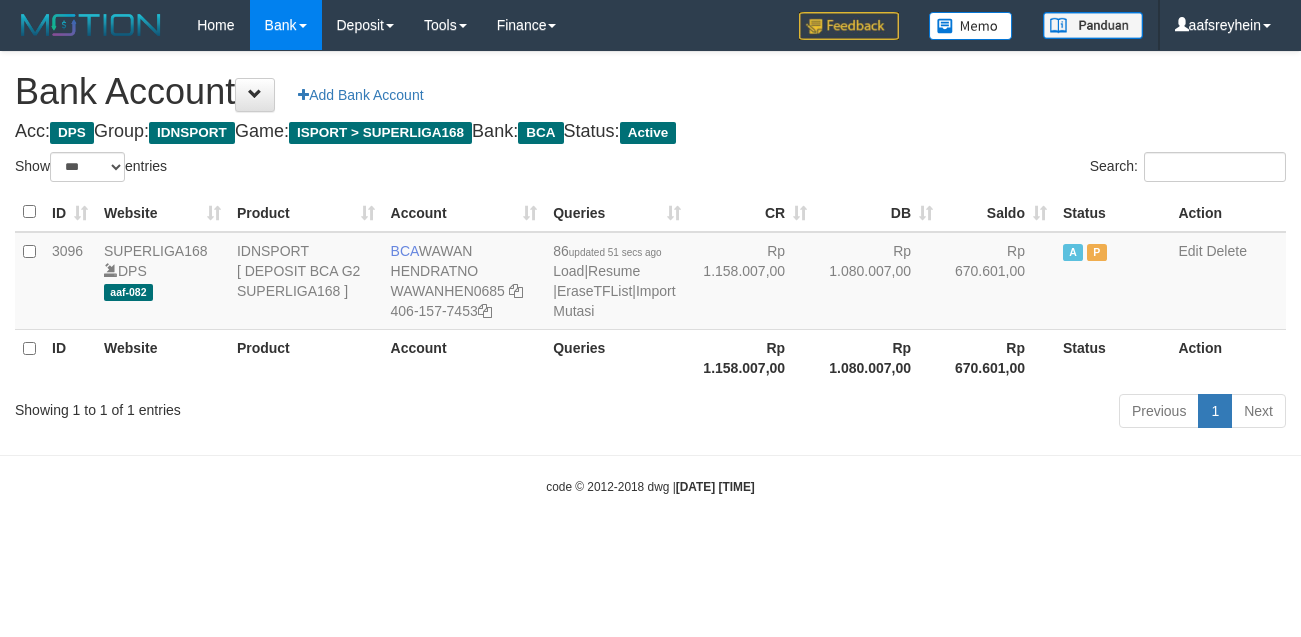 select on "***" 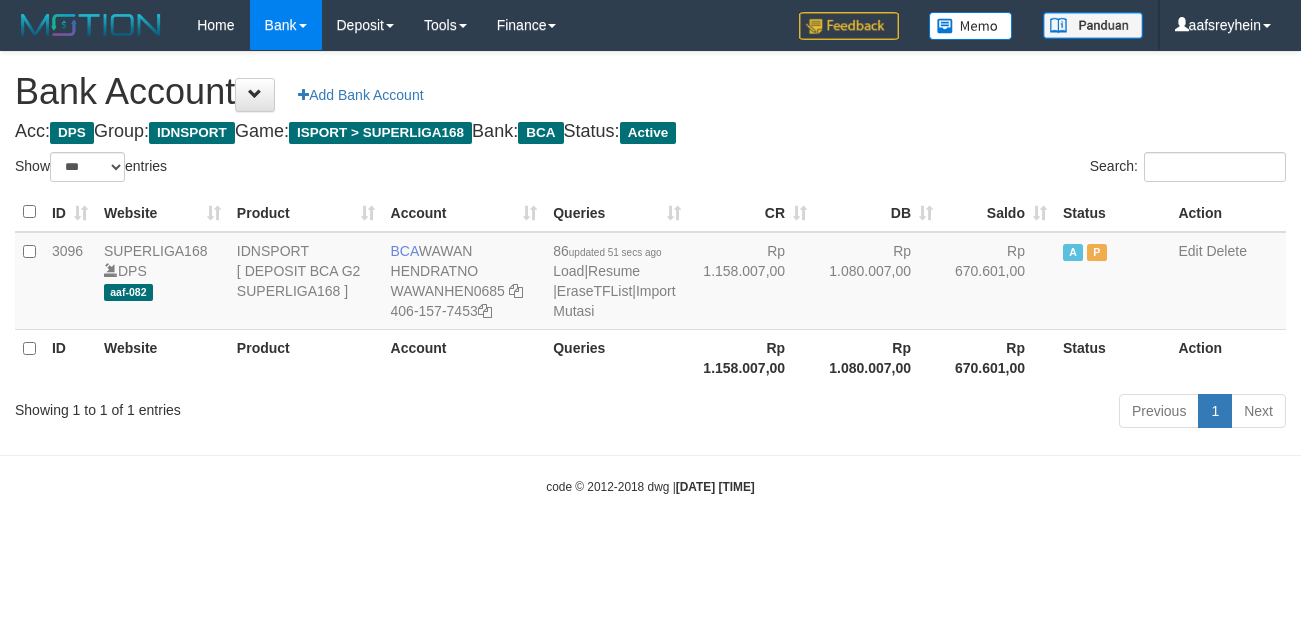 scroll, scrollTop: 0, scrollLeft: 0, axis: both 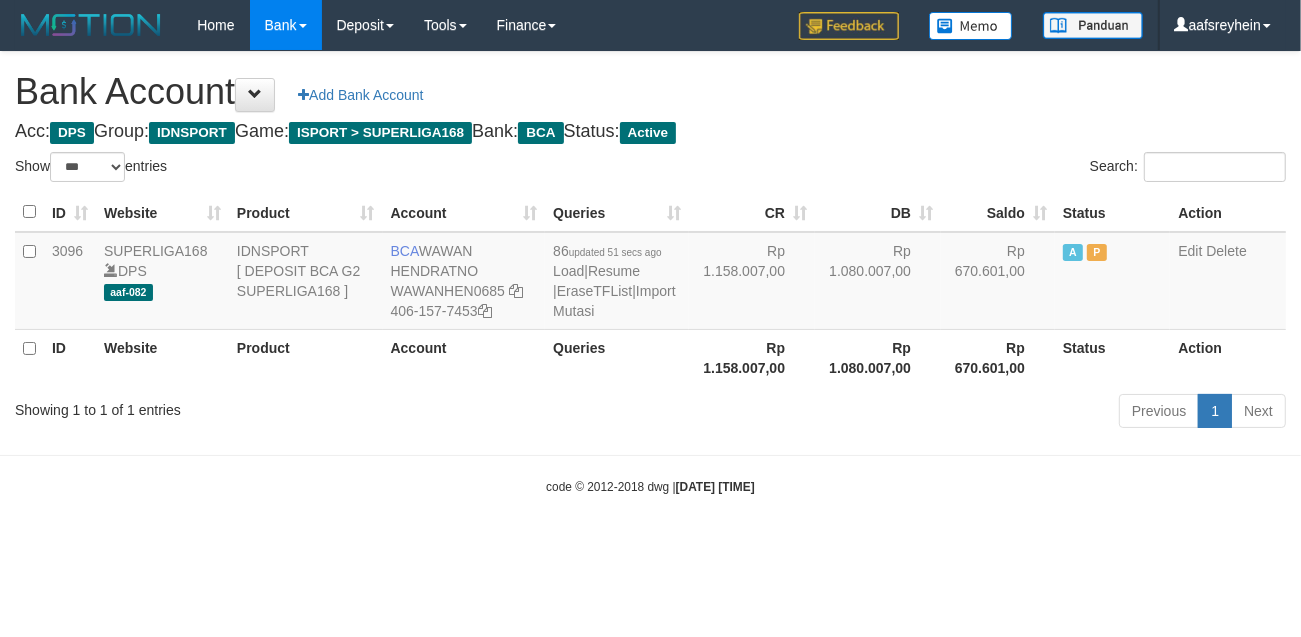click on "code © 2012-2018 dwg |  2025/07/12 08:15:24" at bounding box center (650, 486) 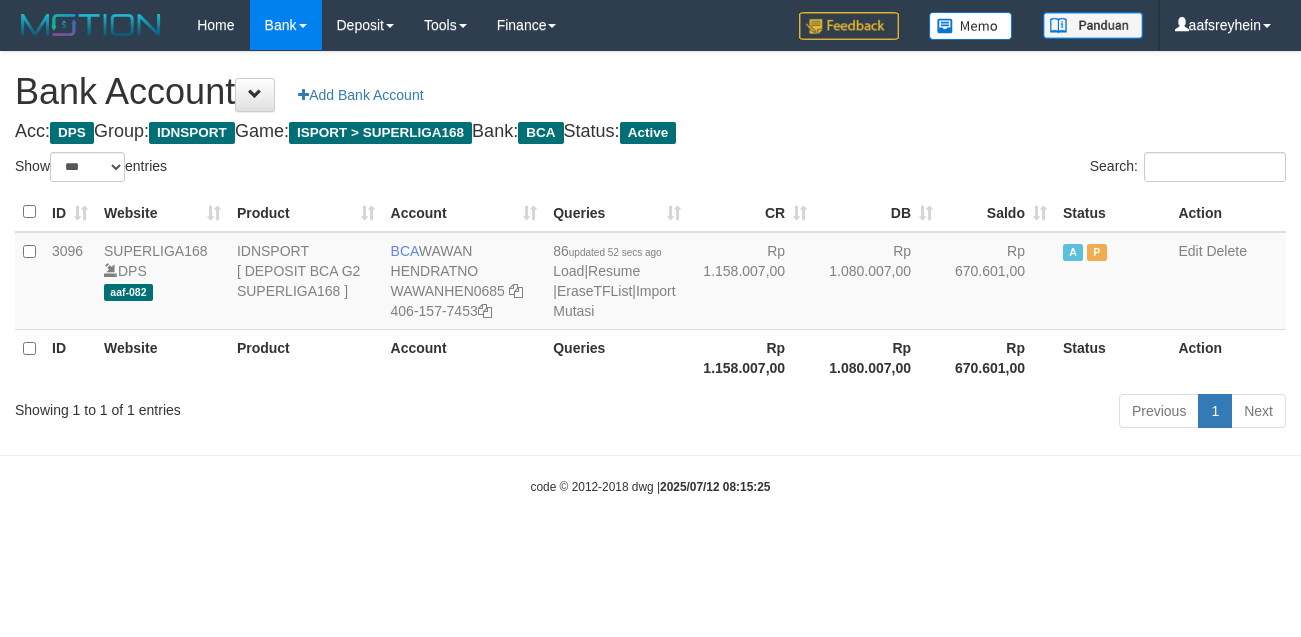 select on "***" 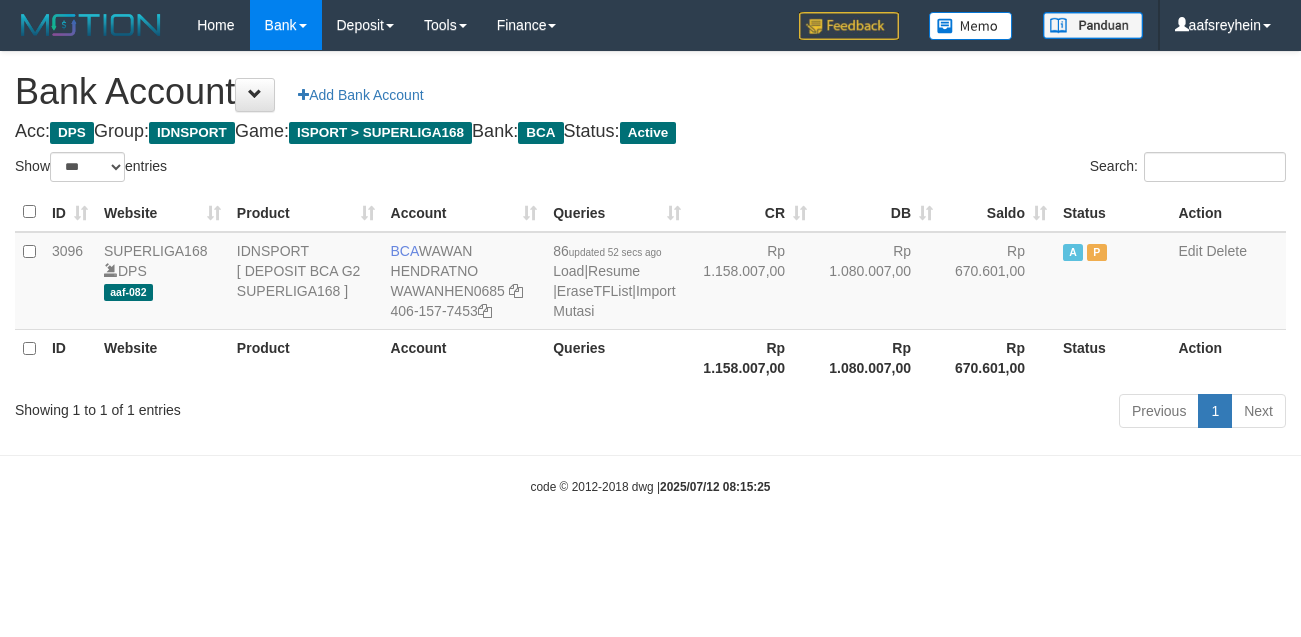 scroll, scrollTop: 0, scrollLeft: 0, axis: both 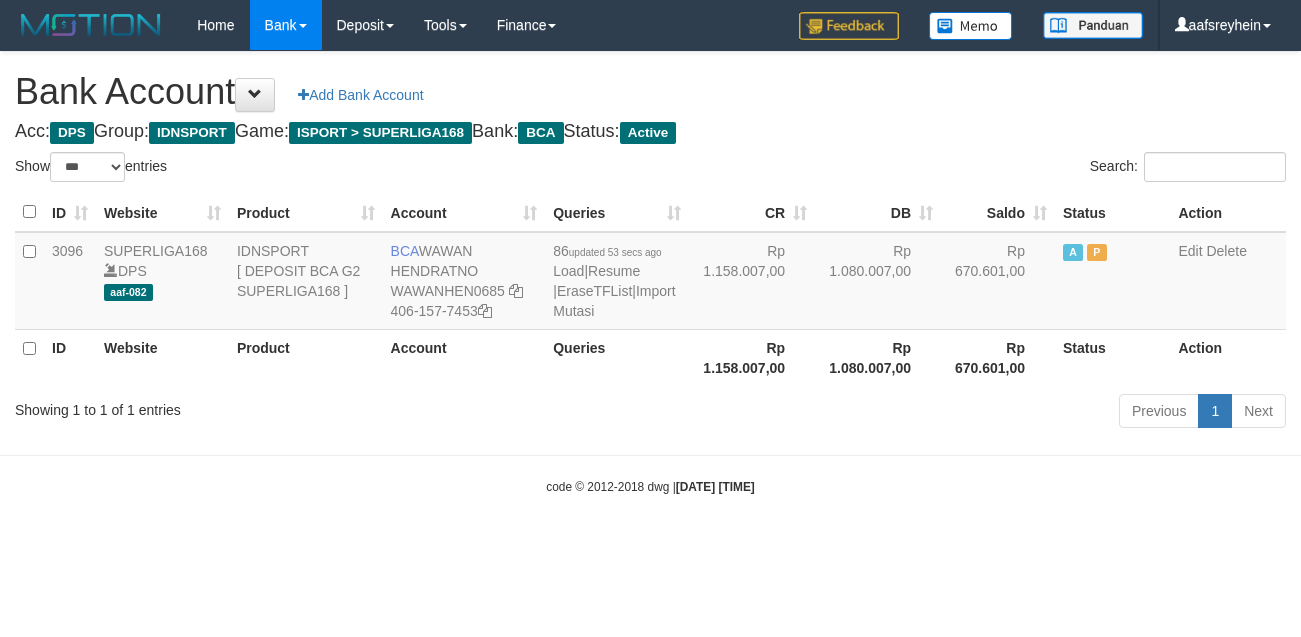 select on "***" 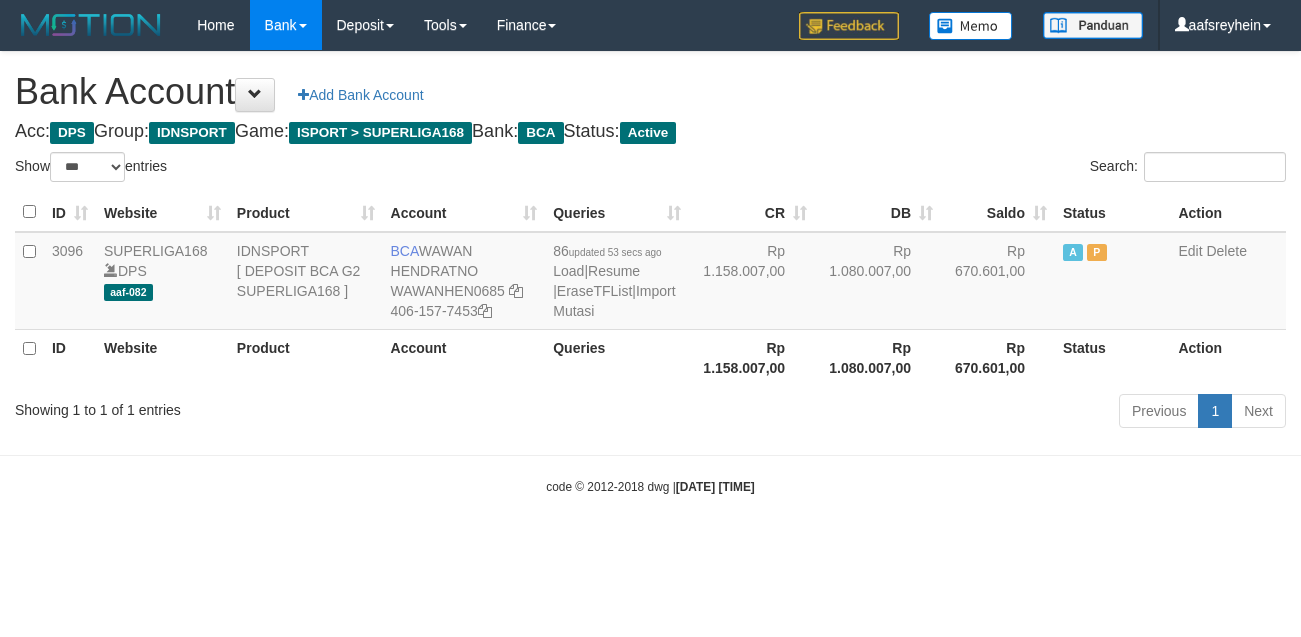 scroll, scrollTop: 0, scrollLeft: 0, axis: both 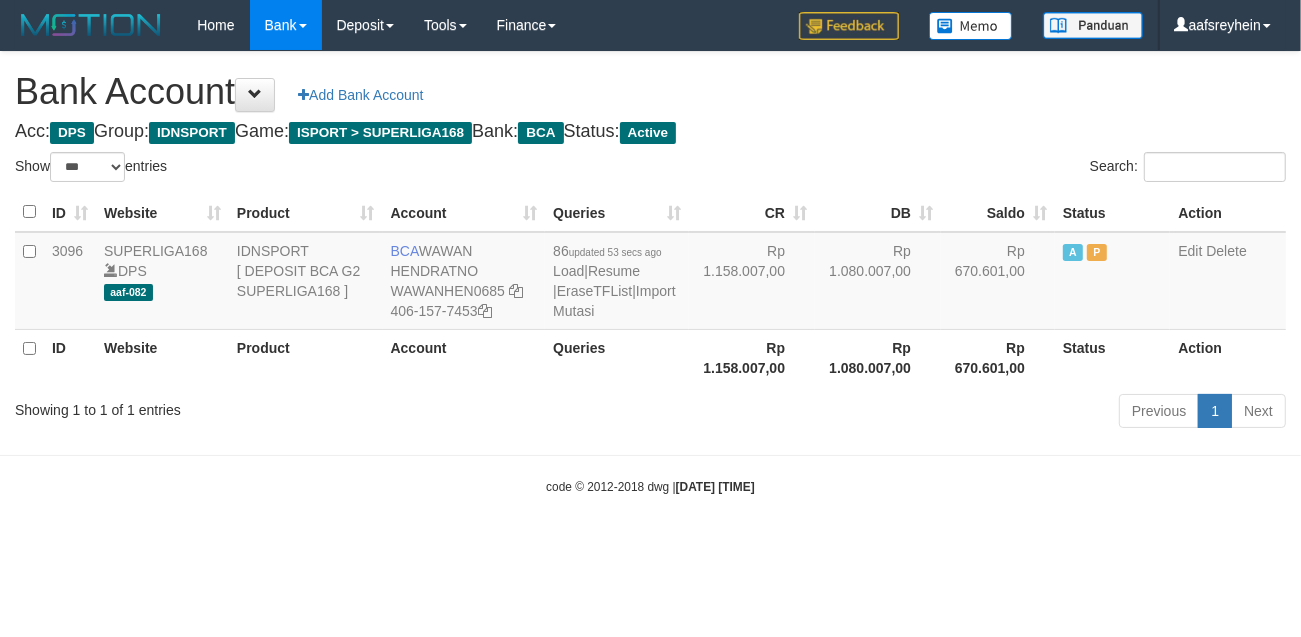 click on "code © 2012-2018 dwg |  2025/07/12 08:15:26" at bounding box center (650, 486) 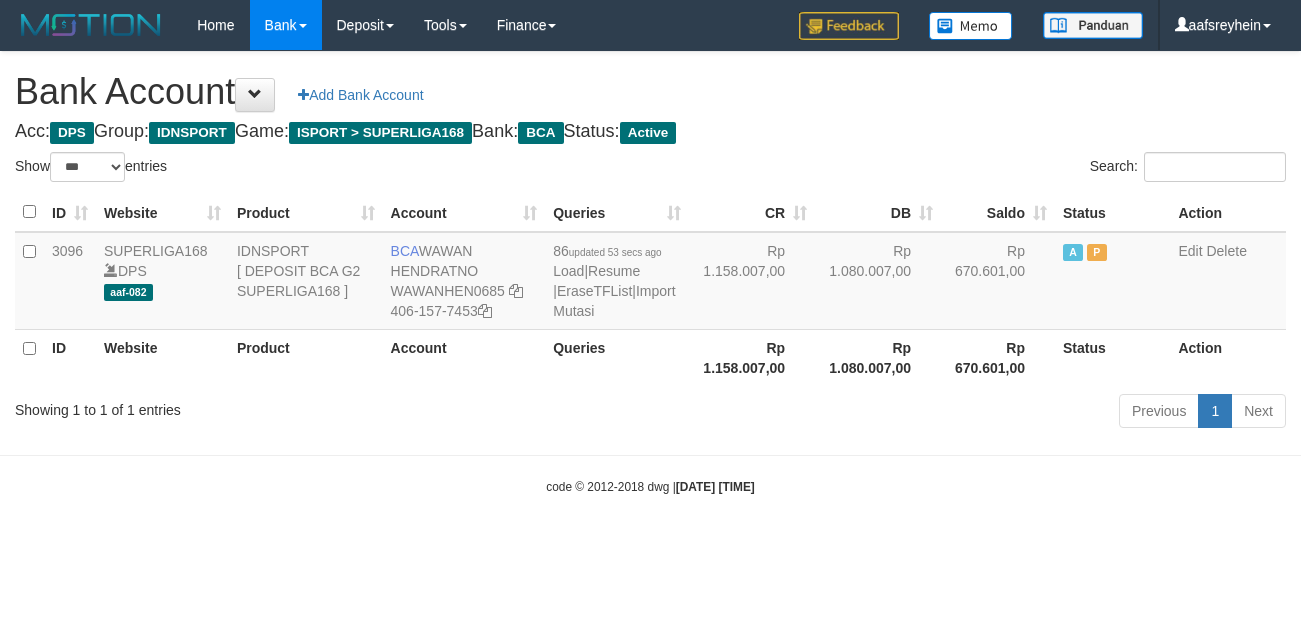 select on "***" 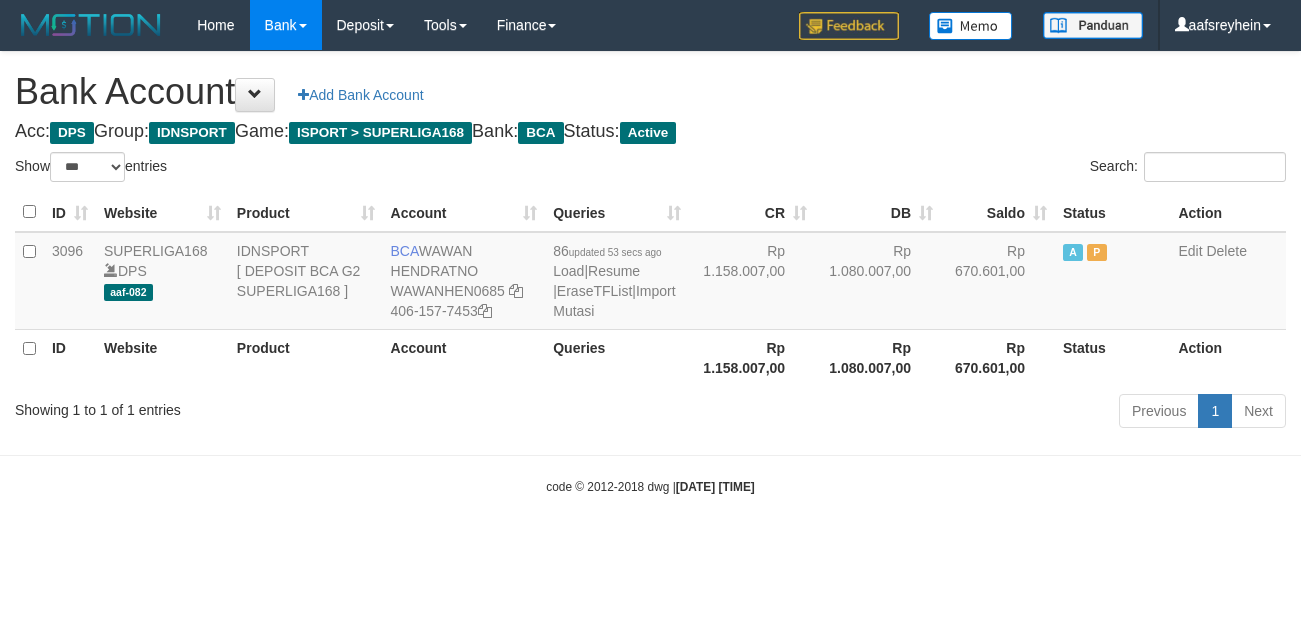 scroll, scrollTop: 0, scrollLeft: 0, axis: both 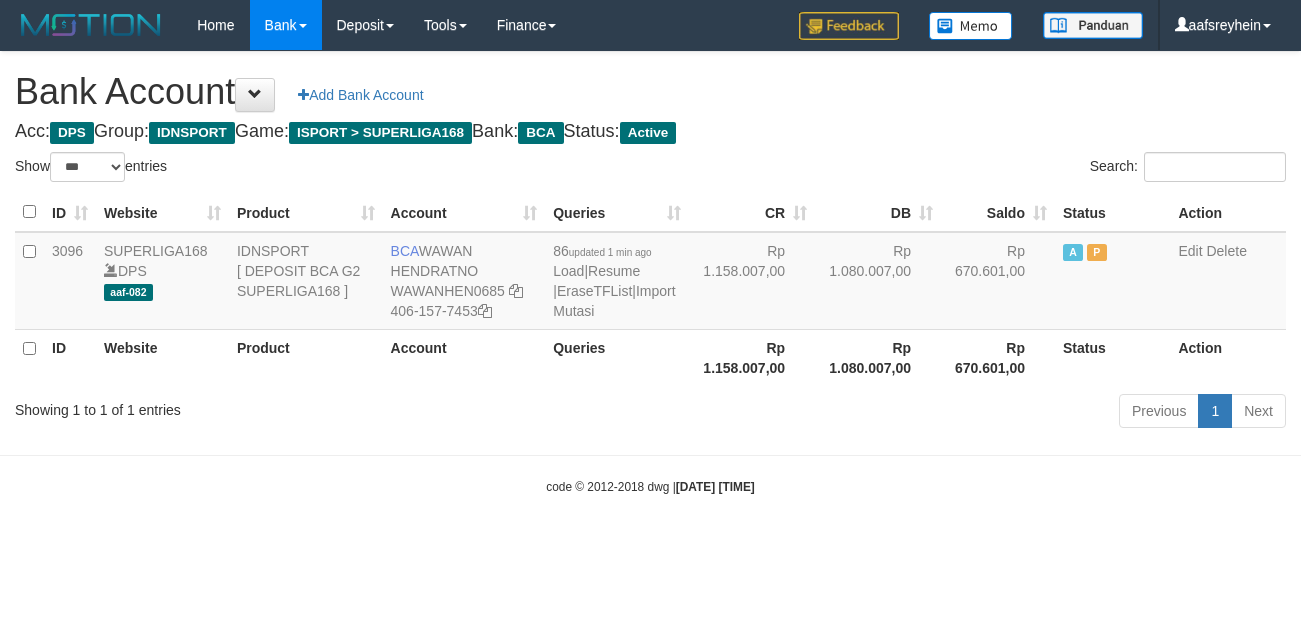 select on "***" 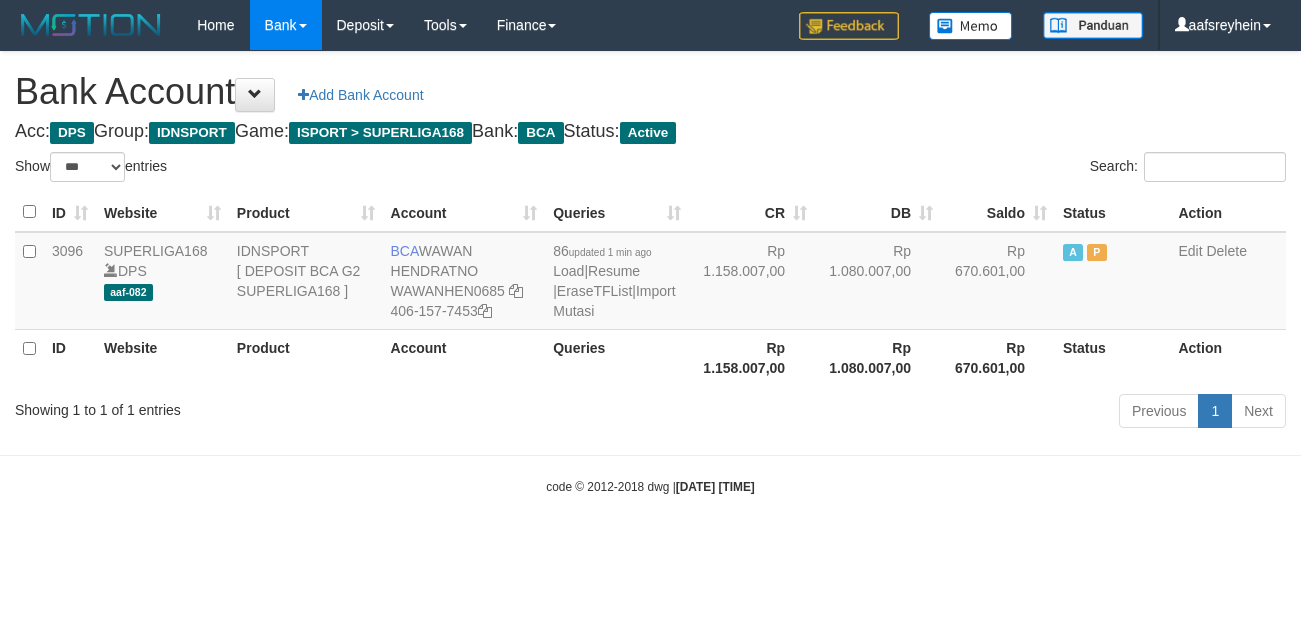 click on "Acc: 										 DPS
Group:   IDNSPORT    		Game:   ISPORT > SUPERLIGA168    		Bank:   BCA    		Status:  Active" at bounding box center (650, 132) 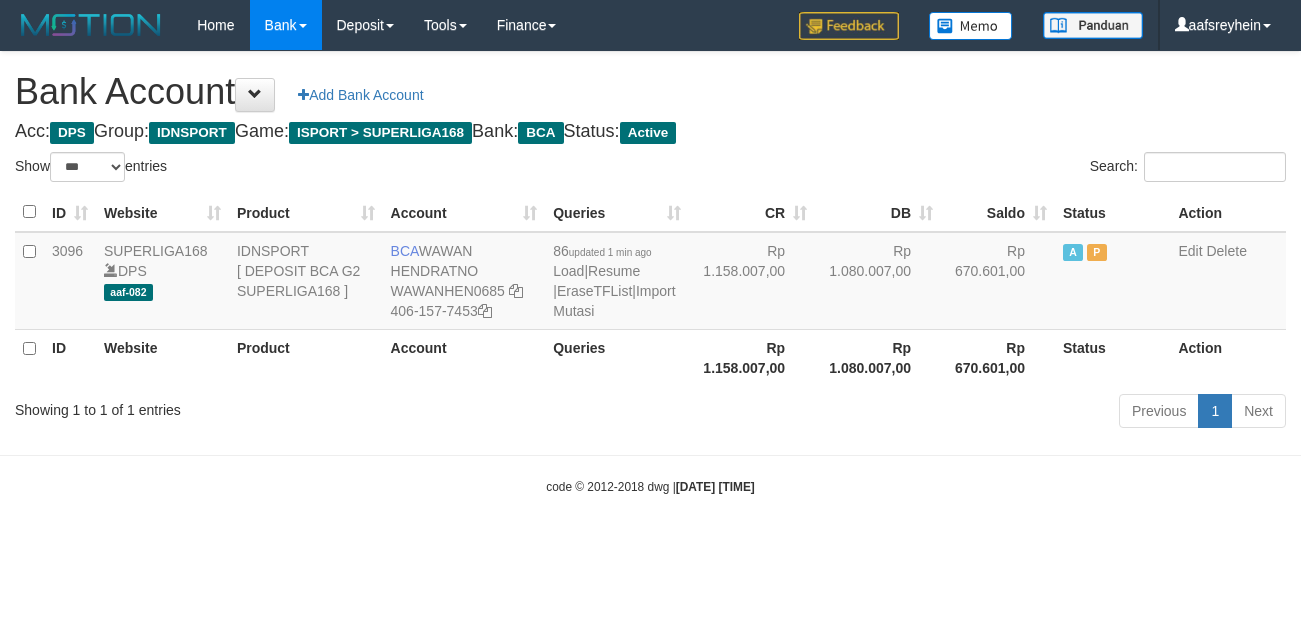 select on "***" 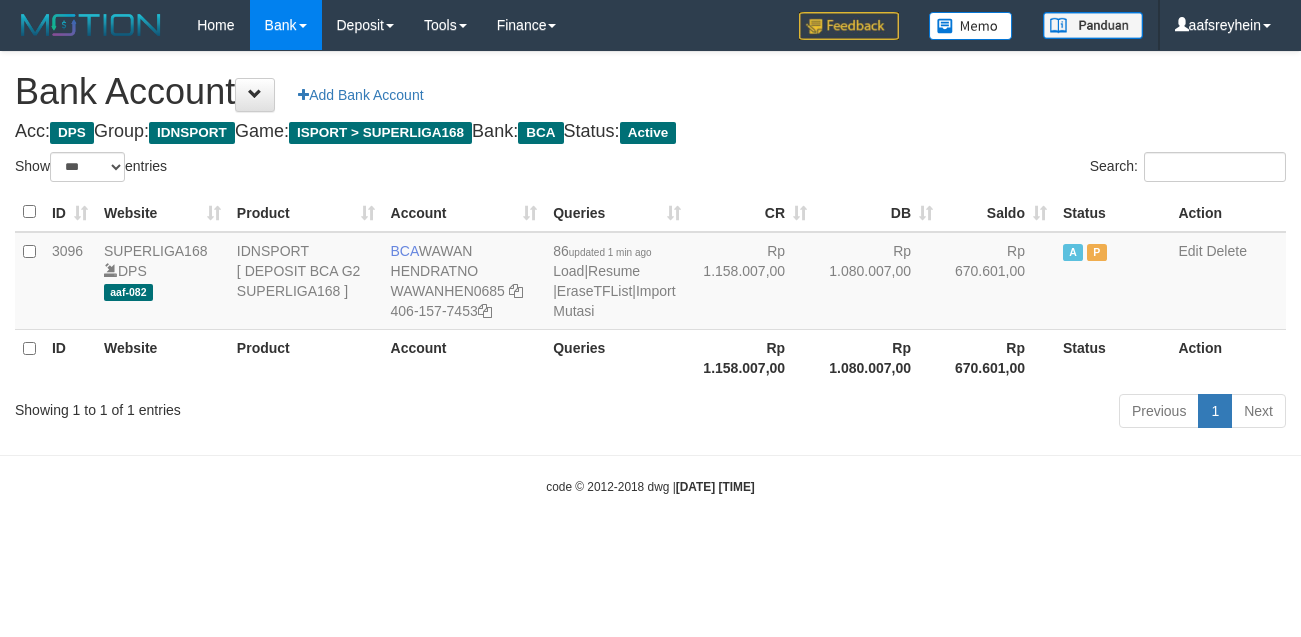 scroll, scrollTop: 0, scrollLeft: 0, axis: both 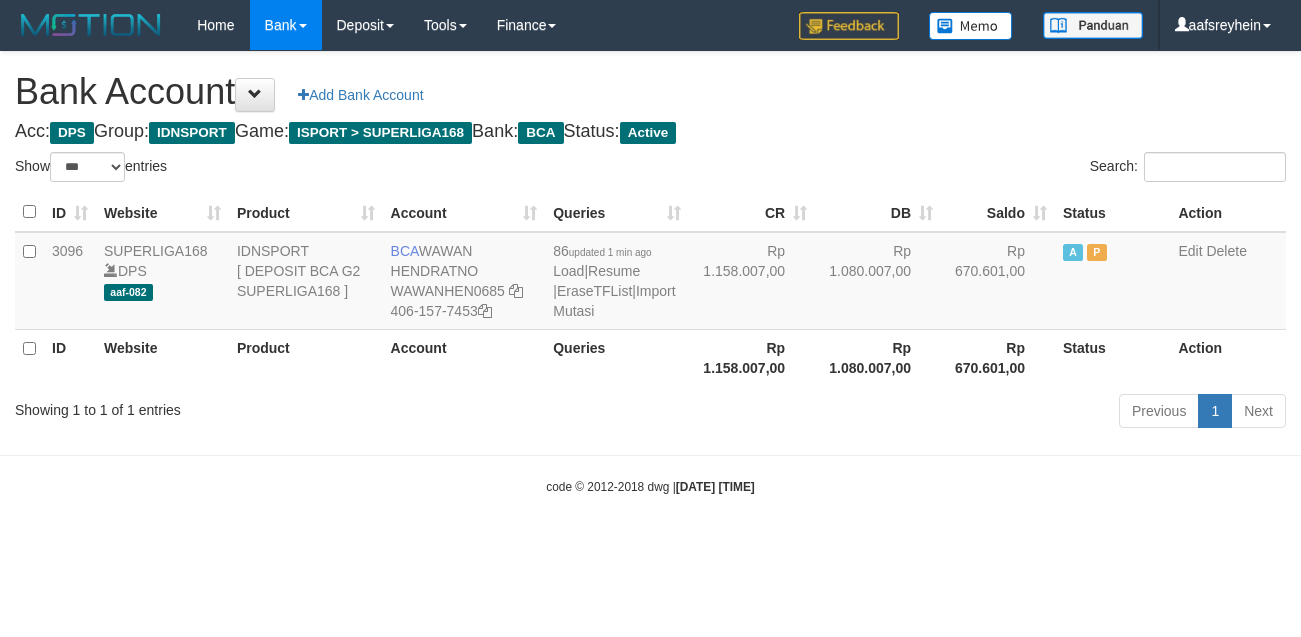 select on "***" 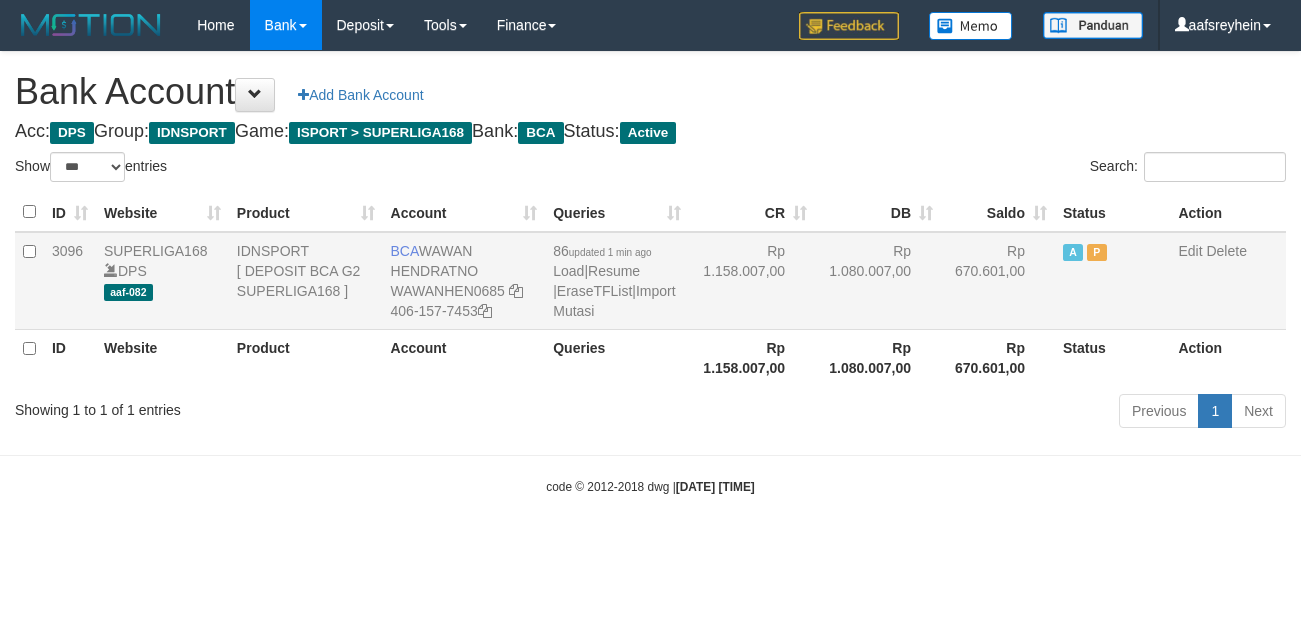 scroll, scrollTop: 0, scrollLeft: 0, axis: both 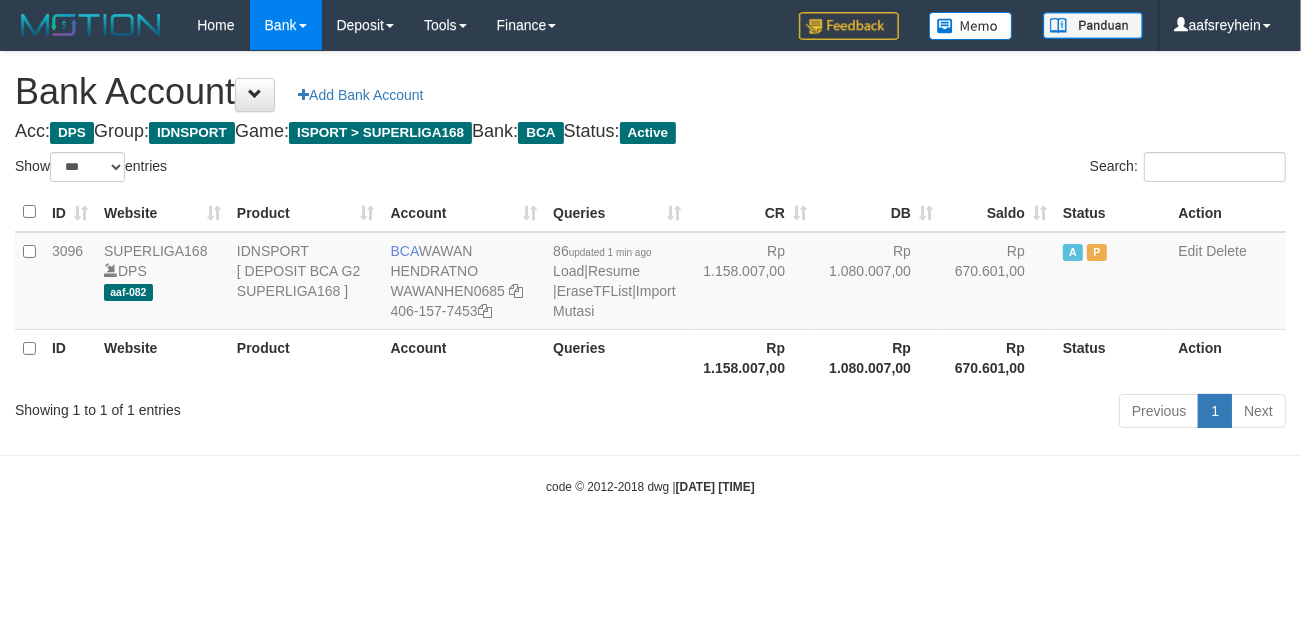 click on "Previous 1 Next" at bounding box center (921, 413) 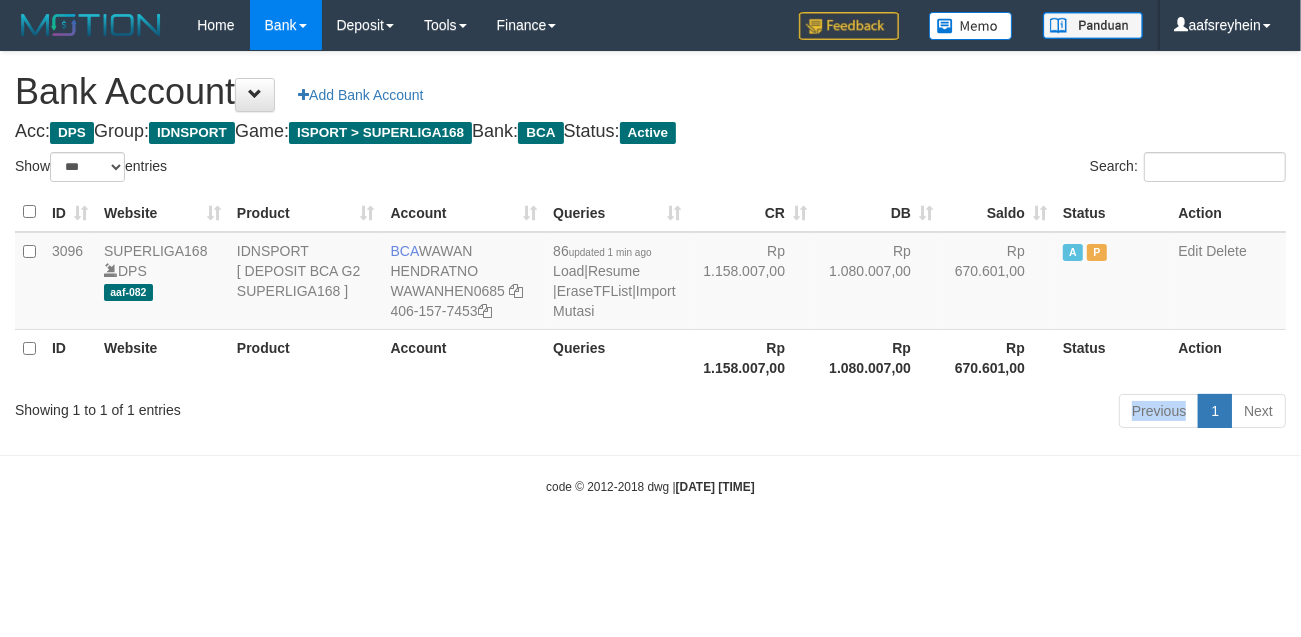 click on "Previous 1 Next" at bounding box center [921, 413] 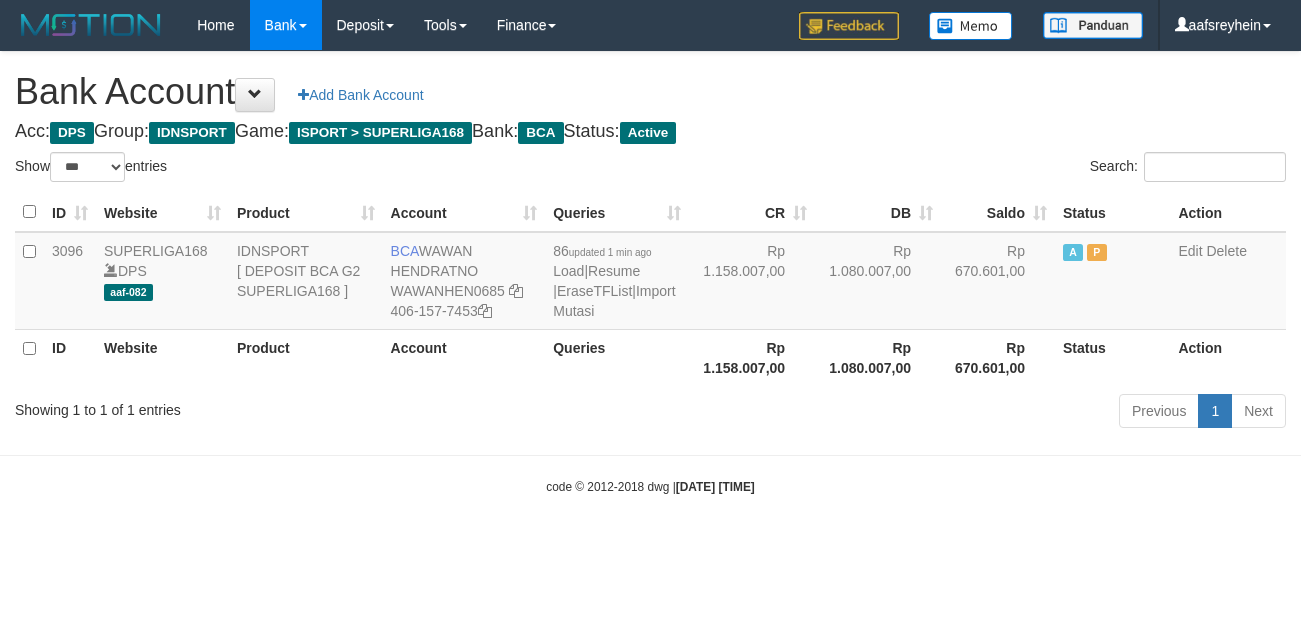 select on "***" 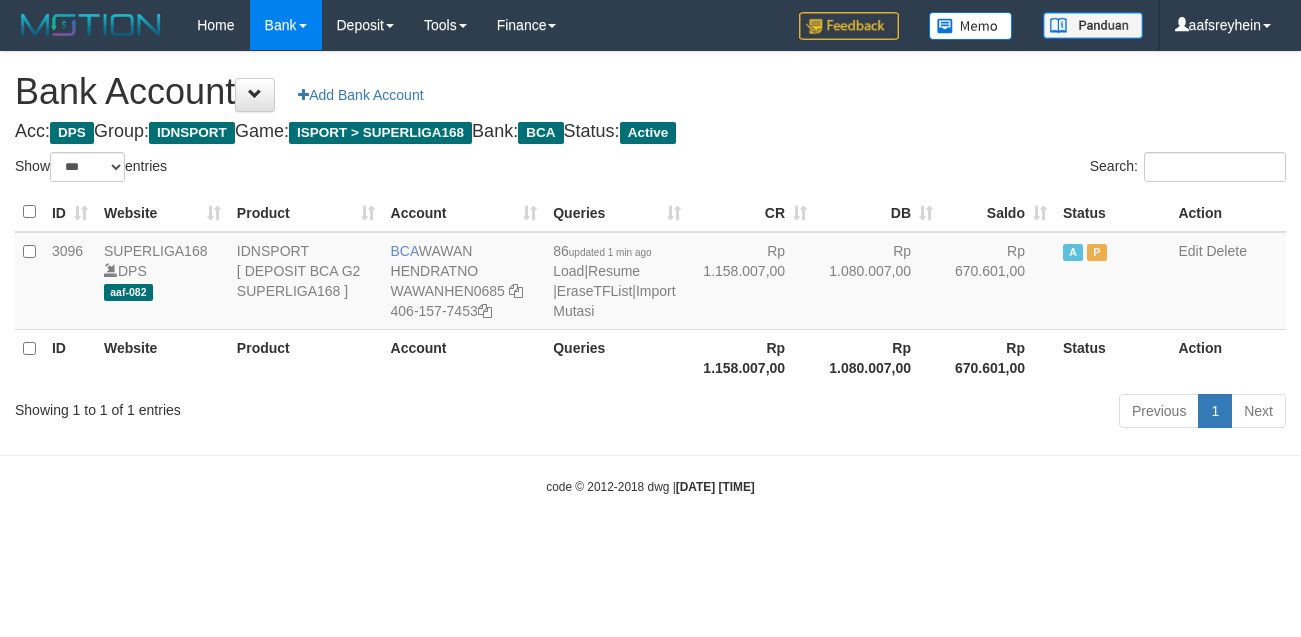 scroll, scrollTop: 0, scrollLeft: 0, axis: both 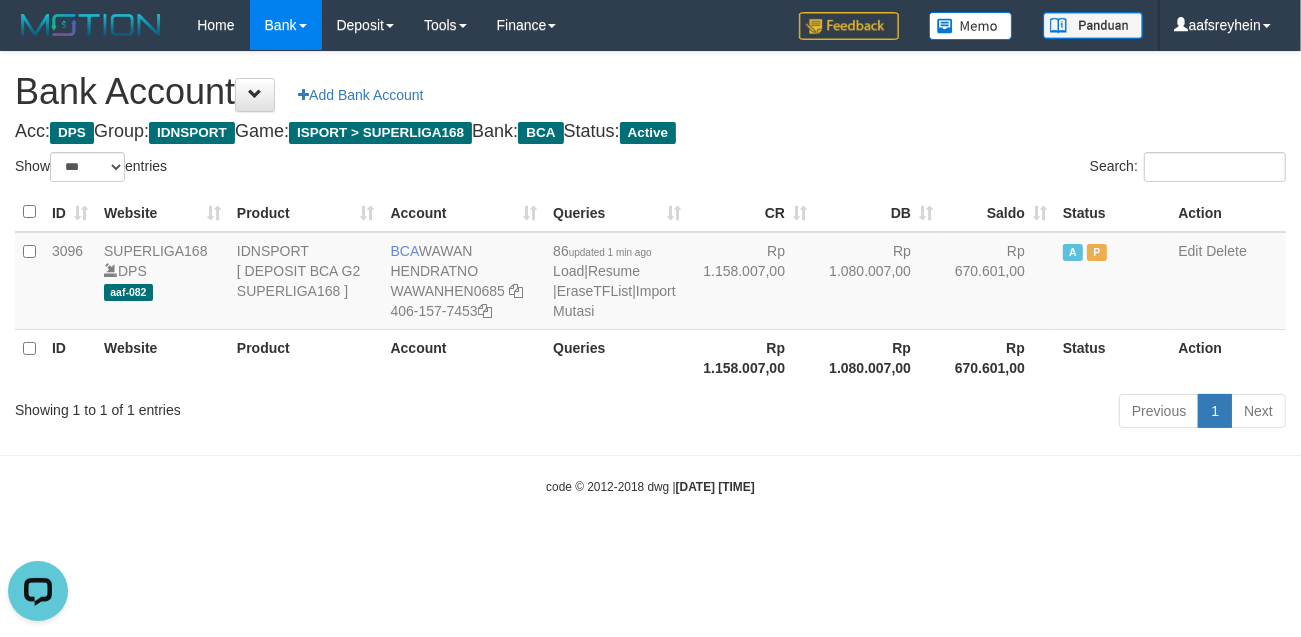 drag, startPoint x: 1081, startPoint y: 525, endPoint x: 1076, endPoint y: 537, distance: 13 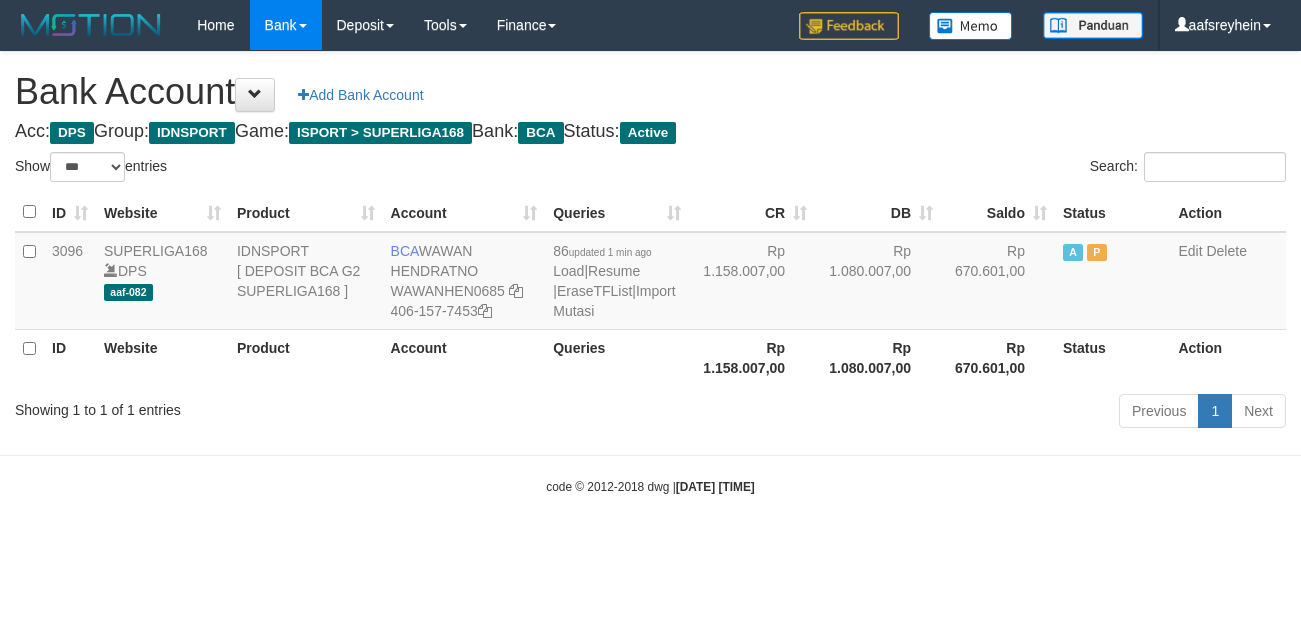 select on "***" 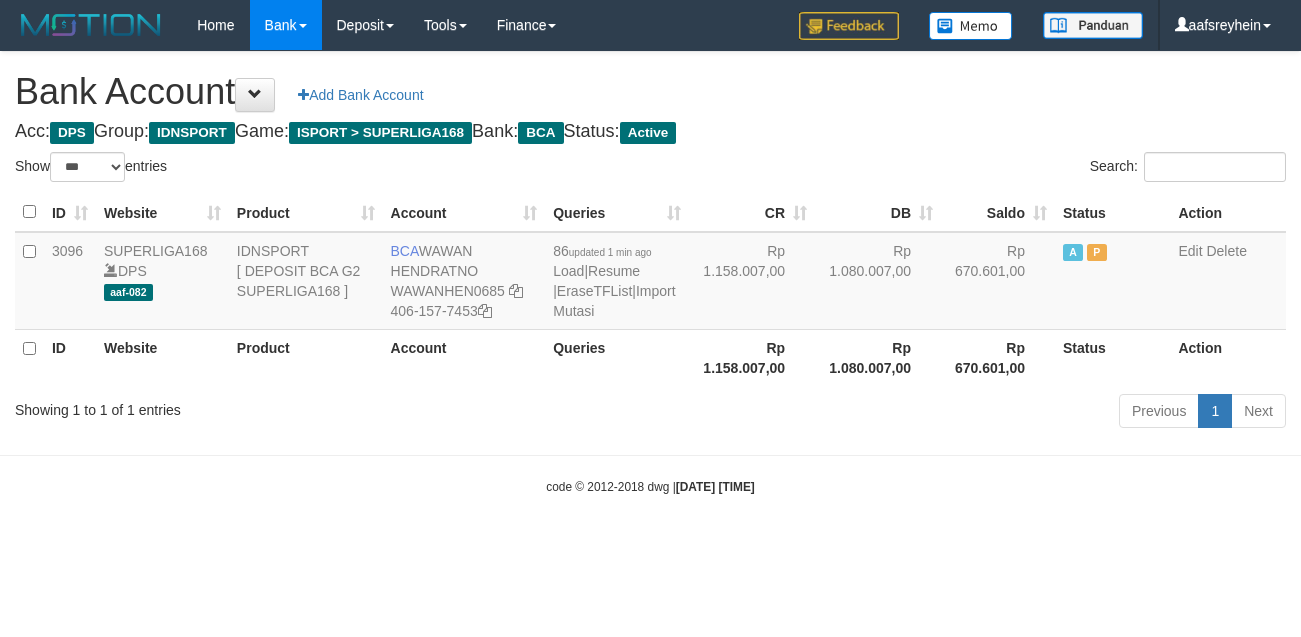 scroll, scrollTop: 0, scrollLeft: 0, axis: both 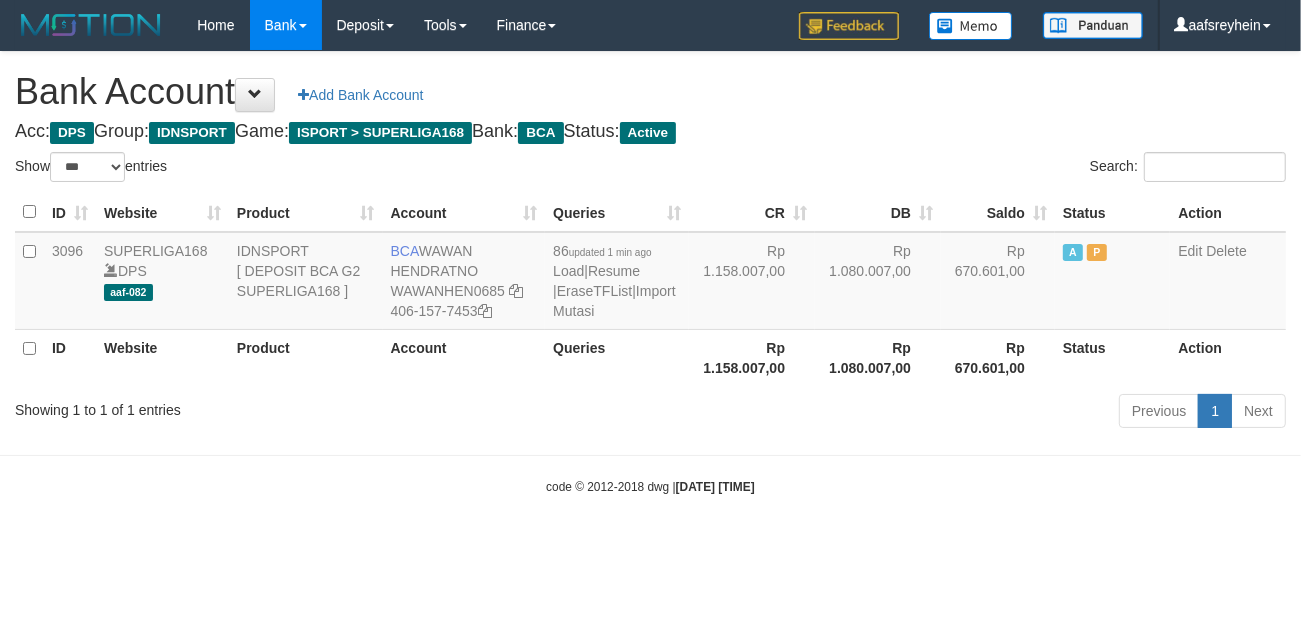 click on "Toggle navigation
Home
Bank
Account List
Load
By Website
Group
[ISPORT]													SUPERLIGA168
By Load Group (DPS)
-" at bounding box center [650, 273] 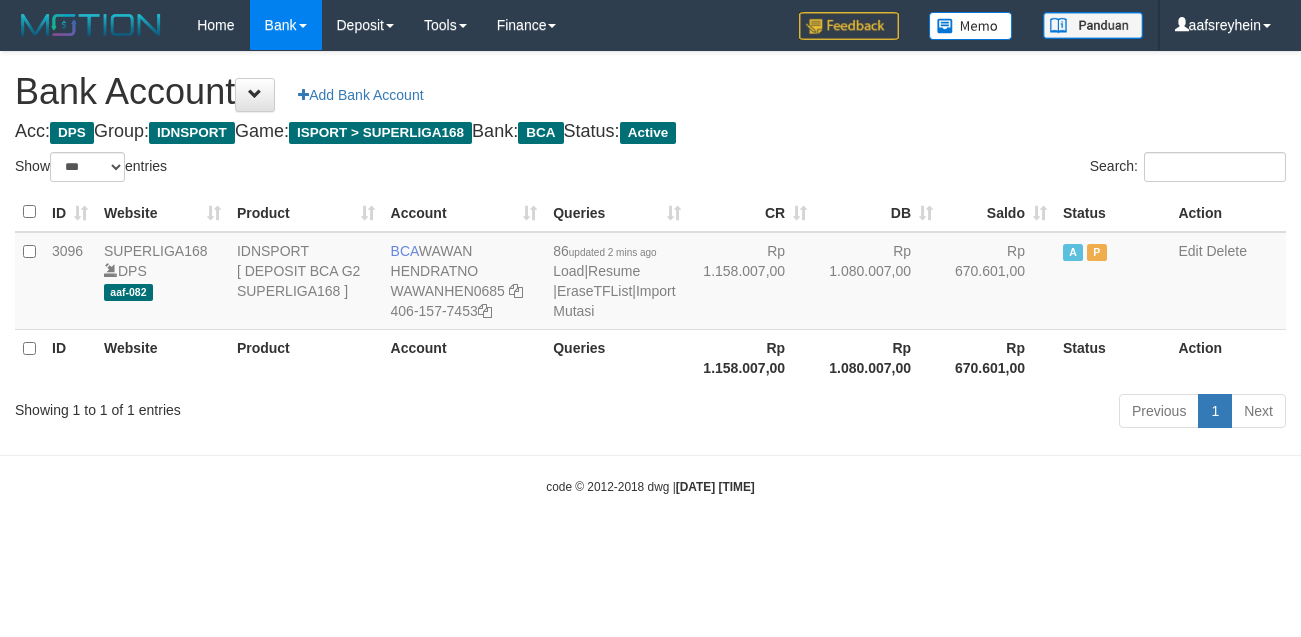 select on "***" 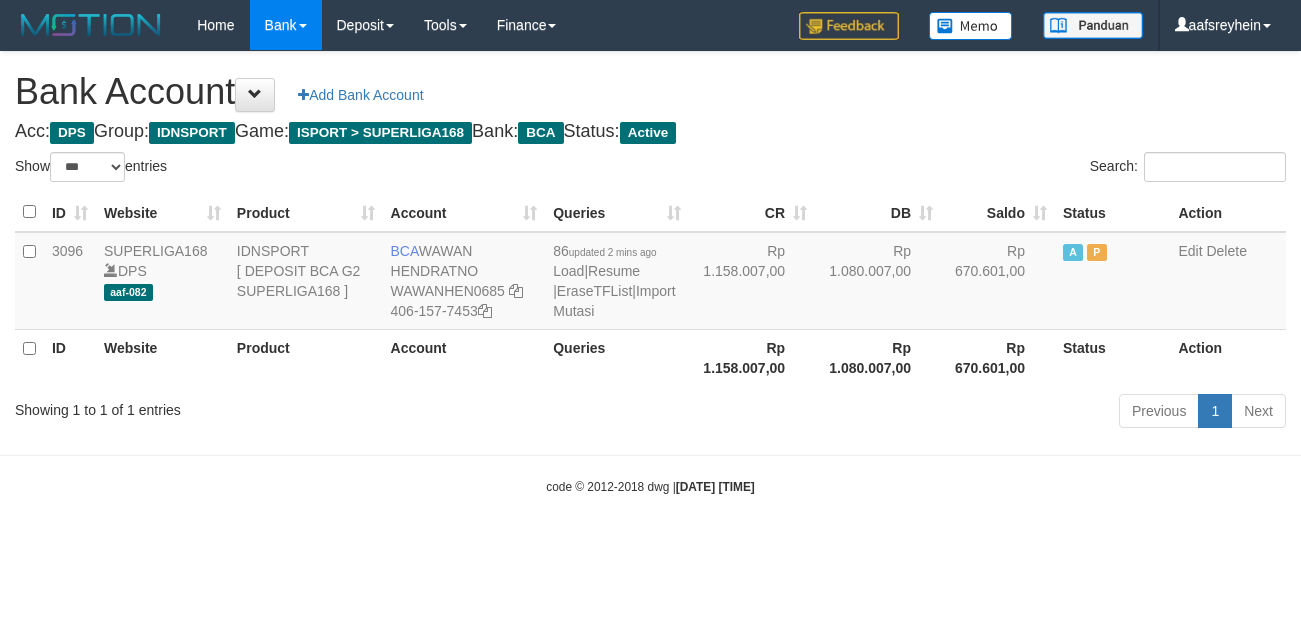 scroll, scrollTop: 0, scrollLeft: 0, axis: both 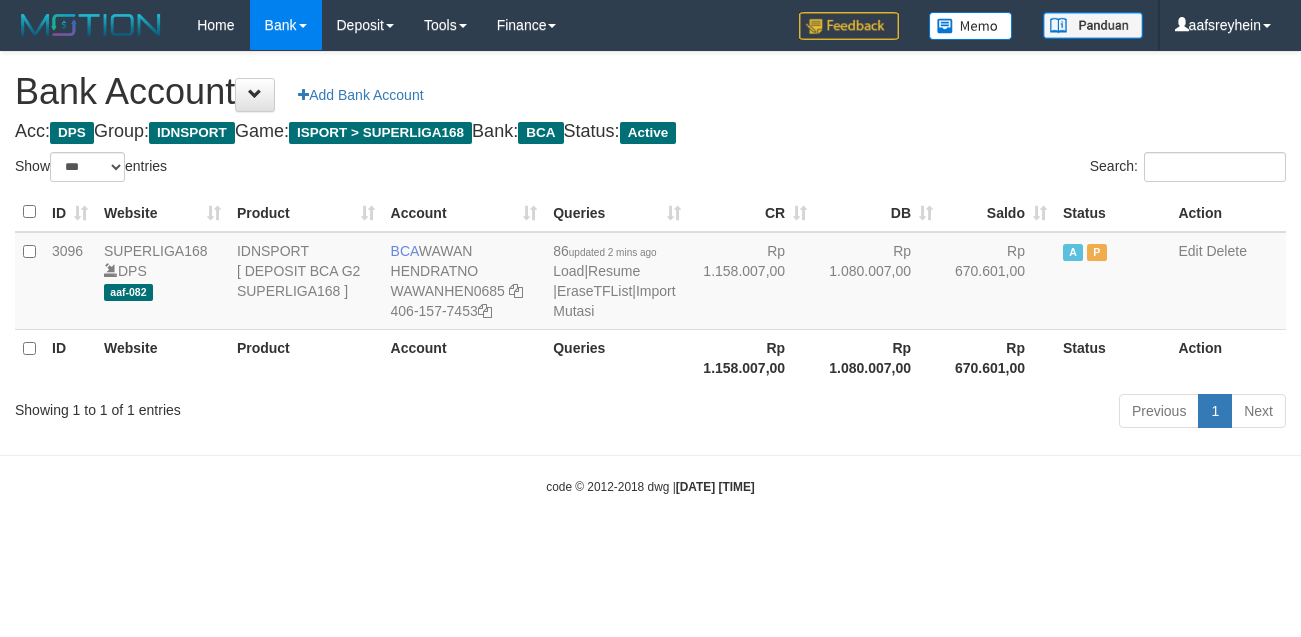 select on "***" 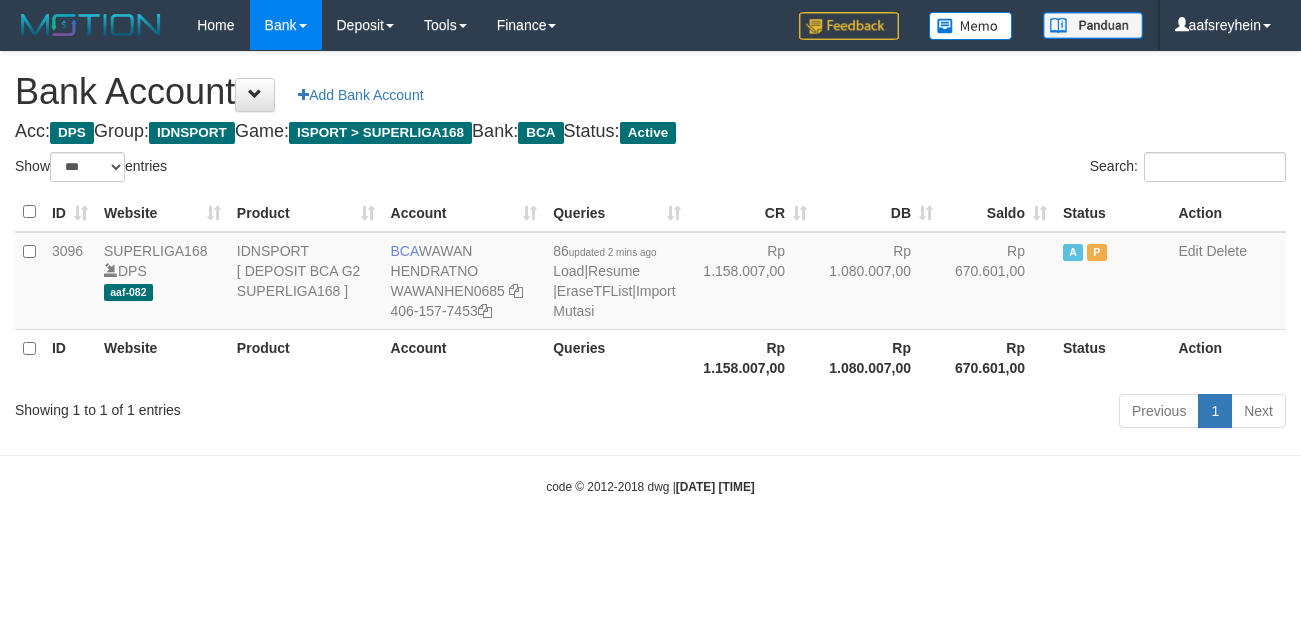scroll, scrollTop: 0, scrollLeft: 0, axis: both 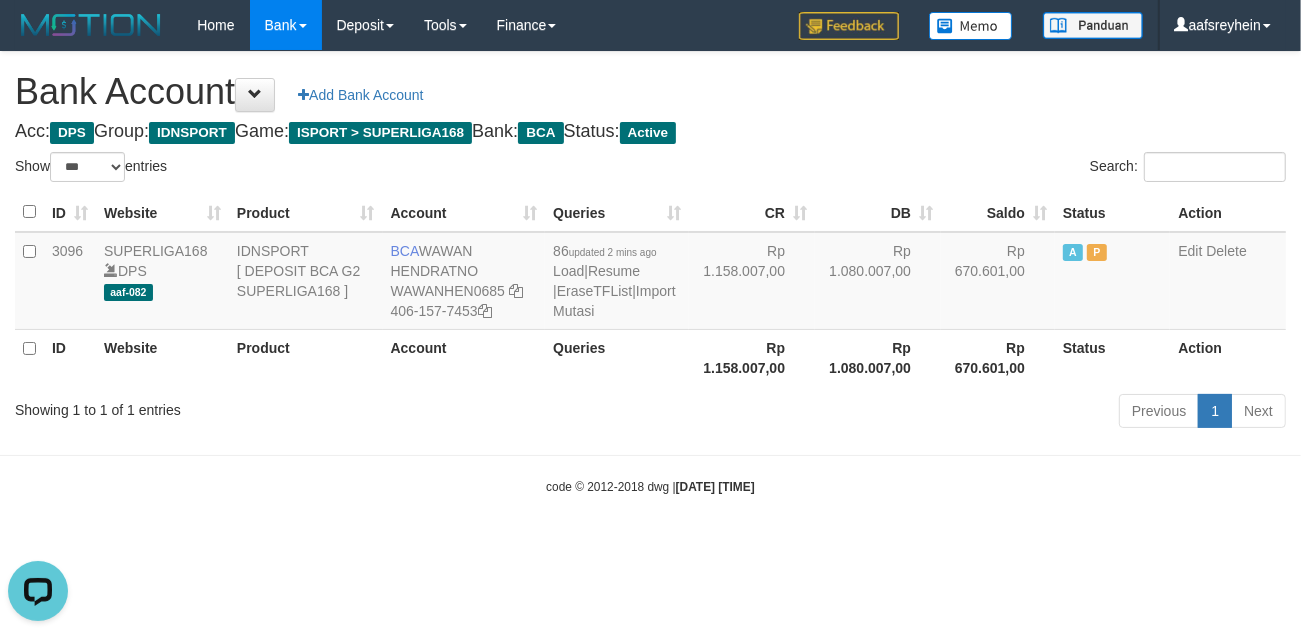 click on "Toggle navigation
Home
Bank
Account List
Load
By Website
Group
[ISPORT]													SUPERLIGA168
By Load Group (DPS)
-" at bounding box center (650, 273) 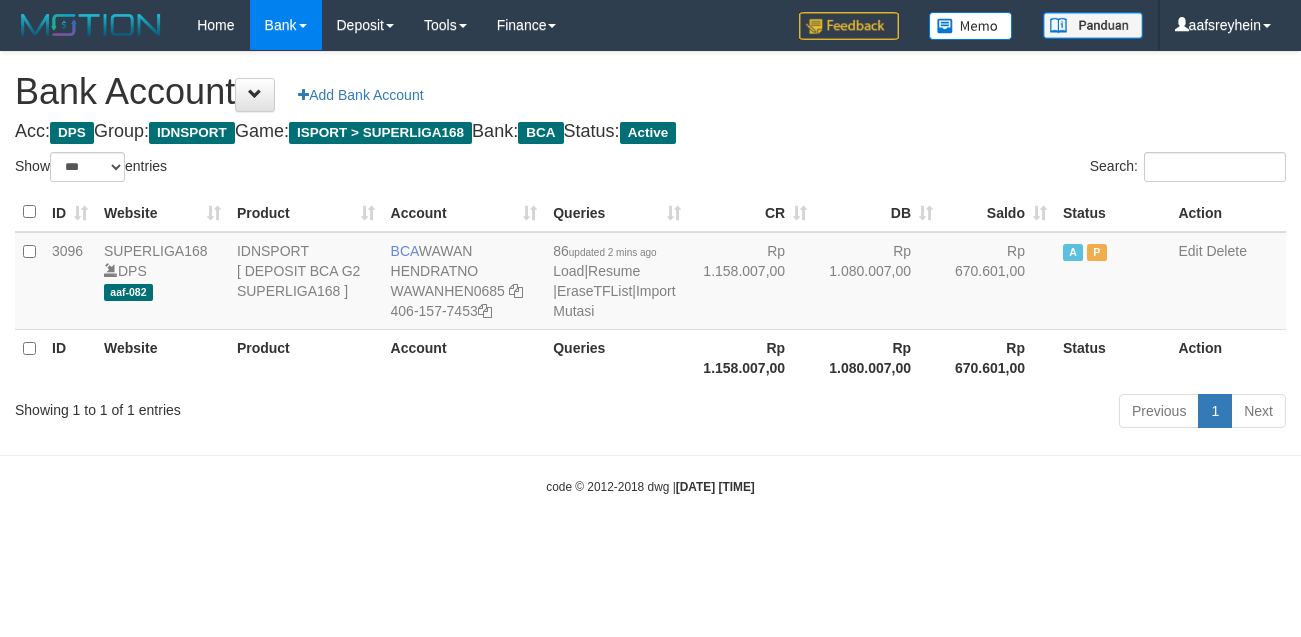 select on "***" 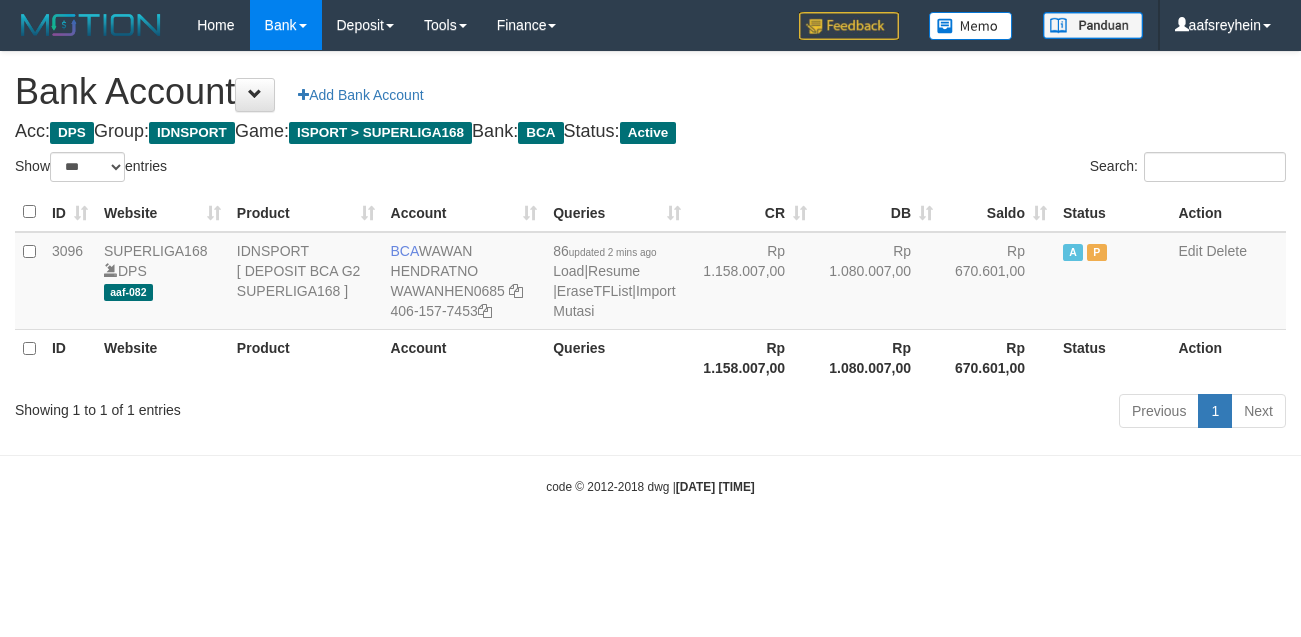 scroll, scrollTop: 0, scrollLeft: 0, axis: both 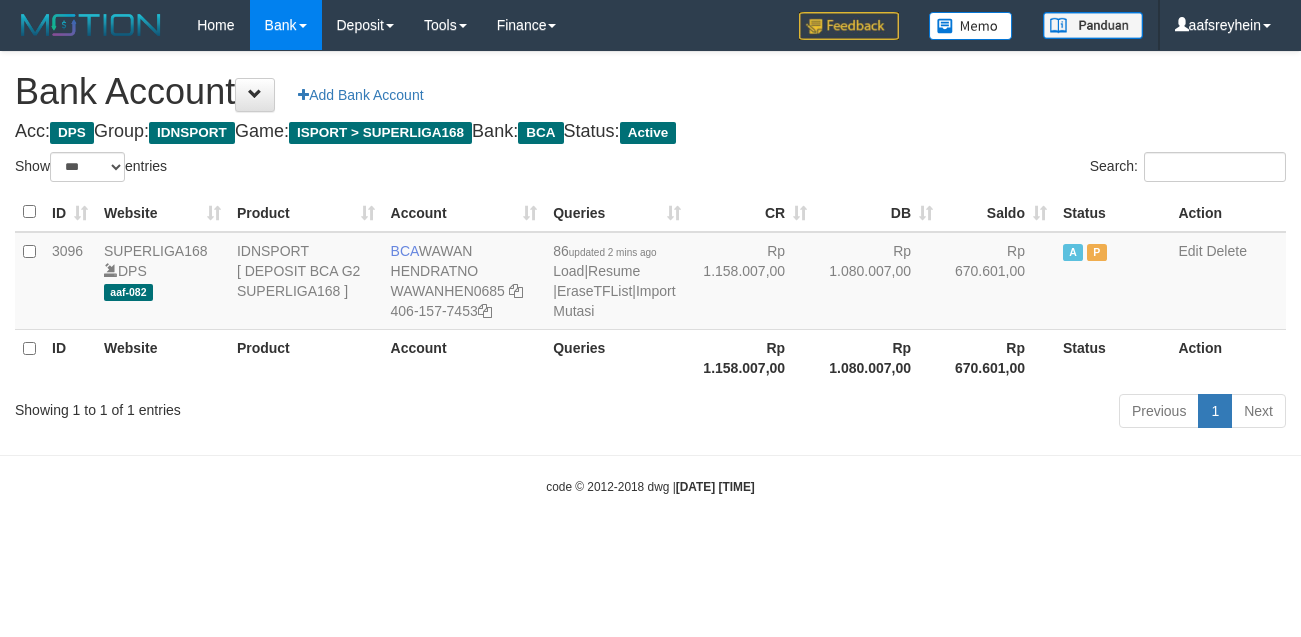 select on "***" 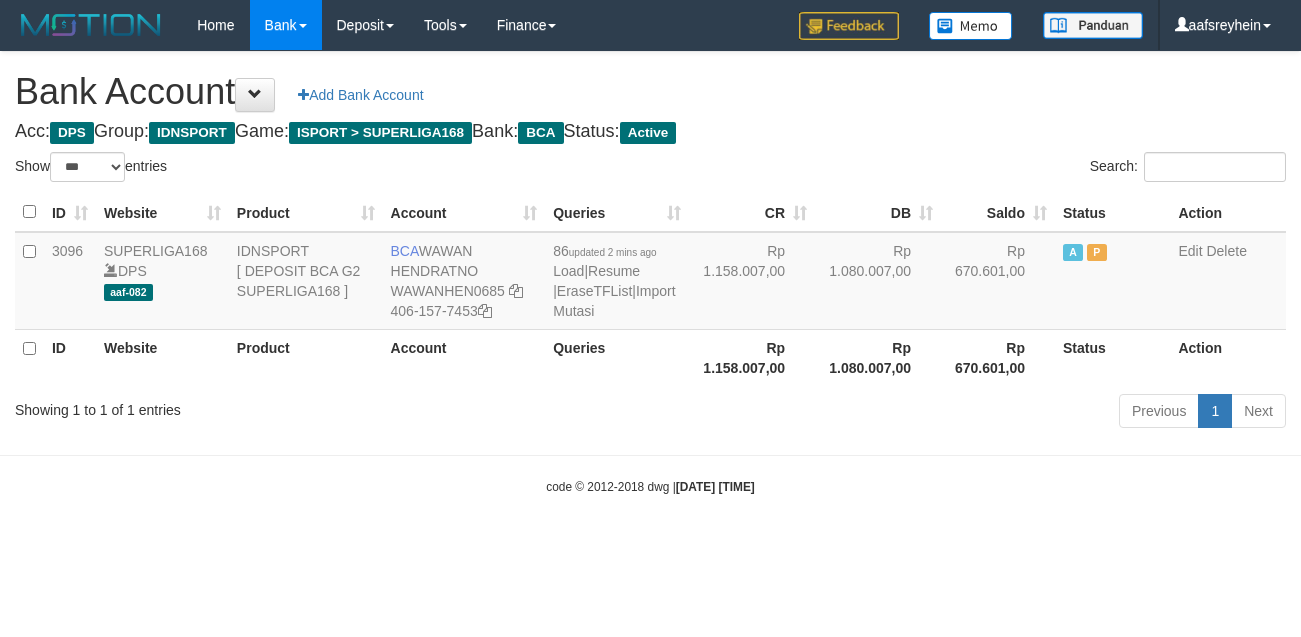 scroll, scrollTop: 0, scrollLeft: 0, axis: both 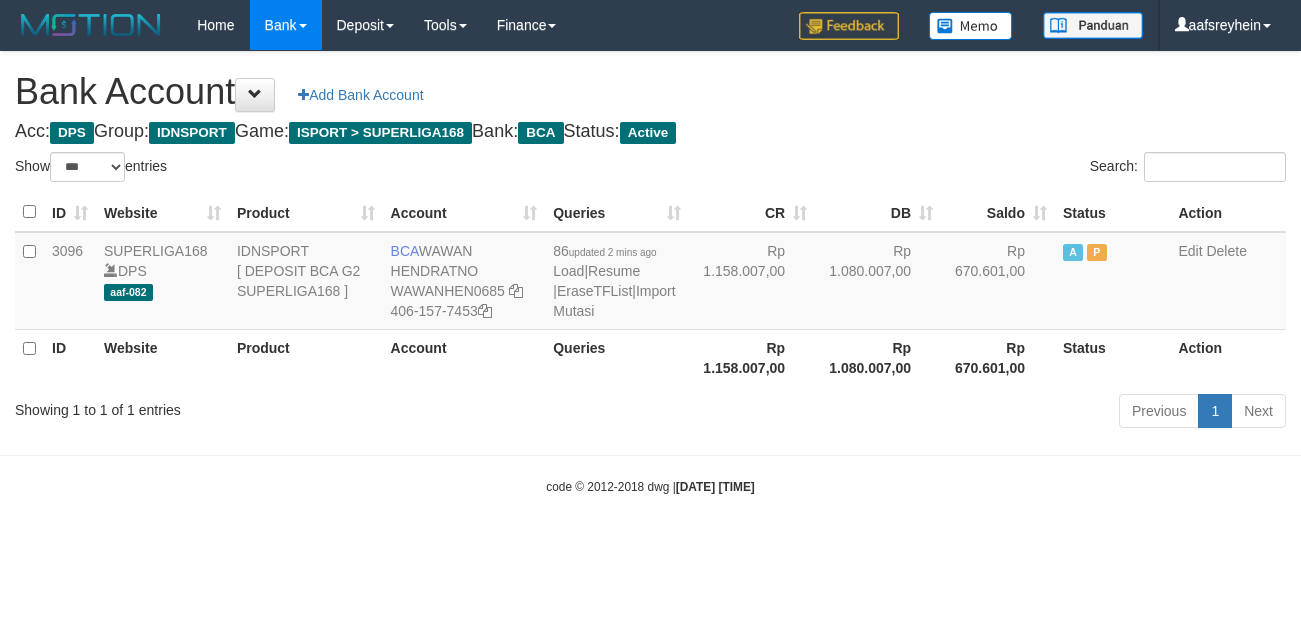 select on "***" 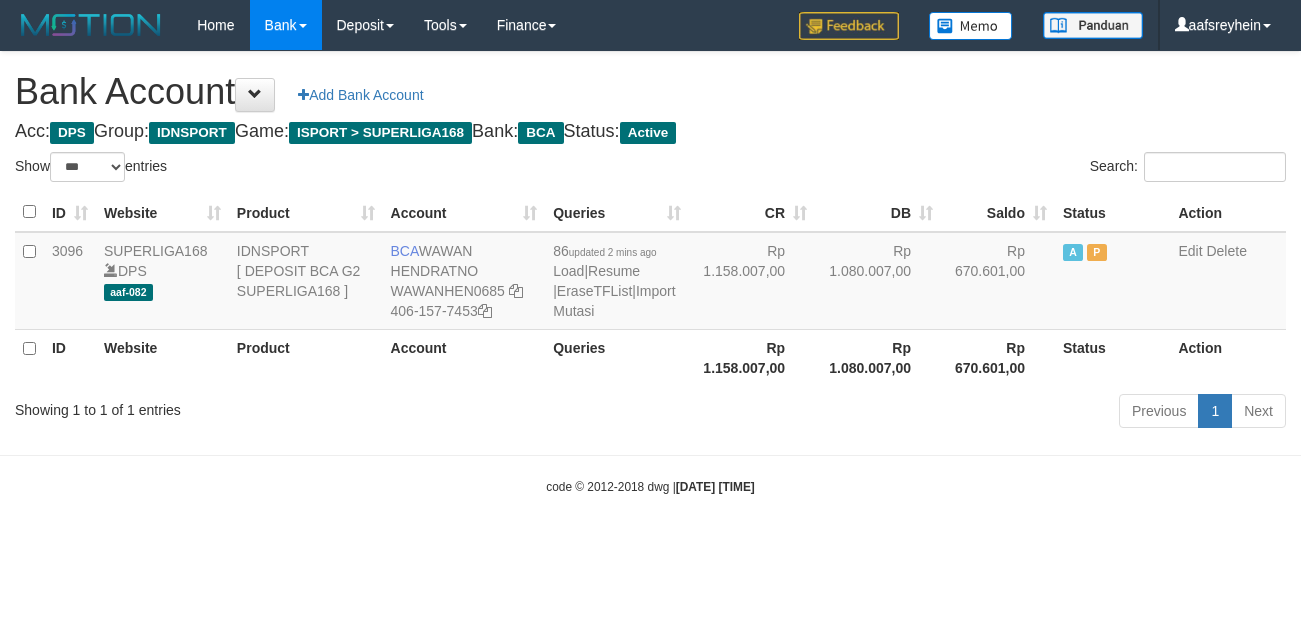 scroll, scrollTop: 0, scrollLeft: 0, axis: both 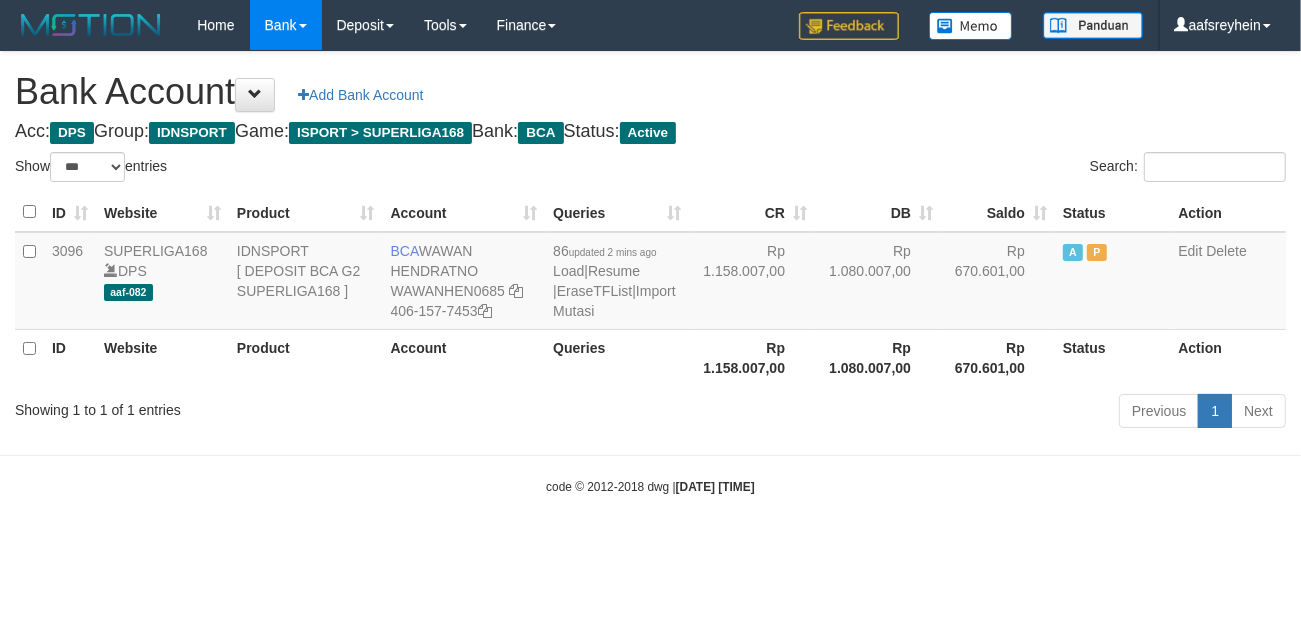 click on "code © [YEAR]-[YEAR] dwg |  [DATE] [TIME]" at bounding box center (650, 486) 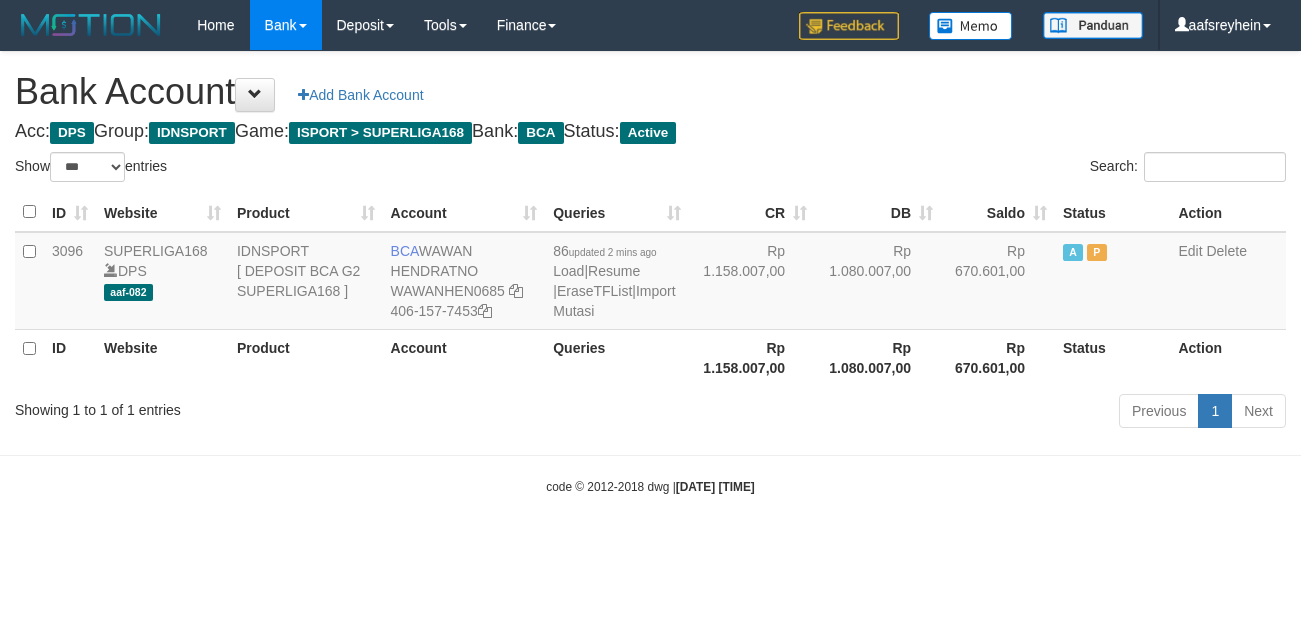 select on "***" 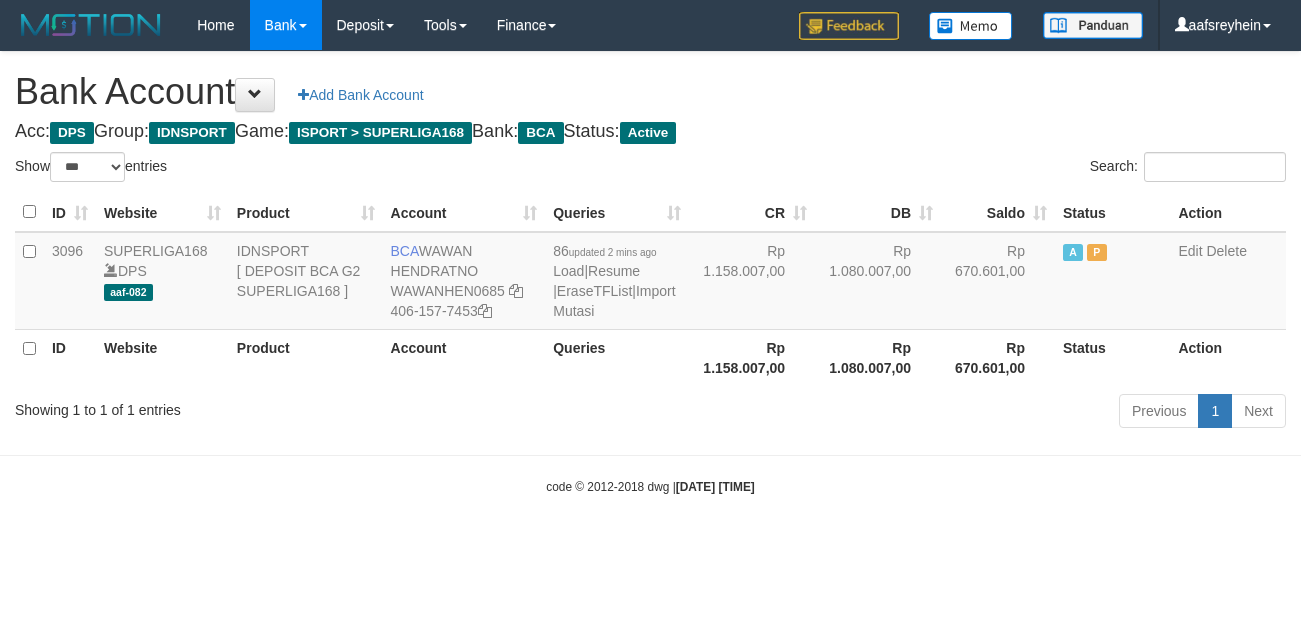 scroll, scrollTop: 0, scrollLeft: 0, axis: both 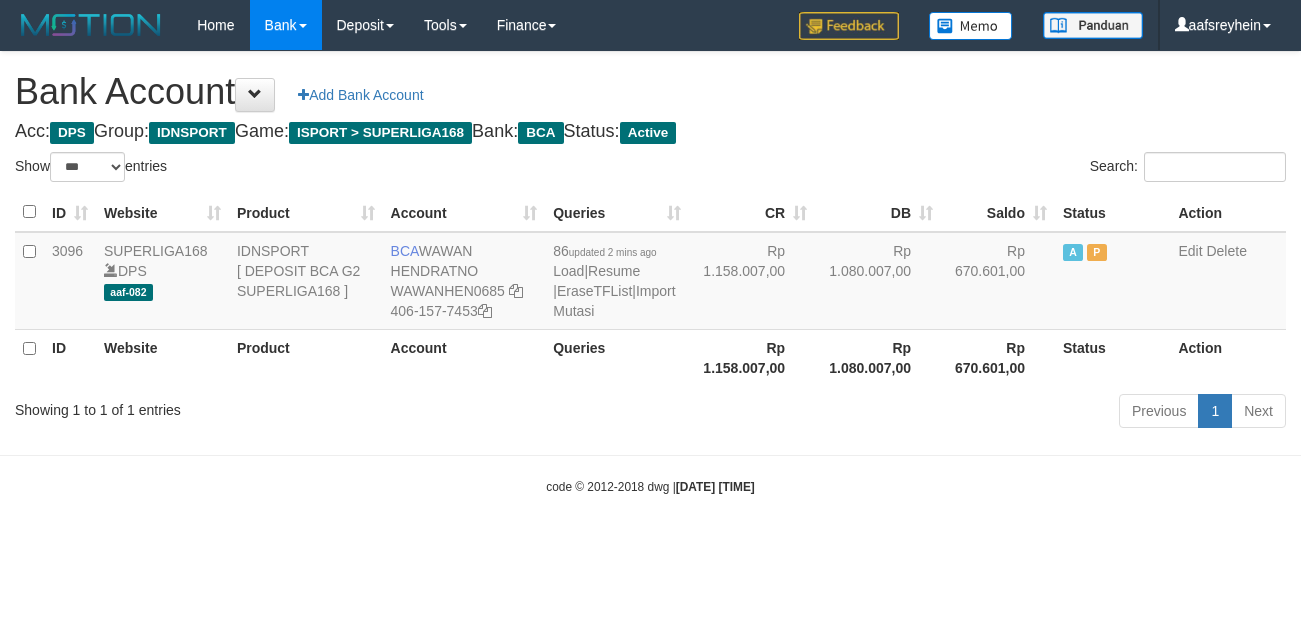 select on "***" 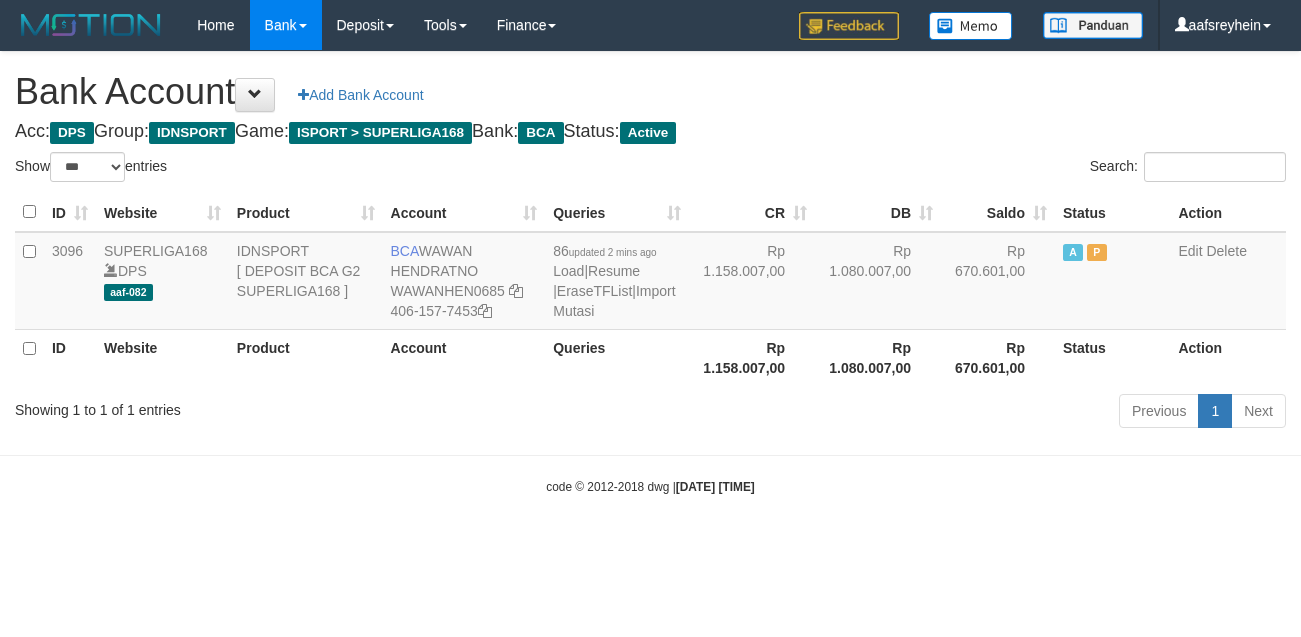 scroll, scrollTop: 0, scrollLeft: 0, axis: both 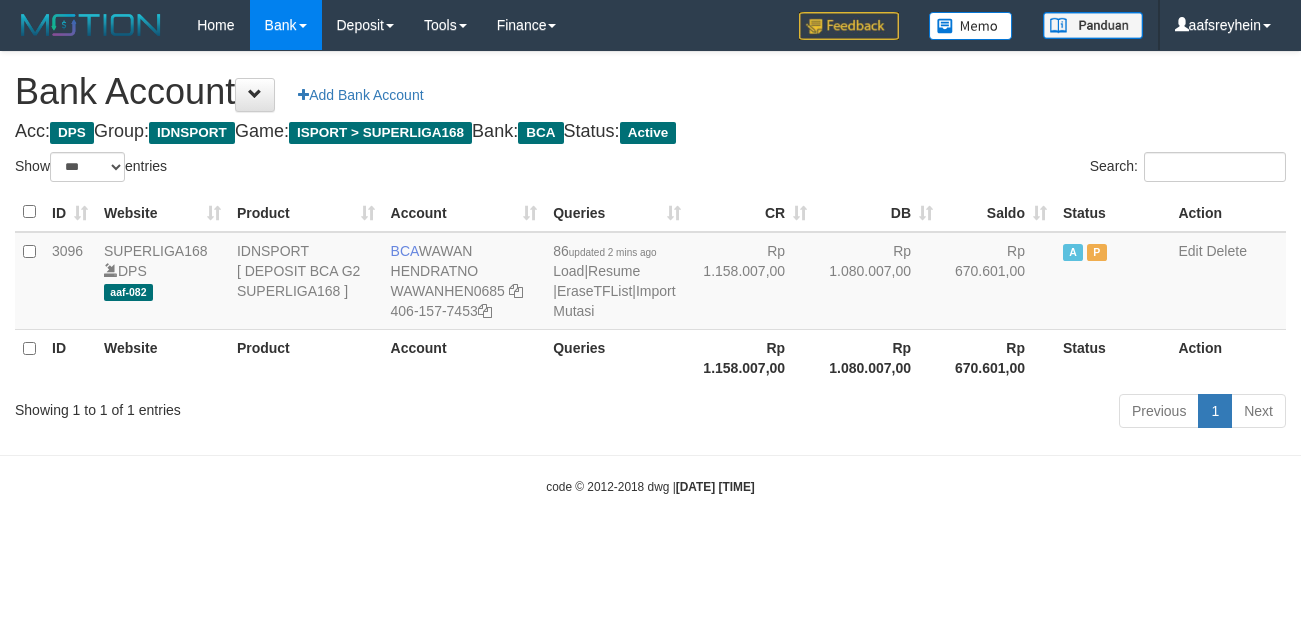 select on "***" 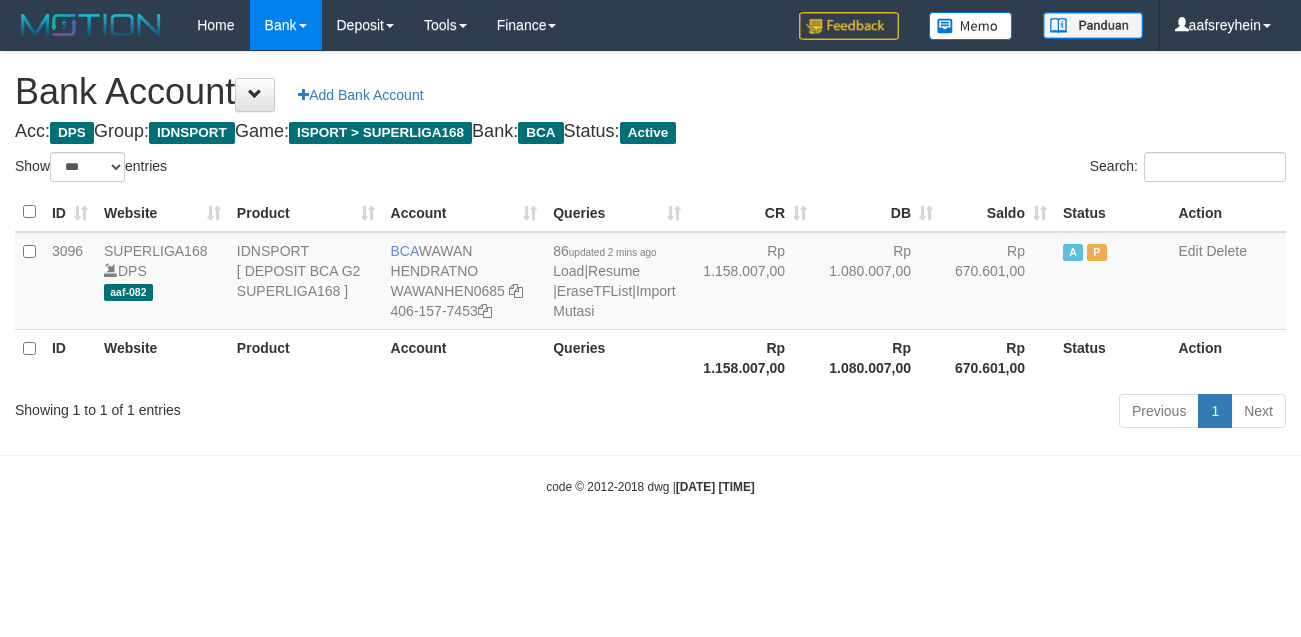 scroll, scrollTop: 0, scrollLeft: 0, axis: both 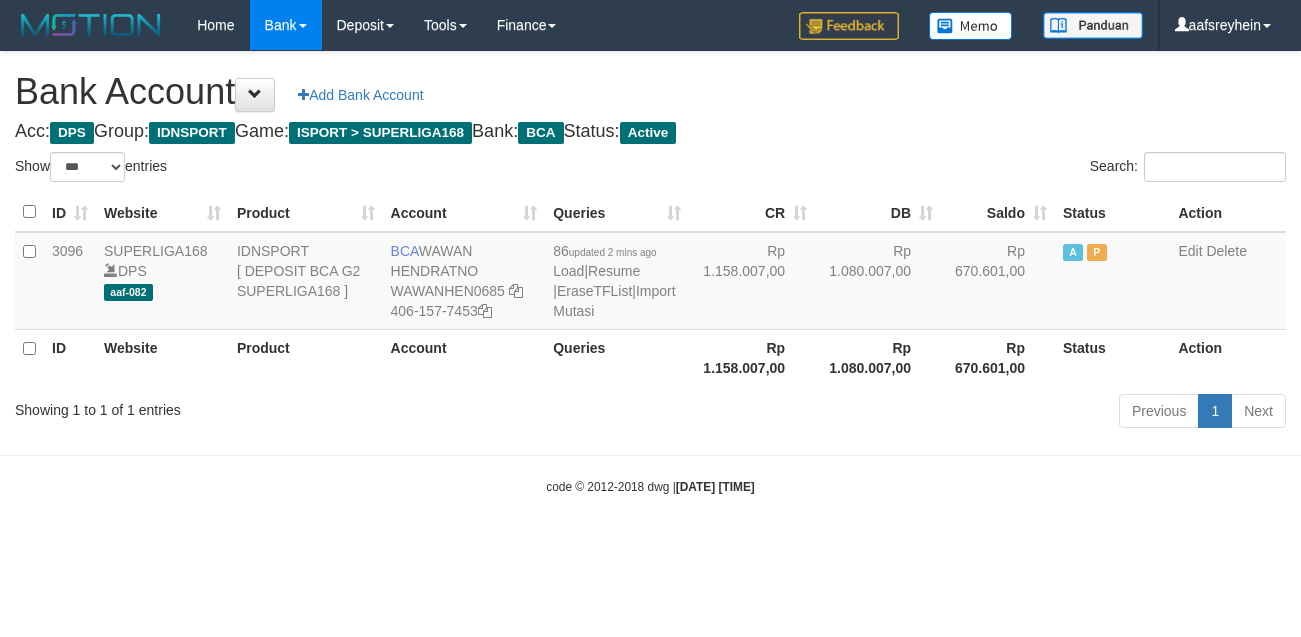 select on "***" 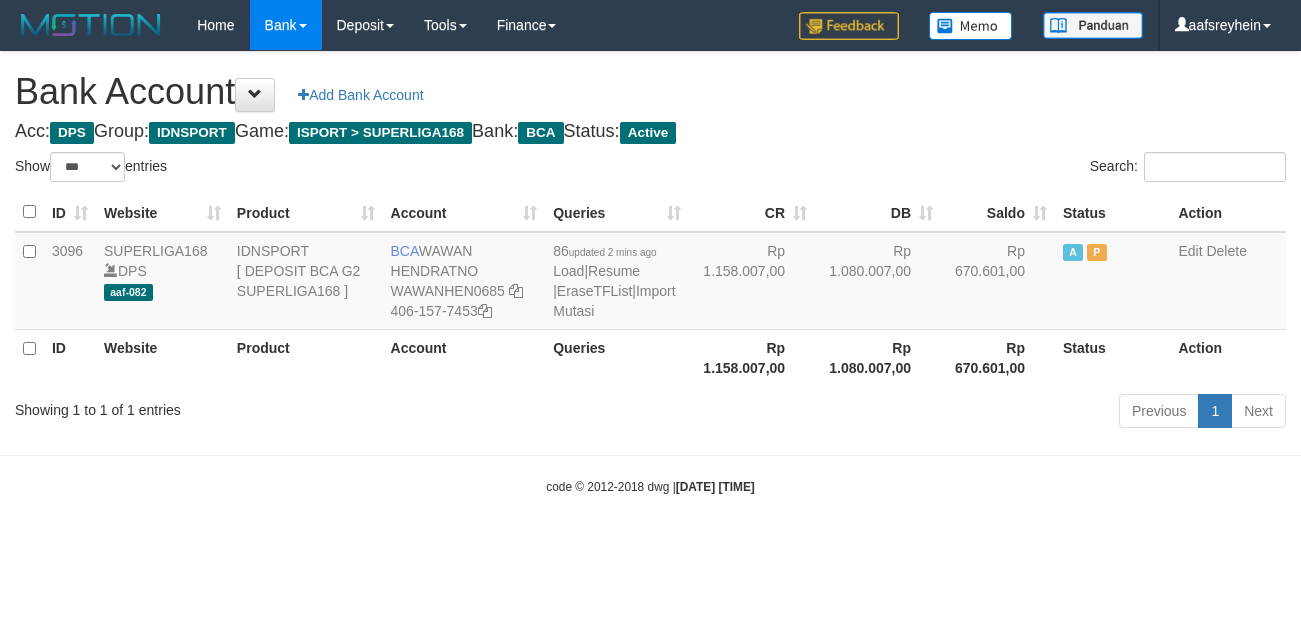 scroll, scrollTop: 0, scrollLeft: 0, axis: both 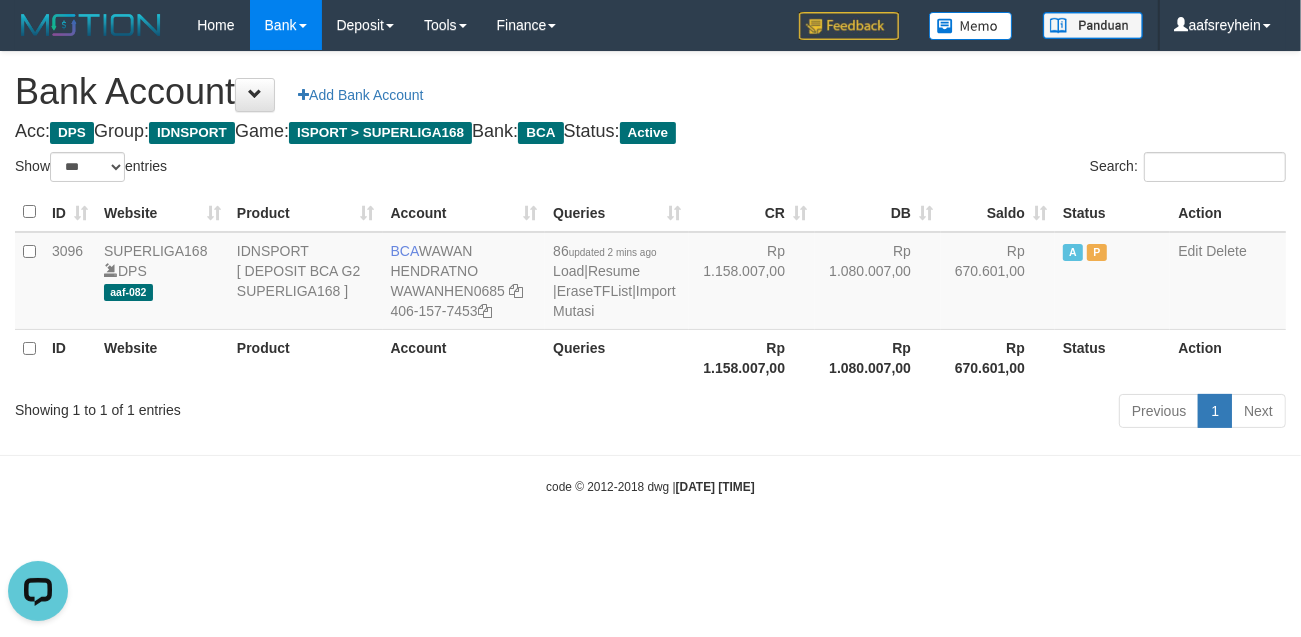 click on "Toggle navigation
Home
Bank
Account List
Load
By Website
Group
[ISPORT]													SUPERLIGA168
By Load Group (DPS)
-" at bounding box center (650, 273) 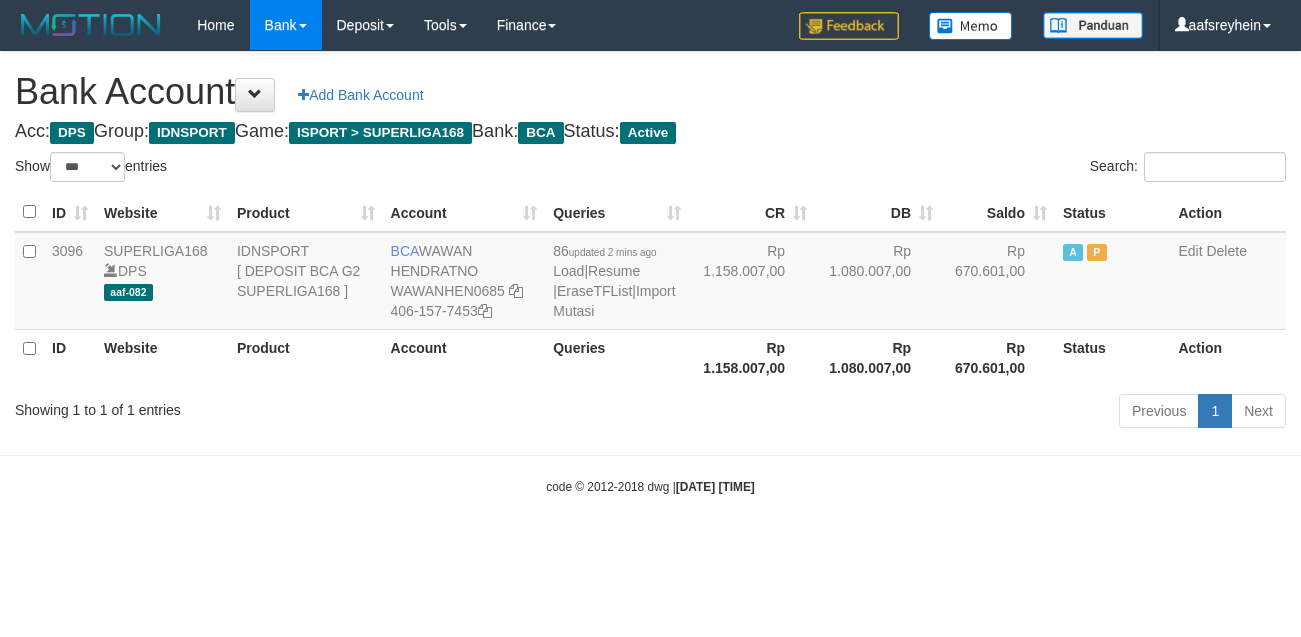 select on "***" 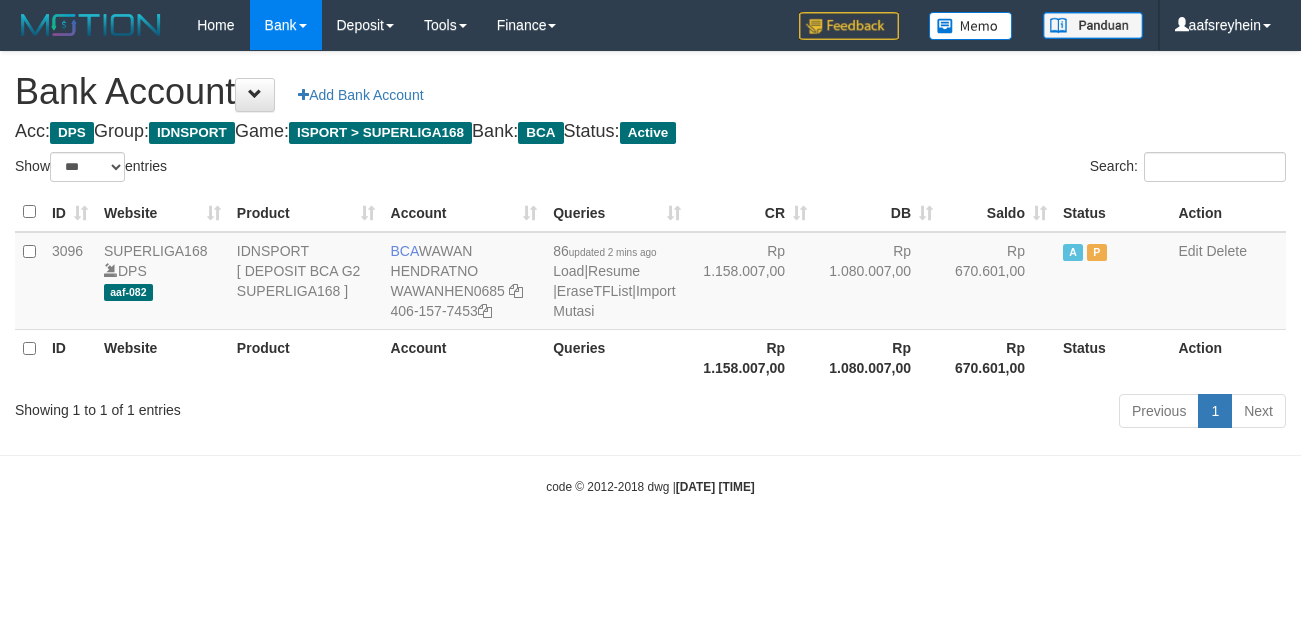 scroll, scrollTop: 0, scrollLeft: 0, axis: both 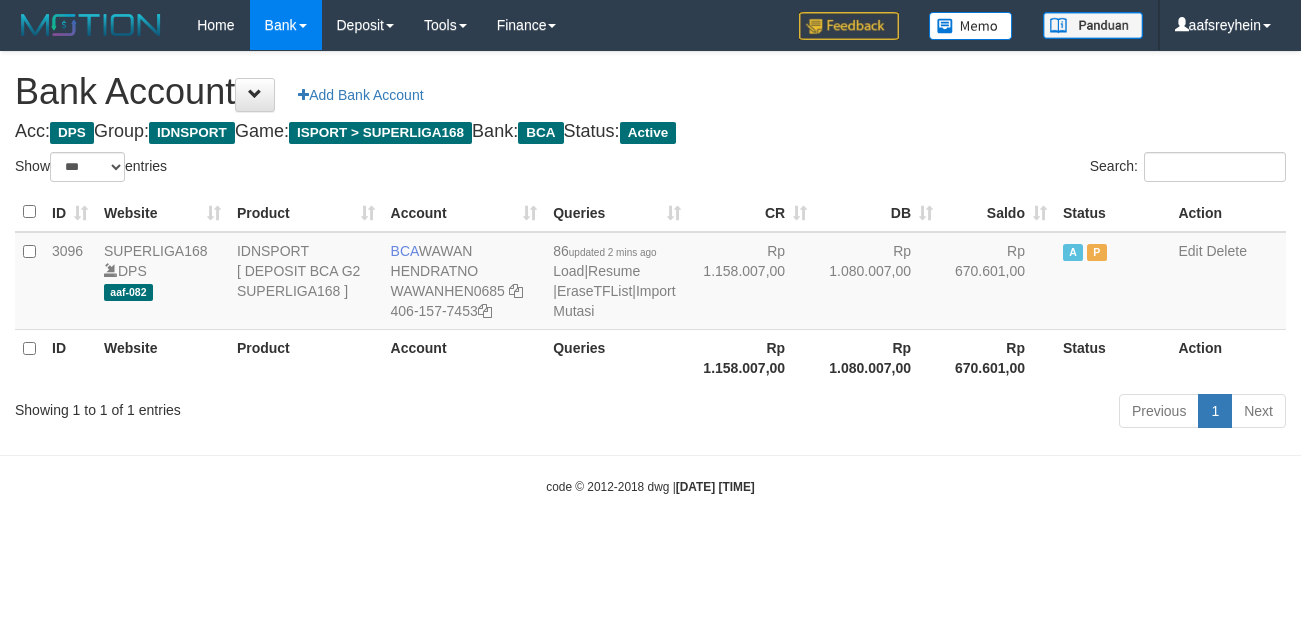 select on "***" 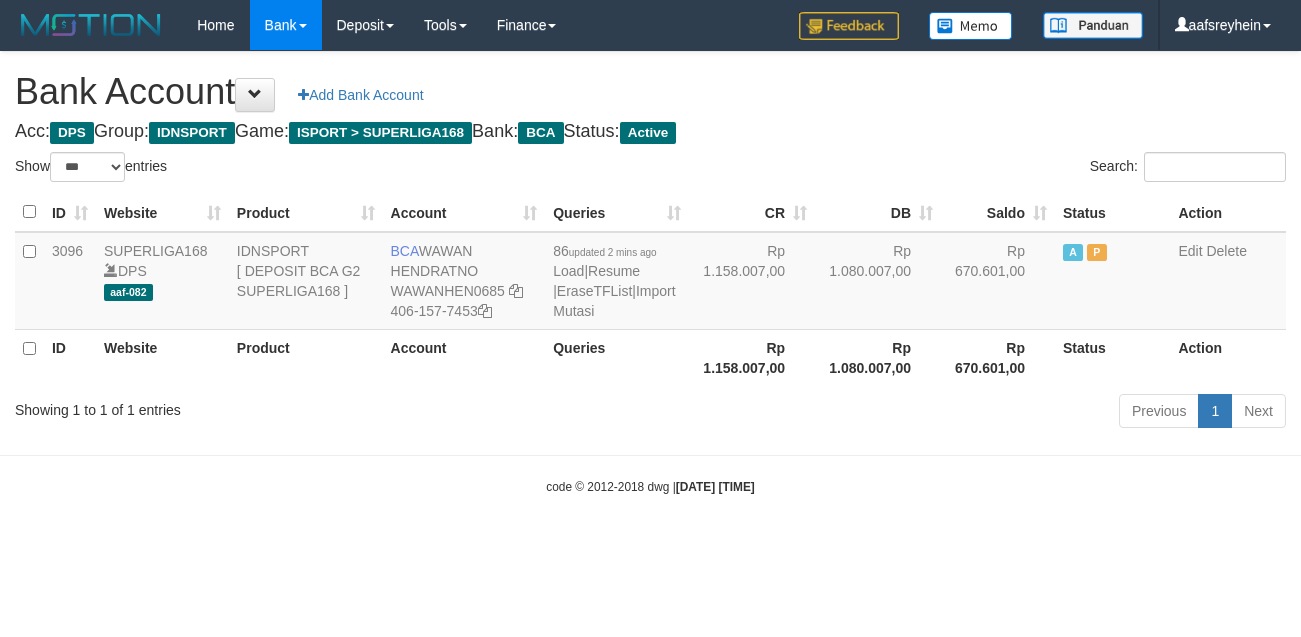 scroll, scrollTop: 0, scrollLeft: 0, axis: both 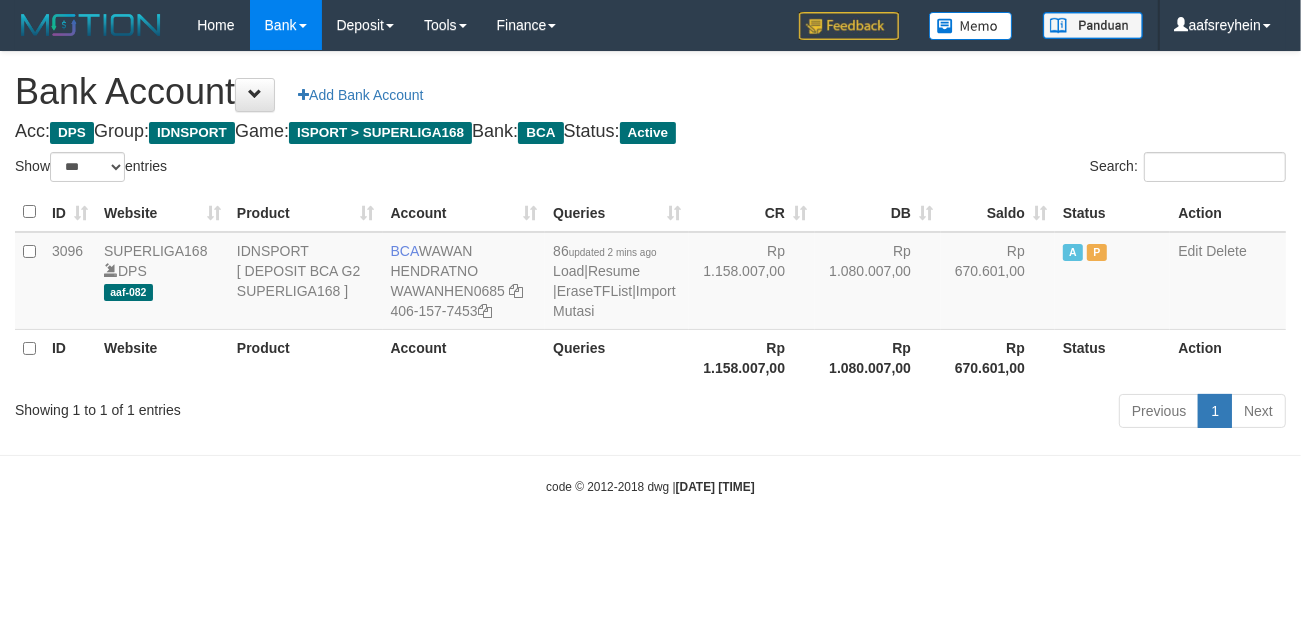 click on "Toggle navigation
Home
Bank
Account List
Load
By Website
Group
[ISPORT]													SUPERLIGA168
By Load Group (DPS)
-" at bounding box center [650, 273] 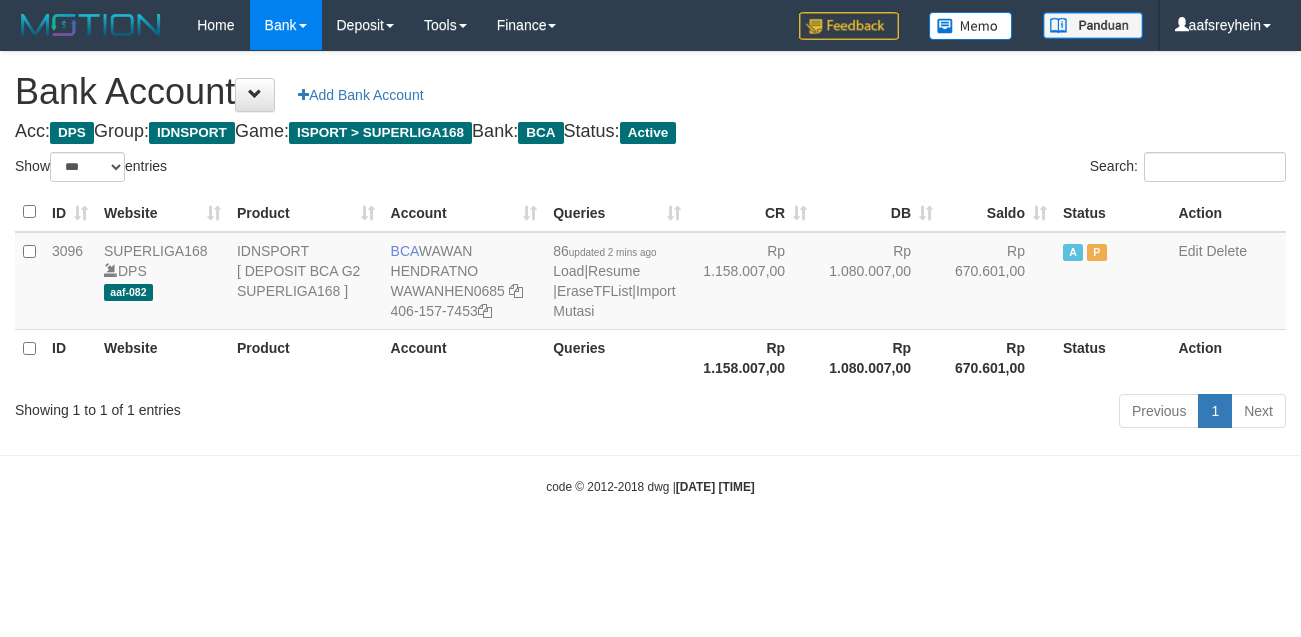 select on "***" 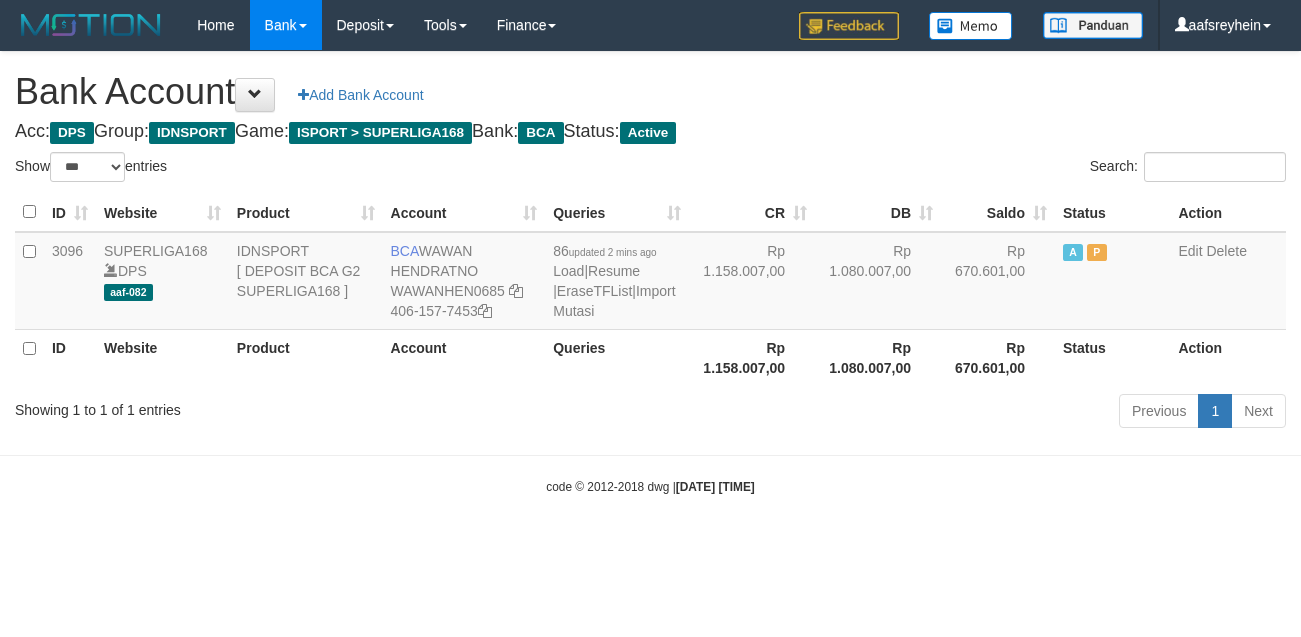 scroll, scrollTop: 0, scrollLeft: 0, axis: both 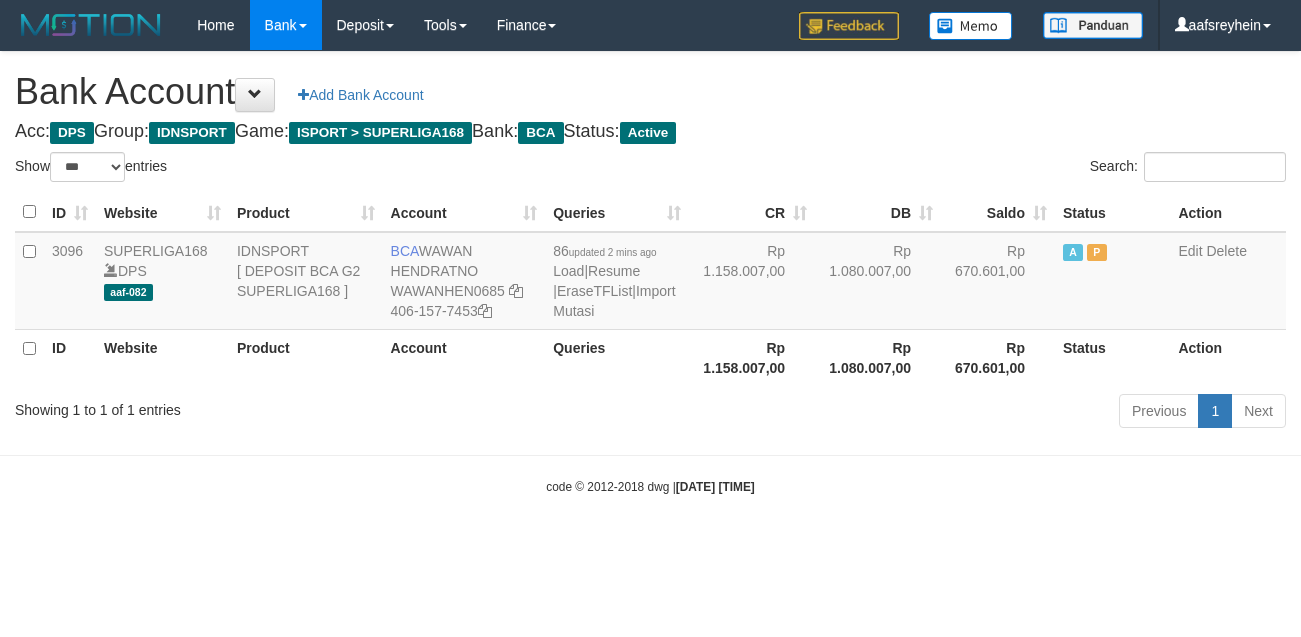 select on "***" 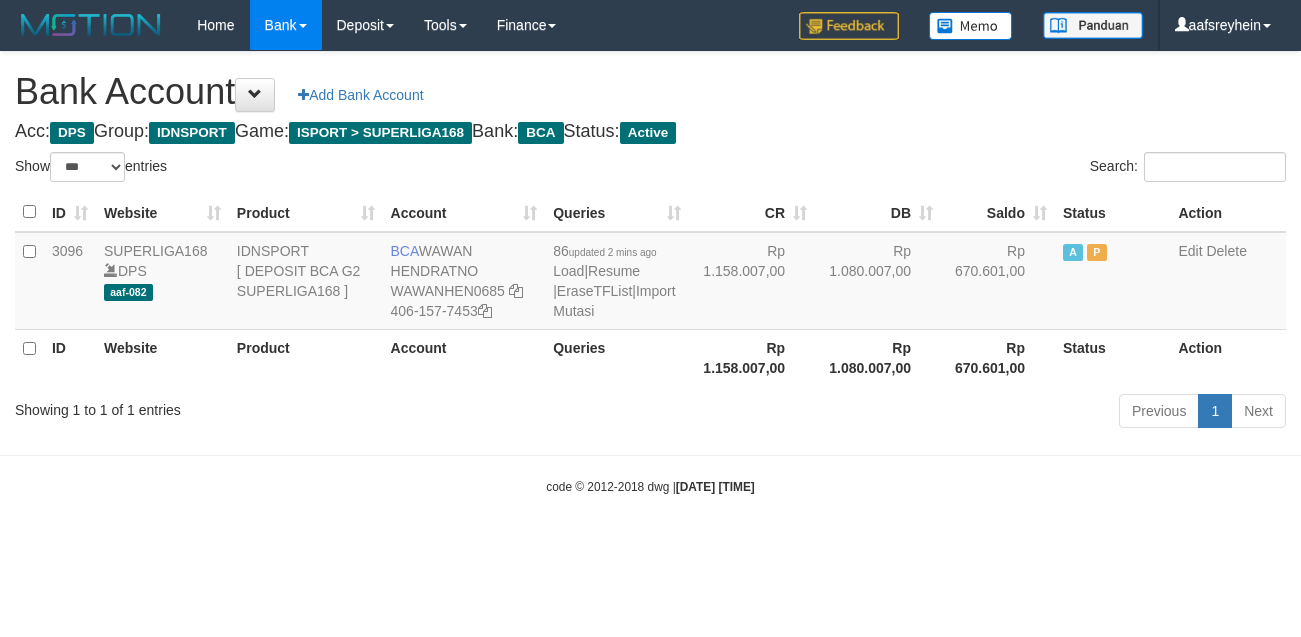 scroll, scrollTop: 0, scrollLeft: 0, axis: both 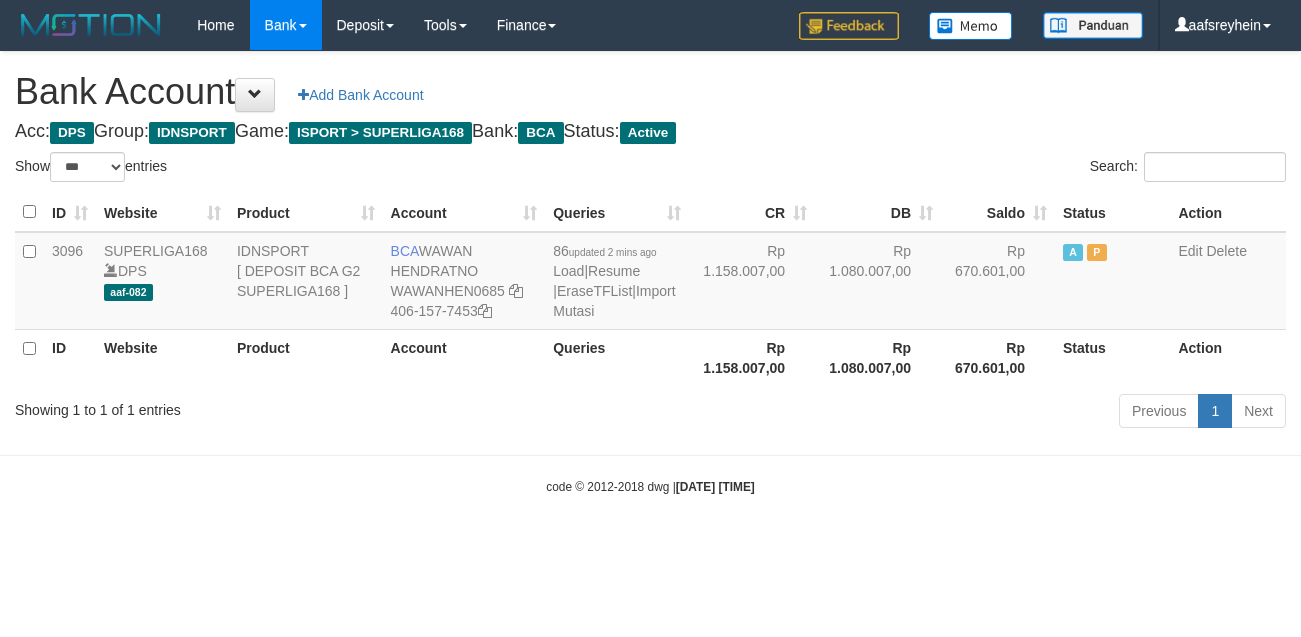 select on "***" 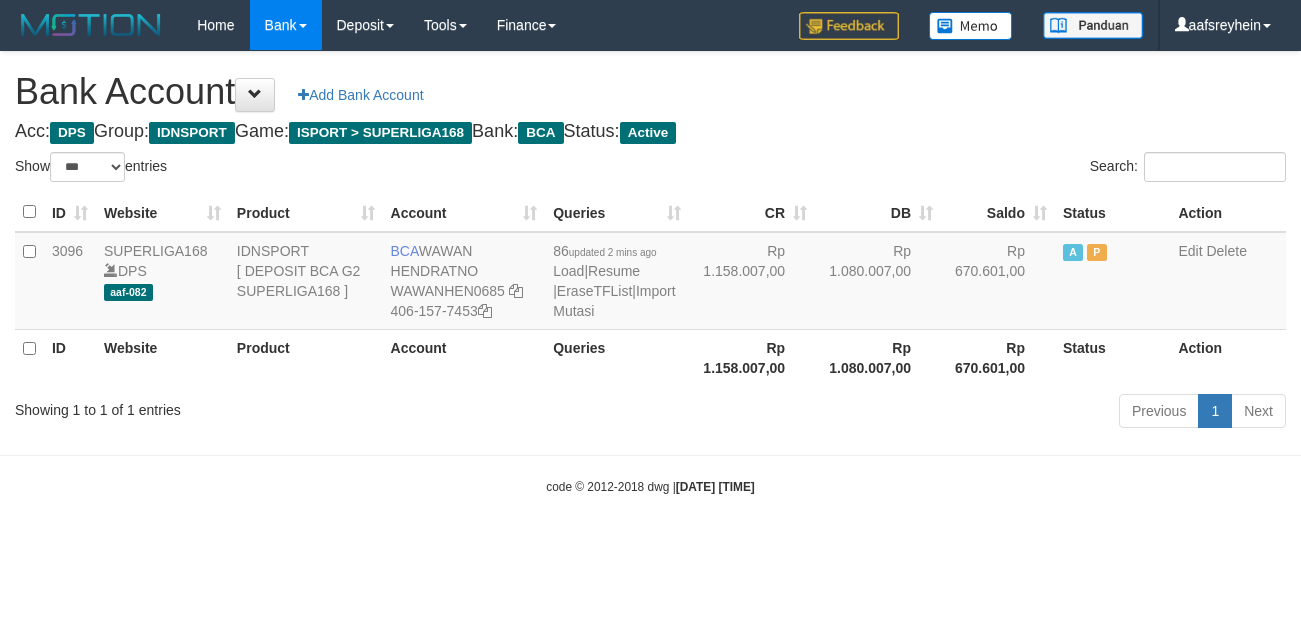 scroll, scrollTop: 0, scrollLeft: 0, axis: both 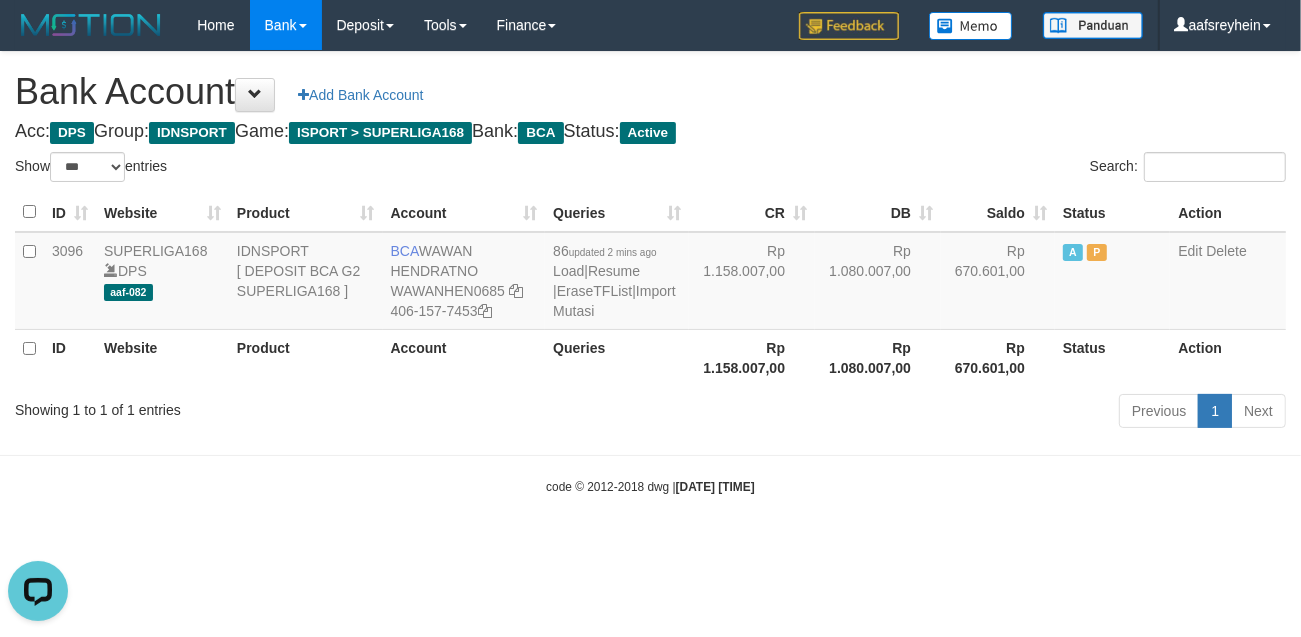 click on "Search:" at bounding box center (976, 169) 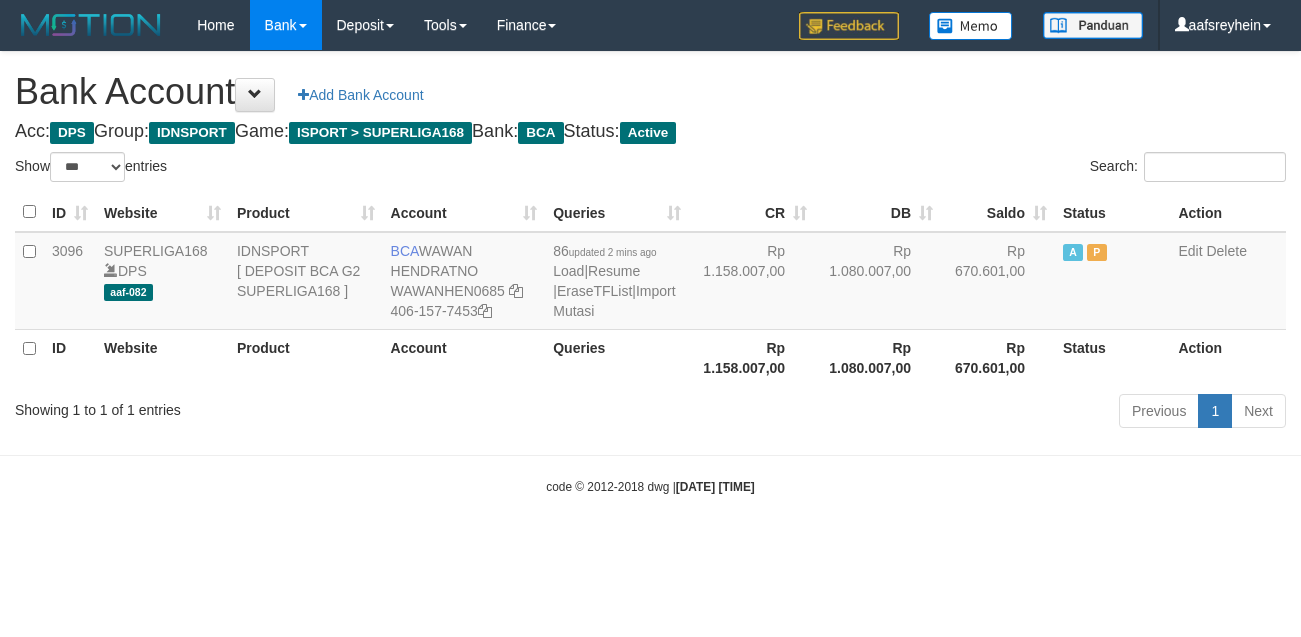 select on "***" 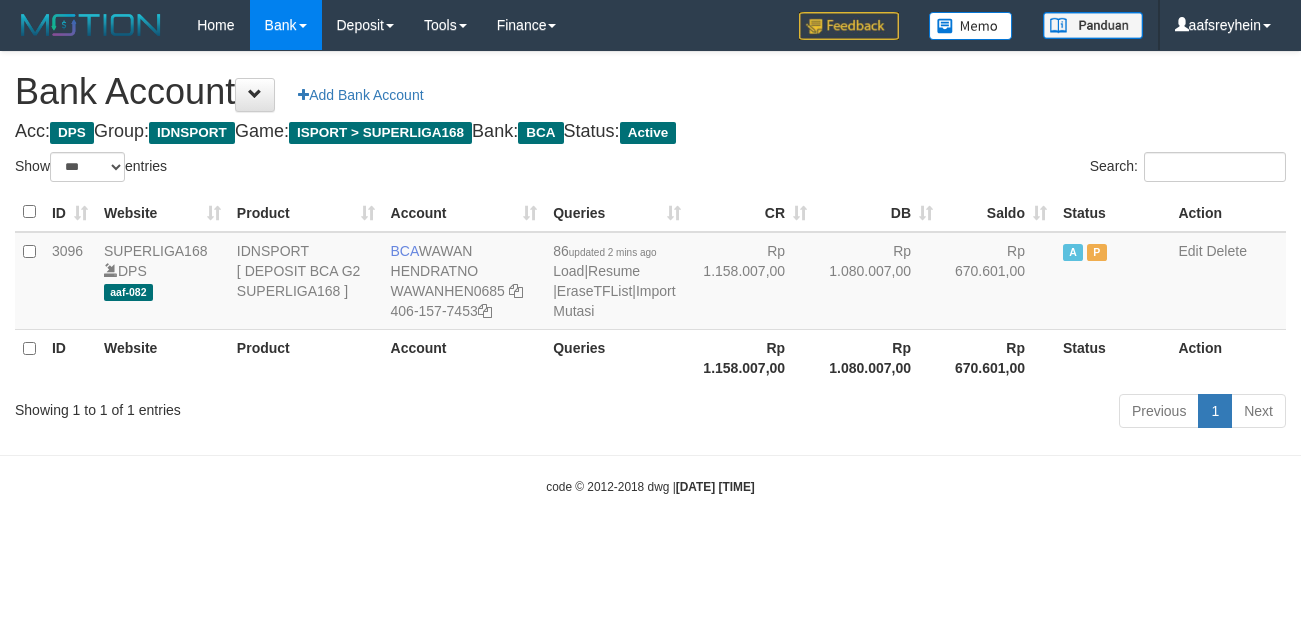 scroll, scrollTop: 0, scrollLeft: 0, axis: both 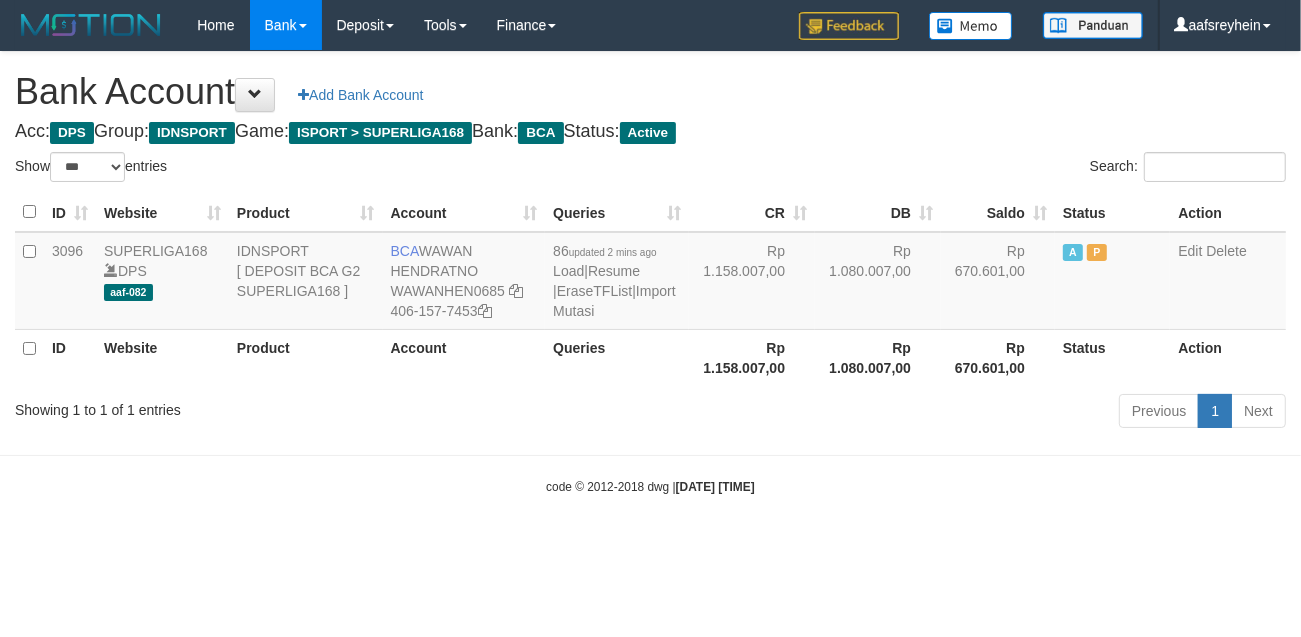 click on "Toggle navigation
Home
Bank
Account List
Load
By Website
Group
[ISPORT]													SUPERLIGA168
By Load Group (DPS)" at bounding box center [650, 273] 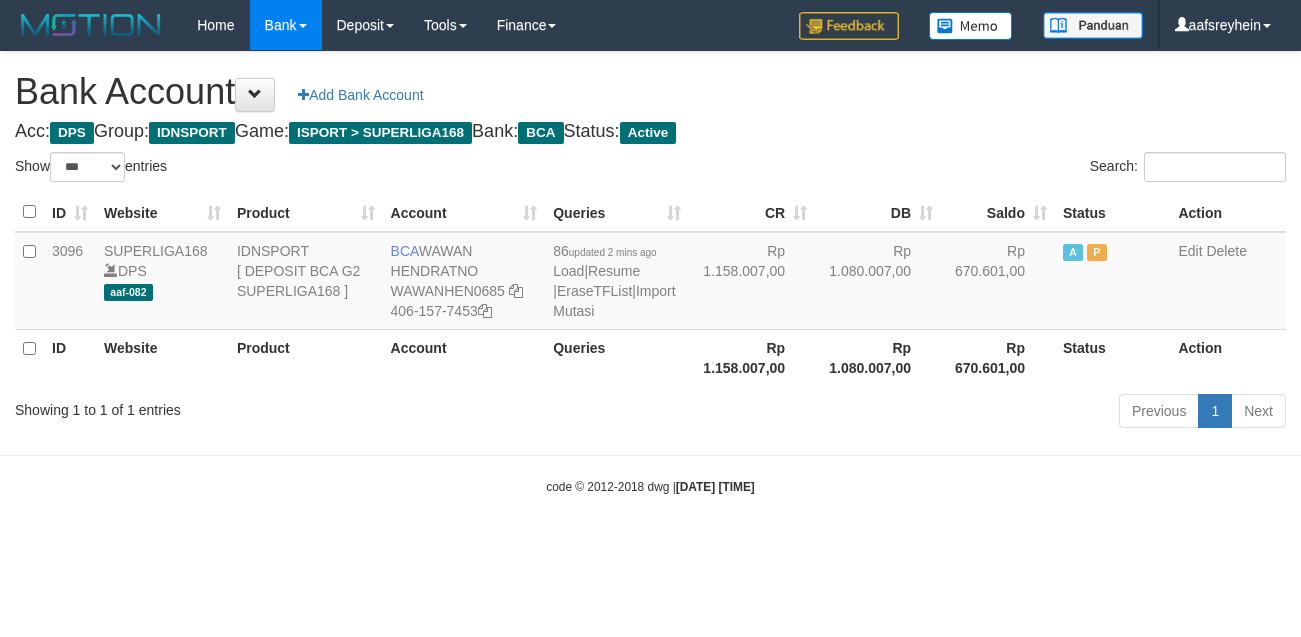 select on "***" 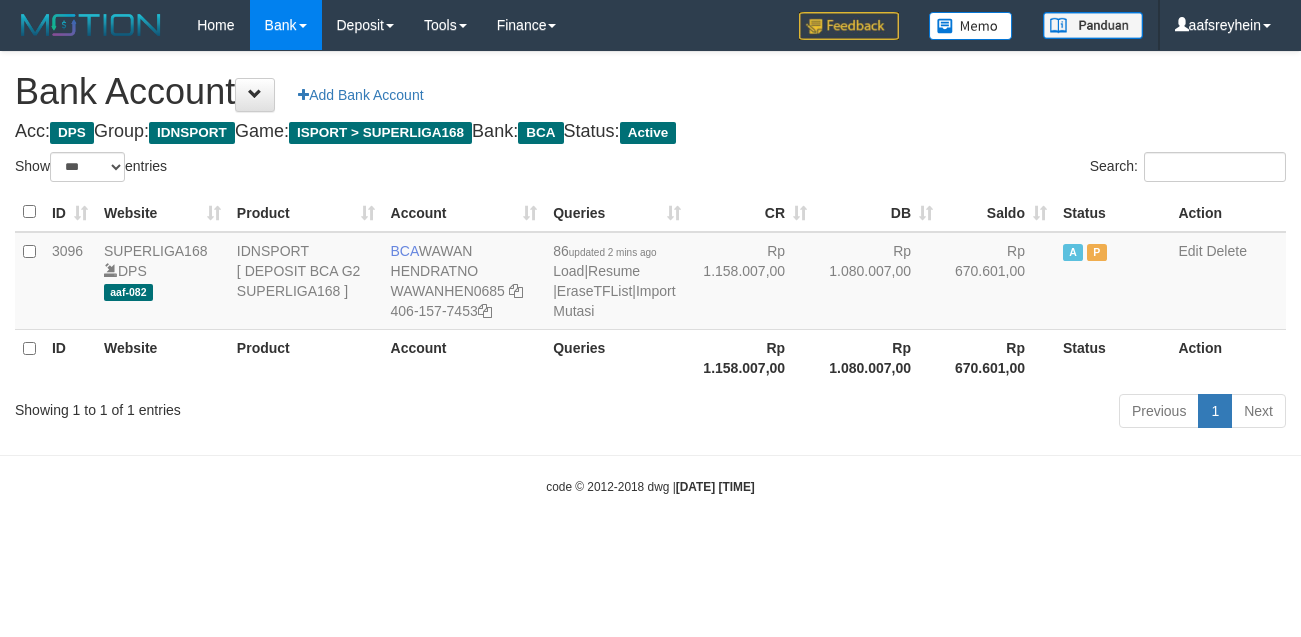 scroll, scrollTop: 0, scrollLeft: 0, axis: both 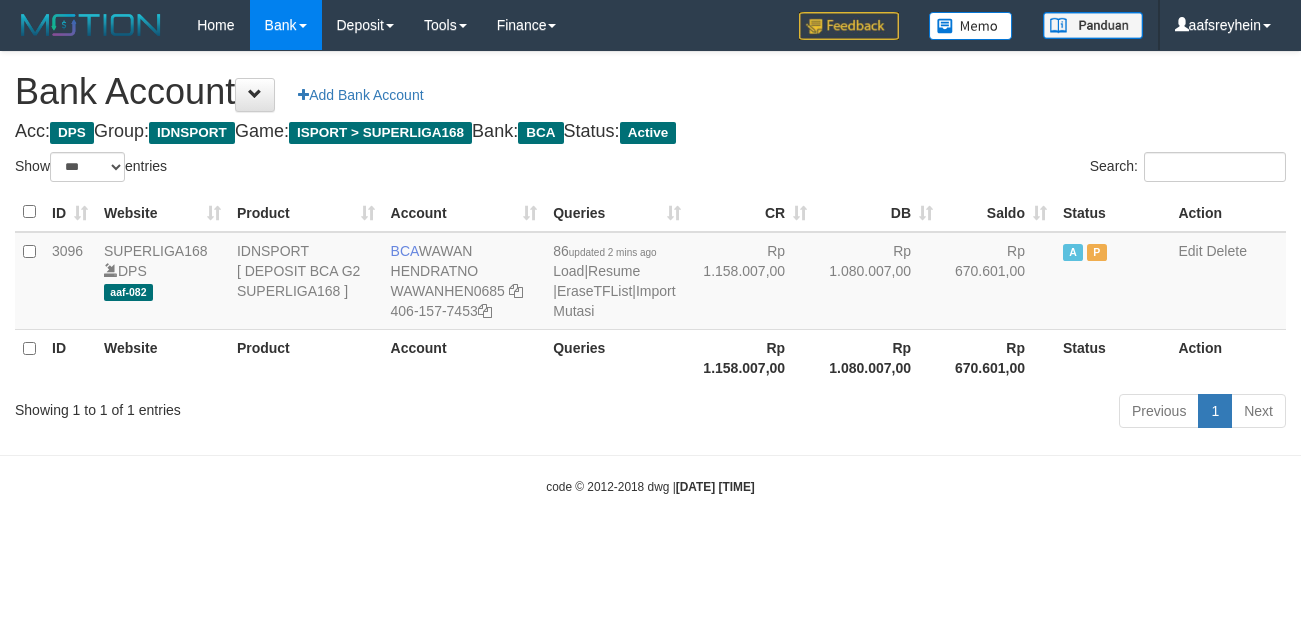 select on "***" 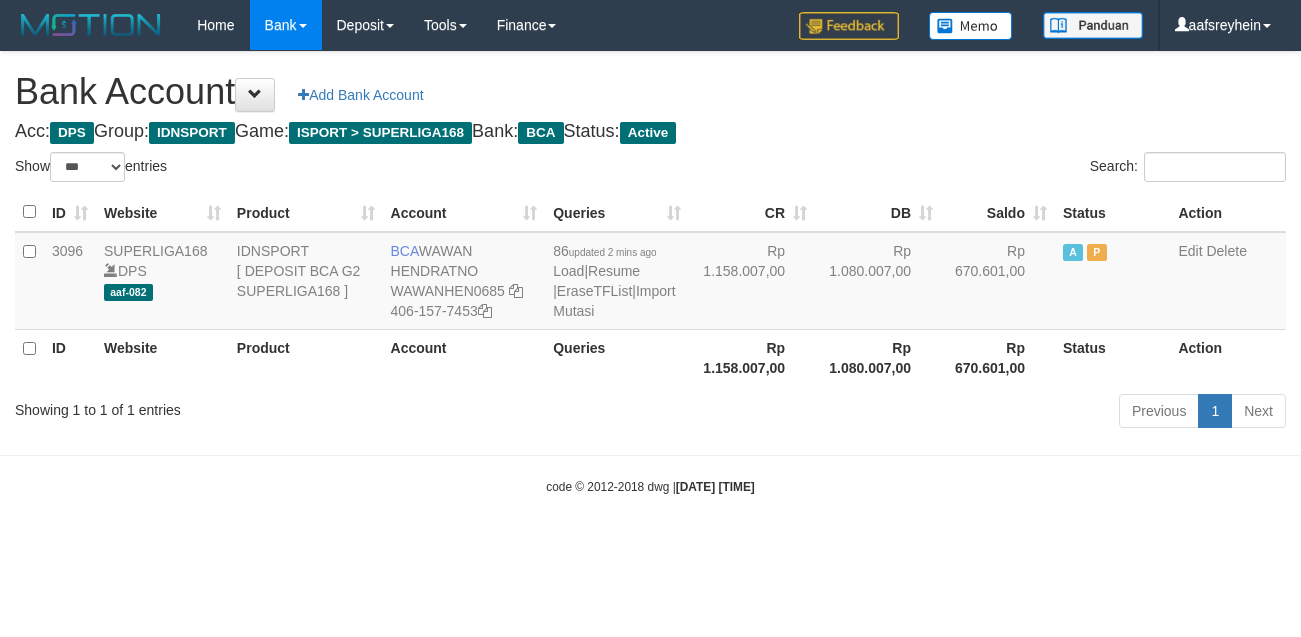 scroll, scrollTop: 0, scrollLeft: 0, axis: both 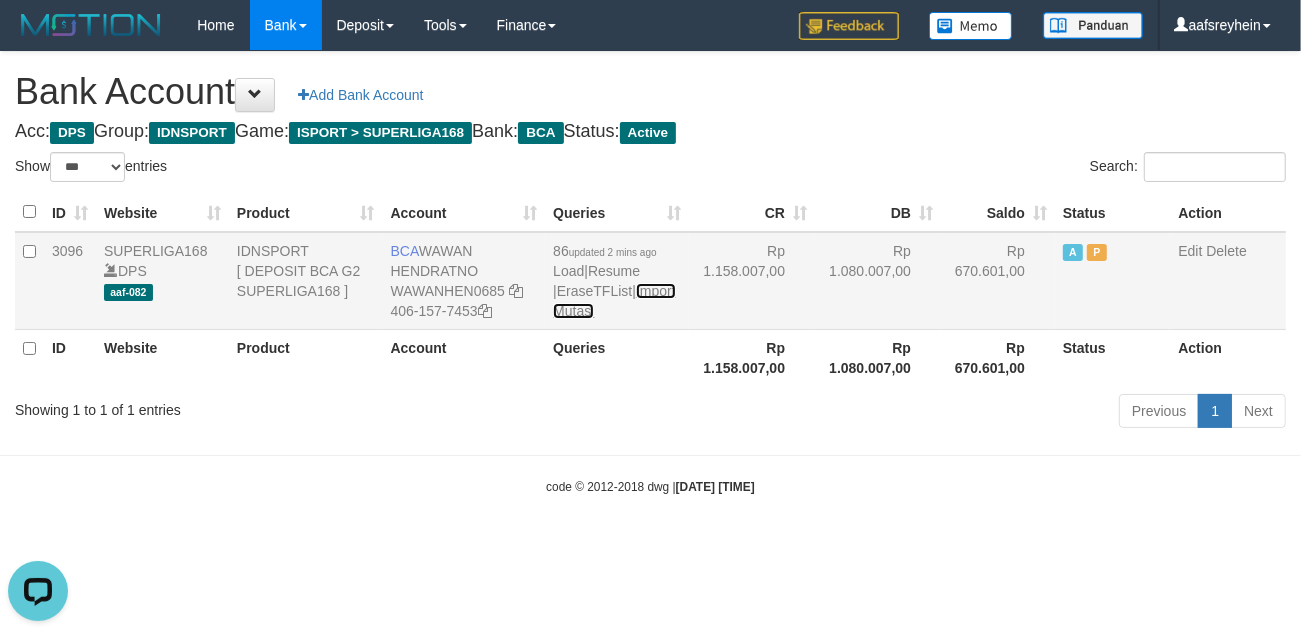 click on "Import Mutasi" at bounding box center (614, 301) 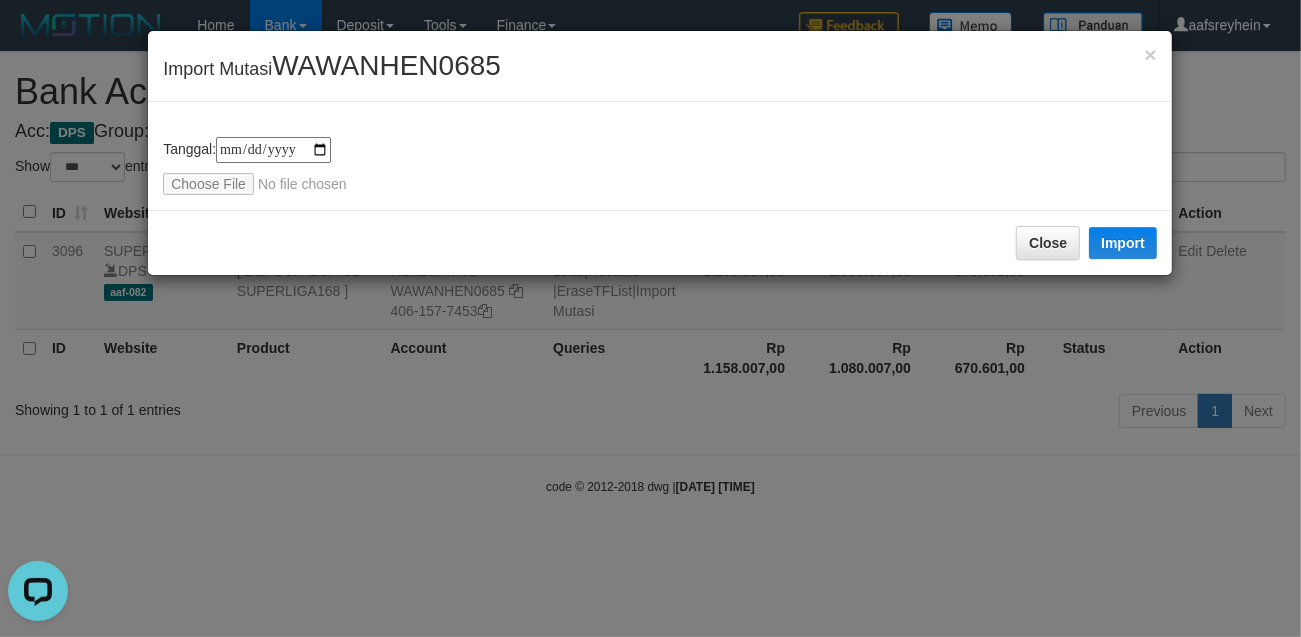 type on "**********" 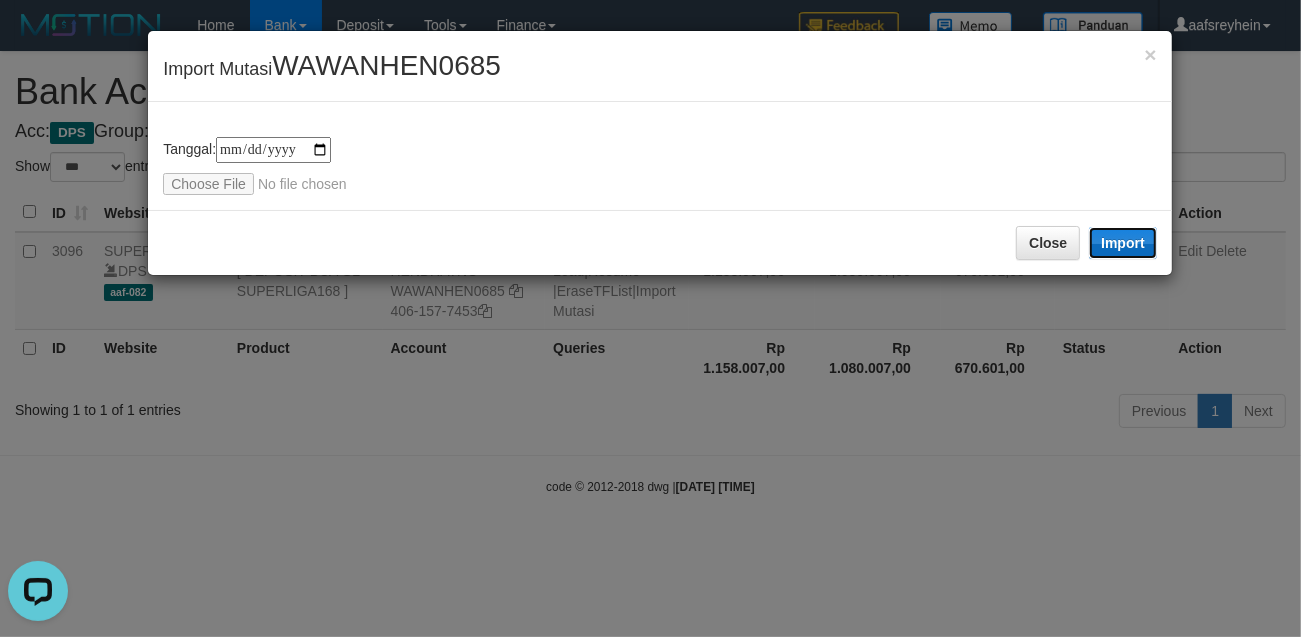 click on "Import" at bounding box center [1123, 243] 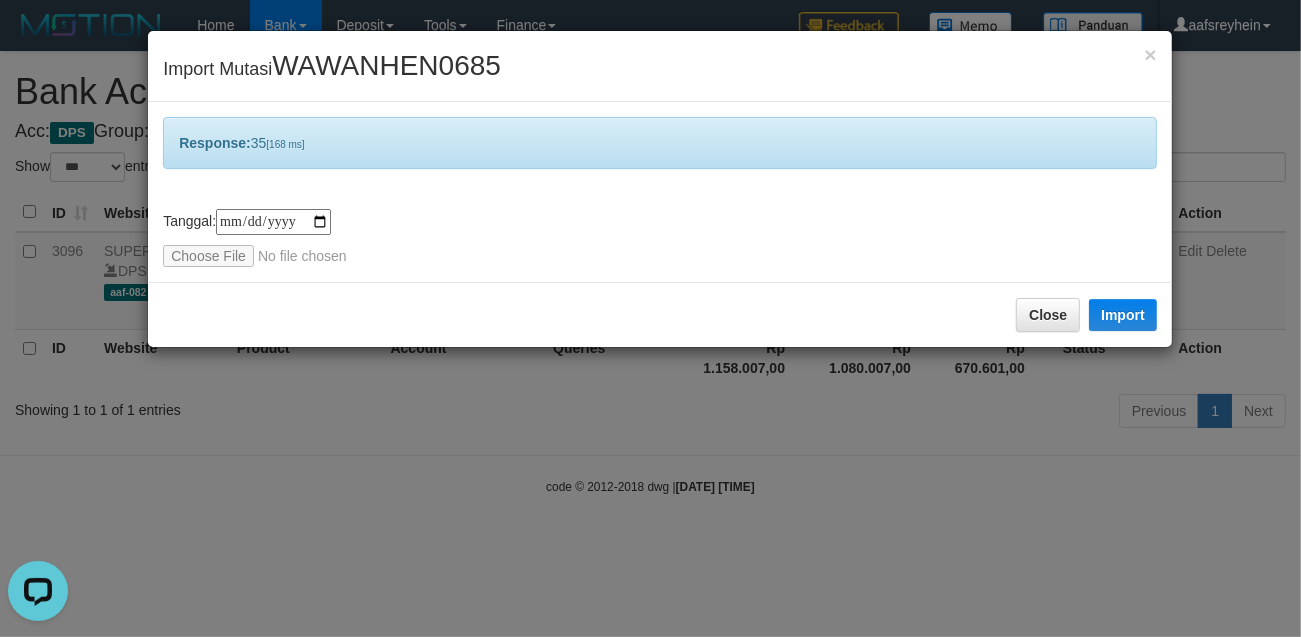 click on "**********" at bounding box center (650, 318) 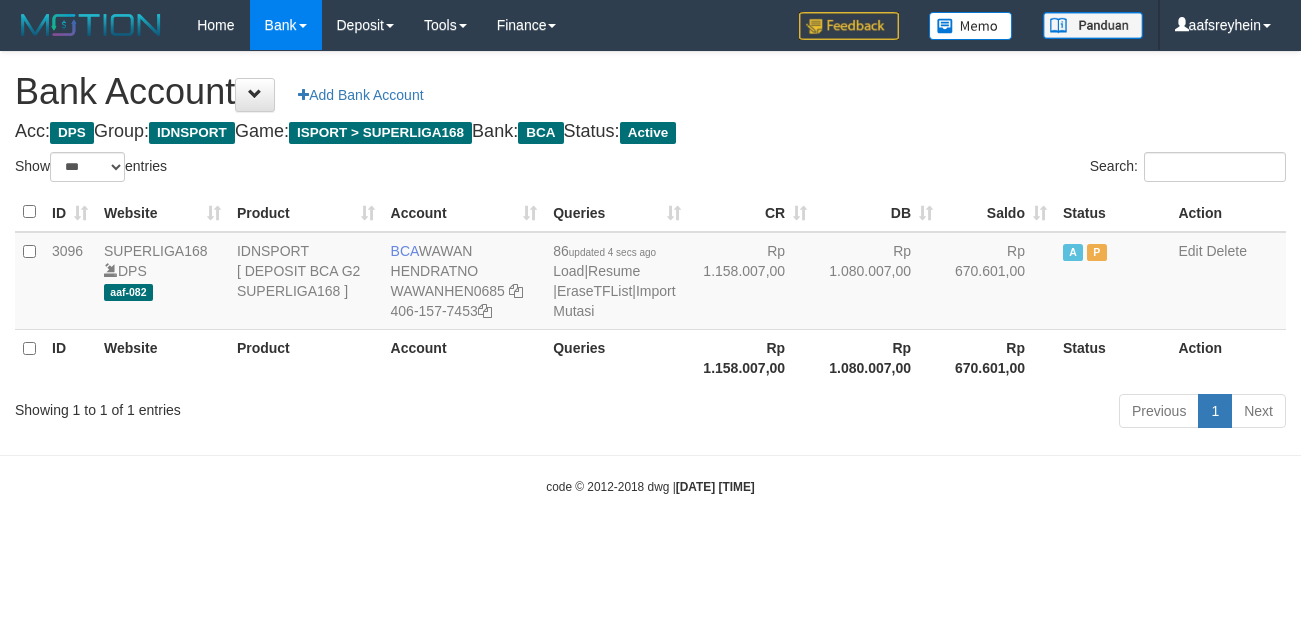 select on "***" 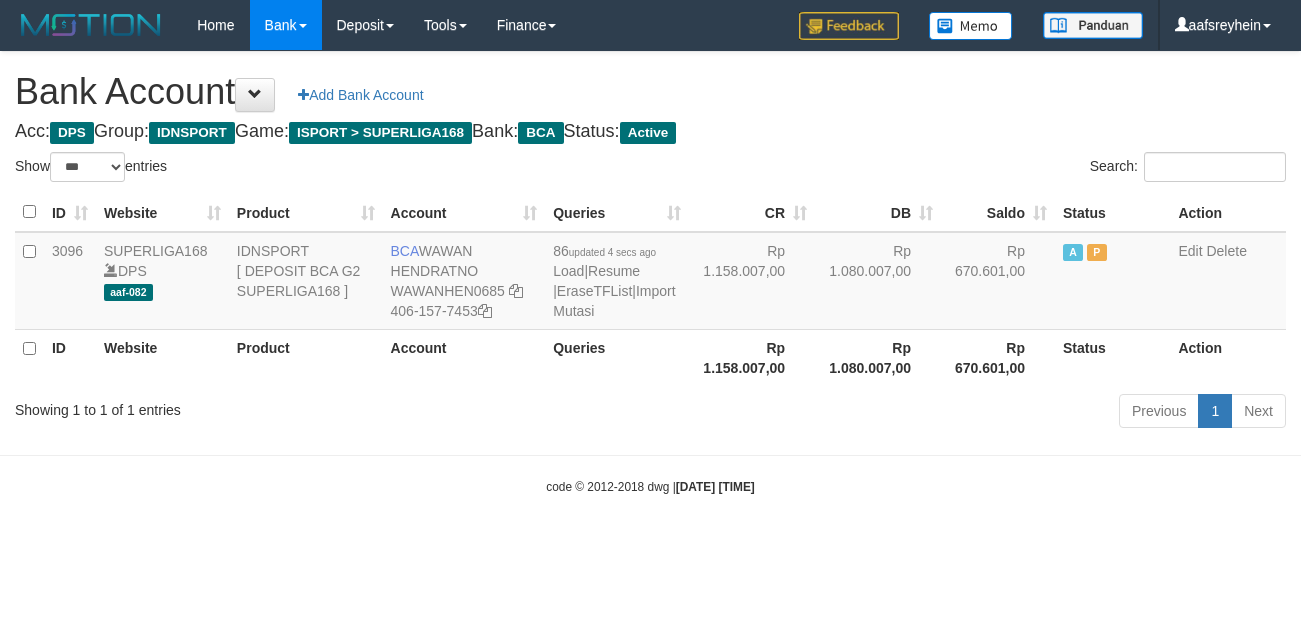 scroll, scrollTop: 0, scrollLeft: 0, axis: both 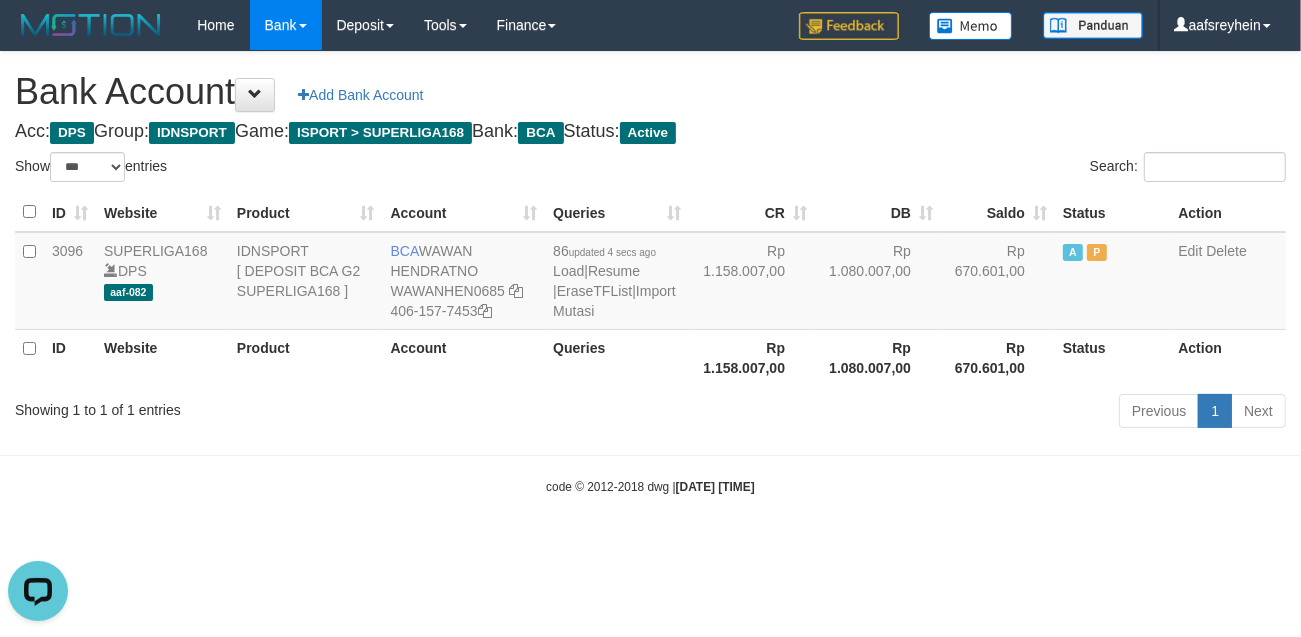click on "ID Website Product Account Queries CR DB Saldo Status Action
3096
SUPERLIGA168
DPS
aaf-082
IDNSPORT
[ DEPOSIT BCA G2 SUPERLIGA168 ]
BCA
[FIRST] [LAST]
WAWANHEN0685
555-157-7453
86  updated [TIME]
Load
|
Resume
|
EraseTFList
|
Import Mutasi
Rp 1.158.007,00
Rp 1.080.007,00
Rp 670.601,00
A
P
Edit
Delete
ID Website Product Account Queries Rp 1.158.007,00 Rp 1.080.007,00 Status" at bounding box center [650, 289] 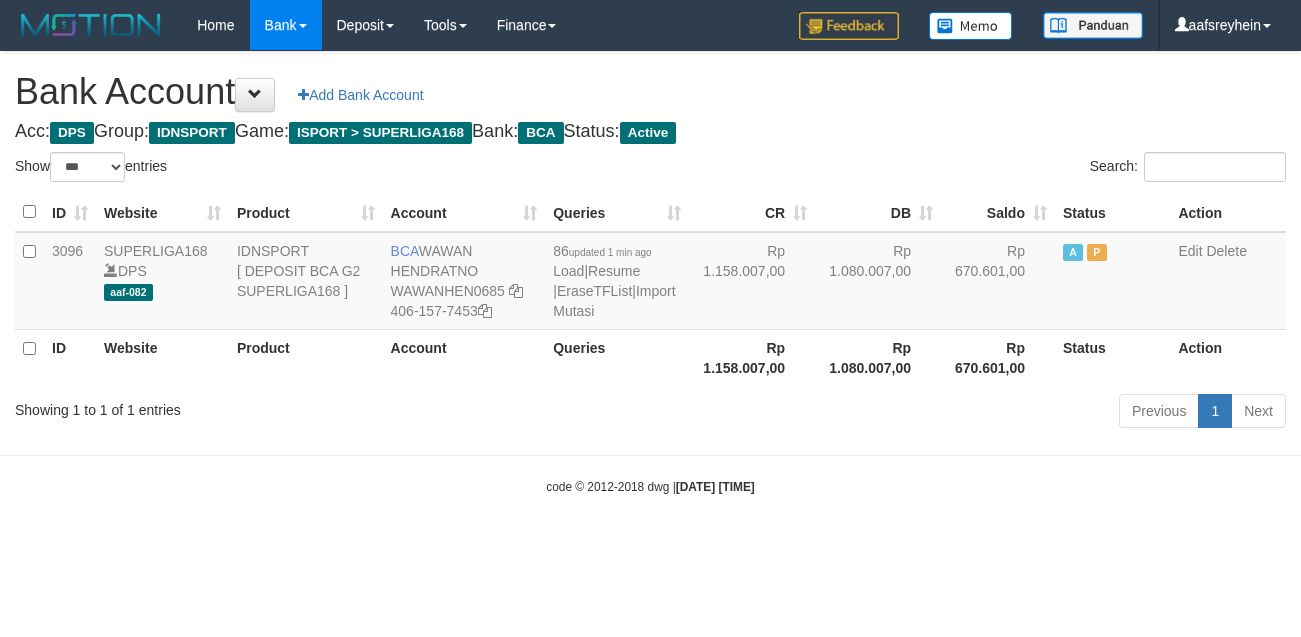 select on "***" 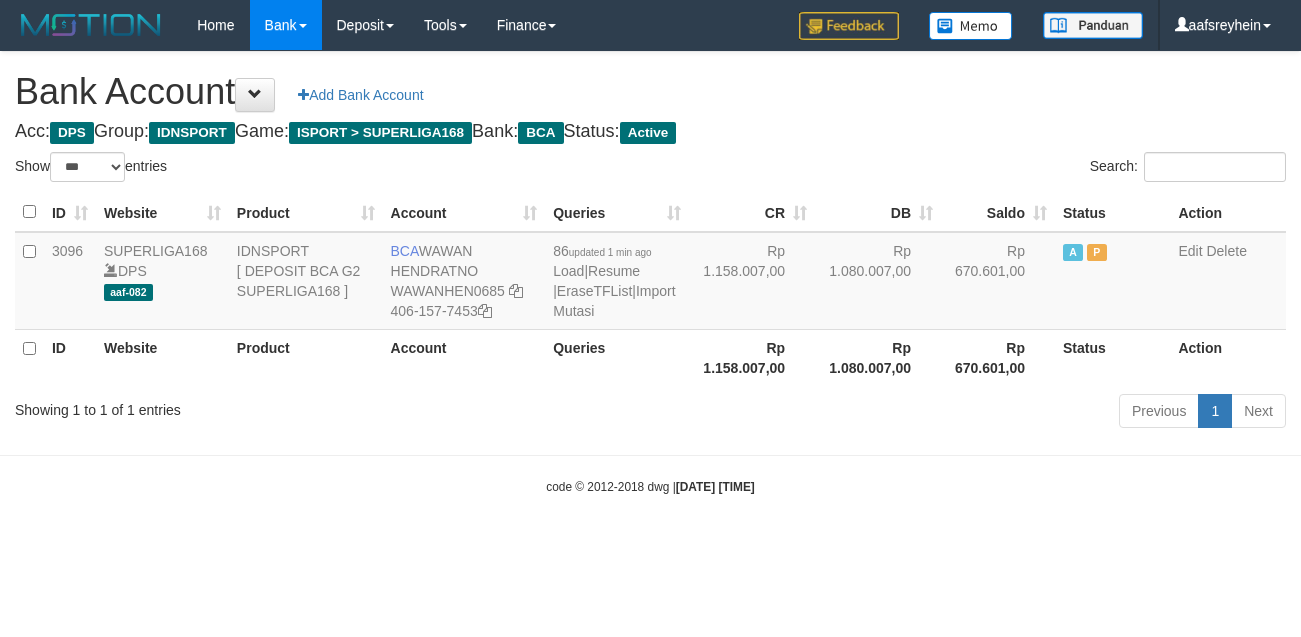 scroll, scrollTop: 0, scrollLeft: 0, axis: both 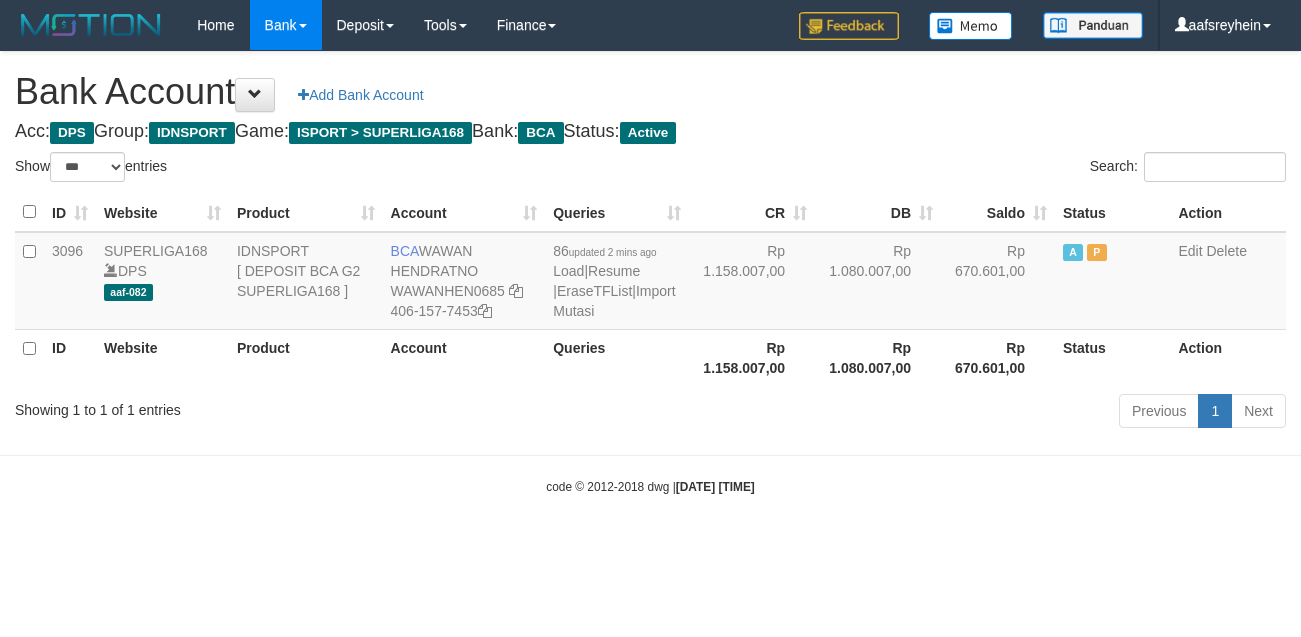select on "***" 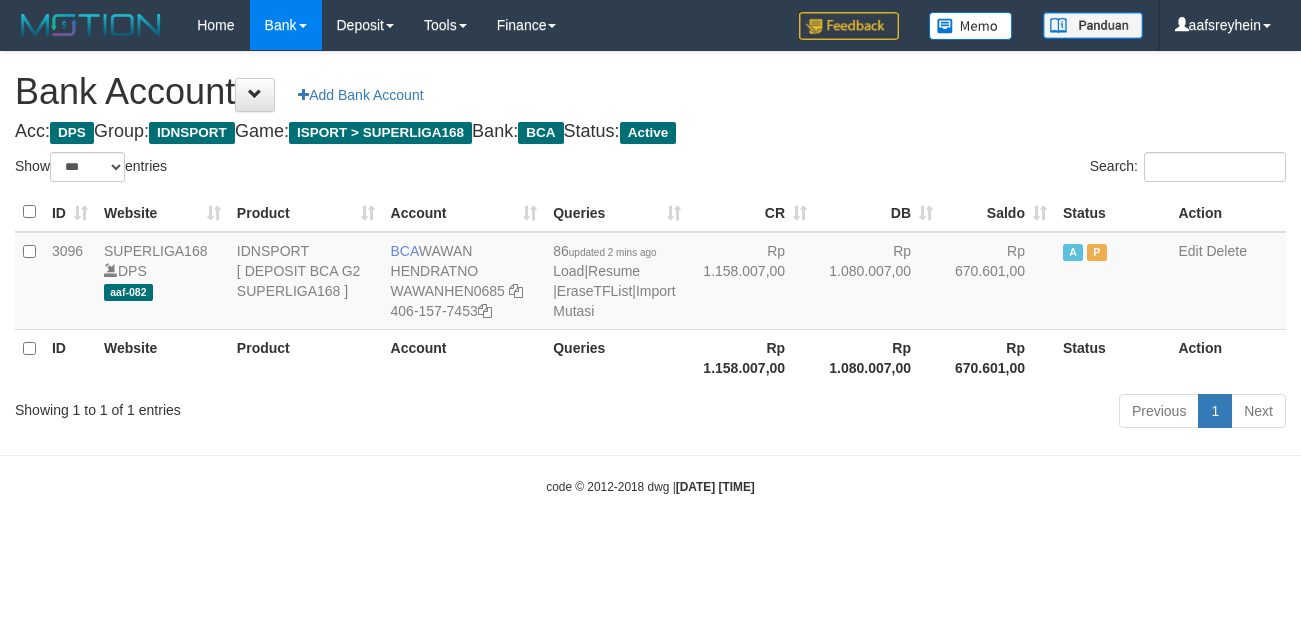 scroll, scrollTop: 0, scrollLeft: 0, axis: both 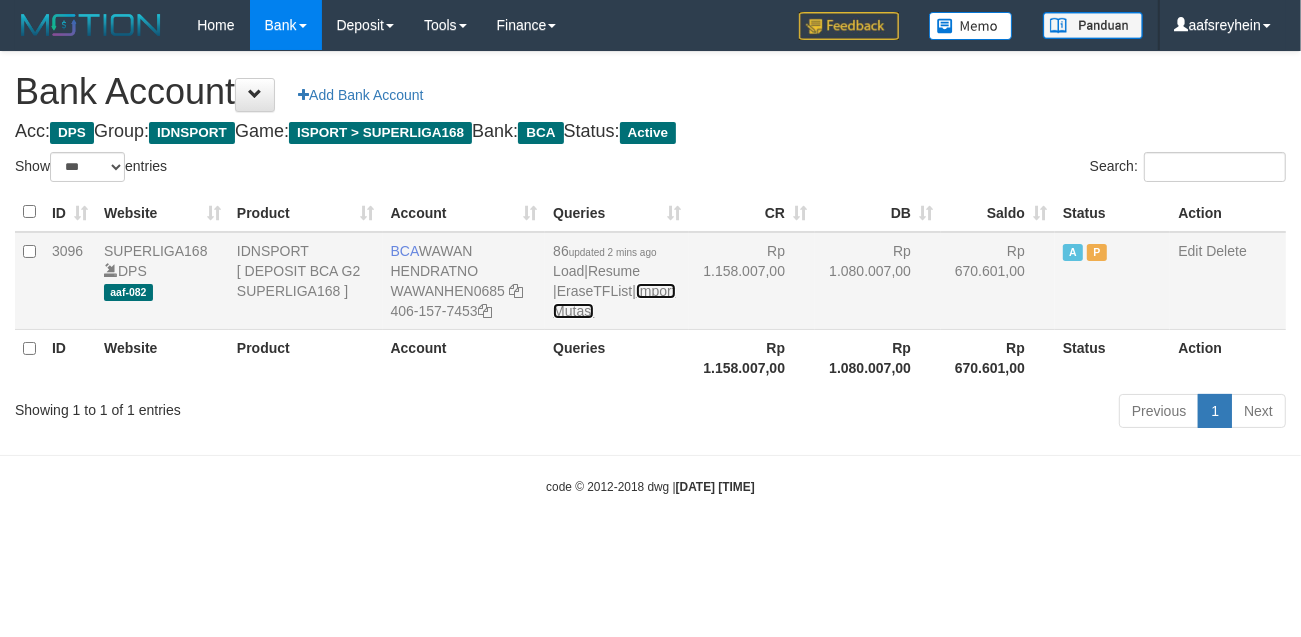 click on "Import Mutasi" at bounding box center [614, 301] 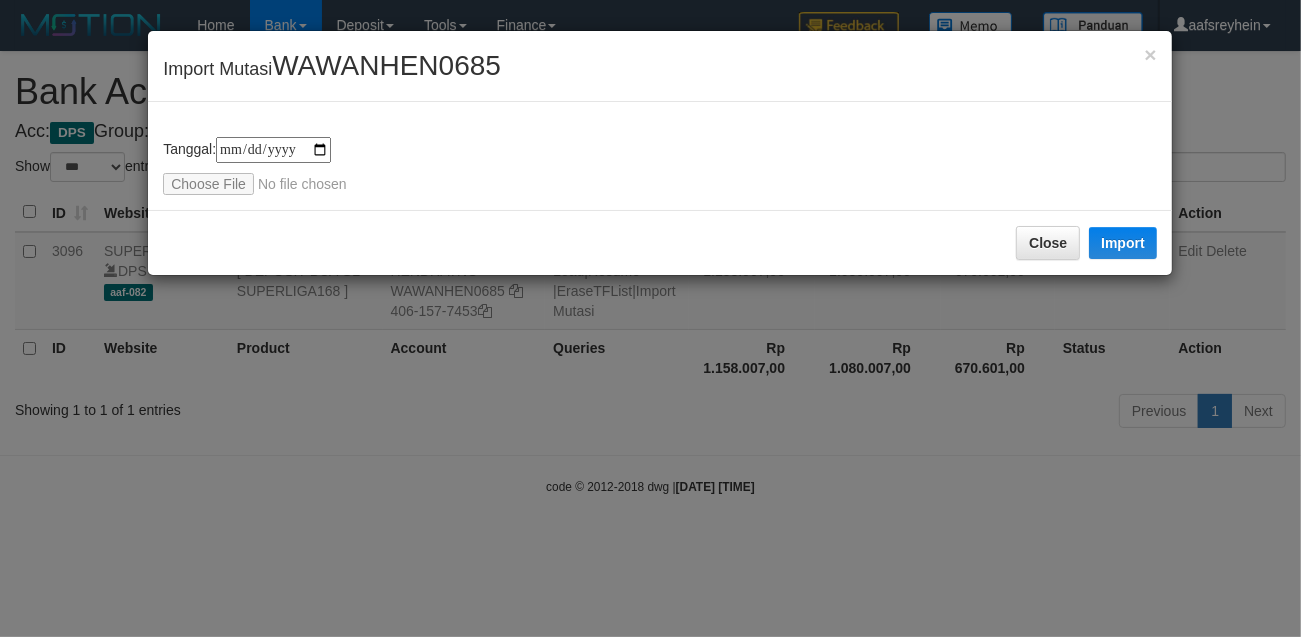 type on "**********" 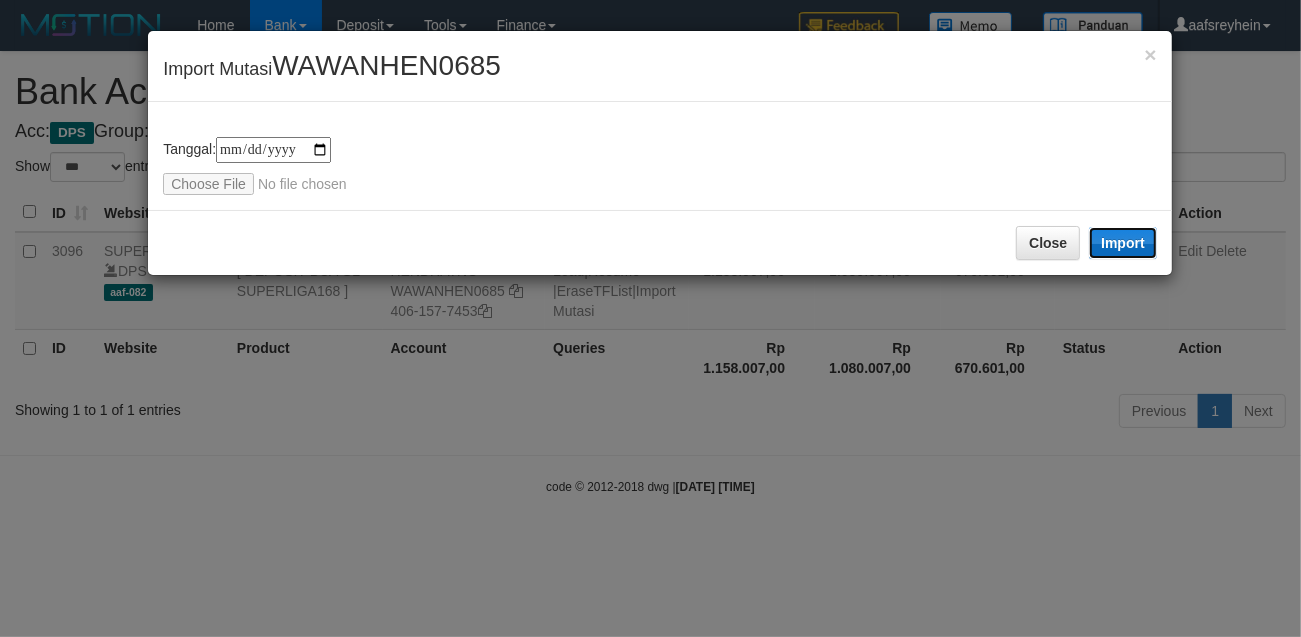 click on "Import" at bounding box center [1123, 243] 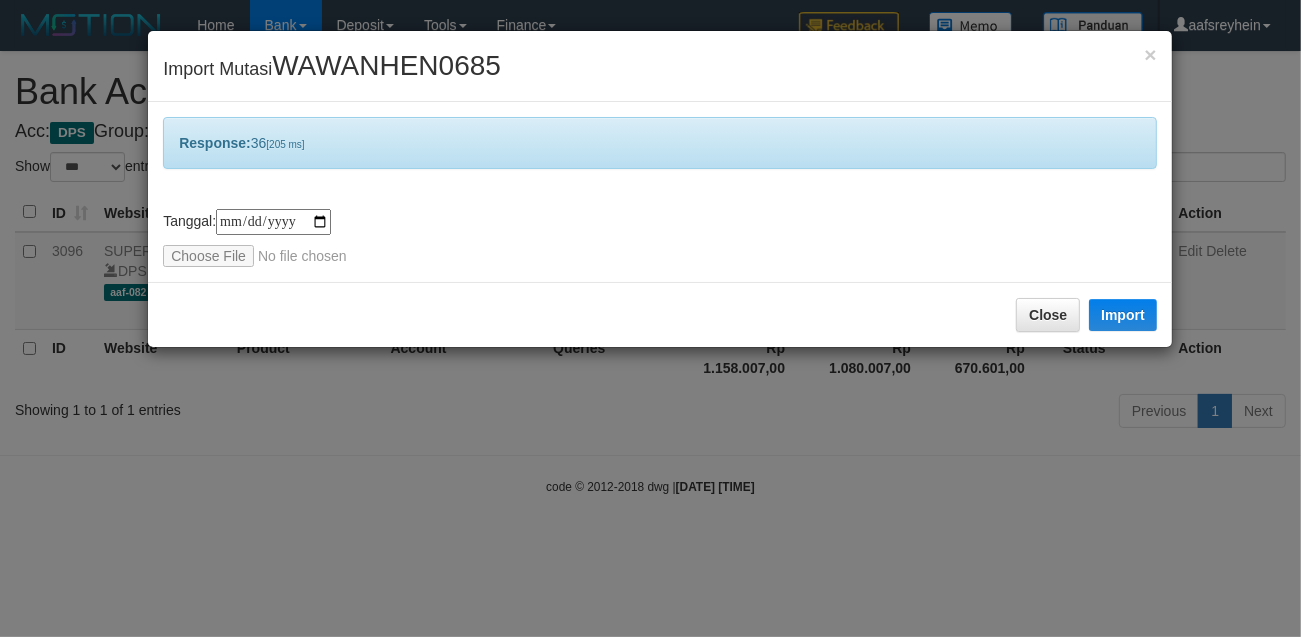 click on "**********" at bounding box center [650, 318] 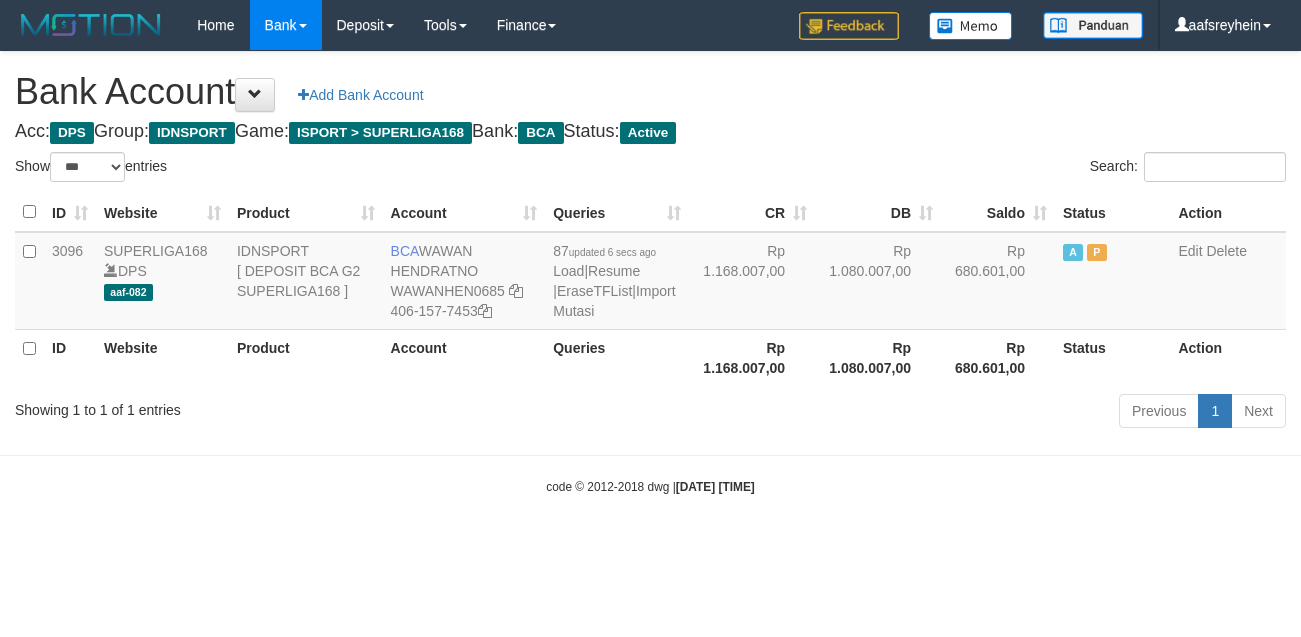 select on "***" 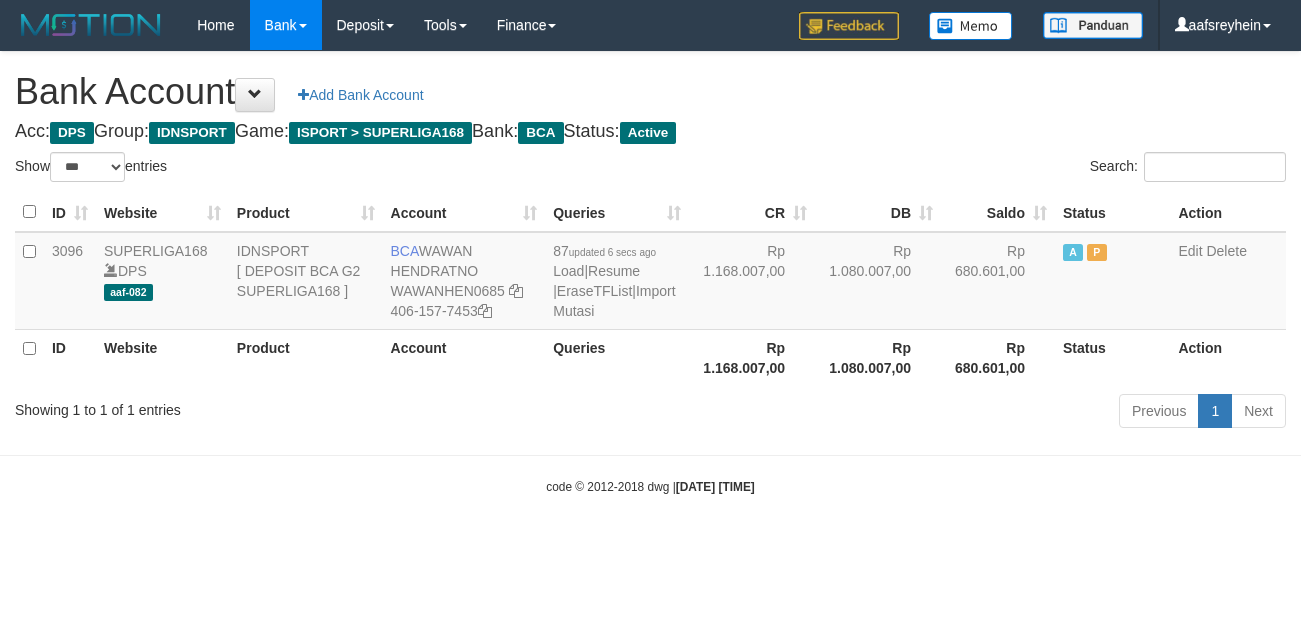scroll, scrollTop: 0, scrollLeft: 0, axis: both 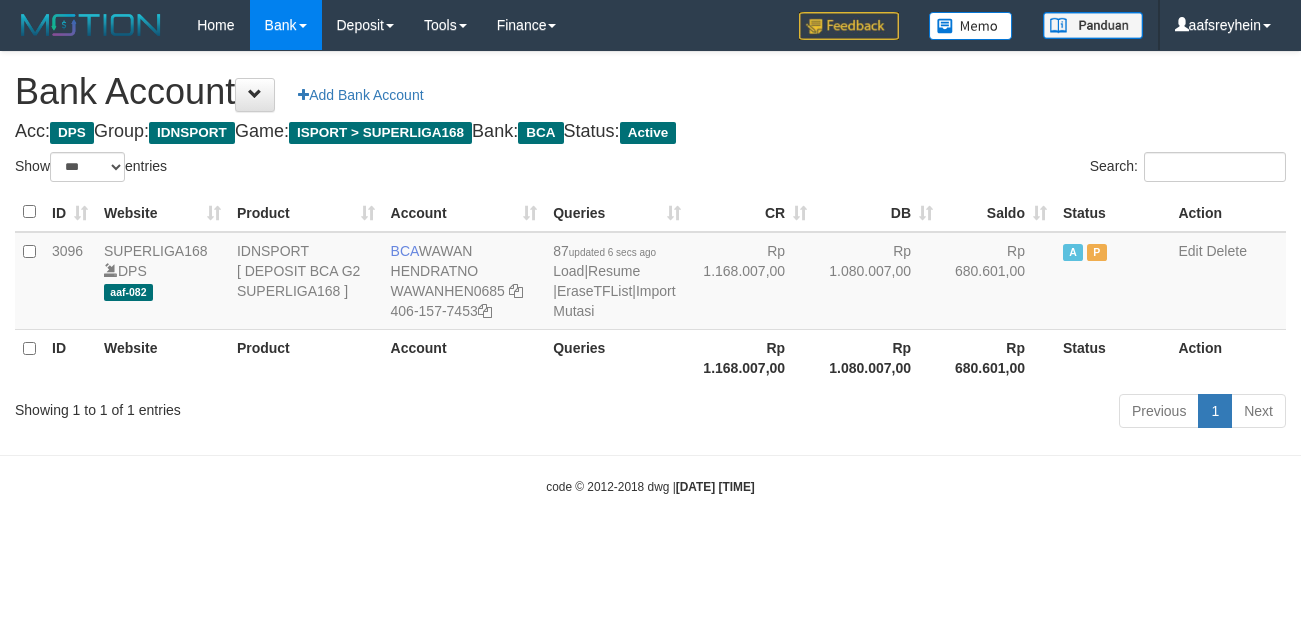 select on "***" 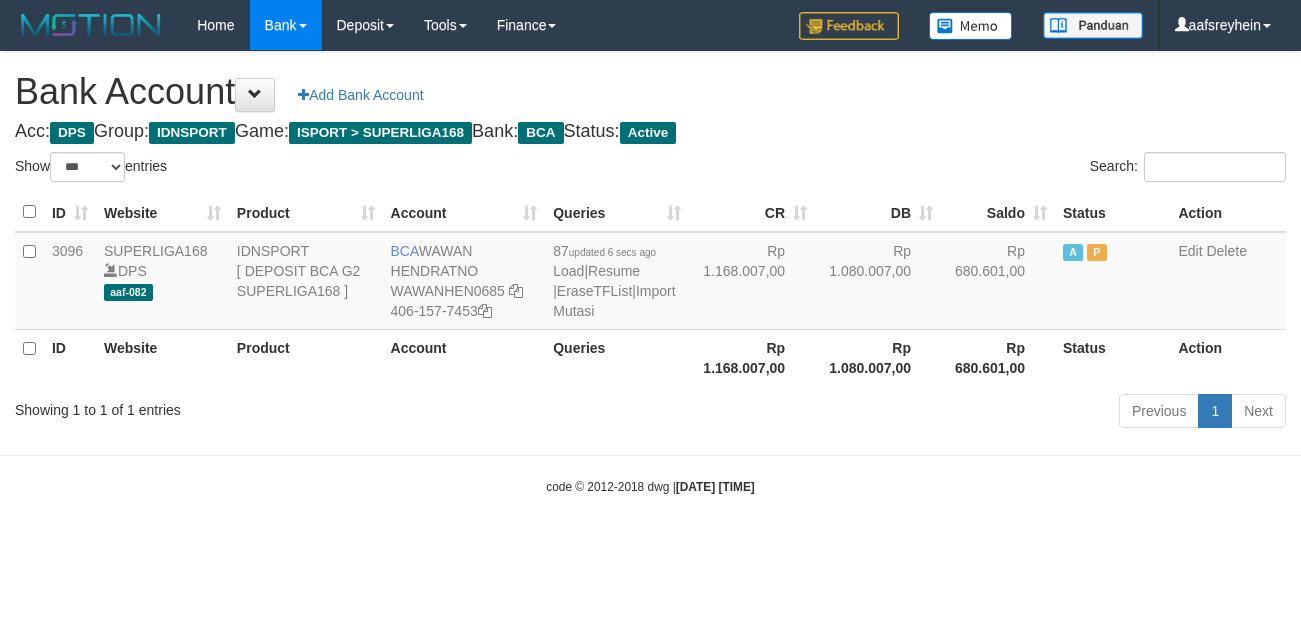 scroll, scrollTop: 0, scrollLeft: 0, axis: both 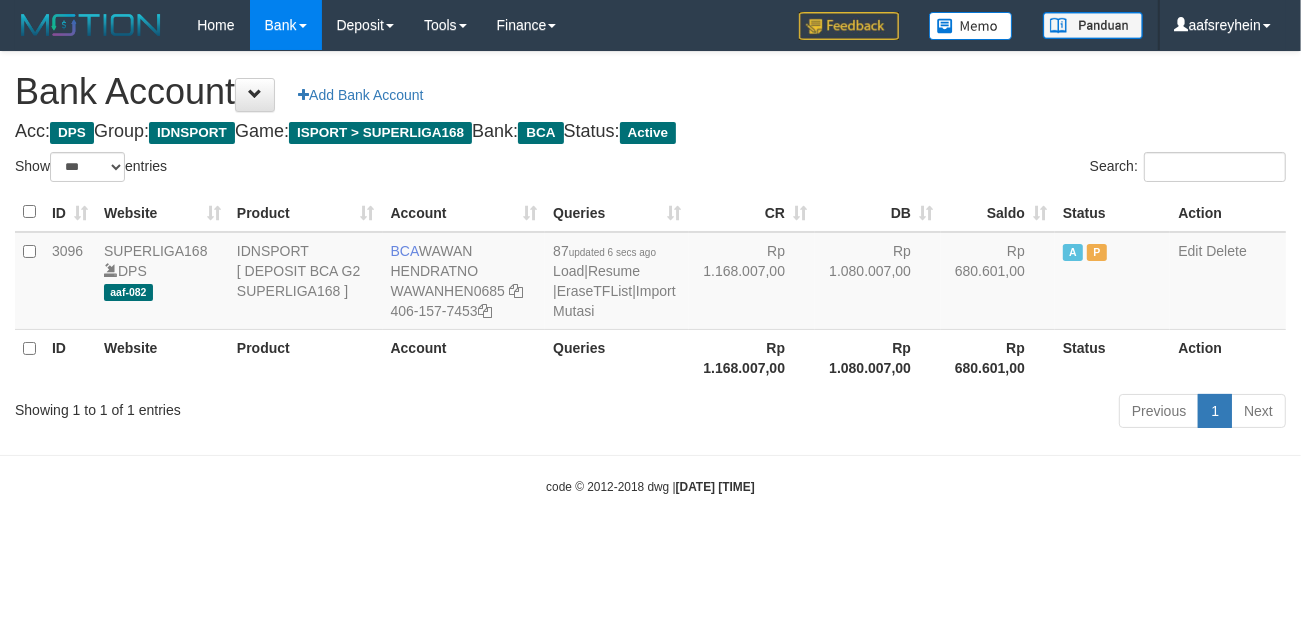 click on "Previous 1 Next" at bounding box center [921, 413] 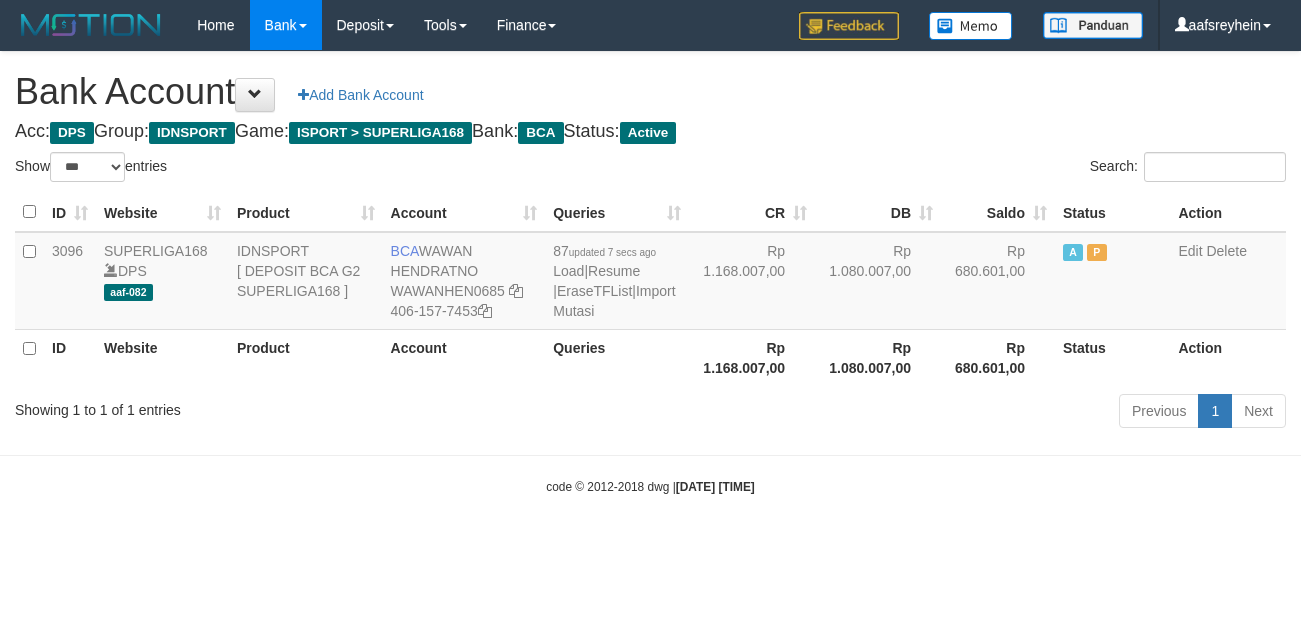 select on "***" 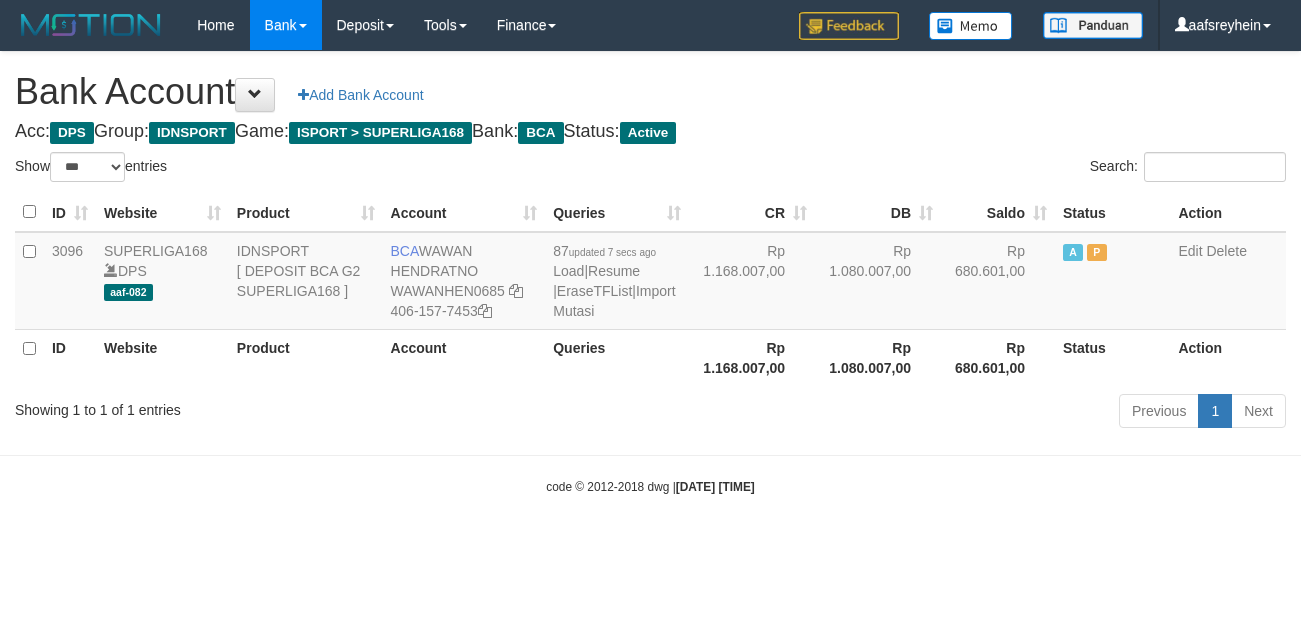scroll, scrollTop: 0, scrollLeft: 0, axis: both 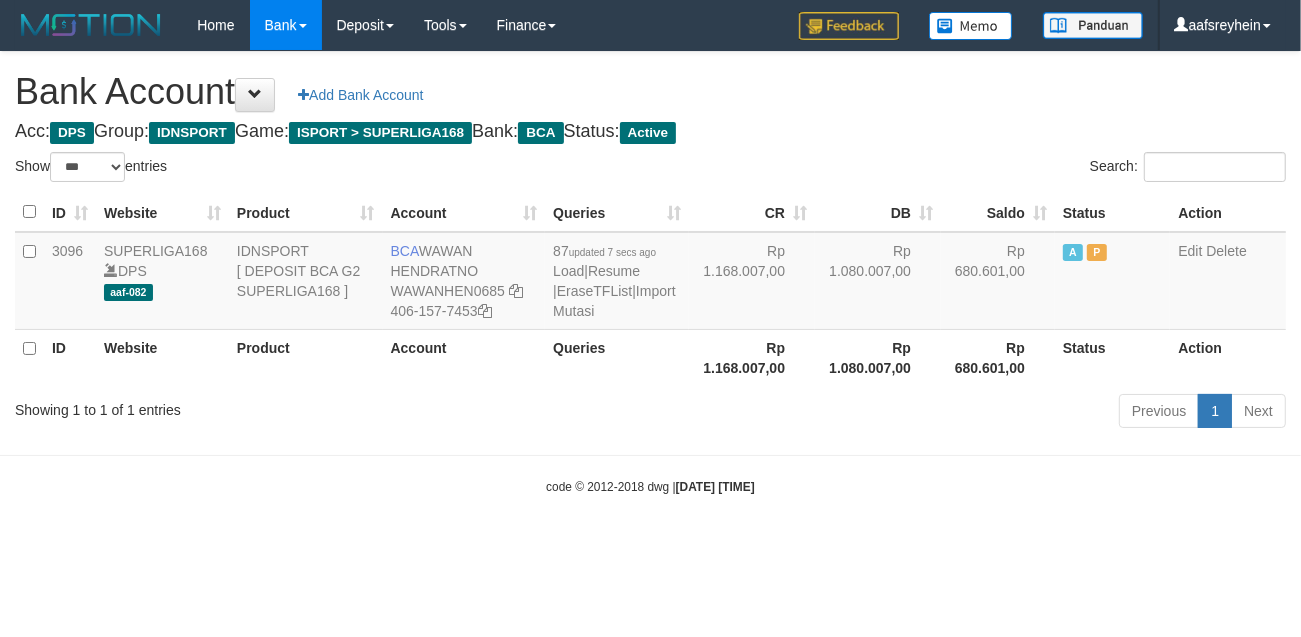 click on "Toggle navigation
Home
Bank
Account List
Load
By Website
Group
[ISPORT]													SUPERLIGA168
By Load Group (DPS)
-" at bounding box center (650, 273) 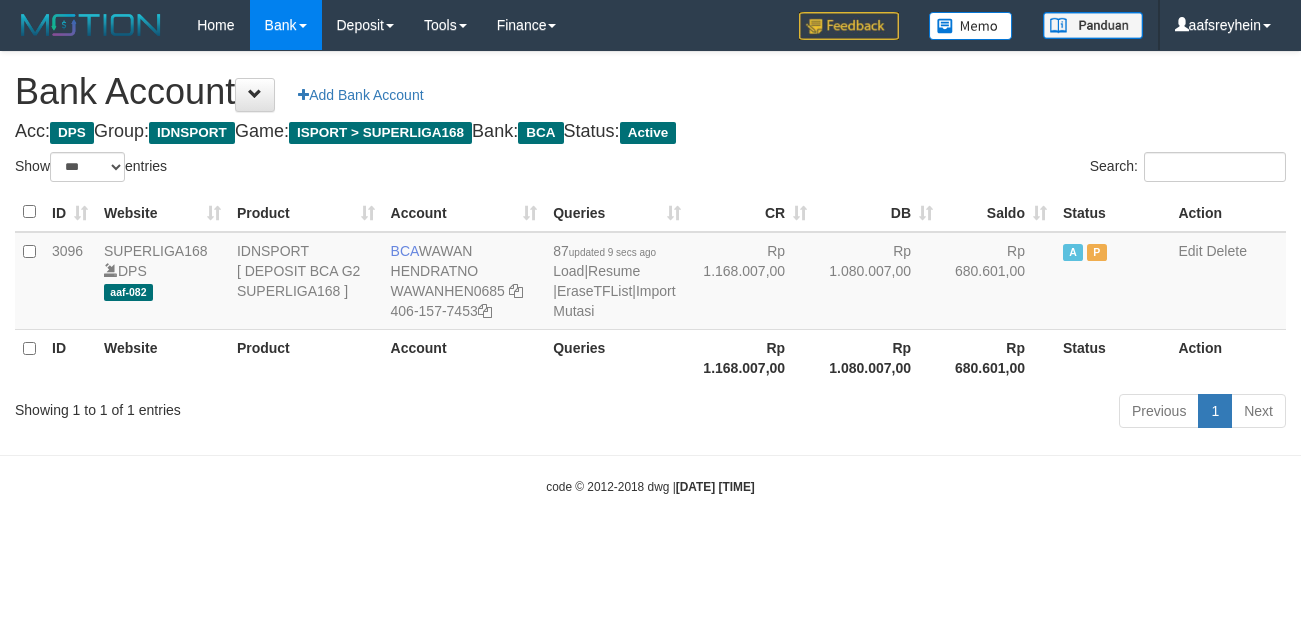 select on "***" 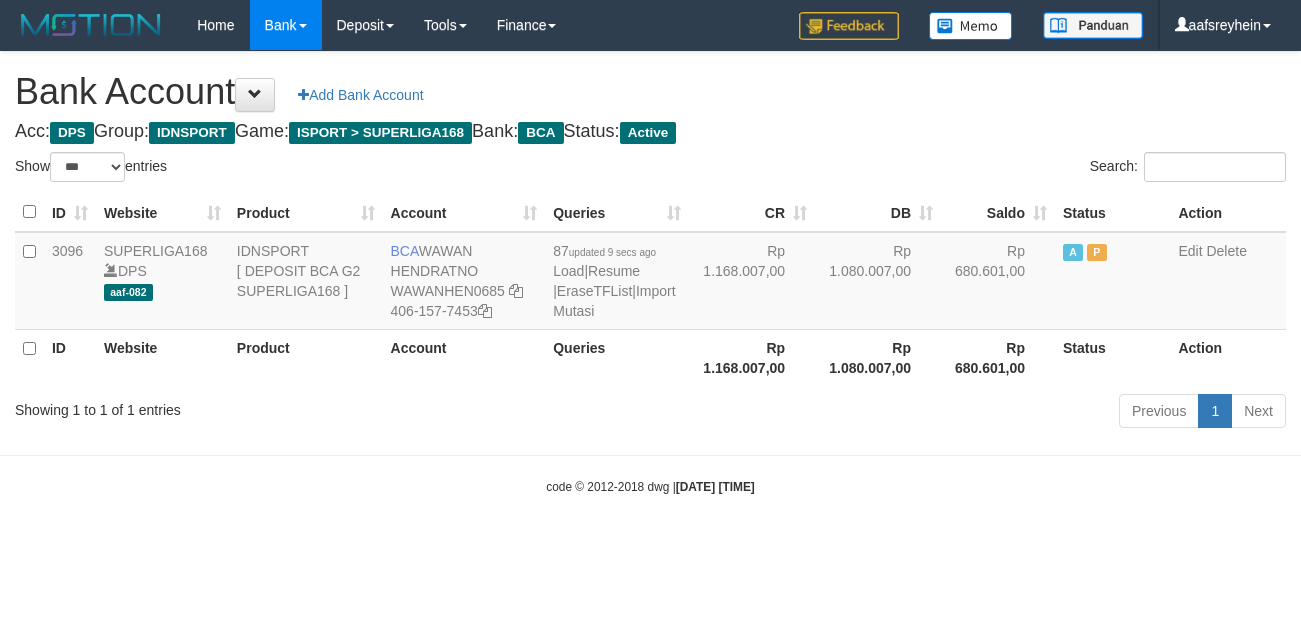 scroll, scrollTop: 0, scrollLeft: 0, axis: both 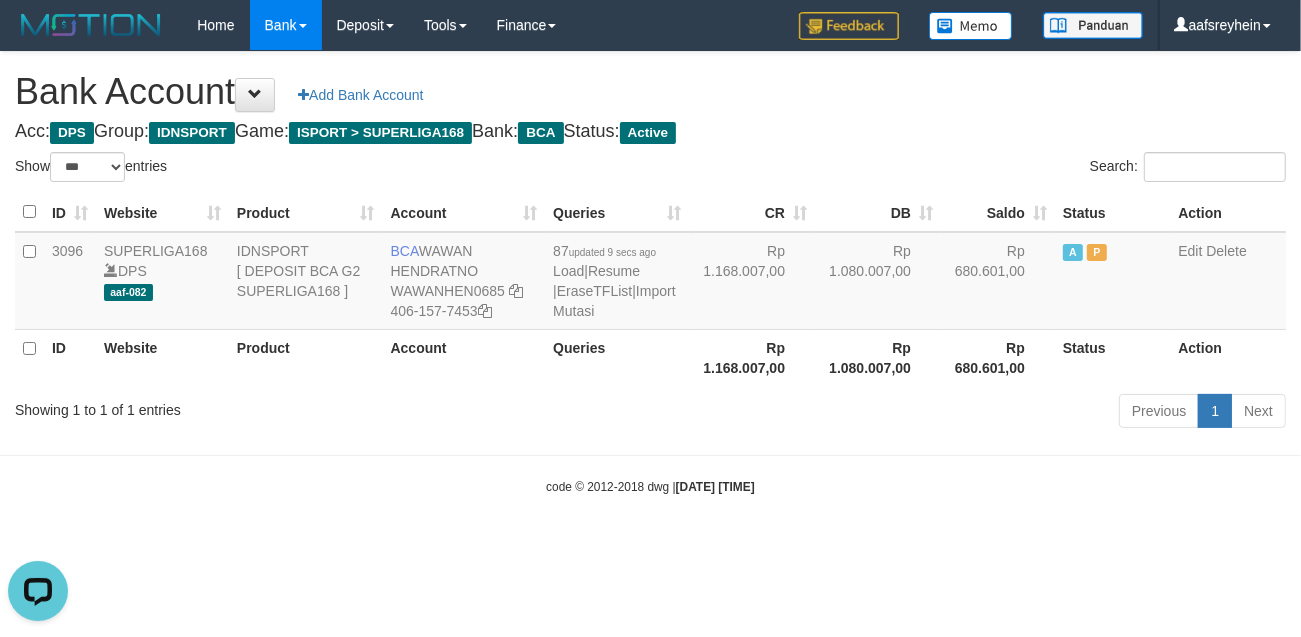 click on "Toggle navigation
Home
Bank
Account List
Load
By Website
Group
[ISPORT]													SUPERLIGA168
By Load Group (DPS)
-" at bounding box center [650, 273] 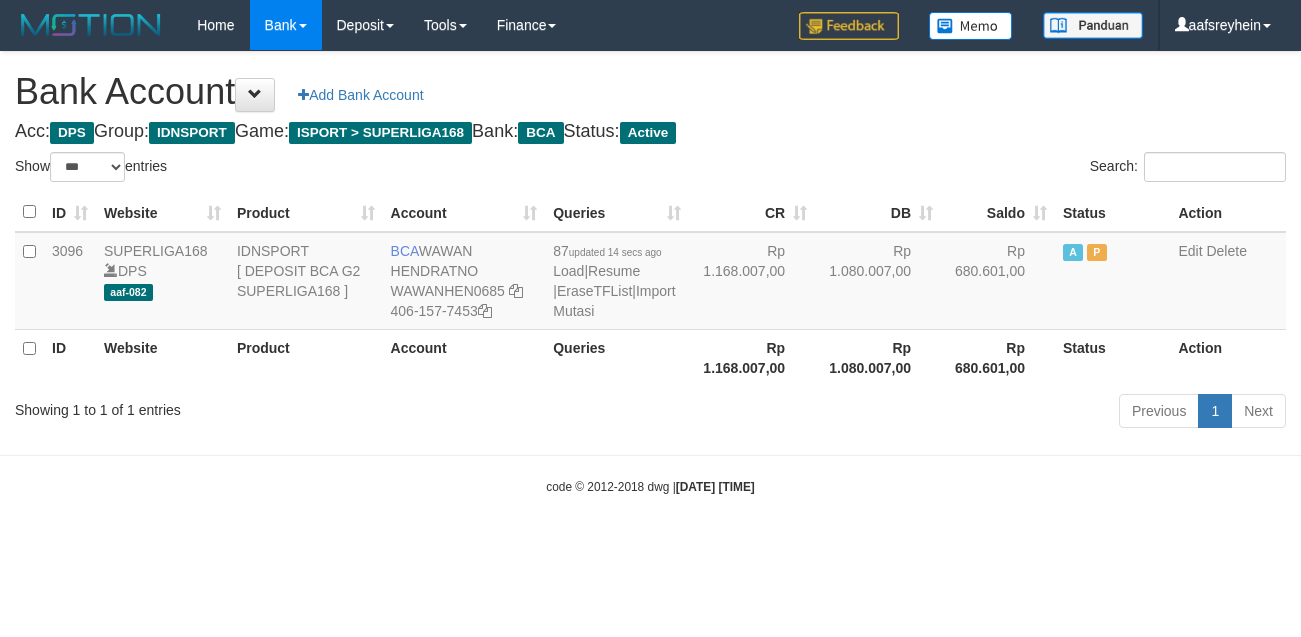 select on "***" 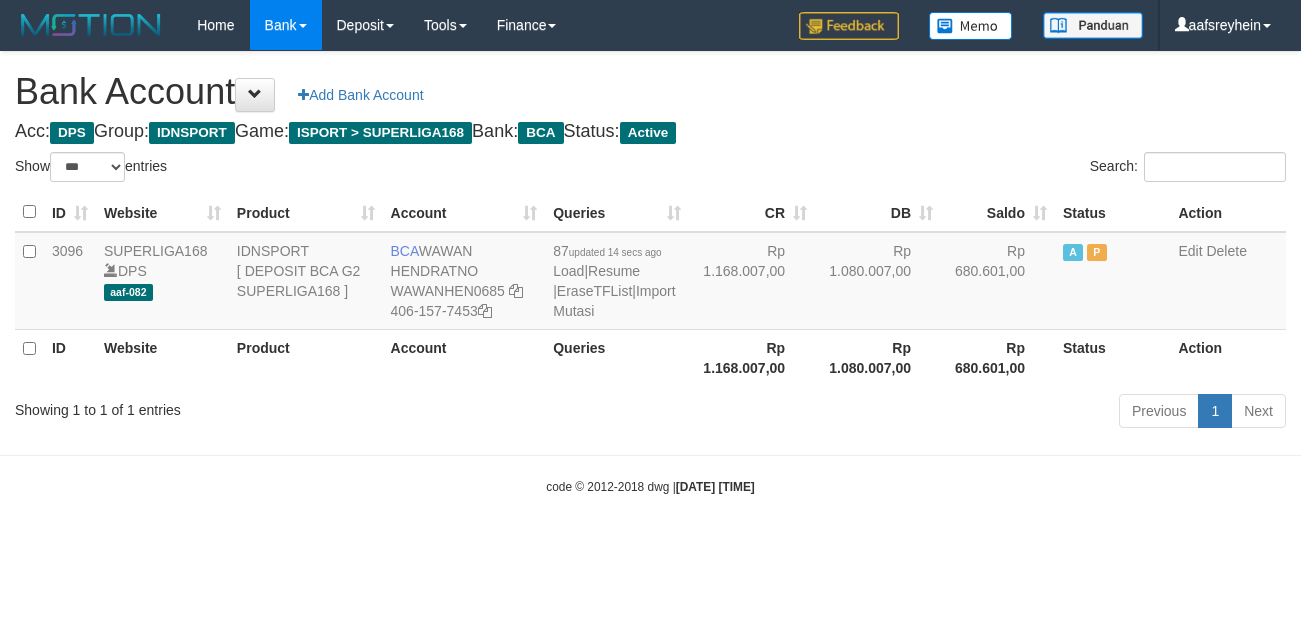 scroll, scrollTop: 0, scrollLeft: 0, axis: both 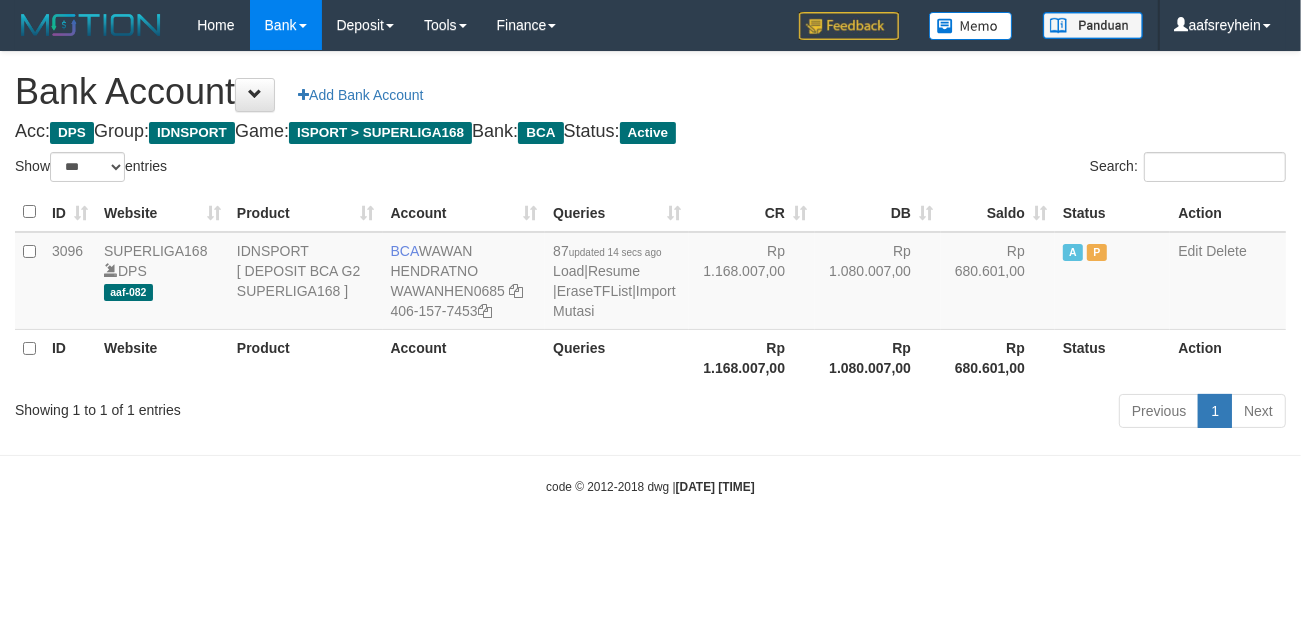 click on "Toggle navigation
Home
Bank
Account List
Load
By Website
Group
[ISPORT]													SUPERLIGA168
By Load Group (DPS)
-" at bounding box center (650, 273) 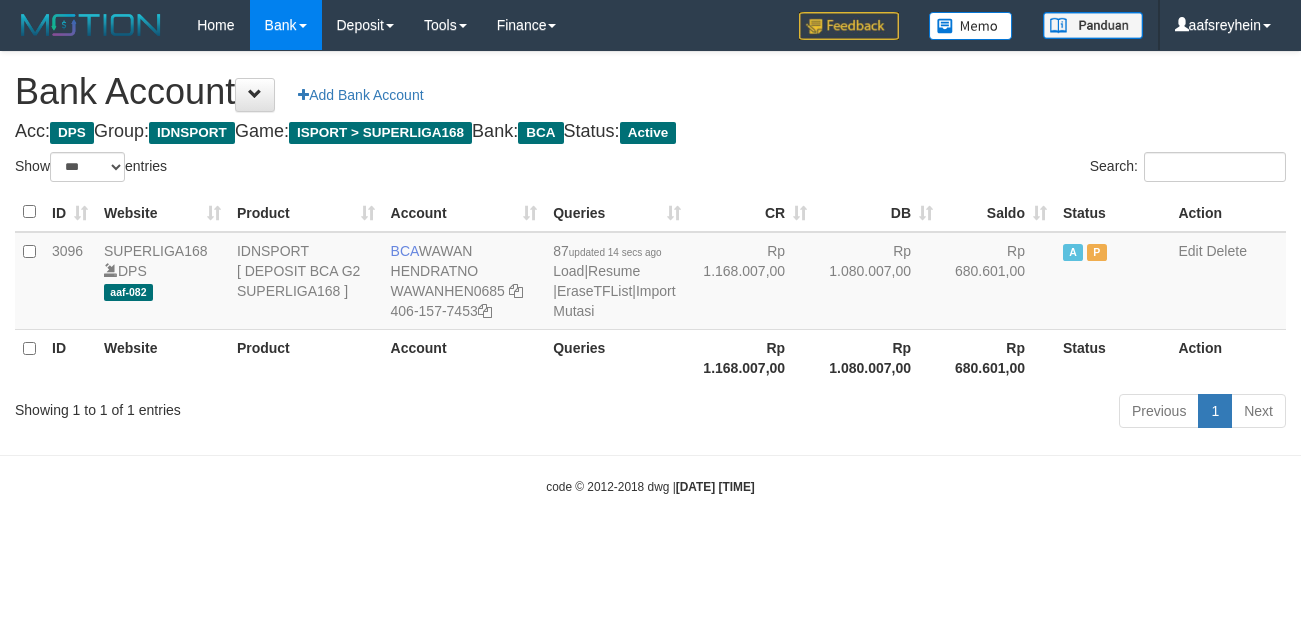 select on "***" 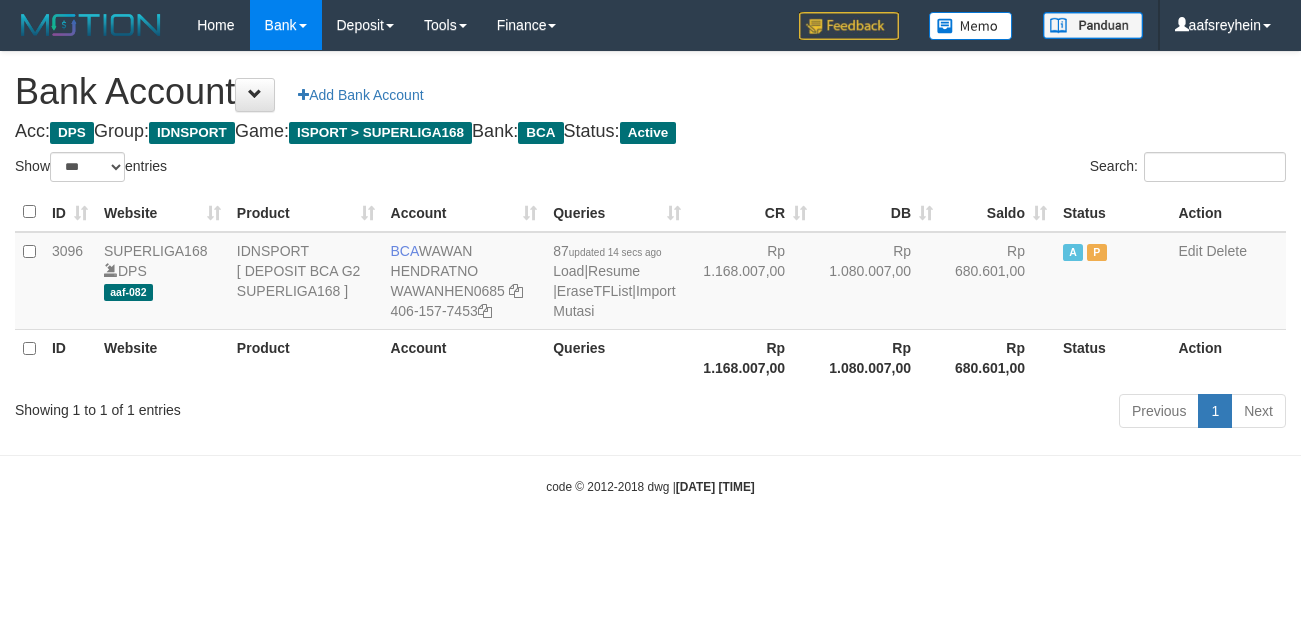 scroll, scrollTop: 0, scrollLeft: 0, axis: both 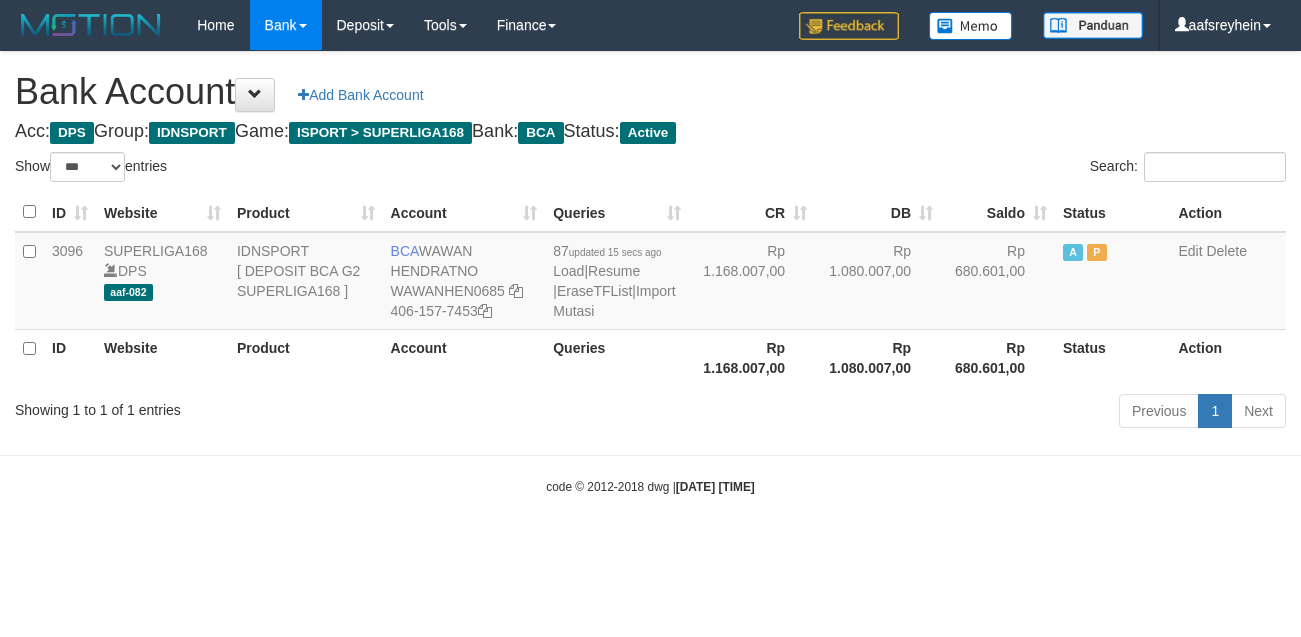 select on "***" 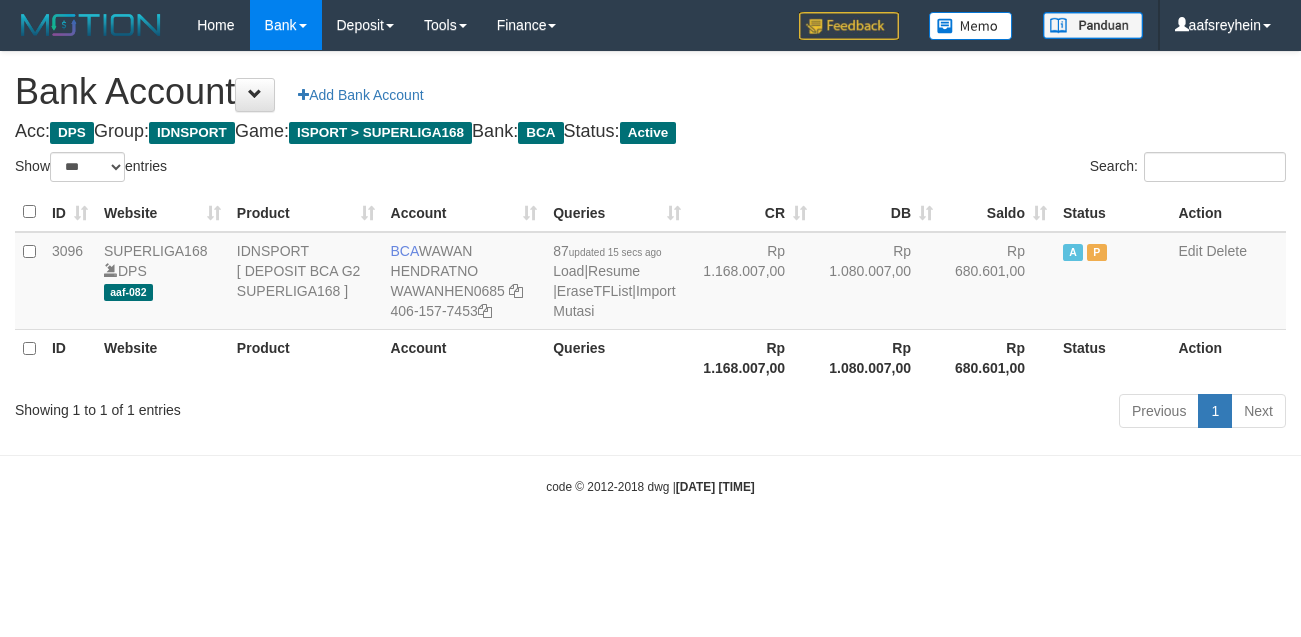scroll, scrollTop: 0, scrollLeft: 0, axis: both 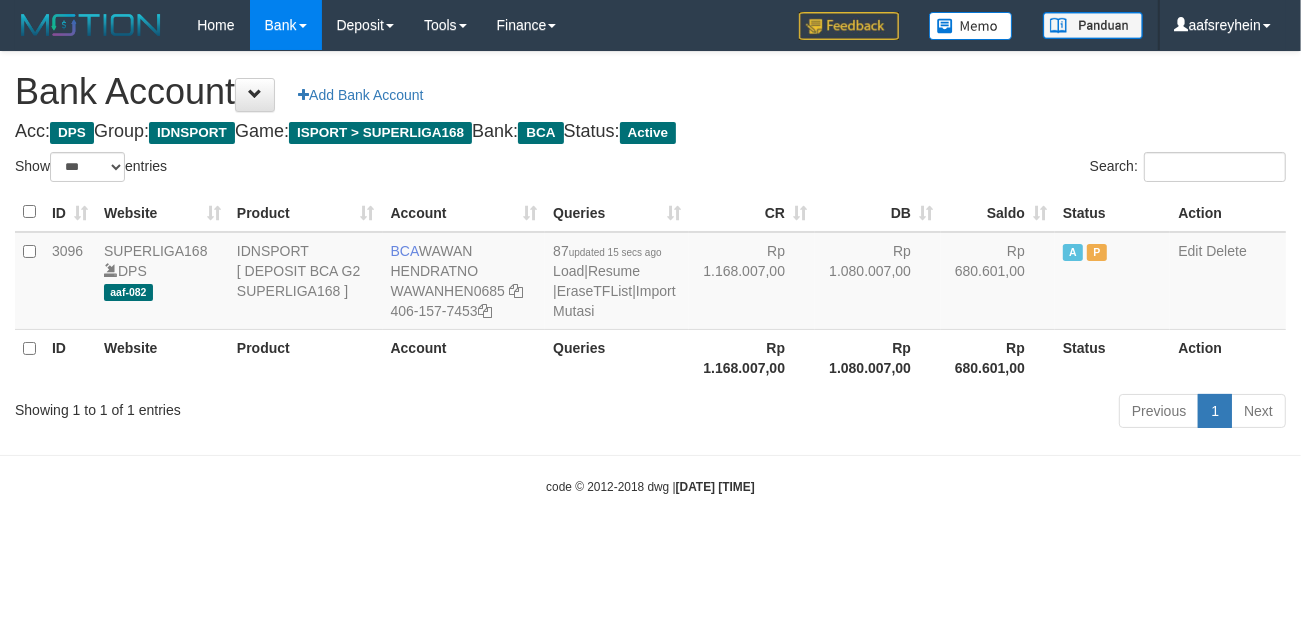 click on "Toggle navigation
Home
Bank
Account List
Load
By Website
Group
[ISPORT]													SUPERLIGA168
By Load Group (DPS)
-" at bounding box center (650, 273) 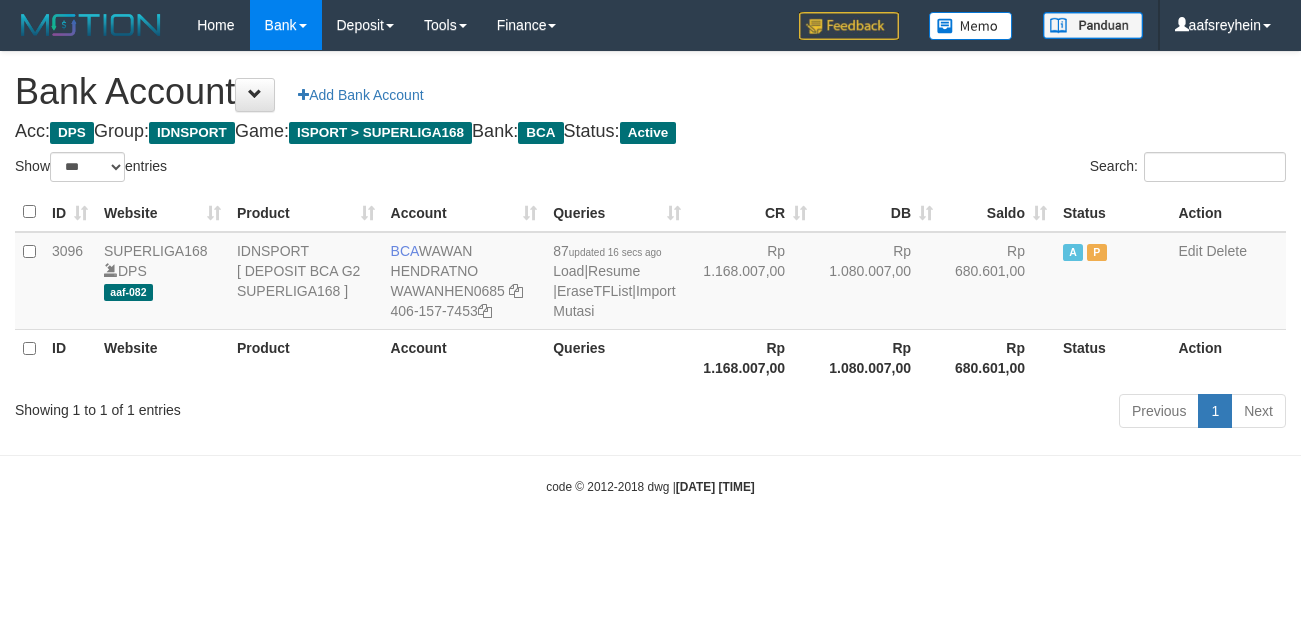select on "***" 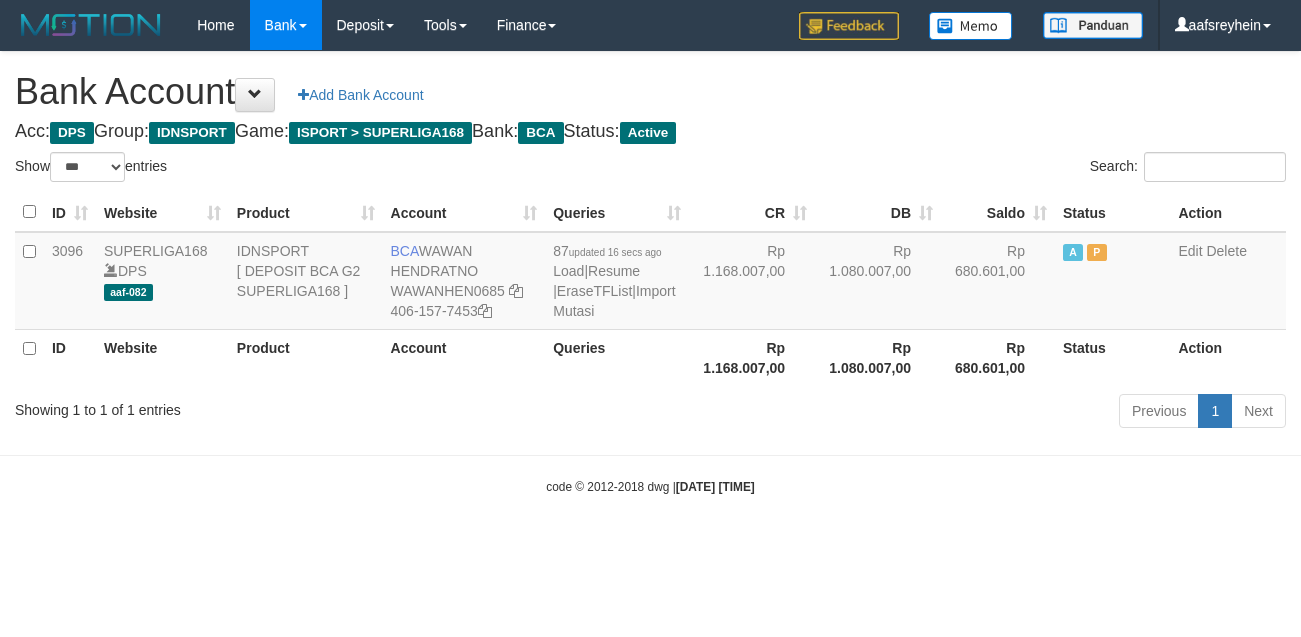 scroll, scrollTop: 0, scrollLeft: 0, axis: both 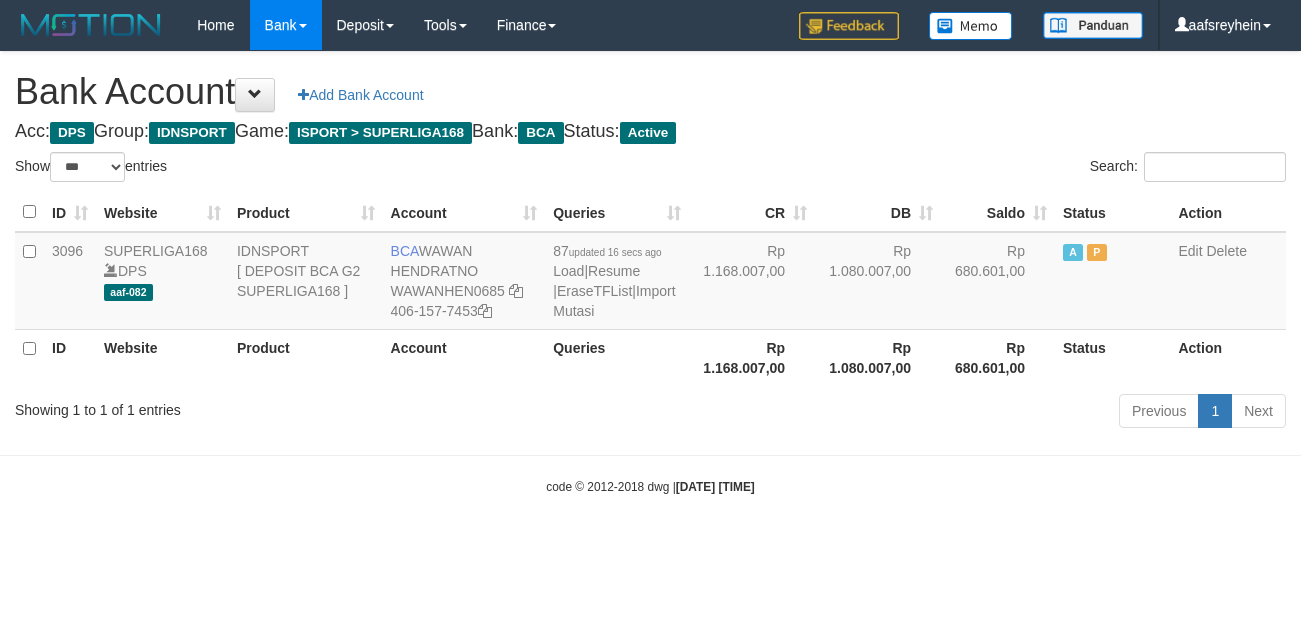 select on "***" 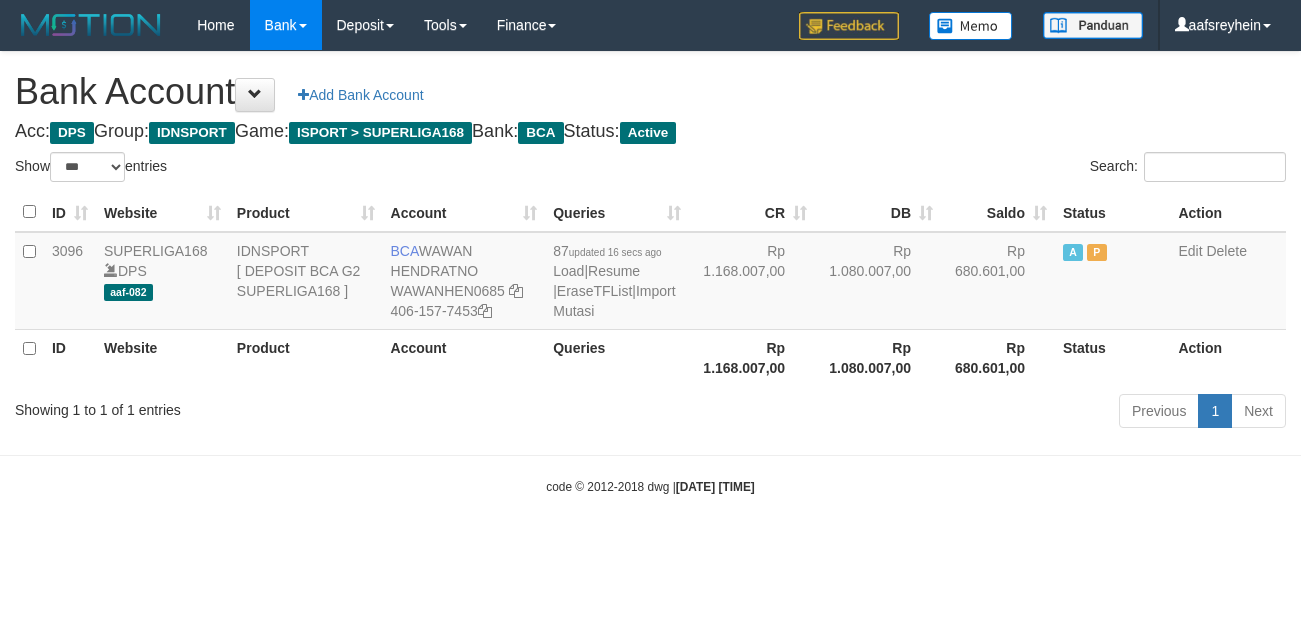scroll, scrollTop: 0, scrollLeft: 0, axis: both 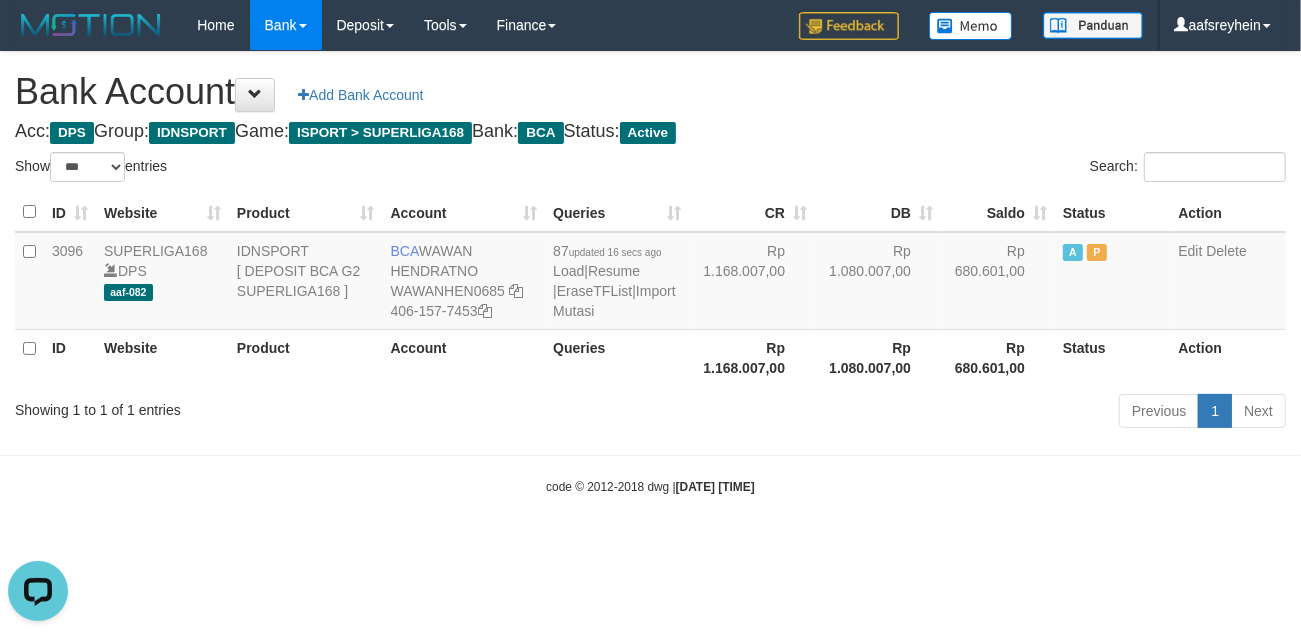 click on "Toggle navigation
Home
Bank
Account List
Load
By Website
Group
[ISPORT]													SUPERLIGA168
By Load Group (DPS)
-" at bounding box center (650, 273) 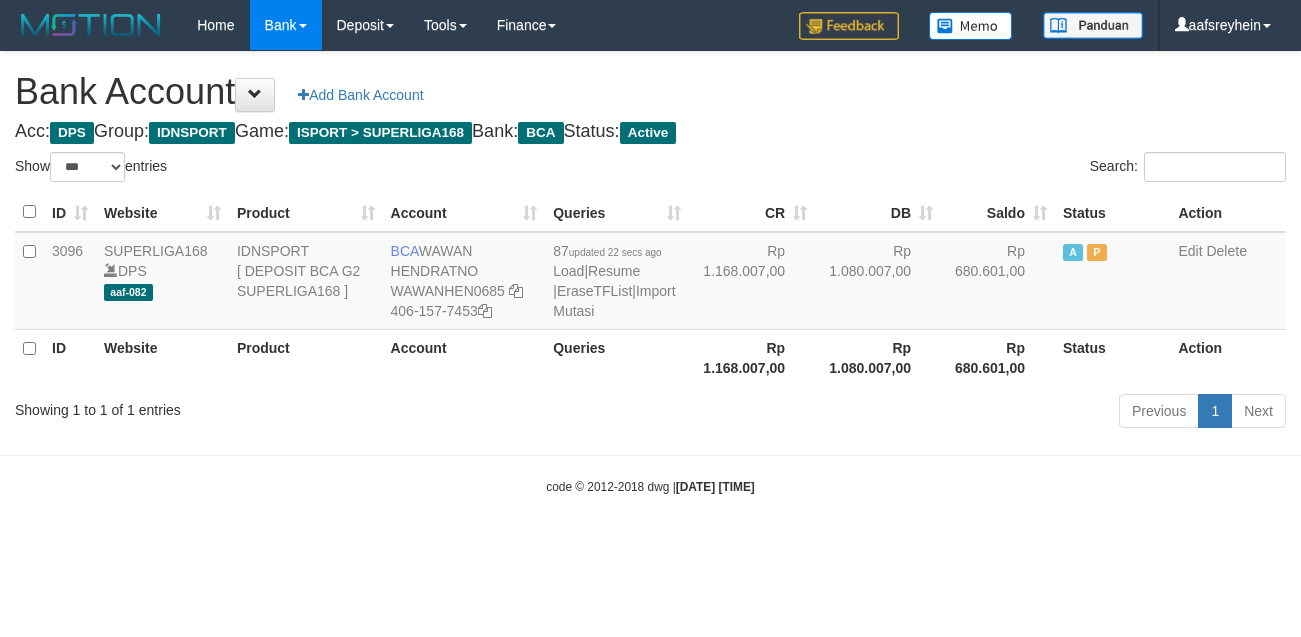 select on "***" 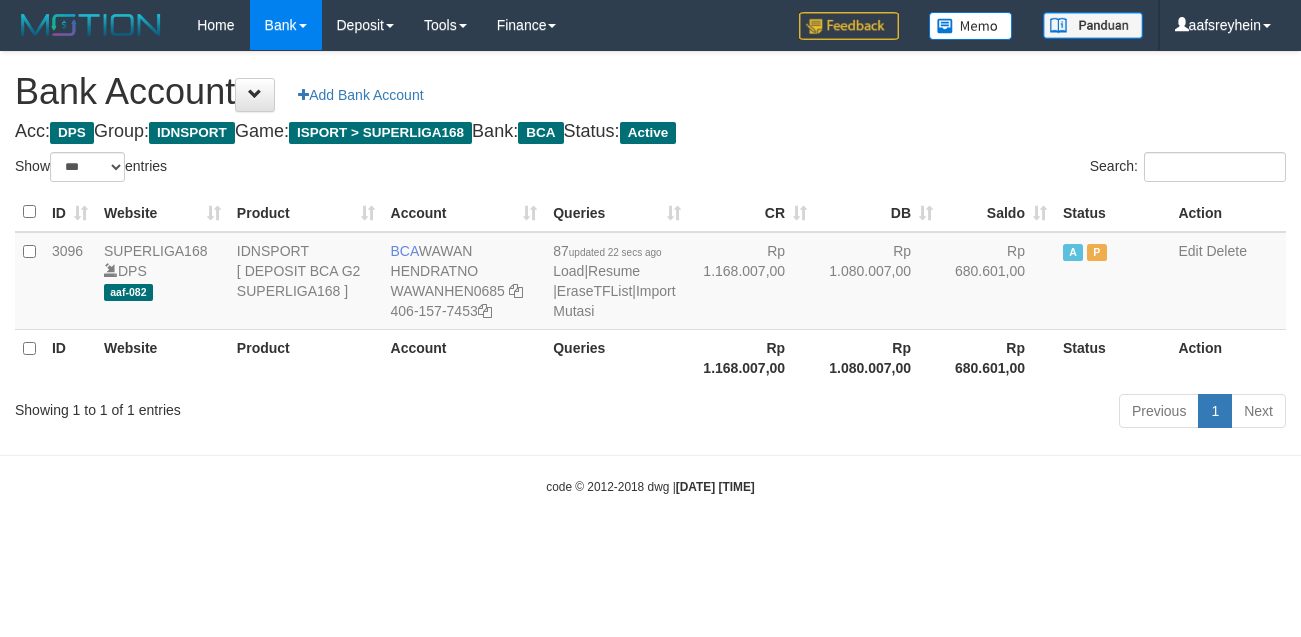scroll, scrollTop: 0, scrollLeft: 0, axis: both 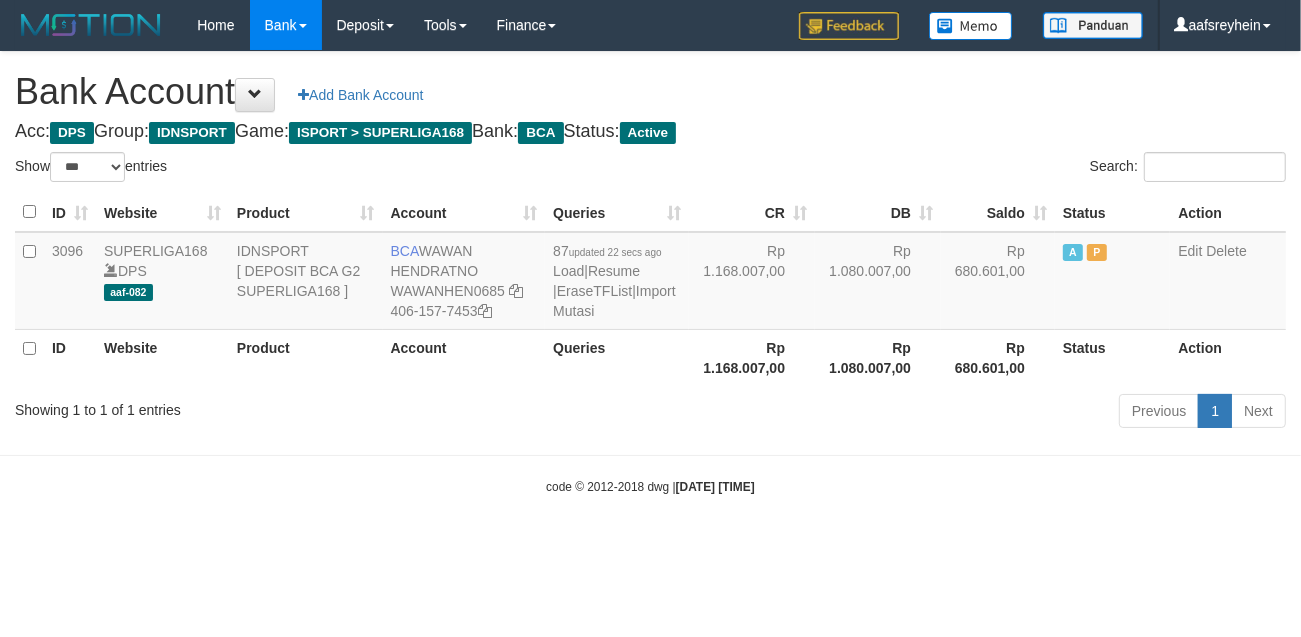 click on "Toggle navigation
Home
Bank
Account List
Load
By Website
Group
[ISPORT]													SUPERLIGA168
By Load Group (DPS)
-" at bounding box center (650, 273) 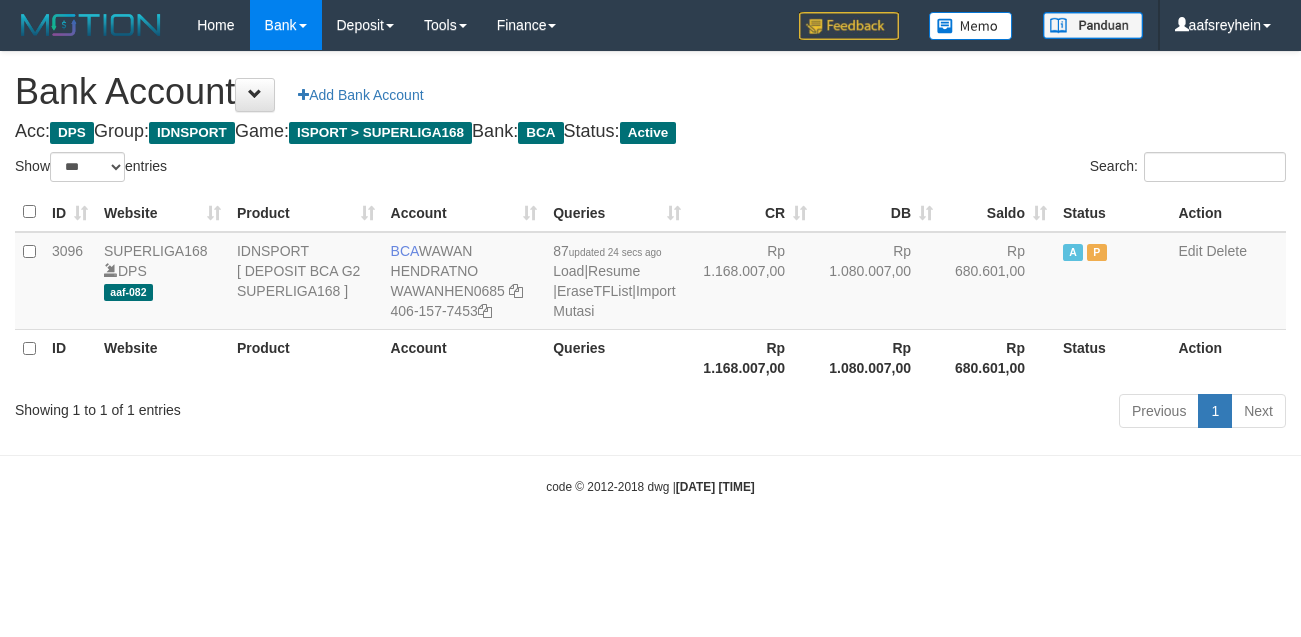 select on "***" 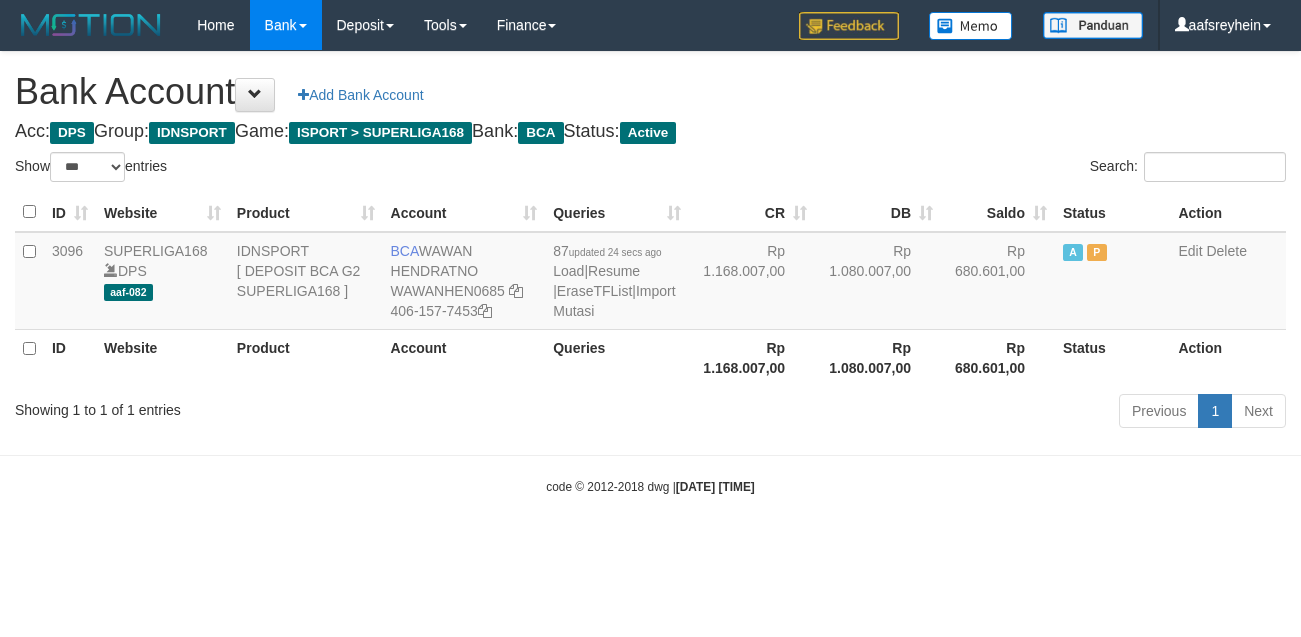 scroll, scrollTop: 0, scrollLeft: 0, axis: both 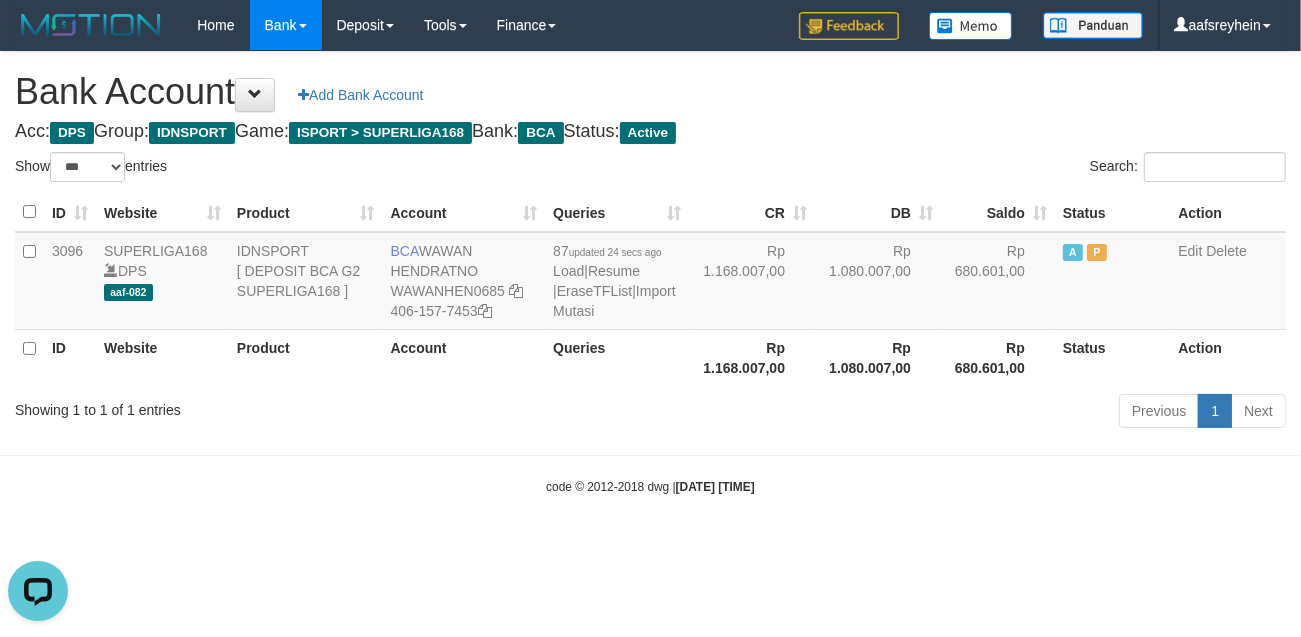 click on "code © 2012-2018 dwg |  2025/07/12 08:18:50" at bounding box center [650, 486] 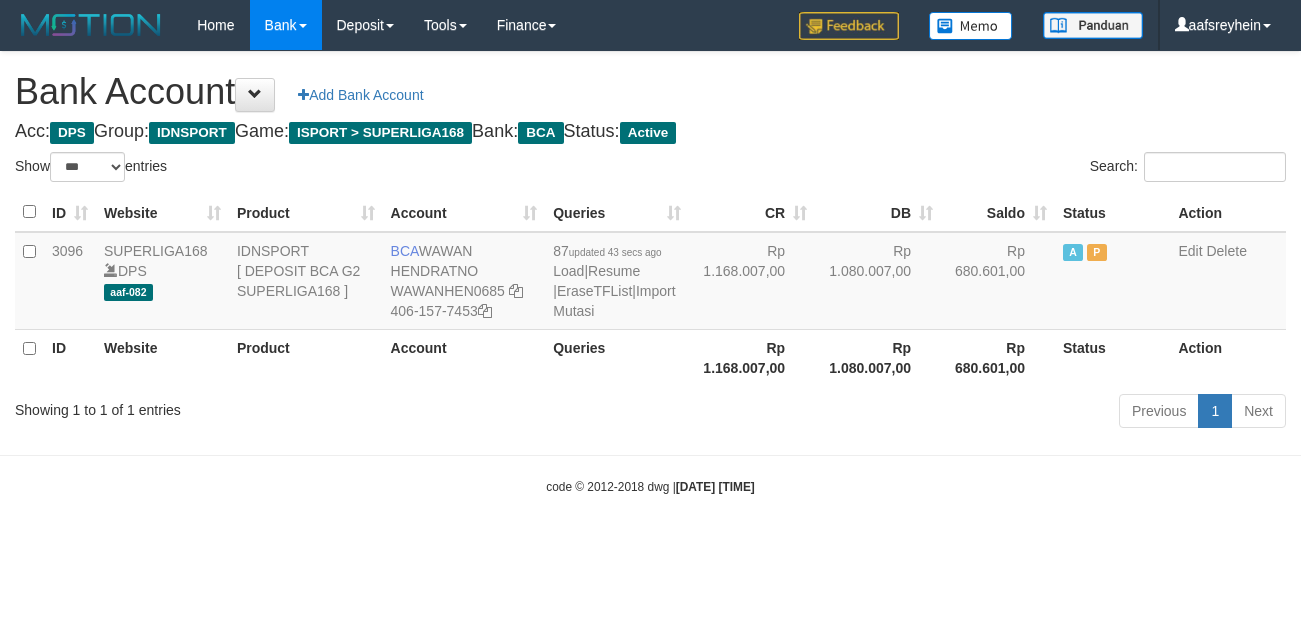 select on "***" 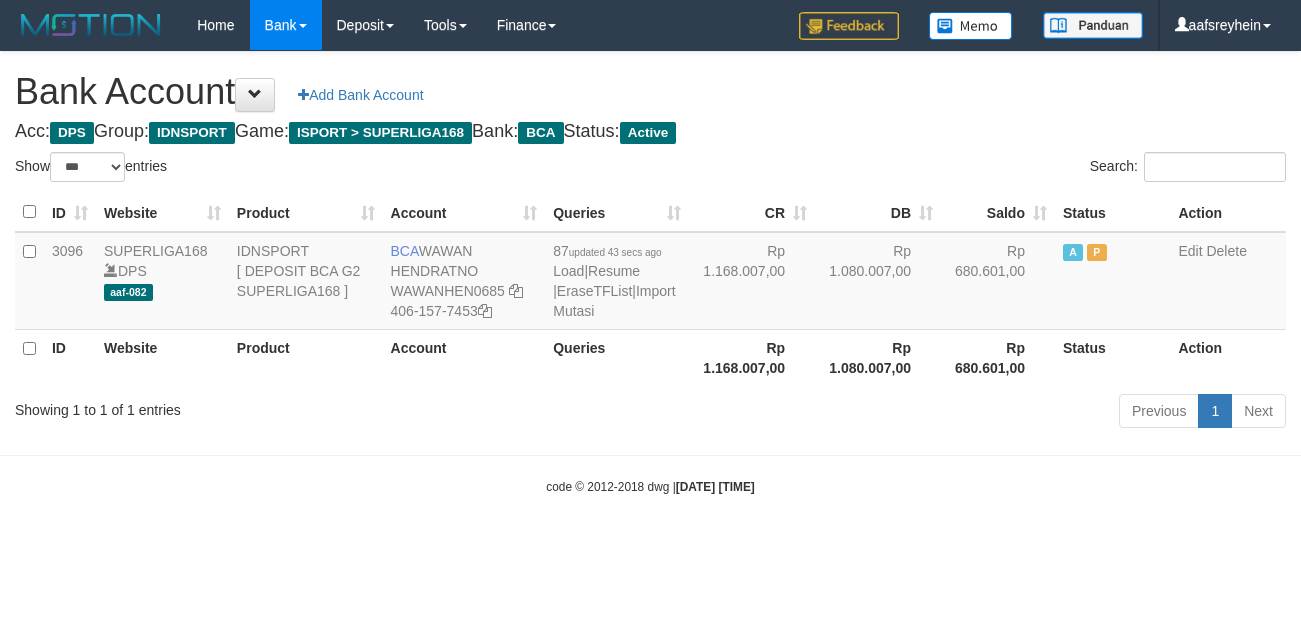 scroll, scrollTop: 0, scrollLeft: 0, axis: both 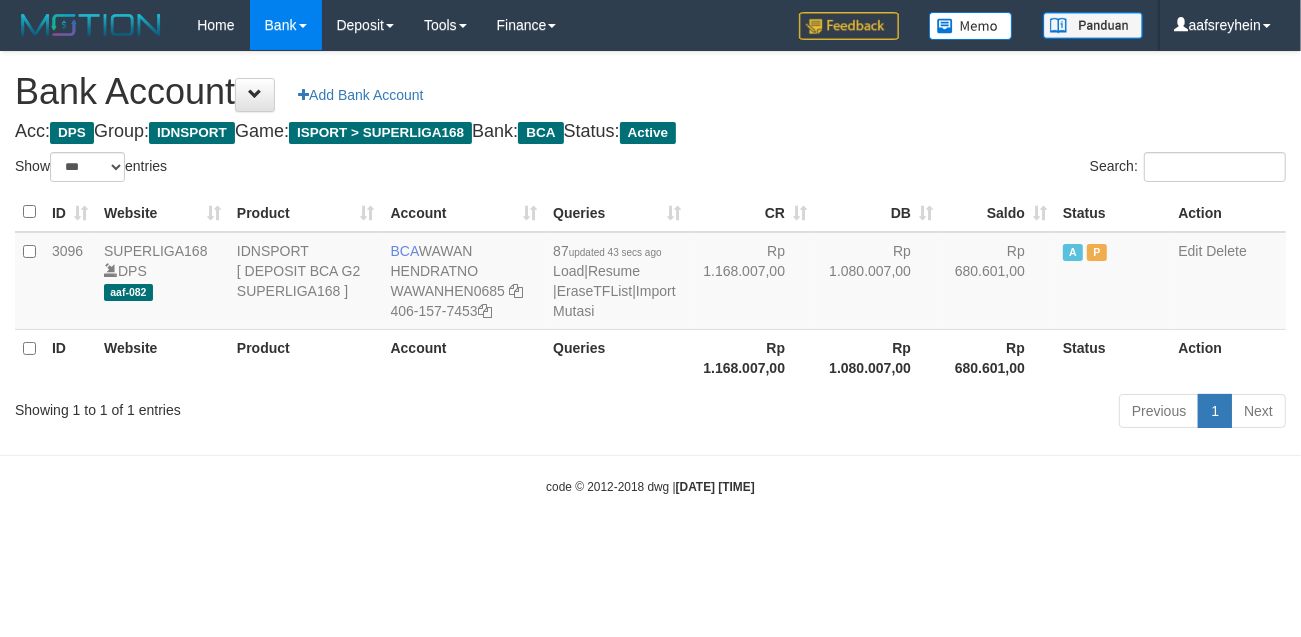 click on "Toggle navigation
Home
Bank
Account List
Load
By Website
Group
[ISPORT]													SUPERLIGA168
By Load Group (DPS)" at bounding box center [650, 273] 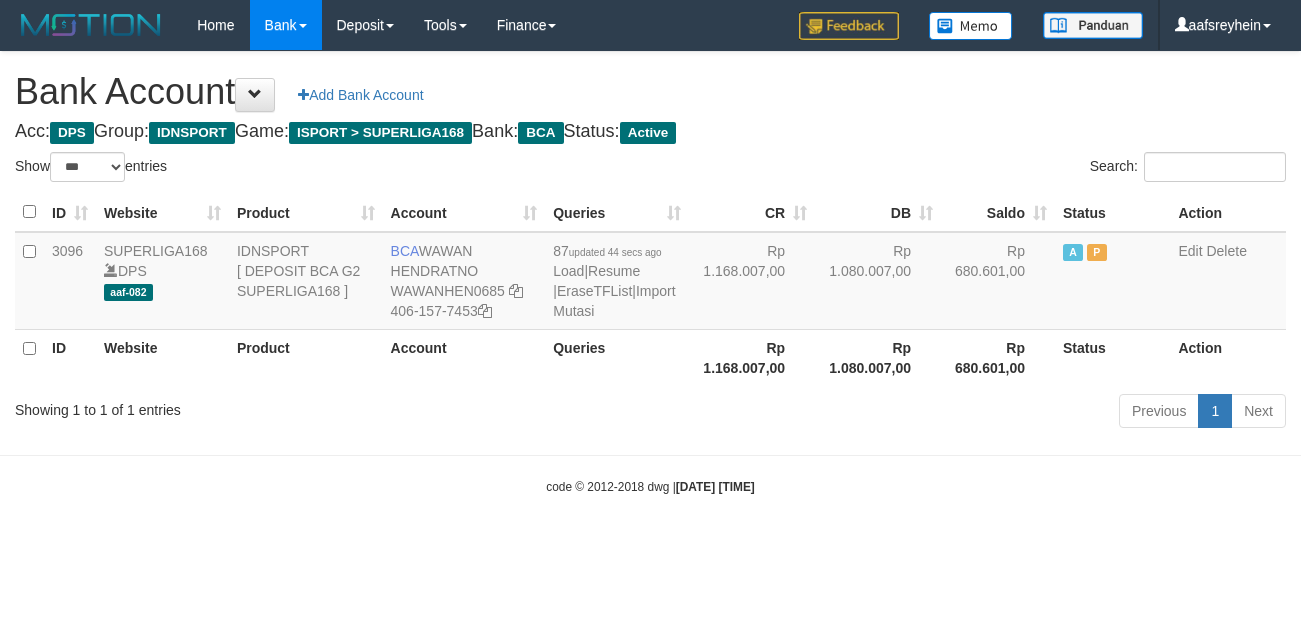 select on "***" 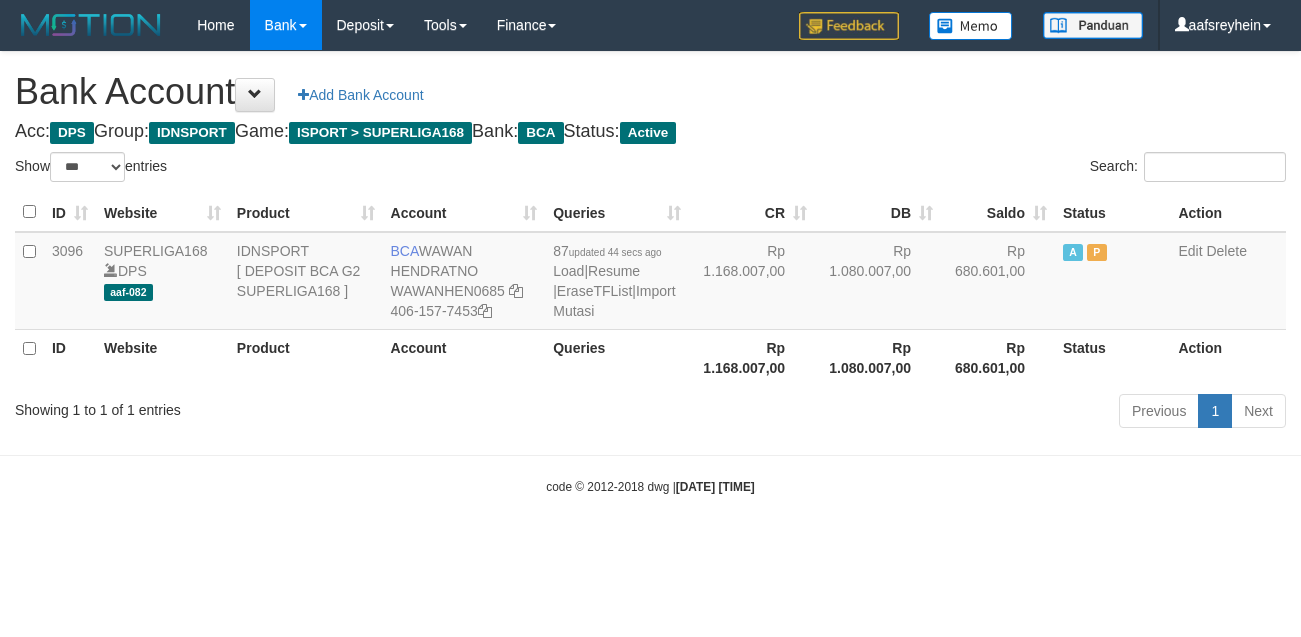 scroll, scrollTop: 0, scrollLeft: 0, axis: both 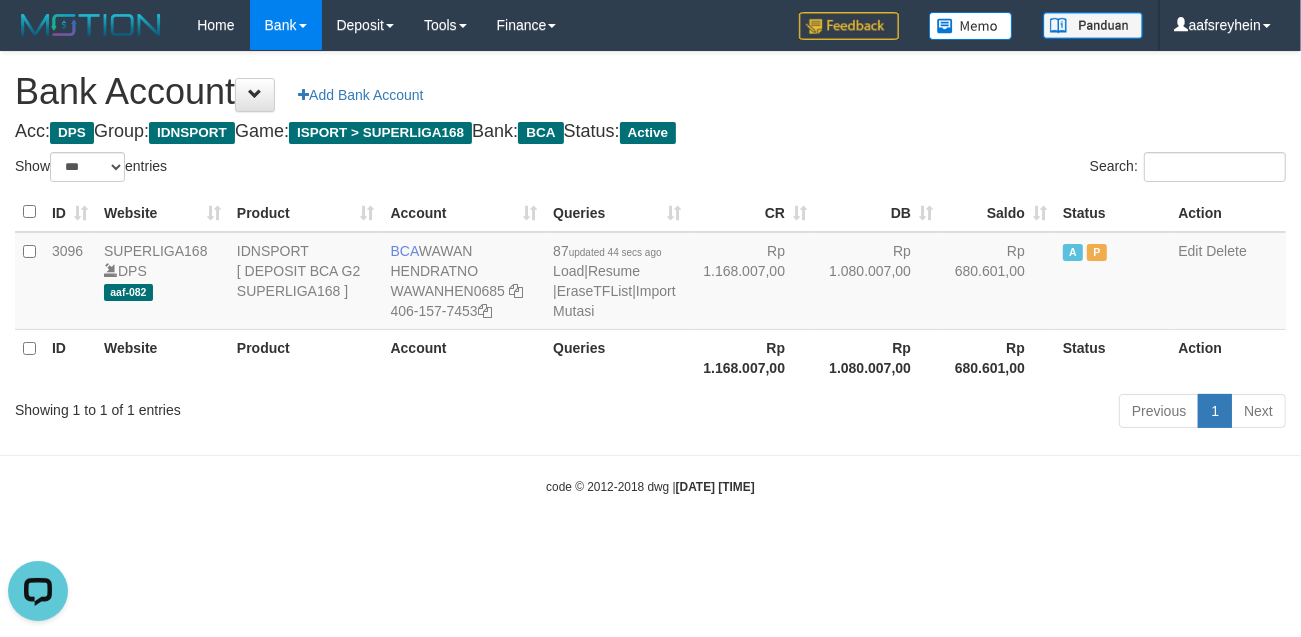 click on "Toggle navigation
Home
Bank
Account List
Load
By Website
Group
[ISPORT]													SUPERLIGA168
By Load Group (DPS)
-" at bounding box center (650, 273) 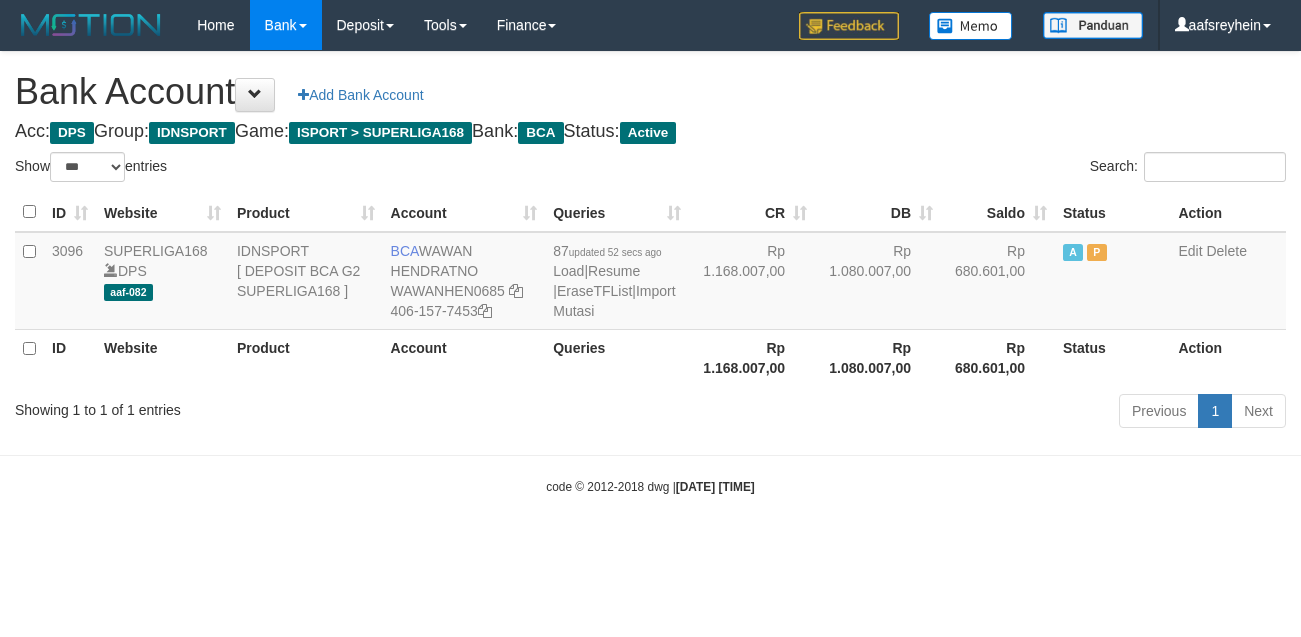 select on "***" 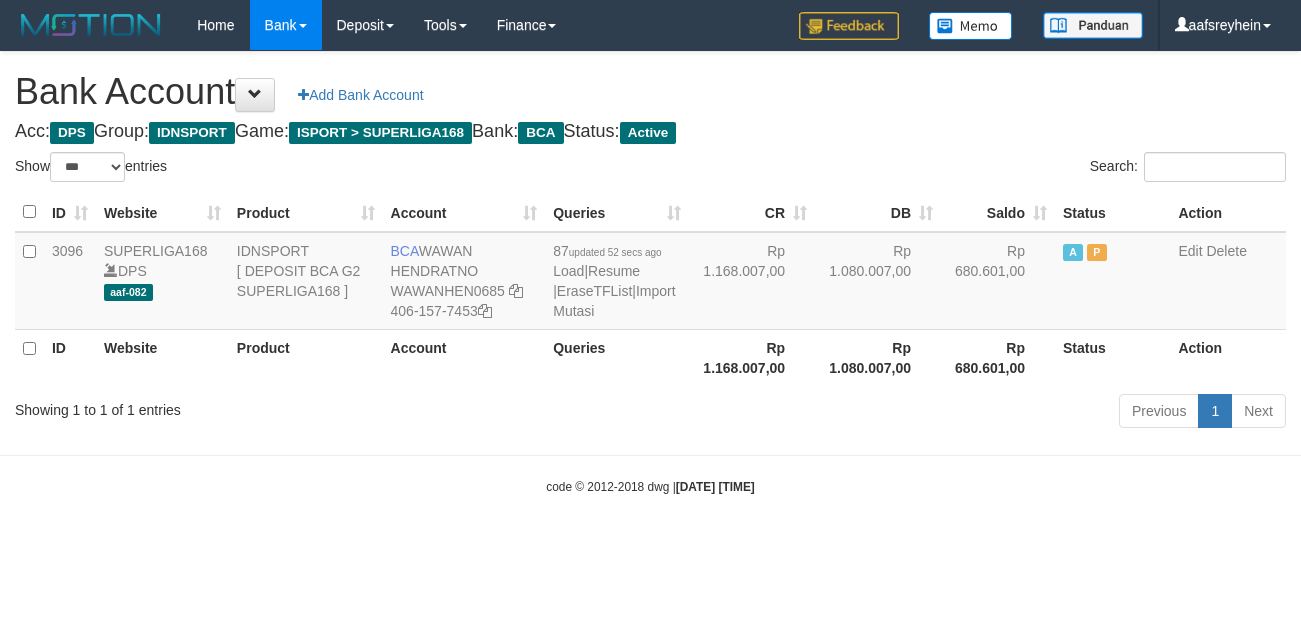 scroll, scrollTop: 0, scrollLeft: 0, axis: both 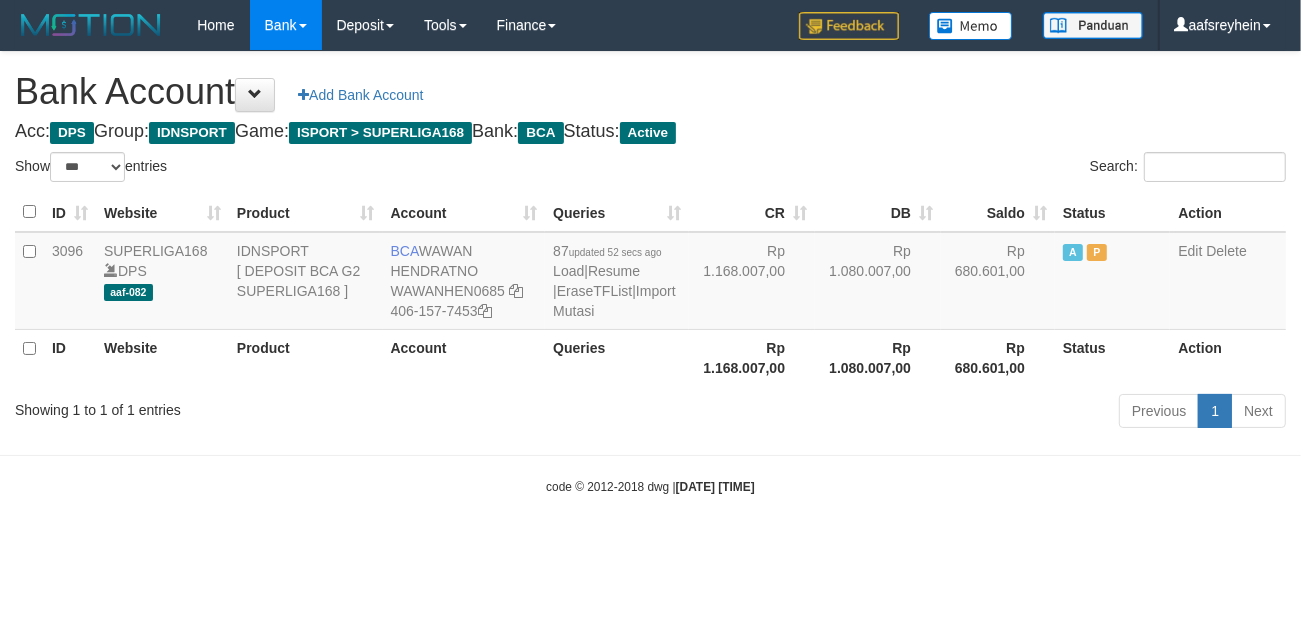 click on "Toggle navigation
Home
Bank
Account List
Load
By Website
Group
[ISPORT]													SUPERLIGA168
By Load Group (DPS)
-" at bounding box center (650, 273) 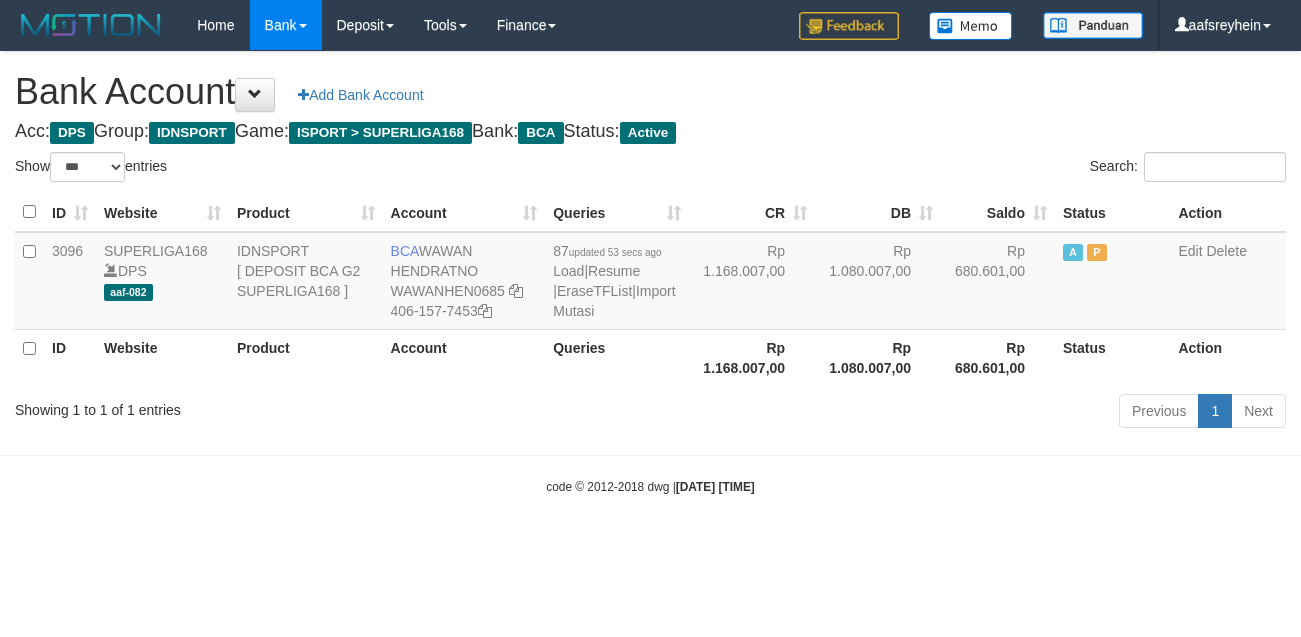 select on "***" 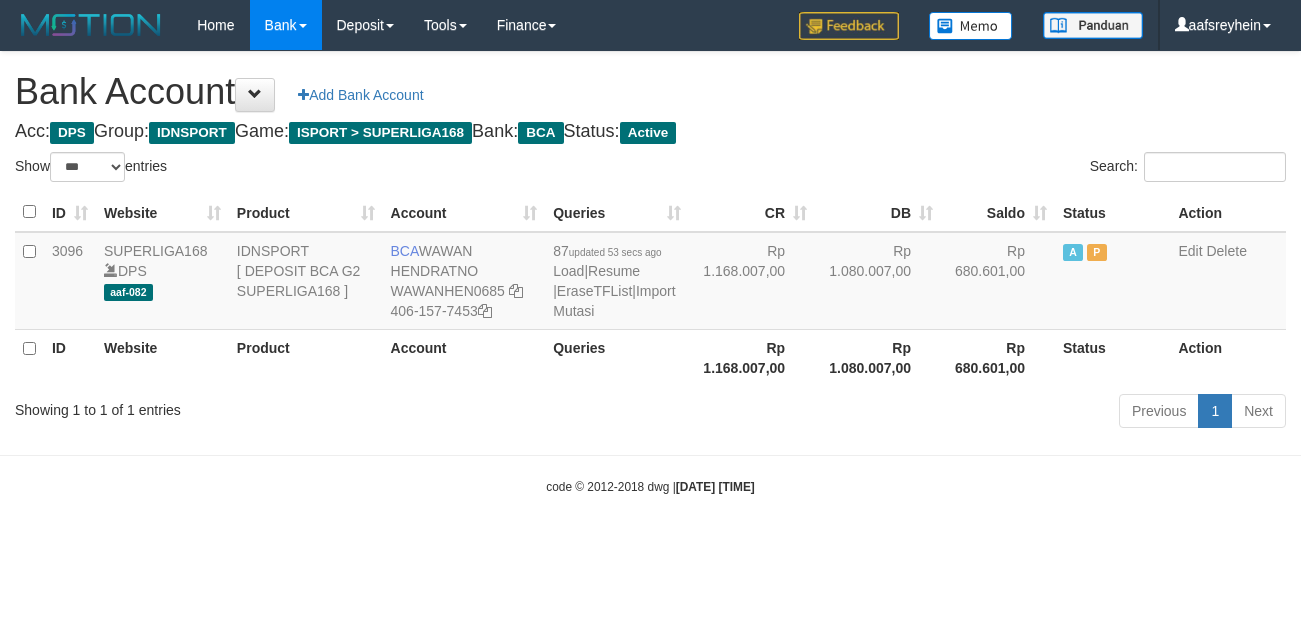 scroll, scrollTop: 0, scrollLeft: 0, axis: both 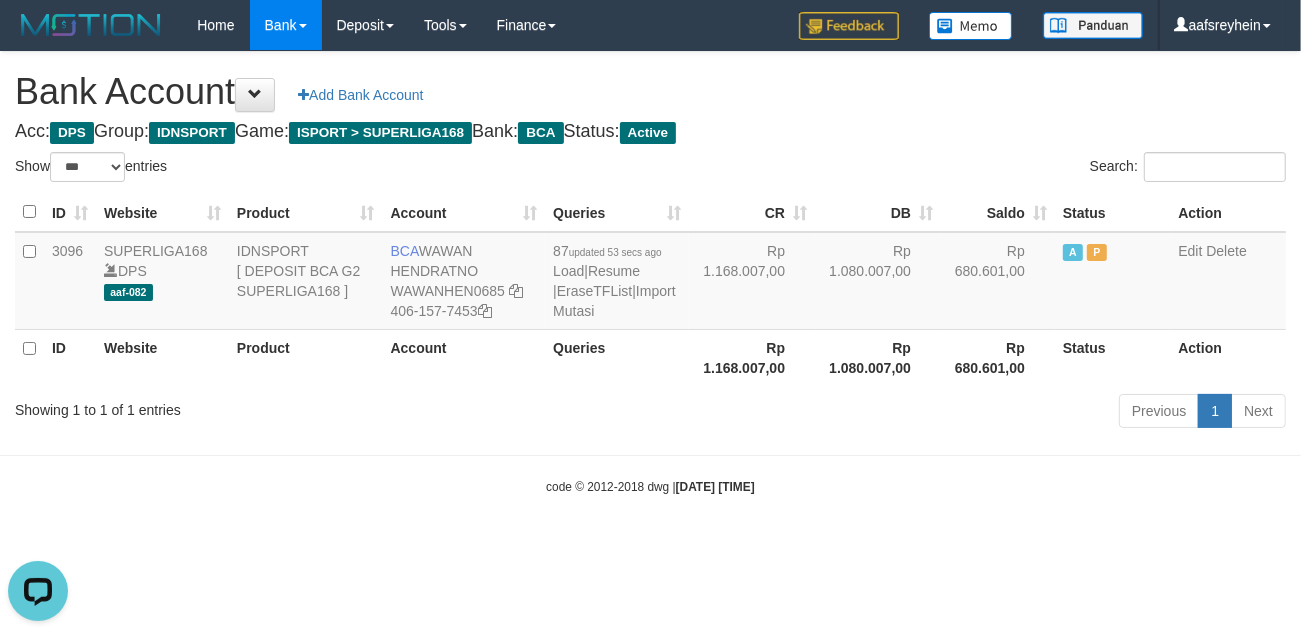 click on "Toggle navigation
Home
Bank
Account List
Load
By Website
Group
[ISPORT]													SUPERLIGA168
By Load Group (DPS)
-" at bounding box center [650, 273] 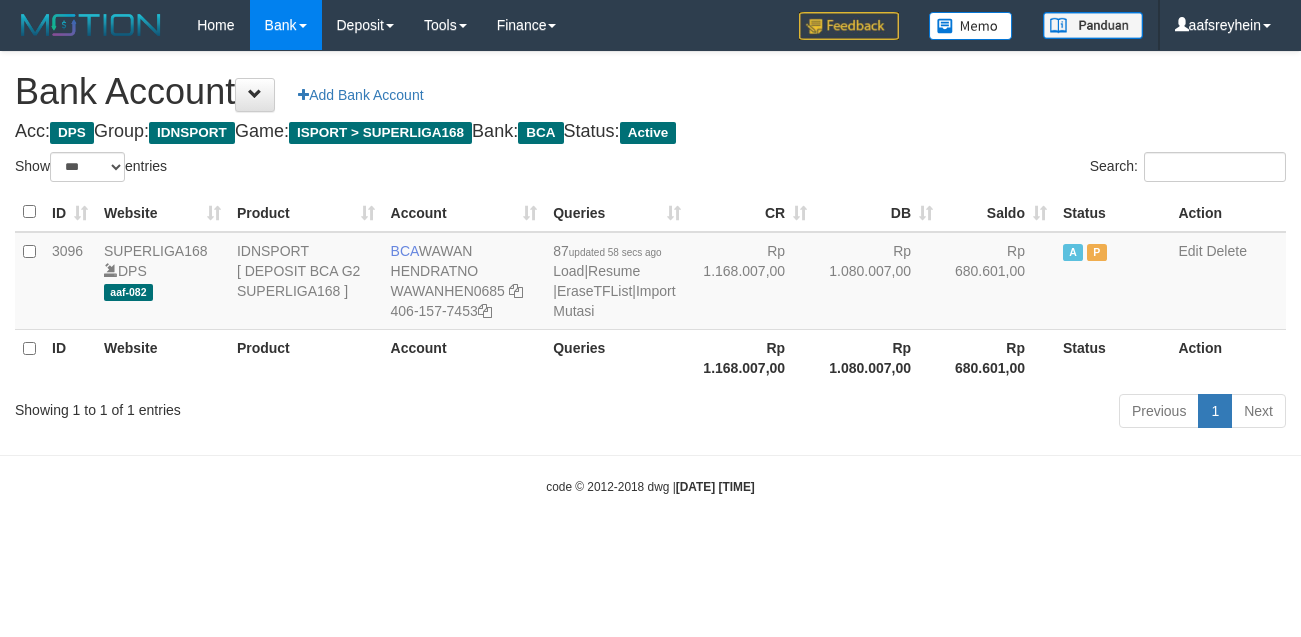 select on "***" 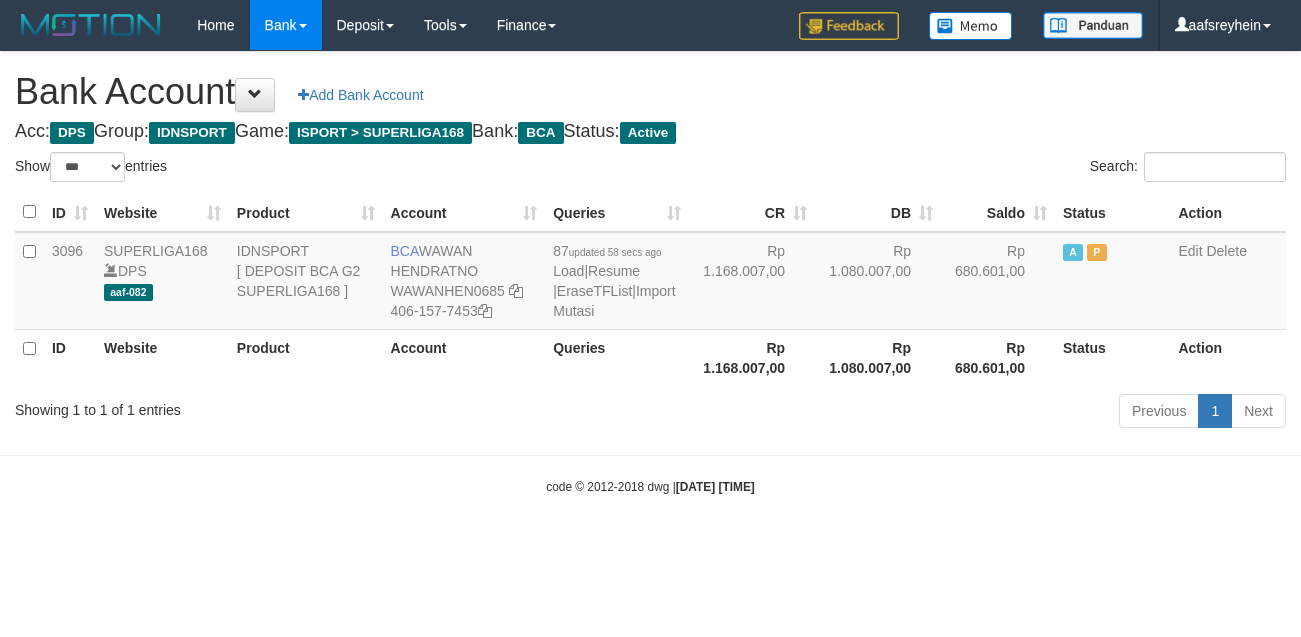 scroll, scrollTop: 0, scrollLeft: 0, axis: both 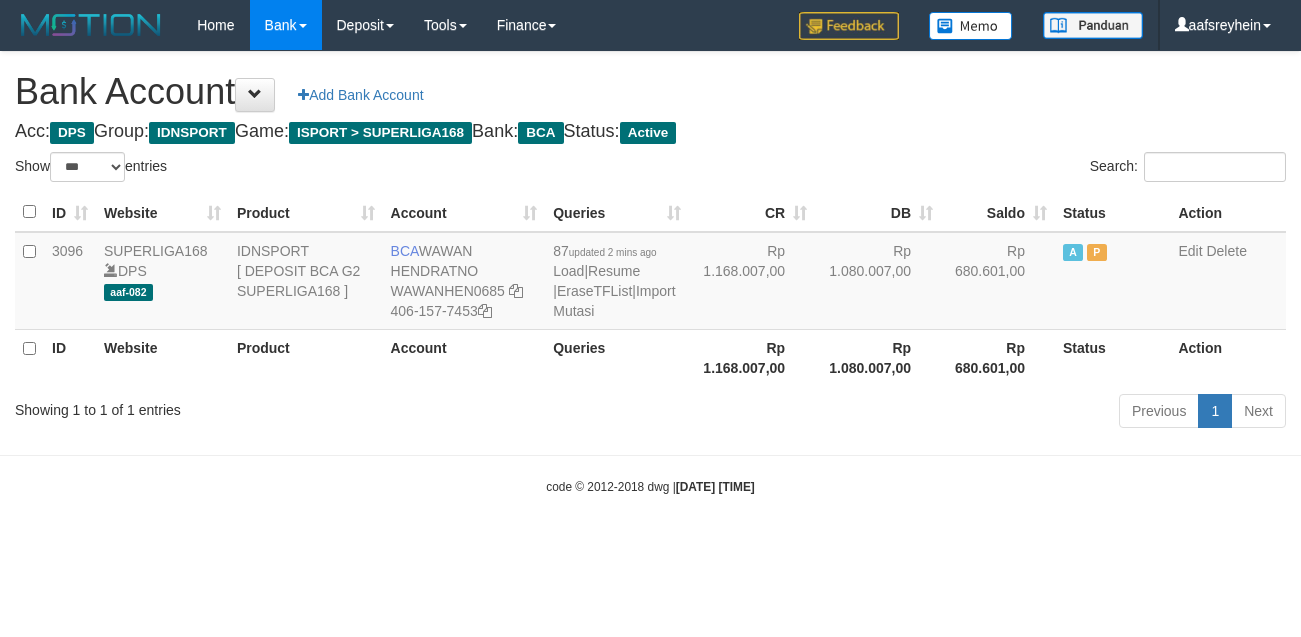 select on "***" 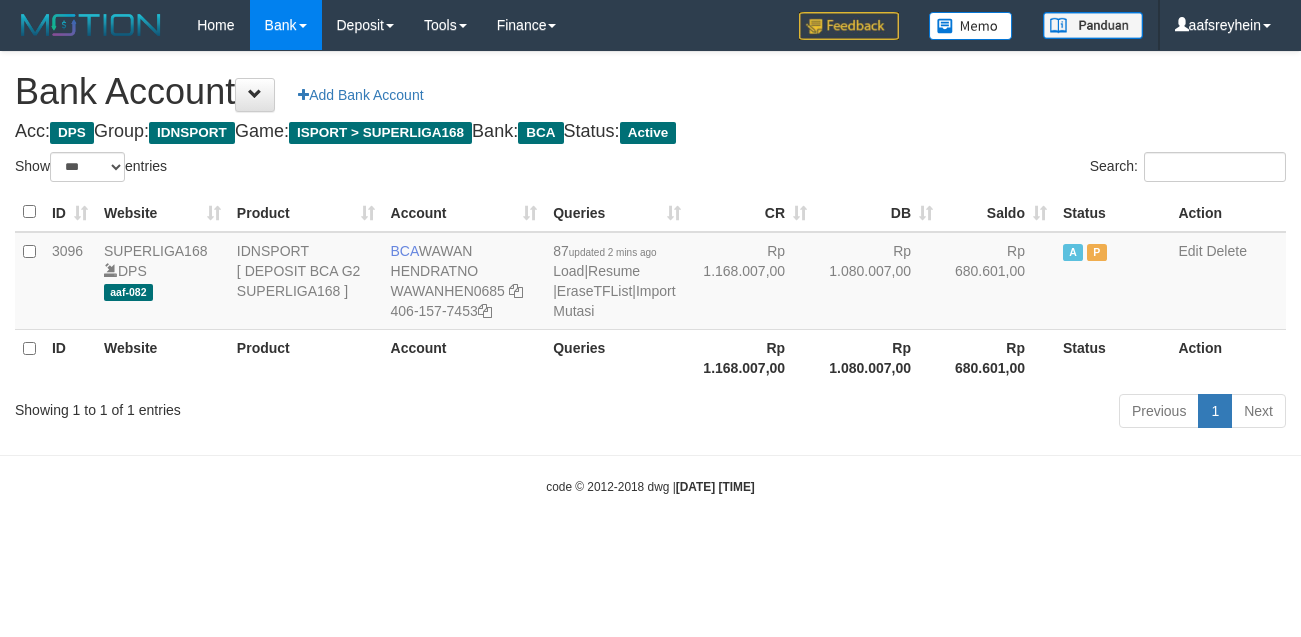 scroll, scrollTop: 0, scrollLeft: 0, axis: both 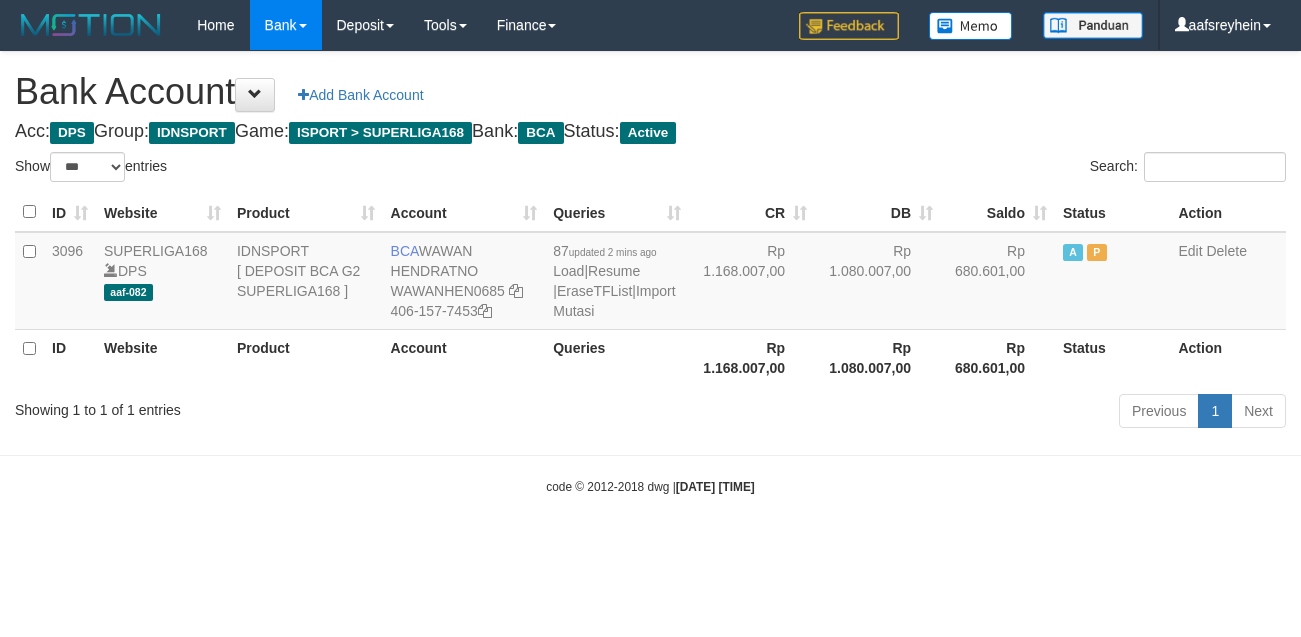 select on "***" 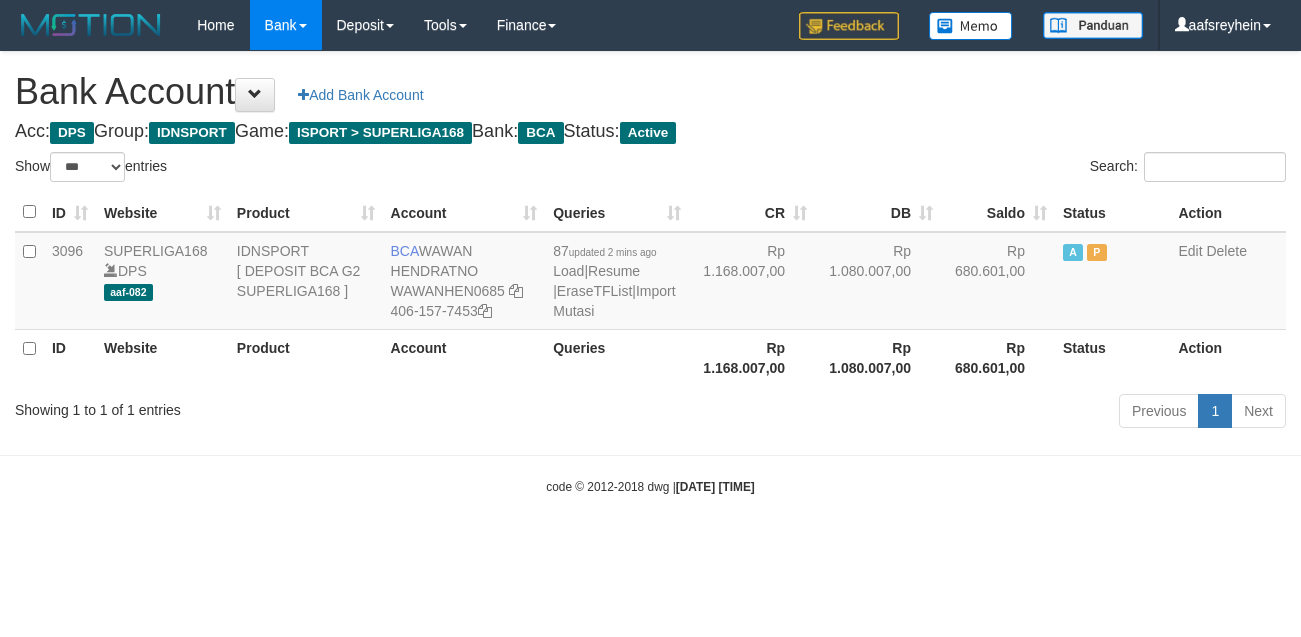 scroll, scrollTop: 0, scrollLeft: 0, axis: both 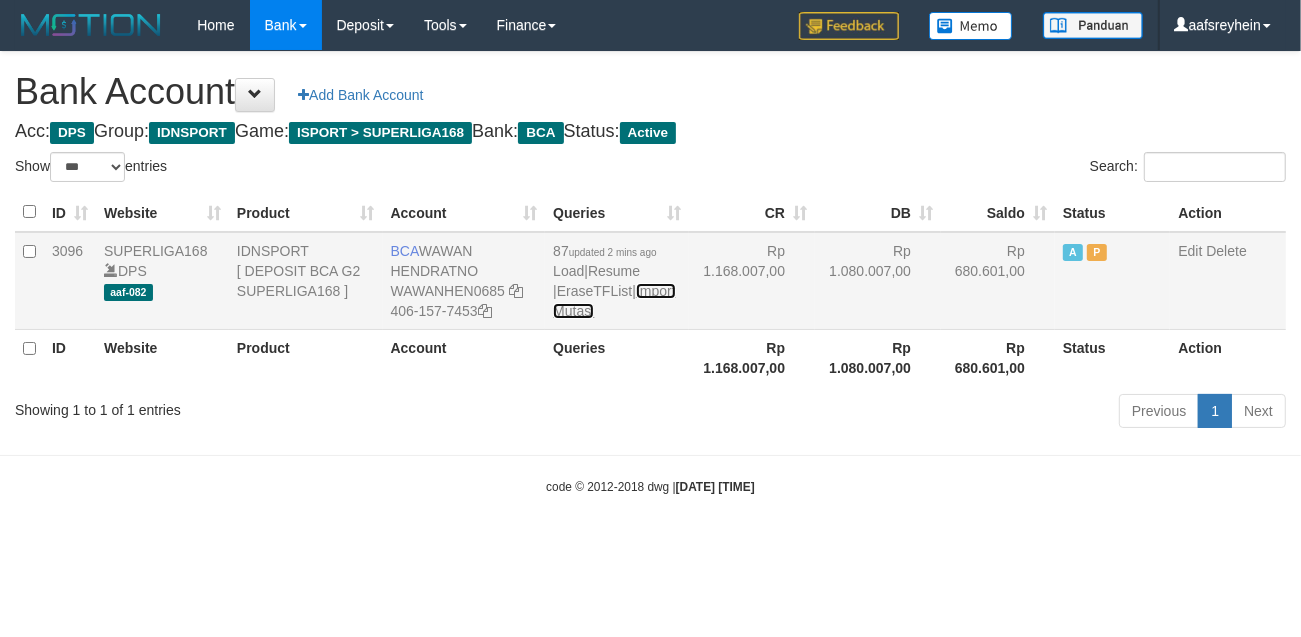 click on "Import Mutasi" at bounding box center (614, 301) 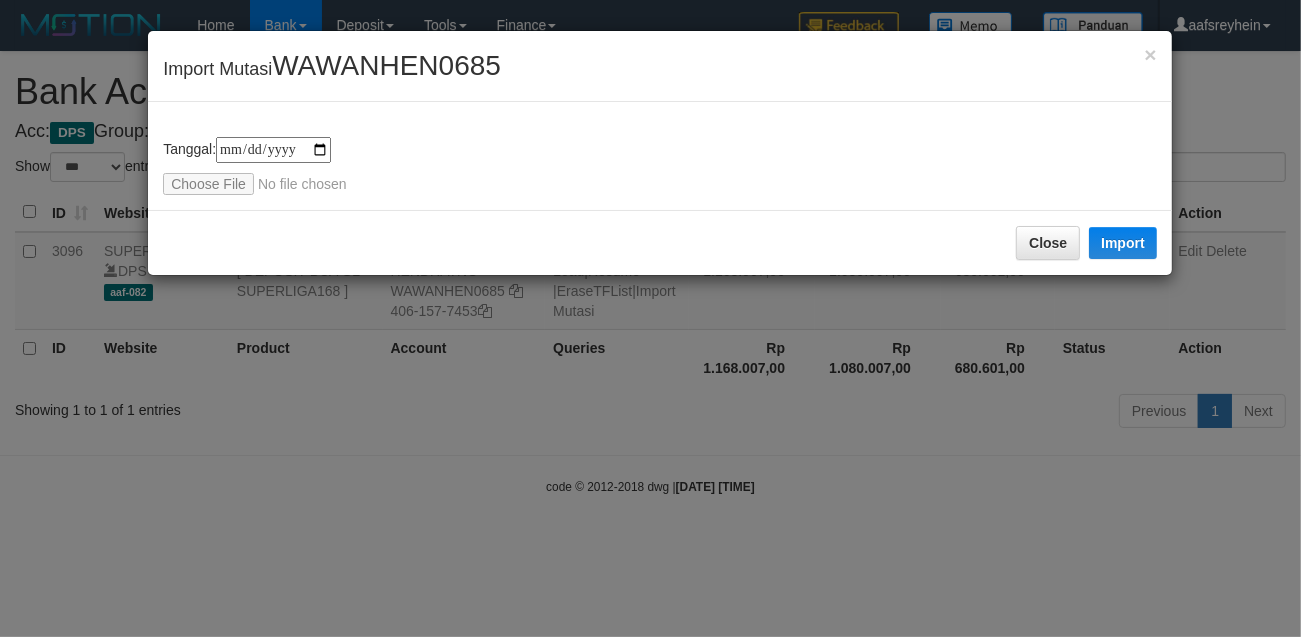 type on "**********" 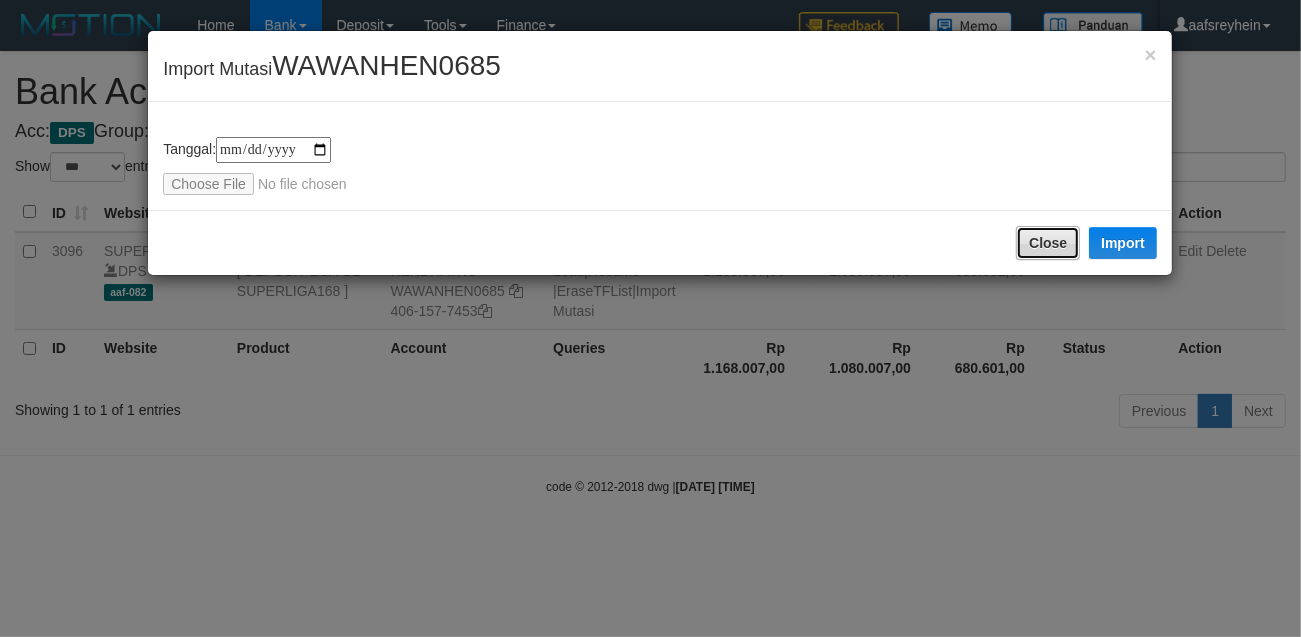 click on "Close" at bounding box center [1048, 243] 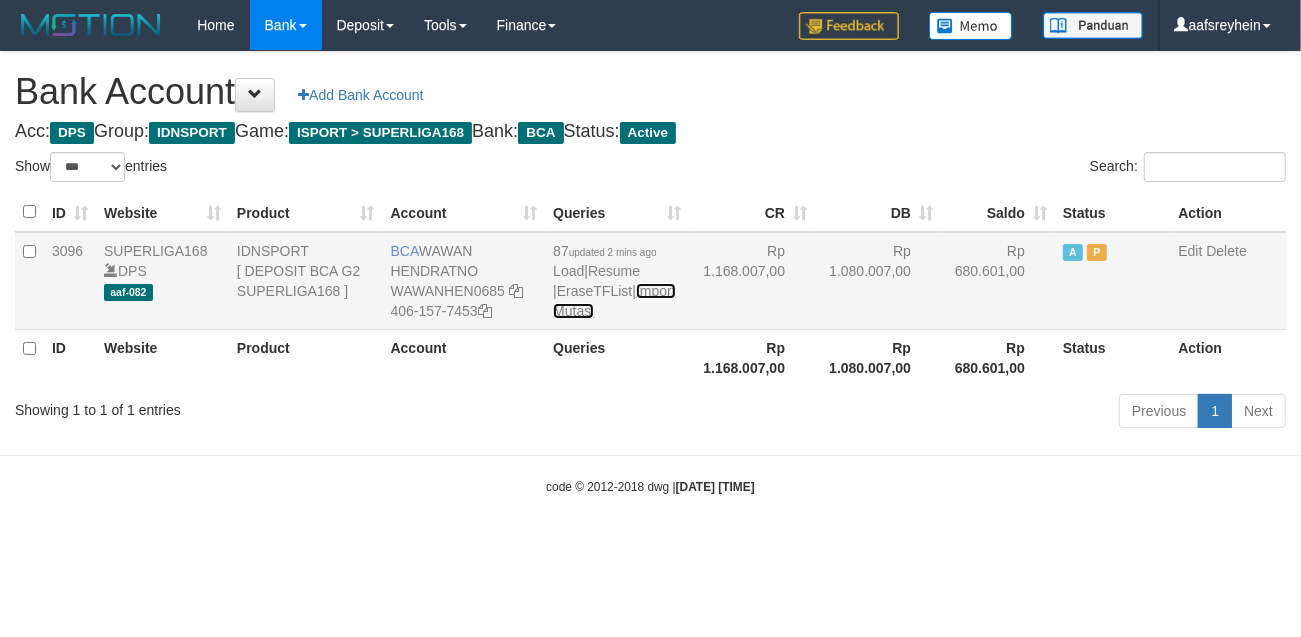 click on "Import Mutasi" at bounding box center [614, 301] 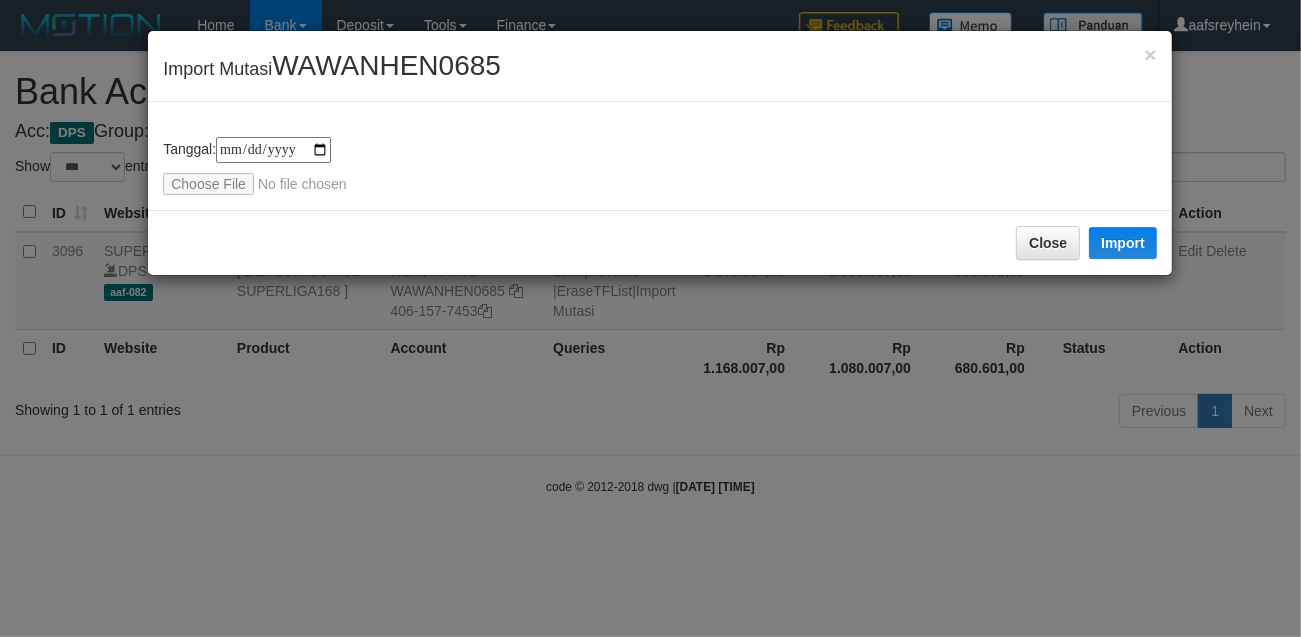 type on "**********" 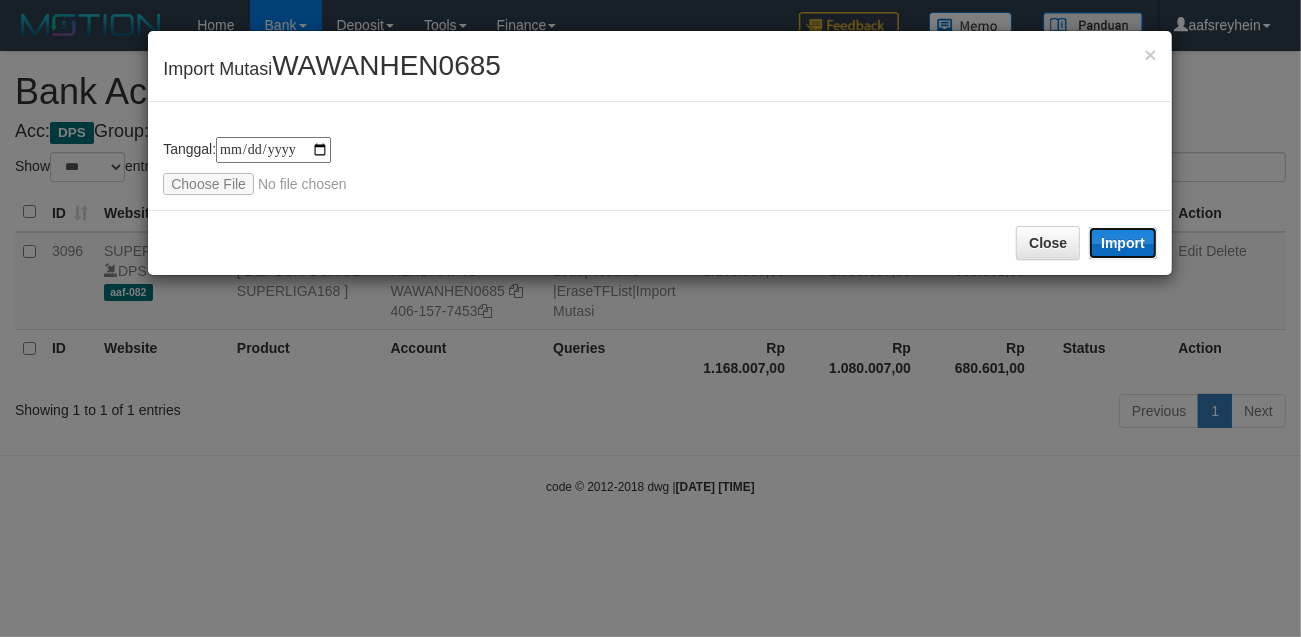click on "Import" at bounding box center (1123, 243) 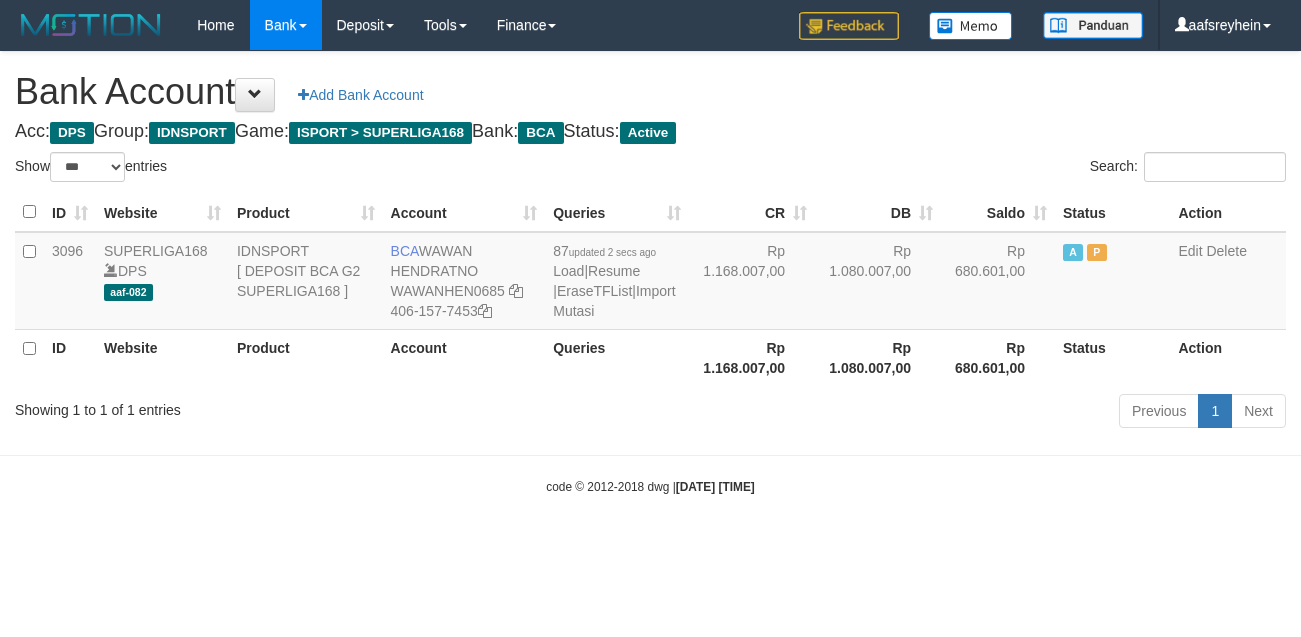 select on "***" 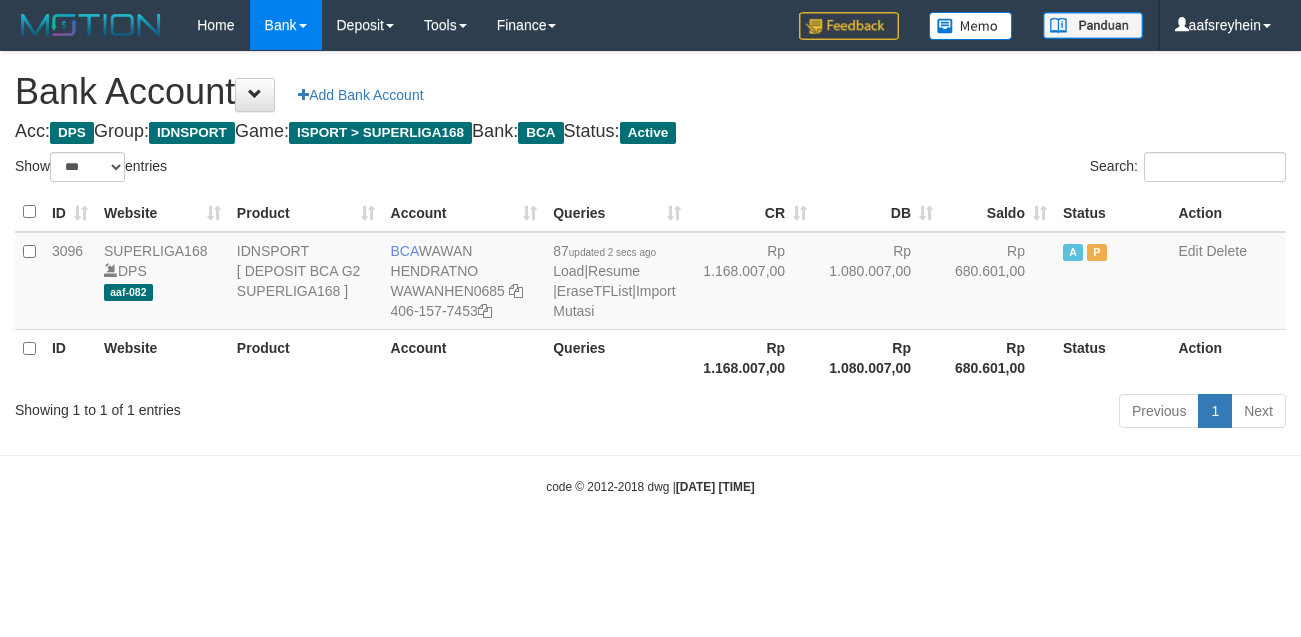 scroll, scrollTop: 0, scrollLeft: 0, axis: both 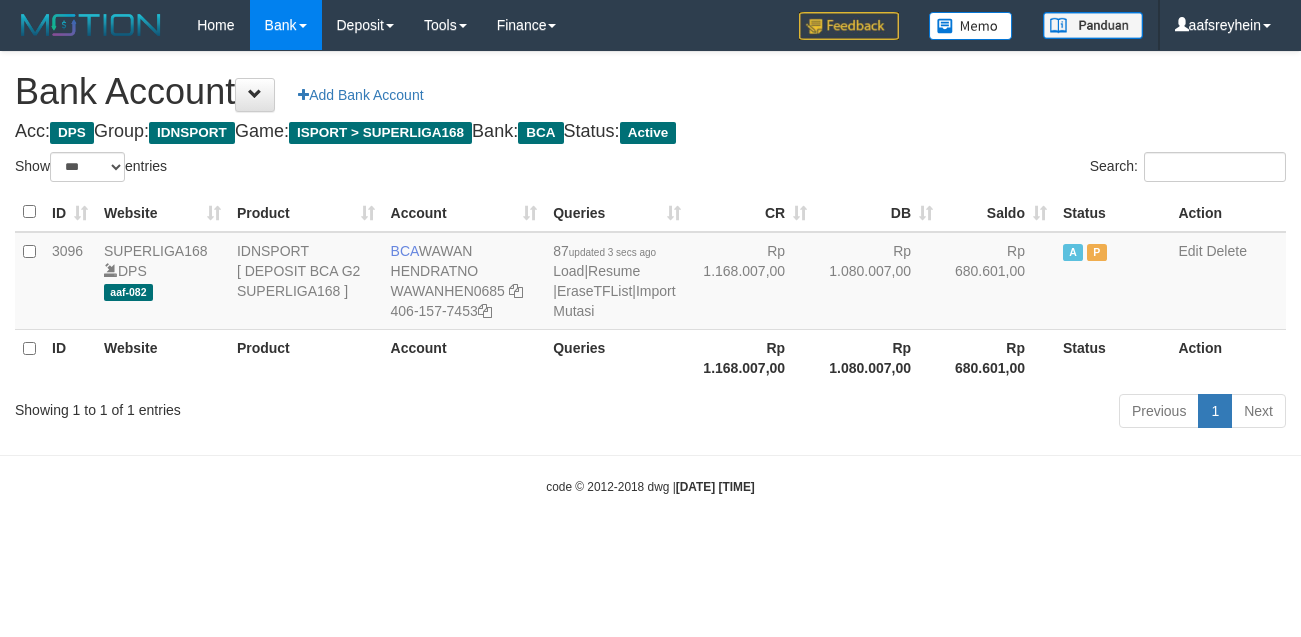 select on "***" 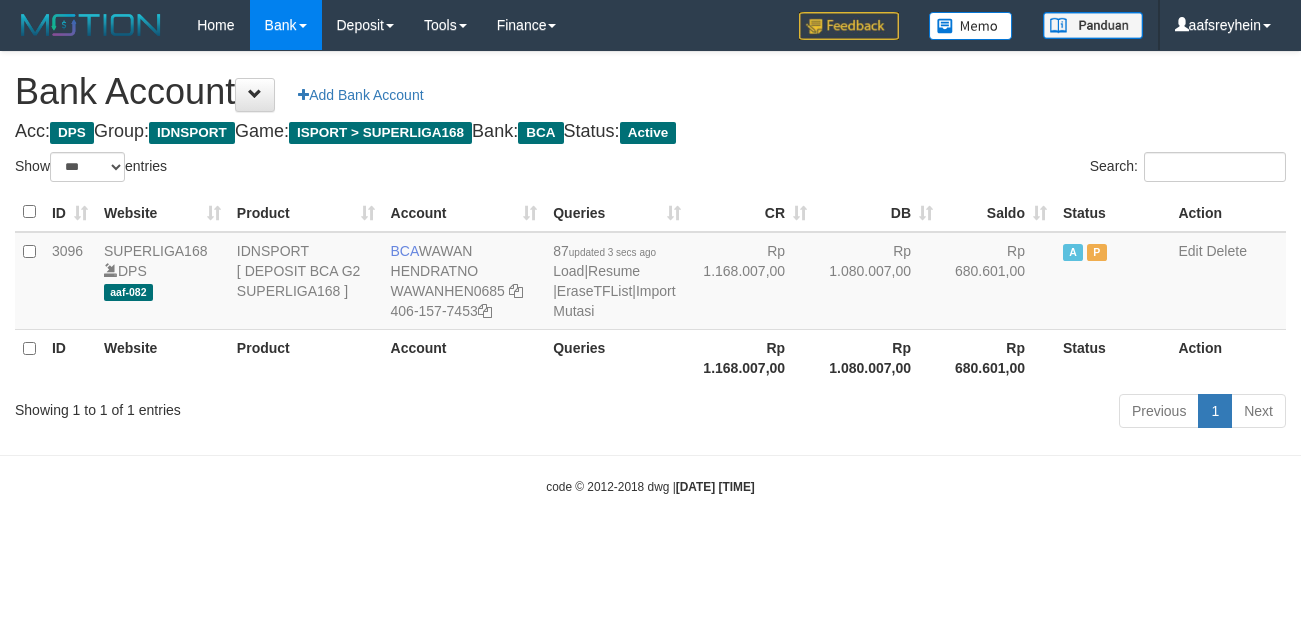 scroll, scrollTop: 0, scrollLeft: 0, axis: both 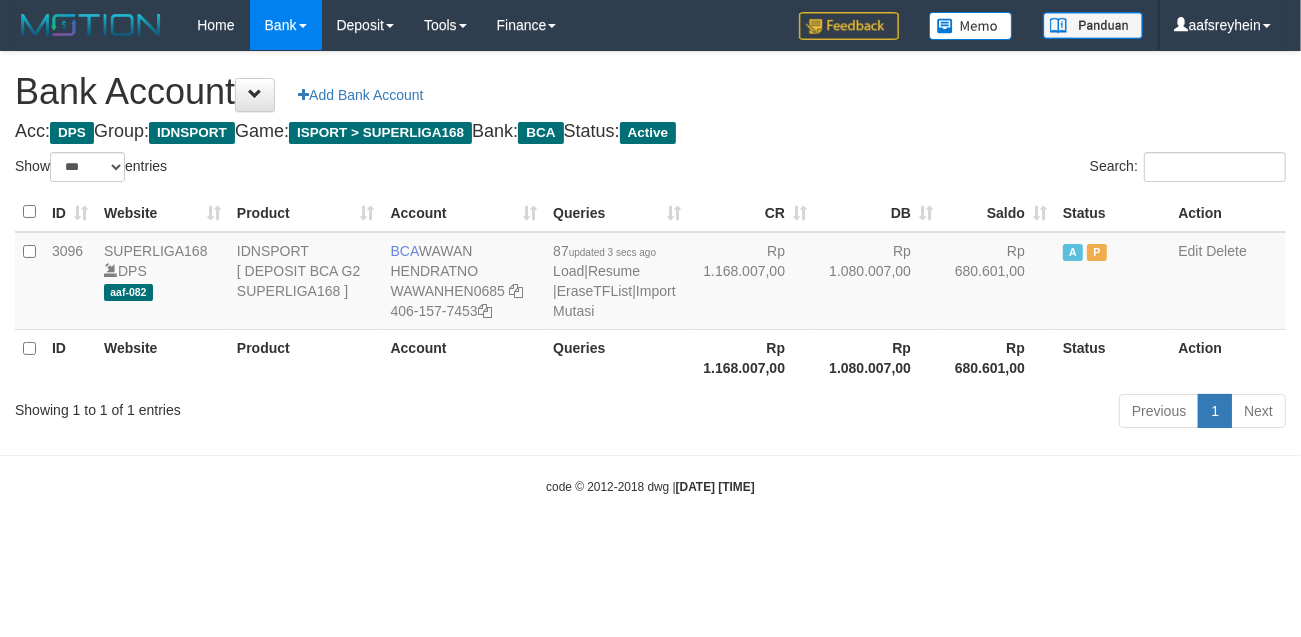 click on "Acc: 										 DPS
Group:   IDNSPORT    		Game:   ISPORT > SUPERLIGA168    		Bank:   BCA    		Status:  Active" at bounding box center [650, 132] 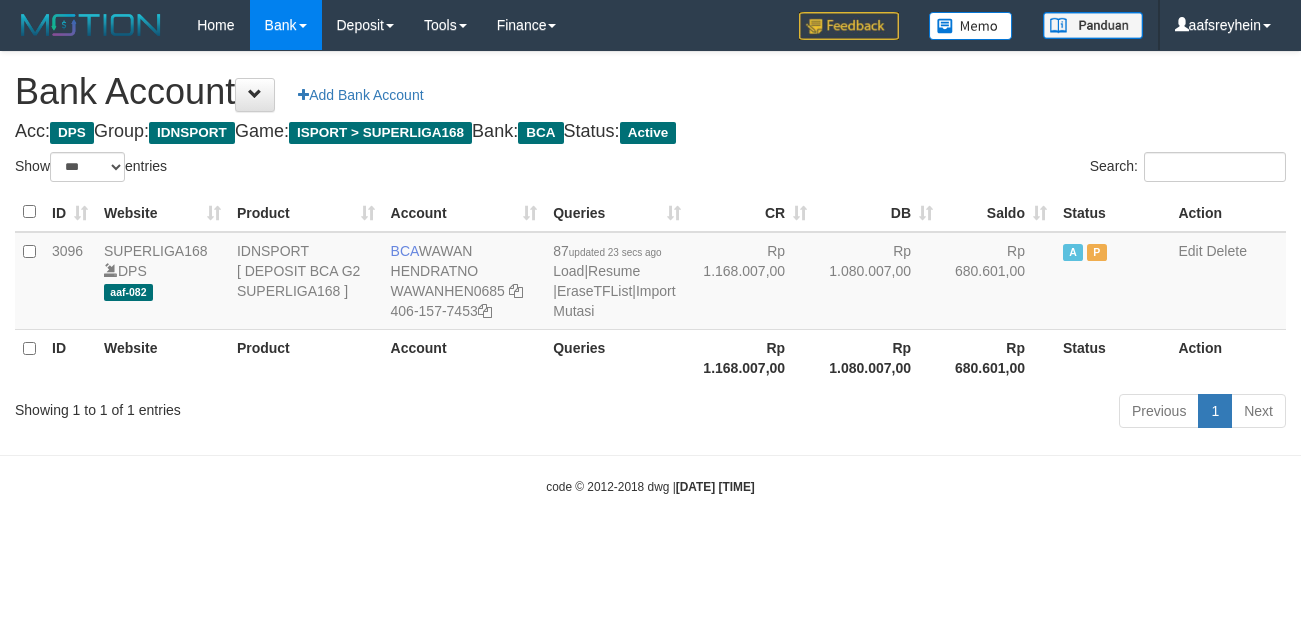 select on "***" 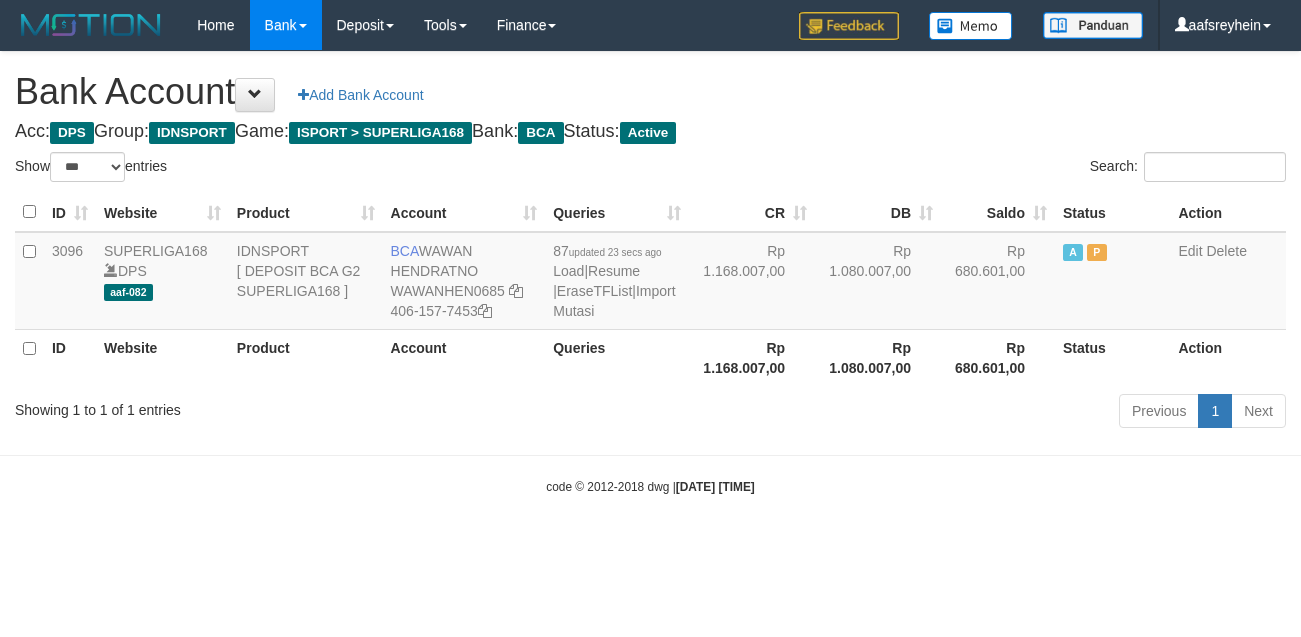 scroll, scrollTop: 0, scrollLeft: 0, axis: both 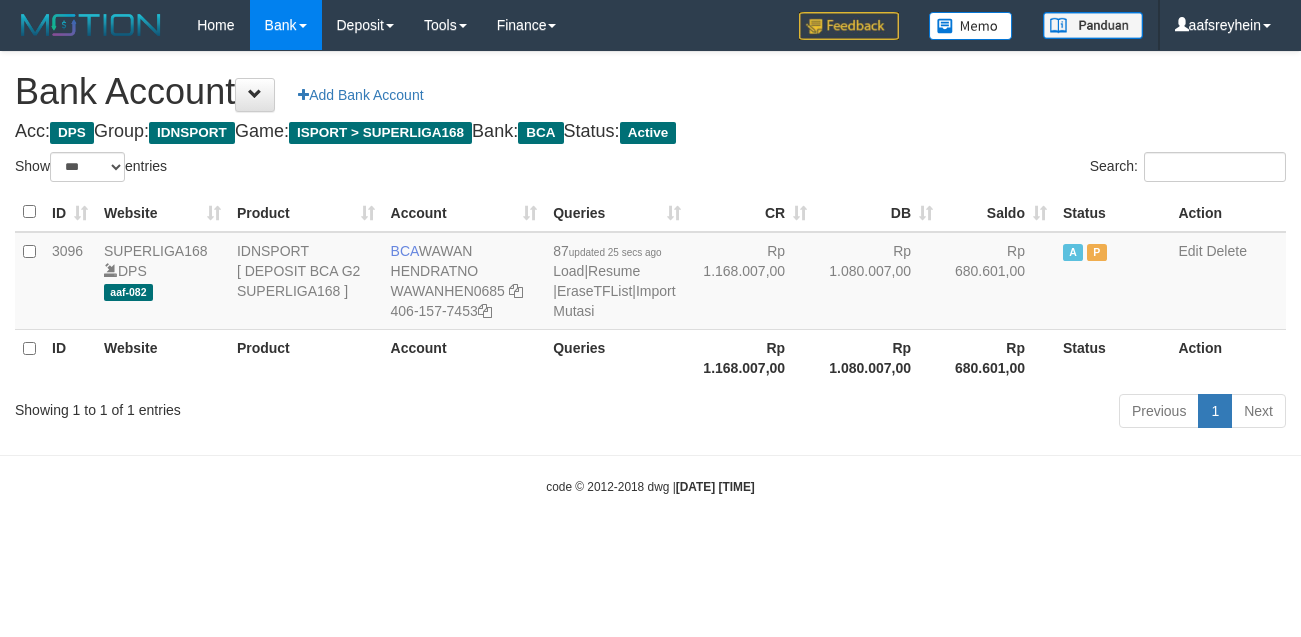 select on "***" 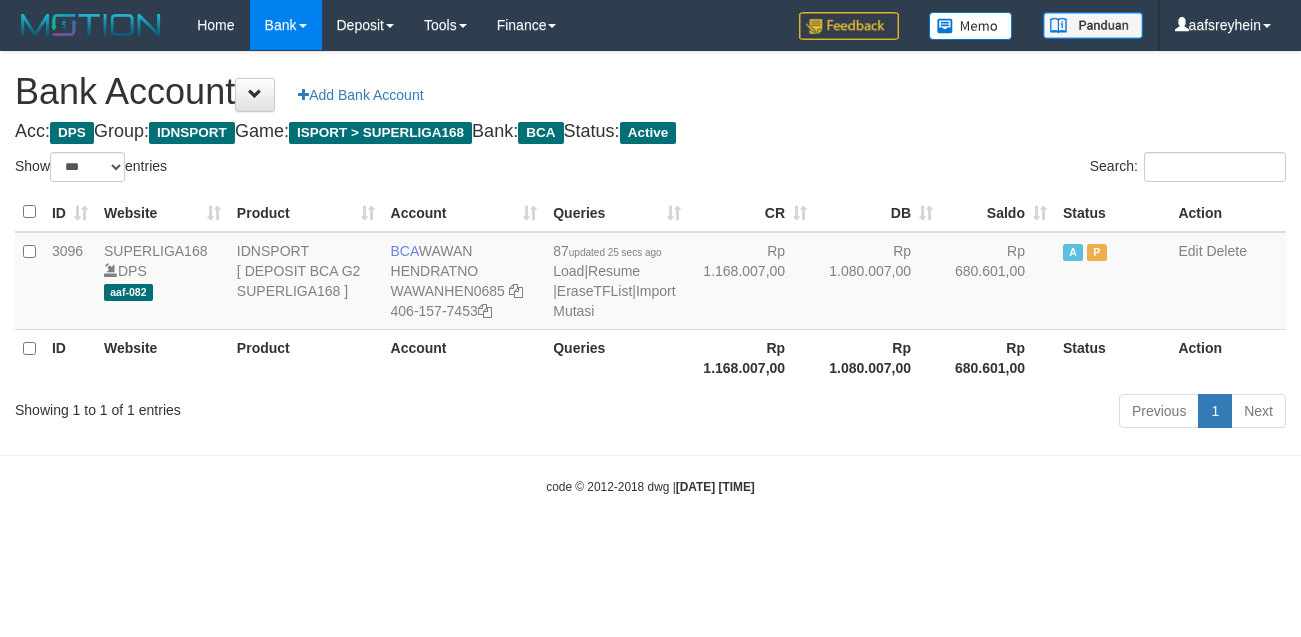 scroll, scrollTop: 0, scrollLeft: 0, axis: both 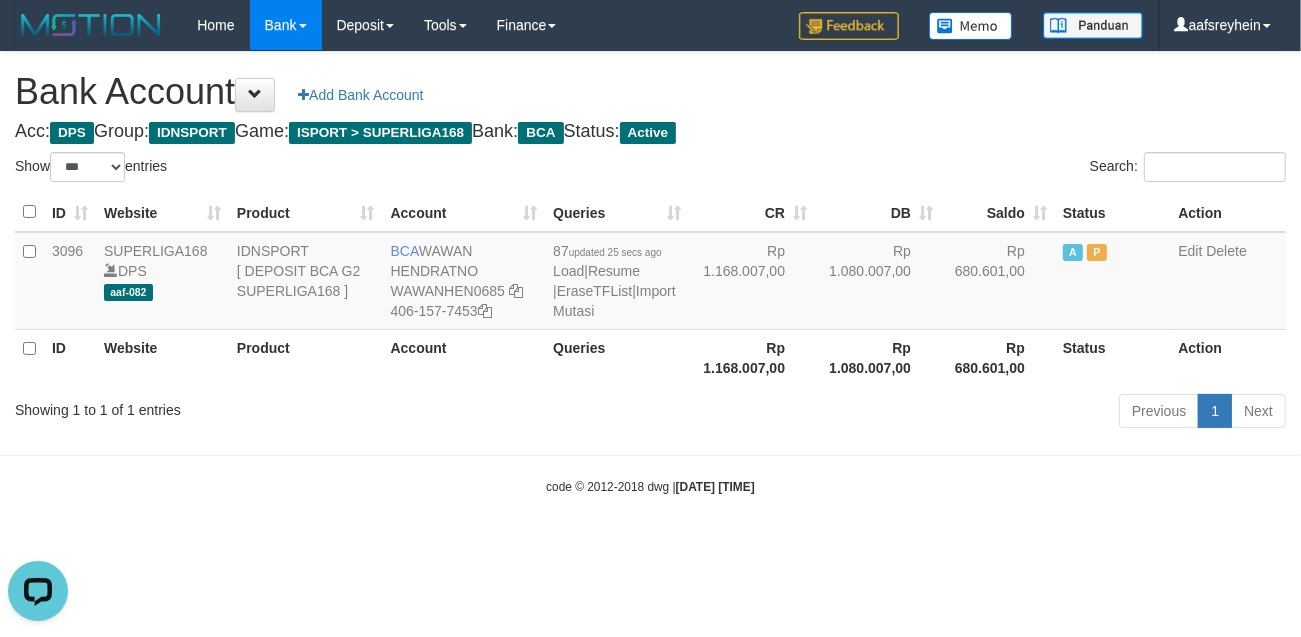 drag, startPoint x: 986, startPoint y: 547, endPoint x: 983, endPoint y: 507, distance: 40.112343 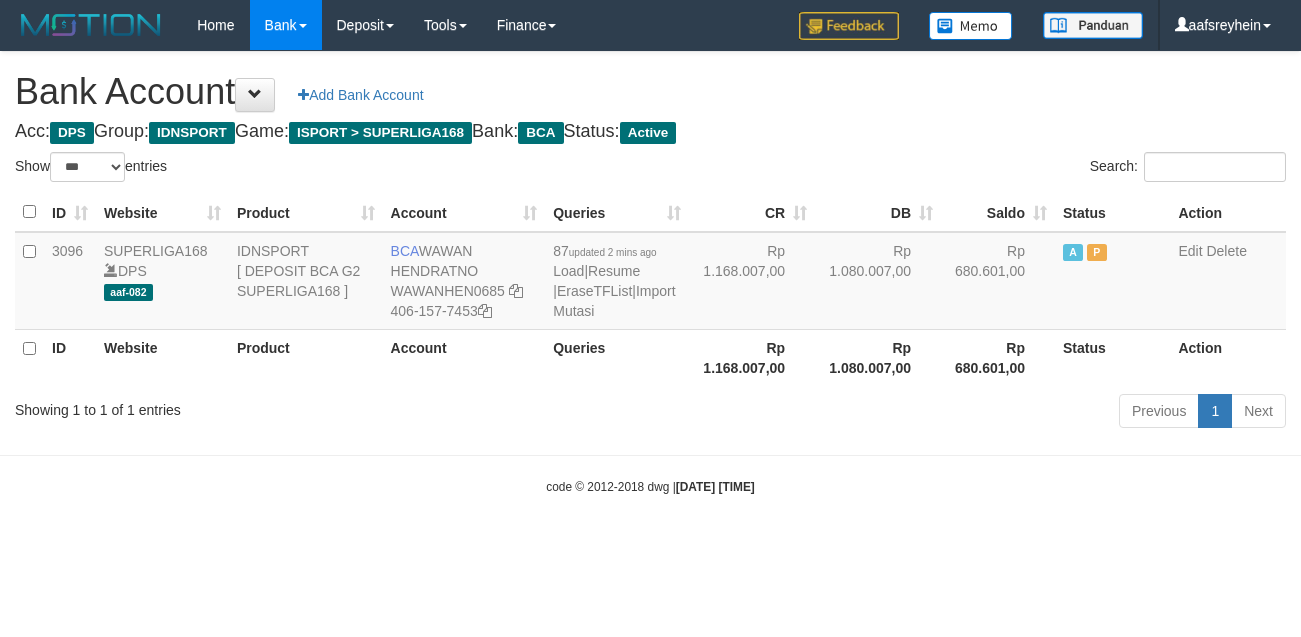 select on "***" 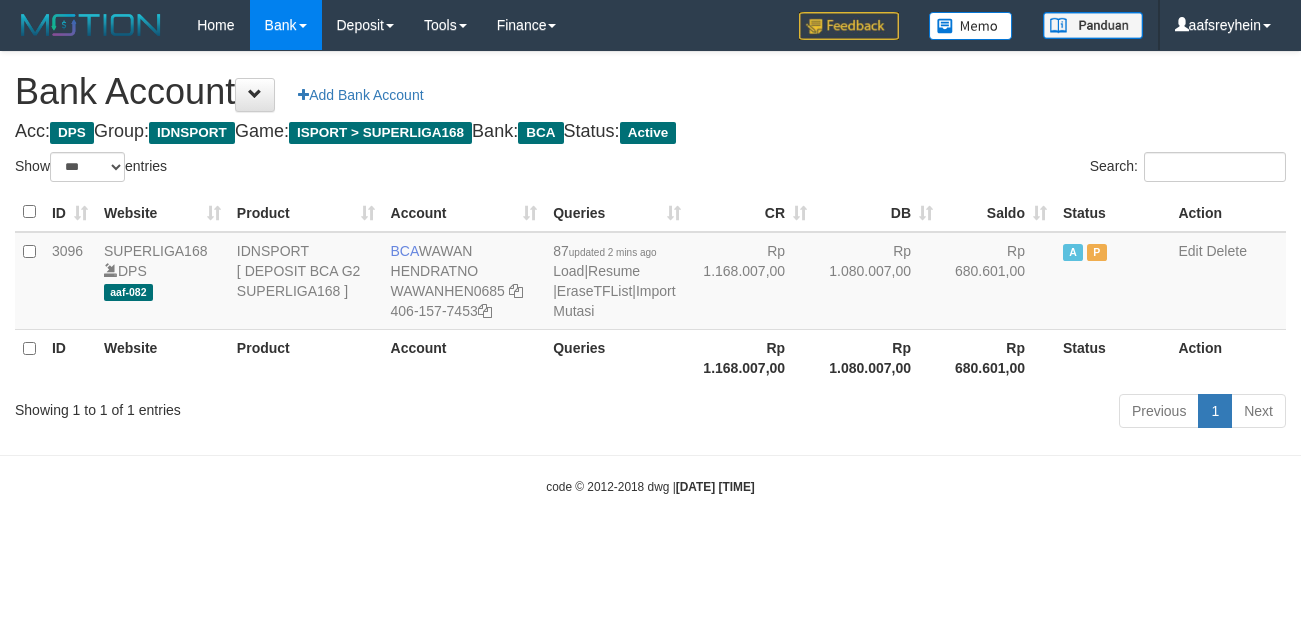 scroll, scrollTop: 0, scrollLeft: 0, axis: both 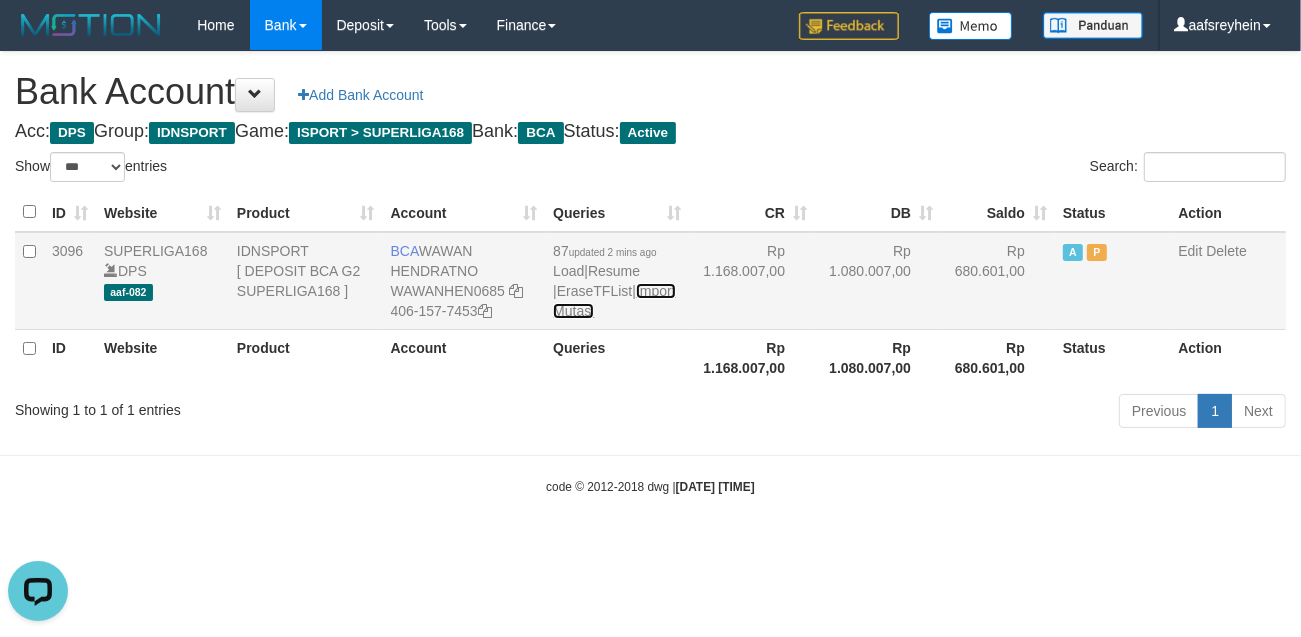 click on "Import Mutasi" at bounding box center (614, 301) 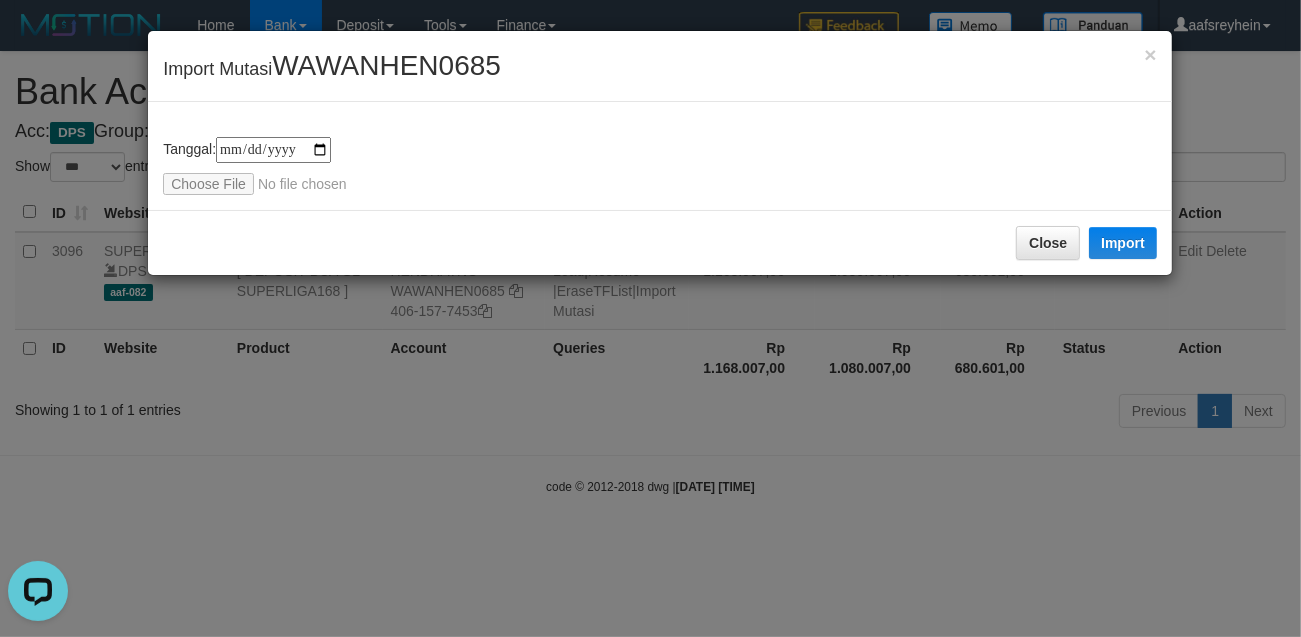 type on "**********" 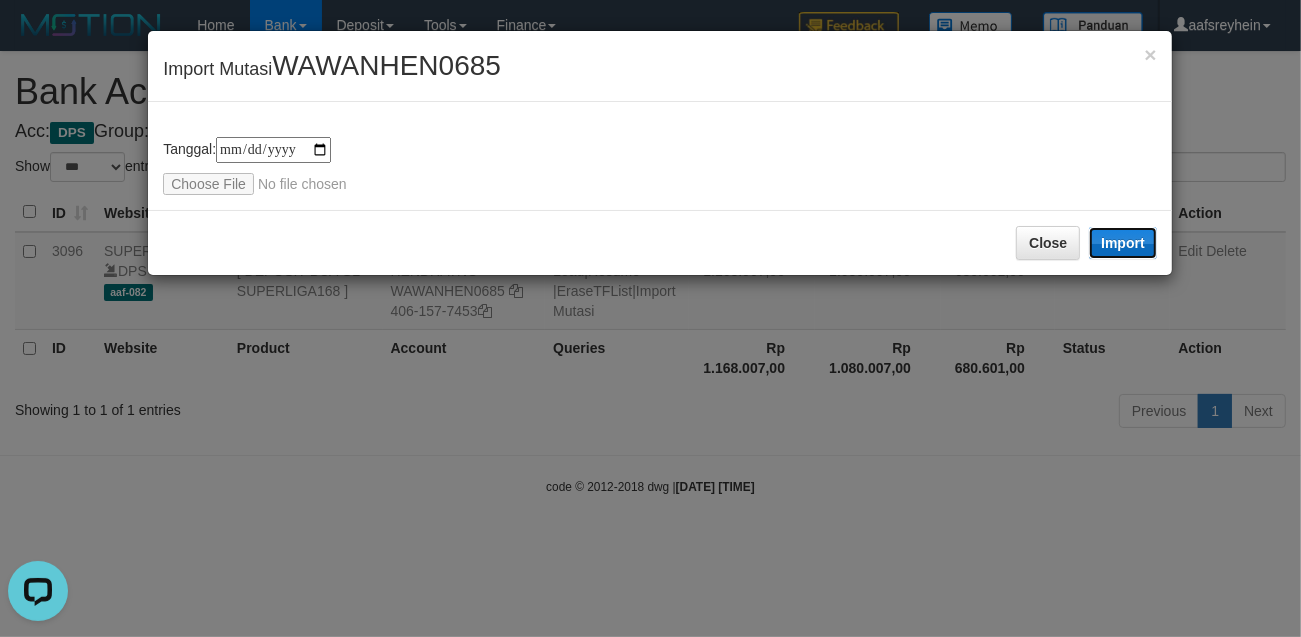 drag, startPoint x: 1101, startPoint y: 230, endPoint x: 0, endPoint y: 23, distance: 1120.2902 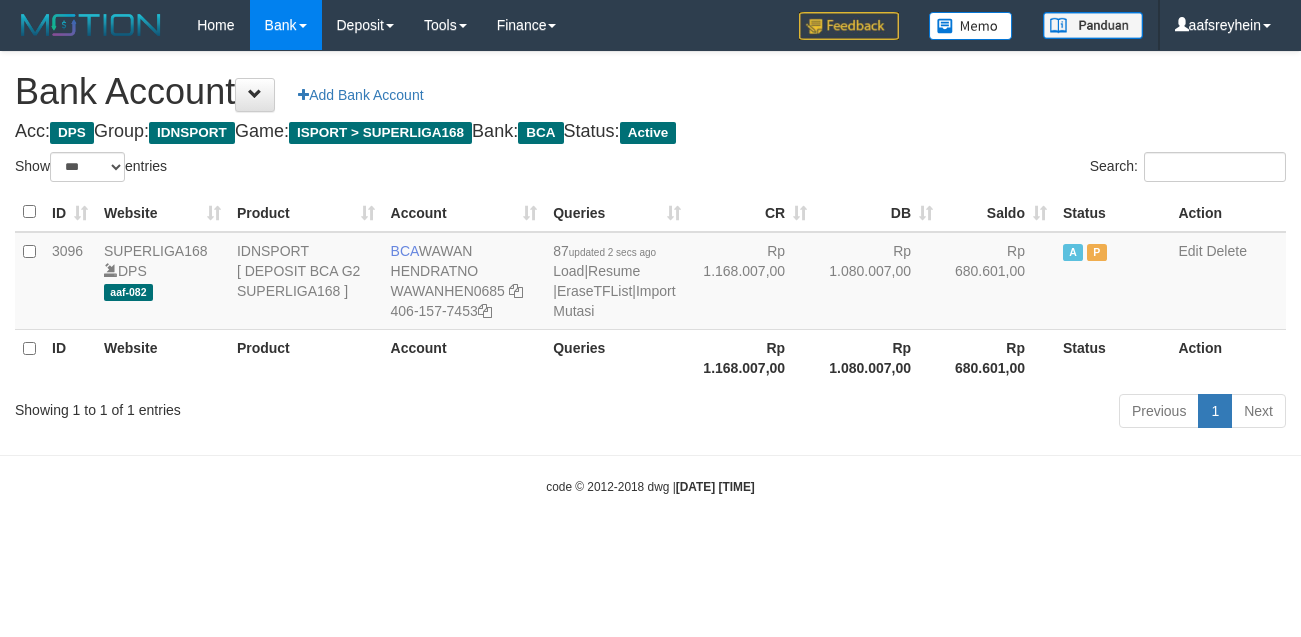 select on "***" 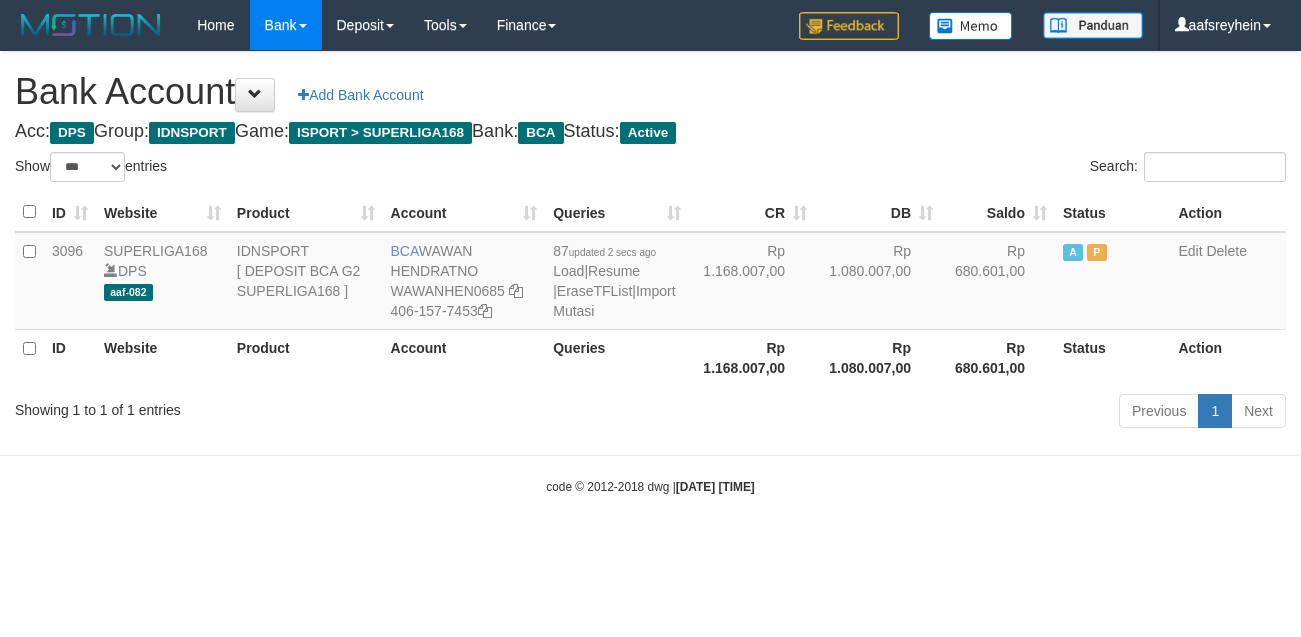scroll, scrollTop: 0, scrollLeft: 0, axis: both 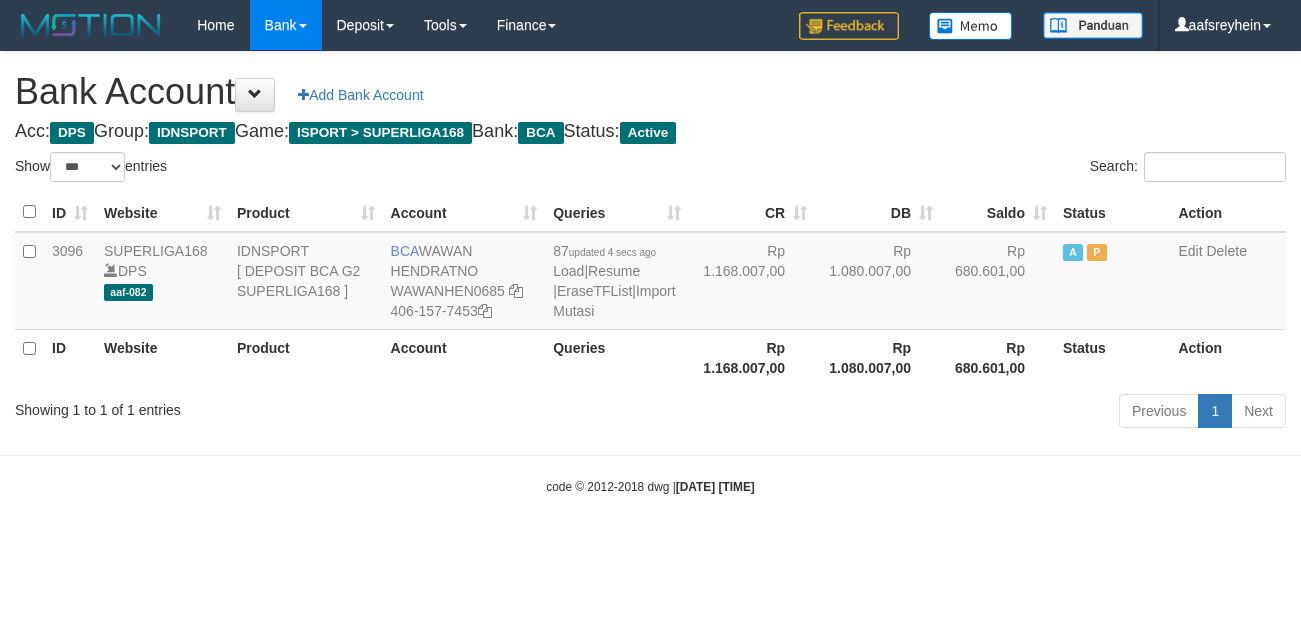 select on "***" 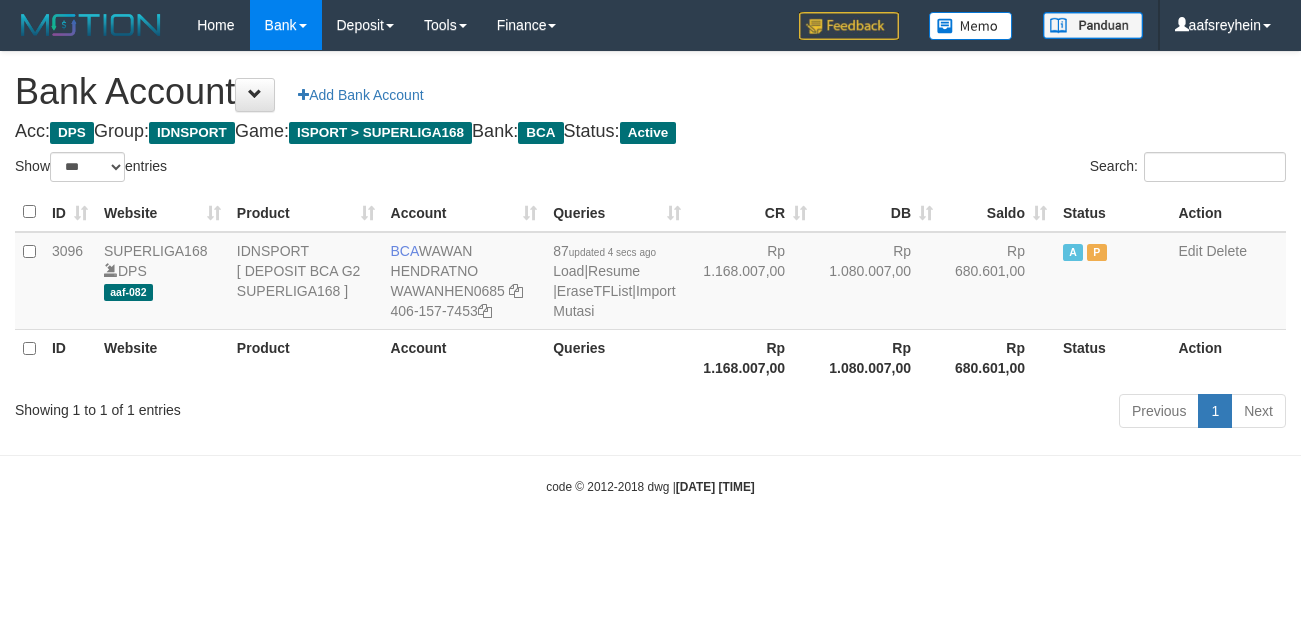 scroll, scrollTop: 0, scrollLeft: 0, axis: both 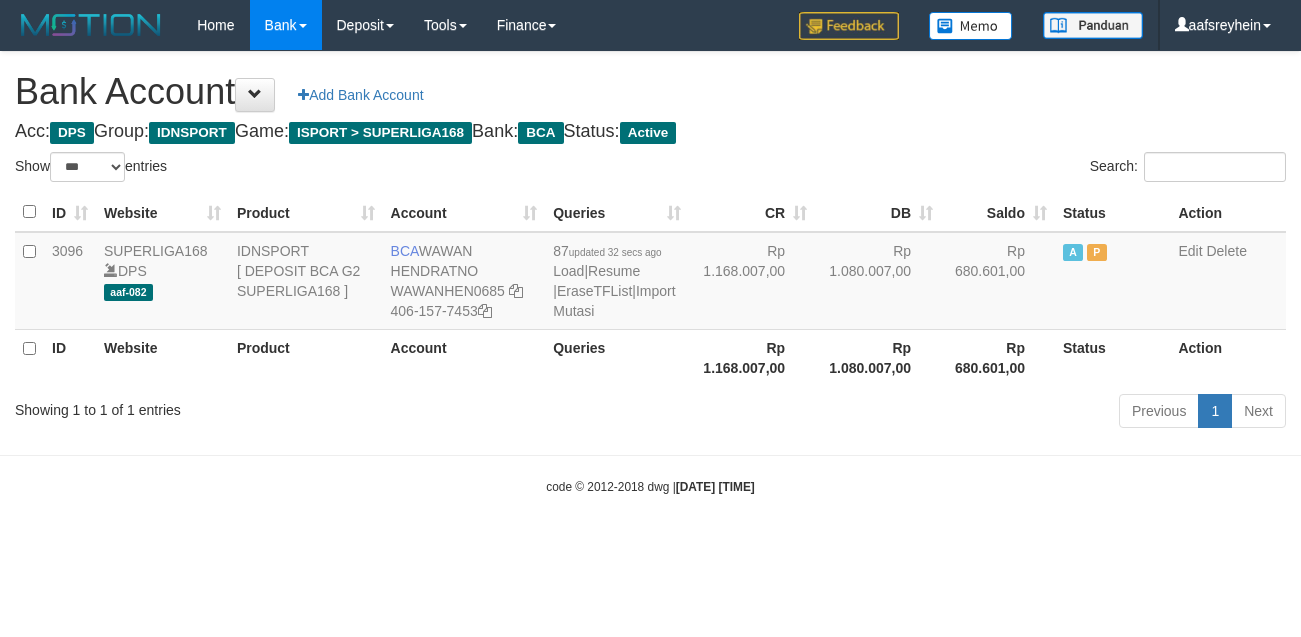 select on "***" 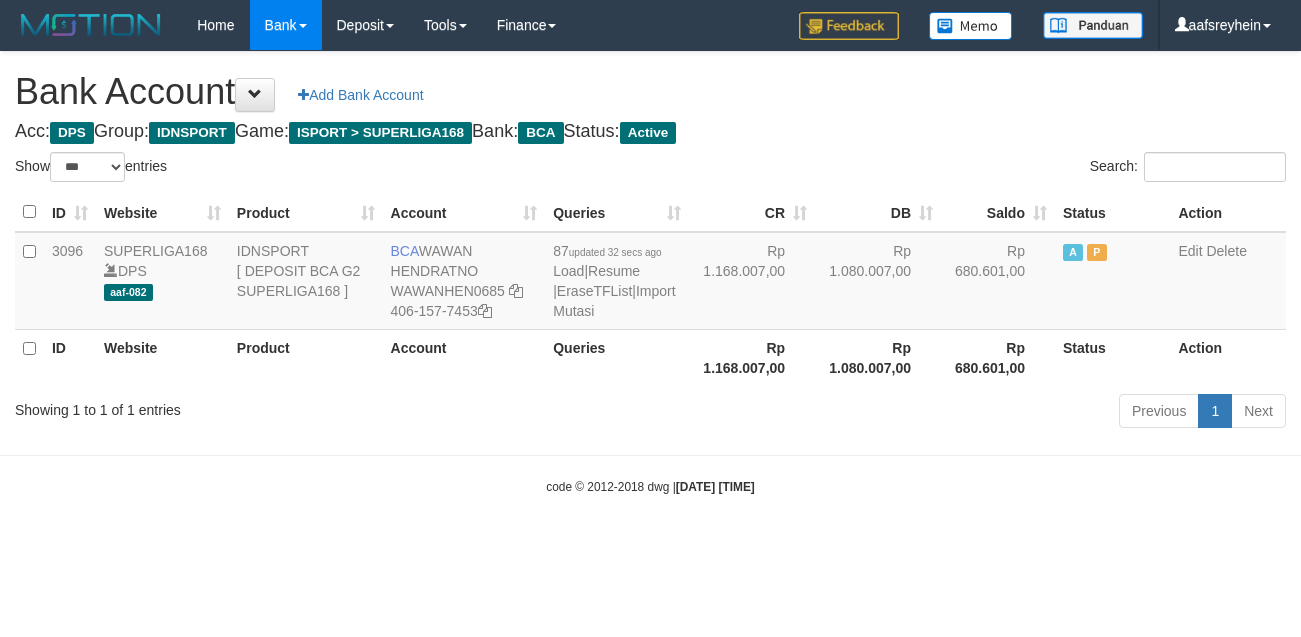 scroll, scrollTop: 0, scrollLeft: 0, axis: both 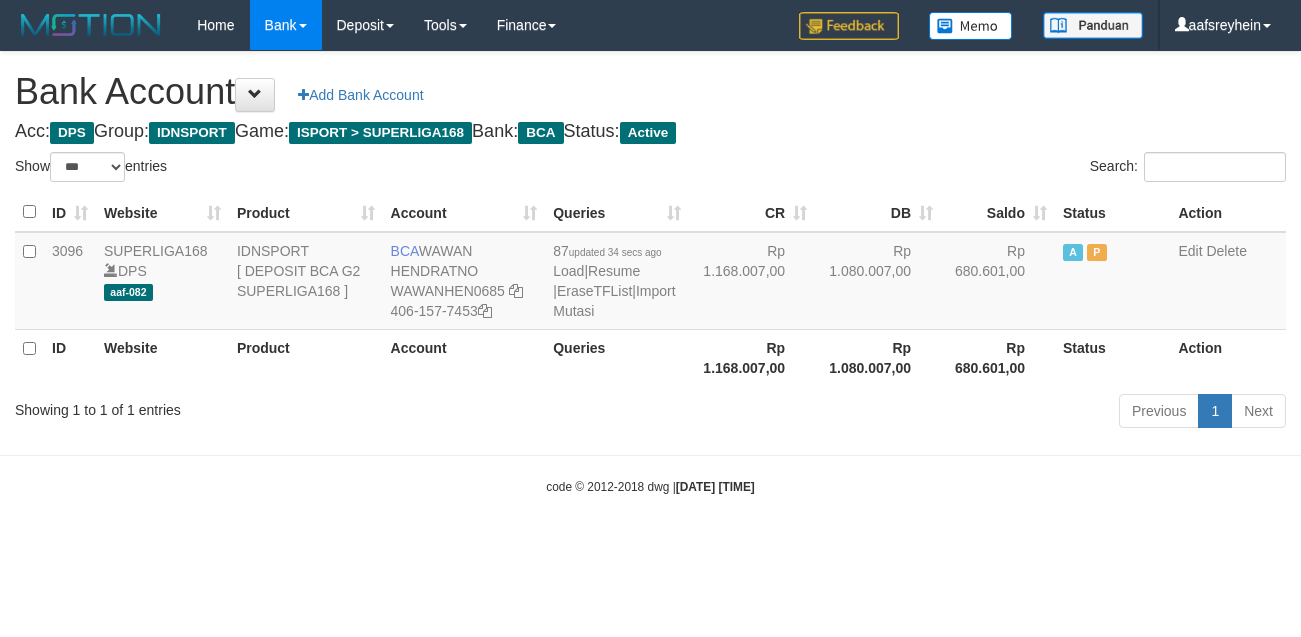 select on "***" 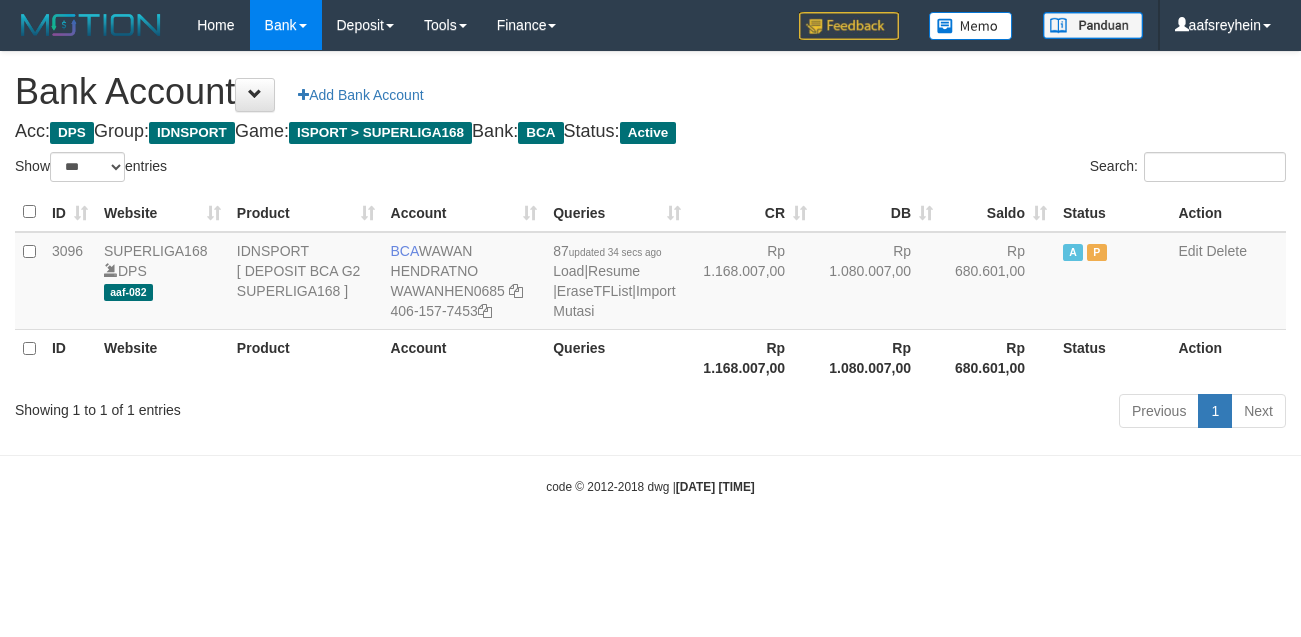 scroll, scrollTop: 0, scrollLeft: 0, axis: both 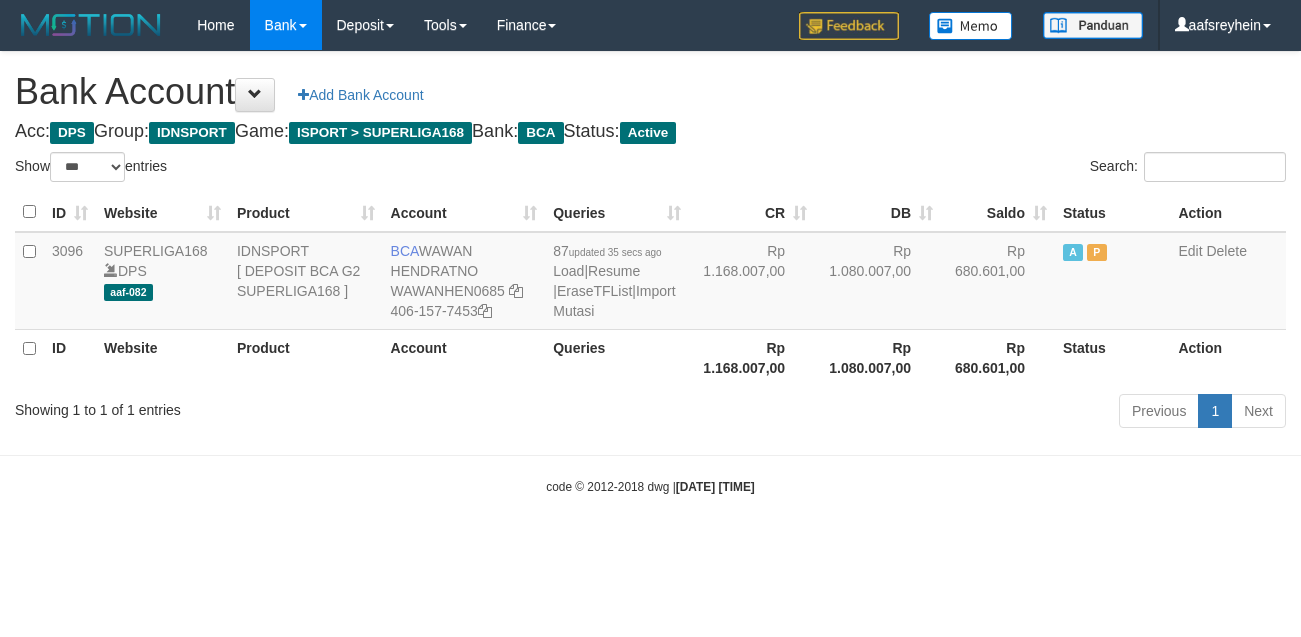 select on "***" 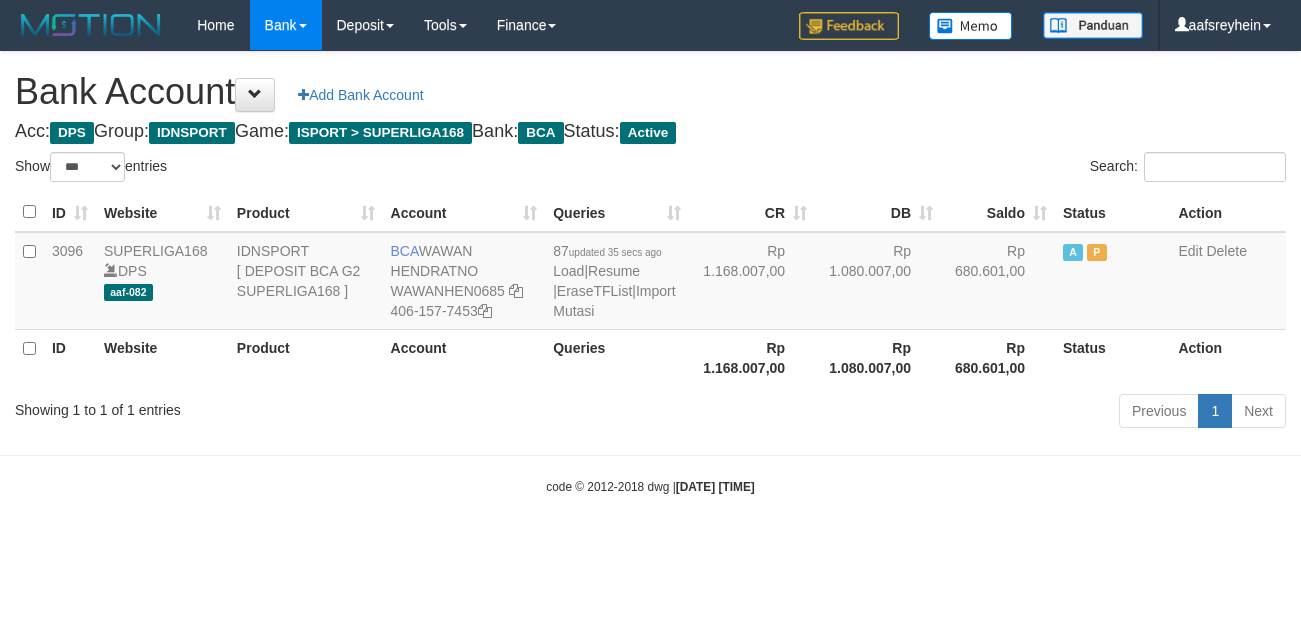 scroll, scrollTop: 0, scrollLeft: 0, axis: both 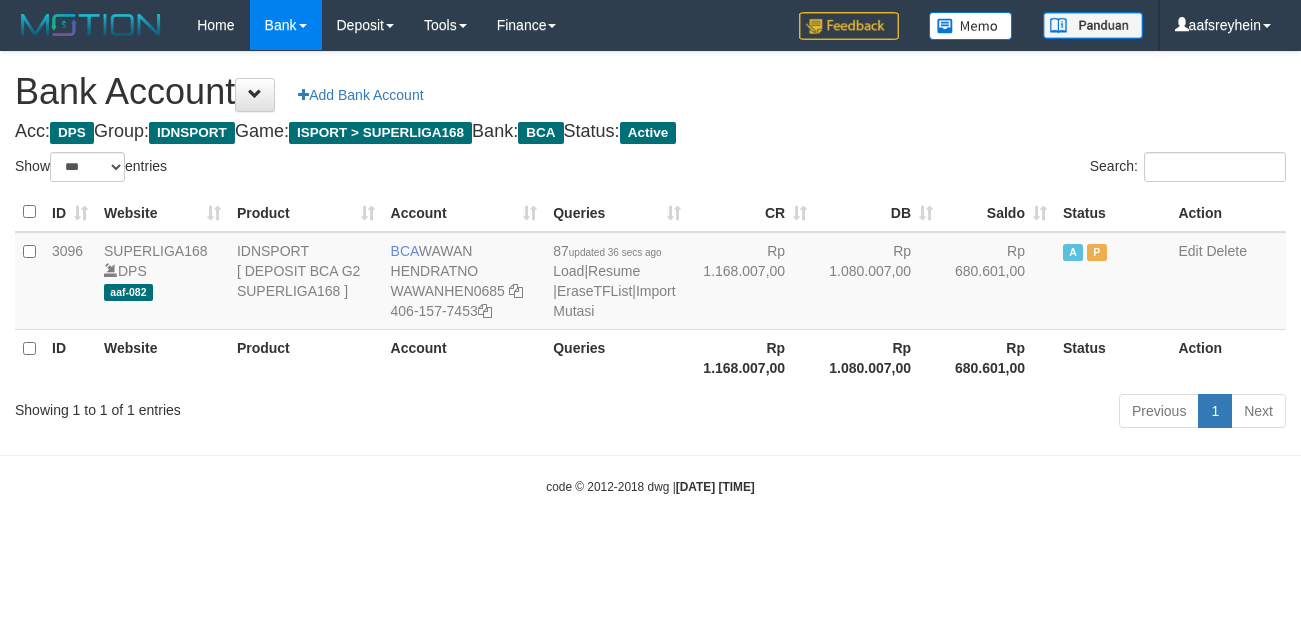 select on "***" 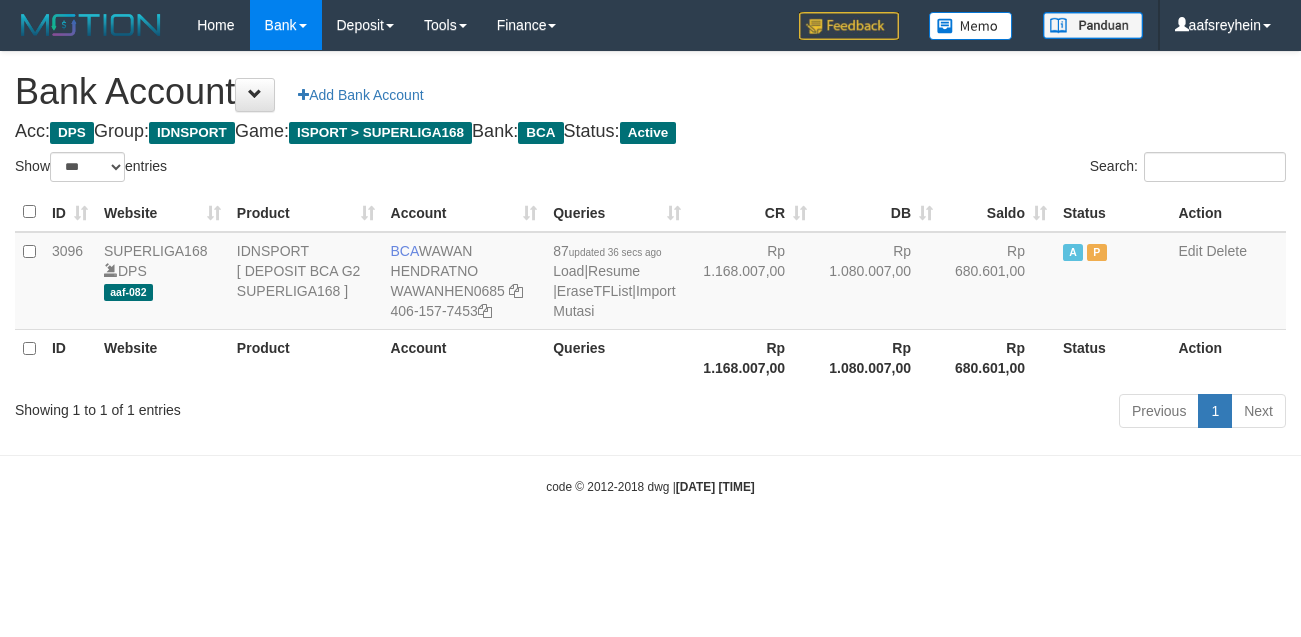 scroll, scrollTop: 0, scrollLeft: 0, axis: both 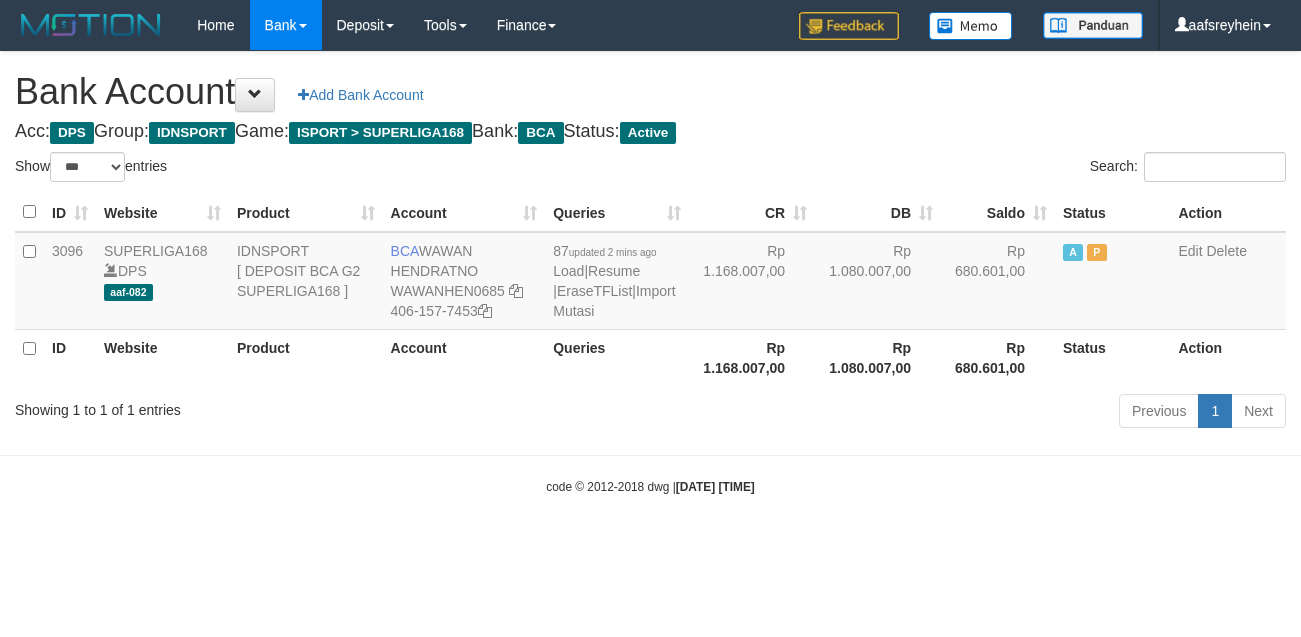 select on "***" 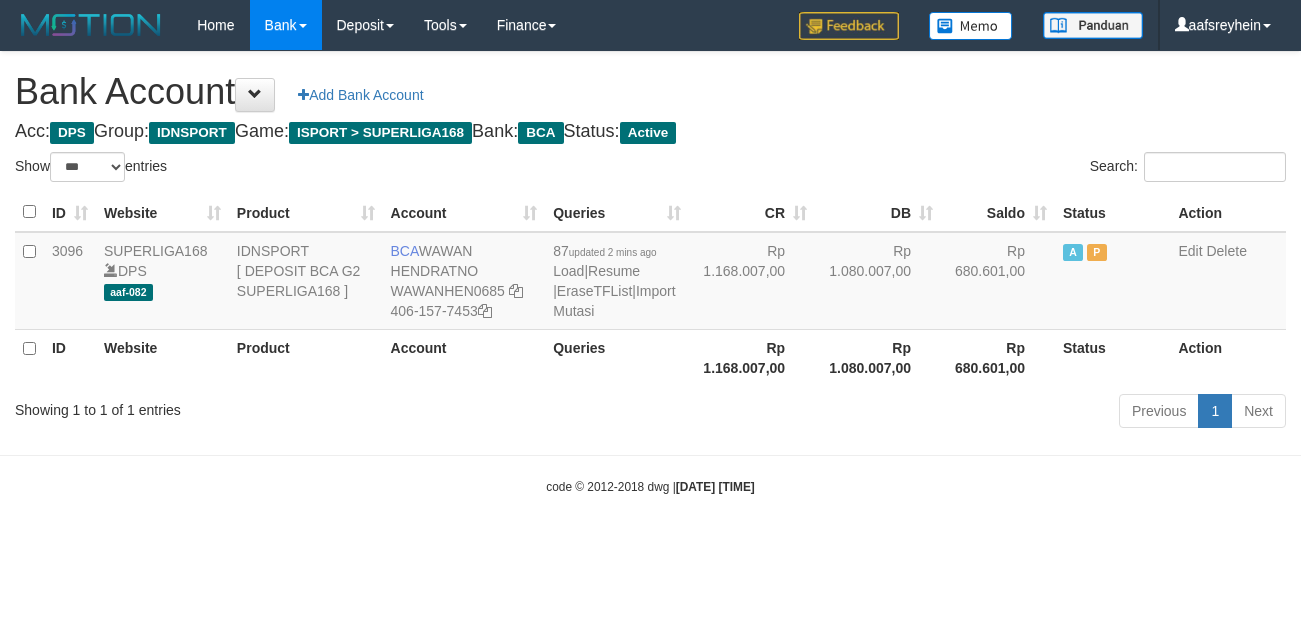 scroll, scrollTop: 0, scrollLeft: 0, axis: both 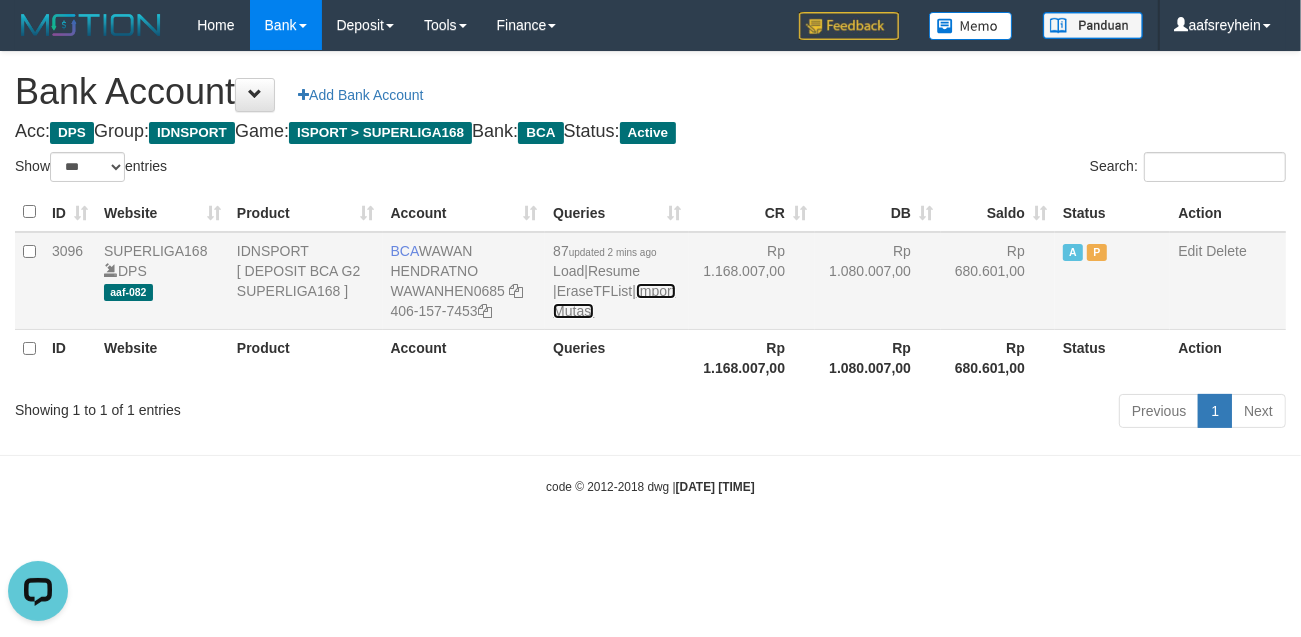click on "Import Mutasi" at bounding box center (614, 301) 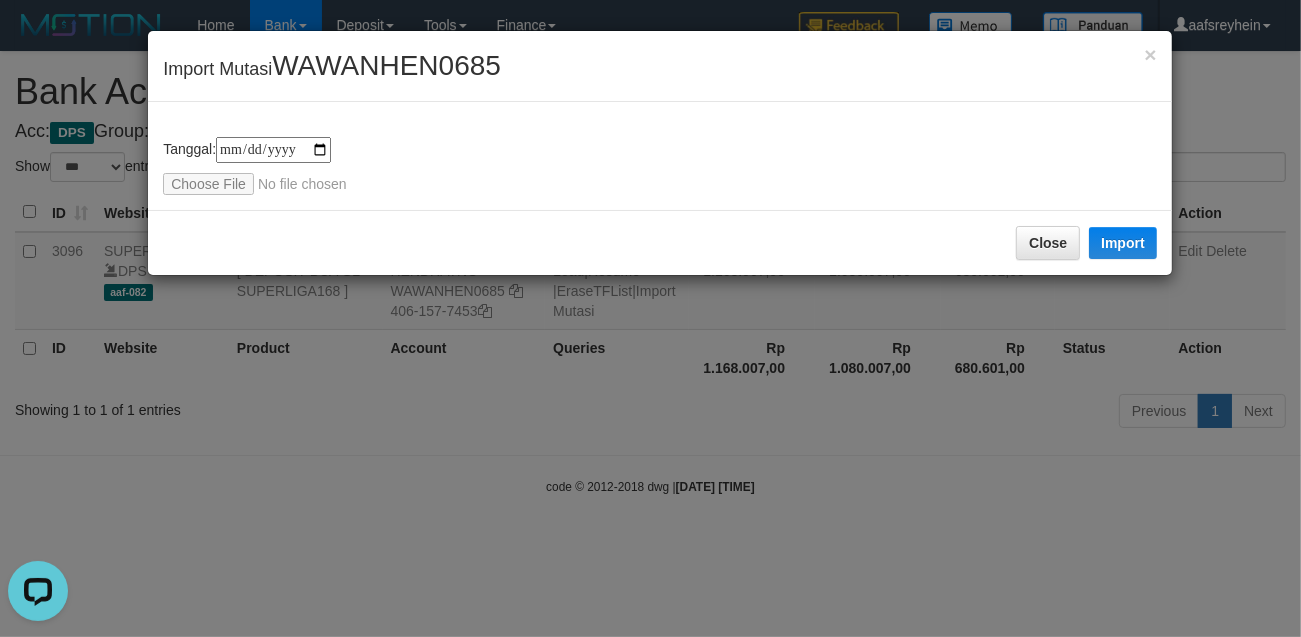 type on "**********" 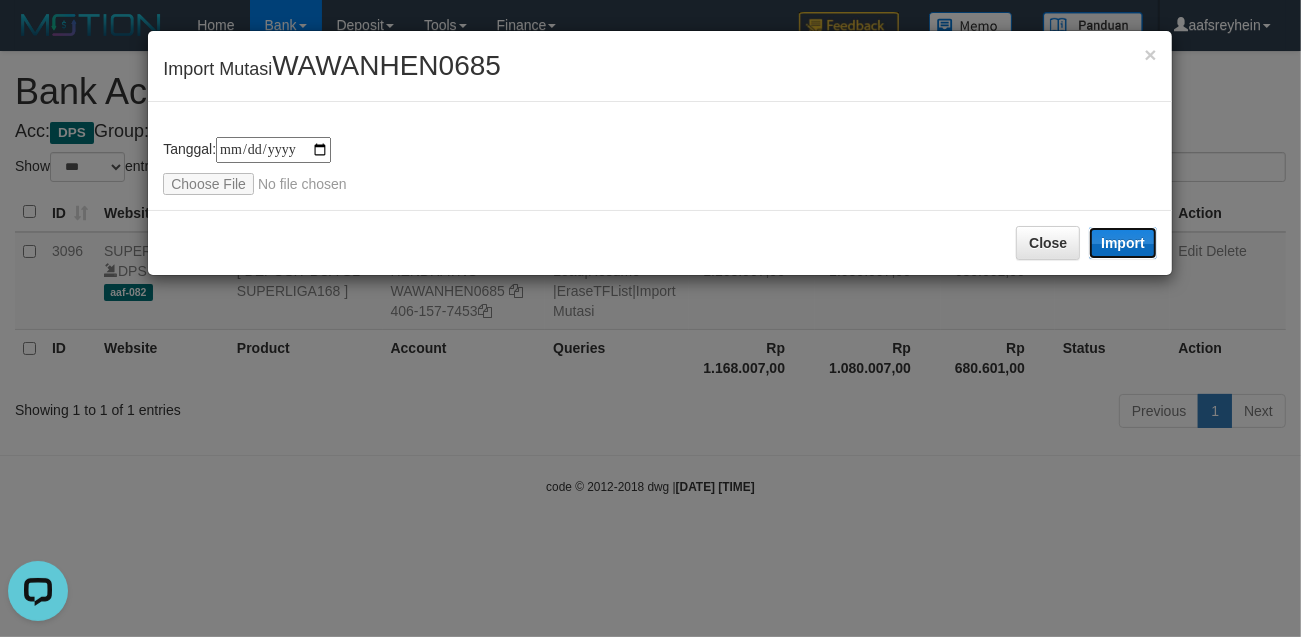 click on "Import" at bounding box center (1123, 243) 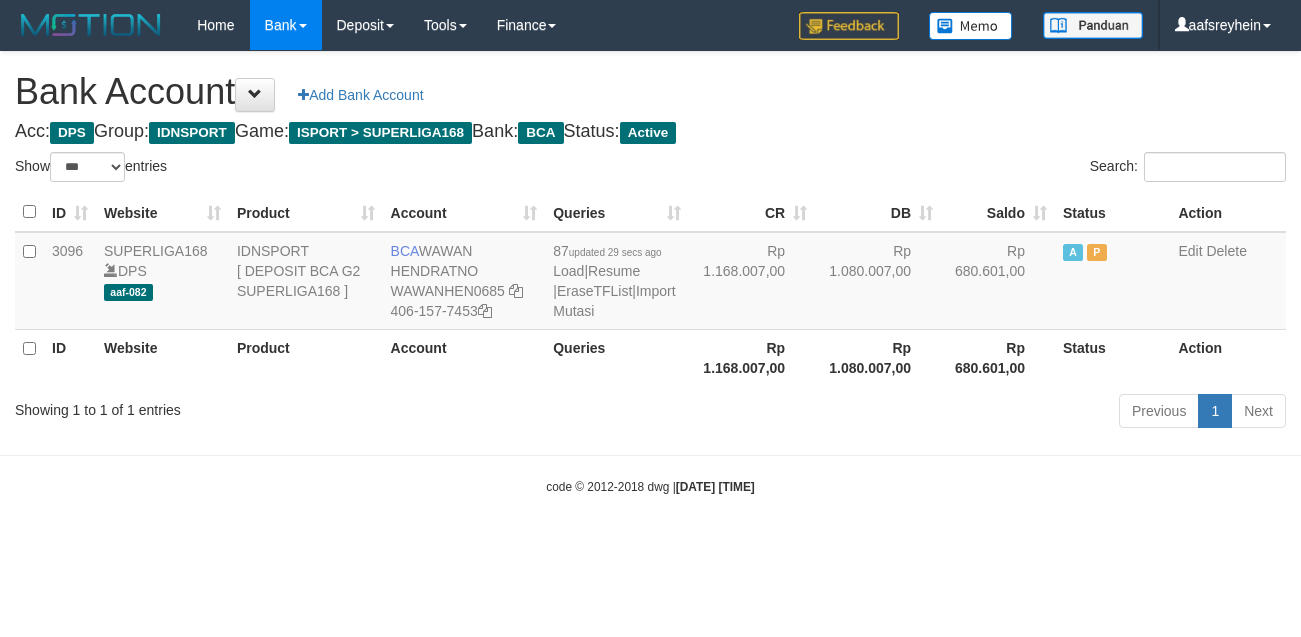 select on "***" 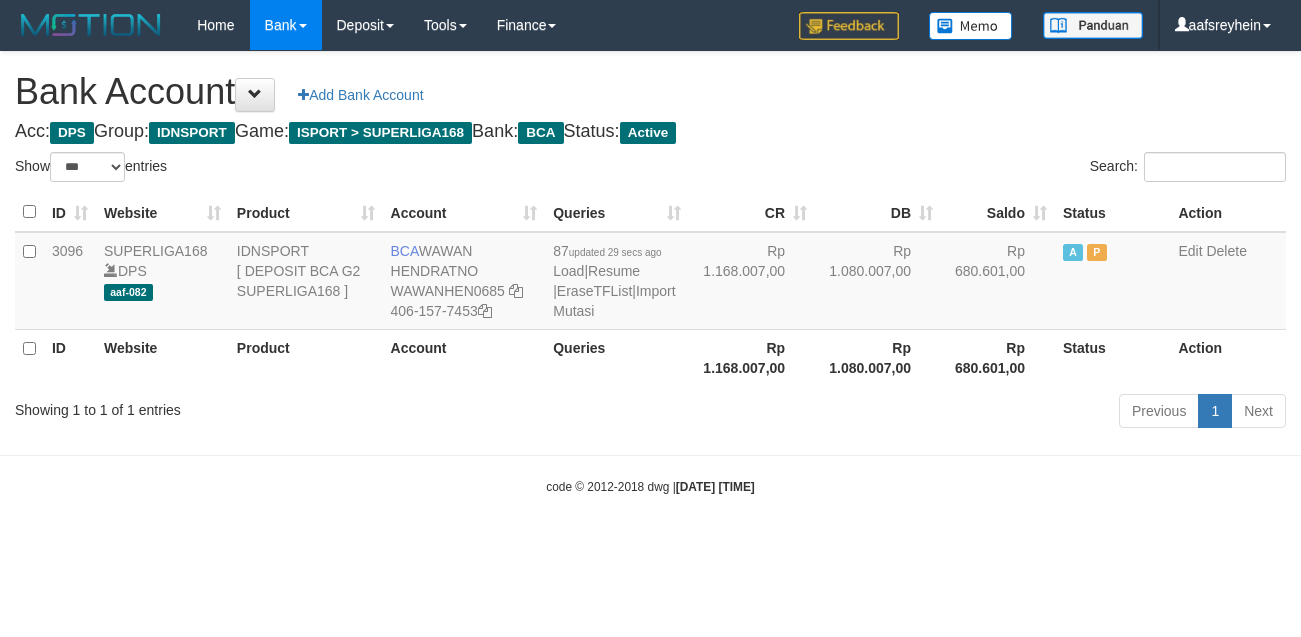 scroll, scrollTop: 0, scrollLeft: 0, axis: both 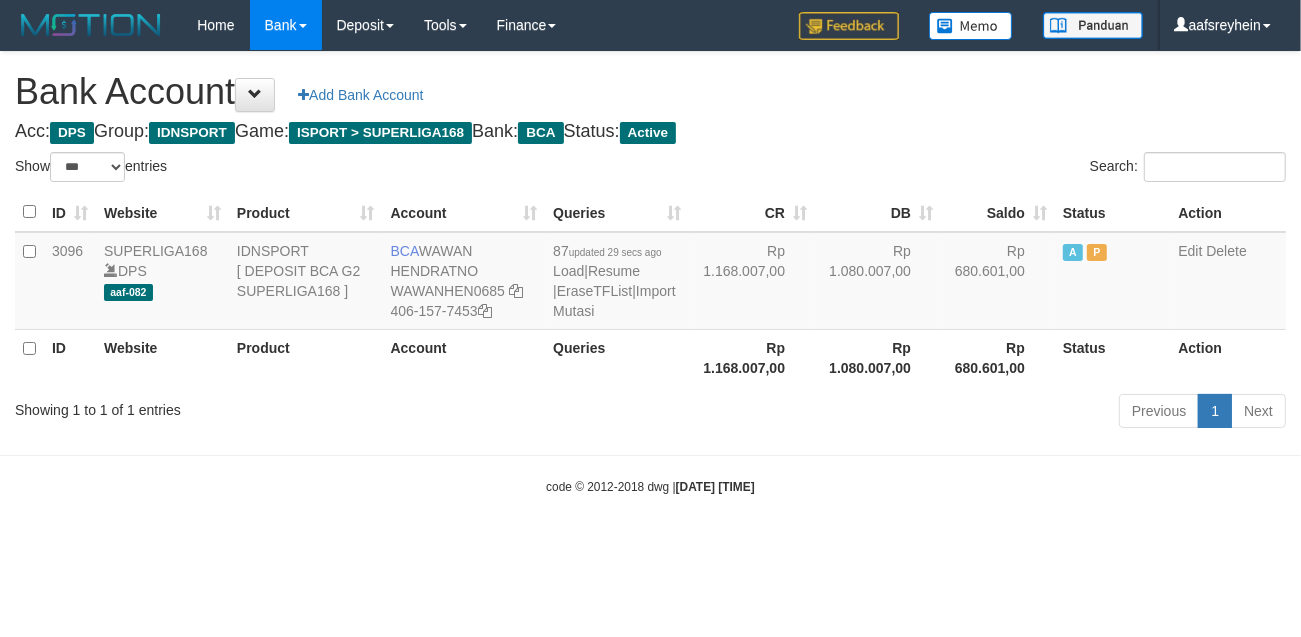 click on "Toggle navigation
Home
Bank
Account List
Load
By Website
Group
[ISPORT]													SUPERLIGA168
By Load Group (DPS)
-" at bounding box center (650, 273) 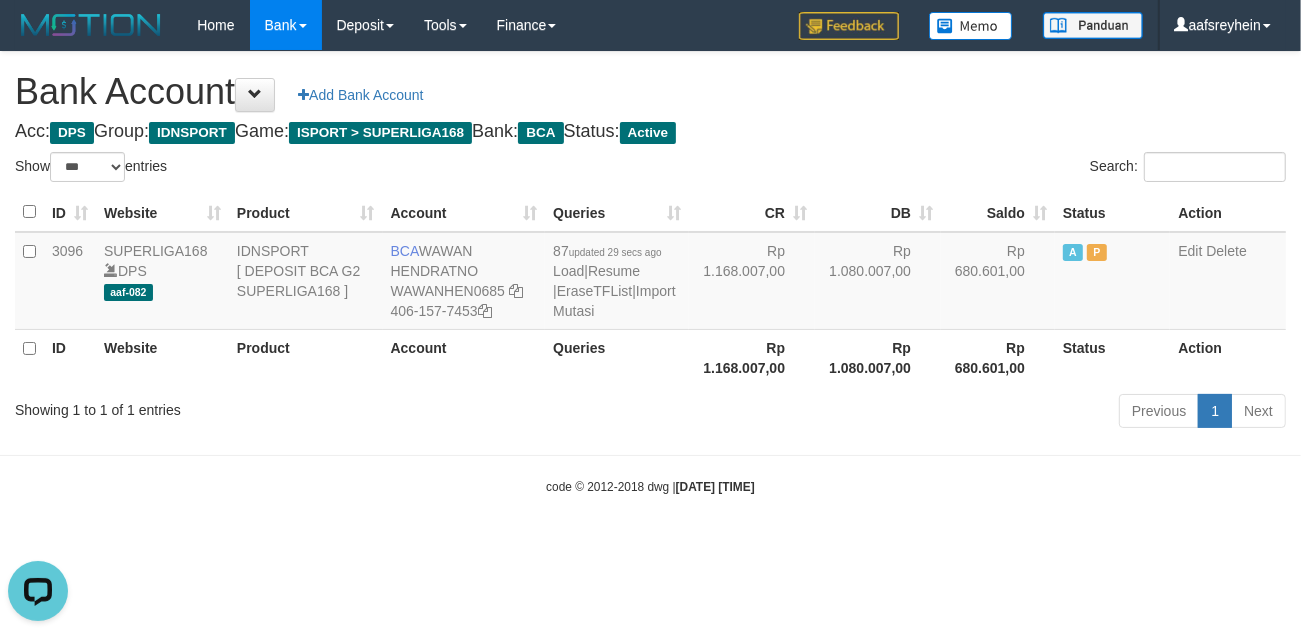 scroll, scrollTop: 0, scrollLeft: 0, axis: both 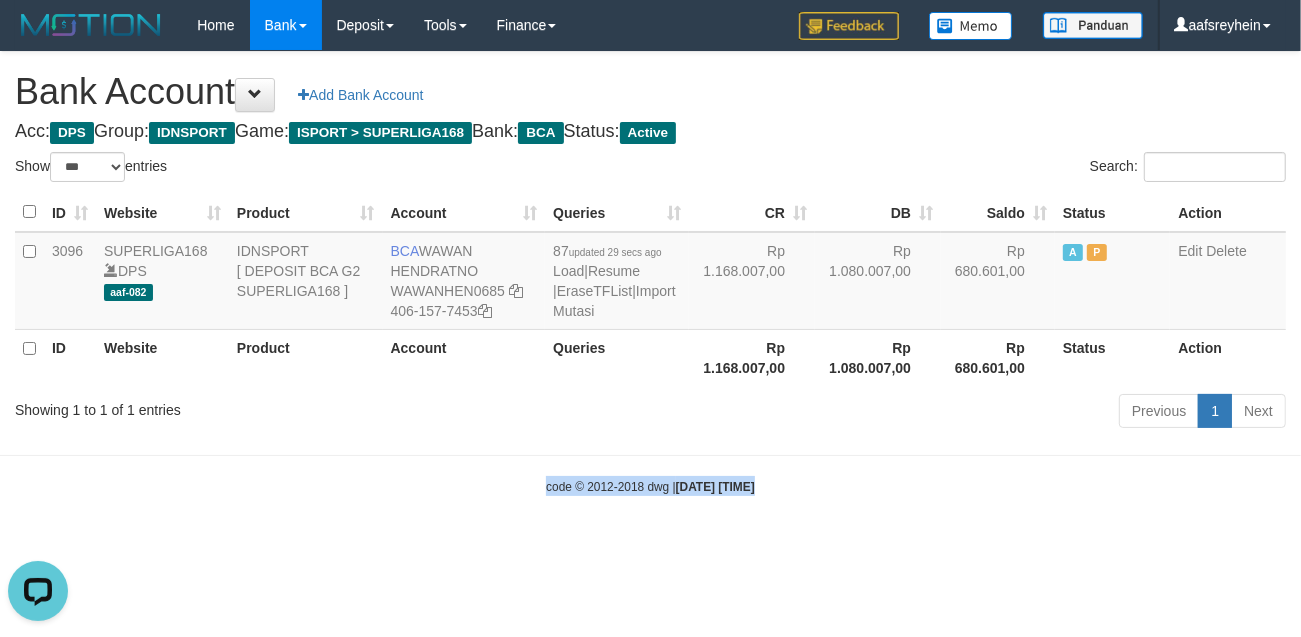 click on "Toggle navigation
Home
Bank
Account List
Load
By Website
Group
[ISPORT]													SUPERLIGA168
By Load Group (DPS)" at bounding box center (650, 273) 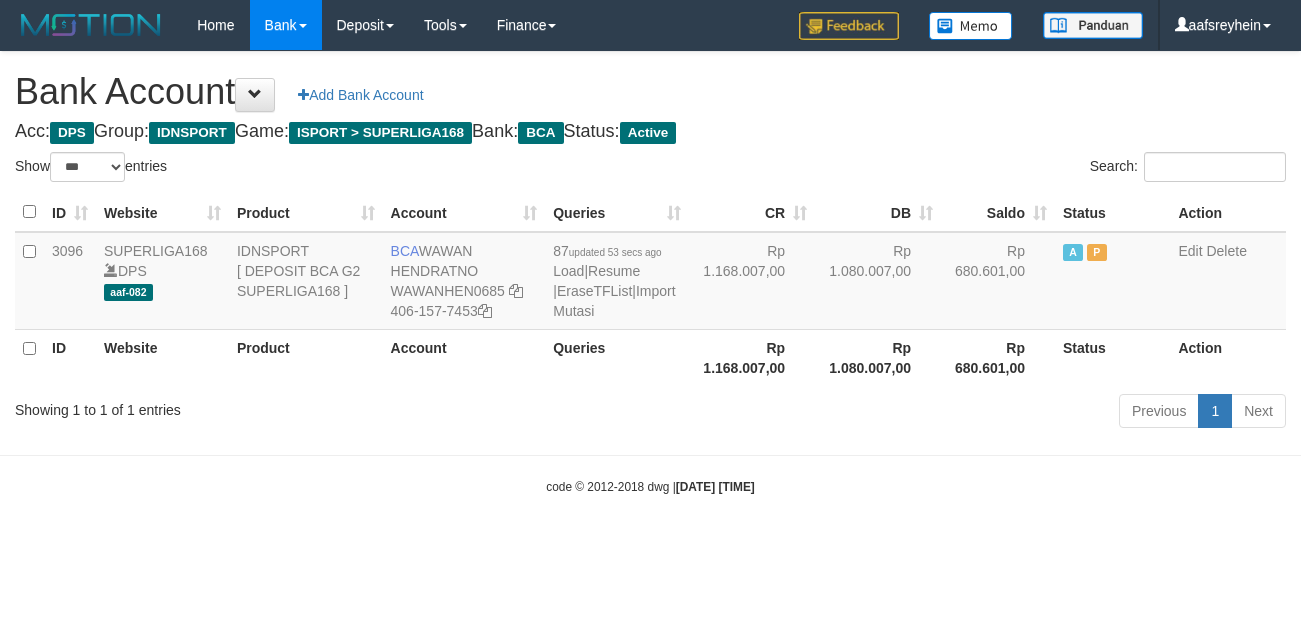 select on "***" 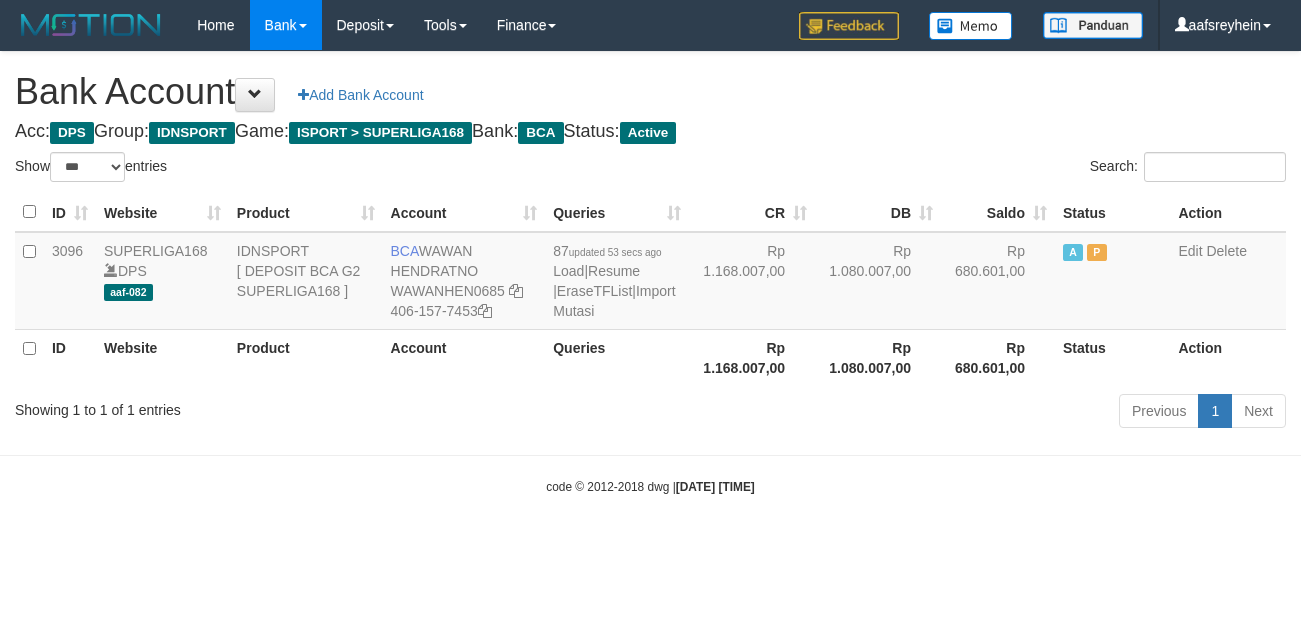 scroll, scrollTop: 0, scrollLeft: 0, axis: both 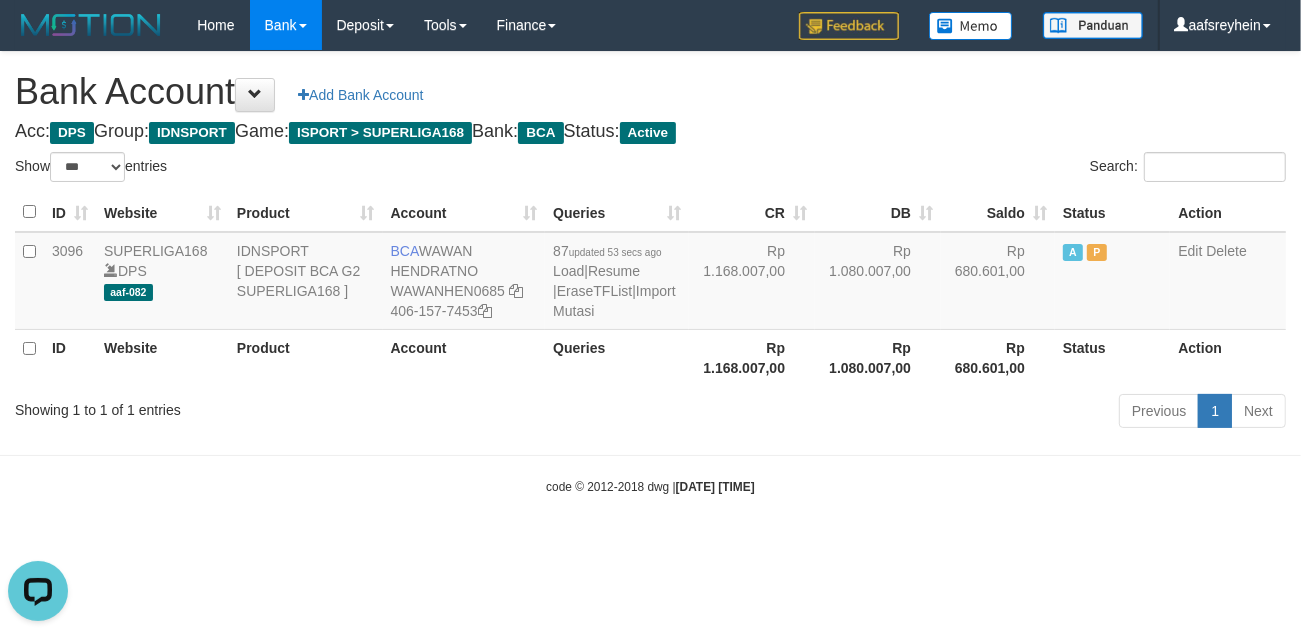 click on "Toggle navigation
Home
Bank
Account List
Load
By Website
Group
[ISPORT]													SUPERLIGA168
By Load Group (DPS)
-" at bounding box center [650, 273] 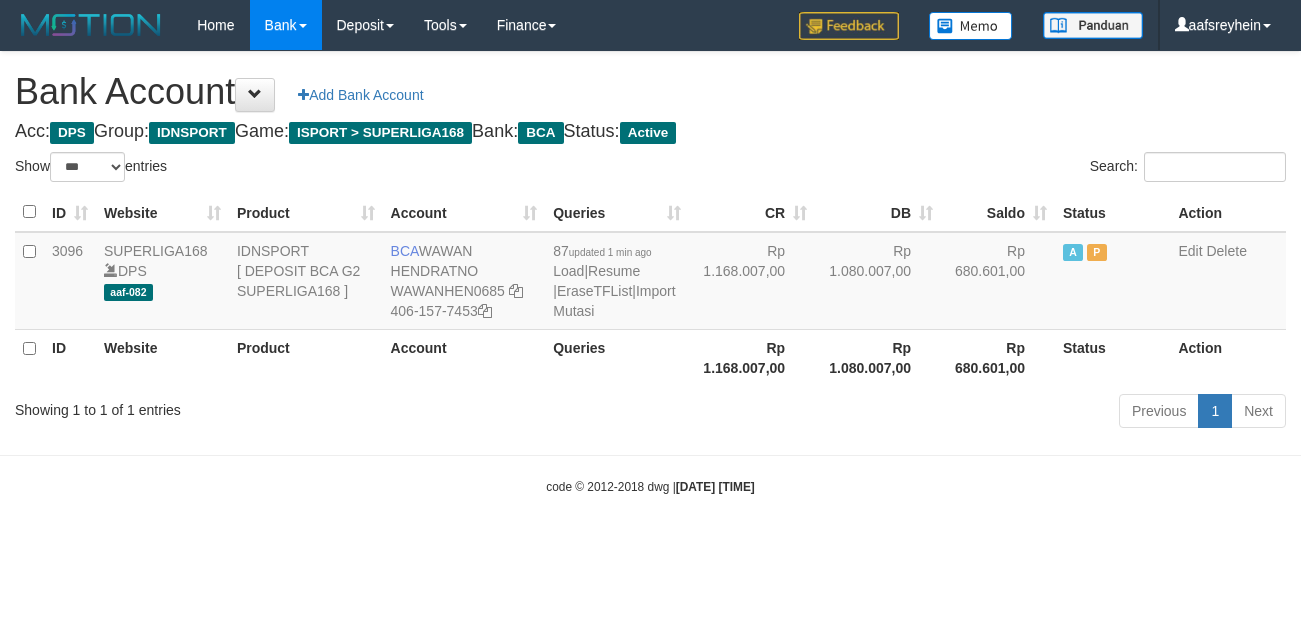 select on "***" 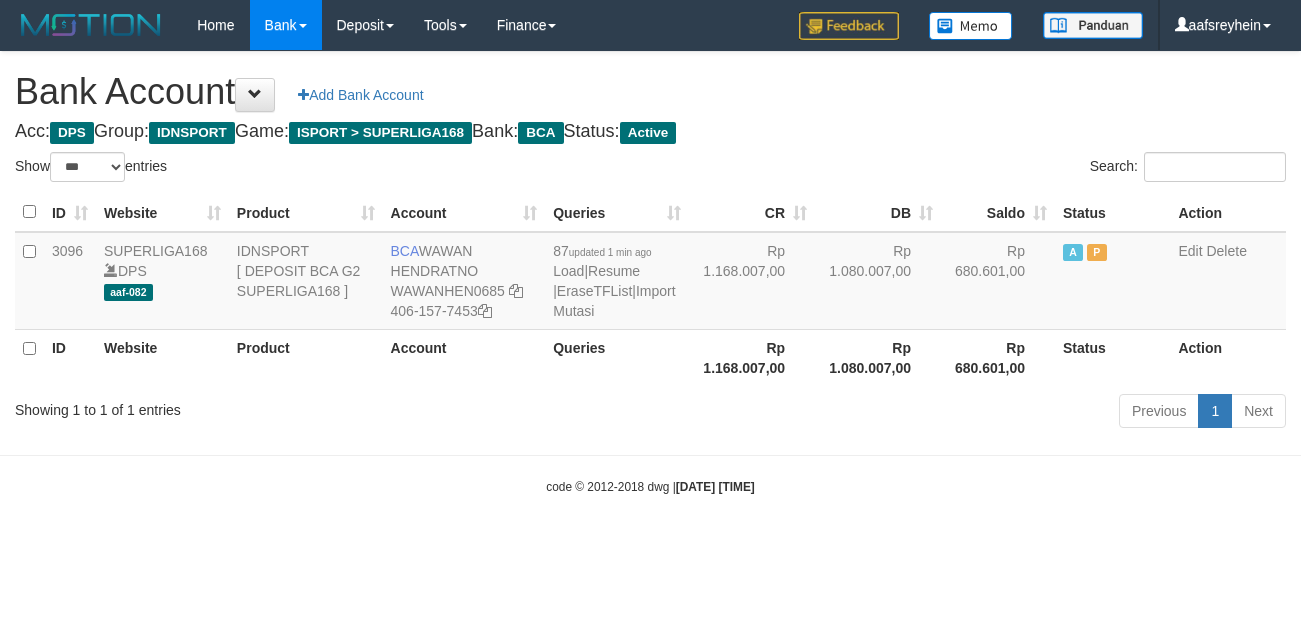 scroll, scrollTop: 0, scrollLeft: 0, axis: both 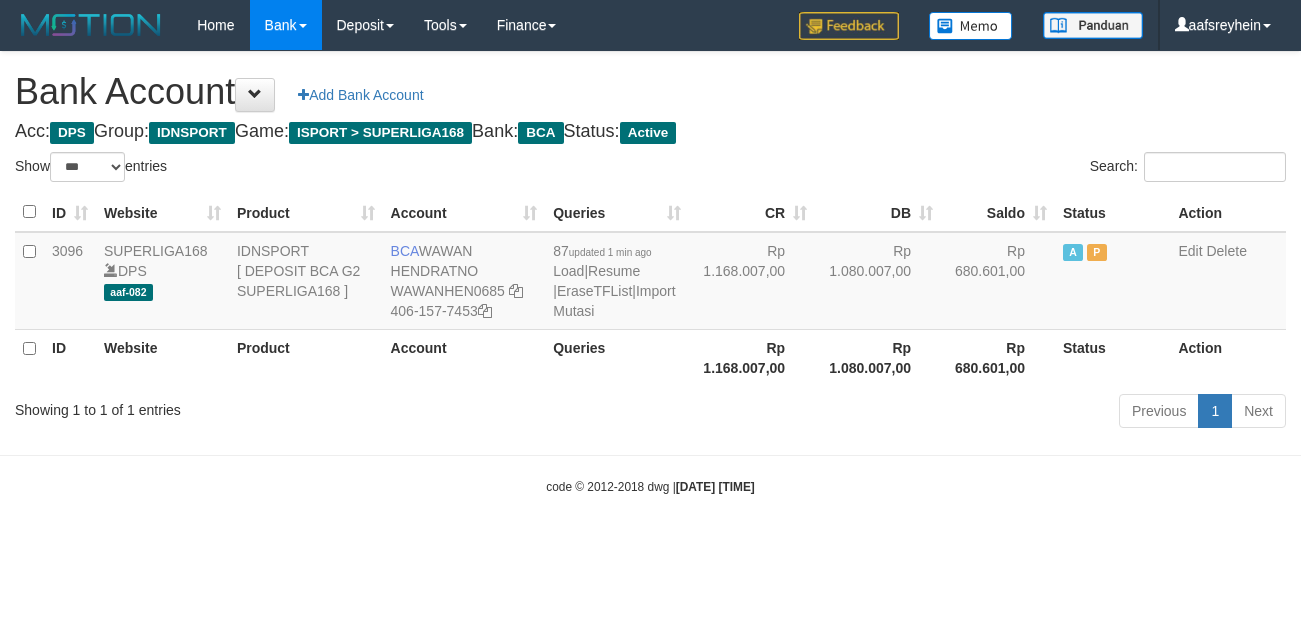 select on "***" 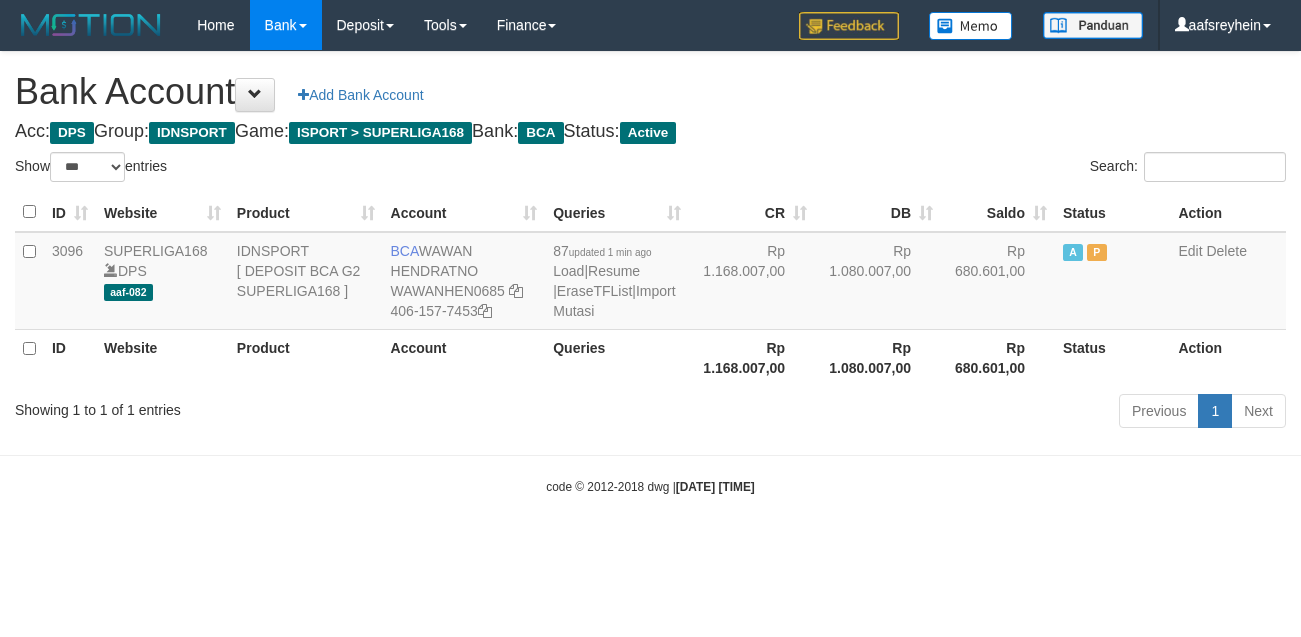 scroll, scrollTop: 0, scrollLeft: 0, axis: both 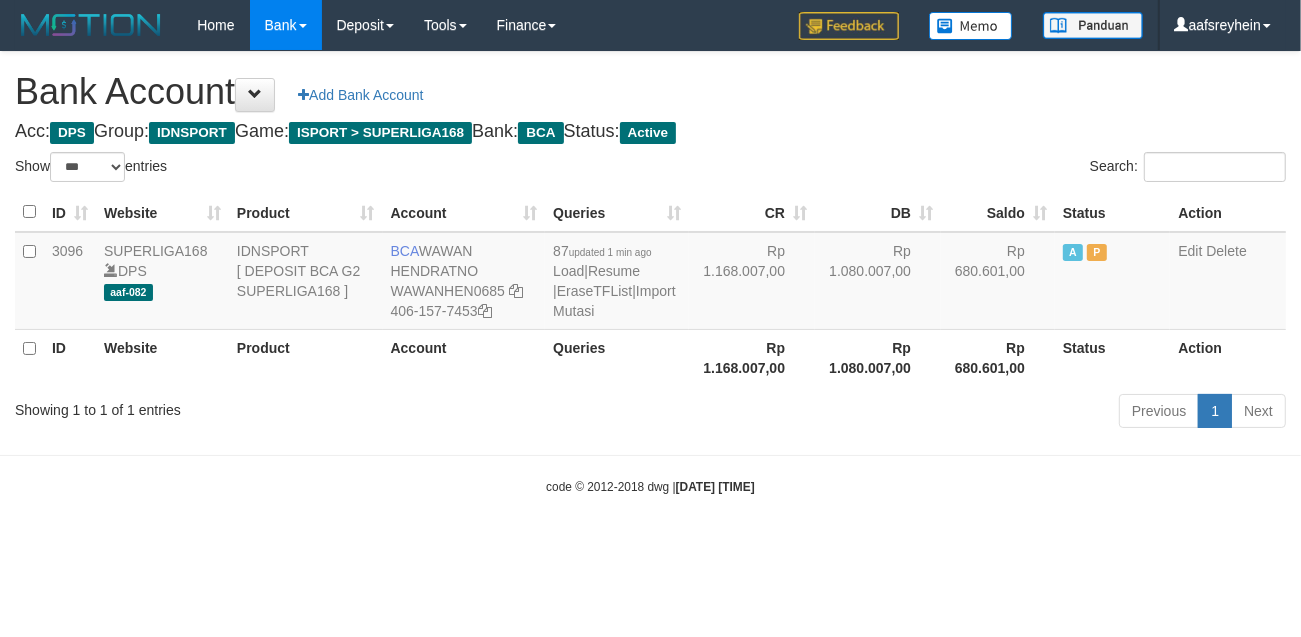 click on "Toggle navigation
Home
Bank
Account List
Load
By Website
Group
[ISPORT]													SUPERLIGA168
By Load Group (DPS)
-" at bounding box center (650, 273) 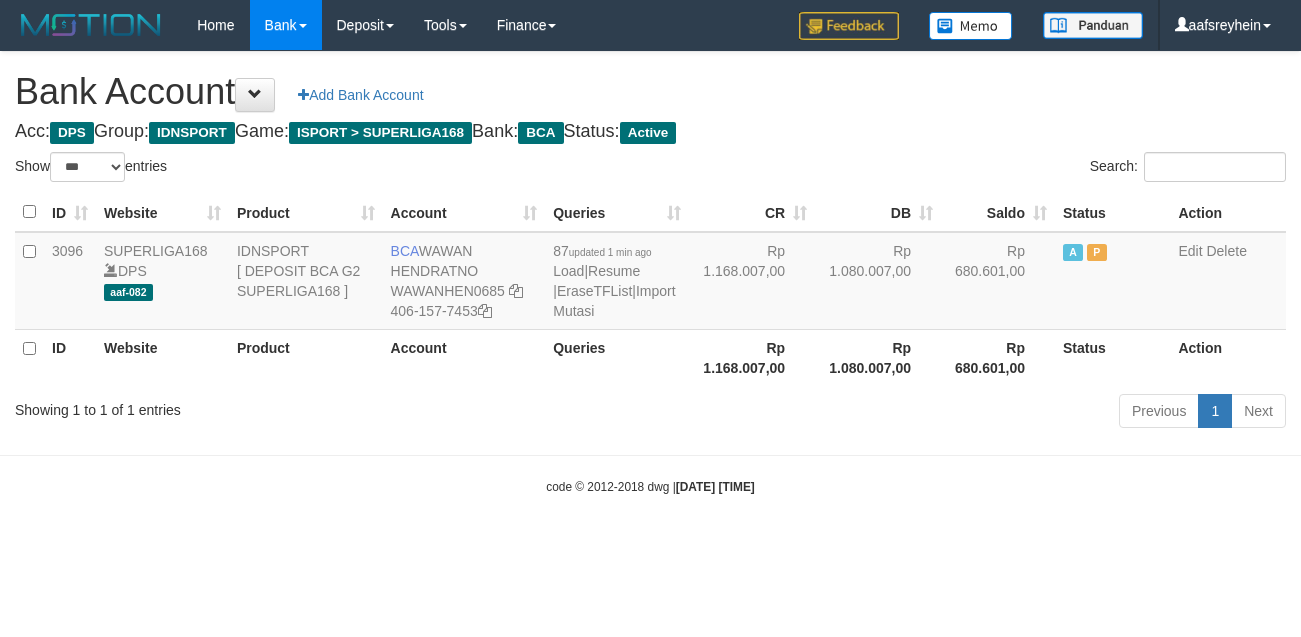 select on "***" 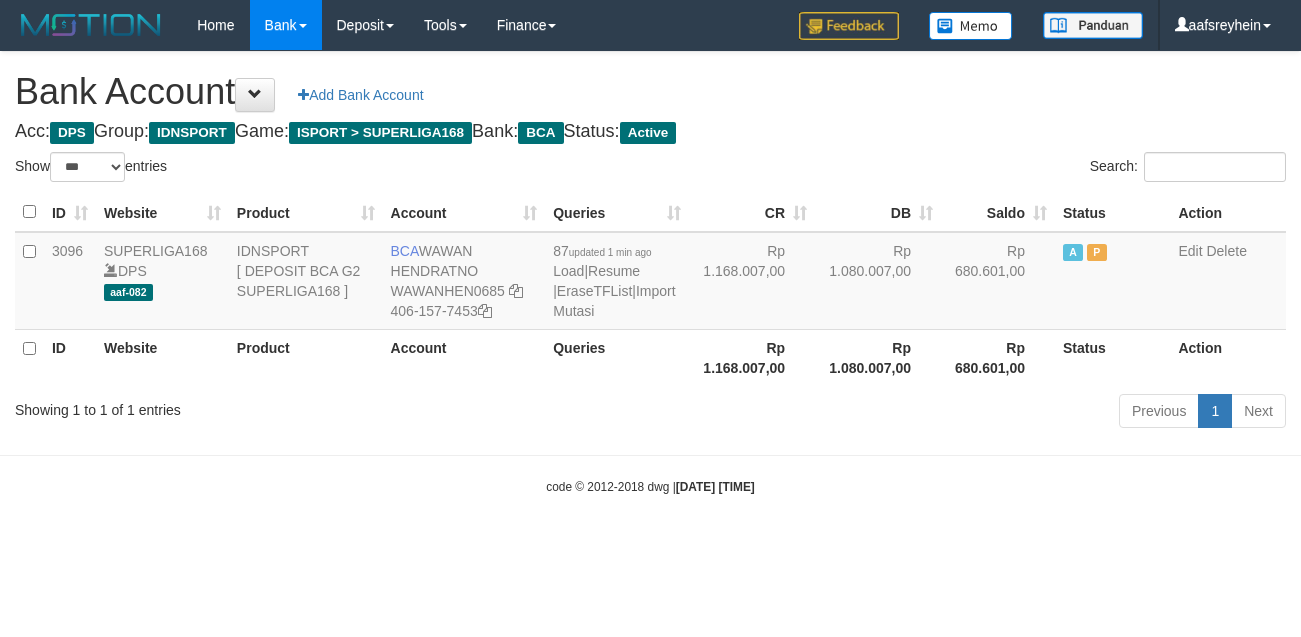 scroll, scrollTop: 0, scrollLeft: 0, axis: both 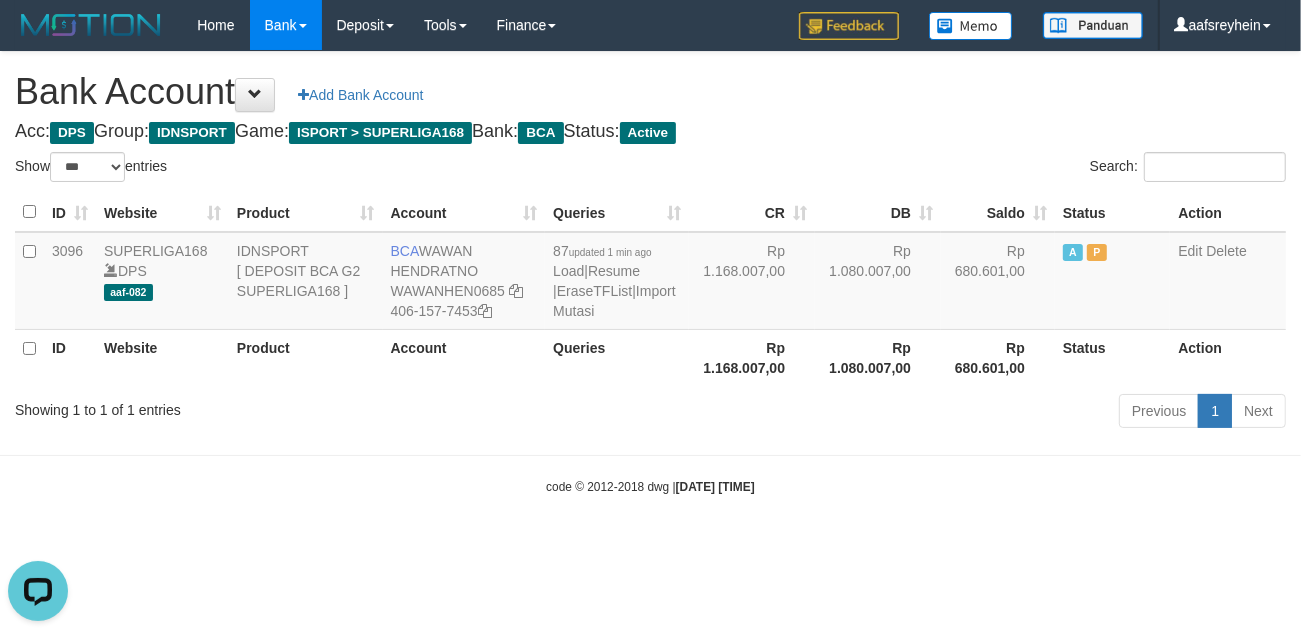 drag, startPoint x: 413, startPoint y: 588, endPoint x: 690, endPoint y: 531, distance: 282.80383 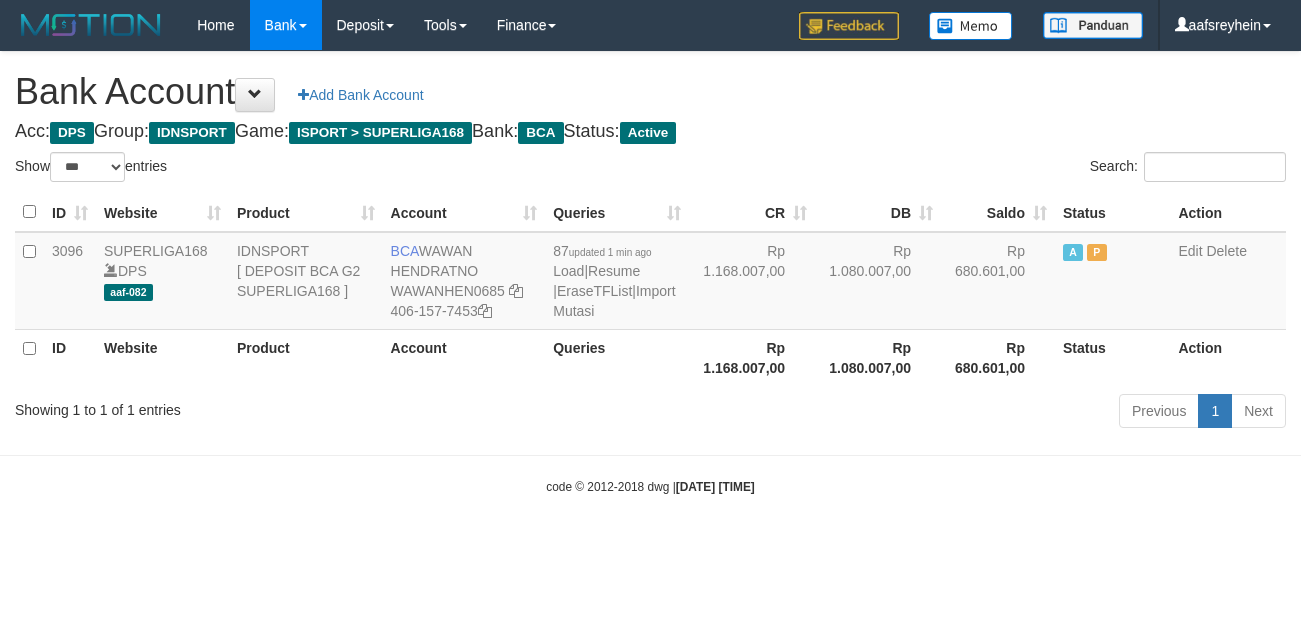 select on "***" 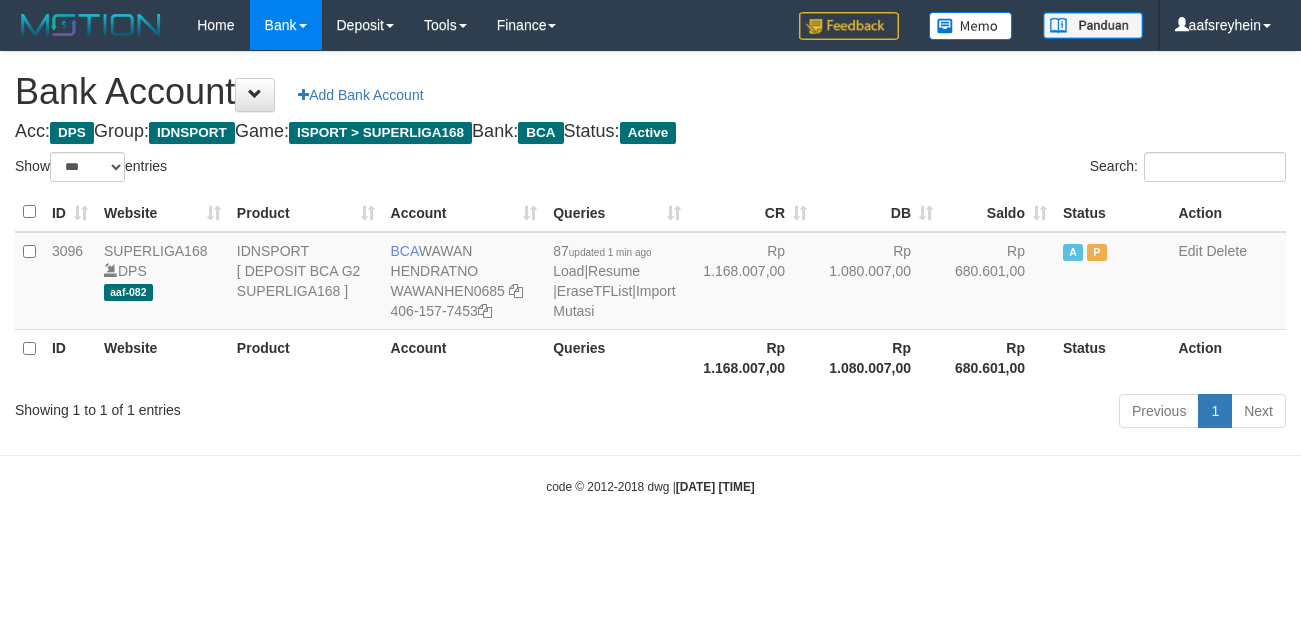 scroll, scrollTop: 0, scrollLeft: 0, axis: both 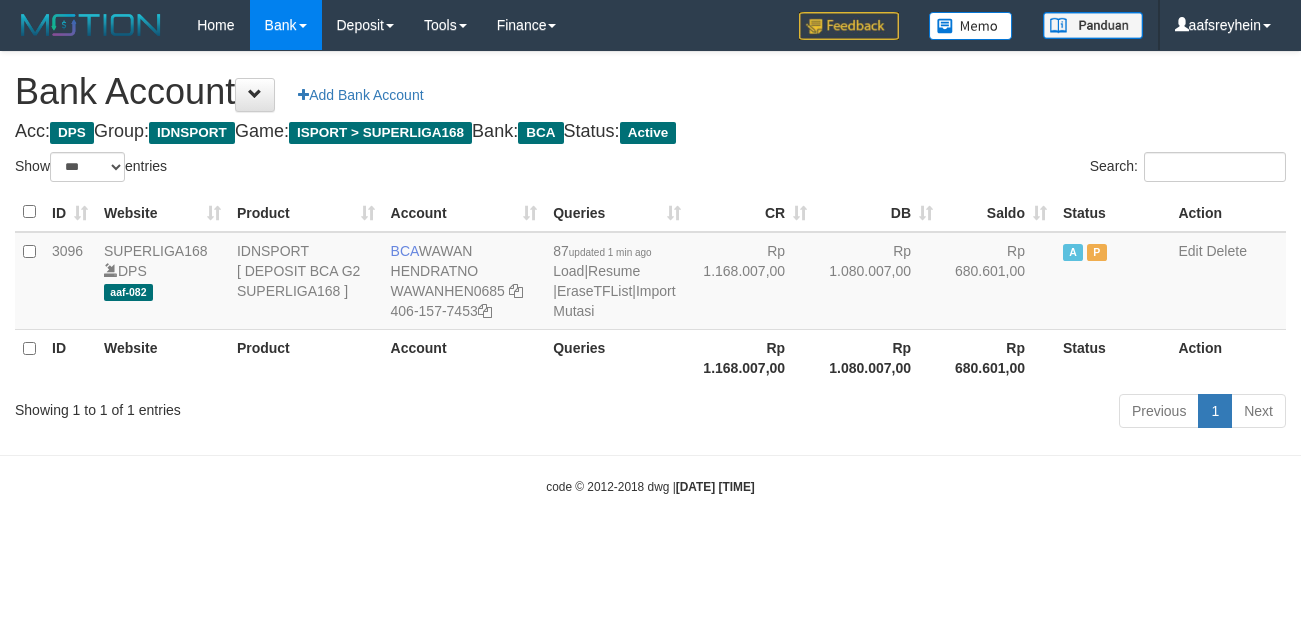 select on "***" 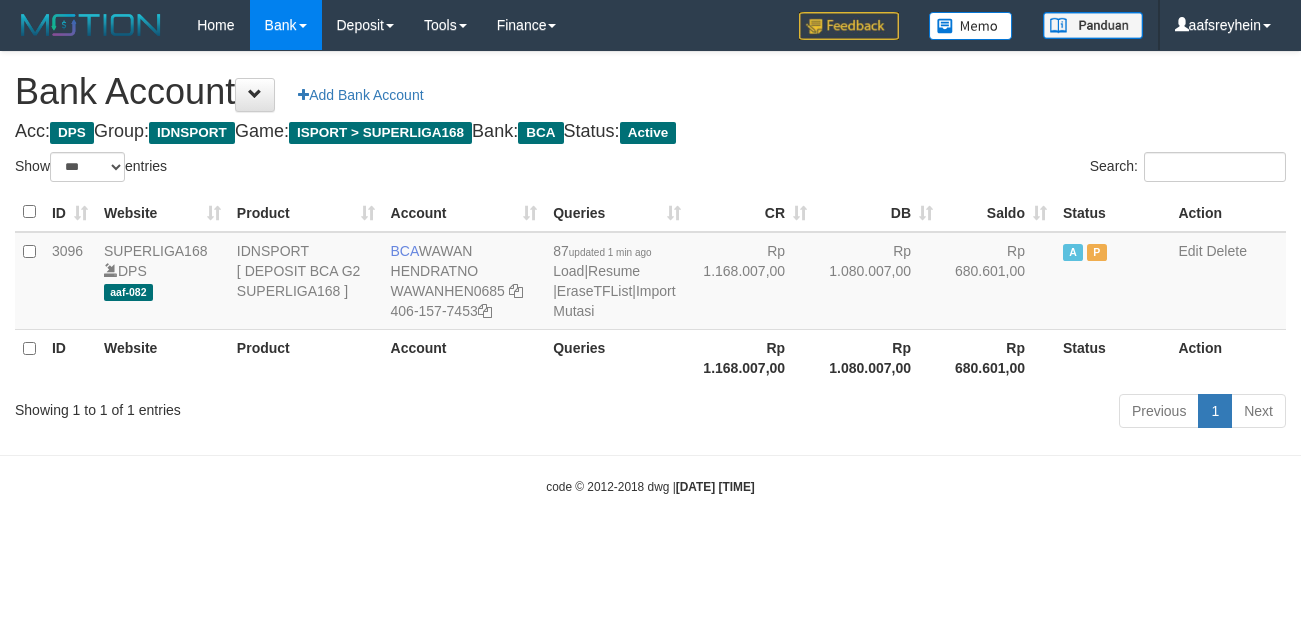 scroll, scrollTop: 0, scrollLeft: 0, axis: both 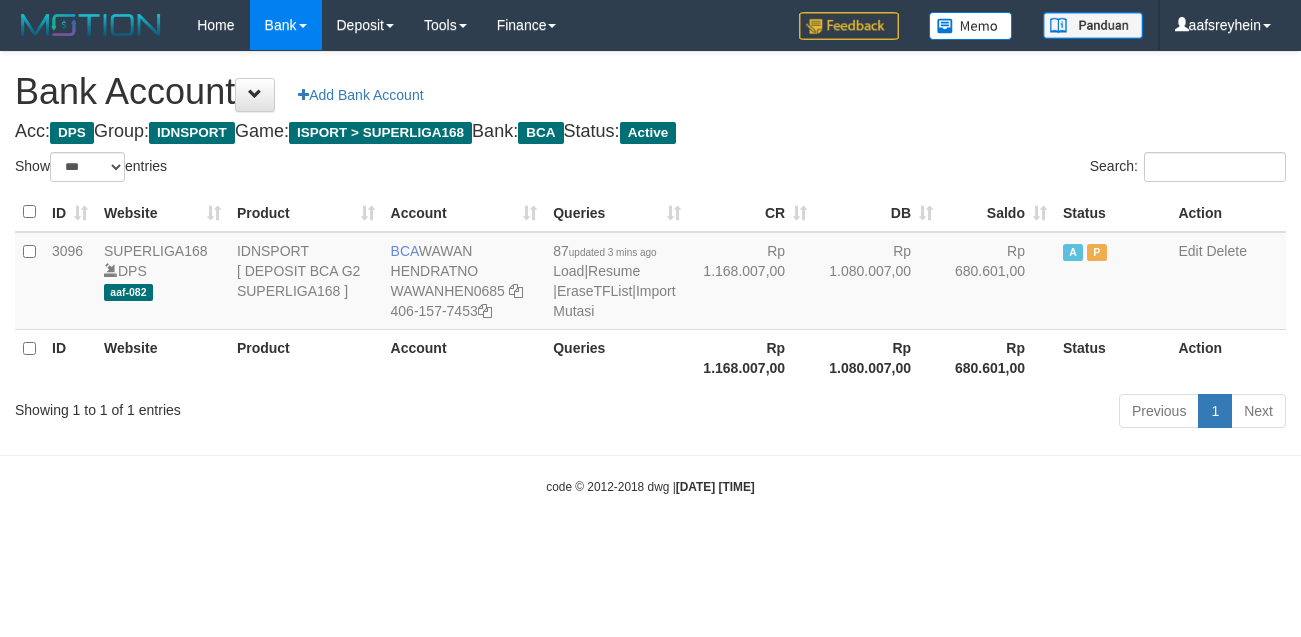 select on "***" 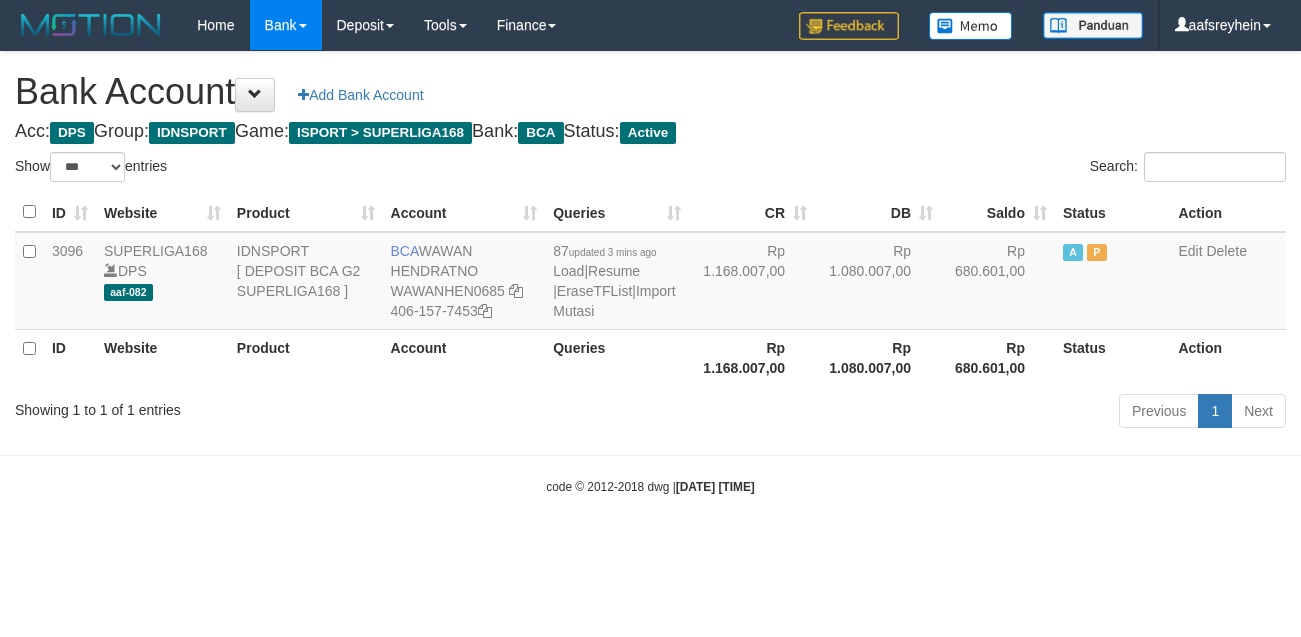 scroll, scrollTop: 0, scrollLeft: 0, axis: both 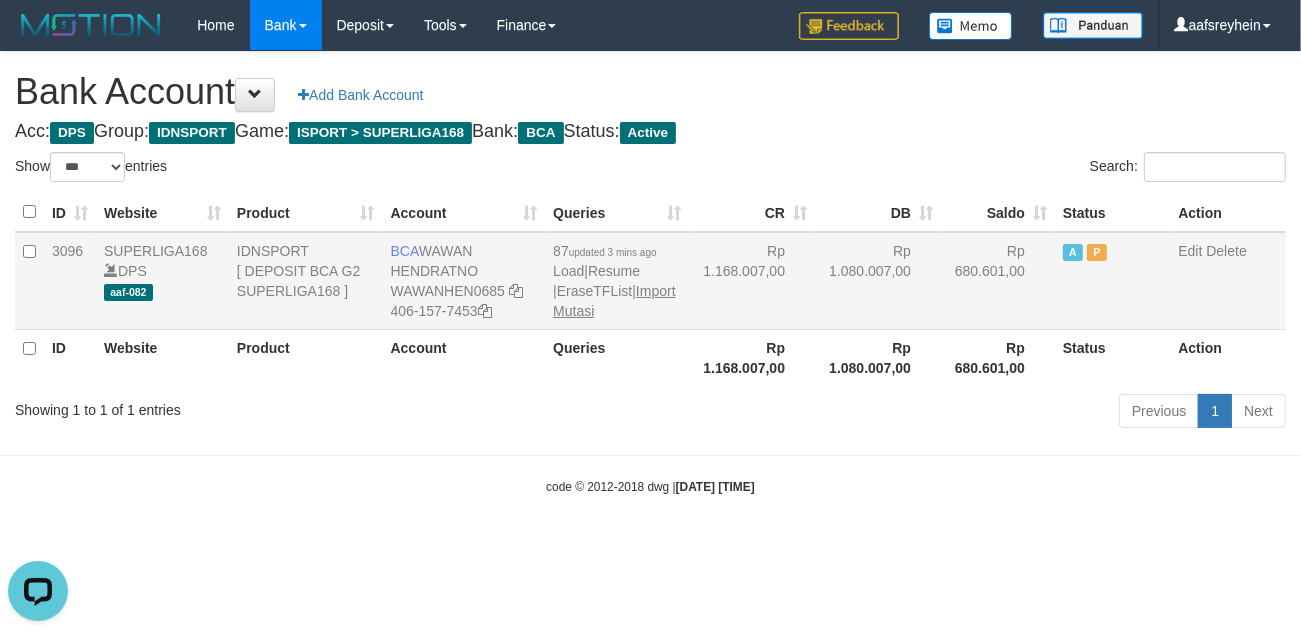 click on "87  updated 3 mins ago
Load
|
Resume
|
EraseTFList
|
Import Mutasi" at bounding box center (617, 281) 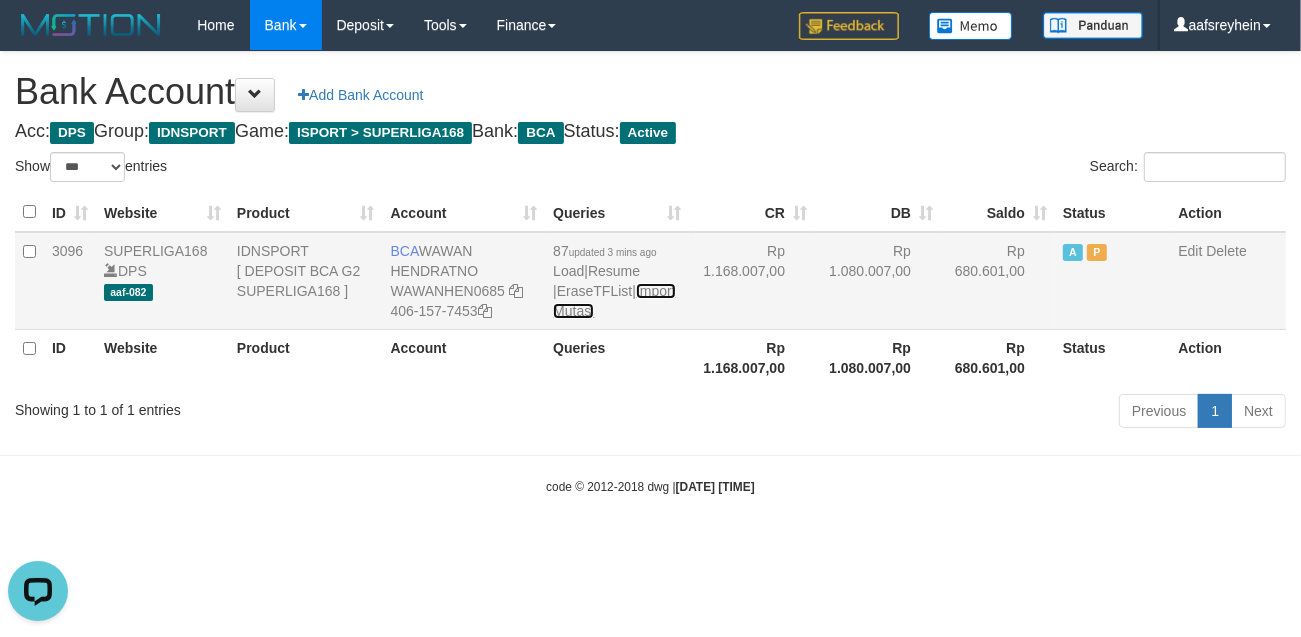 click on "Import Mutasi" at bounding box center (614, 301) 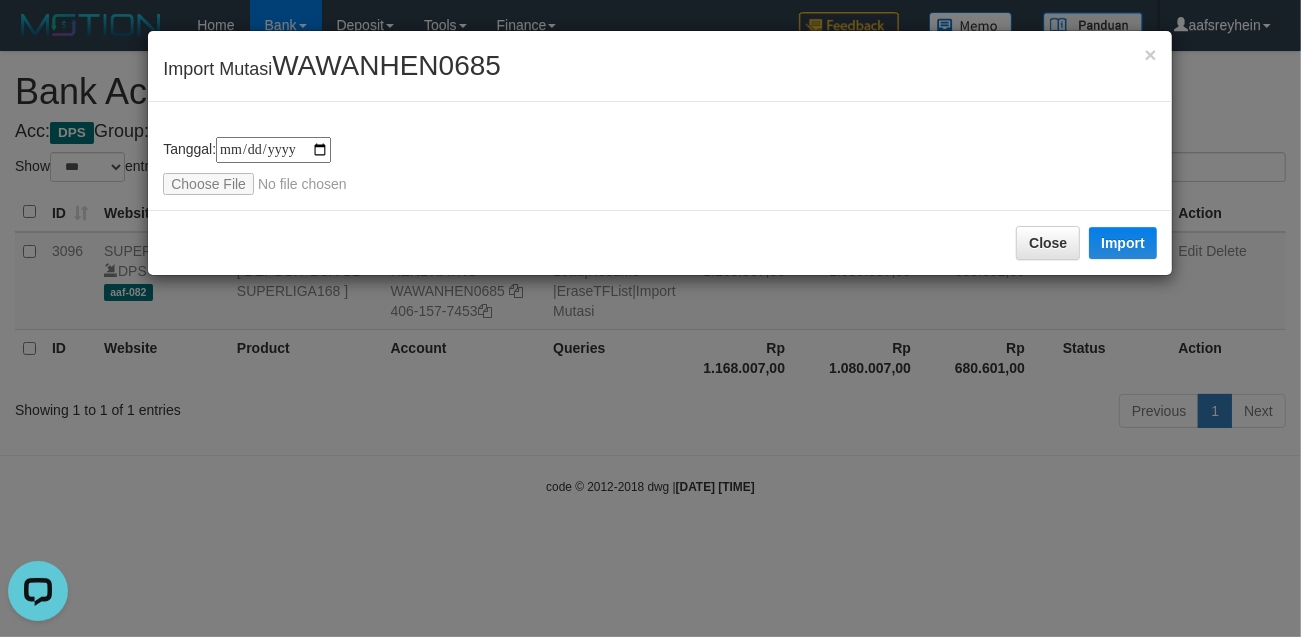 type on "**********" 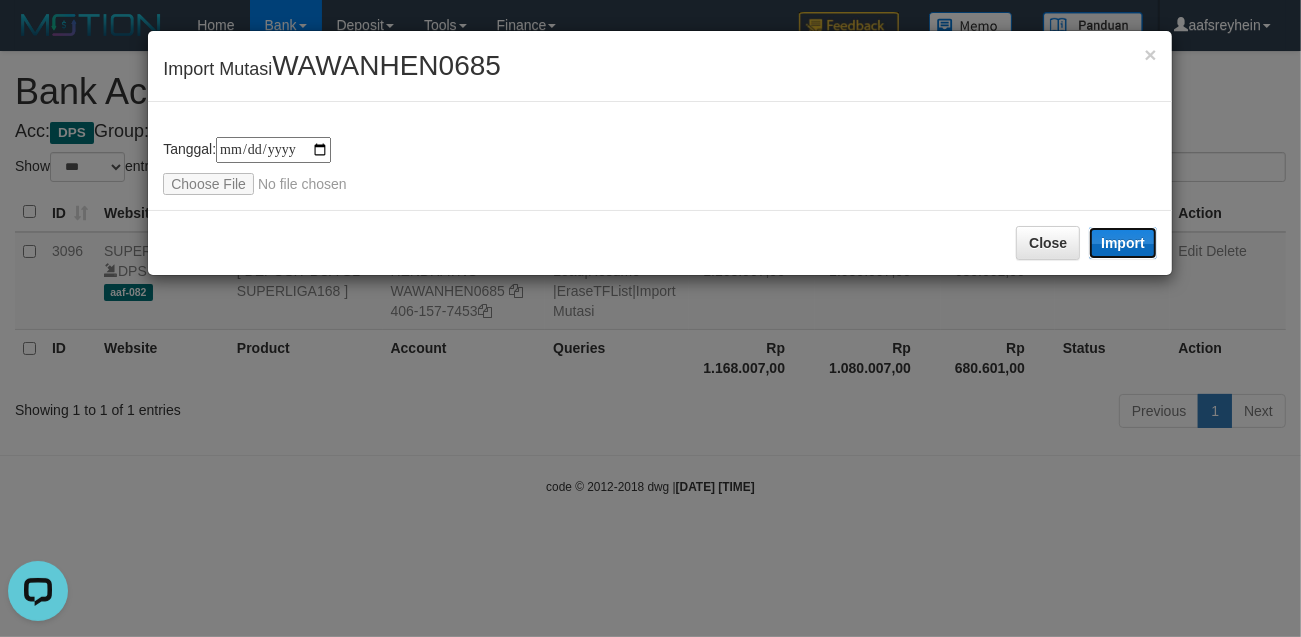 click on "Import" at bounding box center (1123, 243) 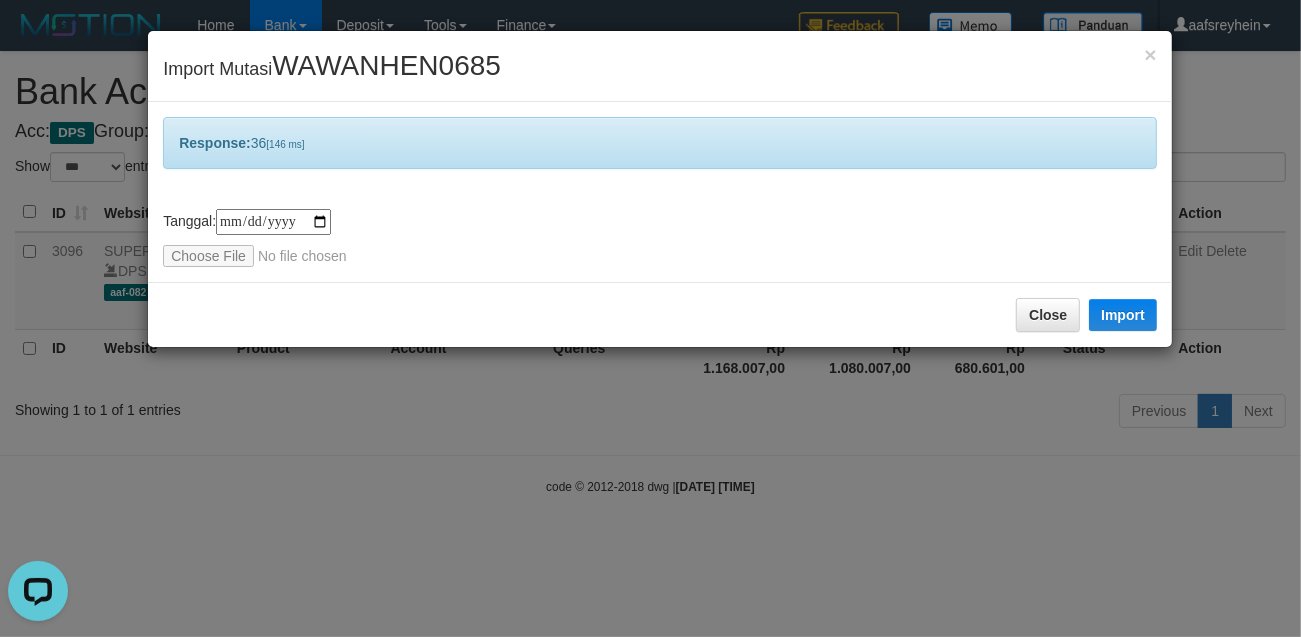 click on "**********" at bounding box center [650, 318] 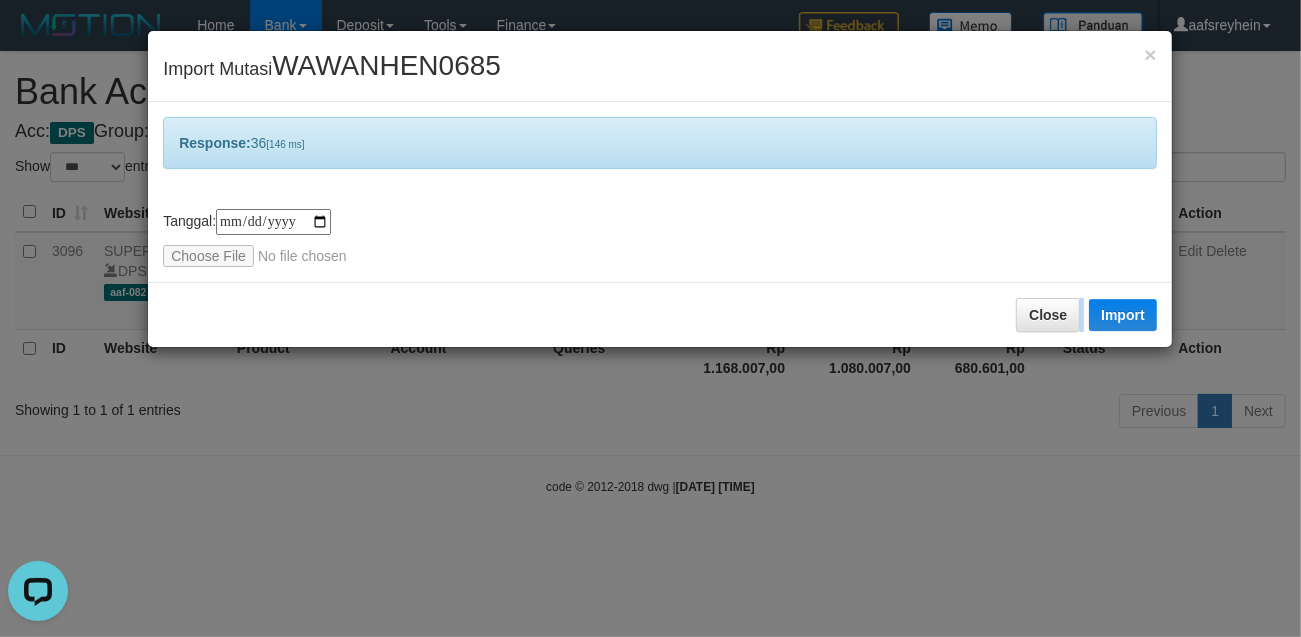 click on "**********" at bounding box center [650, 318] 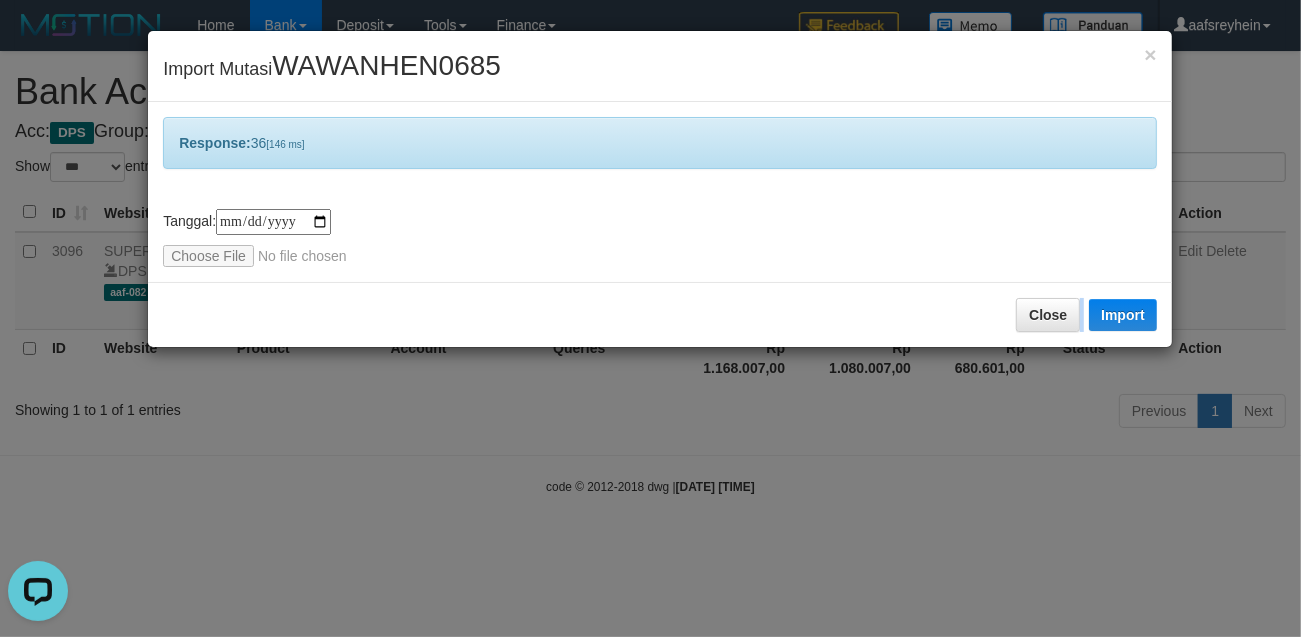 click on "**********" at bounding box center [650, 318] 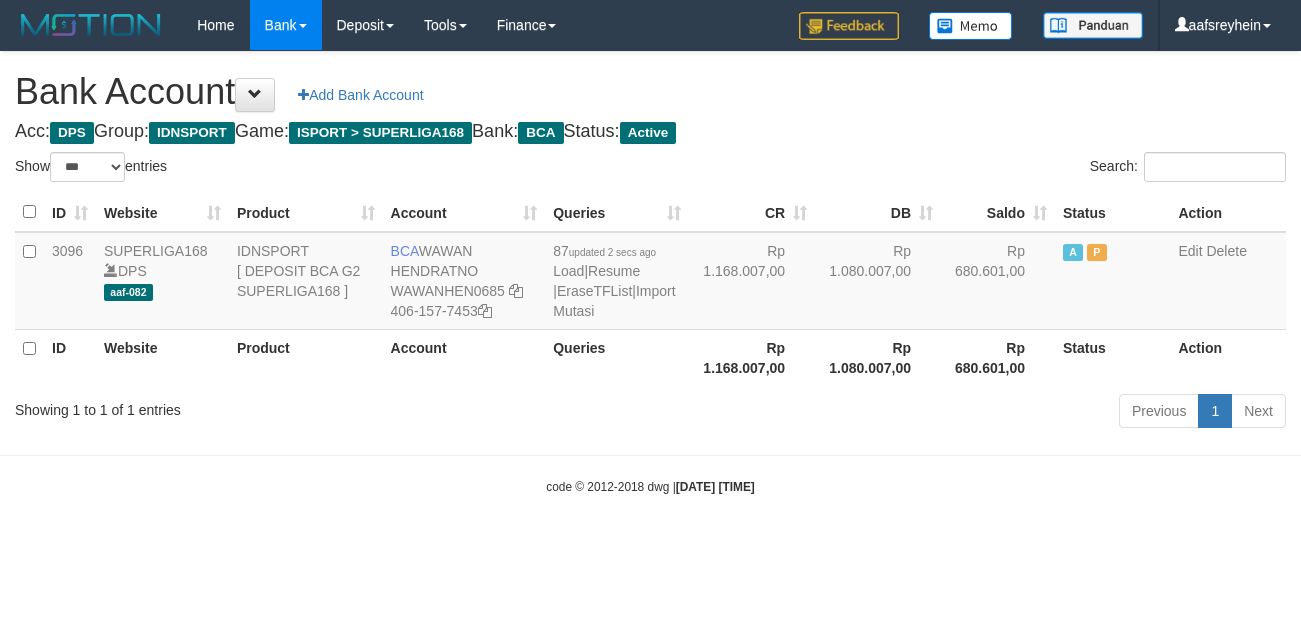 select on "***" 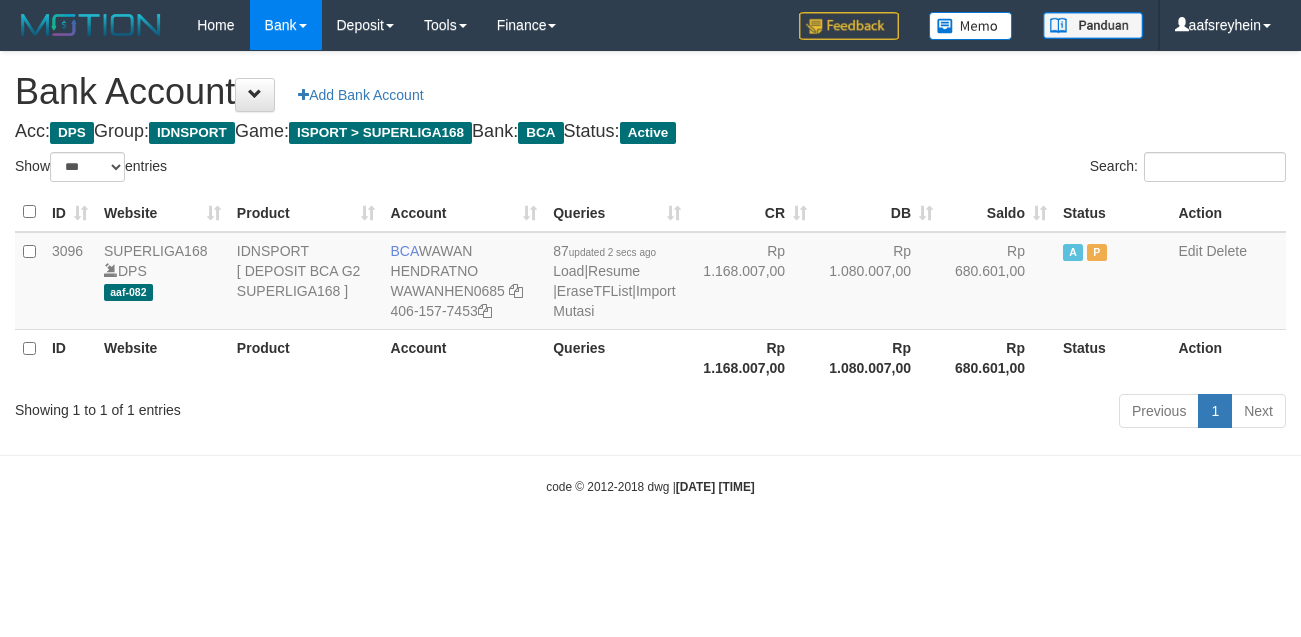 scroll, scrollTop: 0, scrollLeft: 0, axis: both 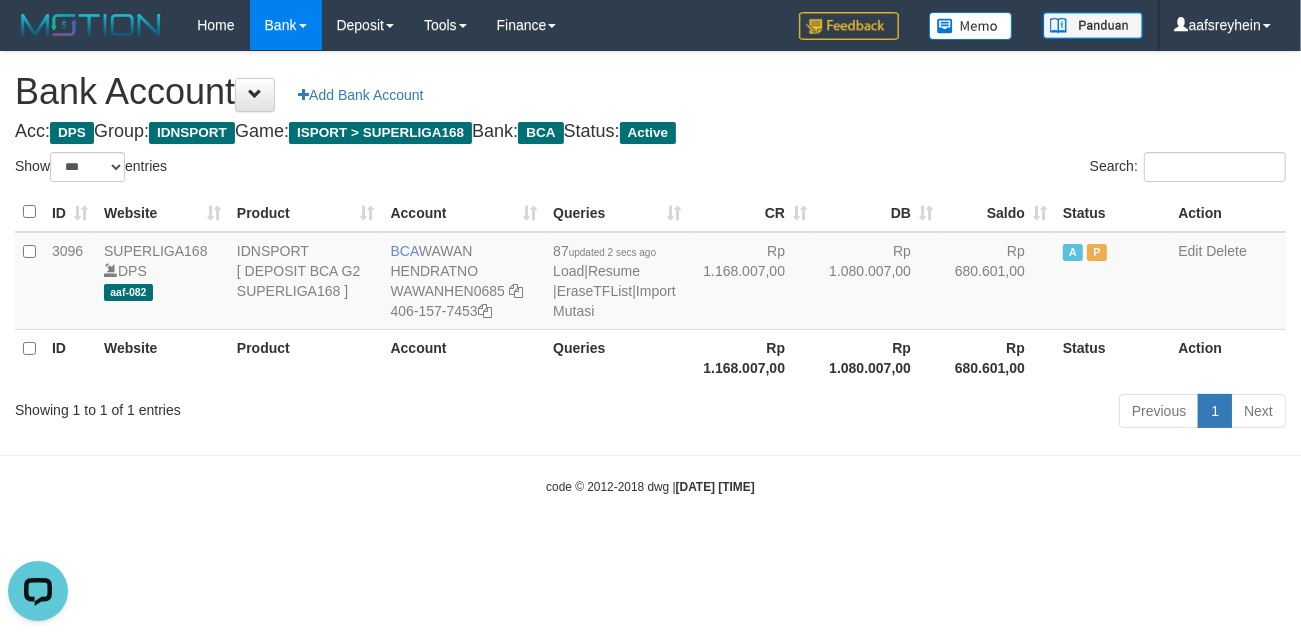 click on "Toggle navigation
Home
Bank
Account List
Load
By Website
Group
[ISPORT]													SUPERLIGA168
By Load Group (DPS)
-" at bounding box center [650, 273] 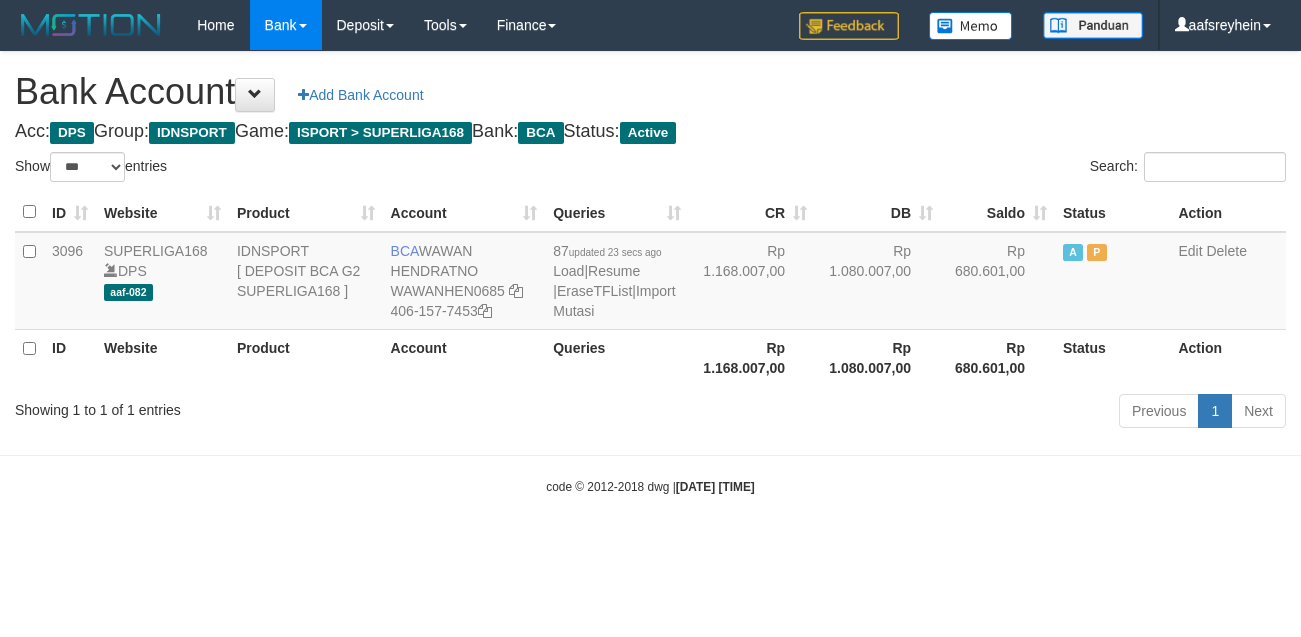 select on "***" 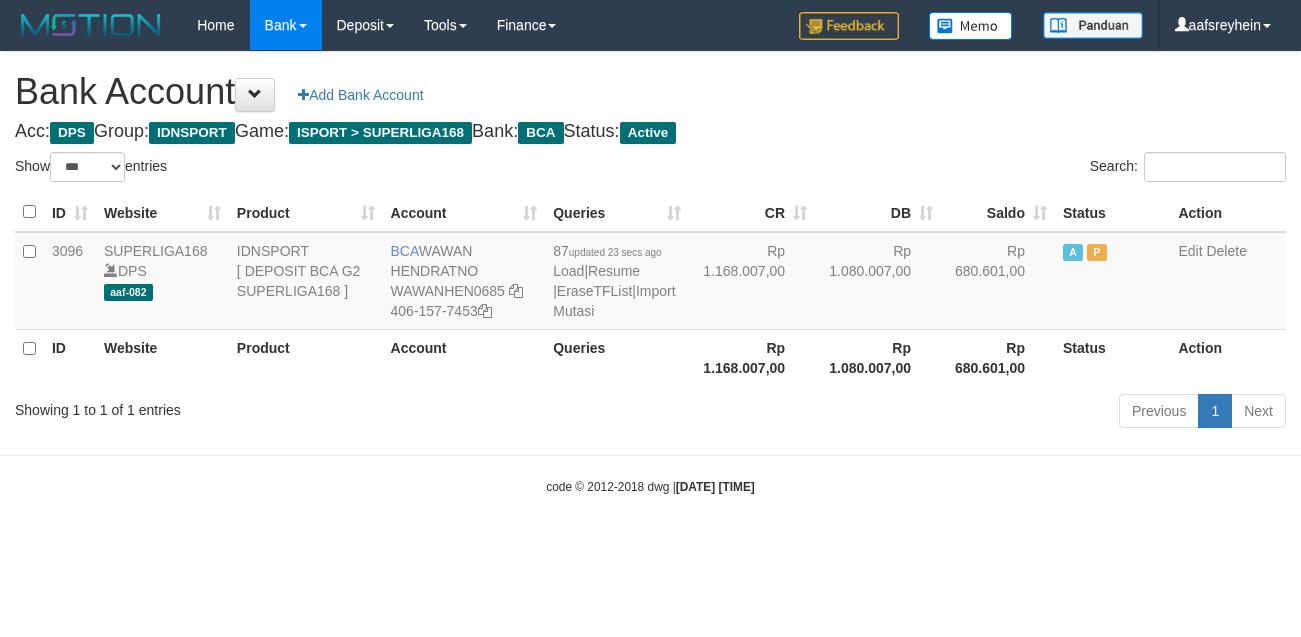 scroll, scrollTop: 0, scrollLeft: 0, axis: both 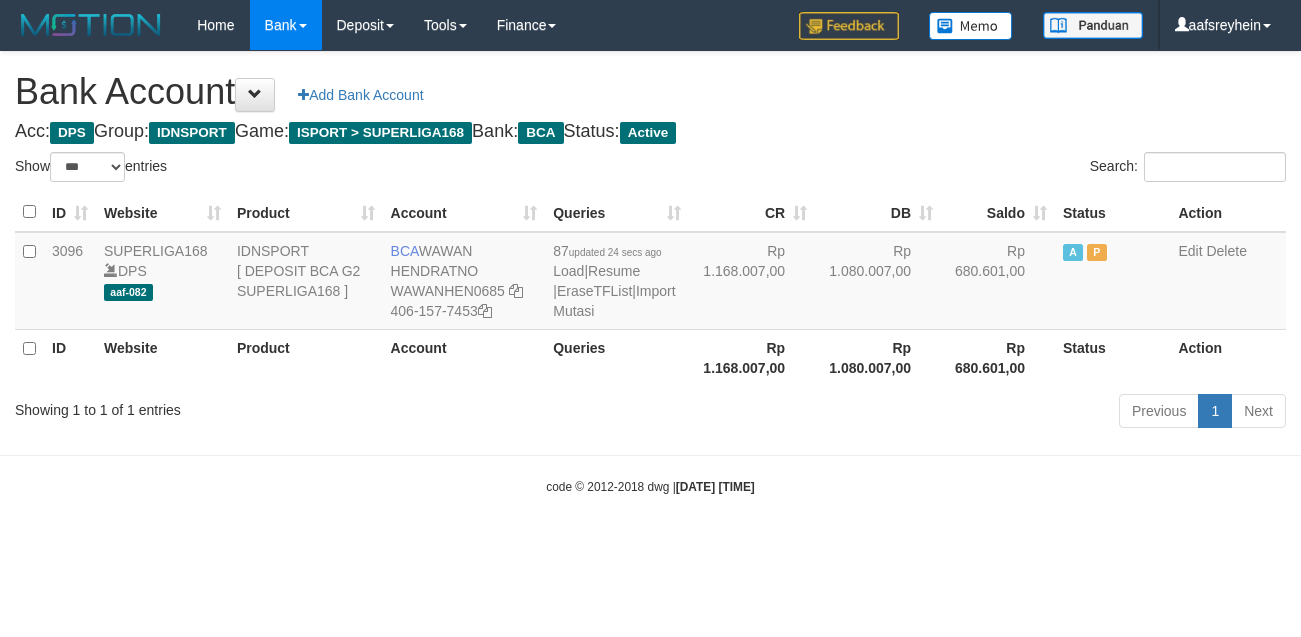 select on "***" 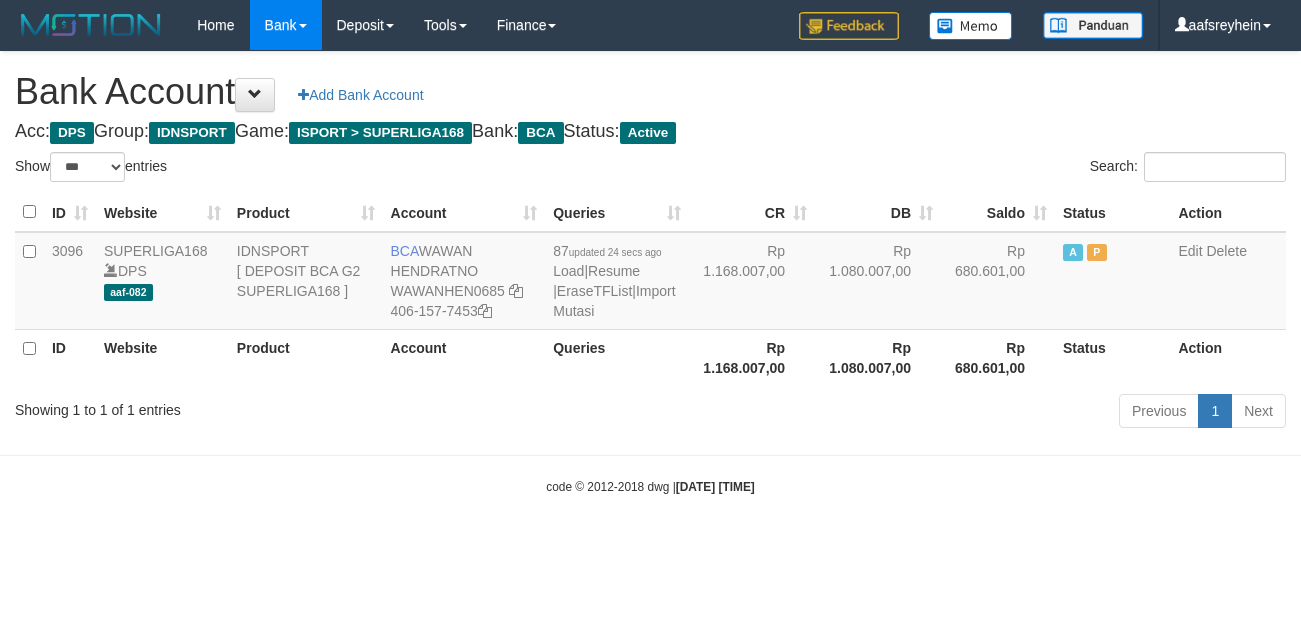 scroll, scrollTop: 0, scrollLeft: 0, axis: both 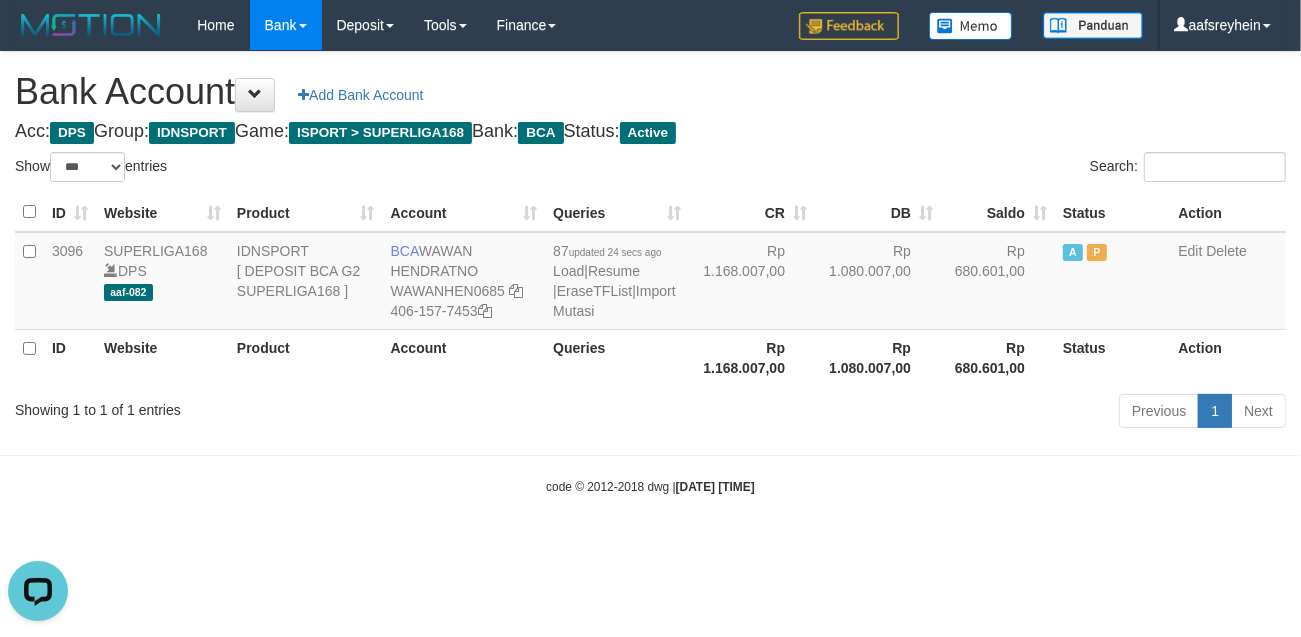 click on "Toggle navigation
Home
Bank
Account List
Load
By Website
Group
[ISPORT]													SUPERLIGA168
By Load Group (DPS)" at bounding box center [650, 273] 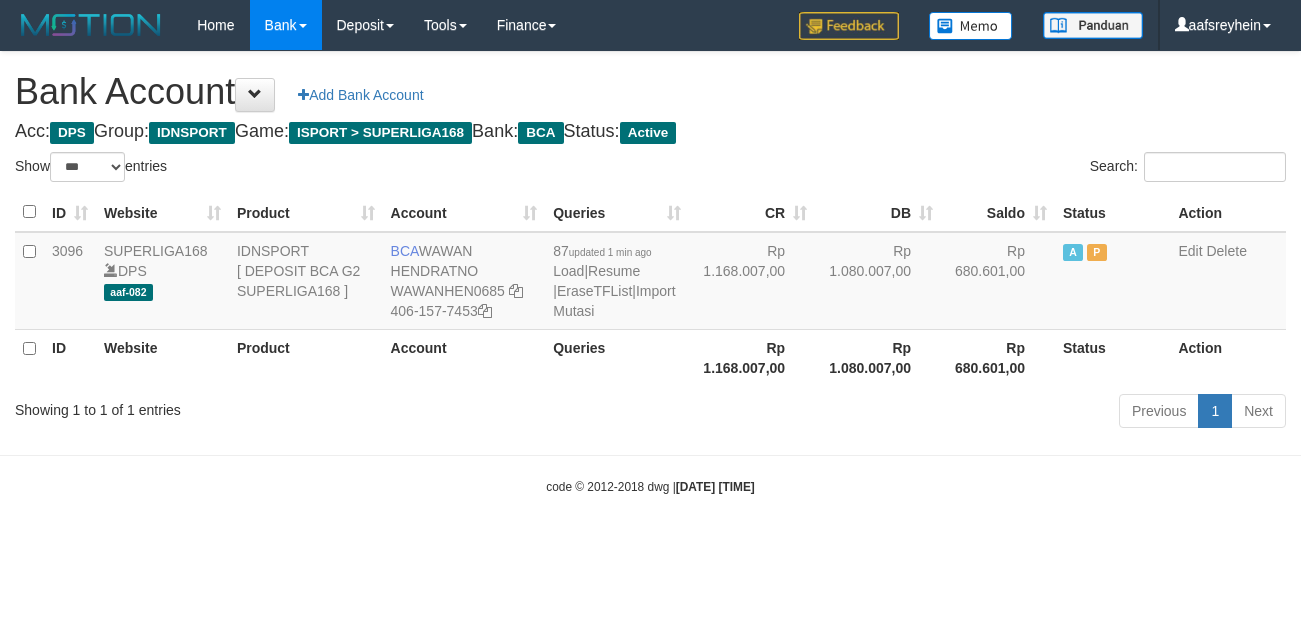 select on "***" 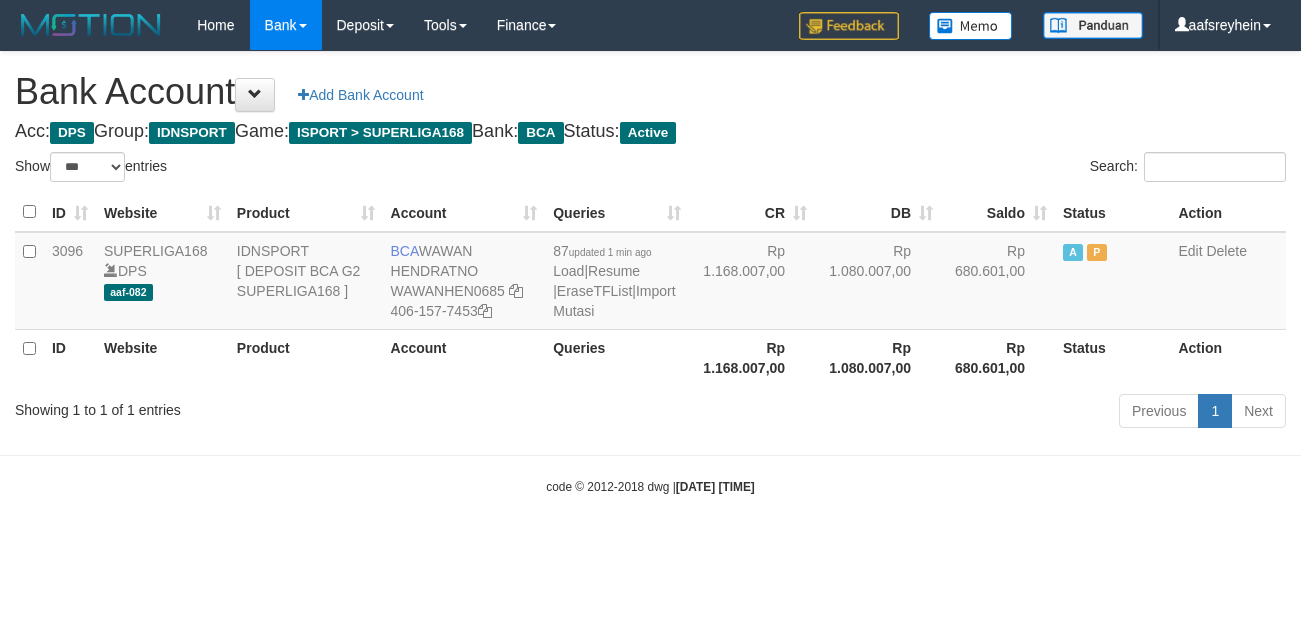 scroll, scrollTop: 0, scrollLeft: 0, axis: both 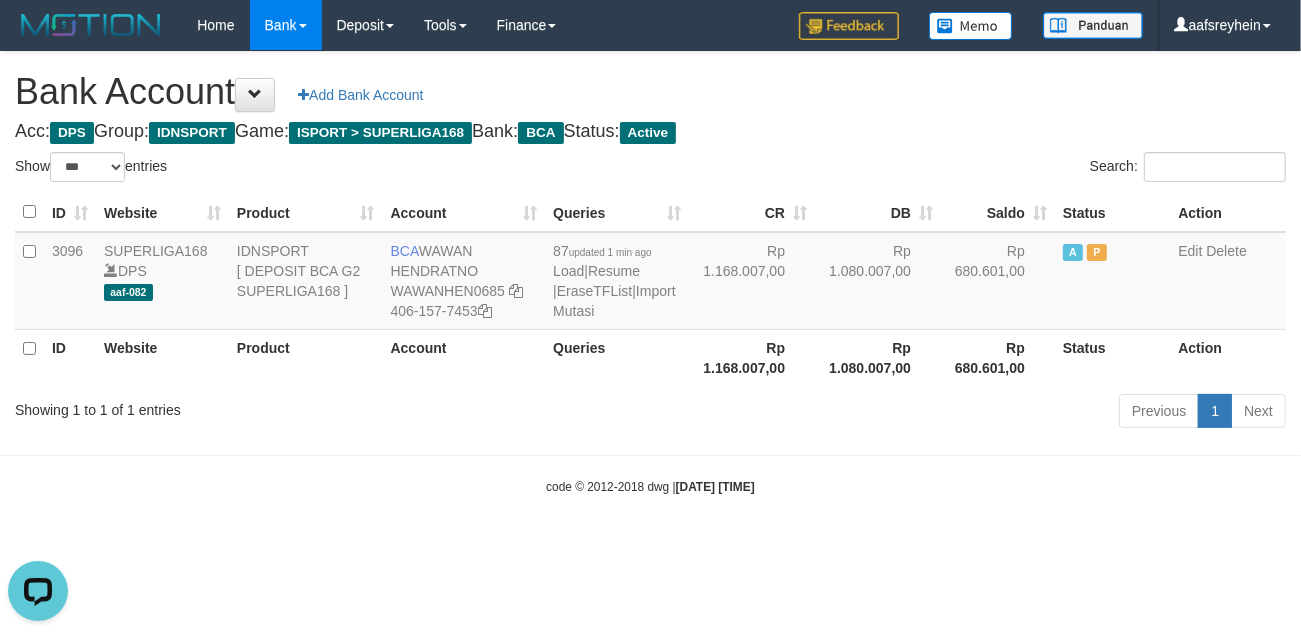 click on "Toggle navigation
Home
Bank
Account List
Load
By Website
Group
[ISPORT]													SUPERLIGA168
By Load Group (DPS)
-" at bounding box center (650, 273) 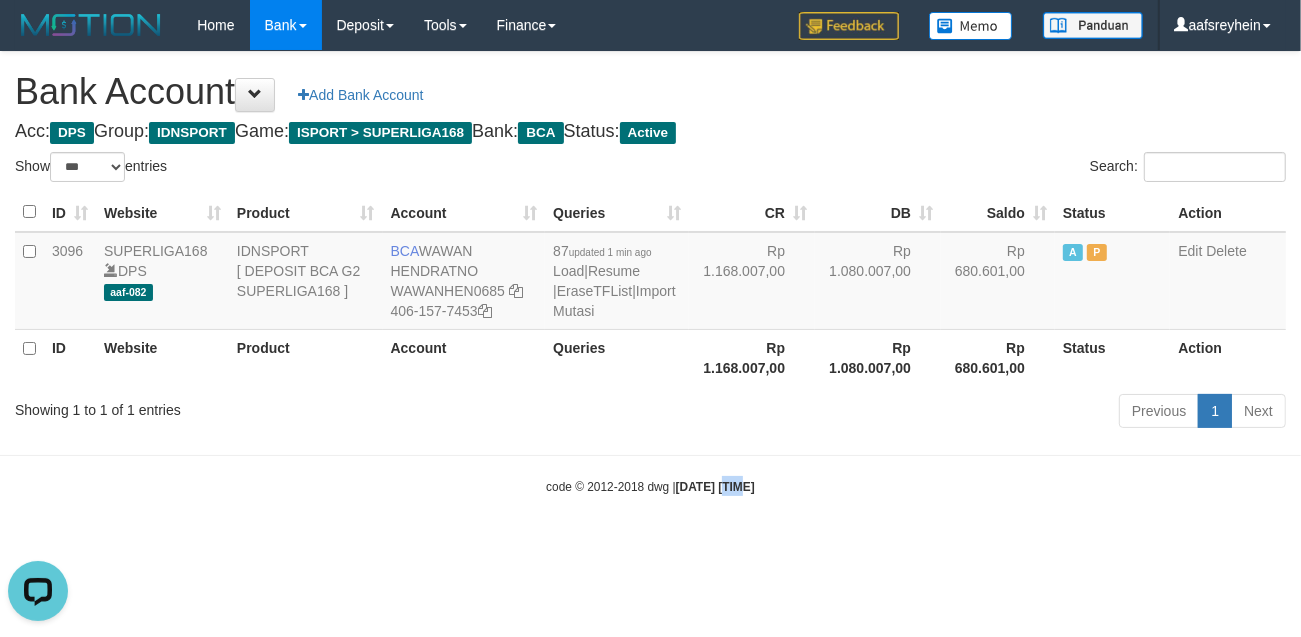click on "Toggle navigation
Home
Bank
Account List
Load
By Website
Group
[ISPORT]													SUPERLIGA168
By Load Group (DPS)
-" at bounding box center (650, 273) 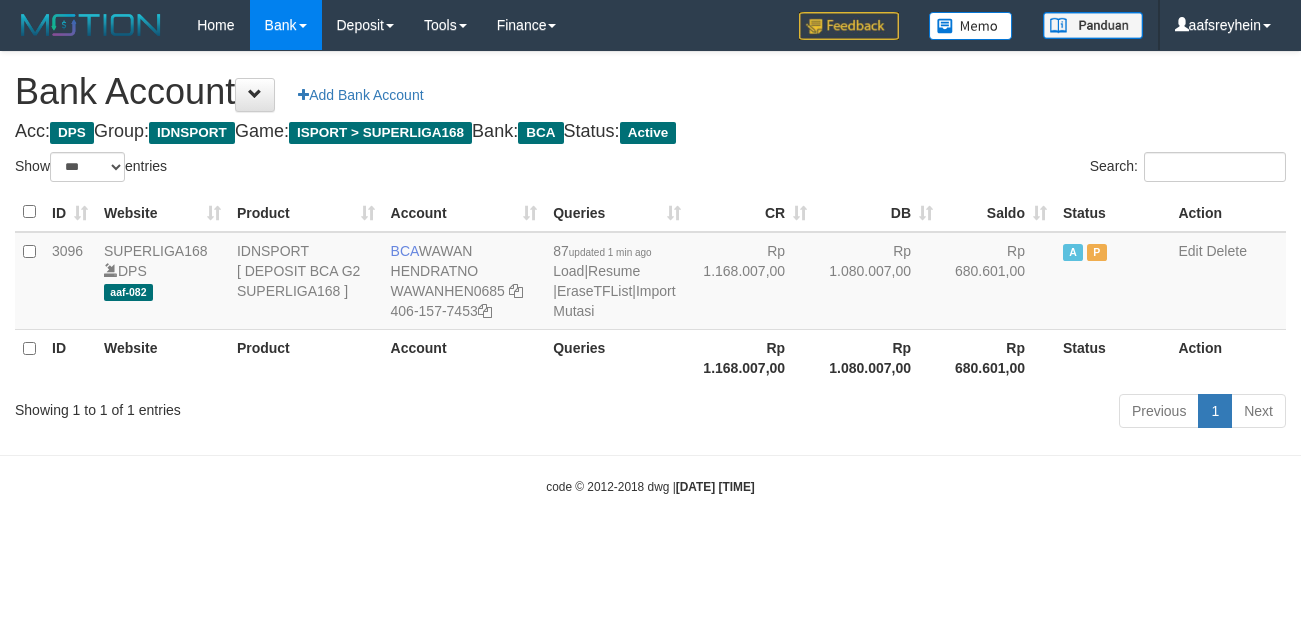 select on "***" 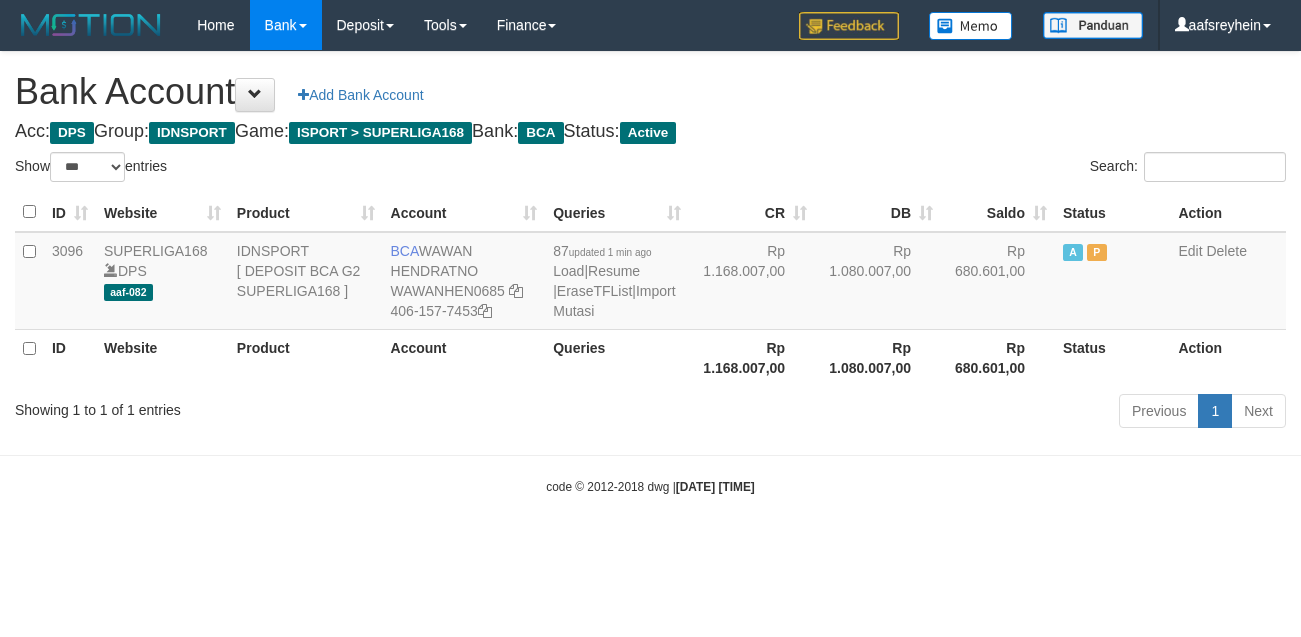 scroll, scrollTop: 0, scrollLeft: 0, axis: both 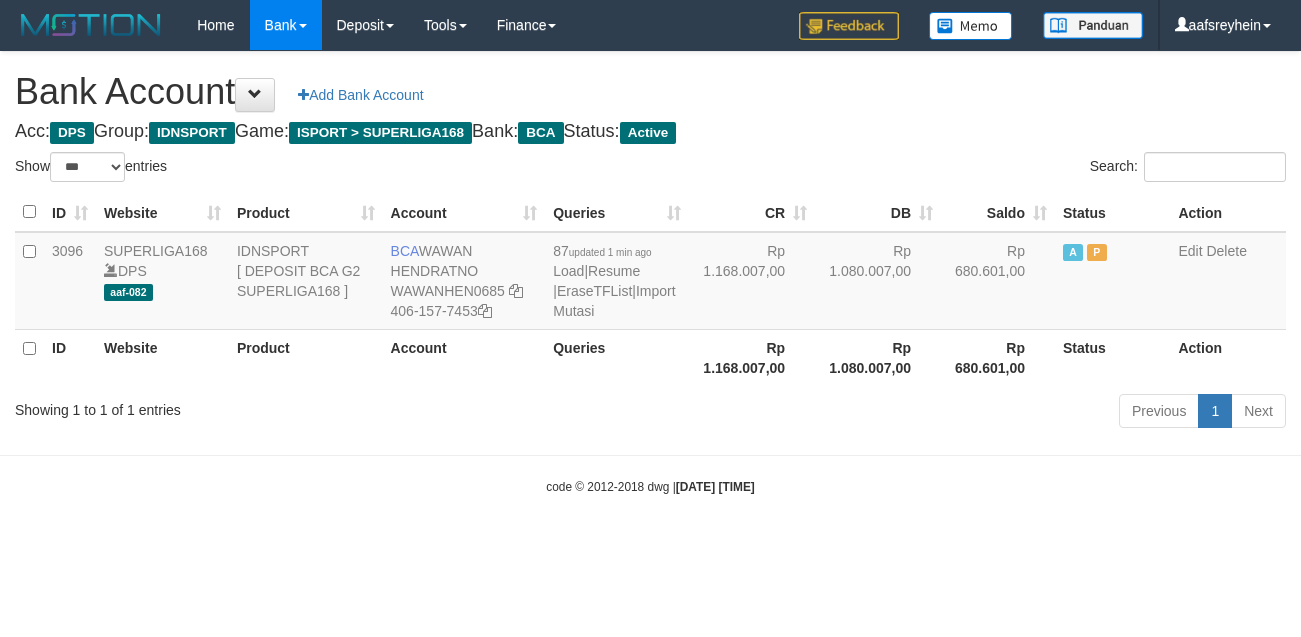 select on "***" 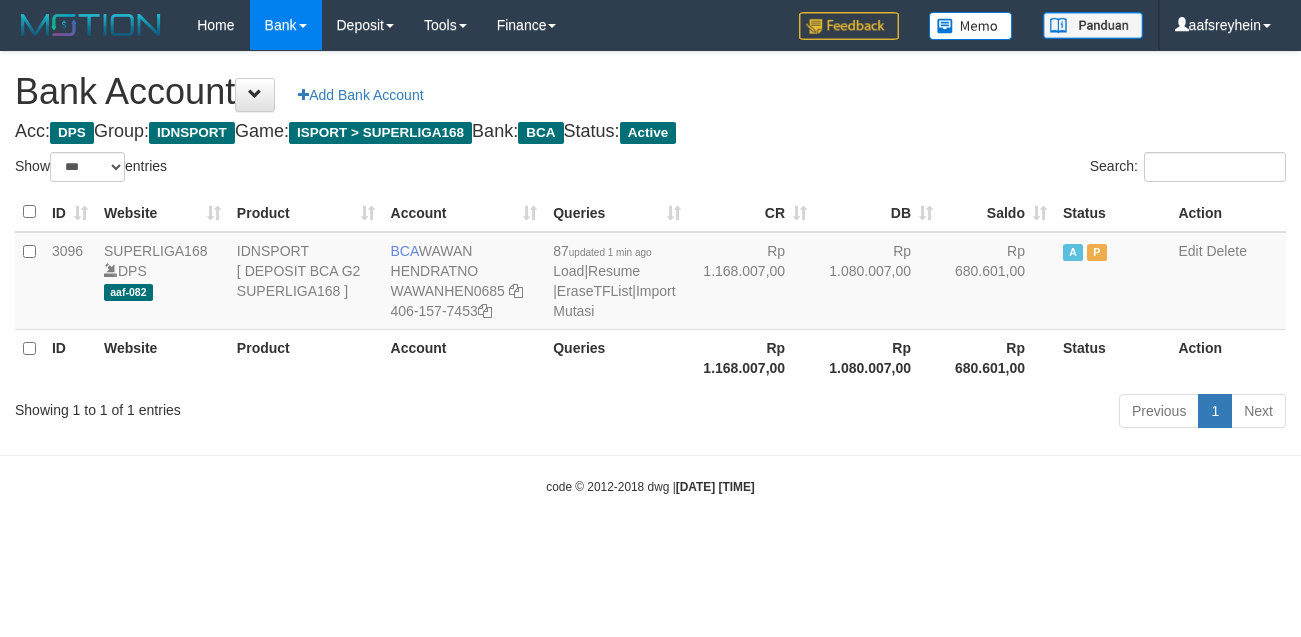scroll, scrollTop: 0, scrollLeft: 0, axis: both 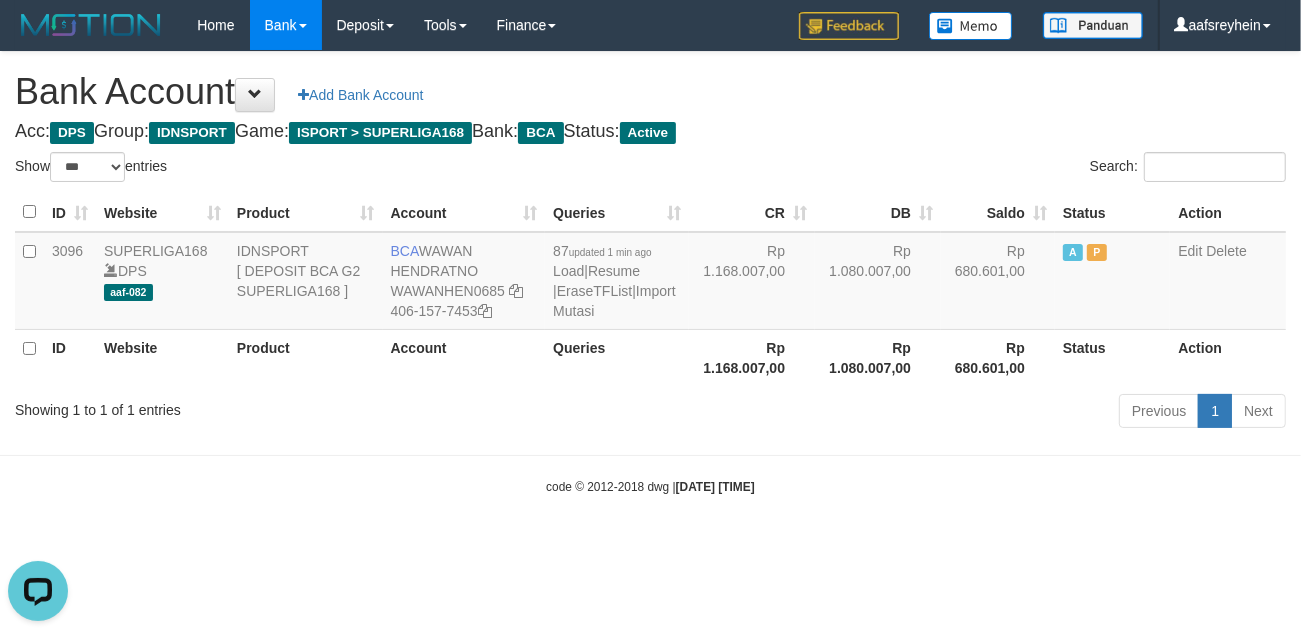 click on "Toggle navigation
Home
Bank
Account List
Load
By Website
Group
[ISPORT]													SUPERLIGA168
By Load Group (DPS)
-" at bounding box center [650, 273] 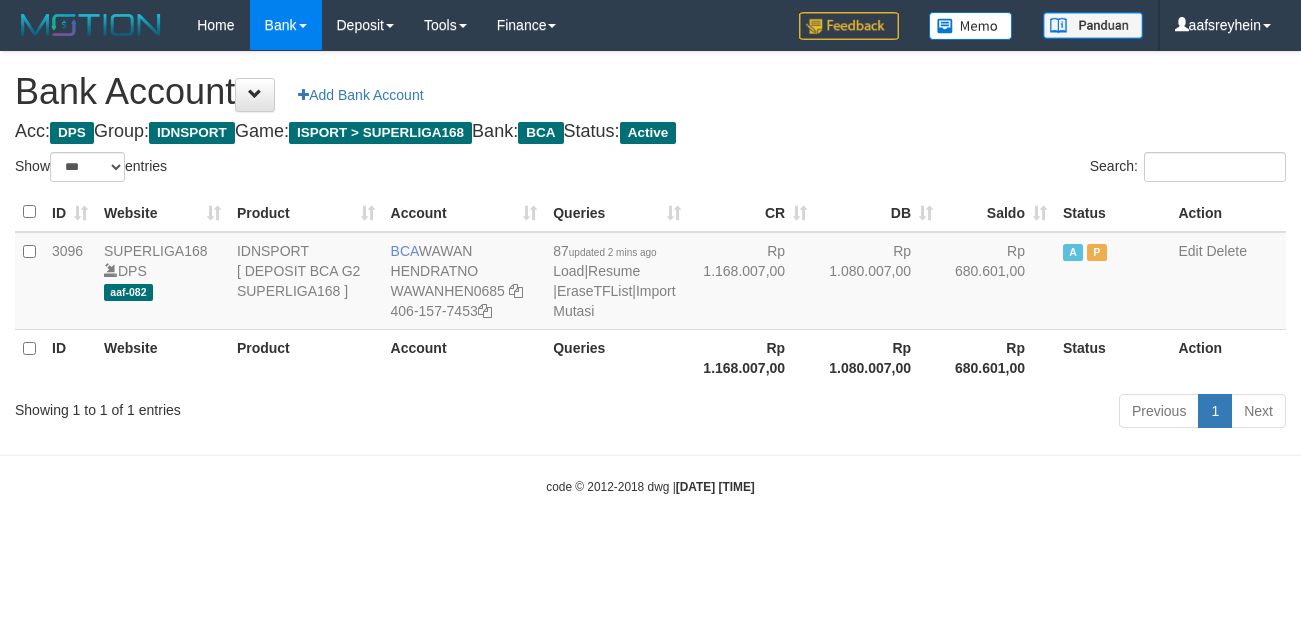 select on "***" 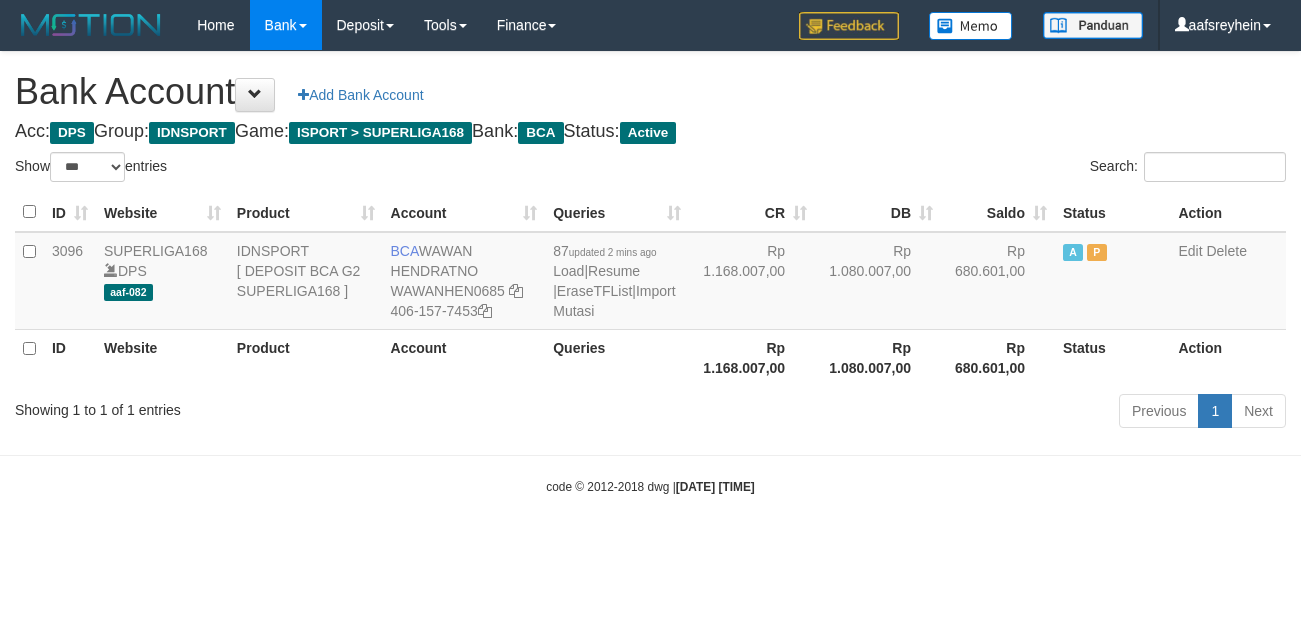 scroll, scrollTop: 0, scrollLeft: 0, axis: both 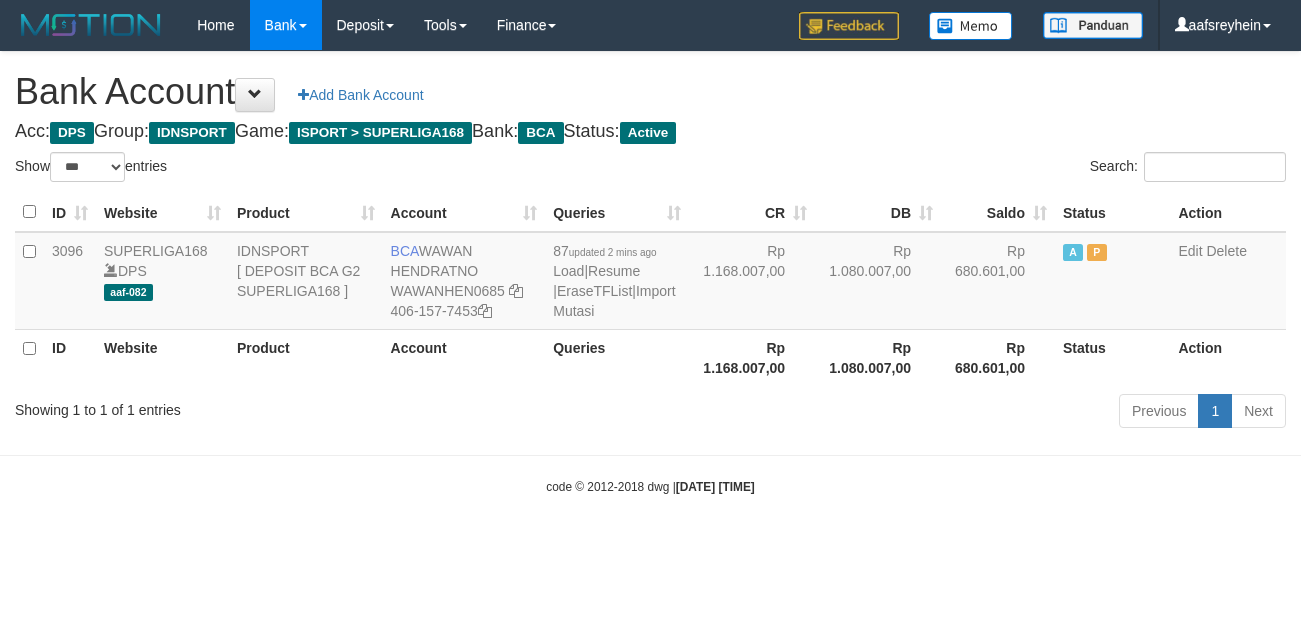 select on "***" 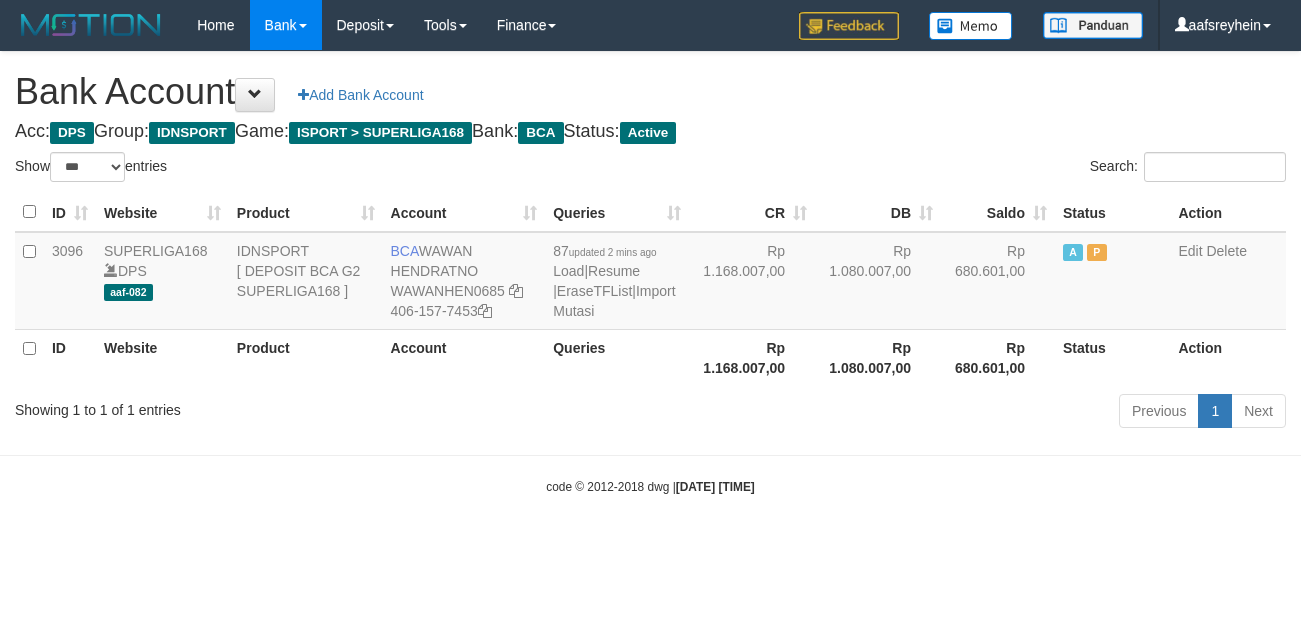 scroll, scrollTop: 0, scrollLeft: 0, axis: both 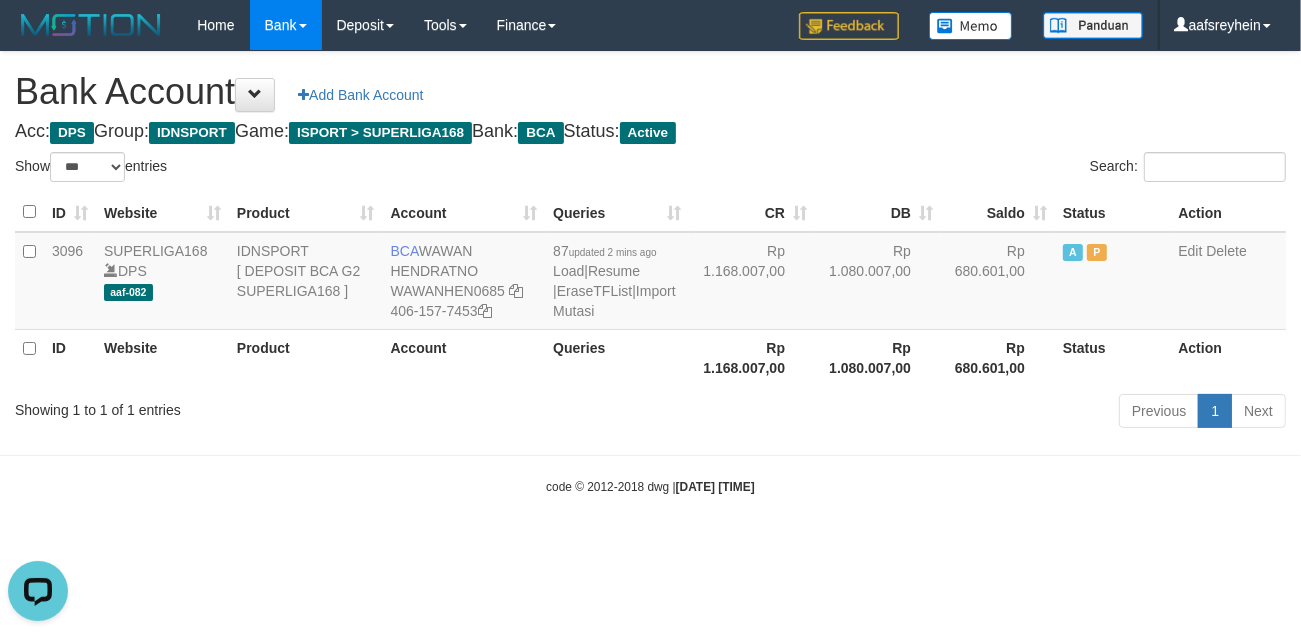 click on "Toggle navigation
Home
Bank
Account List
Load
By Website
Group
[ISPORT]													SUPERLIGA168
By Load Group (DPS)
-" at bounding box center [650, 273] 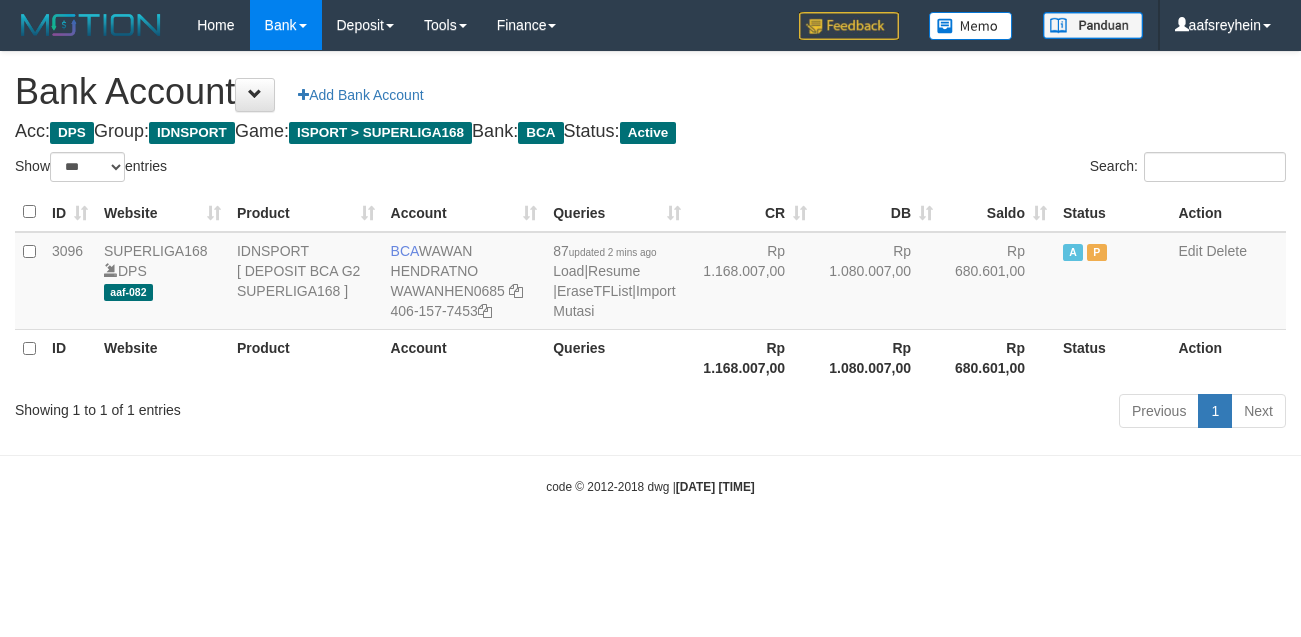 select on "***" 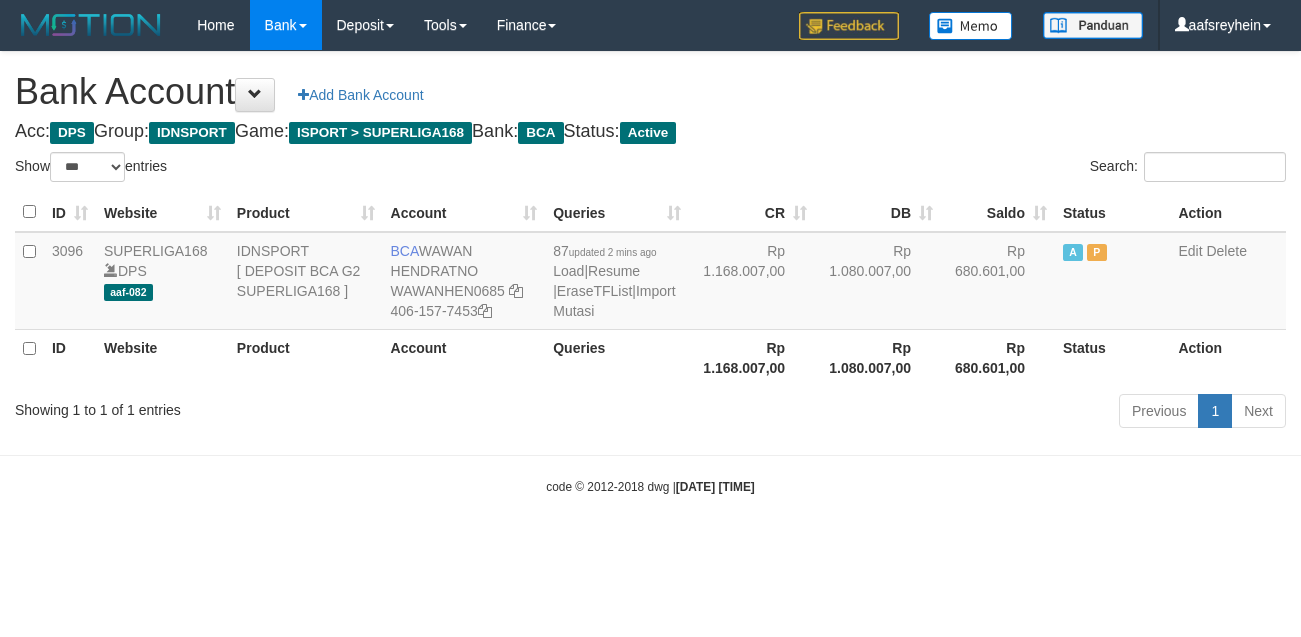 scroll, scrollTop: 0, scrollLeft: 0, axis: both 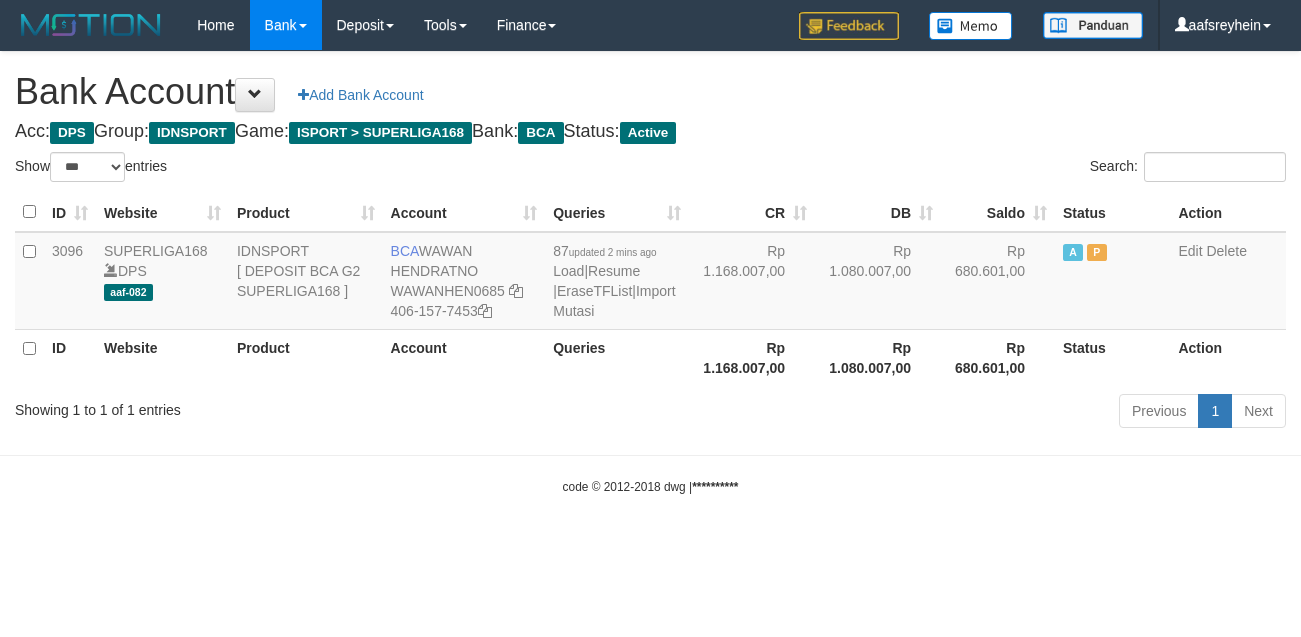 select on "***" 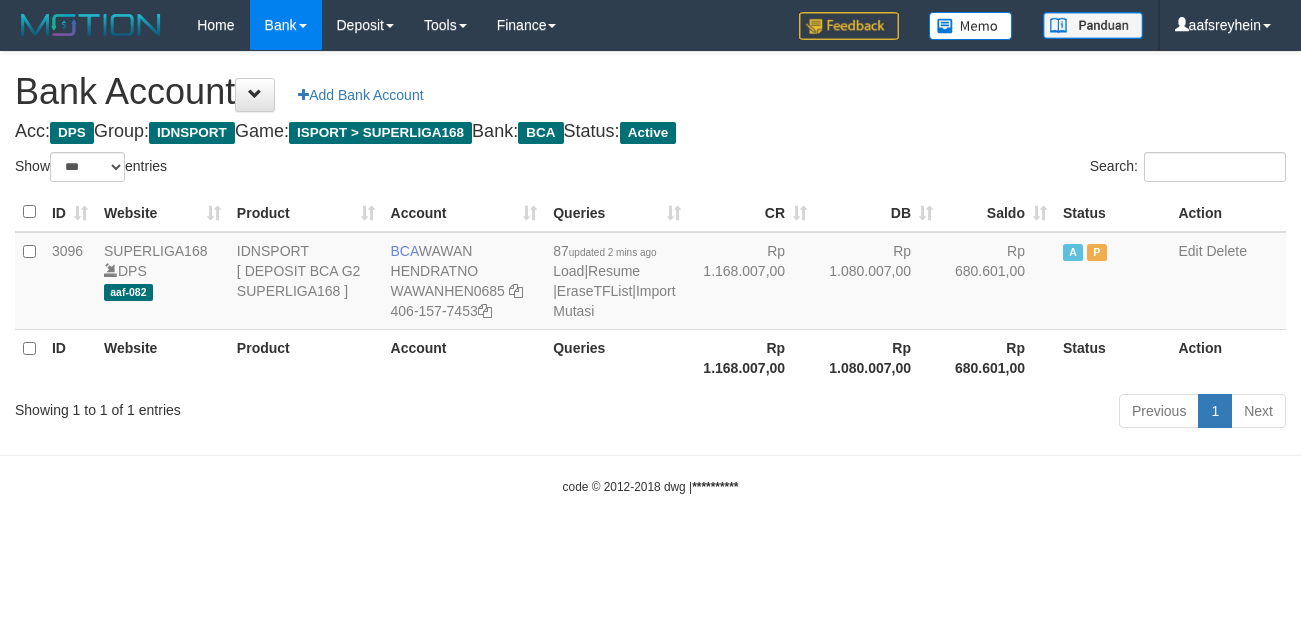 scroll, scrollTop: 0, scrollLeft: 0, axis: both 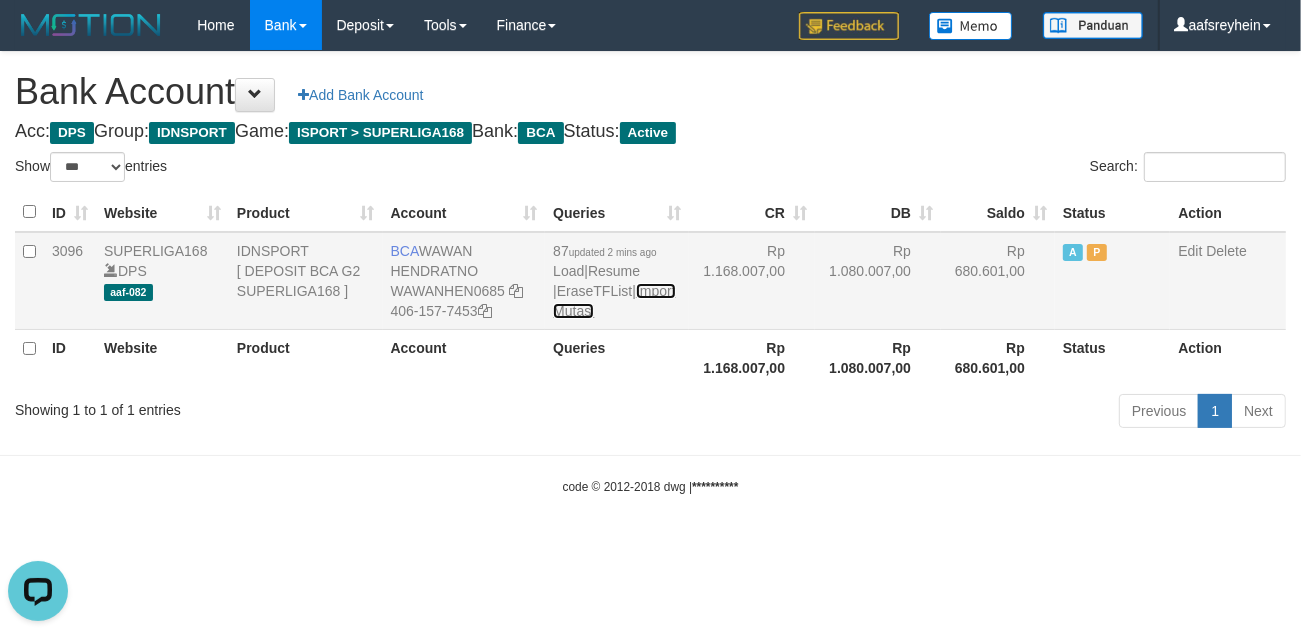 click on "Import Mutasi" at bounding box center [614, 301] 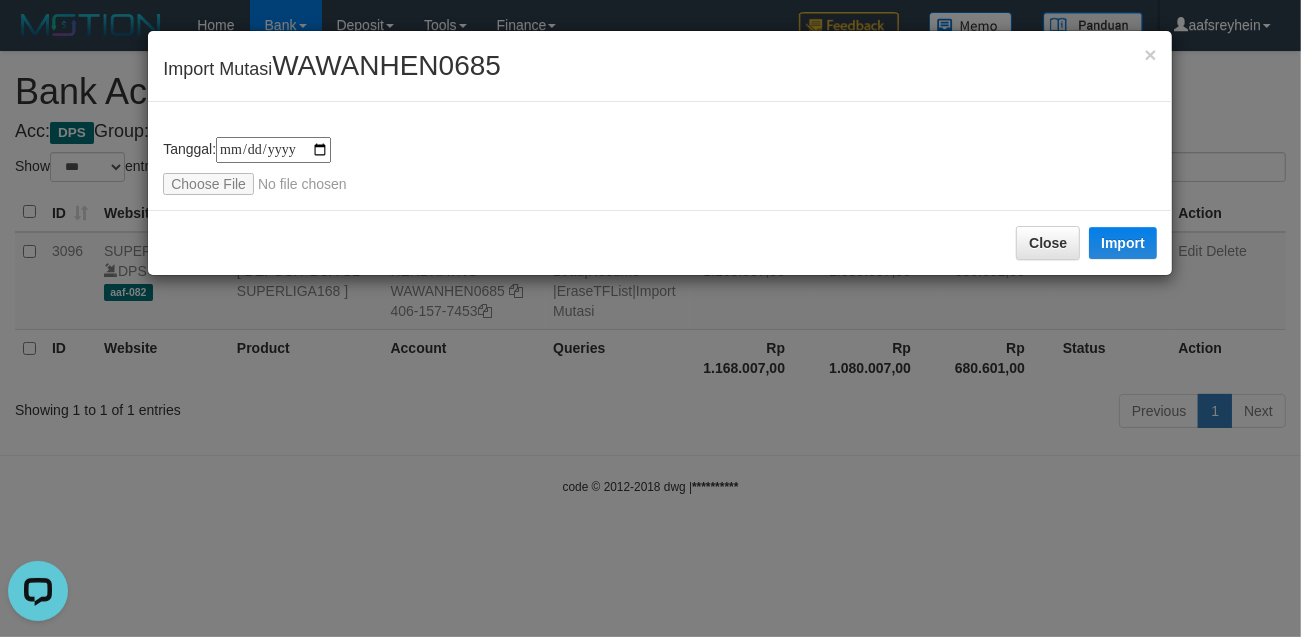 type on "**********" 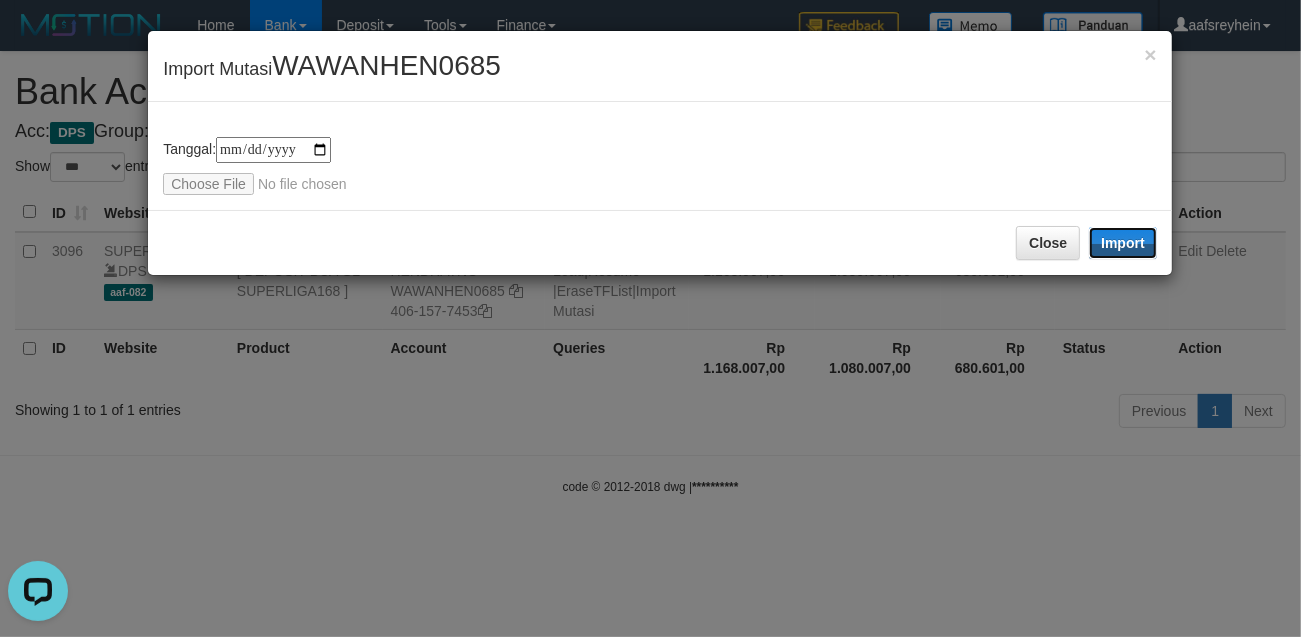 click on "Import" at bounding box center [1123, 243] 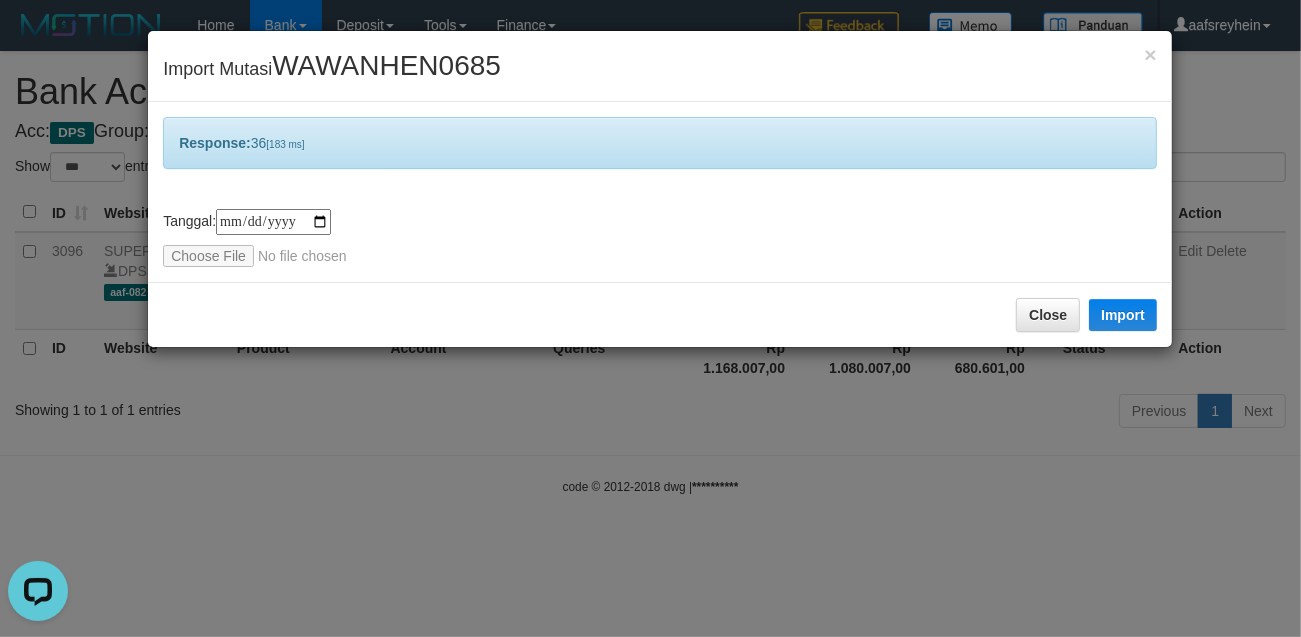 click on "**********" at bounding box center [650, 318] 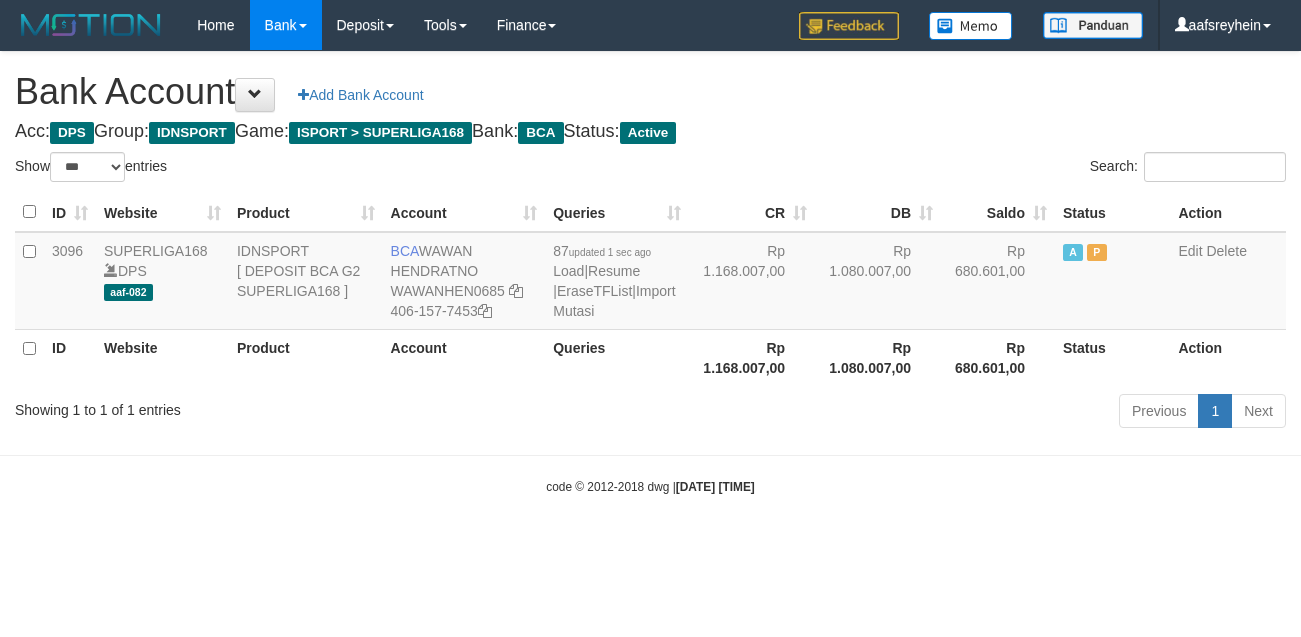 select on "***" 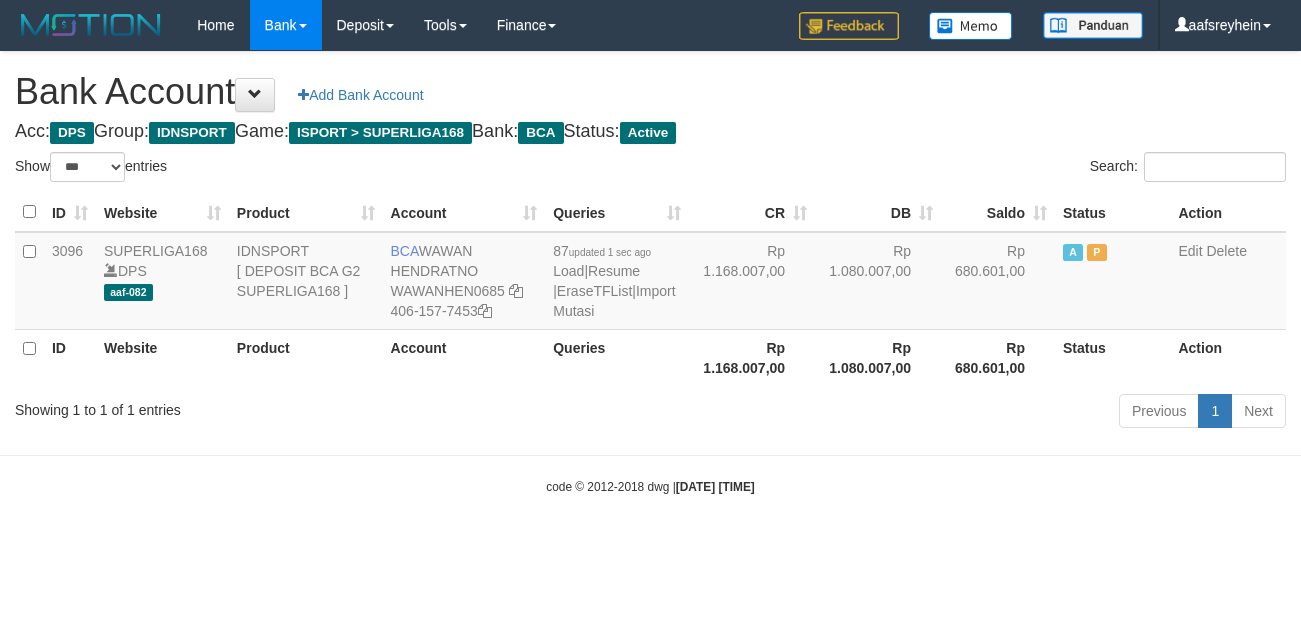 scroll, scrollTop: 0, scrollLeft: 0, axis: both 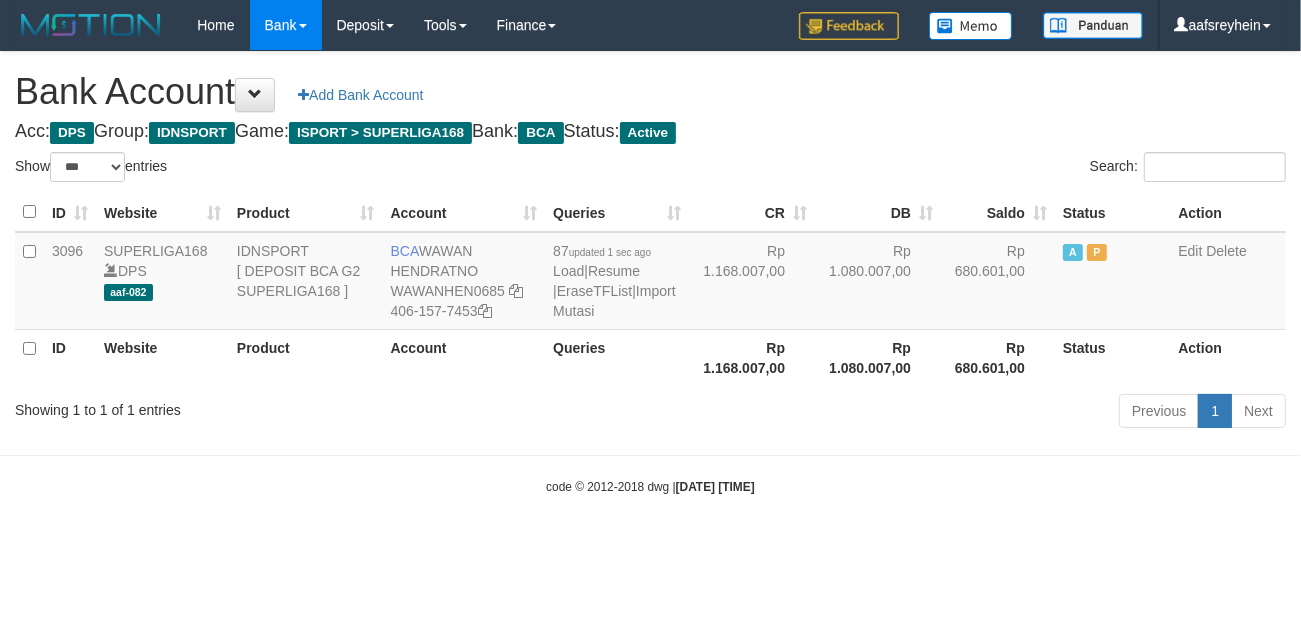 click on "Toggle navigation
Home
Bank
Account List
Load
By Website
Group
[ISPORT]													SUPERLIGA168
By Load Group (DPS)
-" at bounding box center [650, 273] 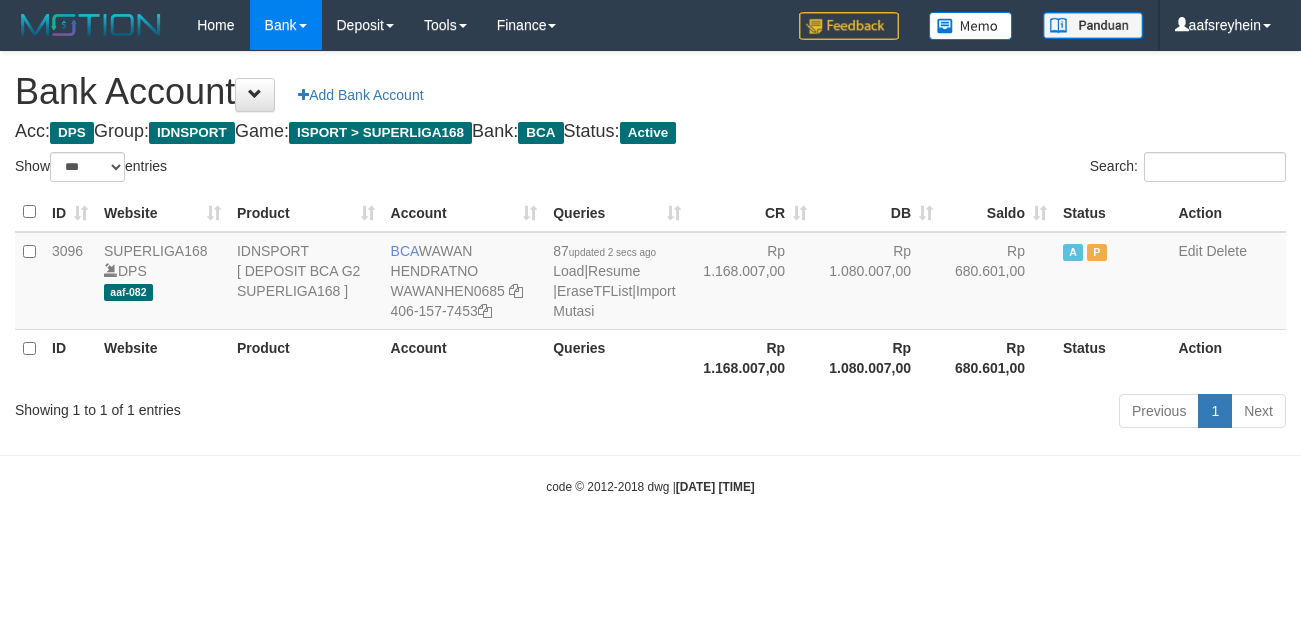 select on "***" 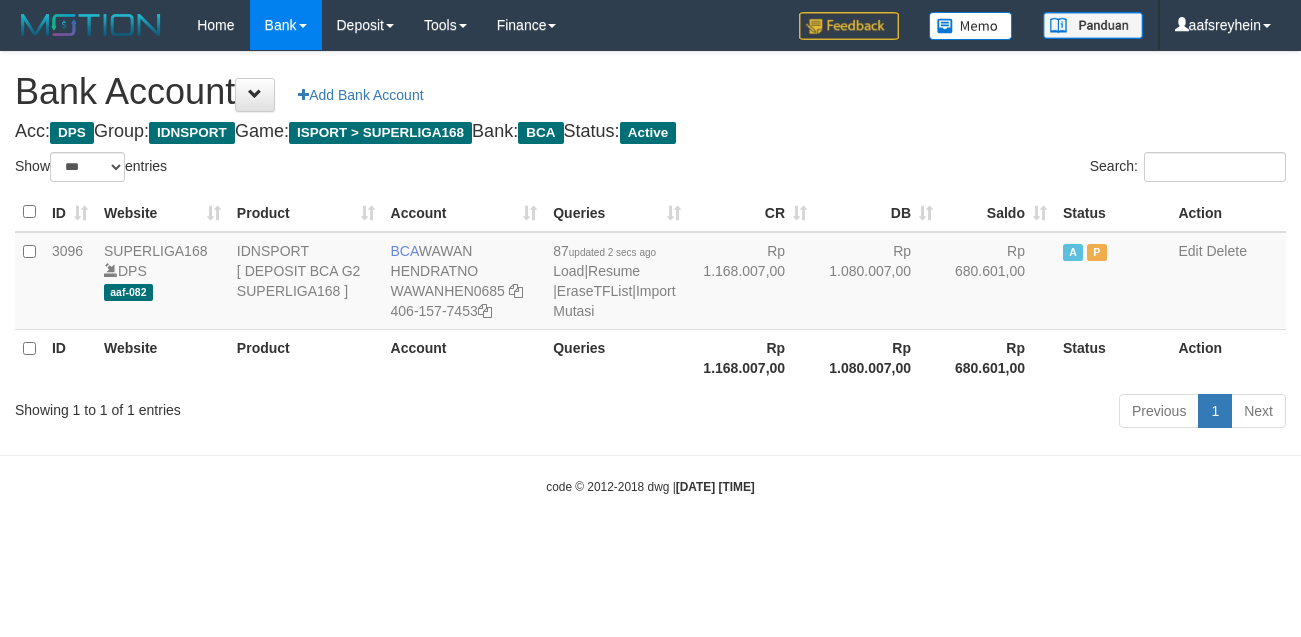 scroll, scrollTop: 0, scrollLeft: 0, axis: both 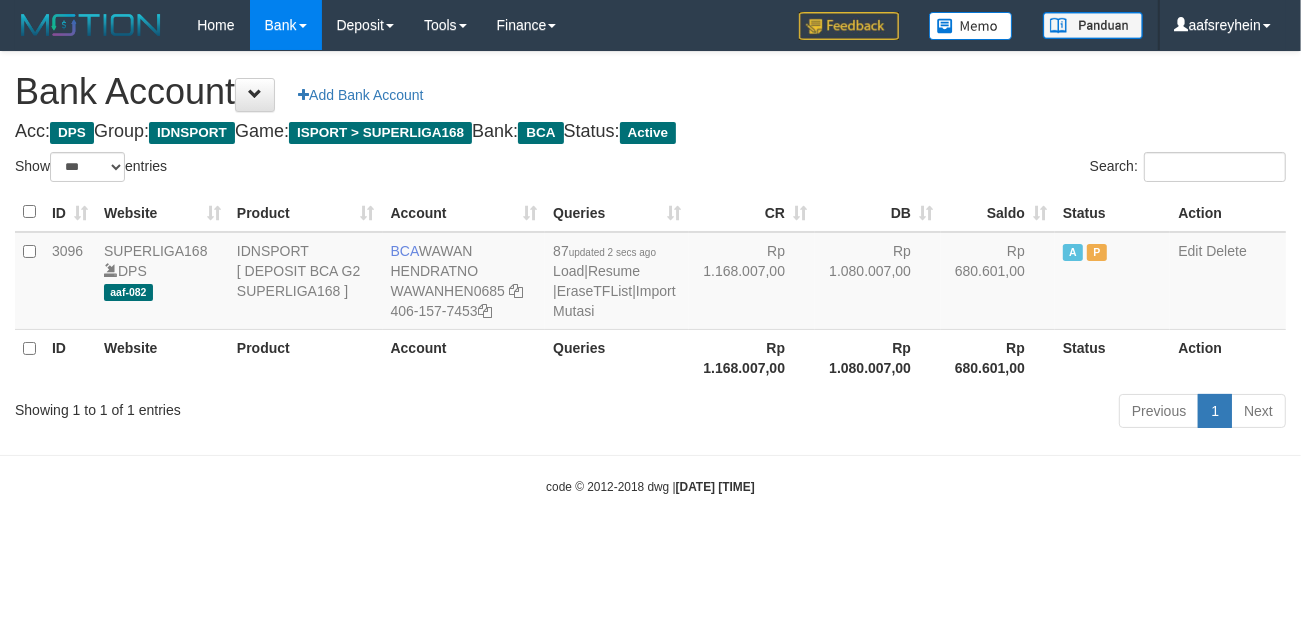 click on "ID Website Product Account Queries CR DB Saldo Status Action
3096
SUPERLIGA168
DPS
aaf-082
IDNSPORT
[ DEPOSIT BCA G2 SUPERLIGA168 ]
BCA
[FIRST] [LAST]
WAWANHEN0685
[PHONE]
87  updated 2 secs ago
Load
|
Resume
|
EraseTFList
|
Import Mutasi
Rp 1.168.007,00
Rp 1.080.007,00
Rp 680.601,00
A
P
Edit
Delete
ID Website Product Account Queries Rp 1.168.007,00 Rp 1.080.007,00 Status" at bounding box center (650, 289) 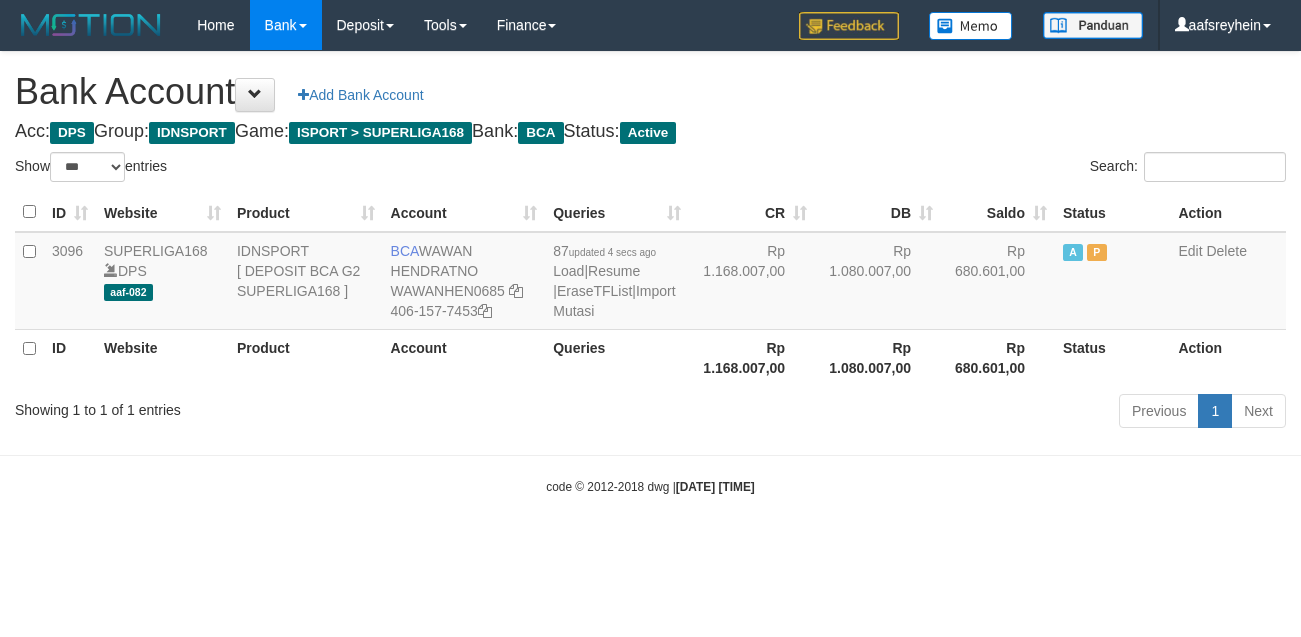 select on "***" 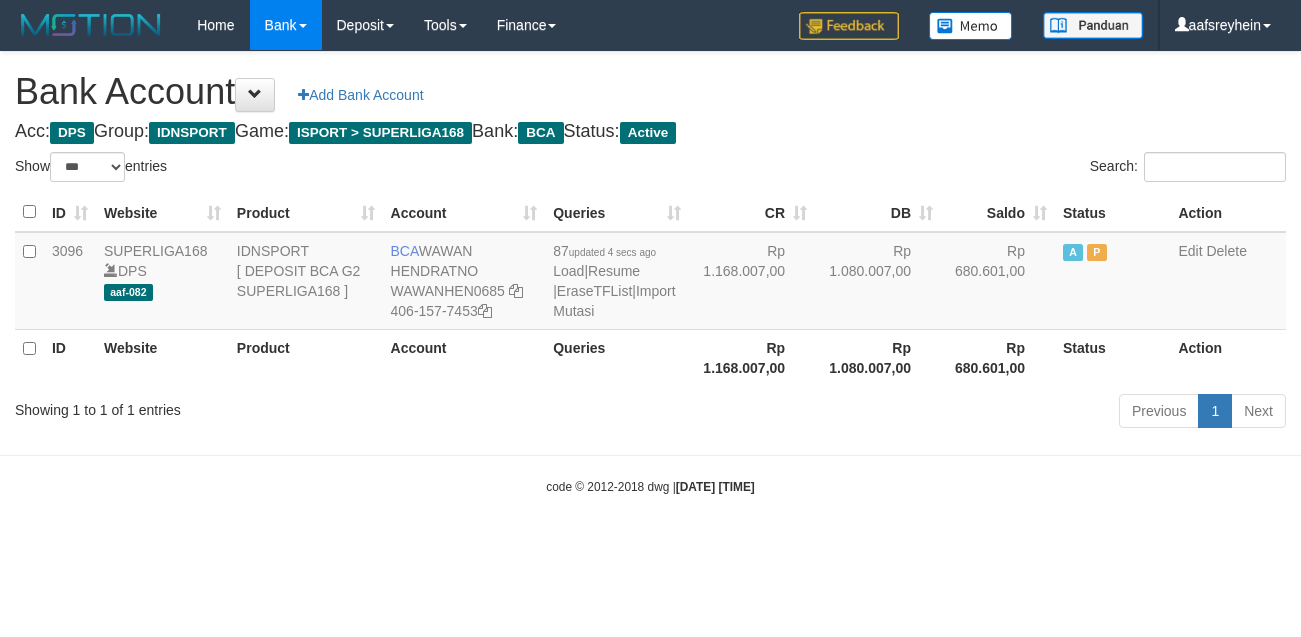 scroll, scrollTop: 0, scrollLeft: 0, axis: both 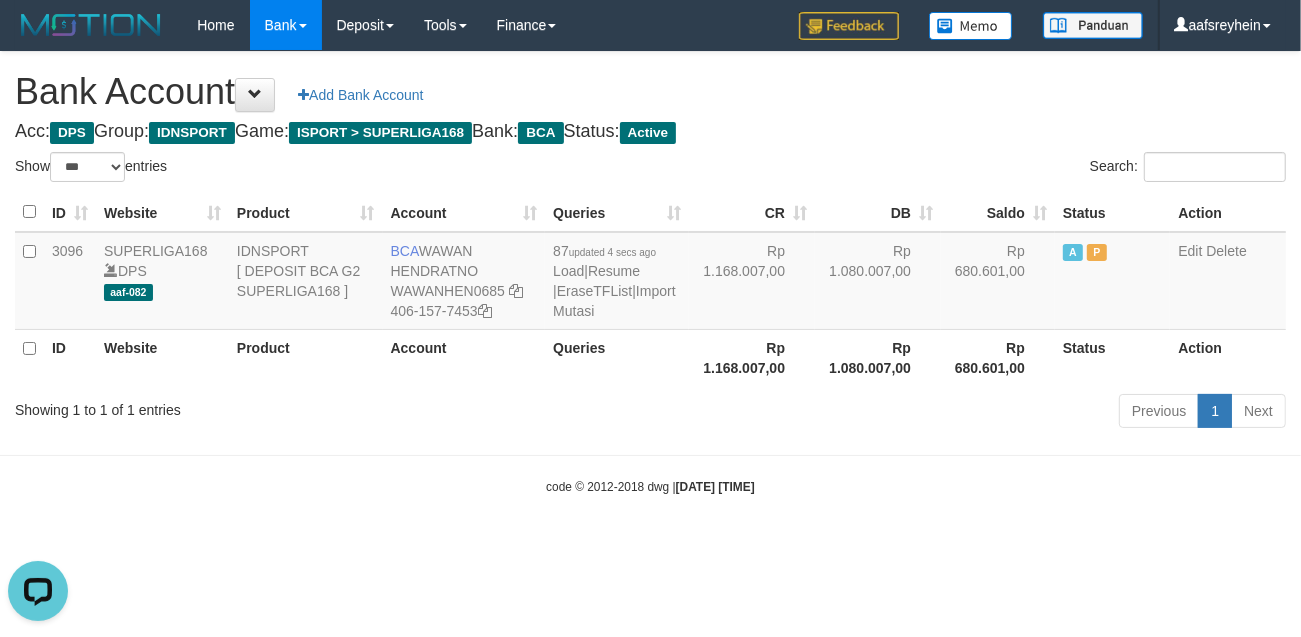click on "Previous 1 Next" at bounding box center [921, 413] 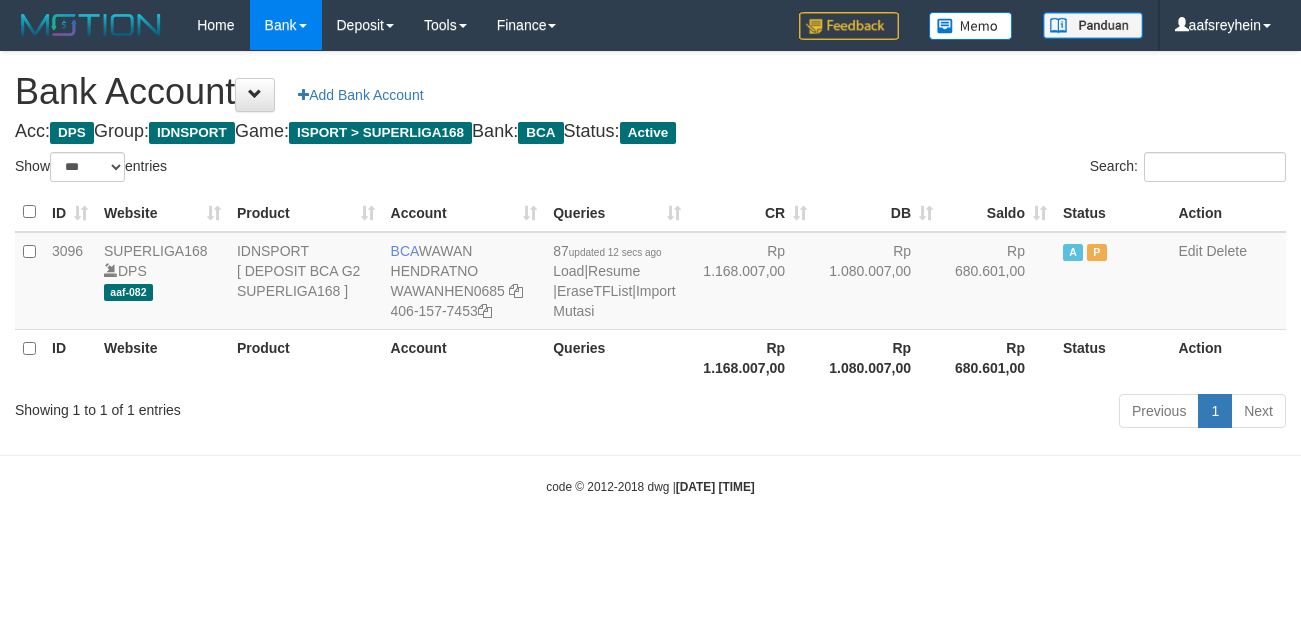 select on "***" 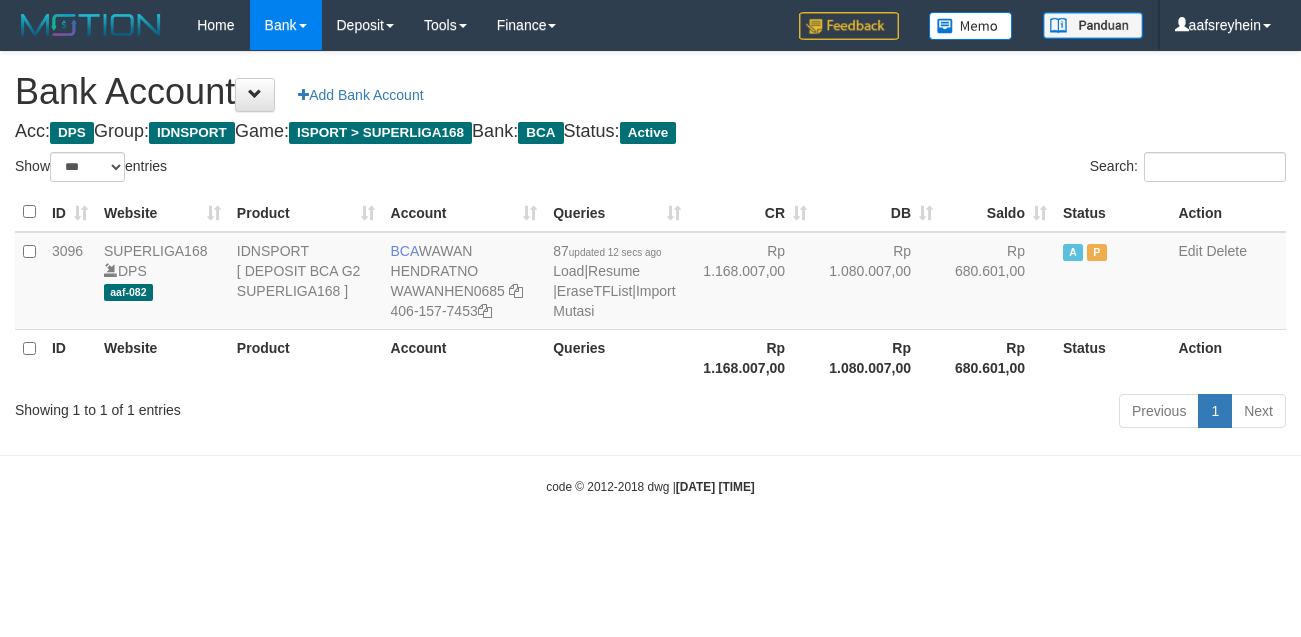 scroll, scrollTop: 0, scrollLeft: 0, axis: both 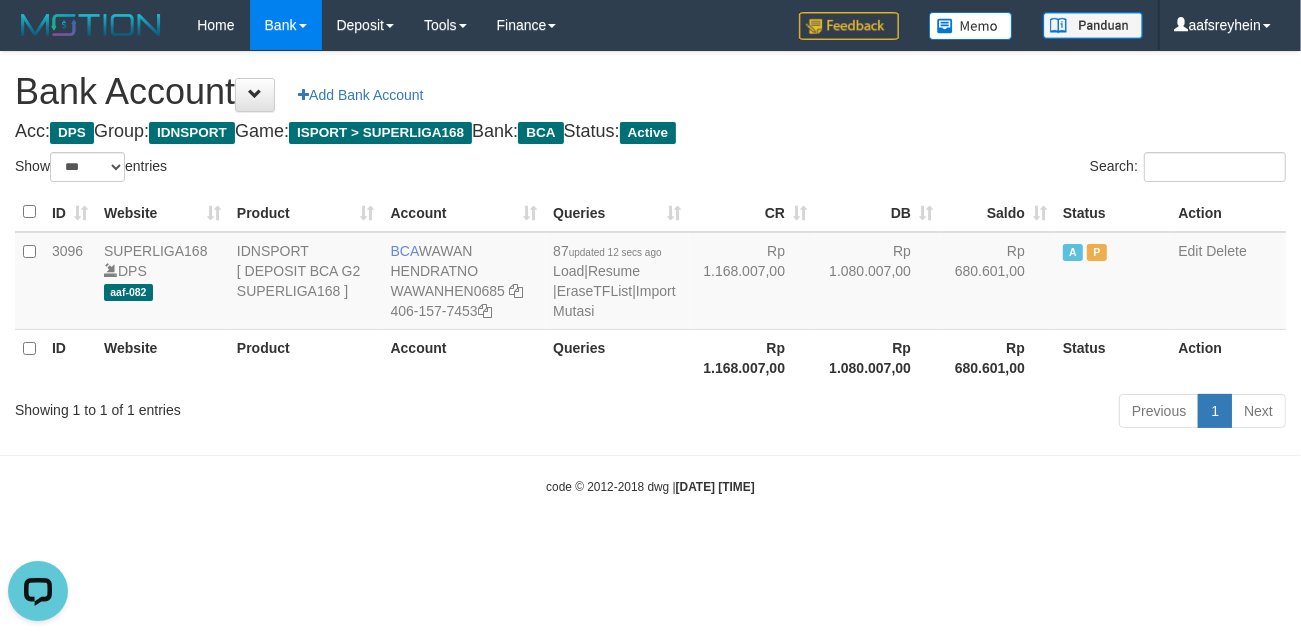 click on "Toggle navigation
Home
Bank
Account List
Load
By Website
Group
[ISPORT]													SUPERLIGA168
By Load Group (DPS)" at bounding box center (650, 273) 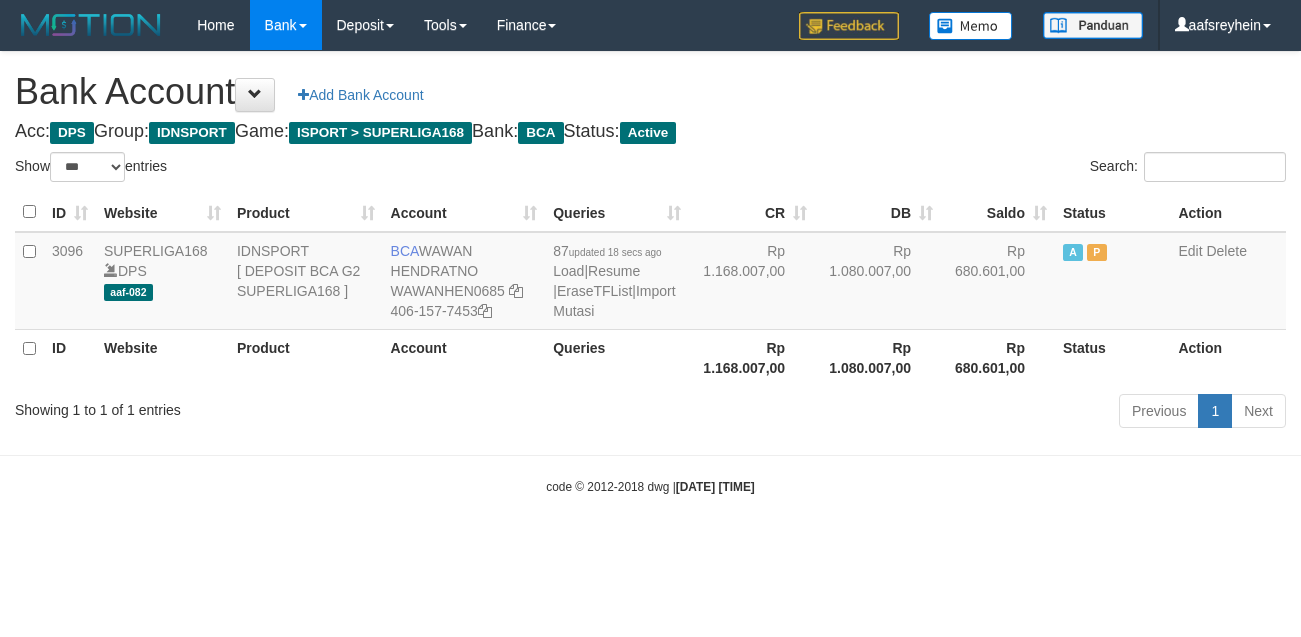 select on "***" 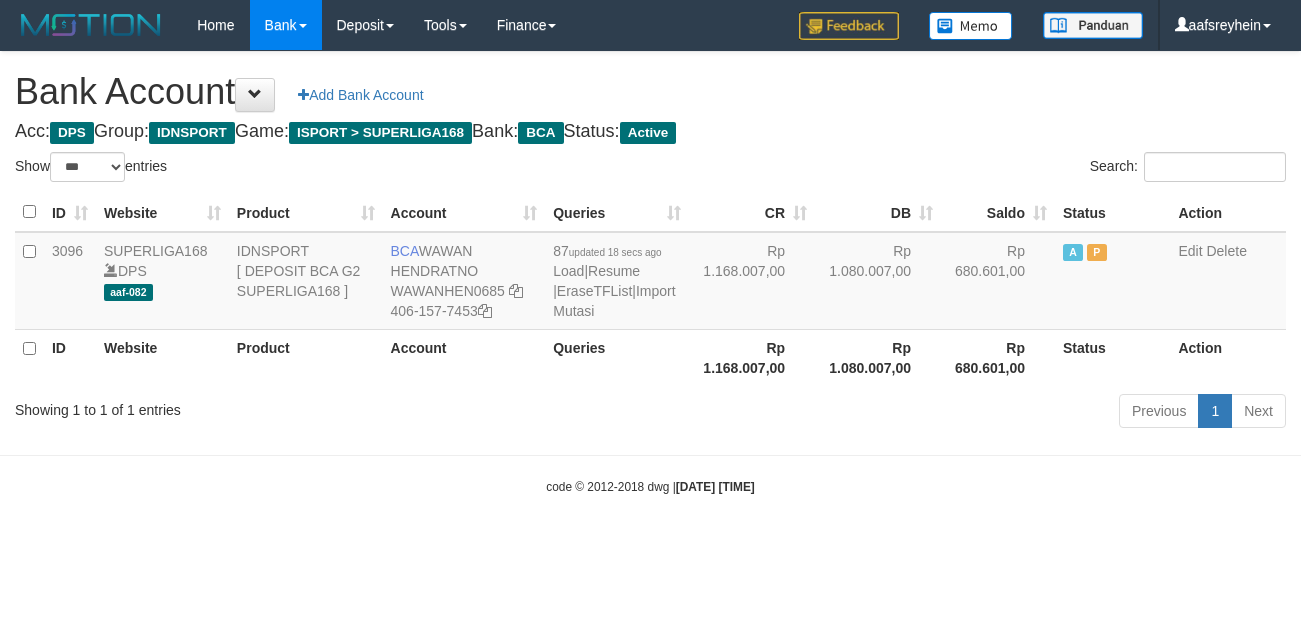 scroll, scrollTop: 0, scrollLeft: 0, axis: both 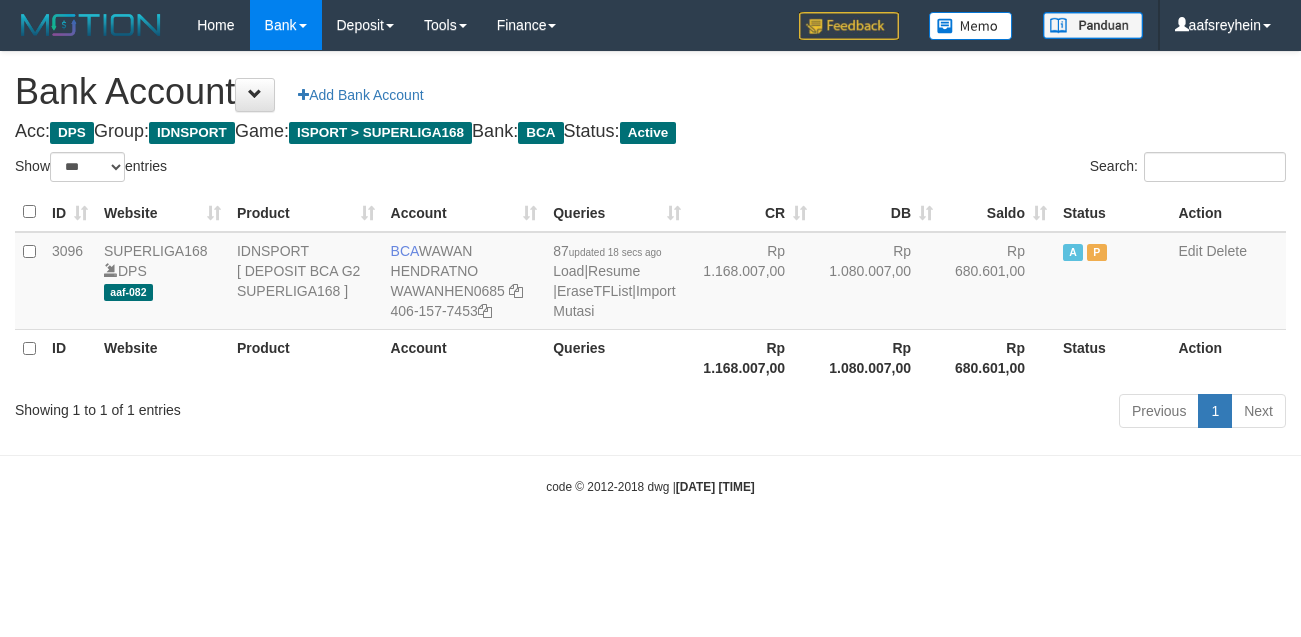 select on "***" 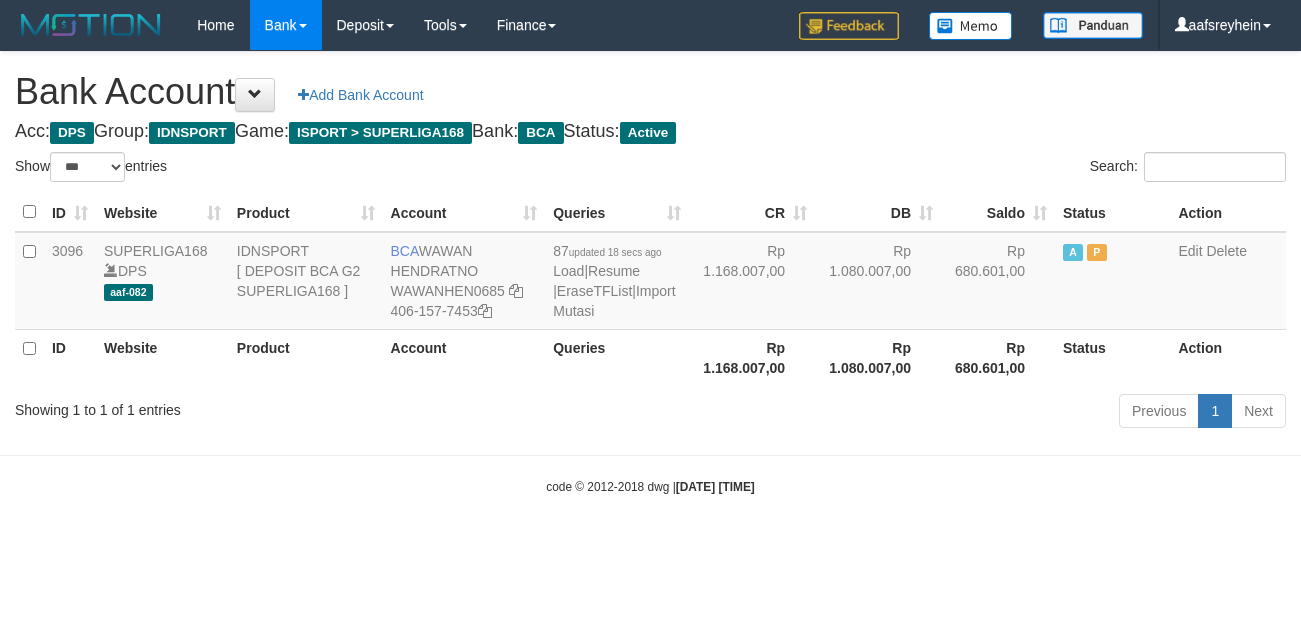 scroll, scrollTop: 0, scrollLeft: 0, axis: both 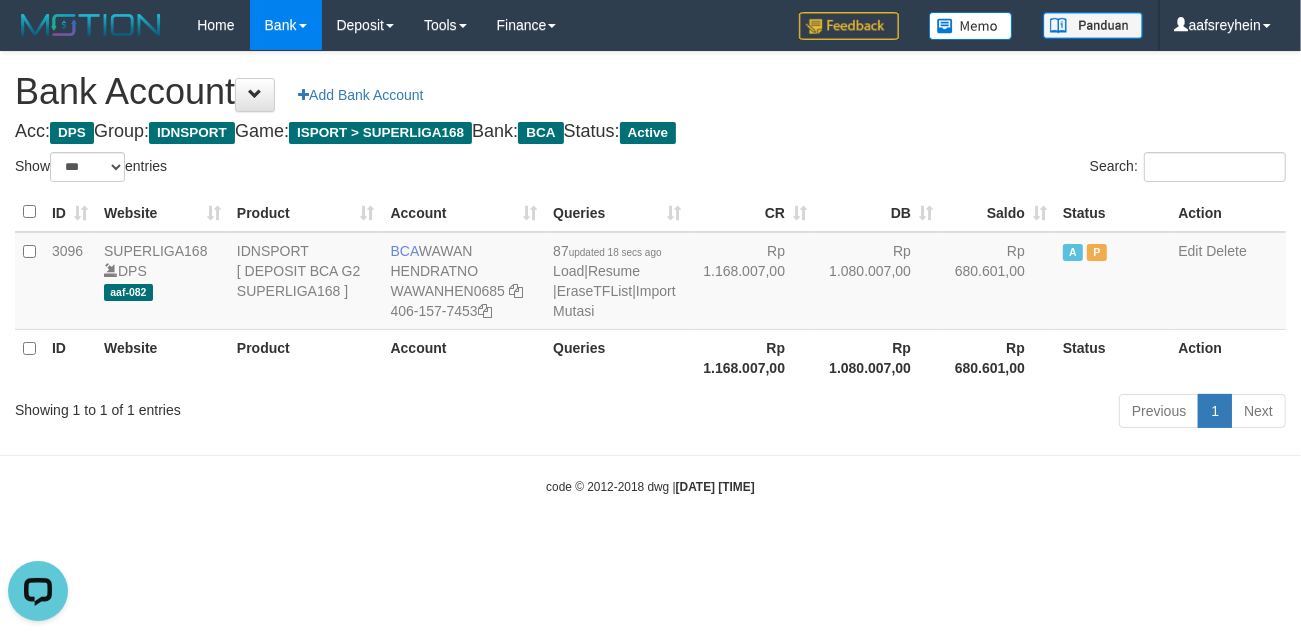click on "Toggle navigation
Home
Bank
Account List
Load
By Website
Group
[ISPORT]													SUPERLIGA168
By Load Group (DPS)
-" at bounding box center [650, 273] 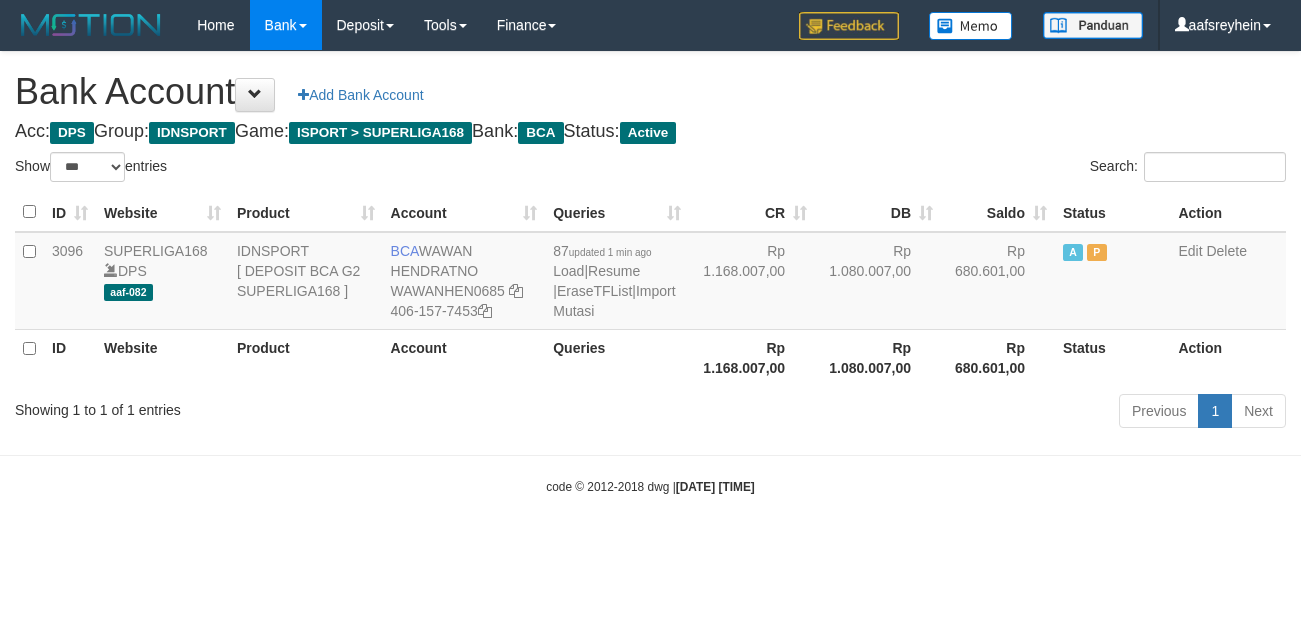 select on "***" 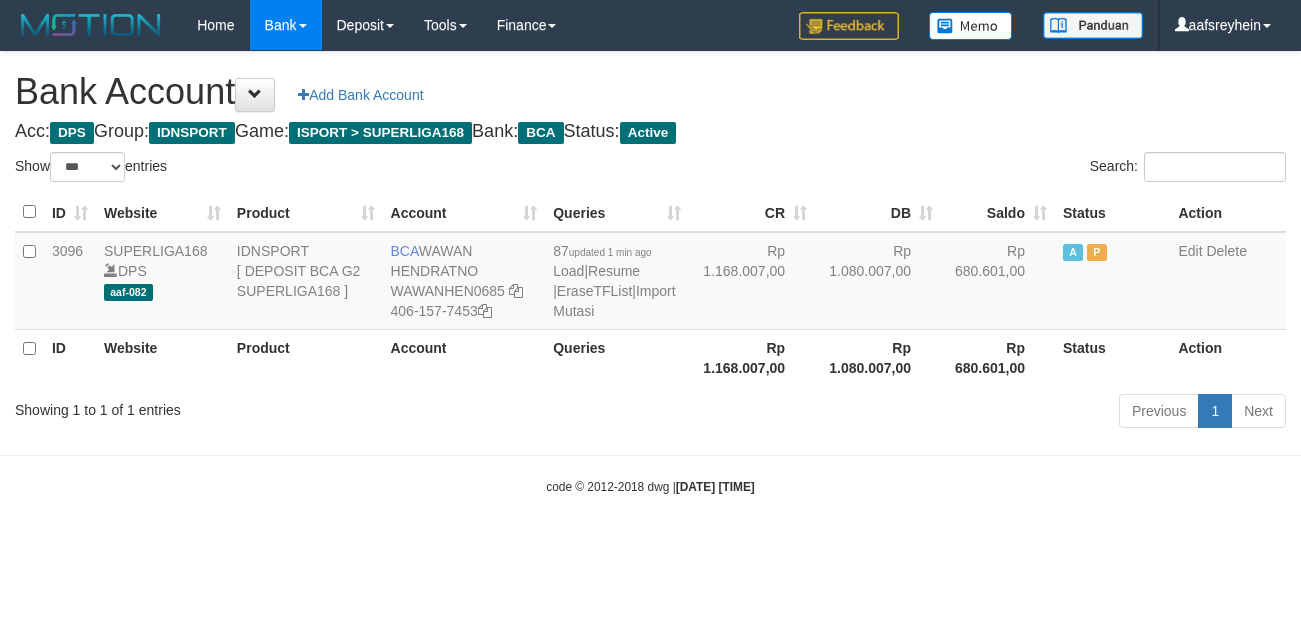 scroll, scrollTop: 0, scrollLeft: 0, axis: both 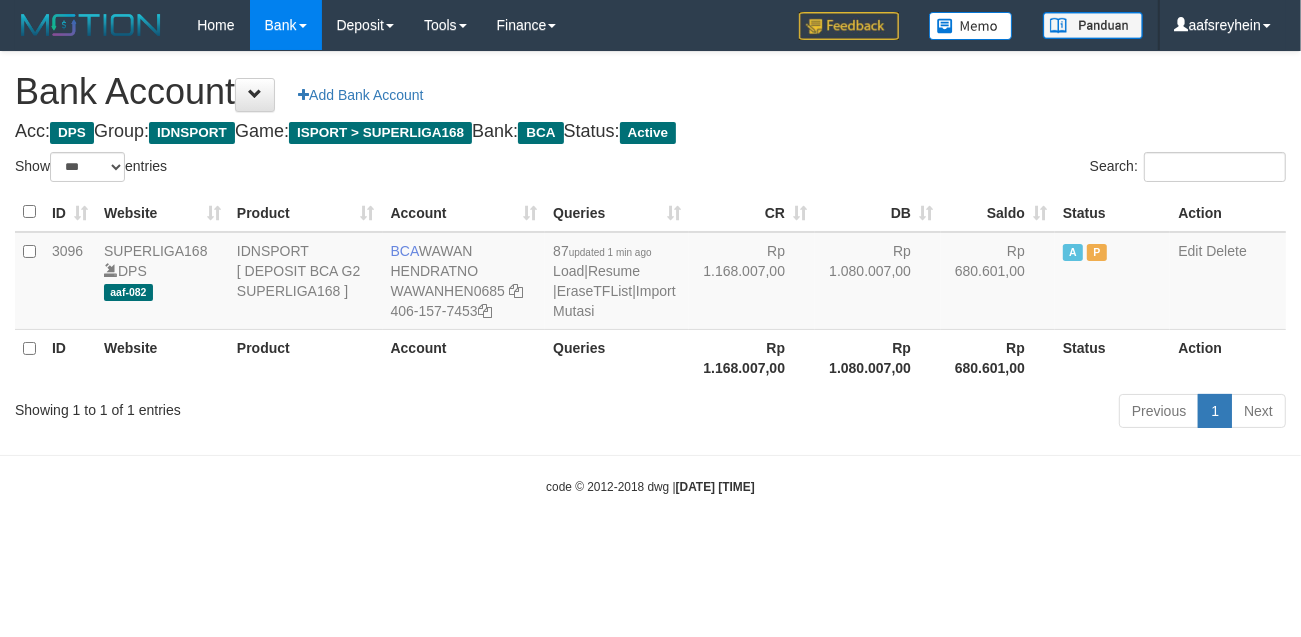 drag, startPoint x: 0, startPoint y: 0, endPoint x: 897, endPoint y: 508, distance: 1030.8604 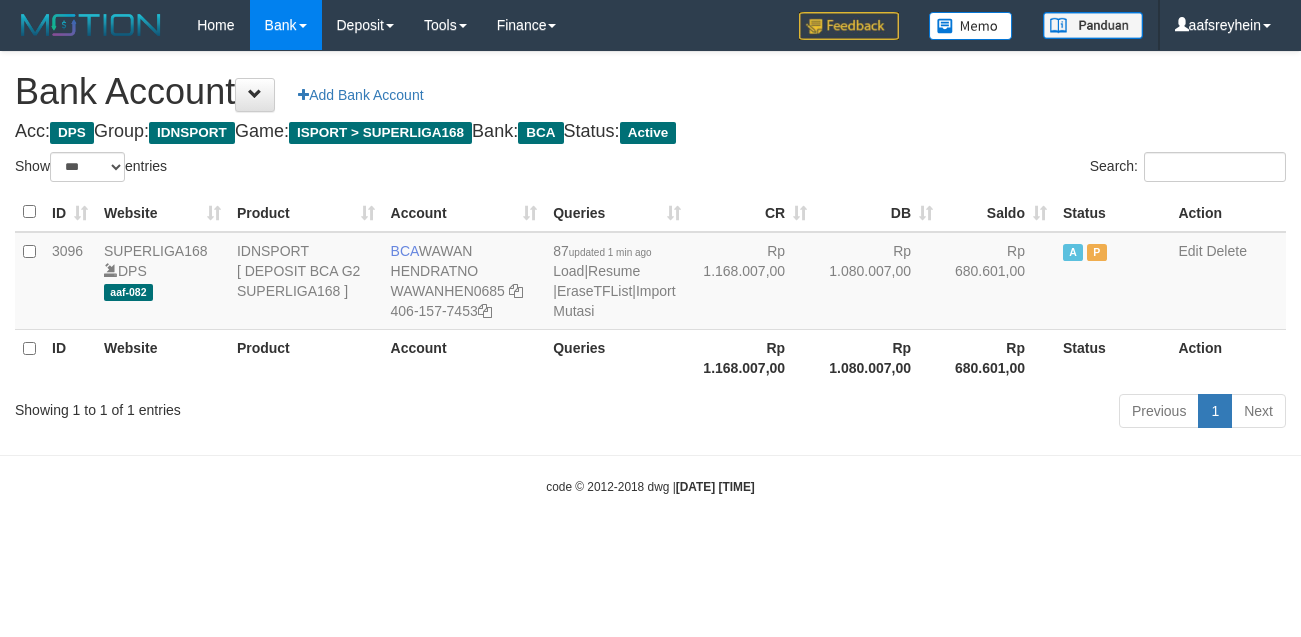 select on "***" 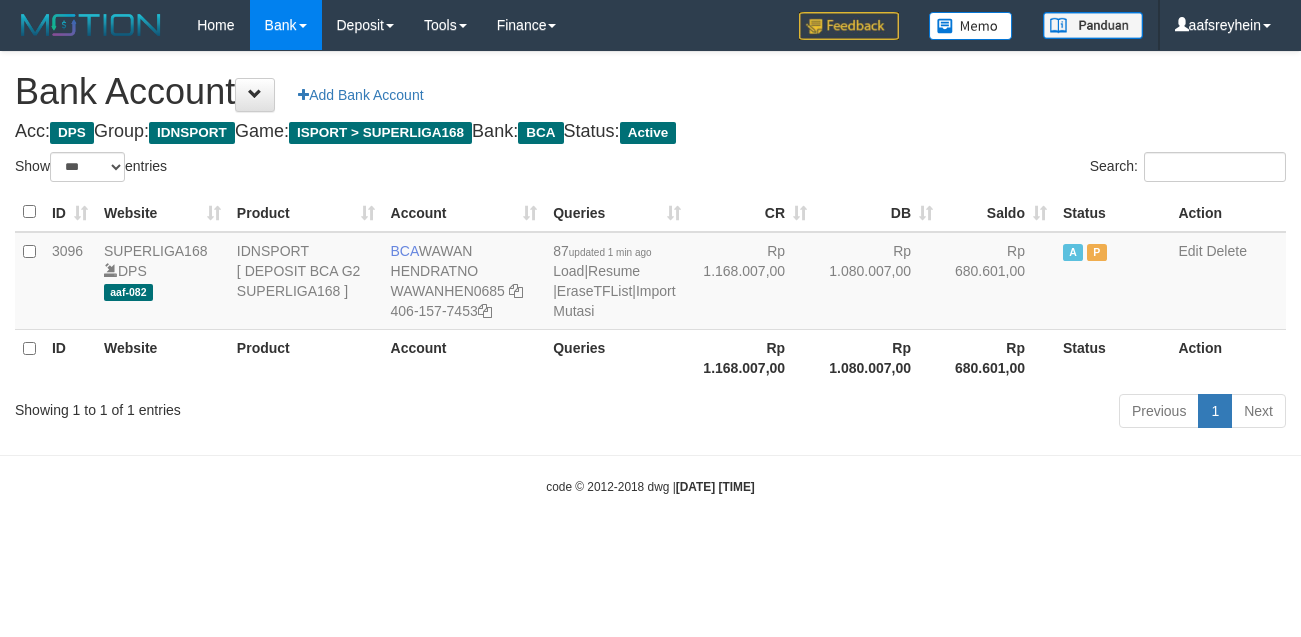 scroll, scrollTop: 0, scrollLeft: 0, axis: both 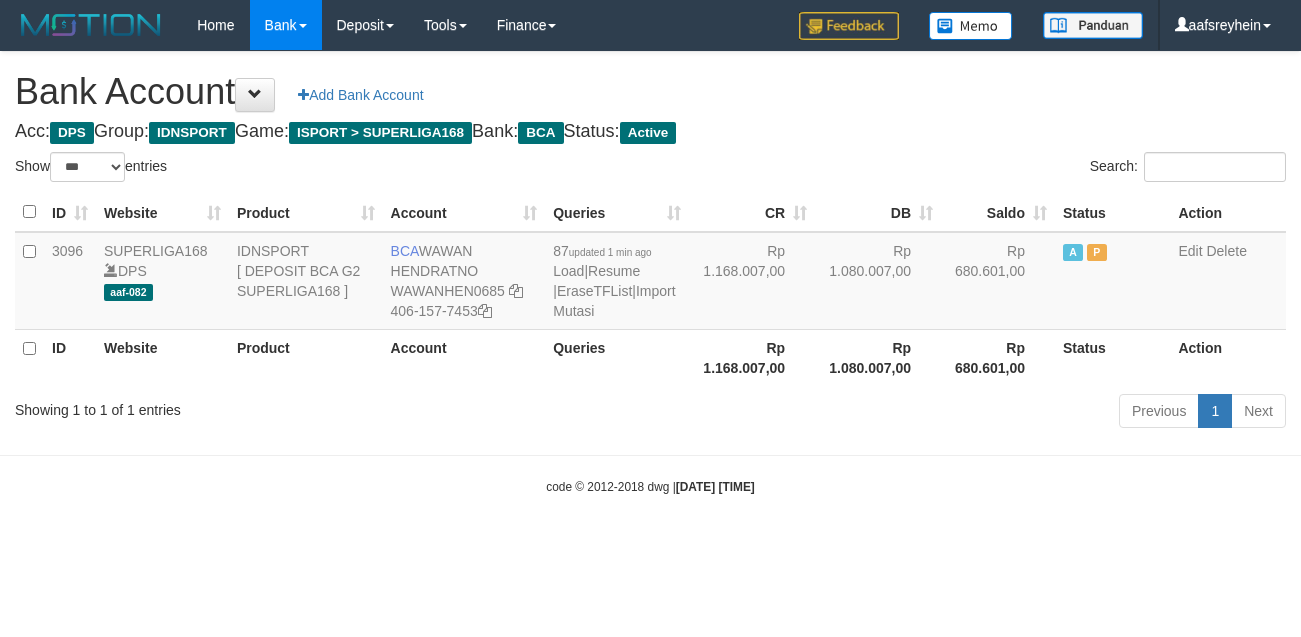 select on "***" 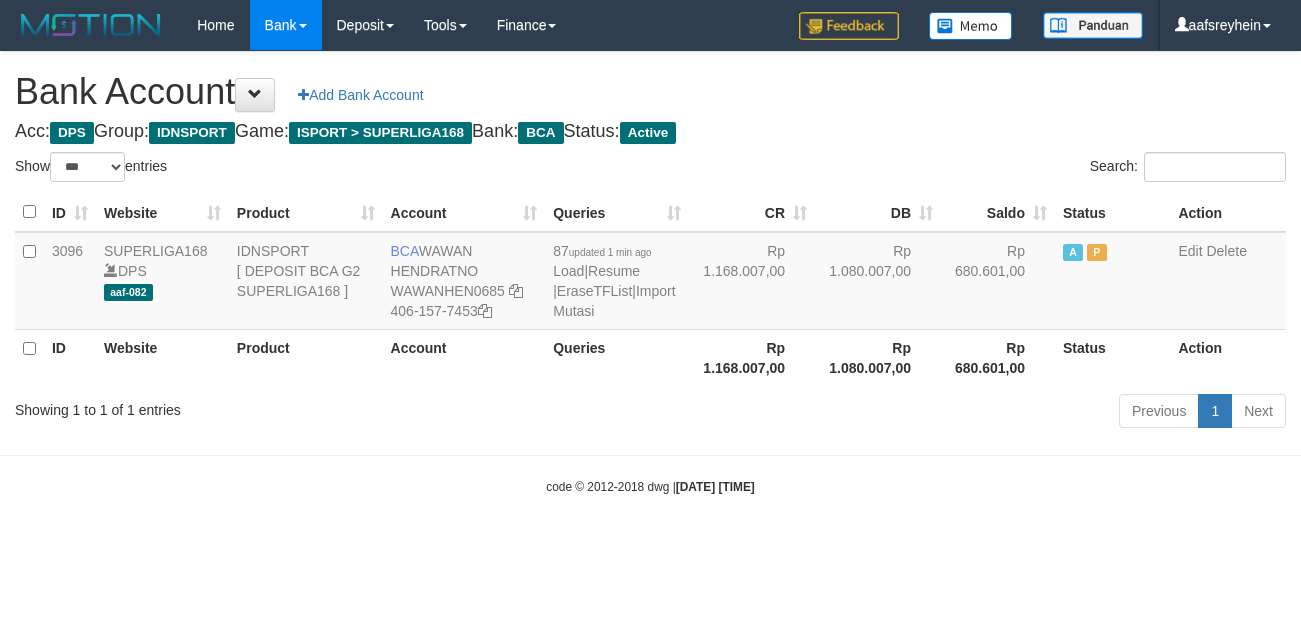 scroll, scrollTop: 0, scrollLeft: 0, axis: both 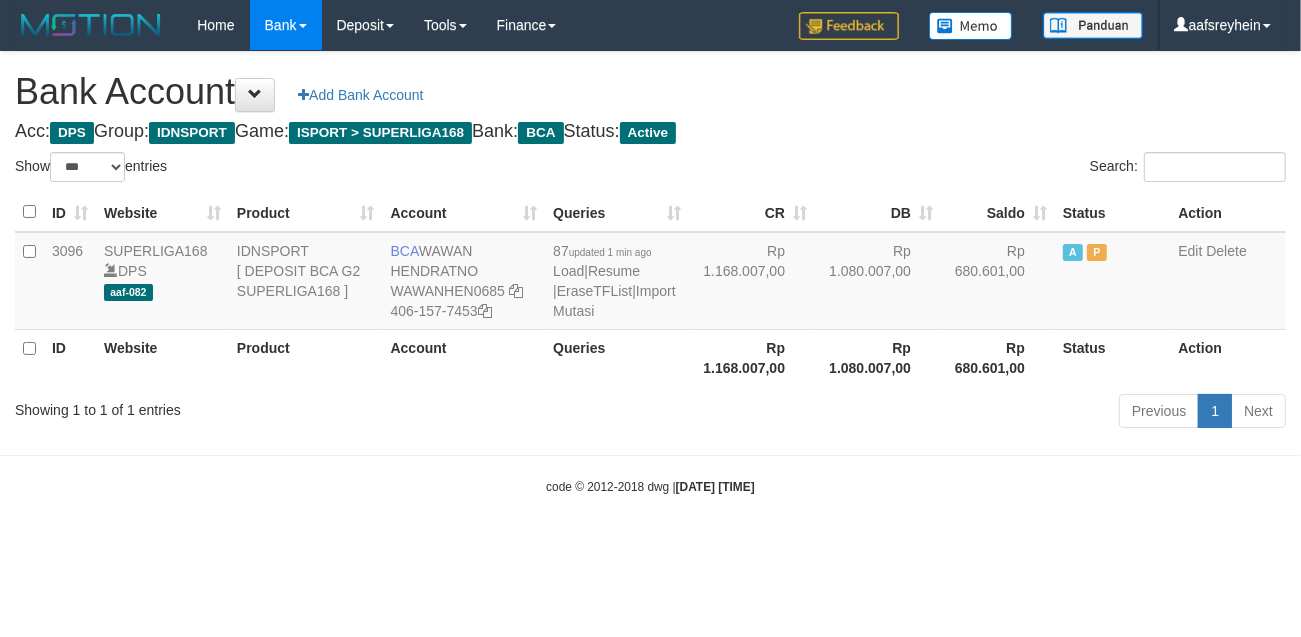click on "Toggle navigation
Home
Bank
Account List
Load
By Website
Group
[ISPORT]													SUPERLIGA168
By Load Group (DPS)
-" at bounding box center [650, 273] 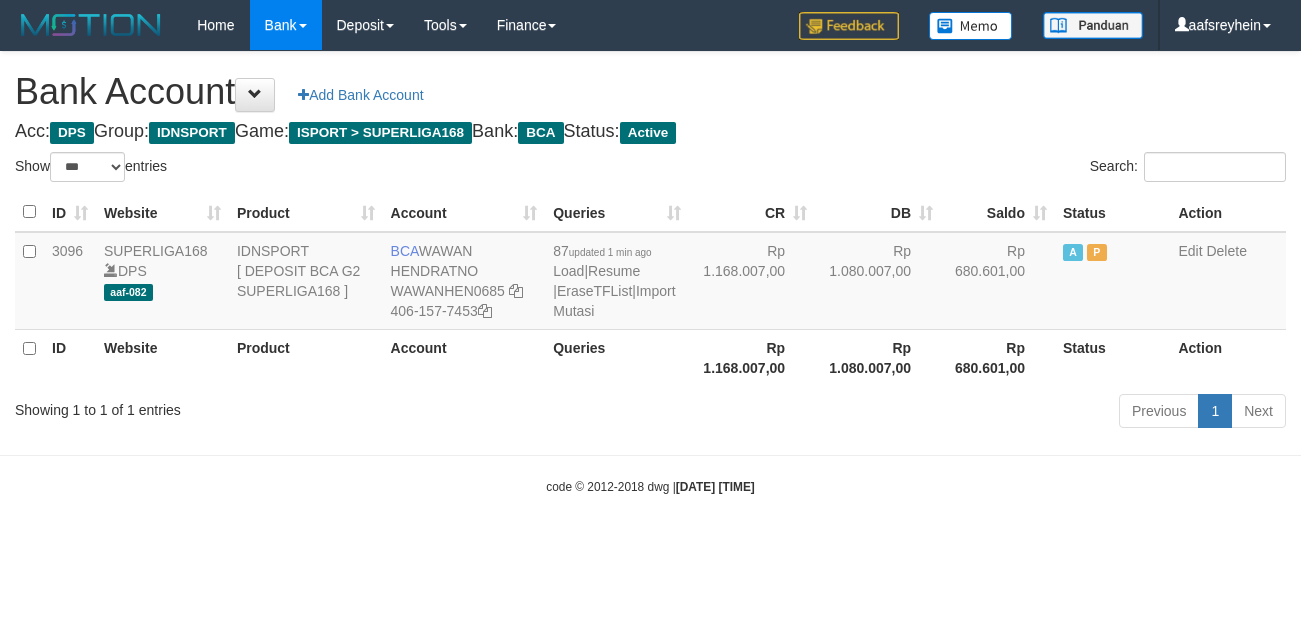 select on "***" 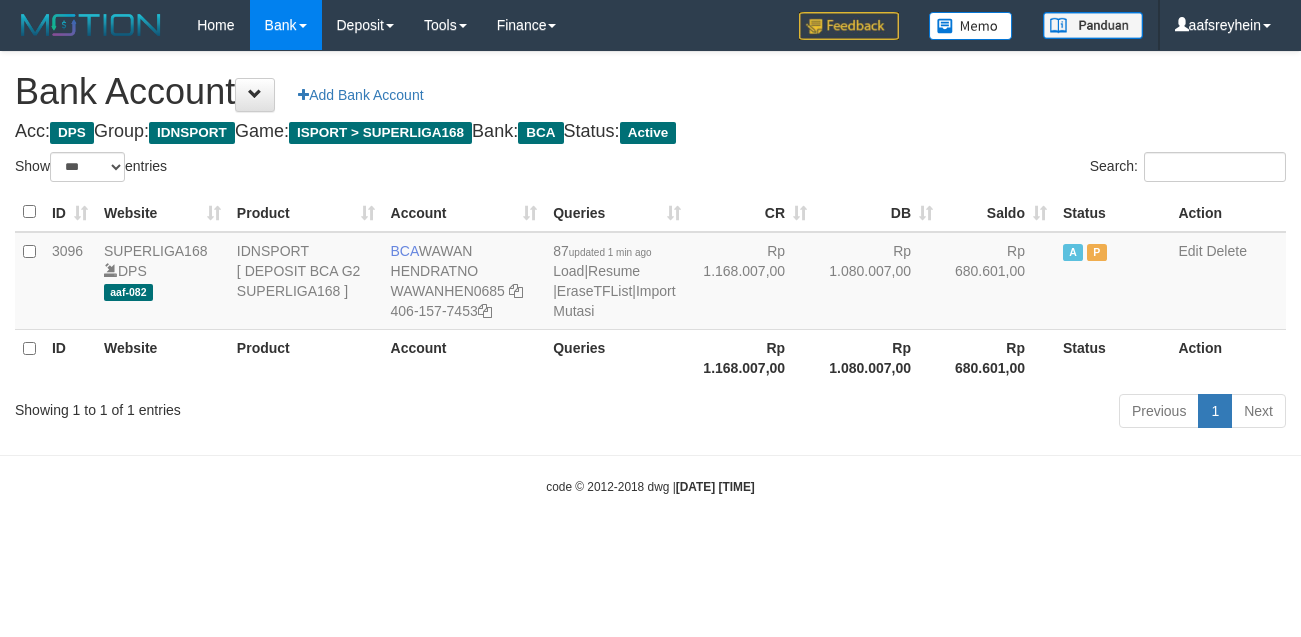 scroll, scrollTop: 0, scrollLeft: 0, axis: both 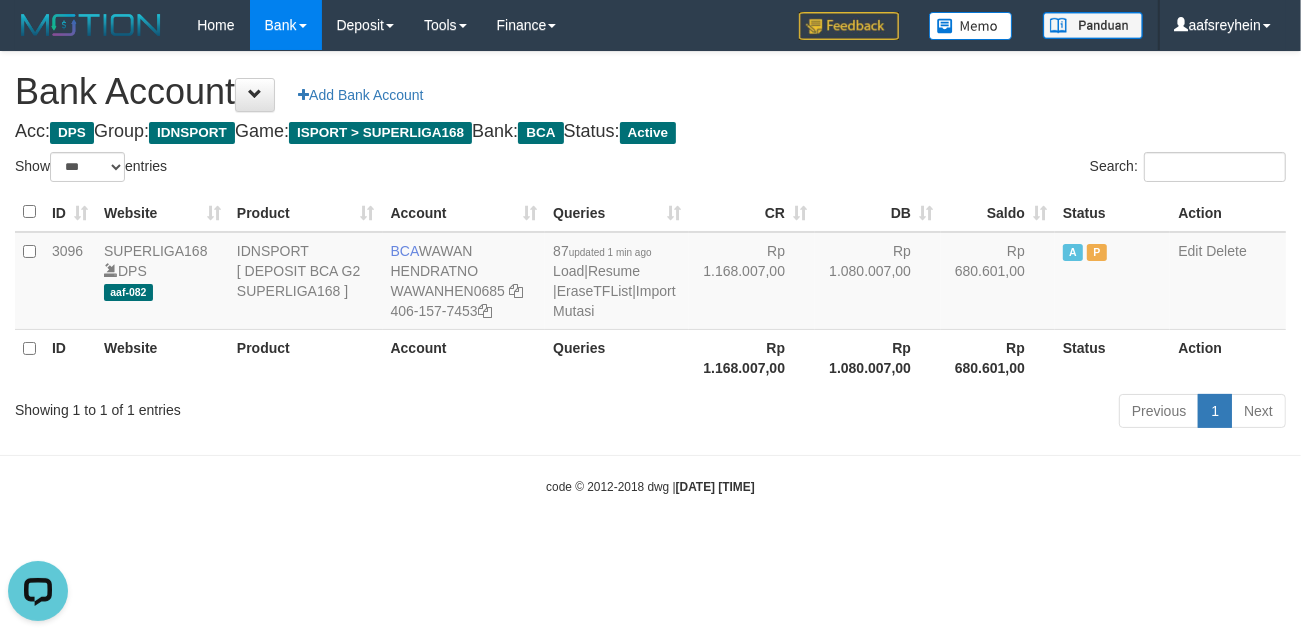 click on "Toggle navigation
Home
Bank
Account List
Load
By Website
Group
[ISPORT]													SUPERLIGA168
By Load Group (DPS)
-" at bounding box center (650, 273) 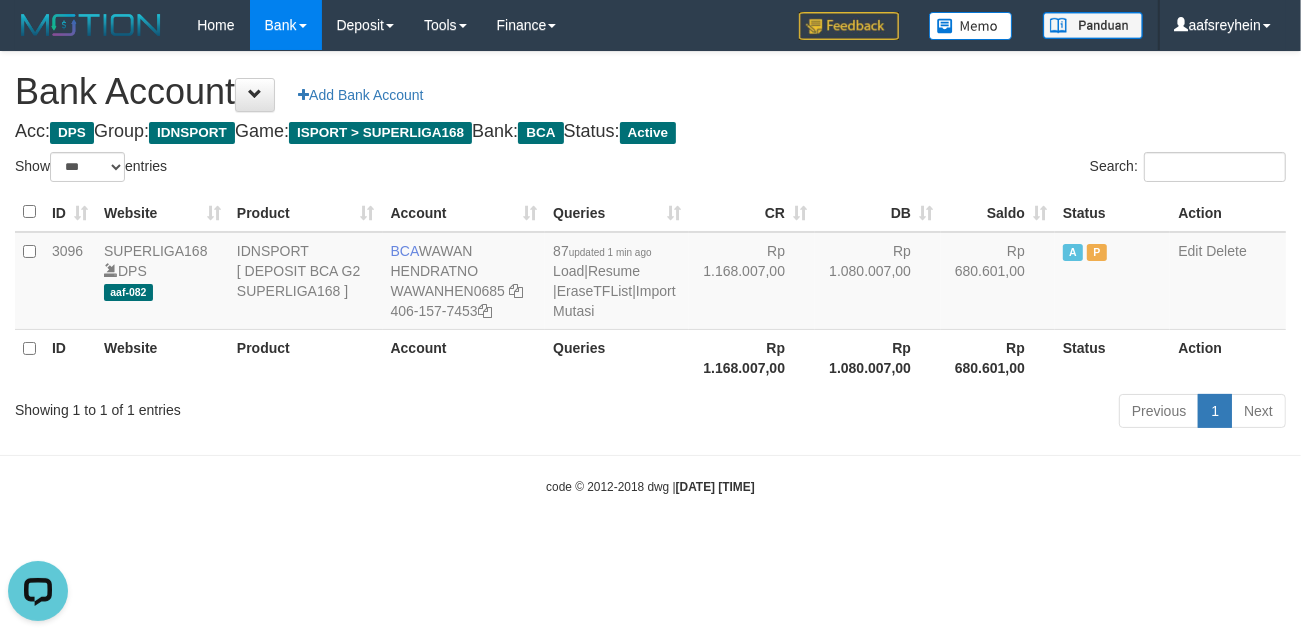 click on "Toggle navigation
Home
Bank
Account List
Load
By Website
Group
[ISPORT]													SUPERLIGA168
By Load Group (DPS)
-" at bounding box center (650, 273) 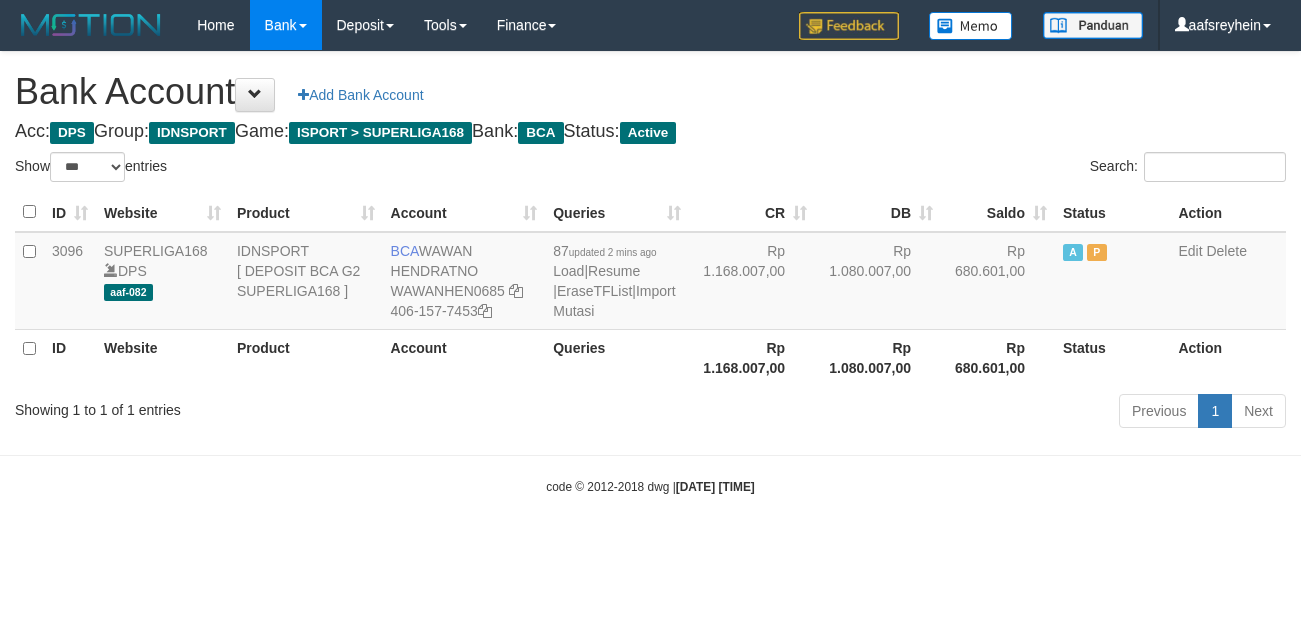select on "***" 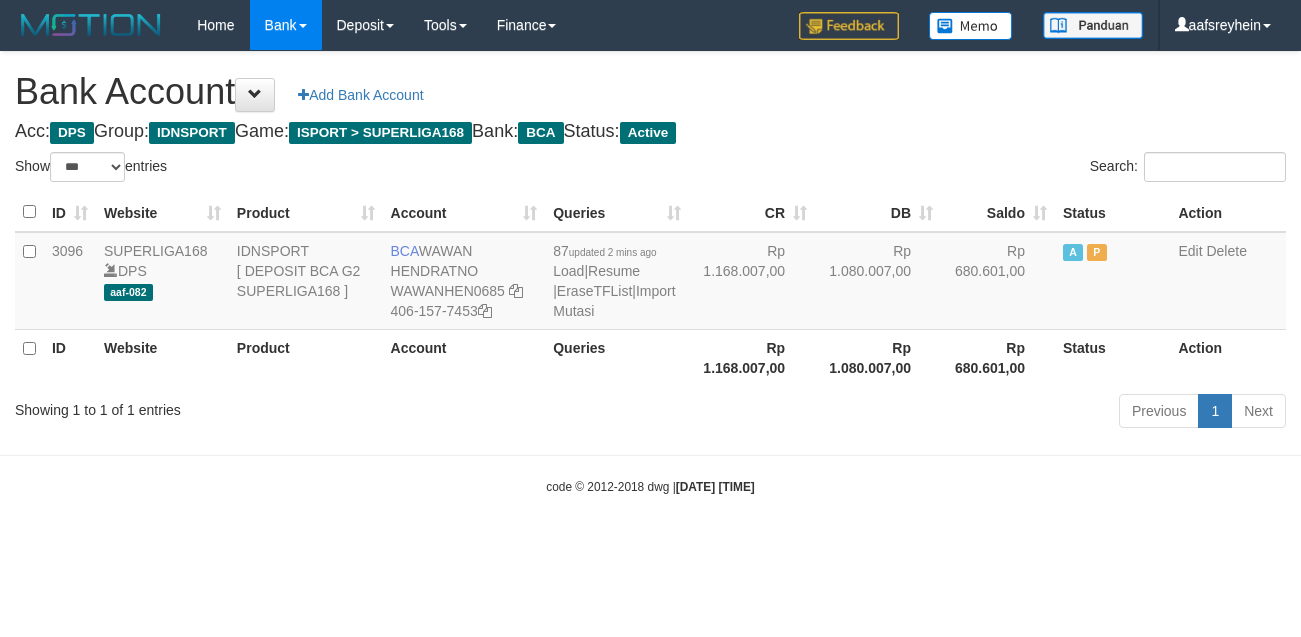 scroll, scrollTop: 0, scrollLeft: 0, axis: both 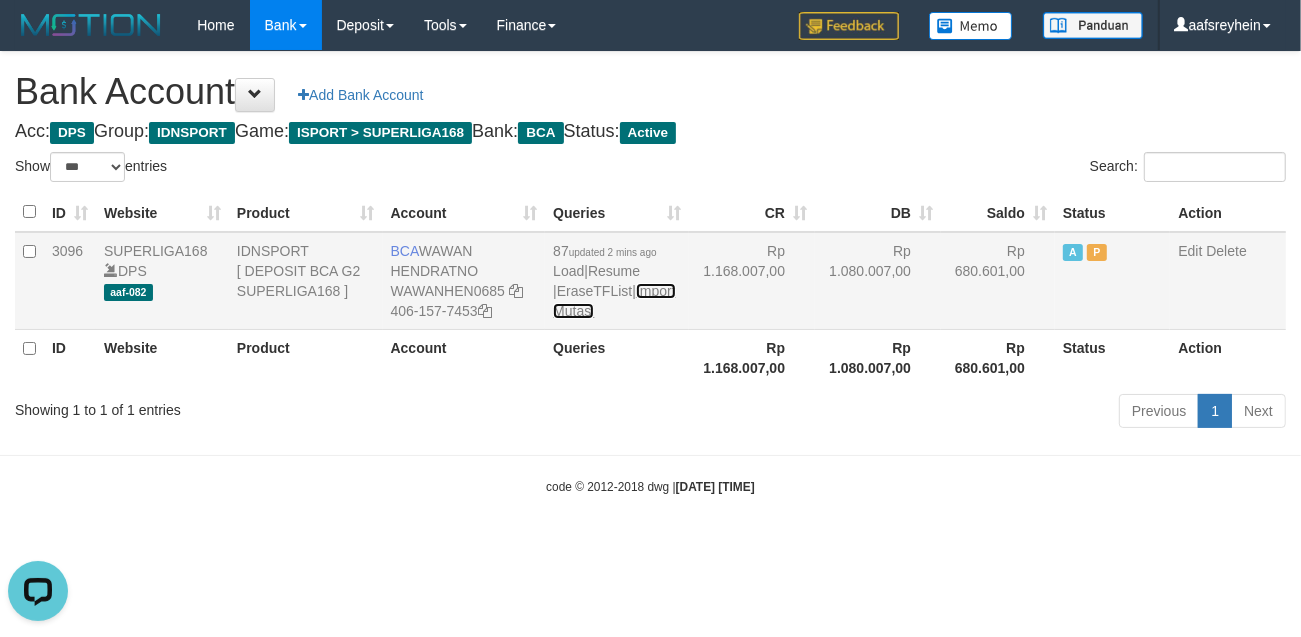 click on "Import Mutasi" at bounding box center (614, 301) 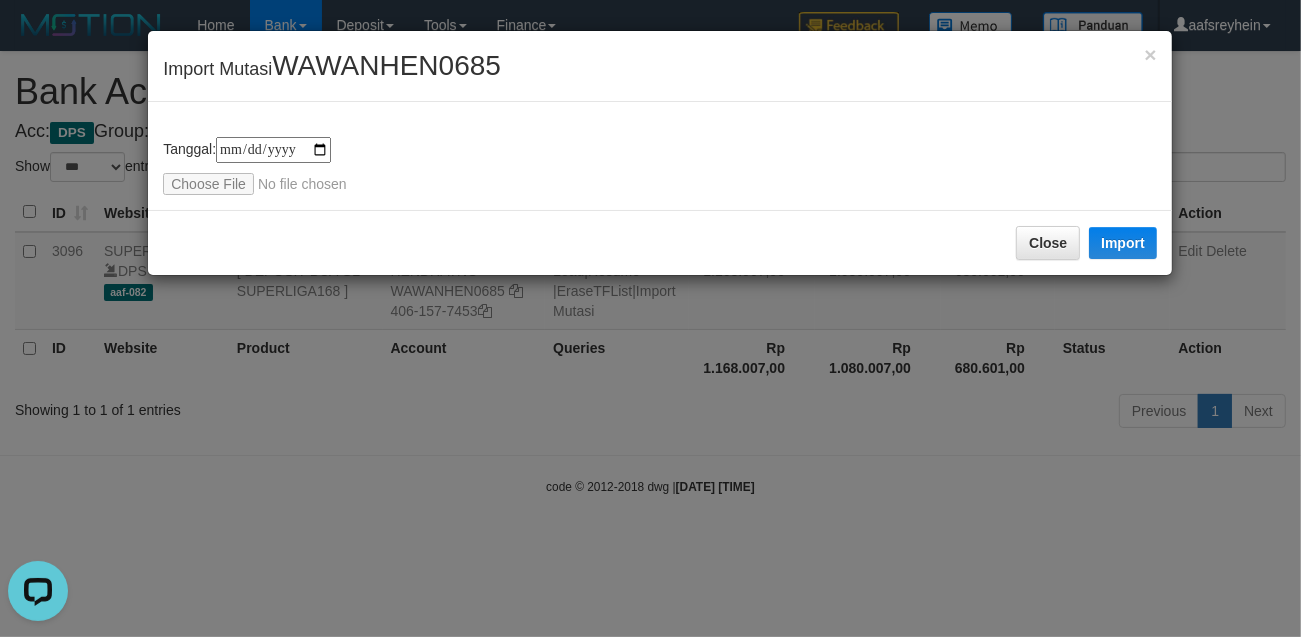 type on "**********" 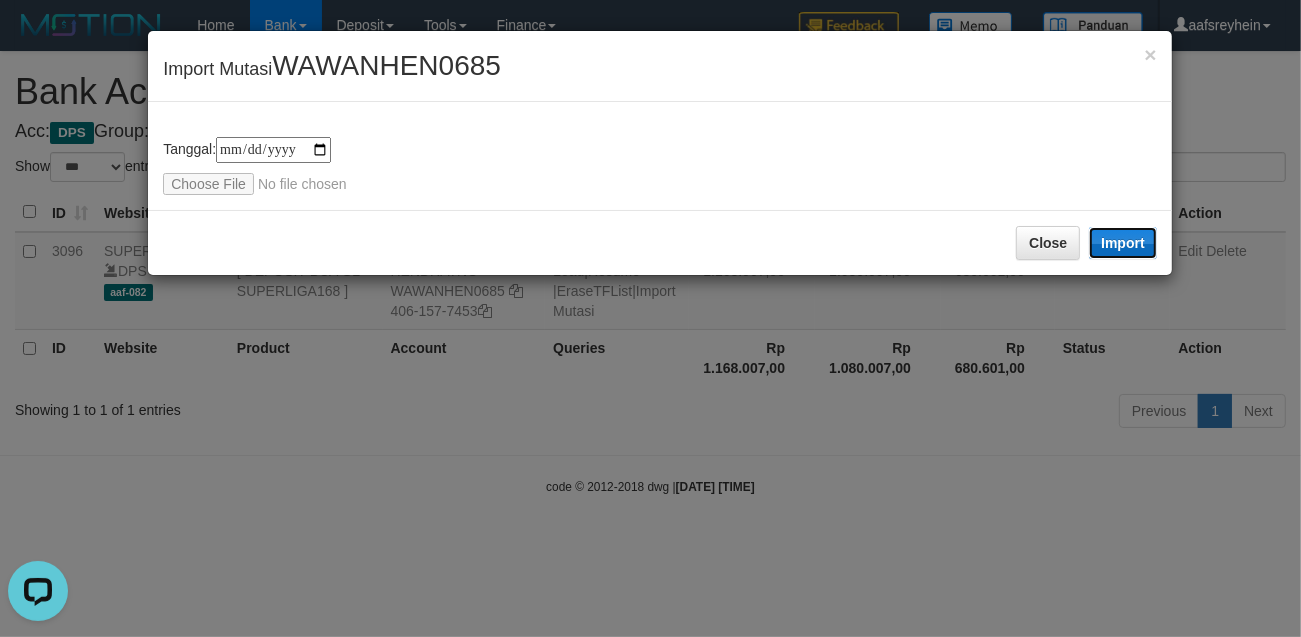 click on "Import" at bounding box center (1123, 243) 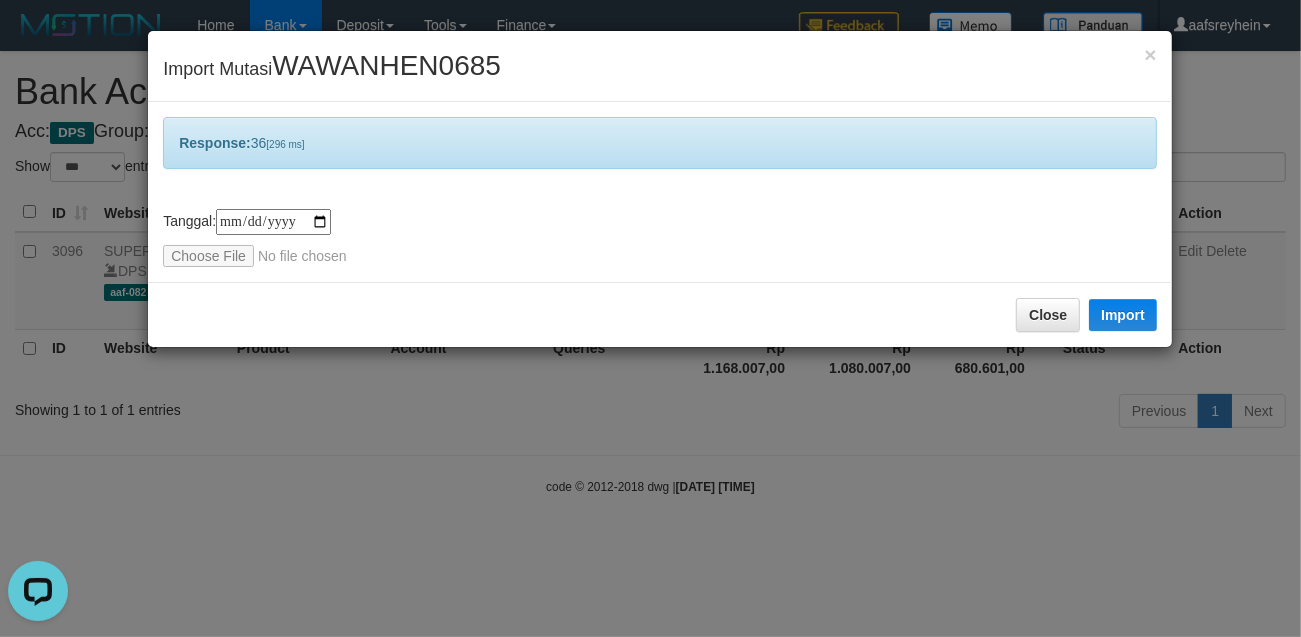 click on "**********" at bounding box center [650, 318] 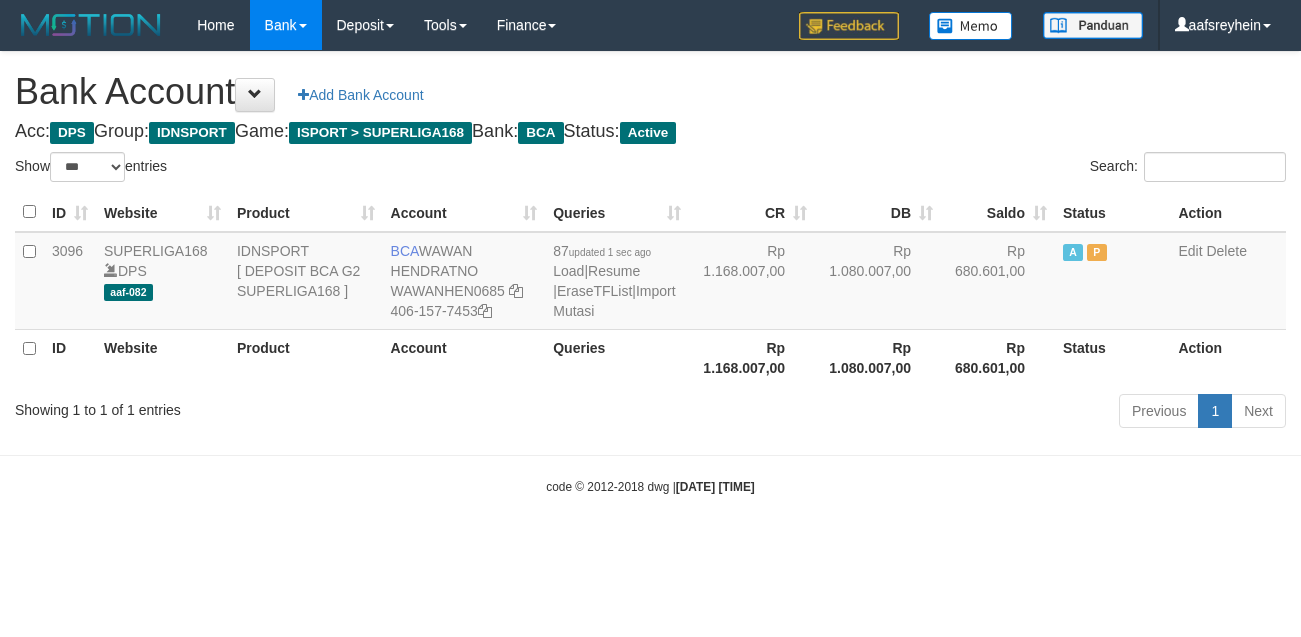 select on "***" 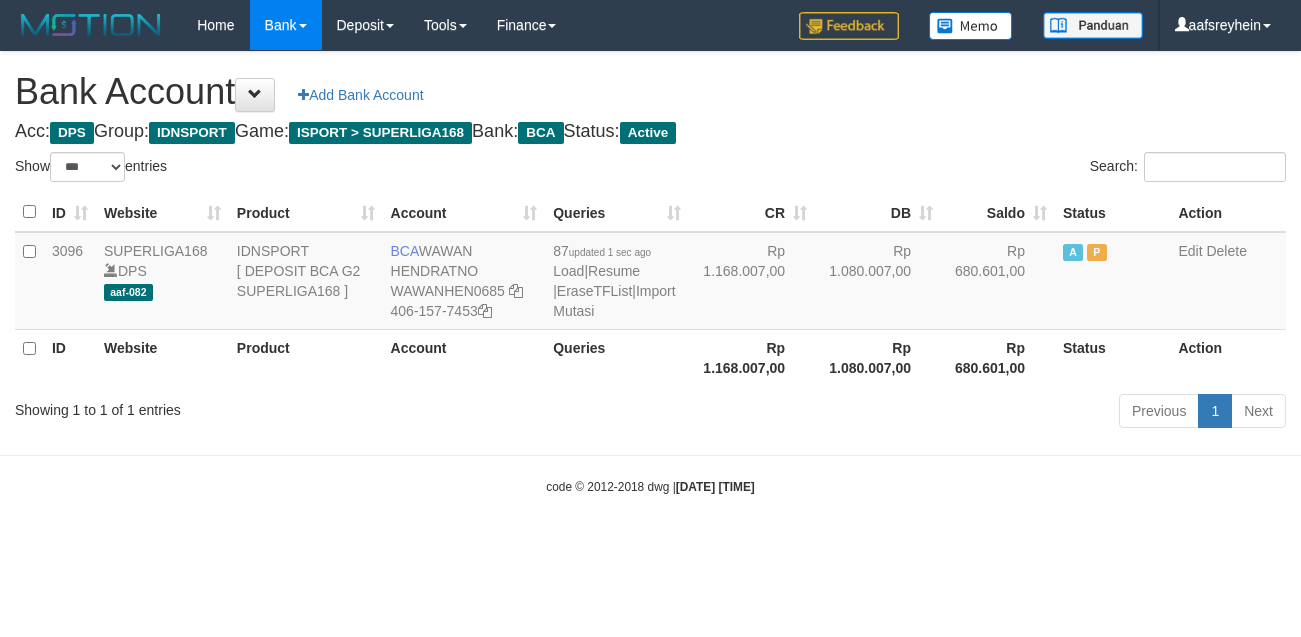 scroll, scrollTop: 0, scrollLeft: 0, axis: both 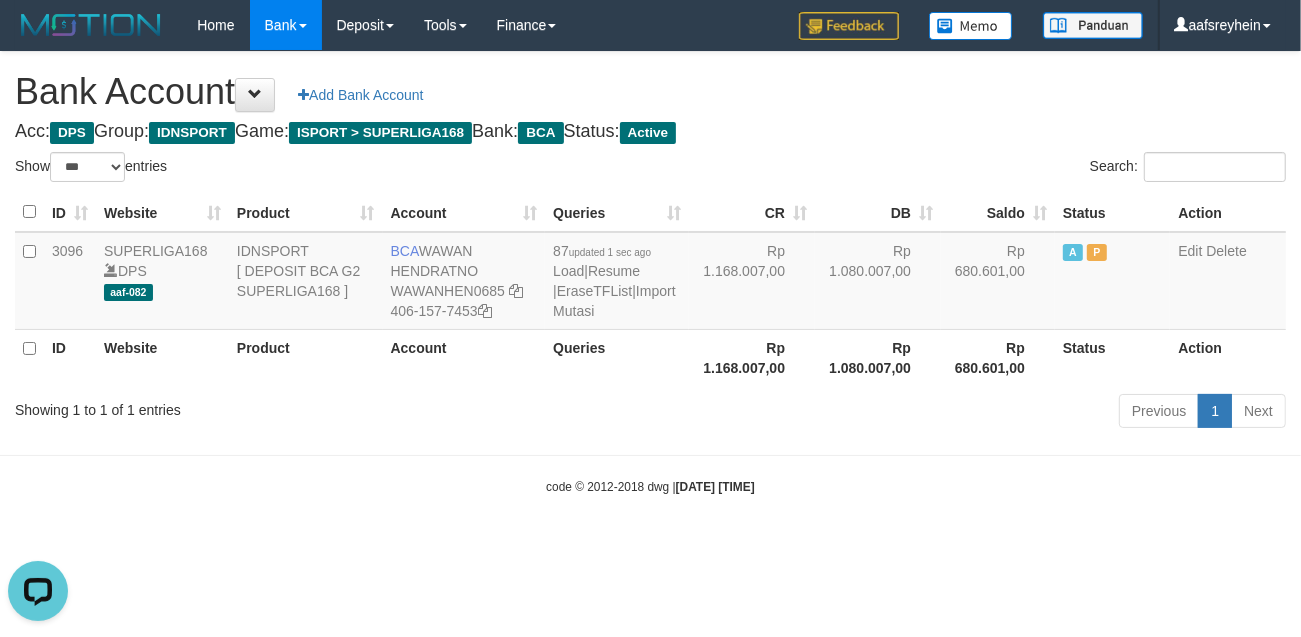 click on "Toggle navigation
Home
Bank
Account List
Load
By Website
Group
[ISPORT]													SUPERLIGA168
By Load Group (DPS)
-" at bounding box center [650, 273] 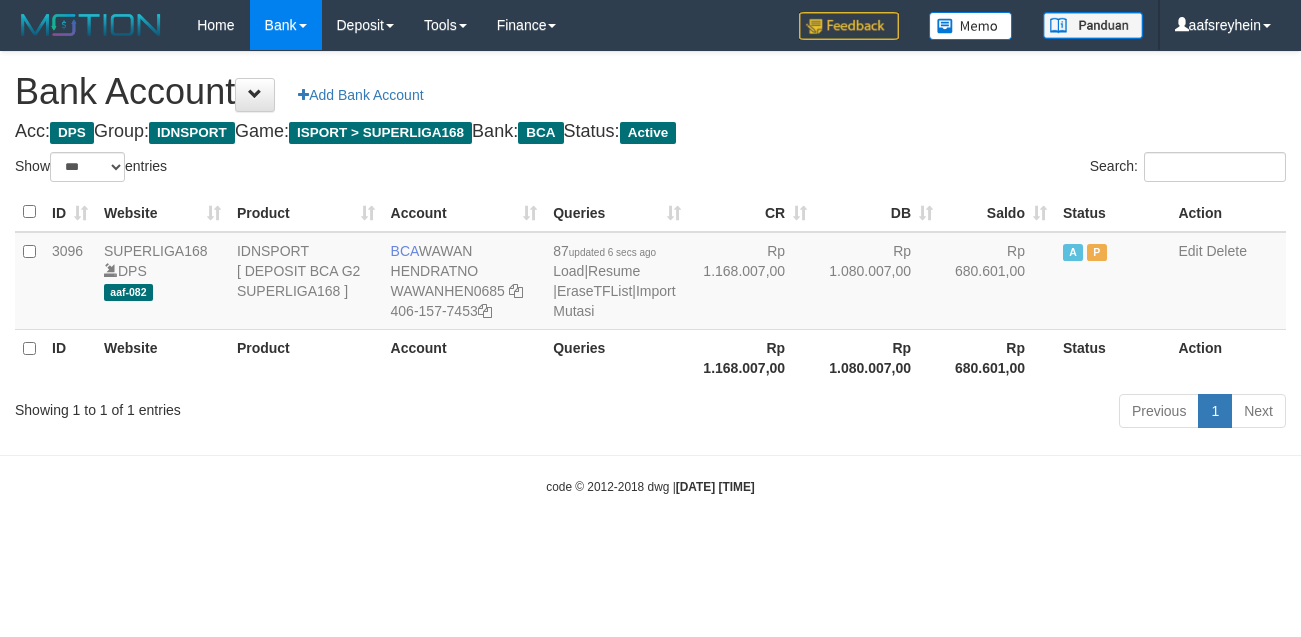 select on "***" 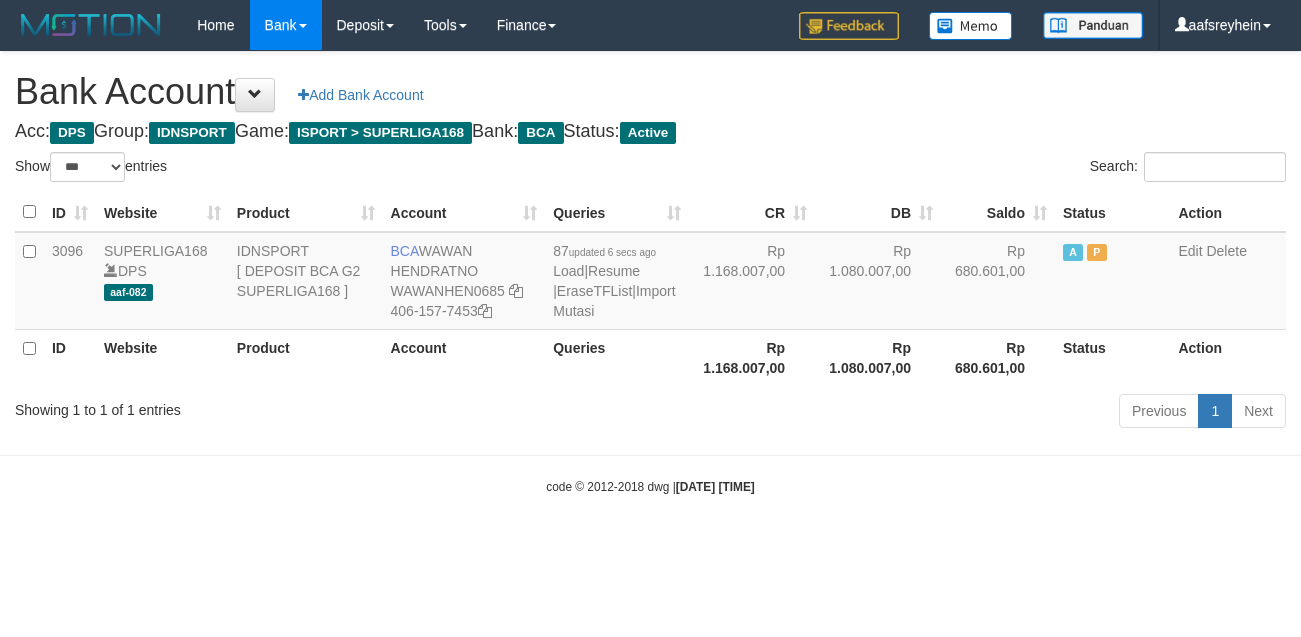 scroll, scrollTop: 0, scrollLeft: 0, axis: both 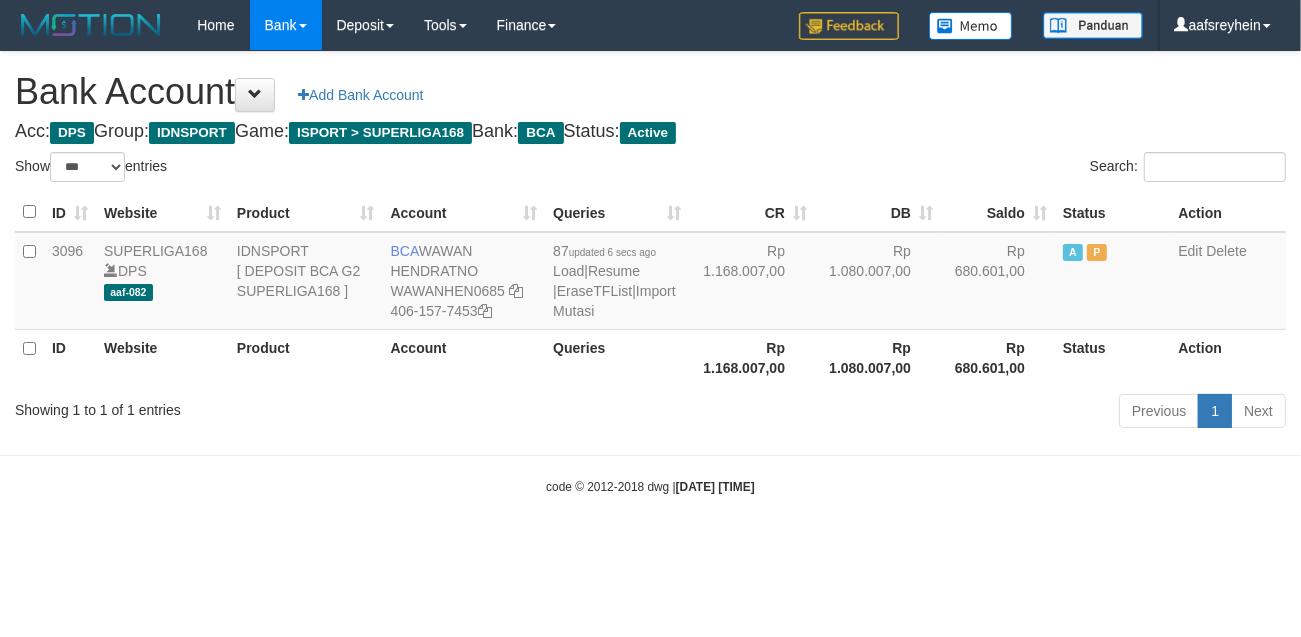 click on "code © 2012-2018 dwg |  [DATE] [TIME]" at bounding box center [650, 486] 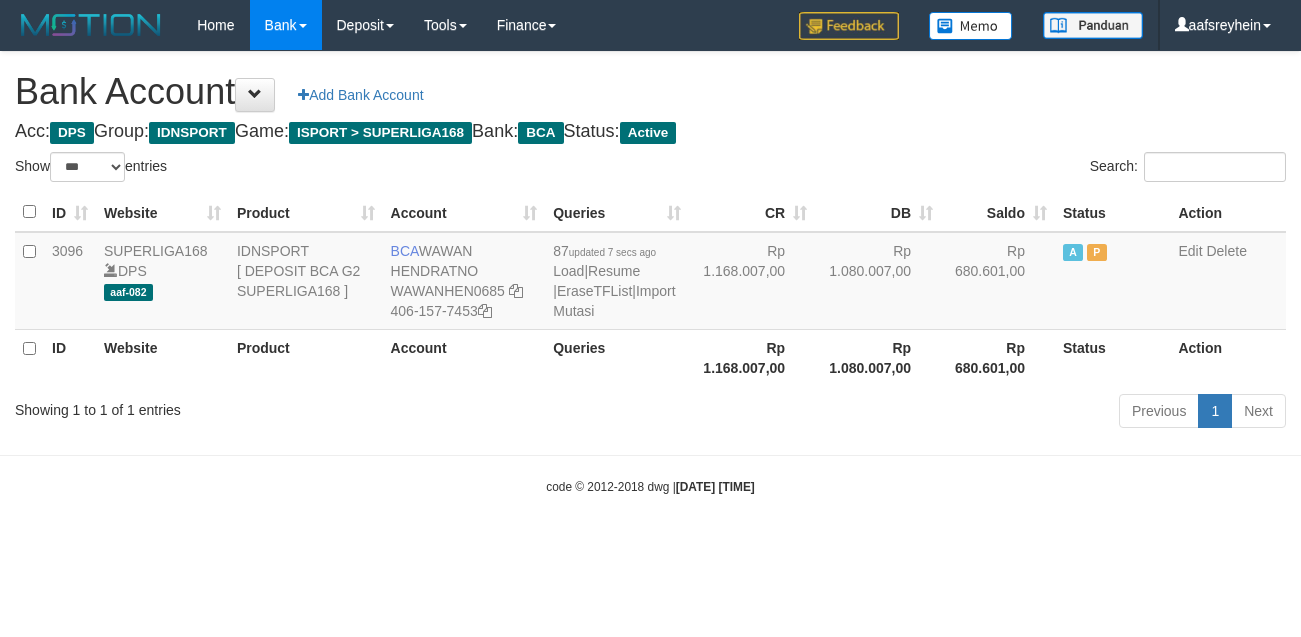 select on "***" 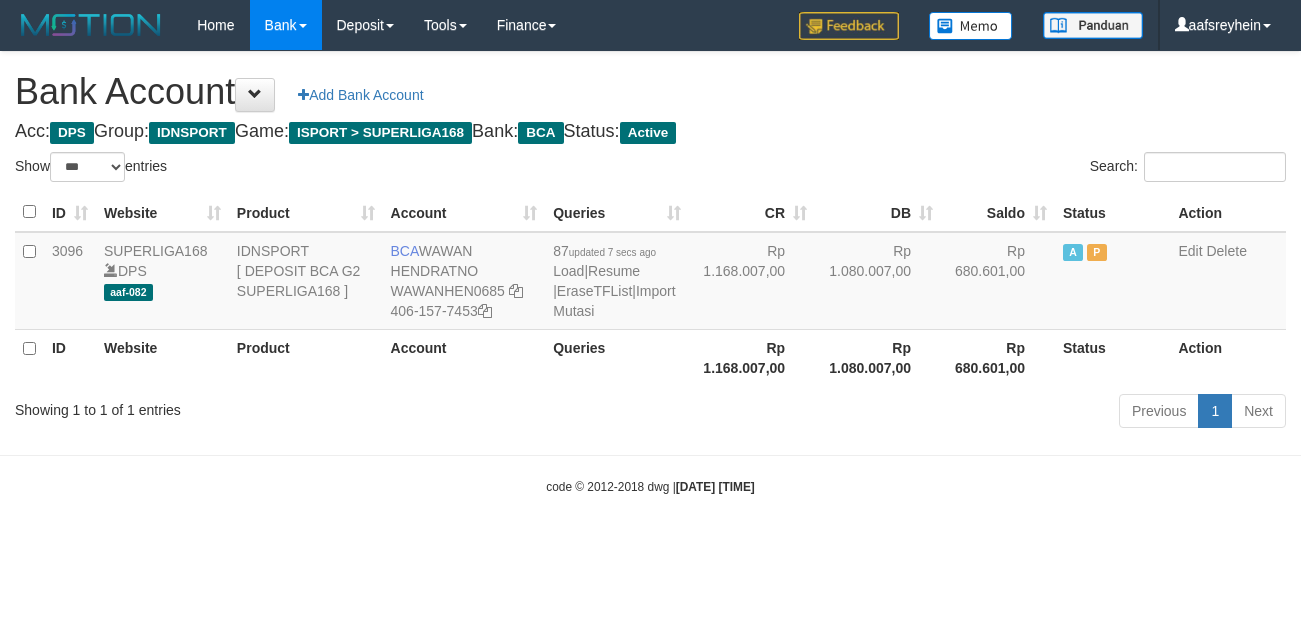 scroll, scrollTop: 0, scrollLeft: 0, axis: both 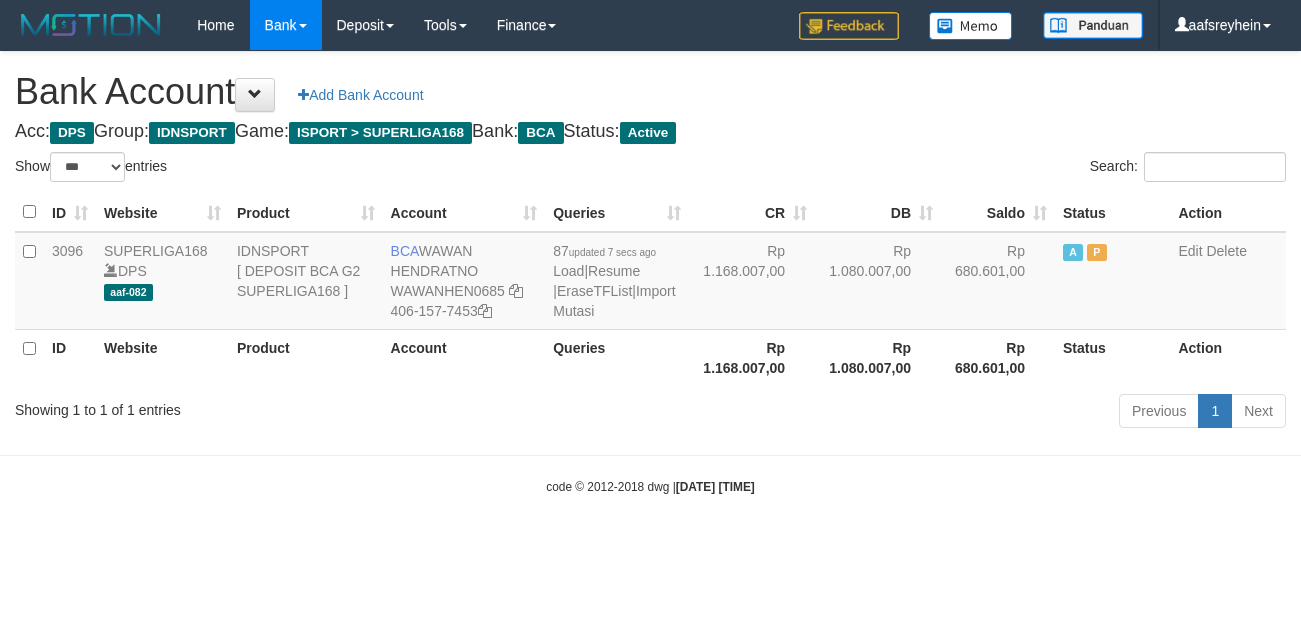 select on "***" 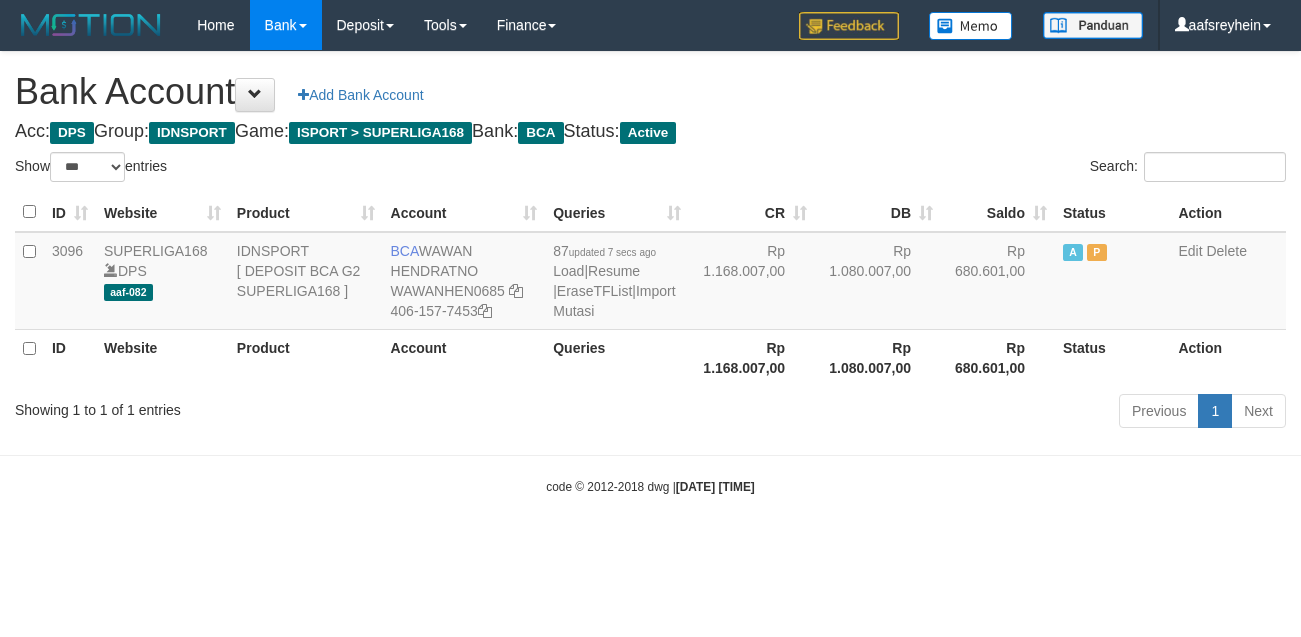 scroll, scrollTop: 0, scrollLeft: 0, axis: both 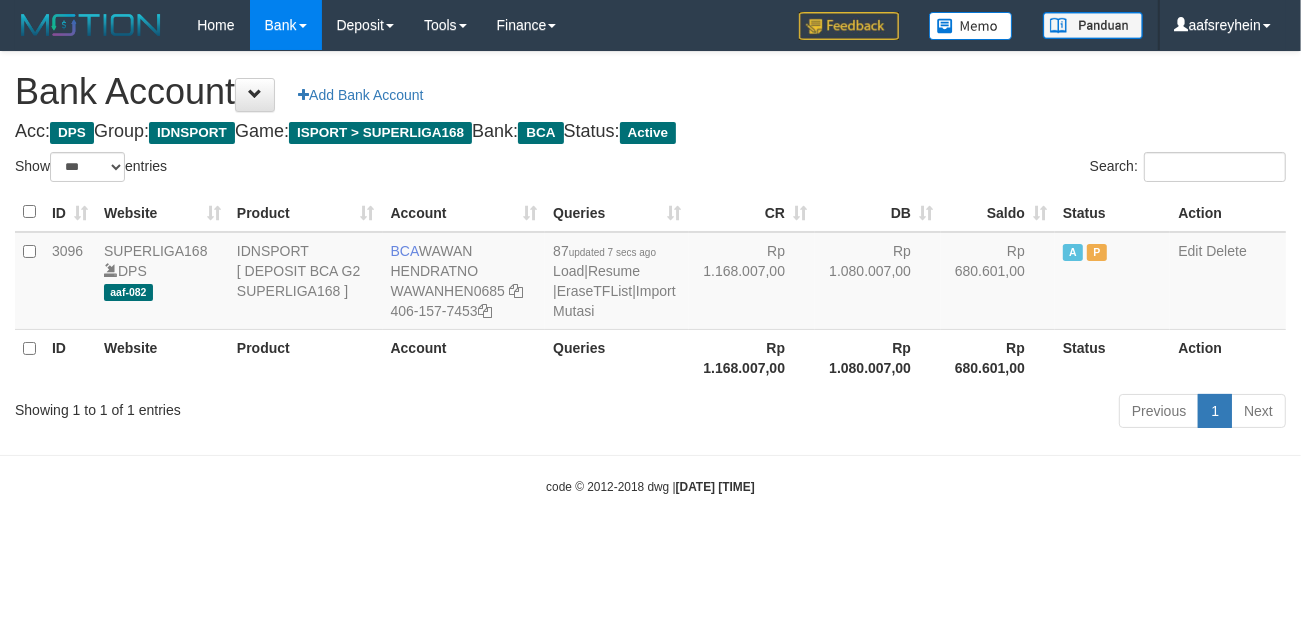 click on "code © 2012-2018 dwg |  2025/07/12 08:31:30" at bounding box center [650, 486] 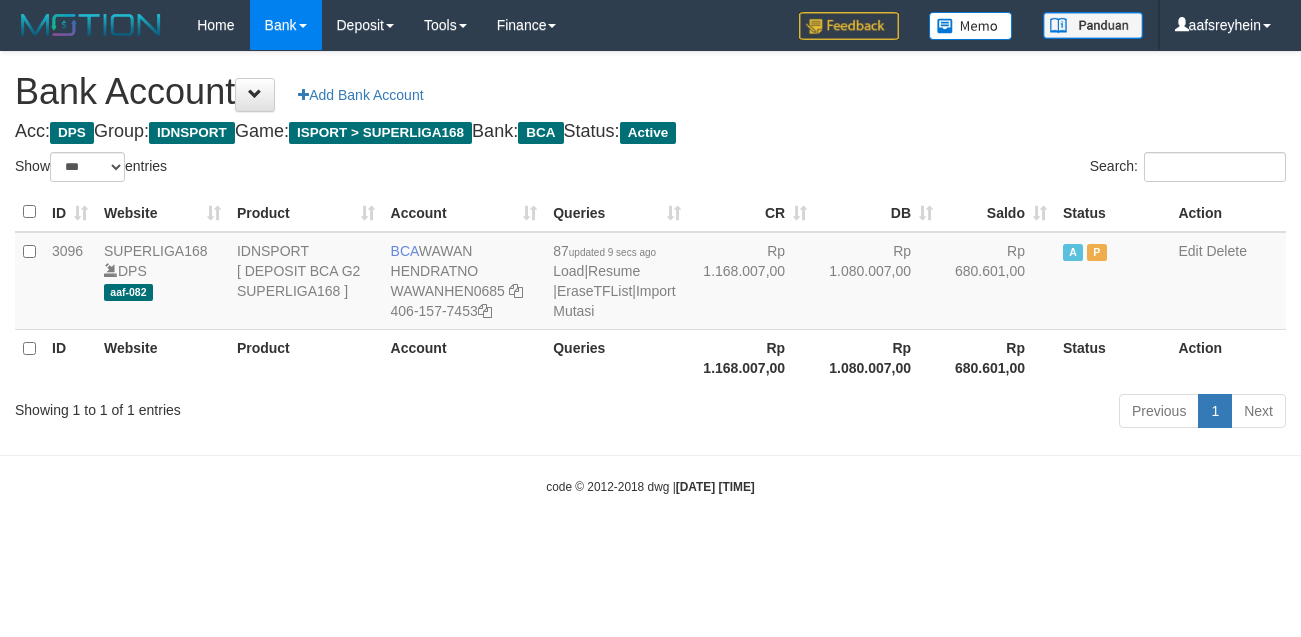 select on "***" 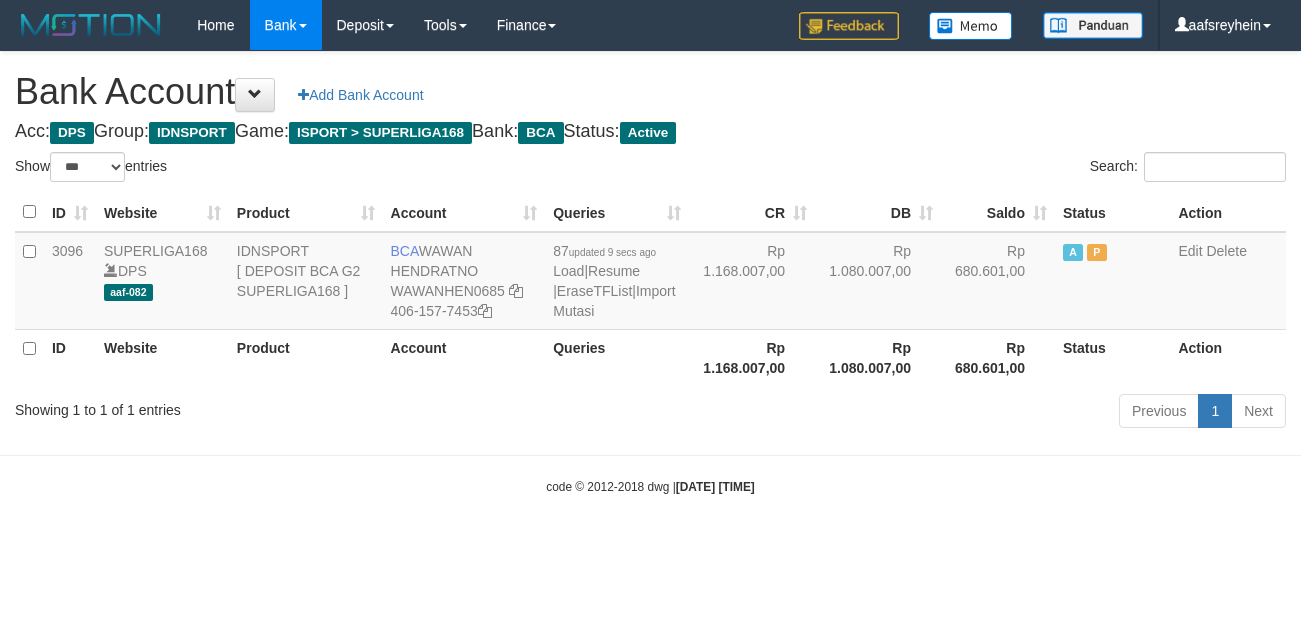 scroll, scrollTop: 0, scrollLeft: 0, axis: both 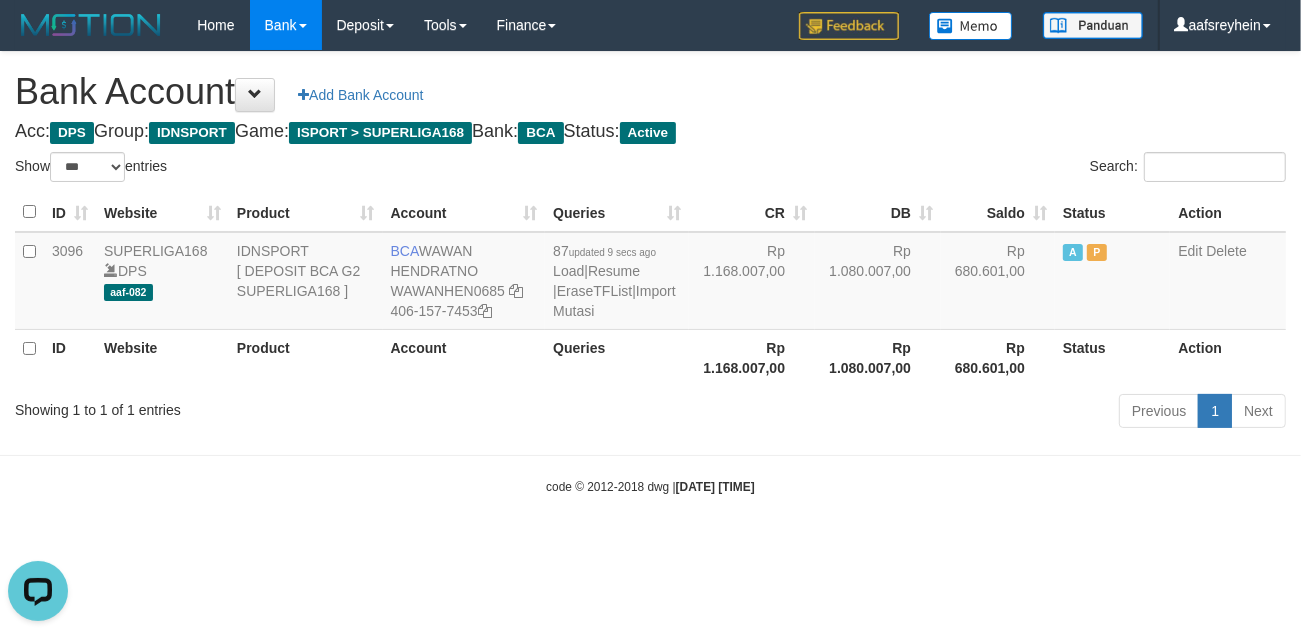 click on "code © 2012-2018 dwg |  [DATE] [TIME]" at bounding box center (650, 486) 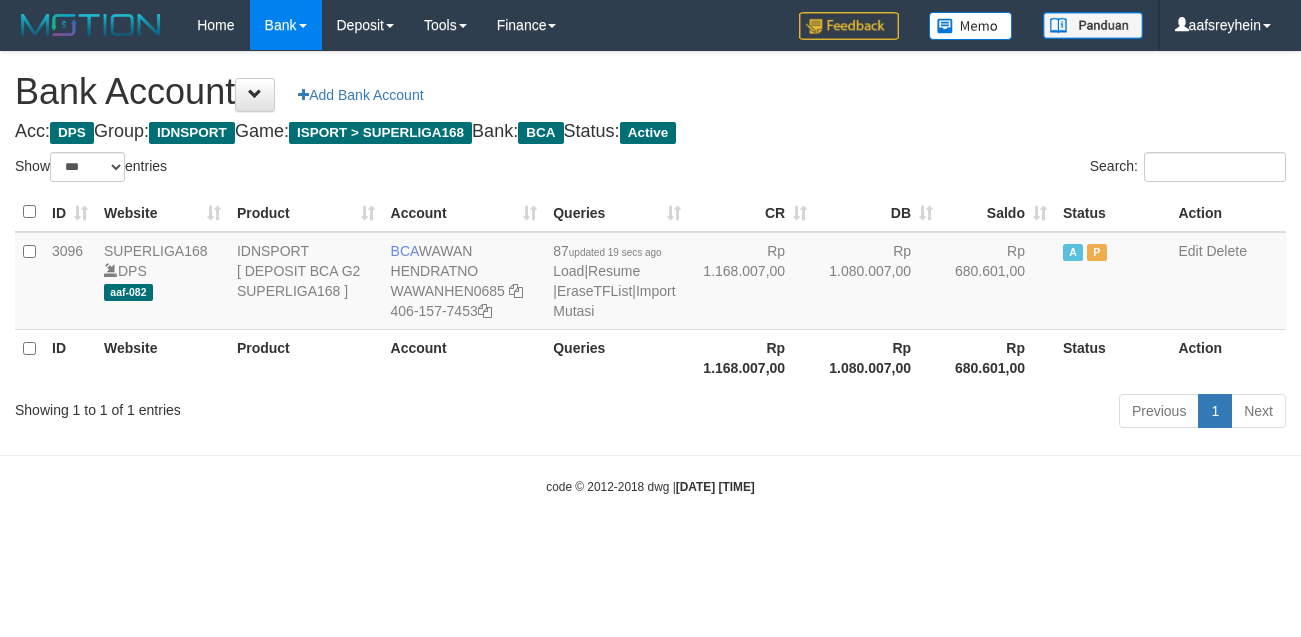 select on "***" 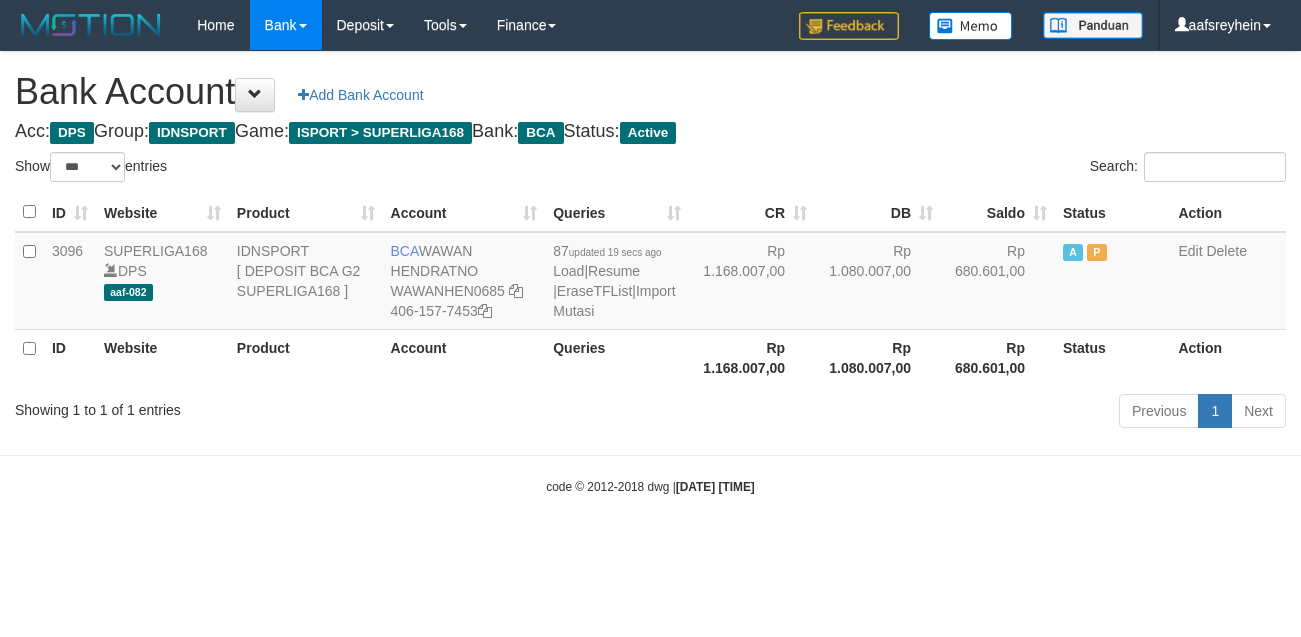 scroll, scrollTop: 0, scrollLeft: 0, axis: both 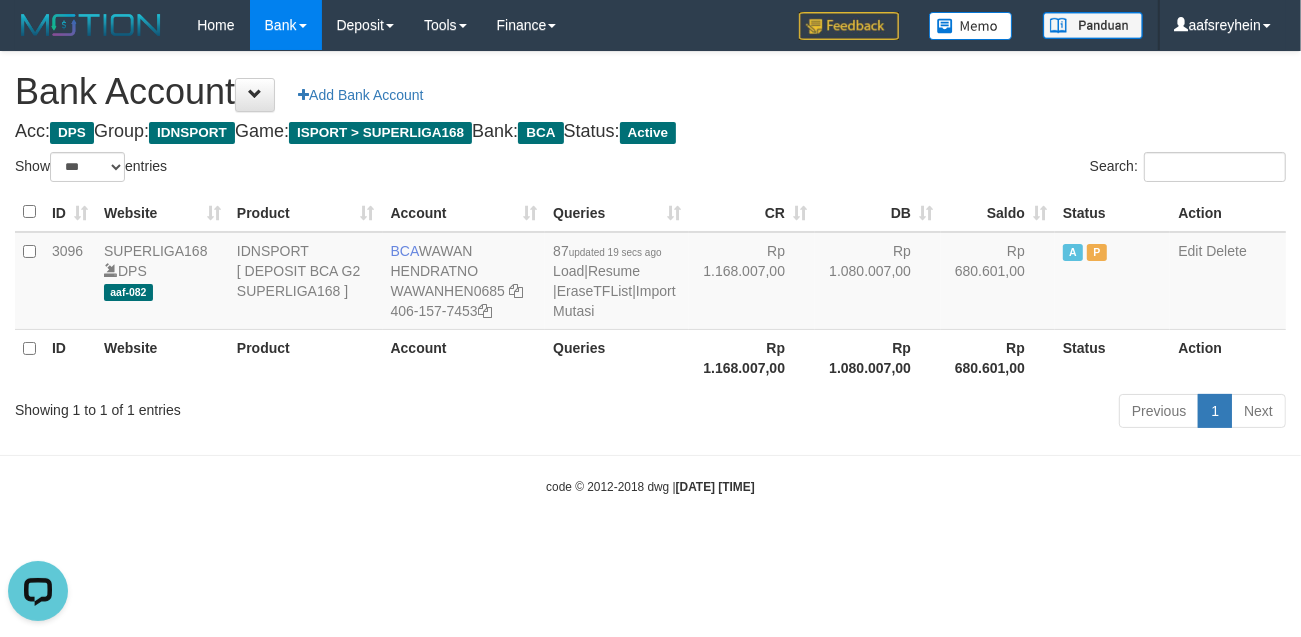 click on "Toggle navigation
Home
Bank
Account List
Load
By Website
Group
[ISPORT]													SUPERLIGA168
By Load Group (DPS)
-" at bounding box center (650, 273) 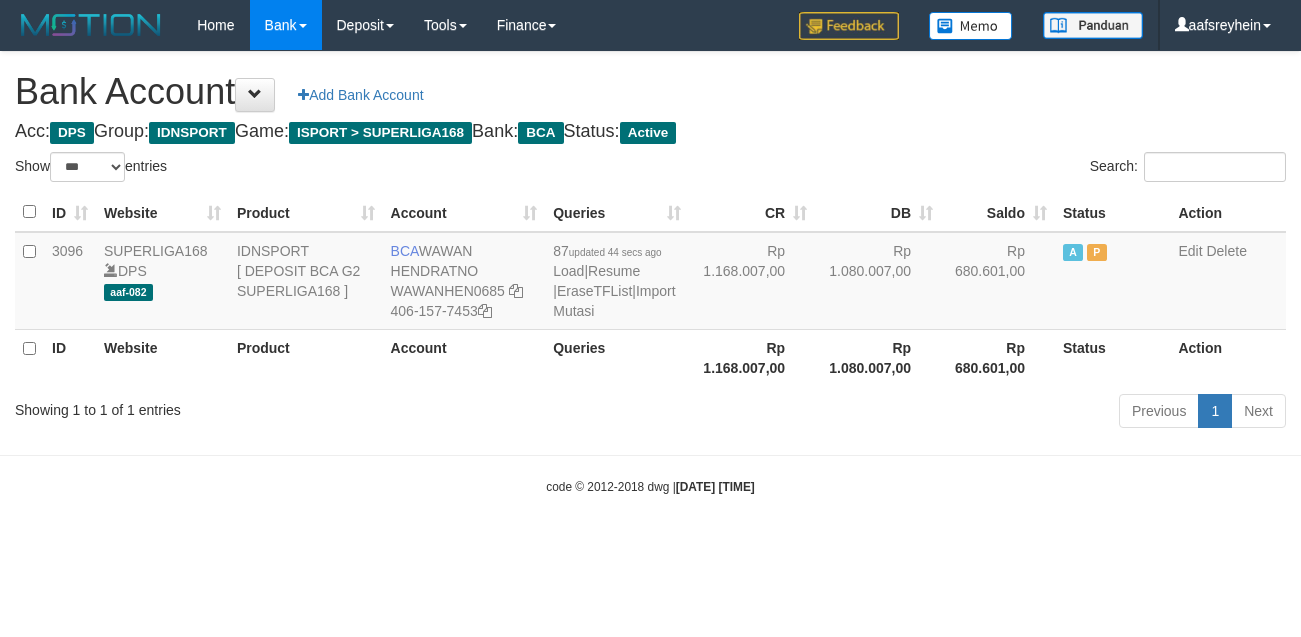 select on "***" 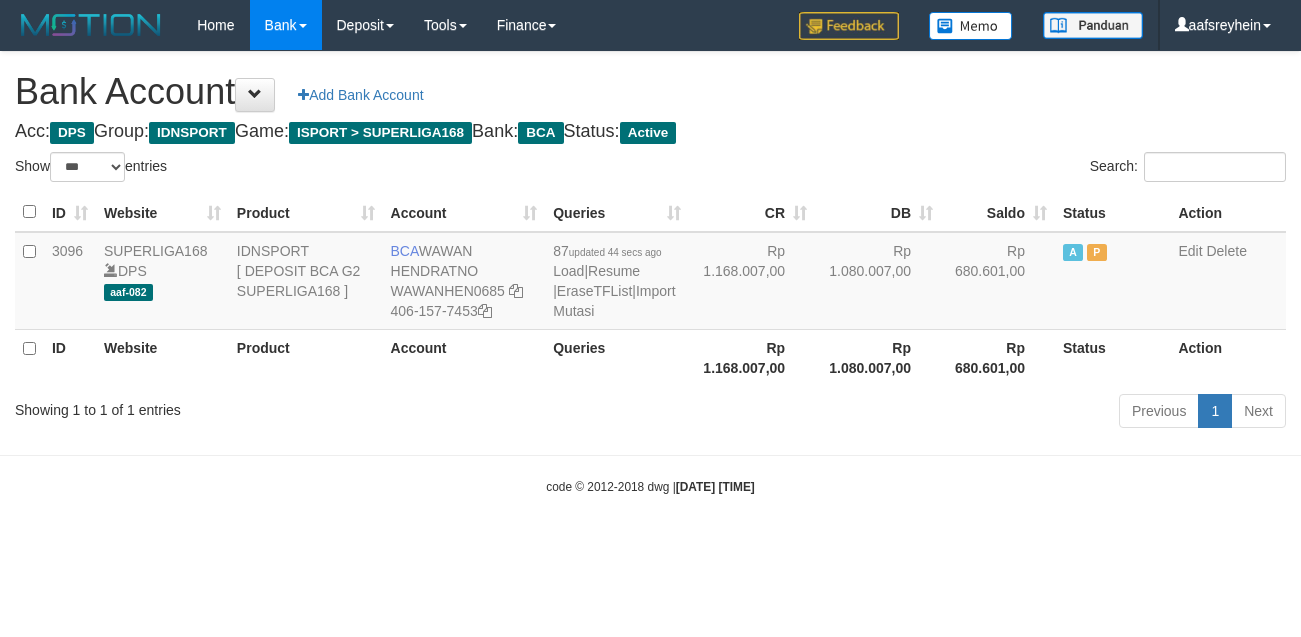 scroll, scrollTop: 0, scrollLeft: 0, axis: both 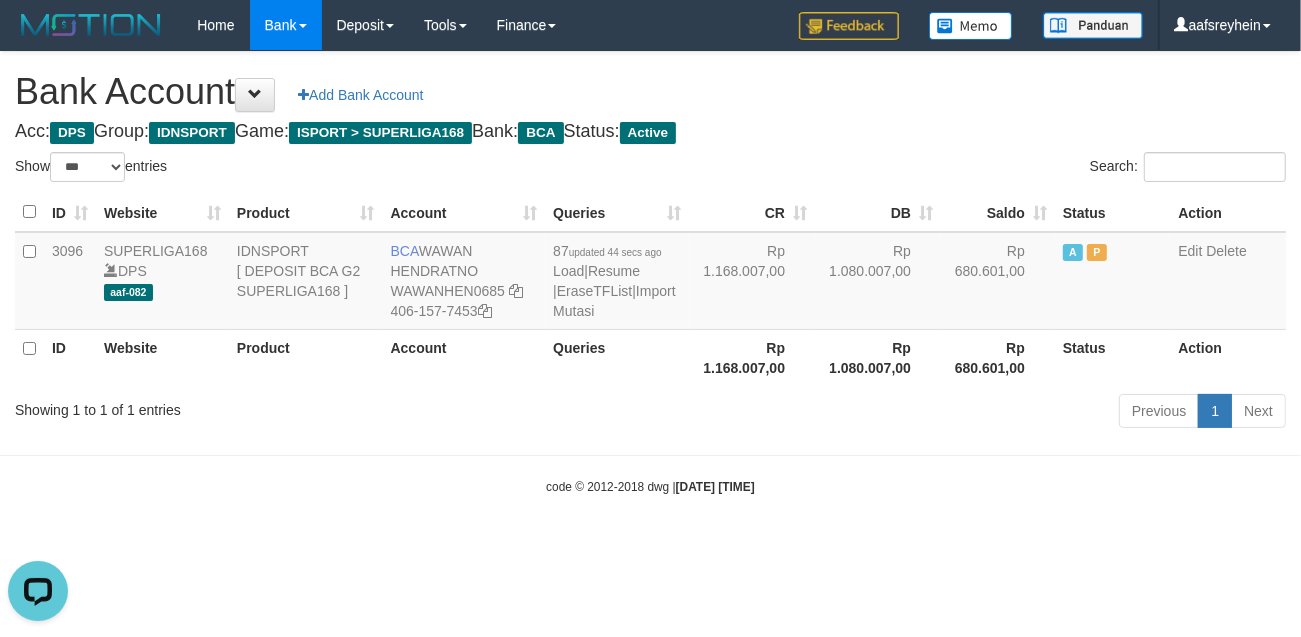click on "Toggle navigation
Home
Bank
Account List
Load
By Website
Group
[ISPORT]													SUPERLIGA168
By Load Group (DPS)
-" at bounding box center (650, 273) 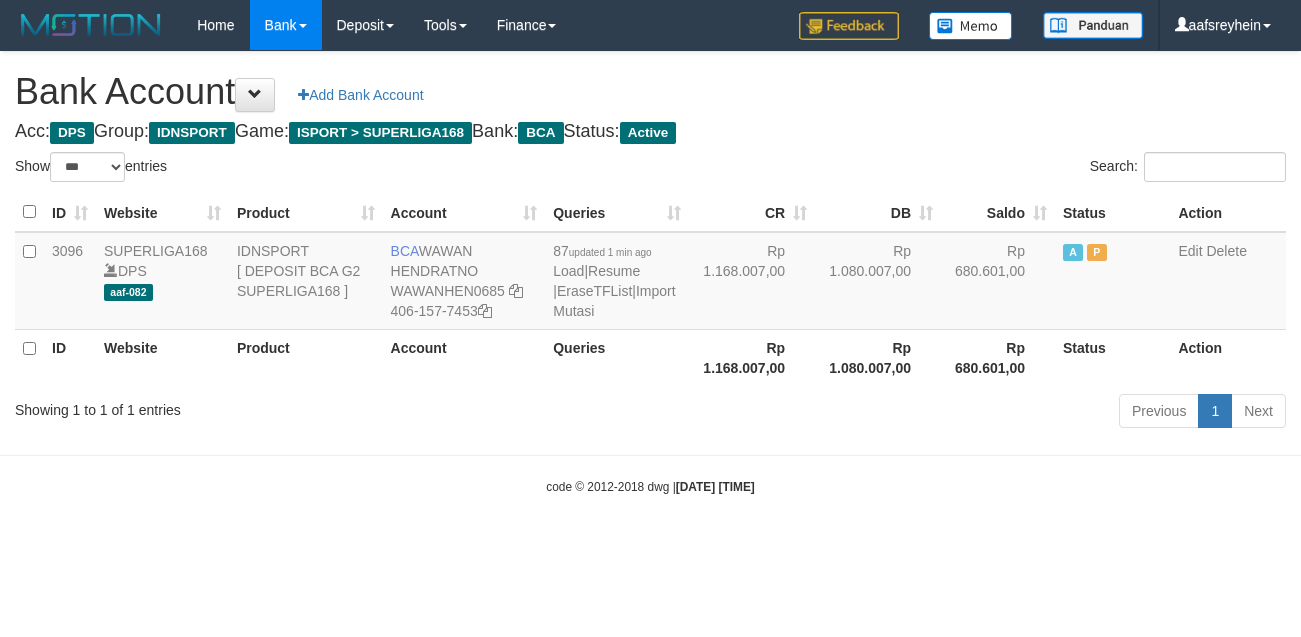 select on "***" 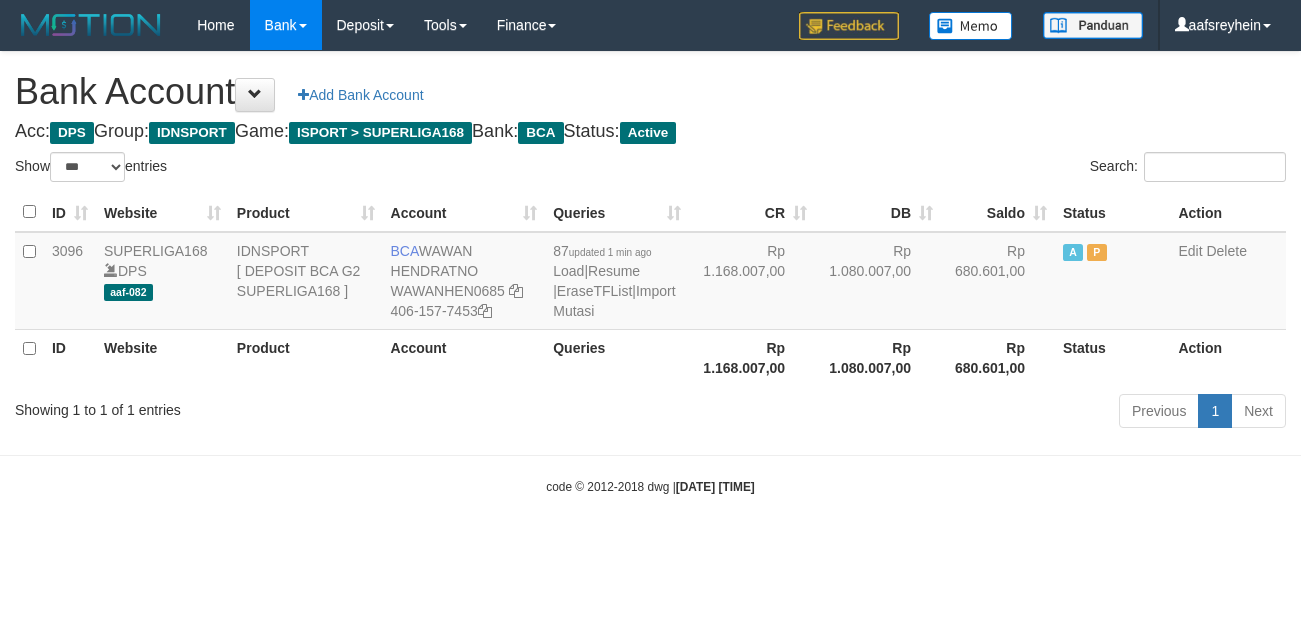 scroll, scrollTop: 0, scrollLeft: 0, axis: both 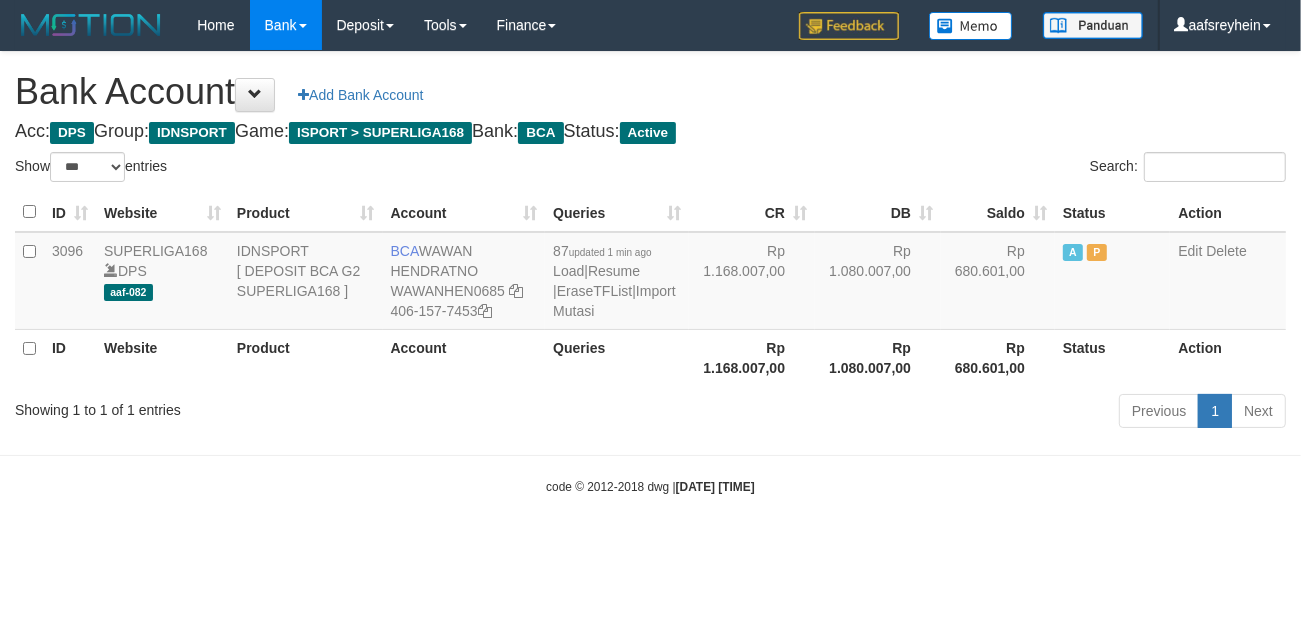 click on "Toggle navigation
Home
Bank
Account List
Load
By Website
Group
[ISPORT]													SUPERLIGA168
By Load Group (DPS)
-" at bounding box center [650, 273] 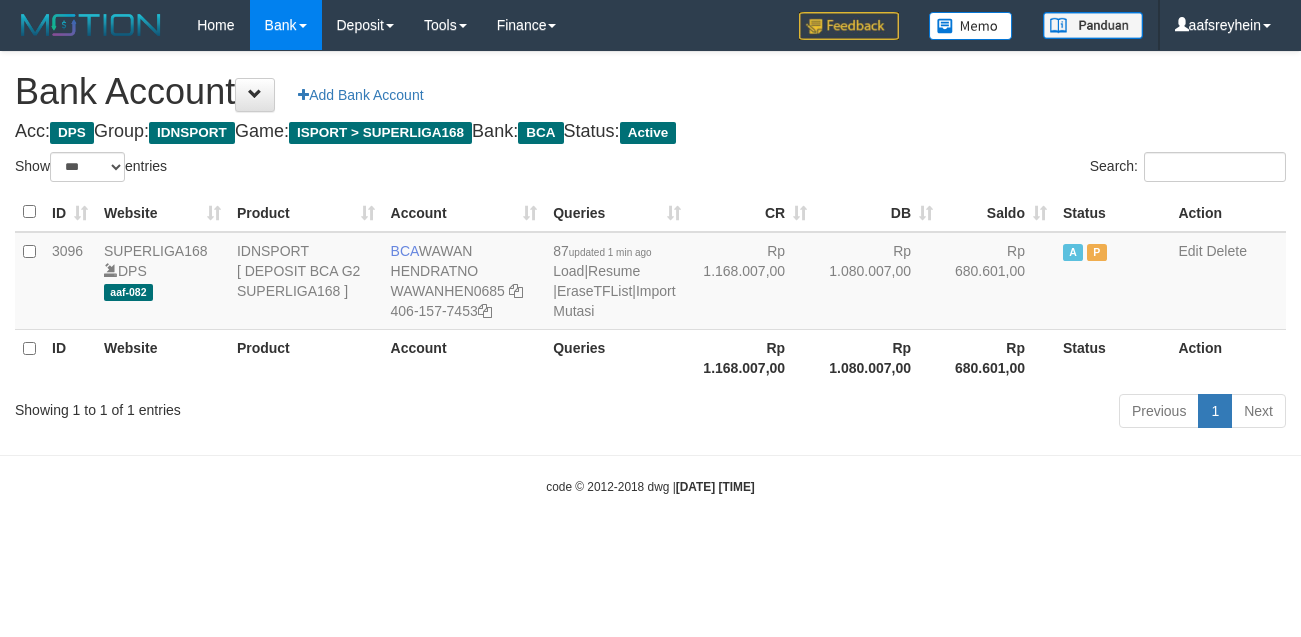 select on "***" 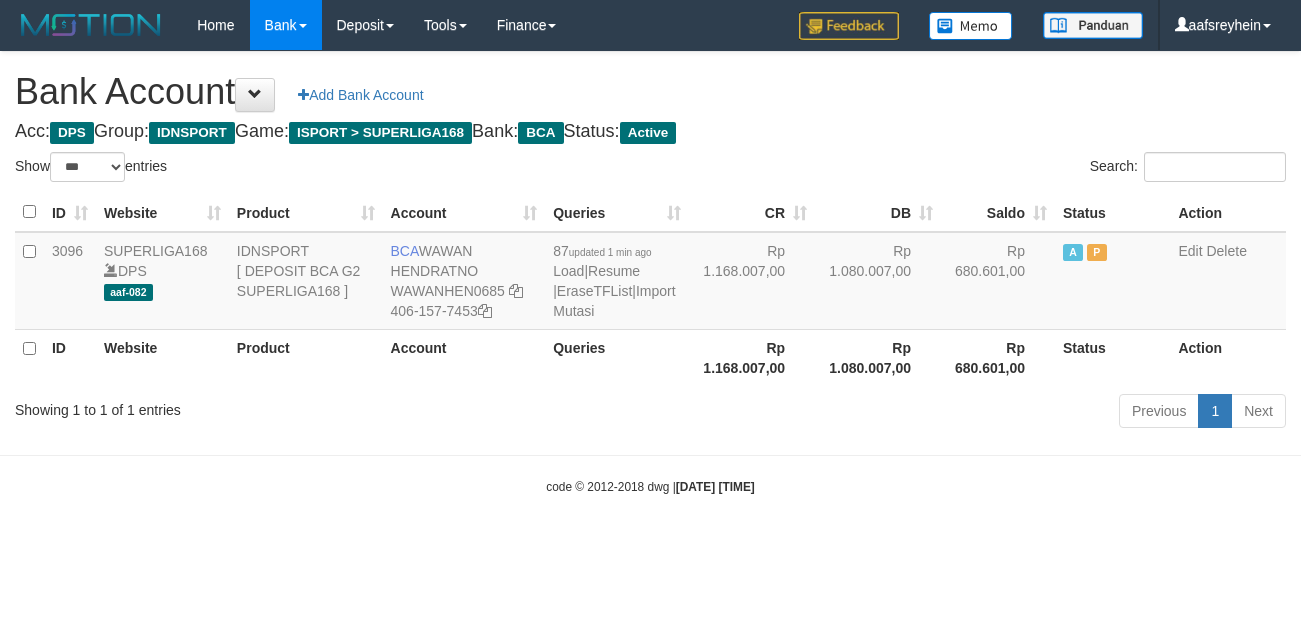 scroll, scrollTop: 0, scrollLeft: 0, axis: both 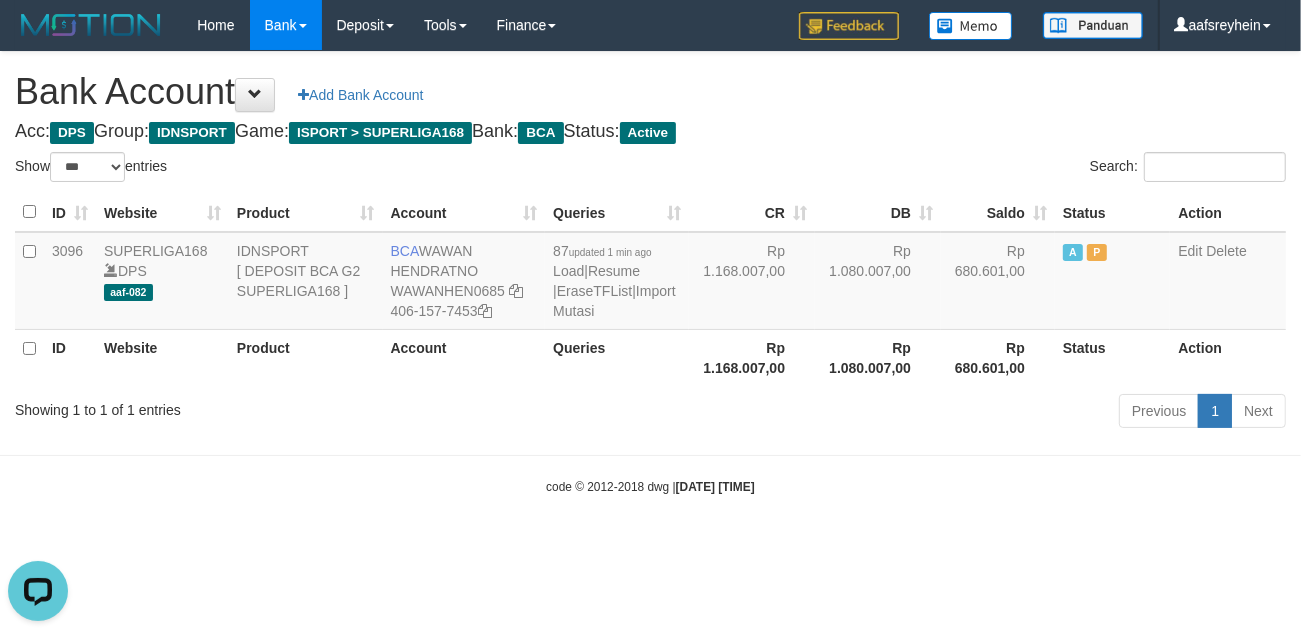 click on "Toggle navigation
Home
Bank
Account List
Load
By Website
Group
[ISPORT]													SUPERLIGA168
By Load Group (DPS)
-" at bounding box center [650, 273] 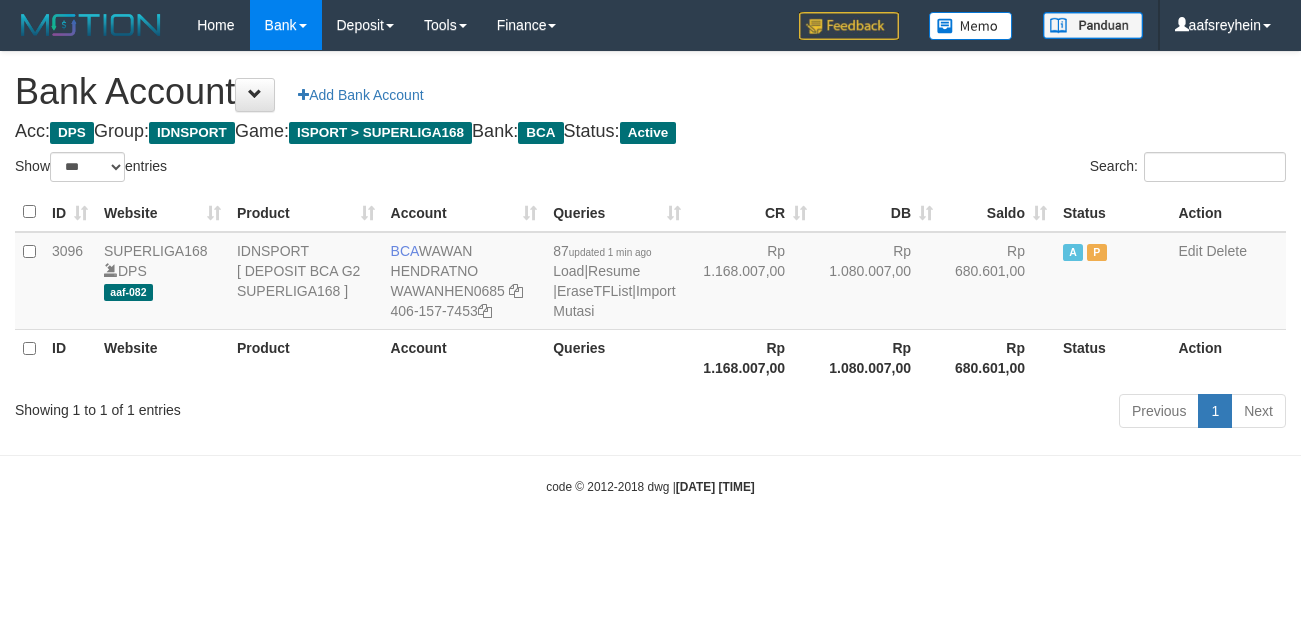 select on "***" 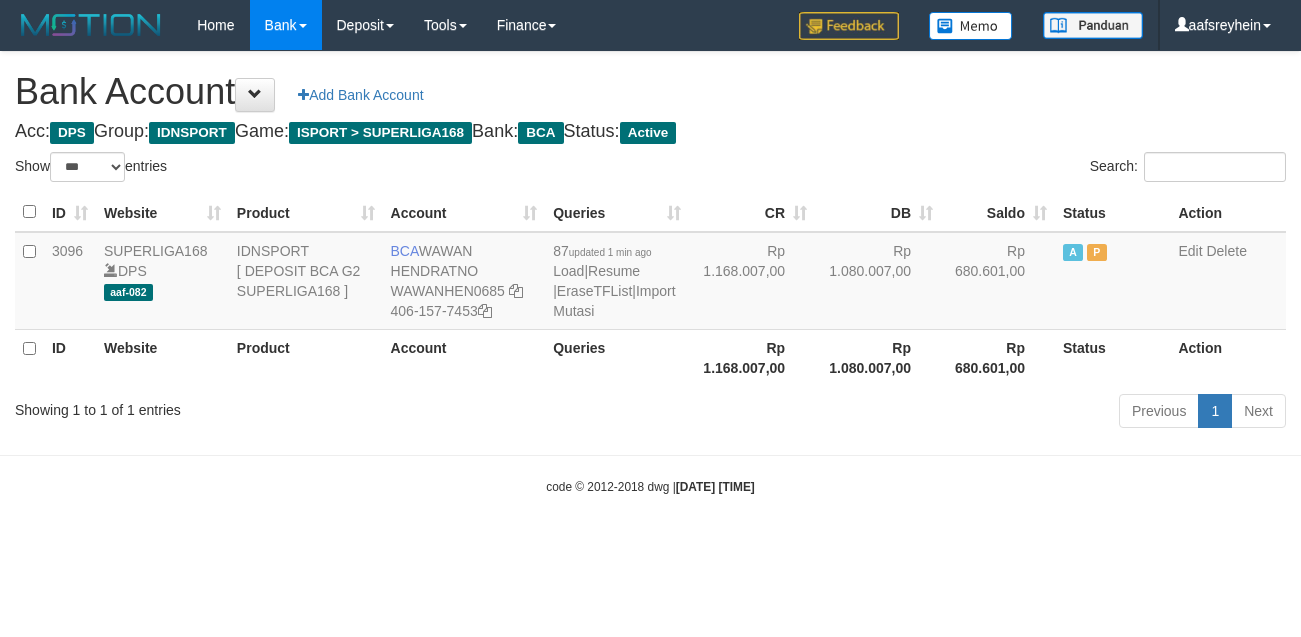scroll, scrollTop: 0, scrollLeft: 0, axis: both 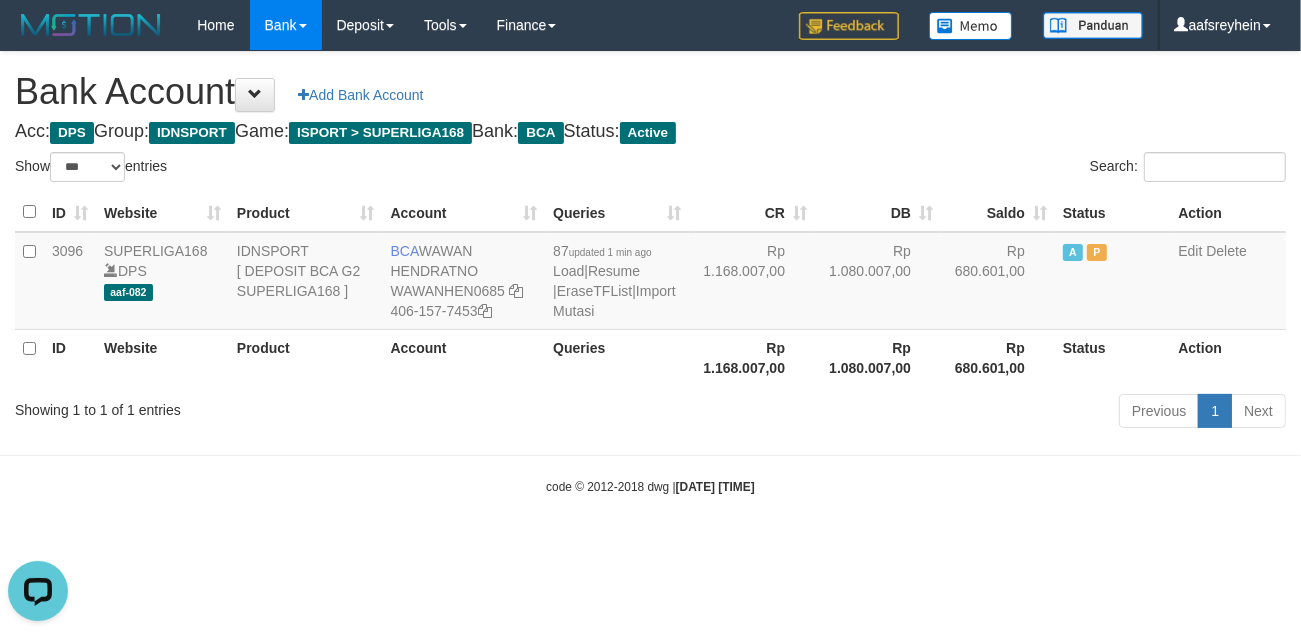 click on "Toggle navigation
Home
Bank
Account List
Load
By Website
Group
[ISPORT]													SUPERLIGA168
By Load Group (DPS)
-" at bounding box center (650, 273) 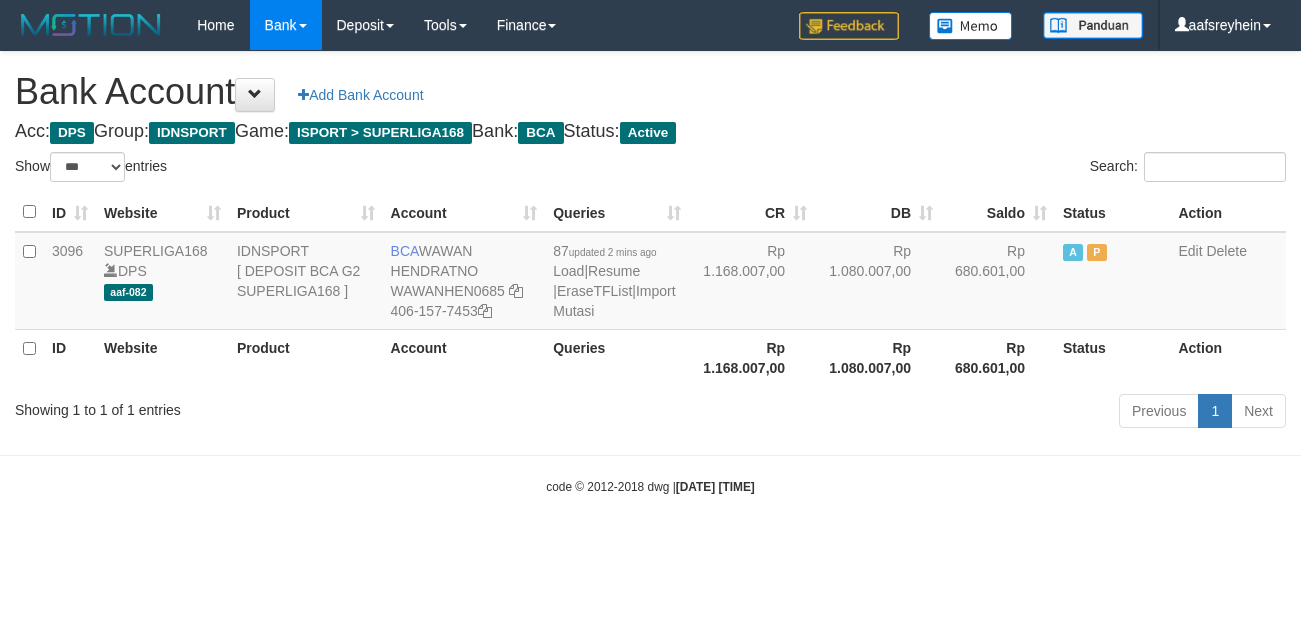 select on "***" 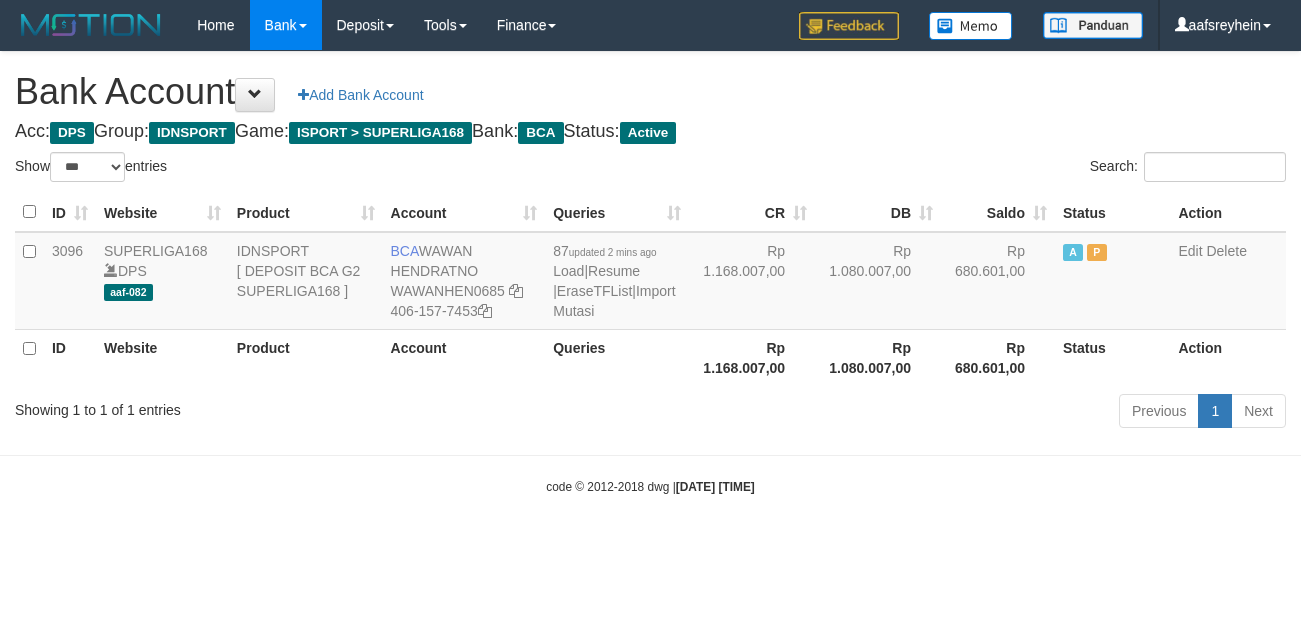 scroll, scrollTop: 0, scrollLeft: 0, axis: both 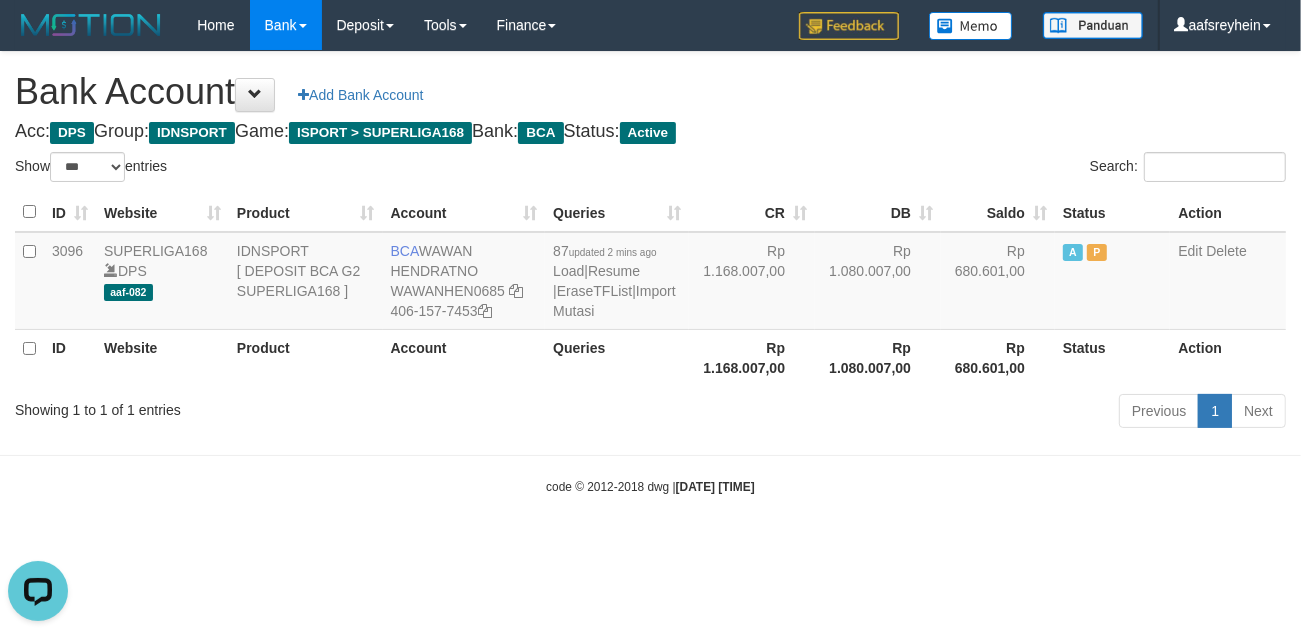 drag, startPoint x: 866, startPoint y: 568, endPoint x: 861, endPoint y: 555, distance: 13.928389 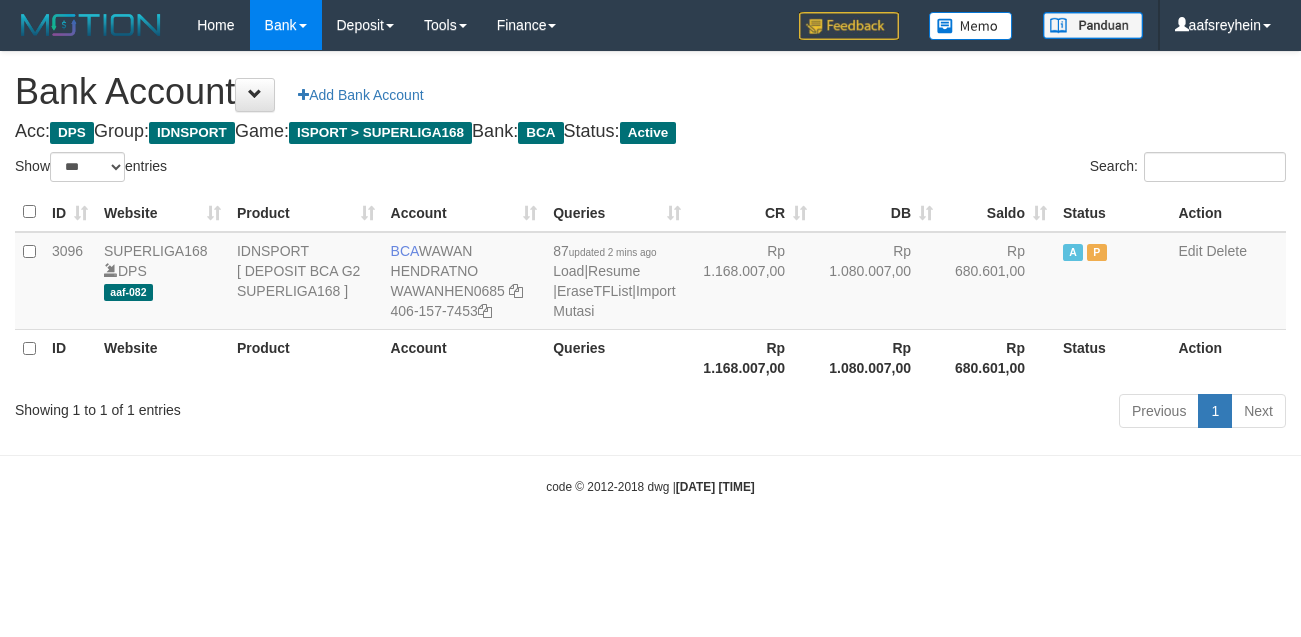 select on "***" 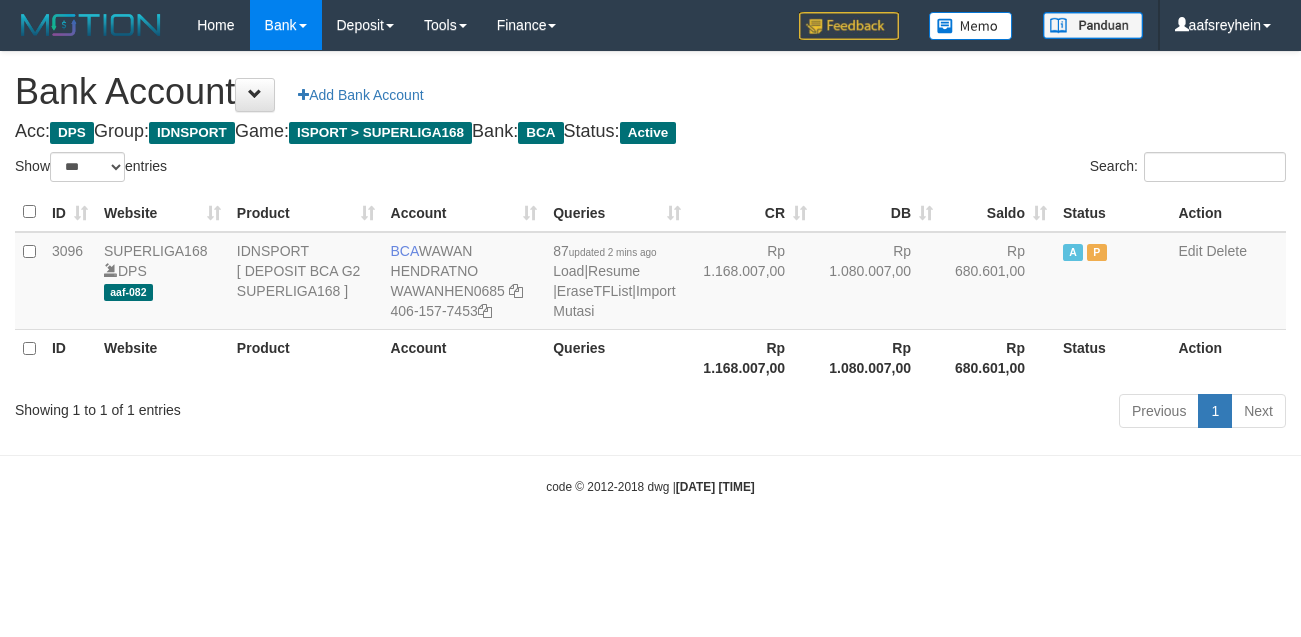 scroll, scrollTop: 0, scrollLeft: 0, axis: both 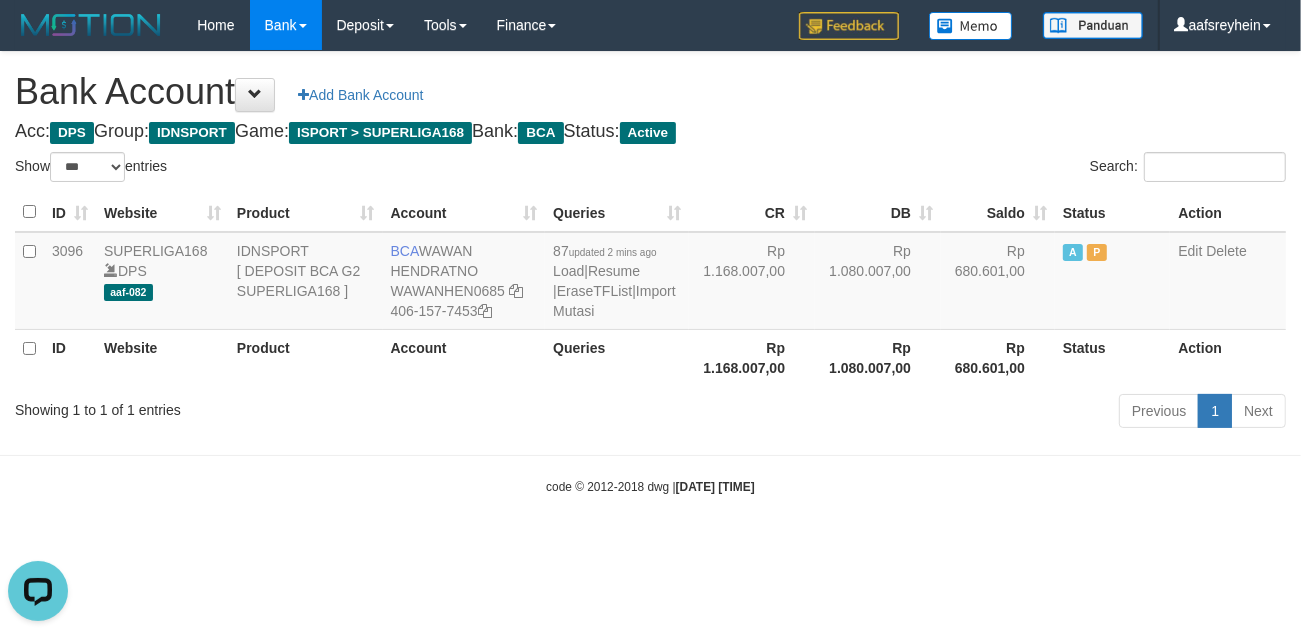 click on "Toggle navigation
Home
Bank
Account List
Load
By Website
Group
[ISPORT]													SUPERLIGA168
By Load Group (DPS)" at bounding box center (650, 273) 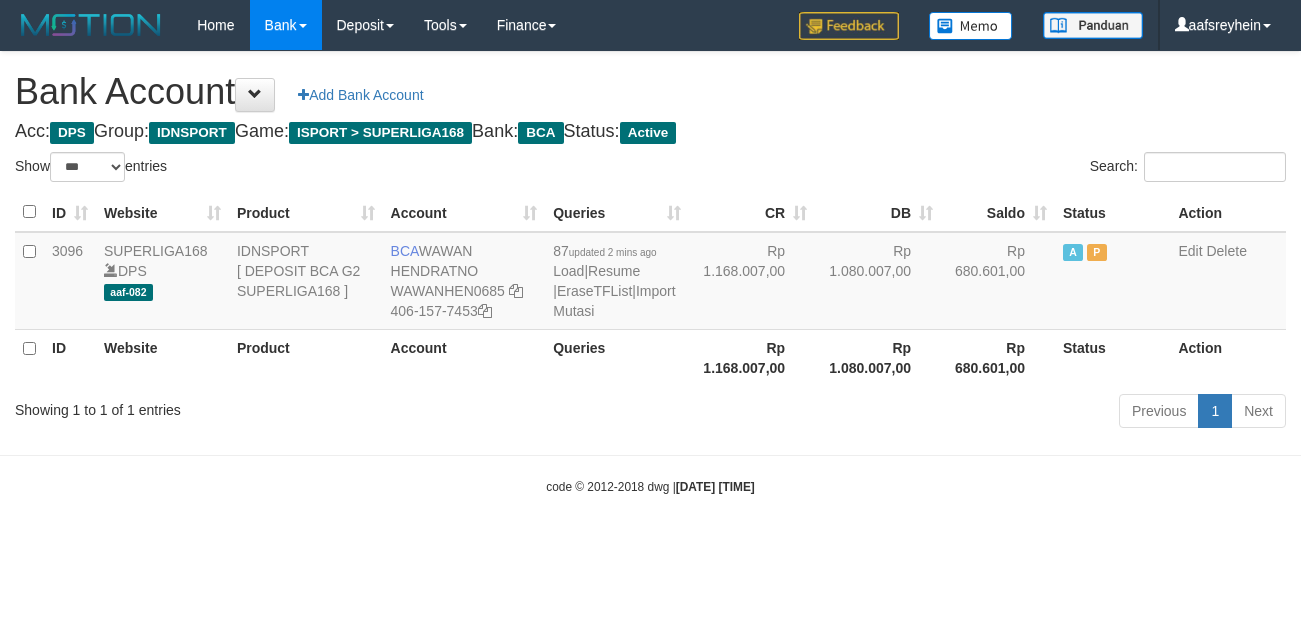 select on "***" 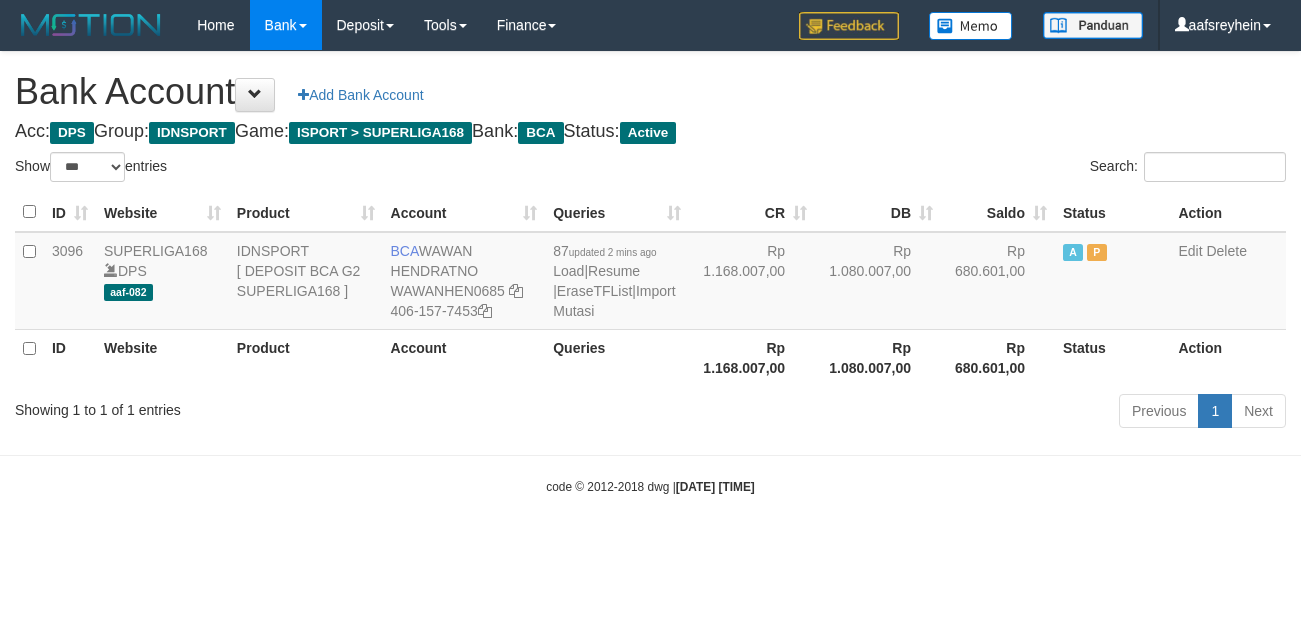 scroll, scrollTop: 0, scrollLeft: 0, axis: both 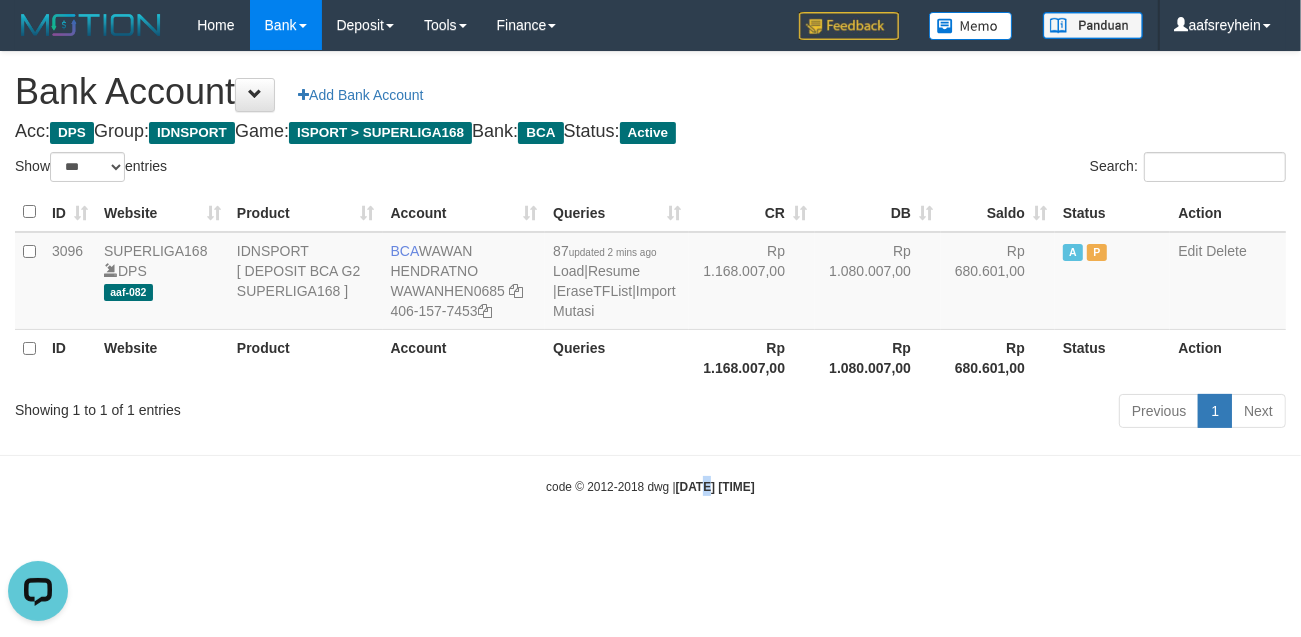 click on "code © 2012-2018 dwg |  2025/07/12 08:33:38" at bounding box center (650, 486) 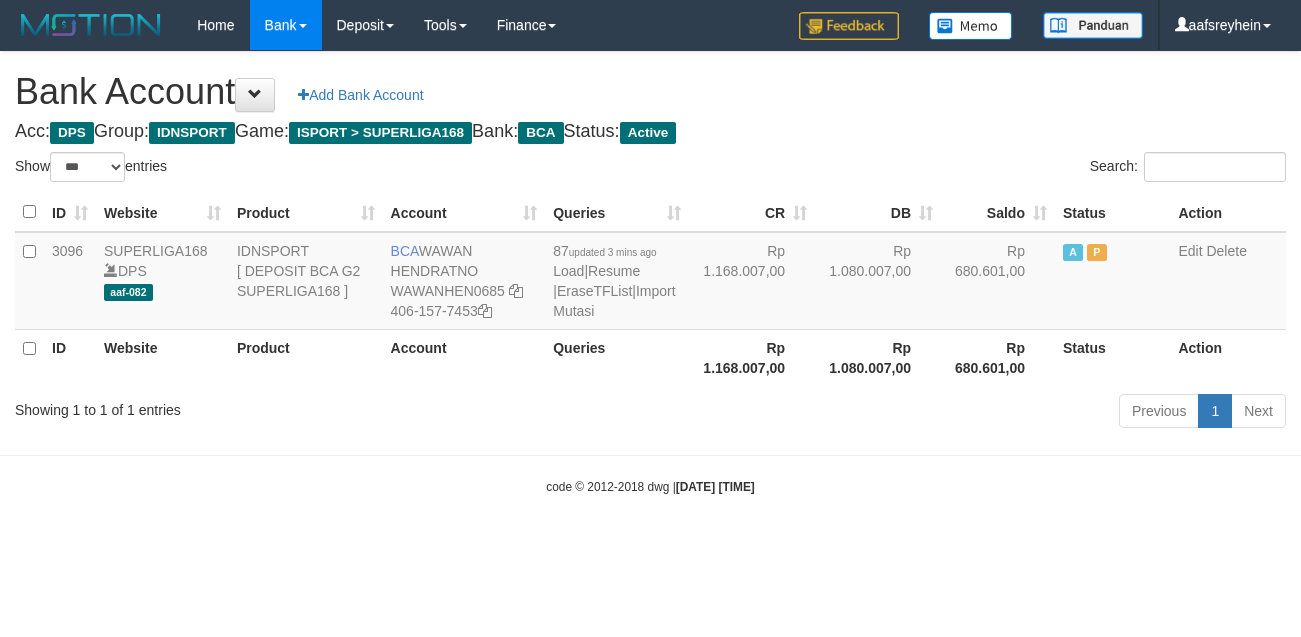 select on "***" 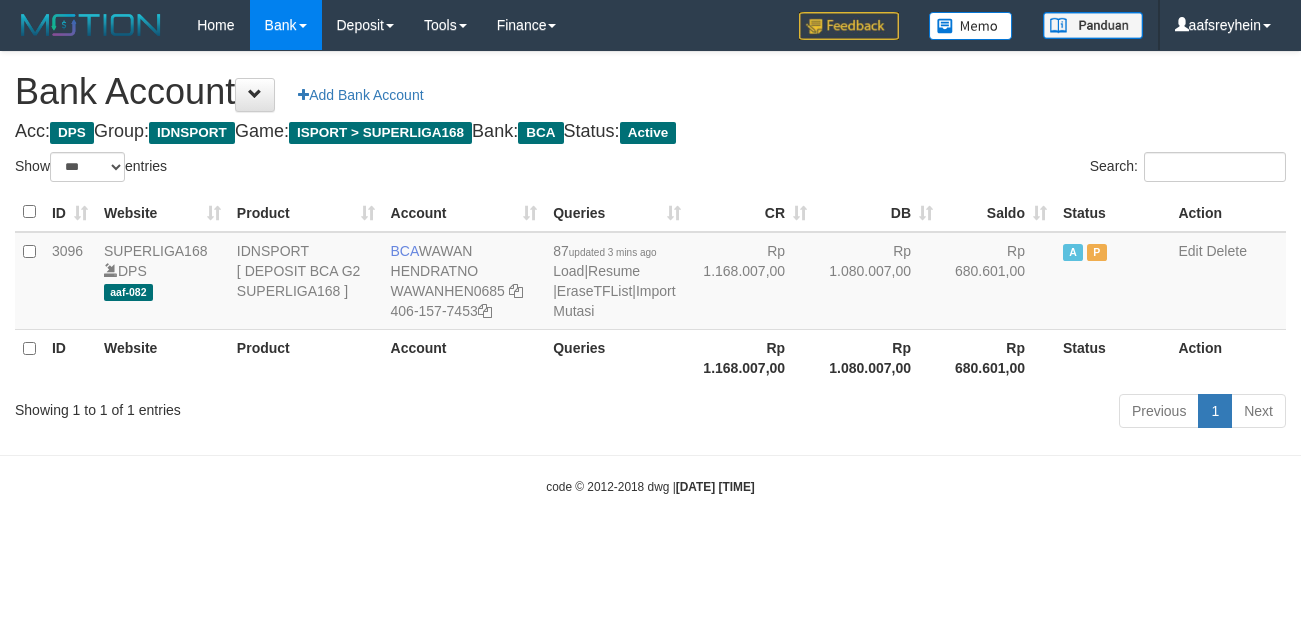 scroll, scrollTop: 0, scrollLeft: 0, axis: both 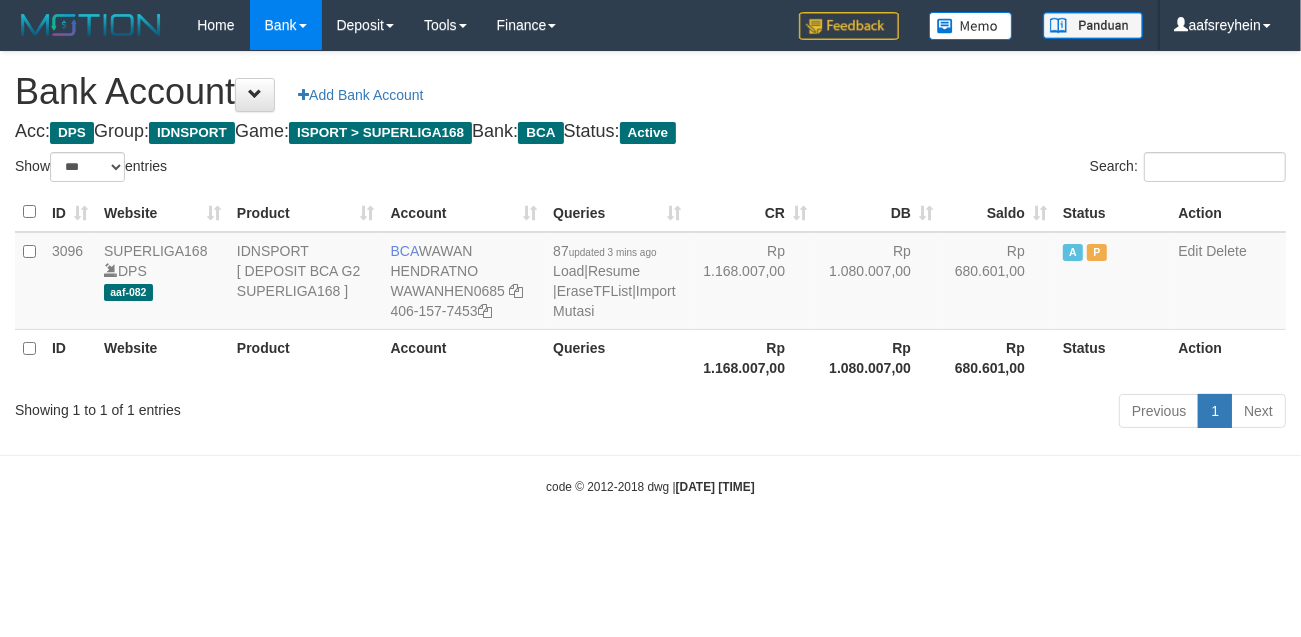 drag, startPoint x: 1031, startPoint y: 458, endPoint x: 821, endPoint y: 551, distance: 229.67151 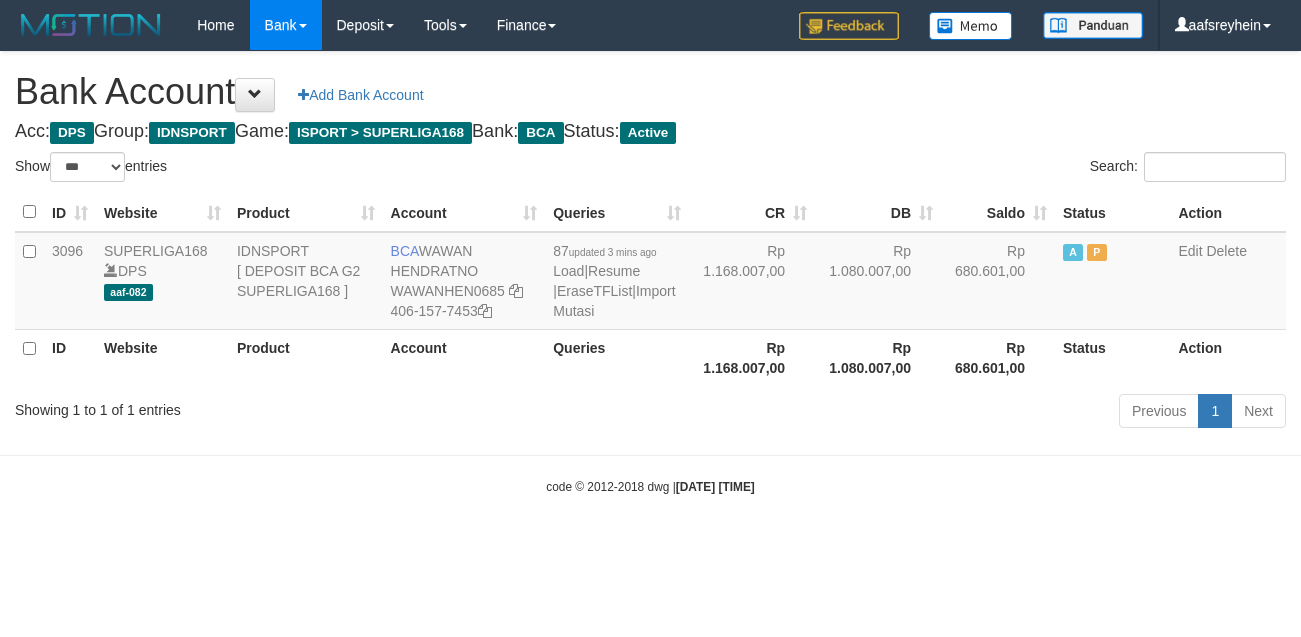 select on "***" 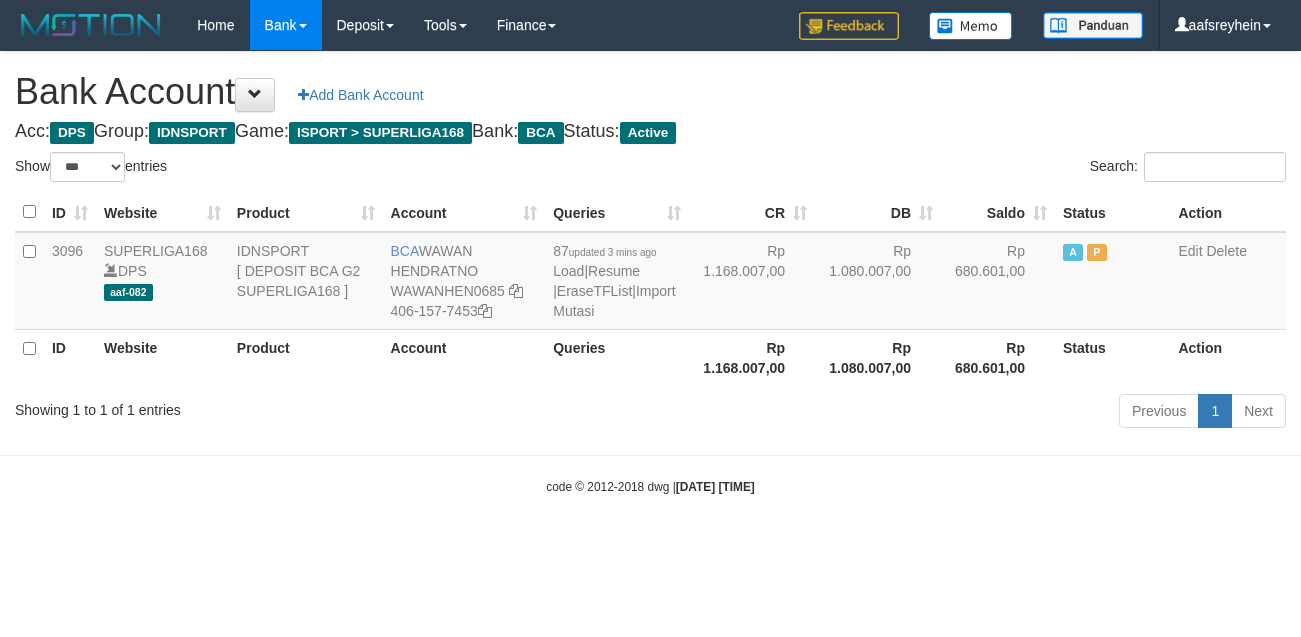 scroll, scrollTop: 0, scrollLeft: 0, axis: both 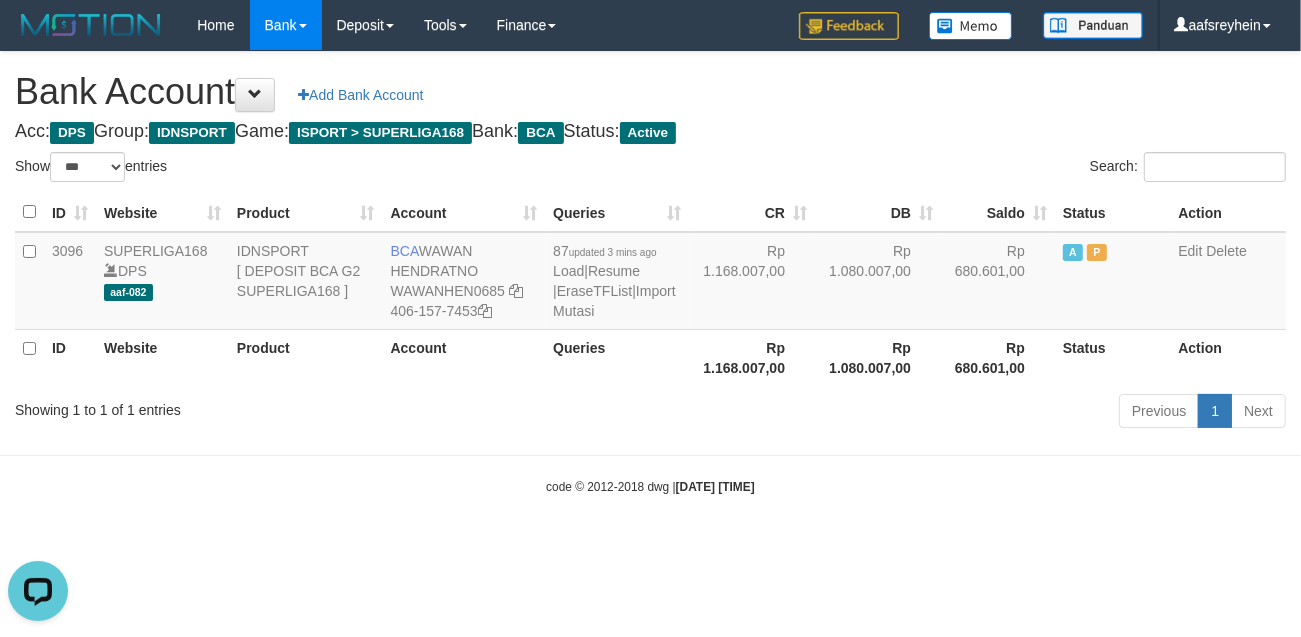 click on "Toggle navigation
Home
Bank
Account List
Load
By Website
Group
[ISPORT]													SUPERLIGA168
By Load Group (DPS)
-" at bounding box center (650, 273) 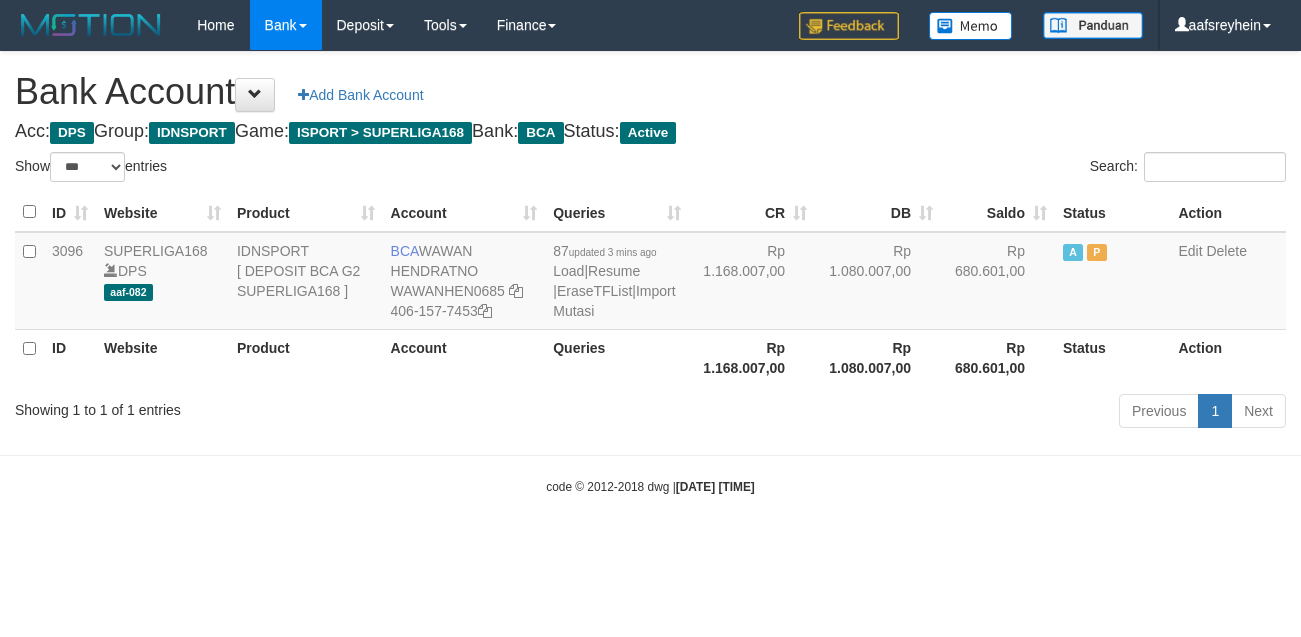 select on "***" 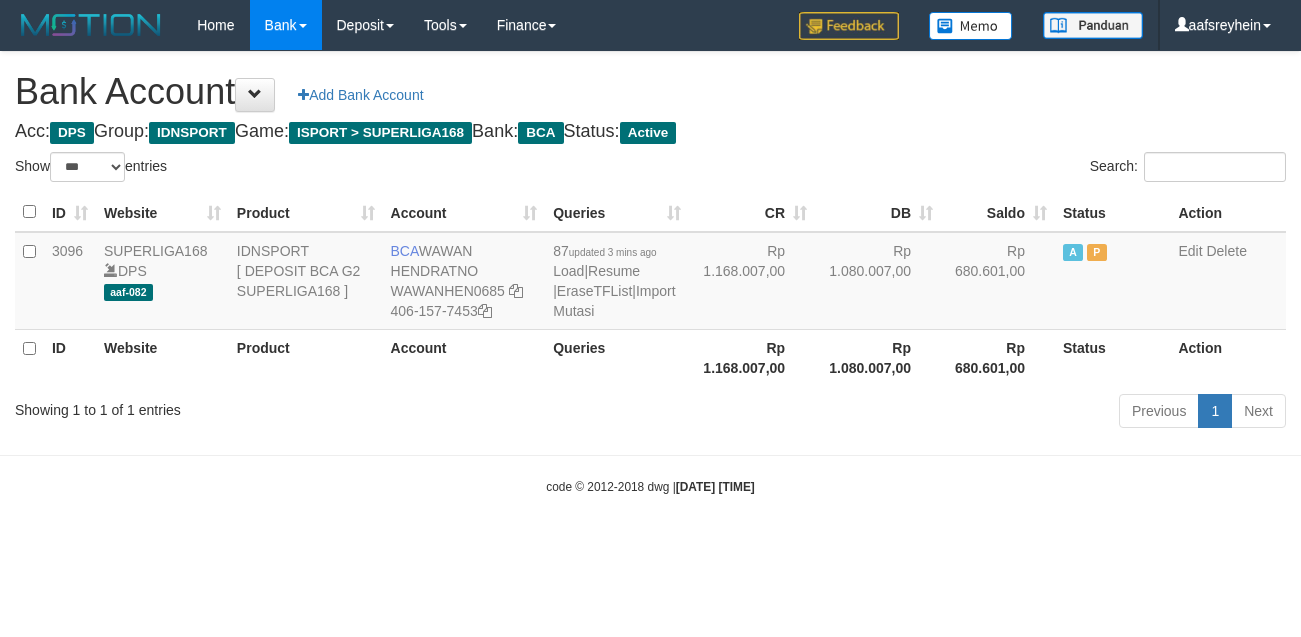 scroll, scrollTop: 0, scrollLeft: 0, axis: both 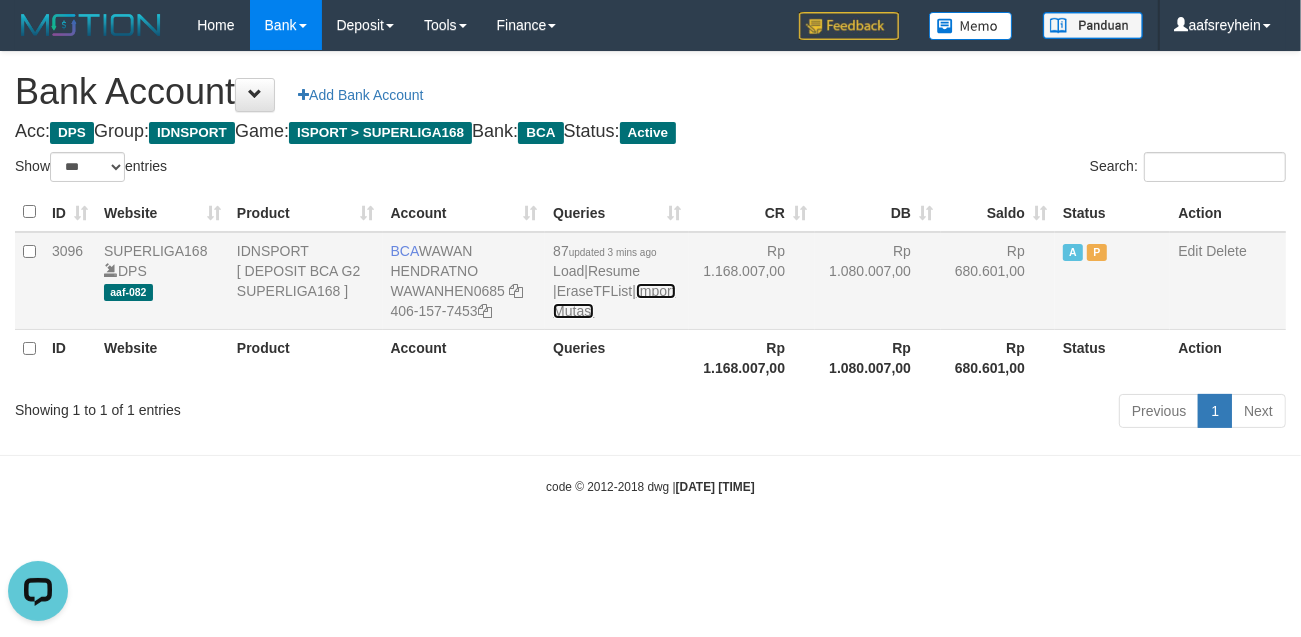 click on "Import Mutasi" at bounding box center [614, 301] 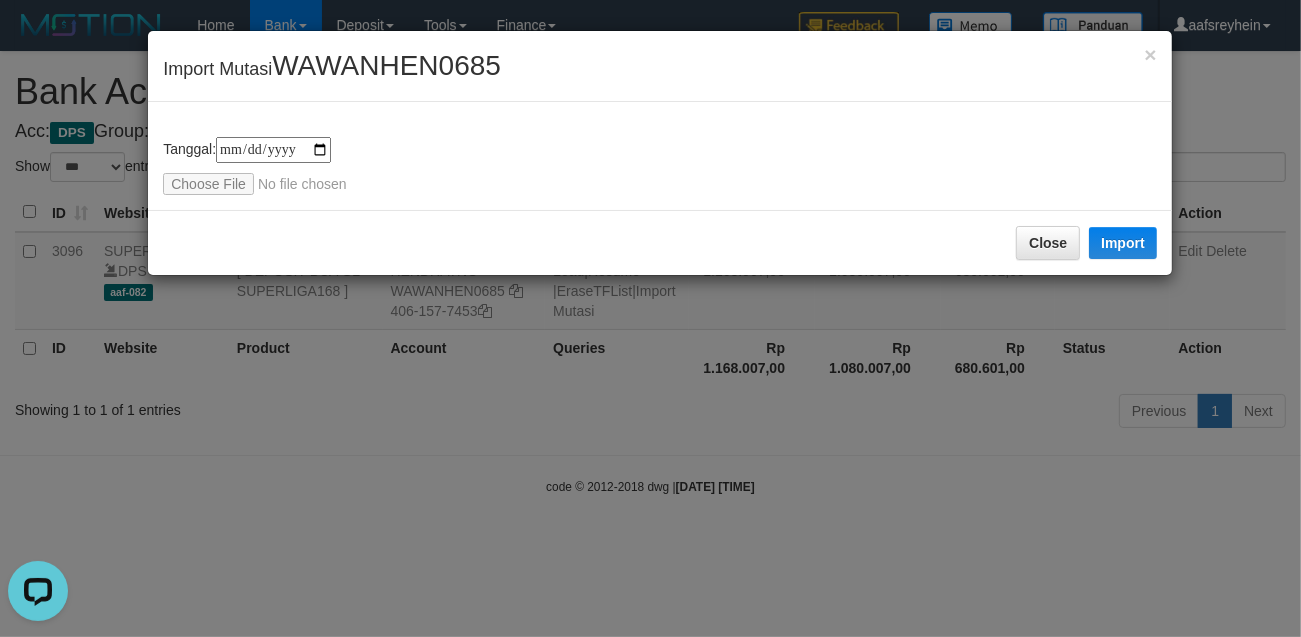 type on "**********" 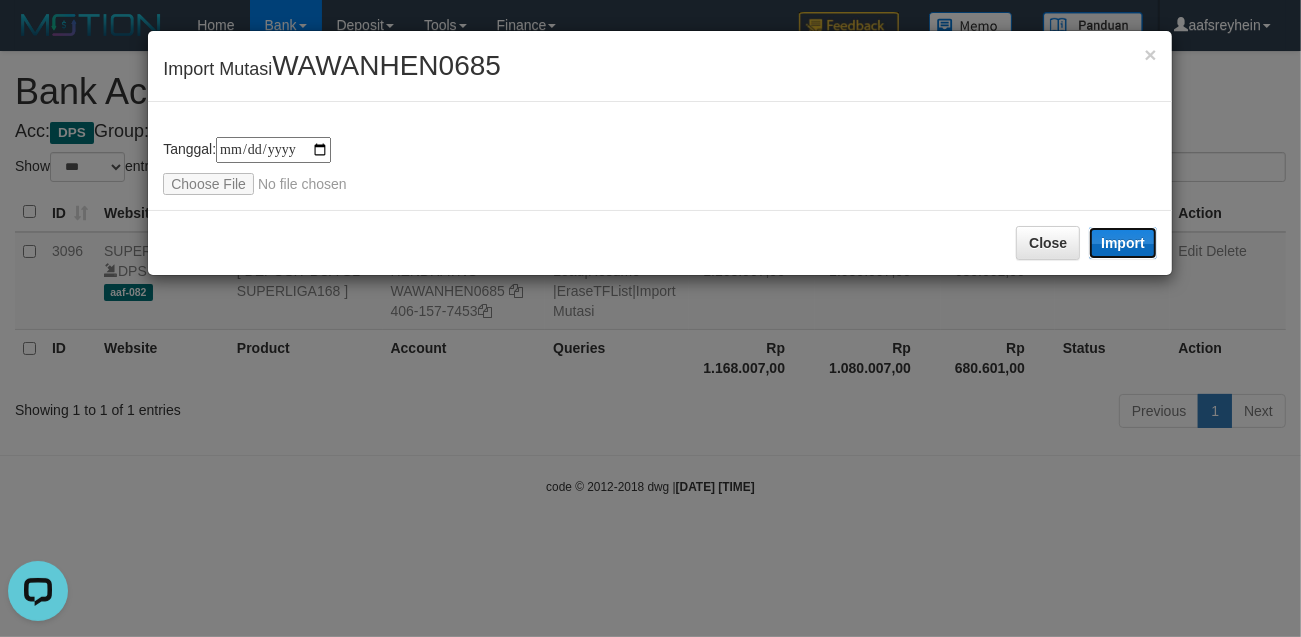 click on "Import" at bounding box center [1123, 243] 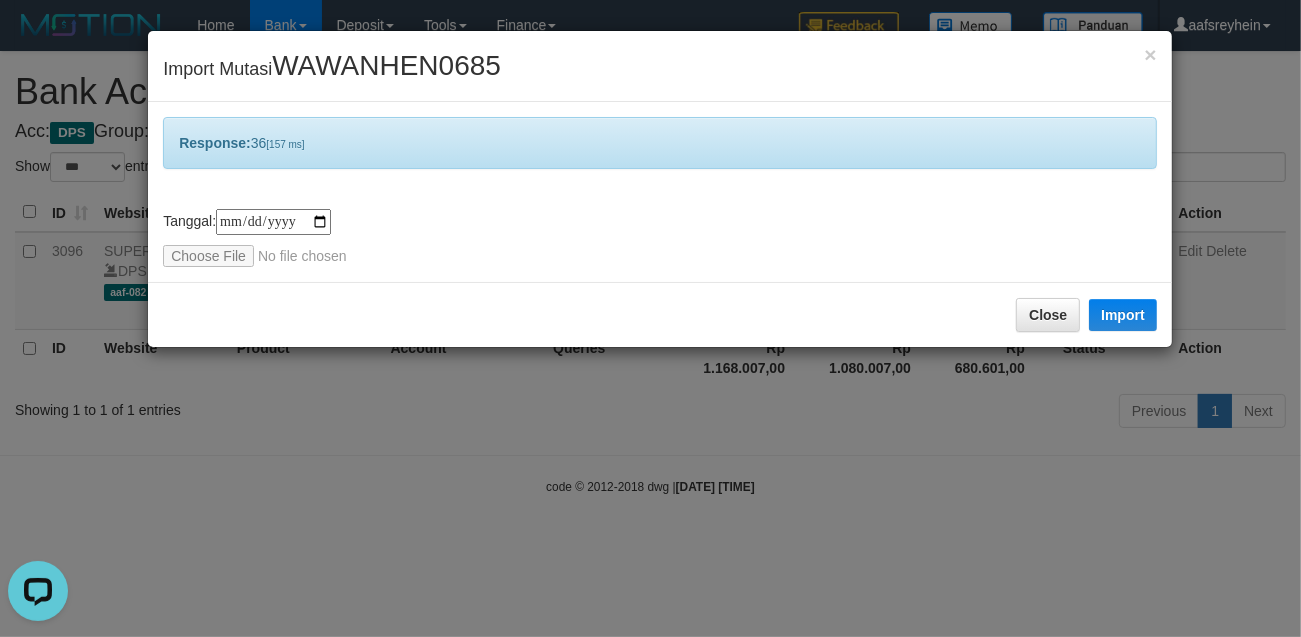 click on "**********" at bounding box center (650, 318) 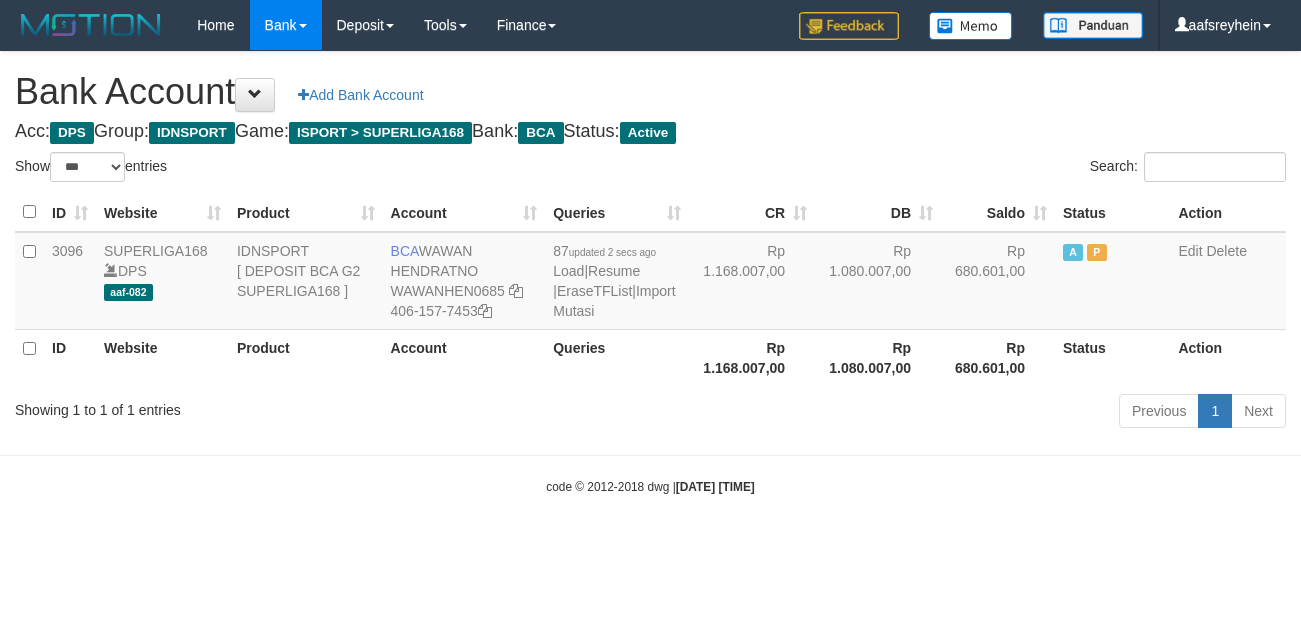 select on "***" 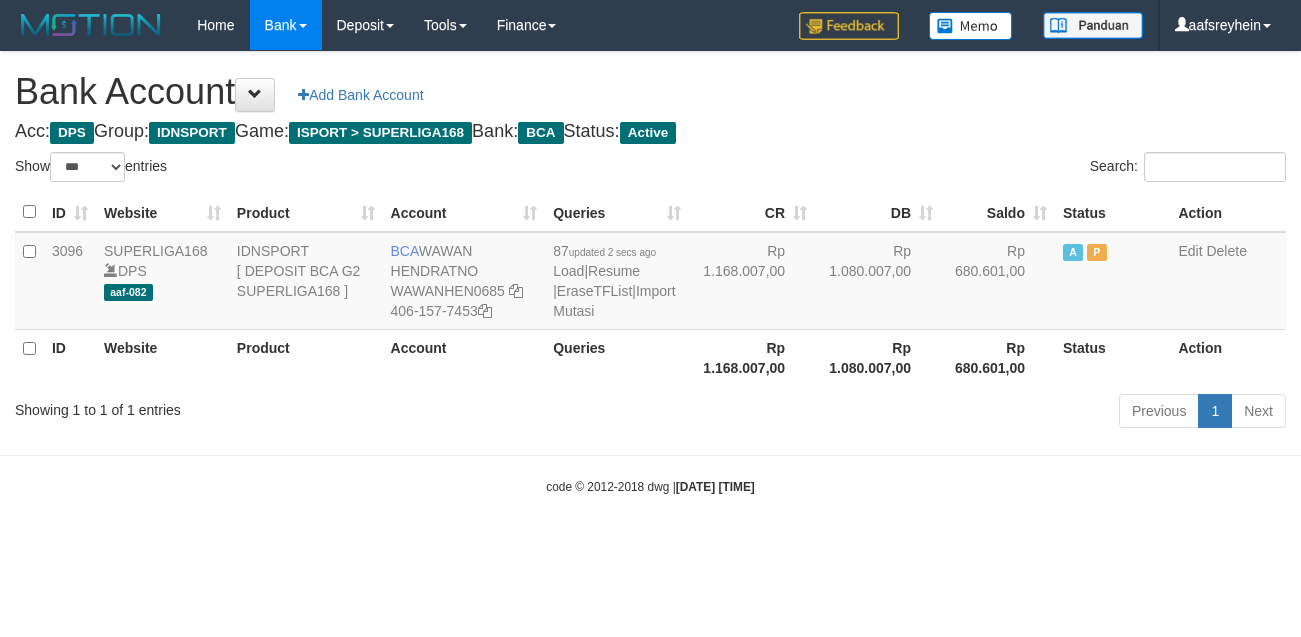 scroll, scrollTop: 0, scrollLeft: 0, axis: both 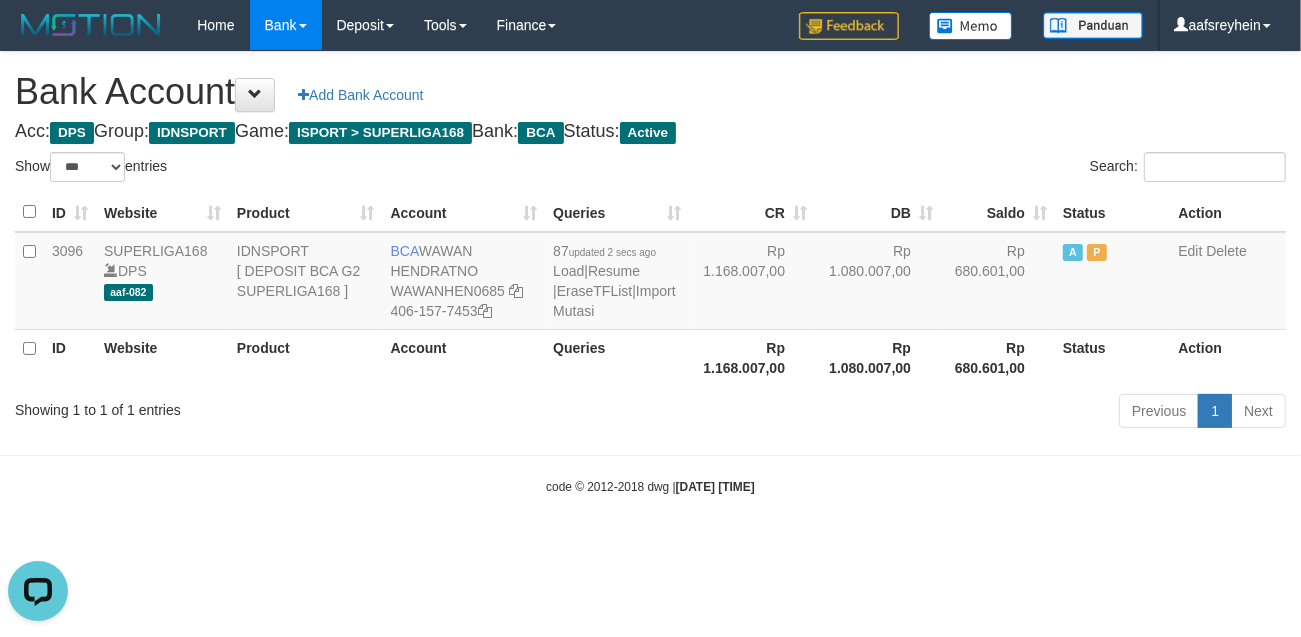 drag, startPoint x: 961, startPoint y: 560, endPoint x: 1152, endPoint y: 527, distance: 193.82982 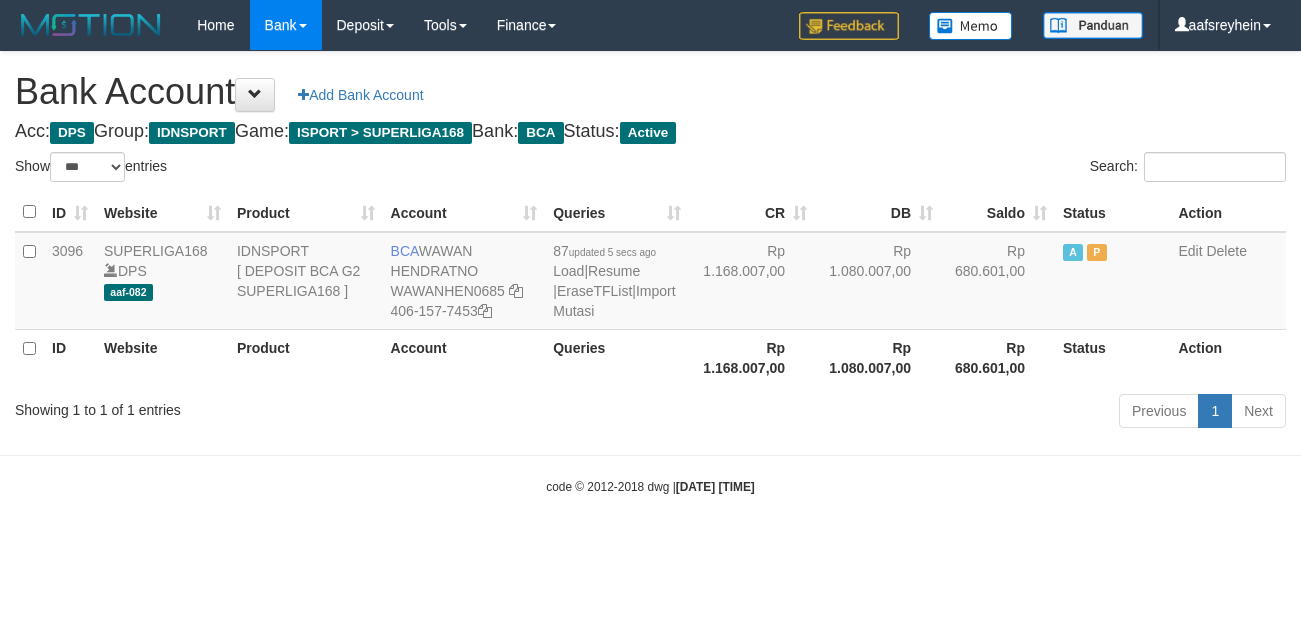 select on "***" 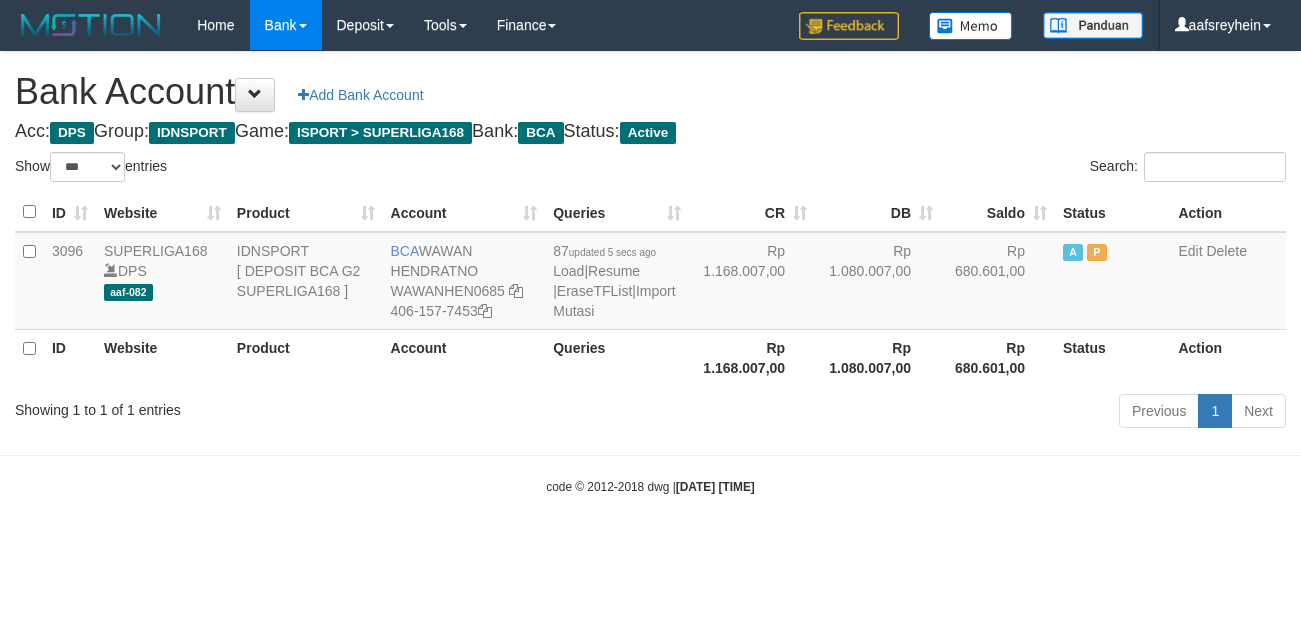 scroll, scrollTop: 0, scrollLeft: 0, axis: both 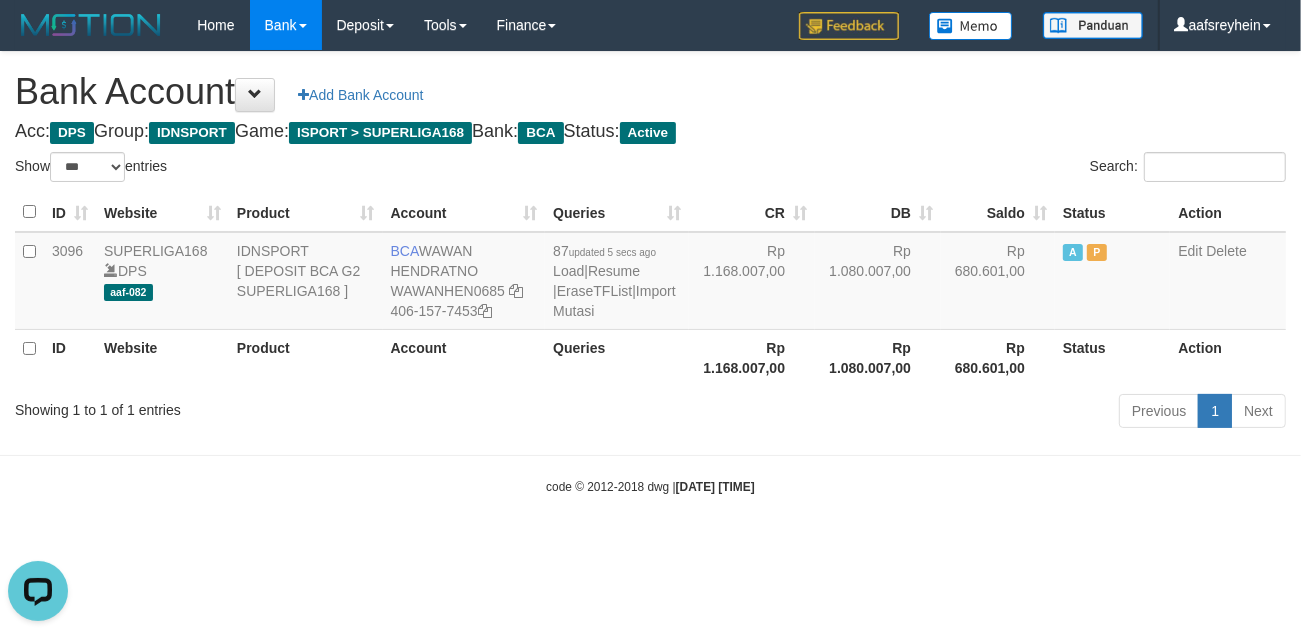 click on "Toggle navigation
Home
Bank
Account List
Load
By Website
Group
[ISPORT]													SUPERLIGA168
By Load Group (DPS)" at bounding box center (650, 273) 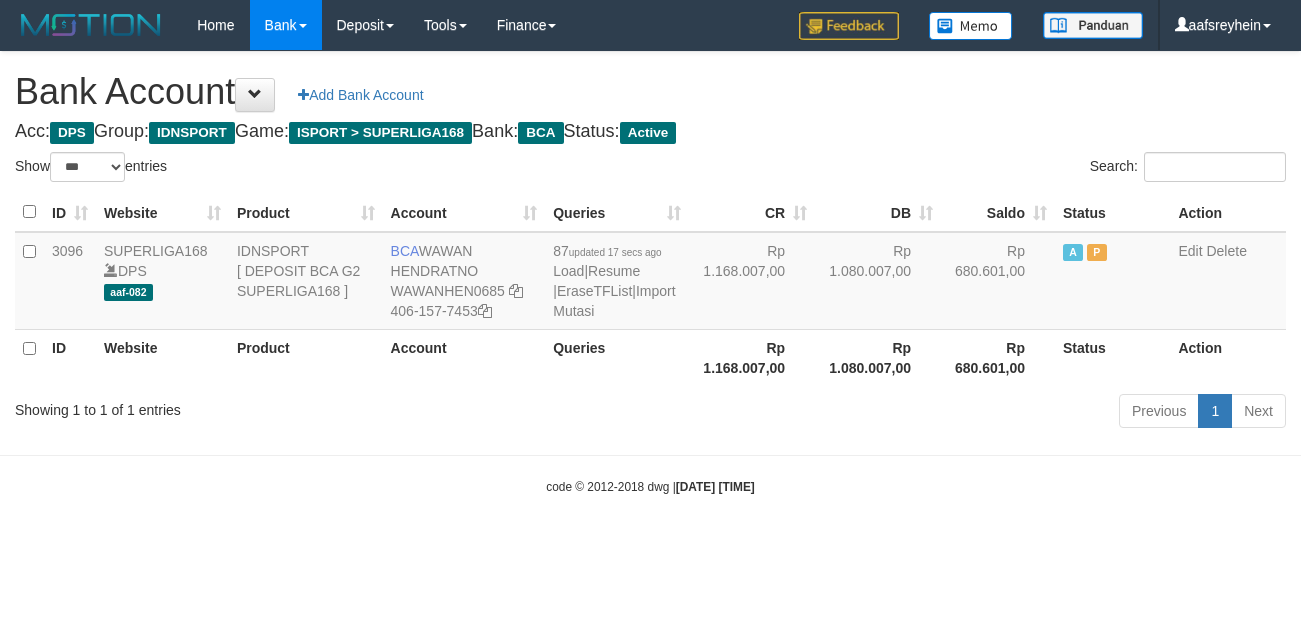 select on "***" 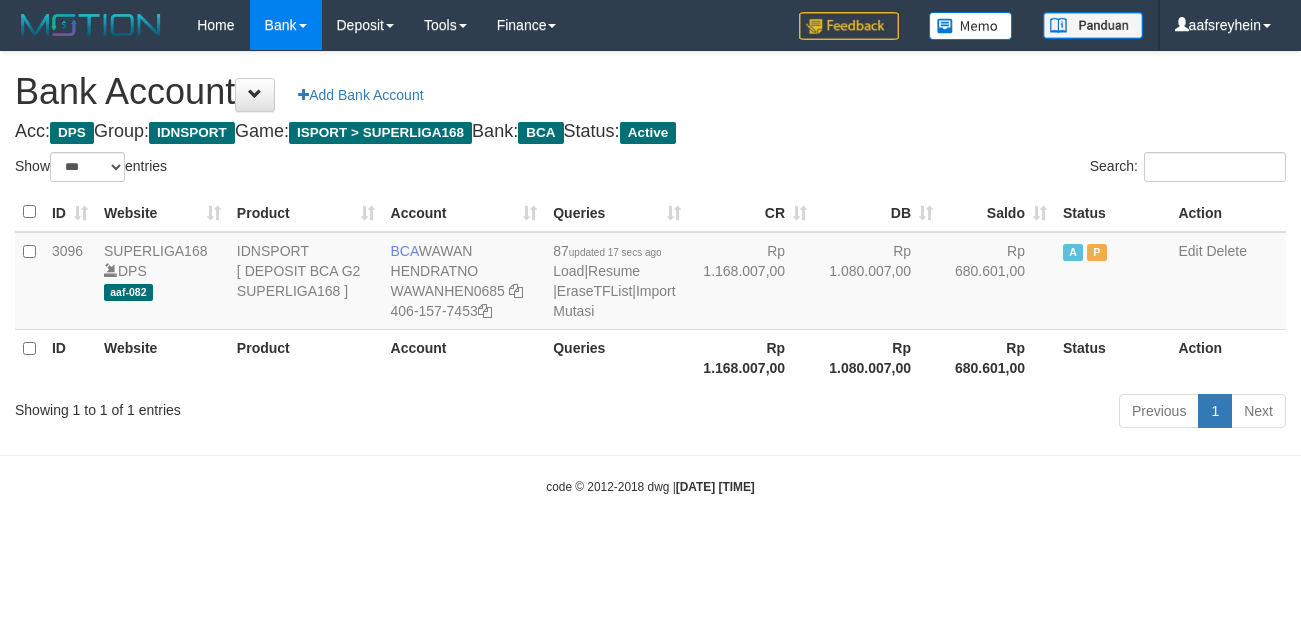 scroll, scrollTop: 0, scrollLeft: 0, axis: both 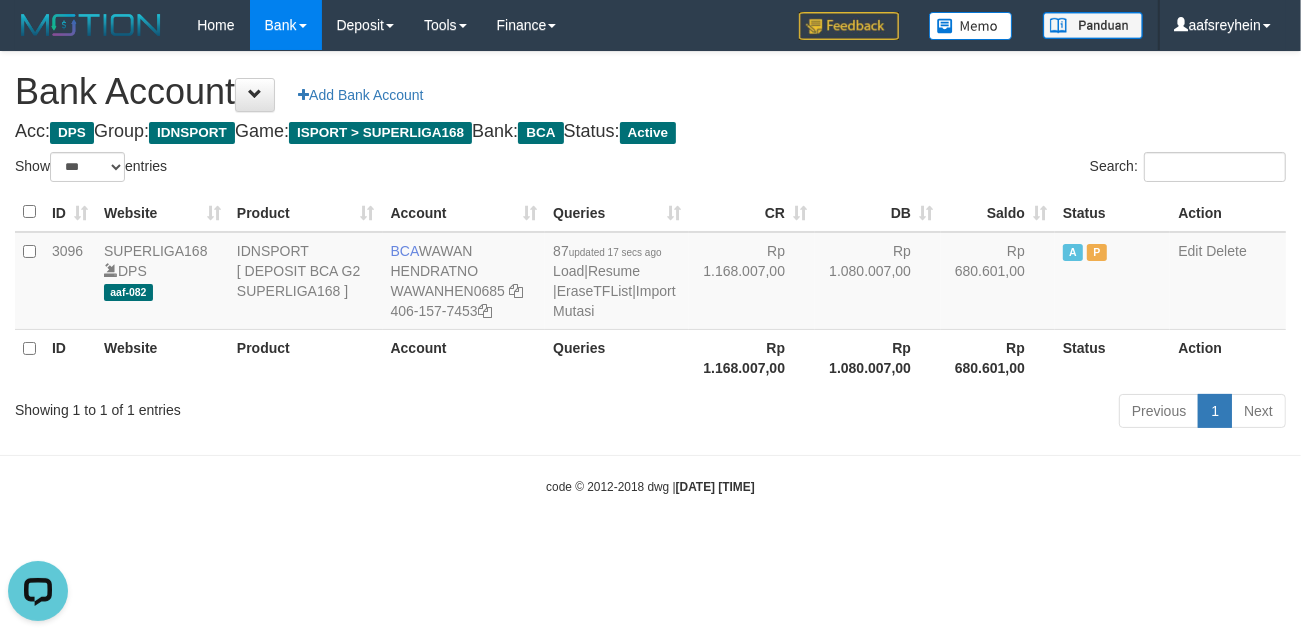 drag, startPoint x: 1016, startPoint y: 455, endPoint x: 968, endPoint y: 476, distance: 52.392746 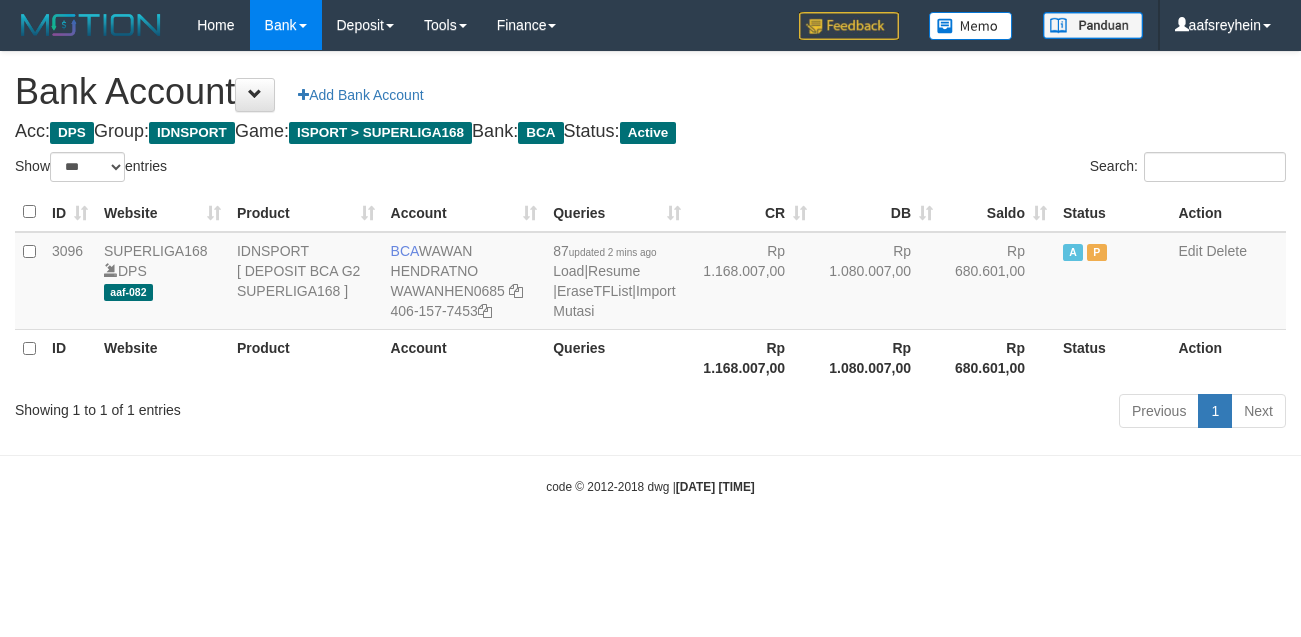 select on "***" 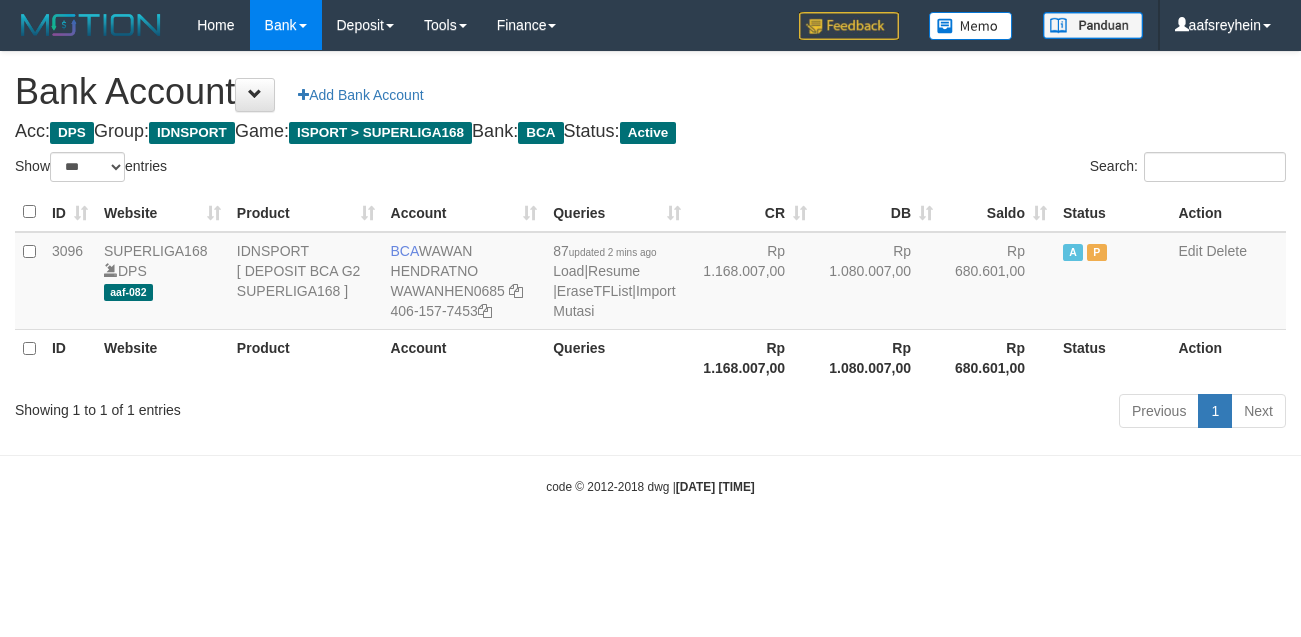 scroll, scrollTop: 0, scrollLeft: 0, axis: both 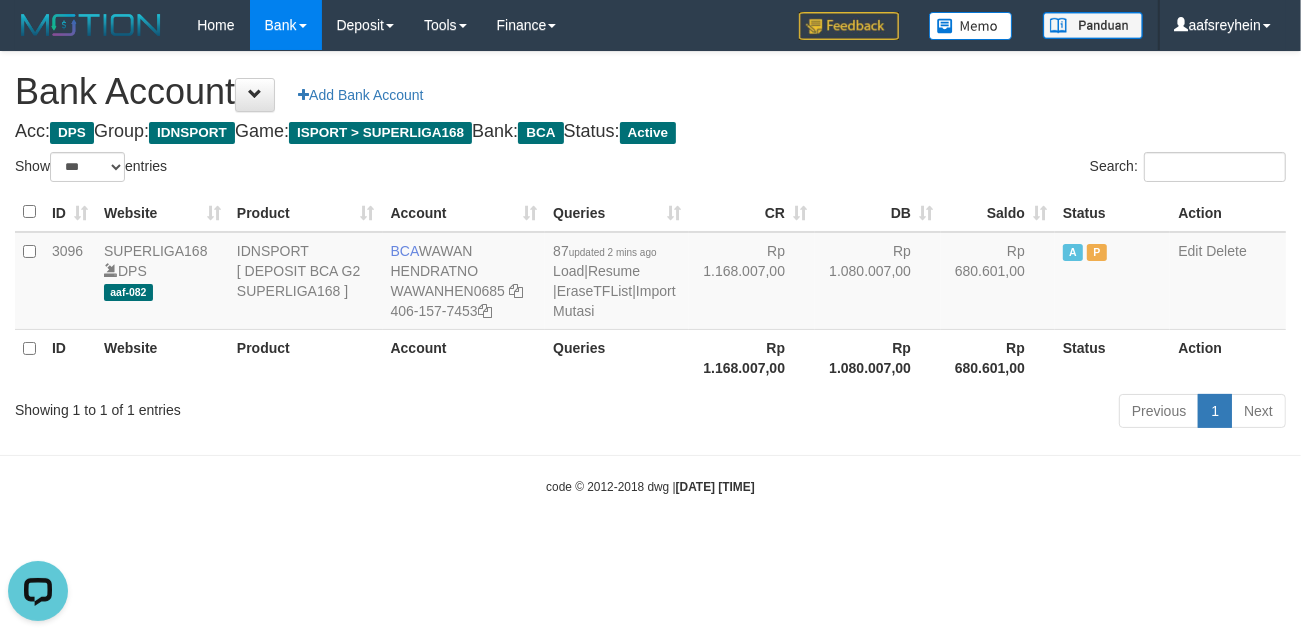 drag, startPoint x: 796, startPoint y: 601, endPoint x: 863, endPoint y: 548, distance: 85.42833 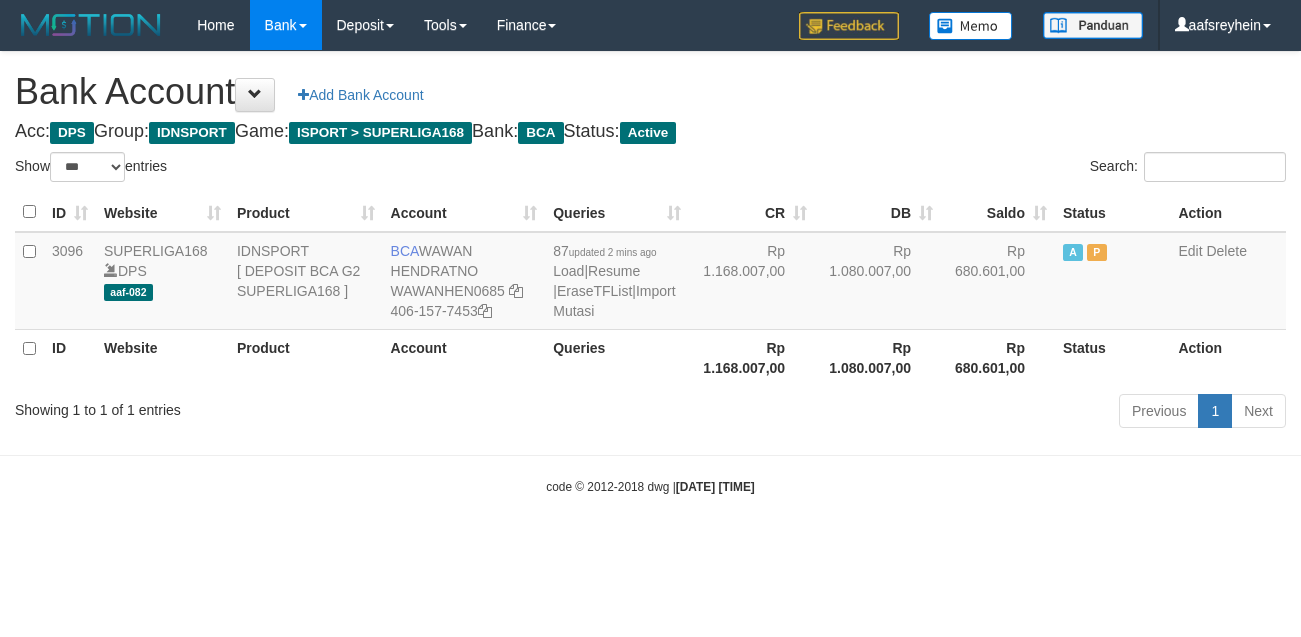 select on "***" 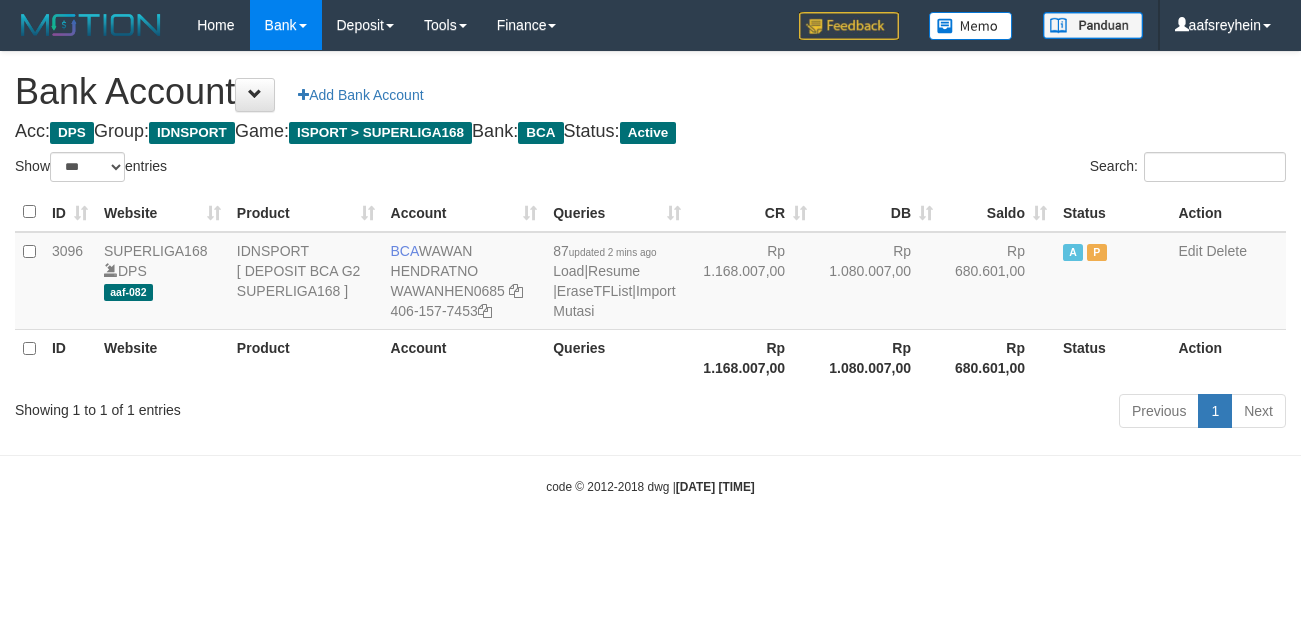 scroll, scrollTop: 0, scrollLeft: 0, axis: both 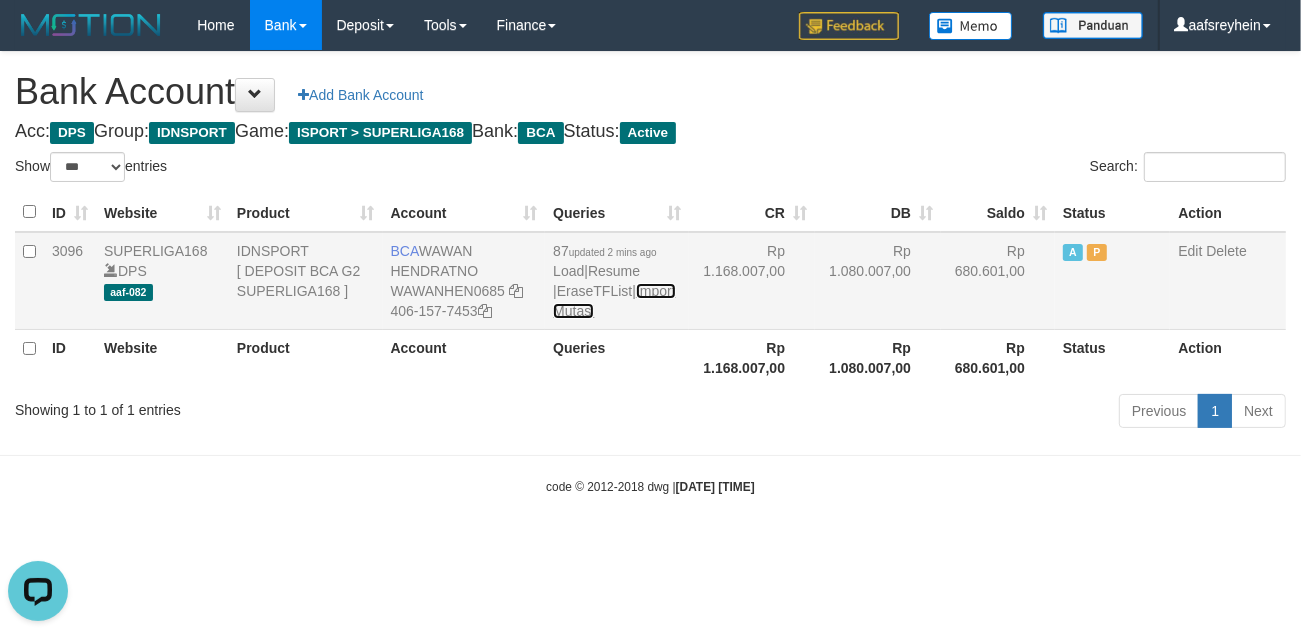 click on "Import Mutasi" at bounding box center [614, 301] 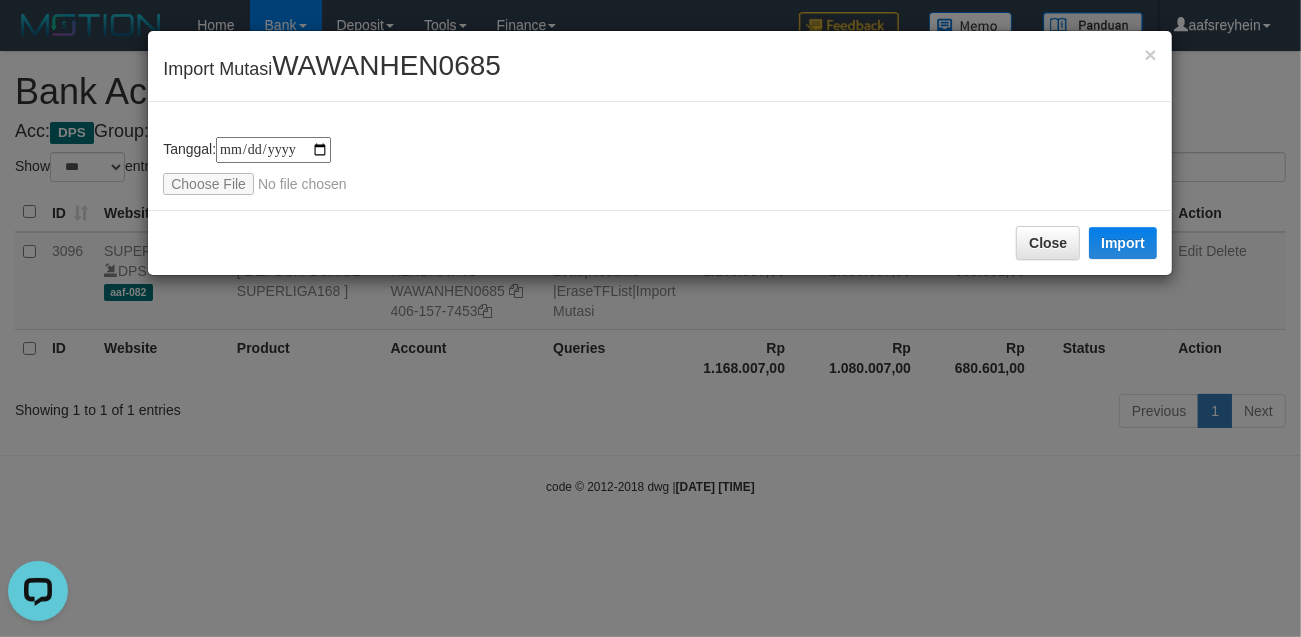 type on "**********" 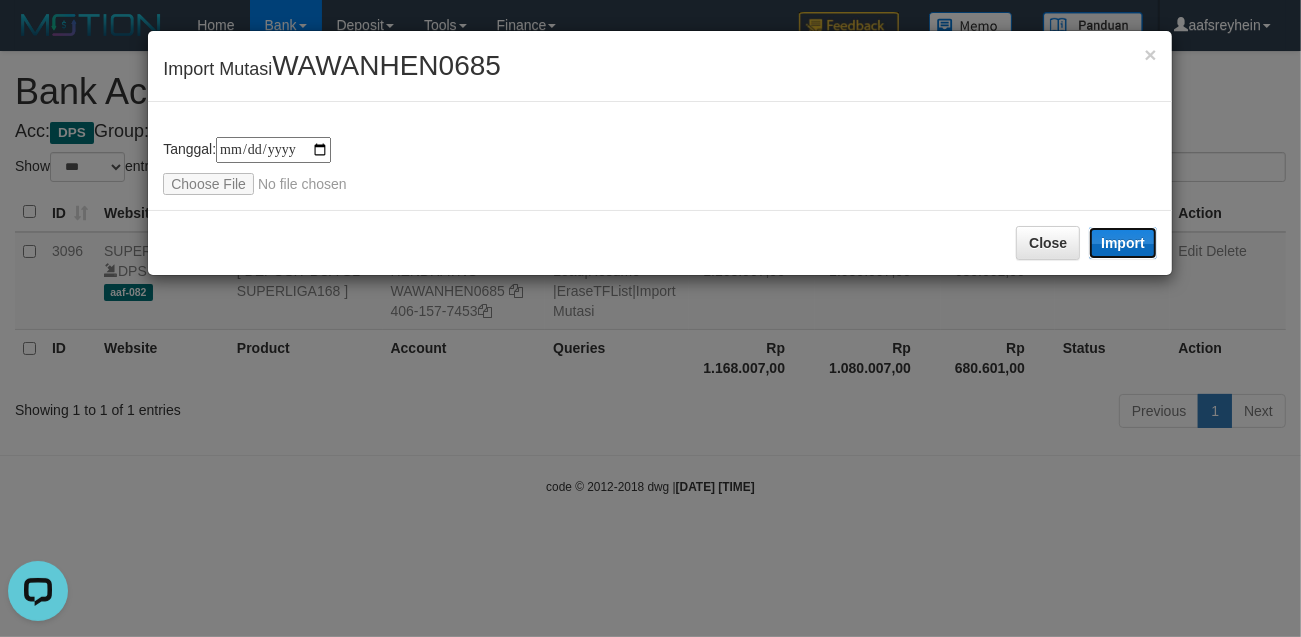 click on "Import" at bounding box center (1123, 243) 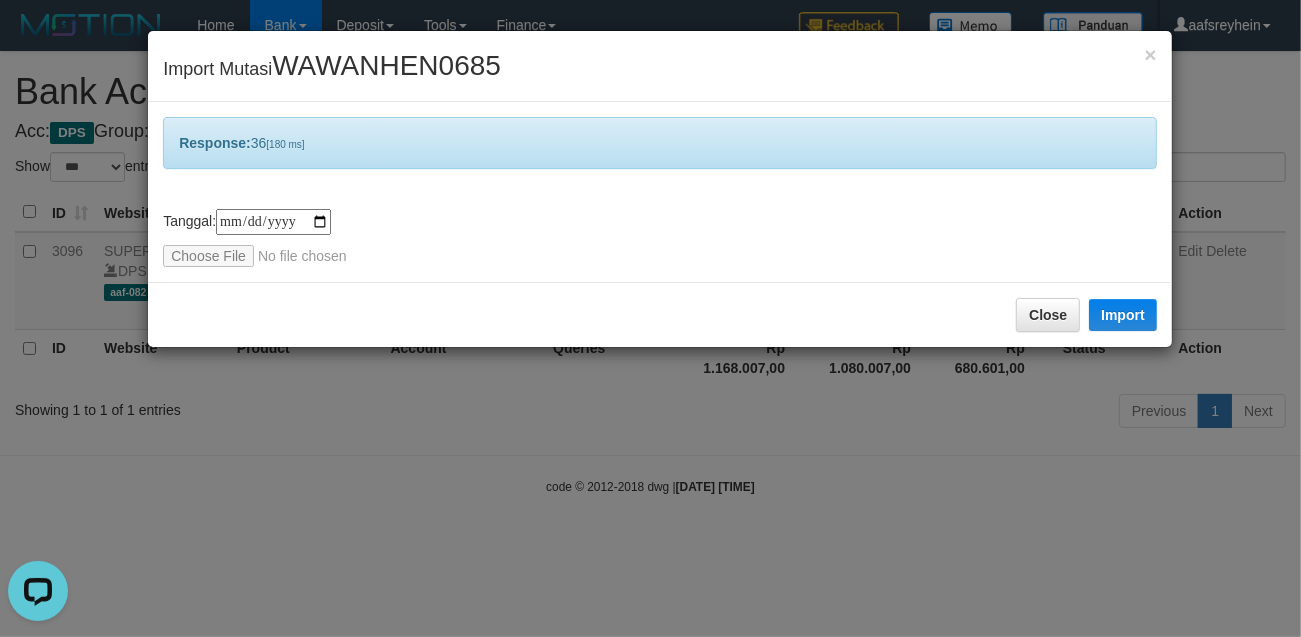 drag, startPoint x: 957, startPoint y: 557, endPoint x: 923, endPoint y: 482, distance: 82.346825 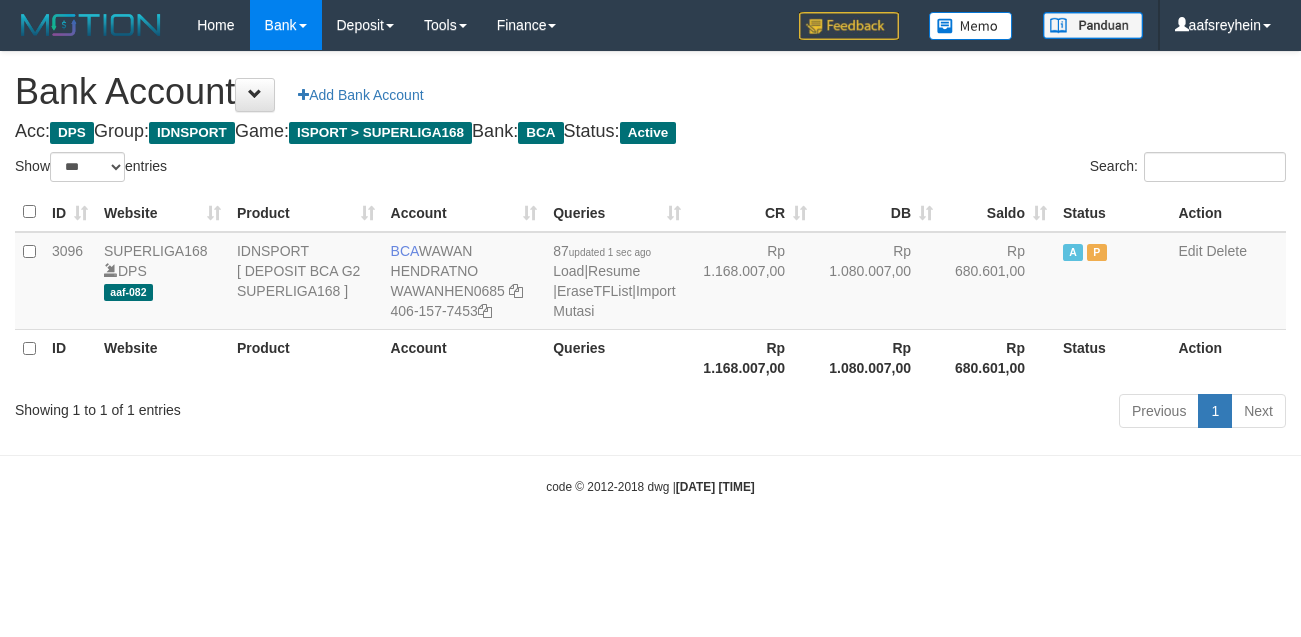 select on "***" 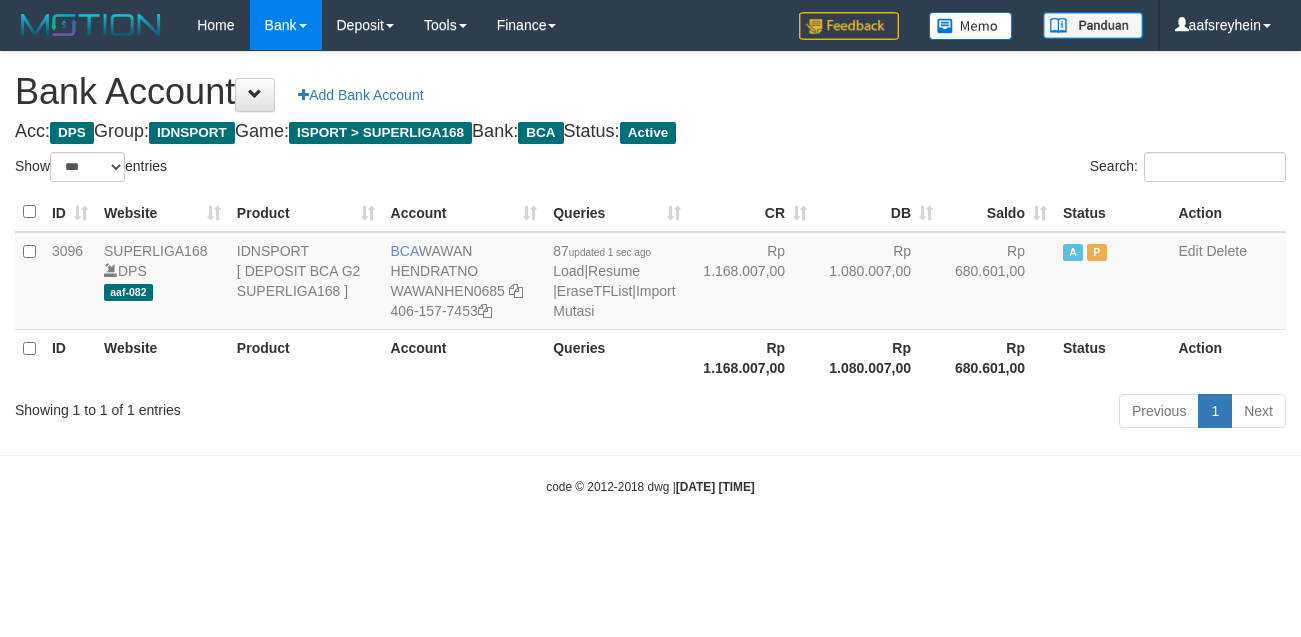 scroll, scrollTop: 0, scrollLeft: 0, axis: both 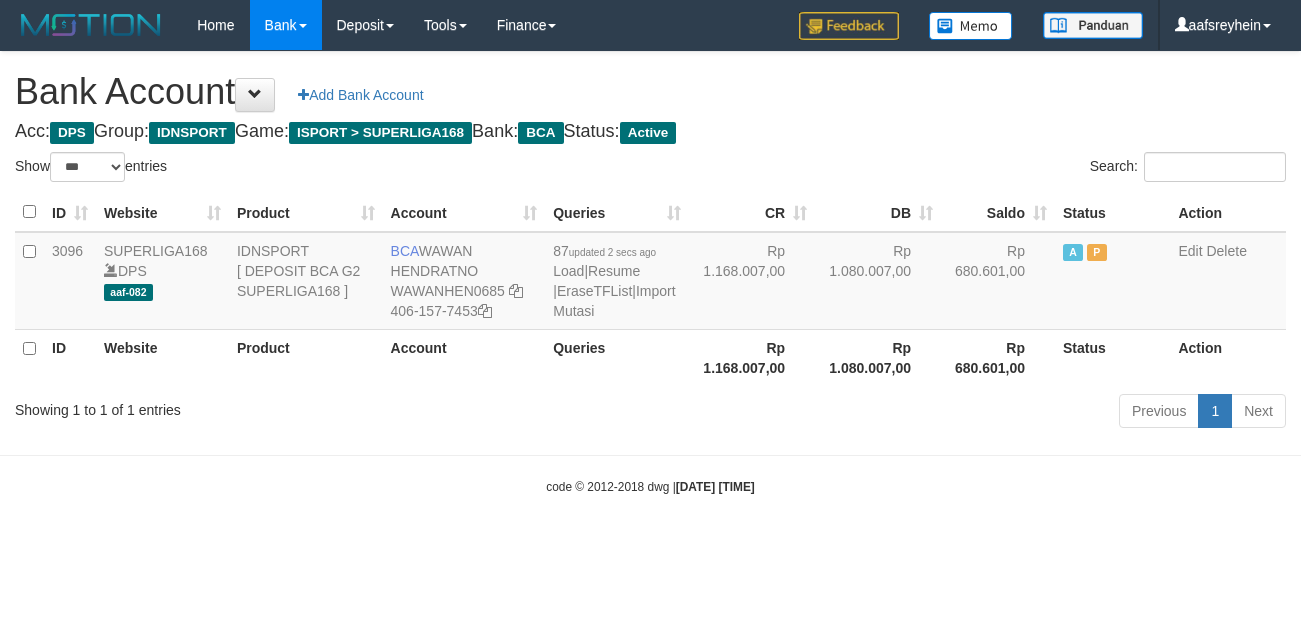 select on "***" 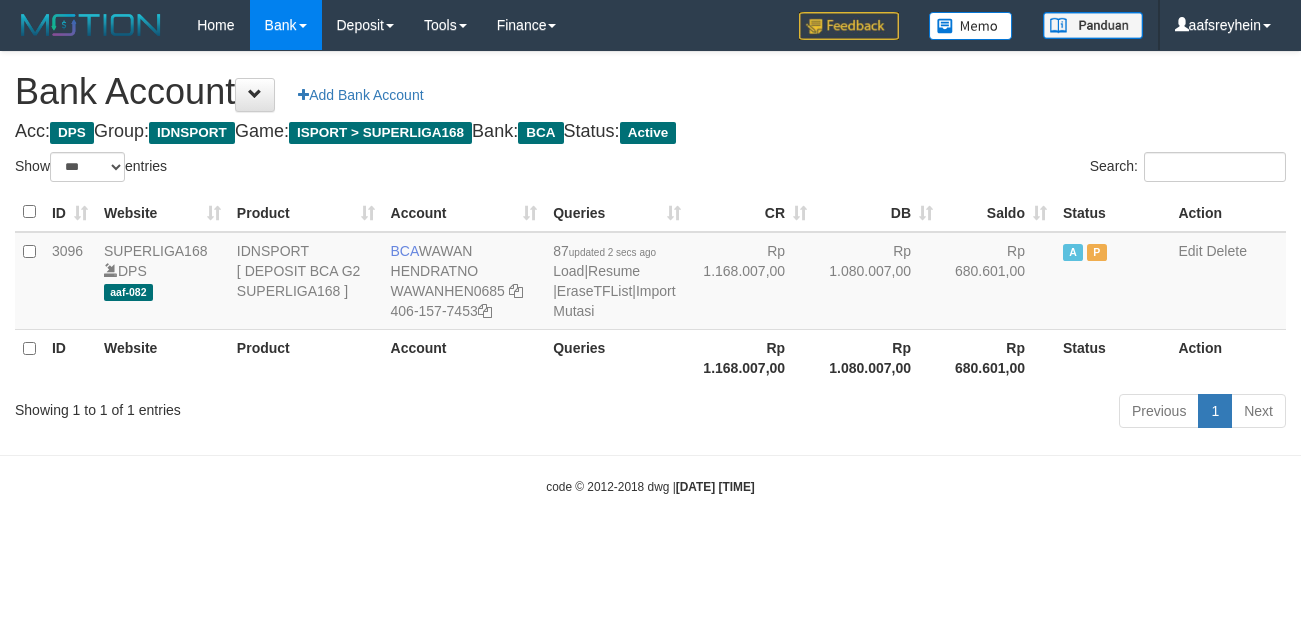 scroll, scrollTop: 0, scrollLeft: 0, axis: both 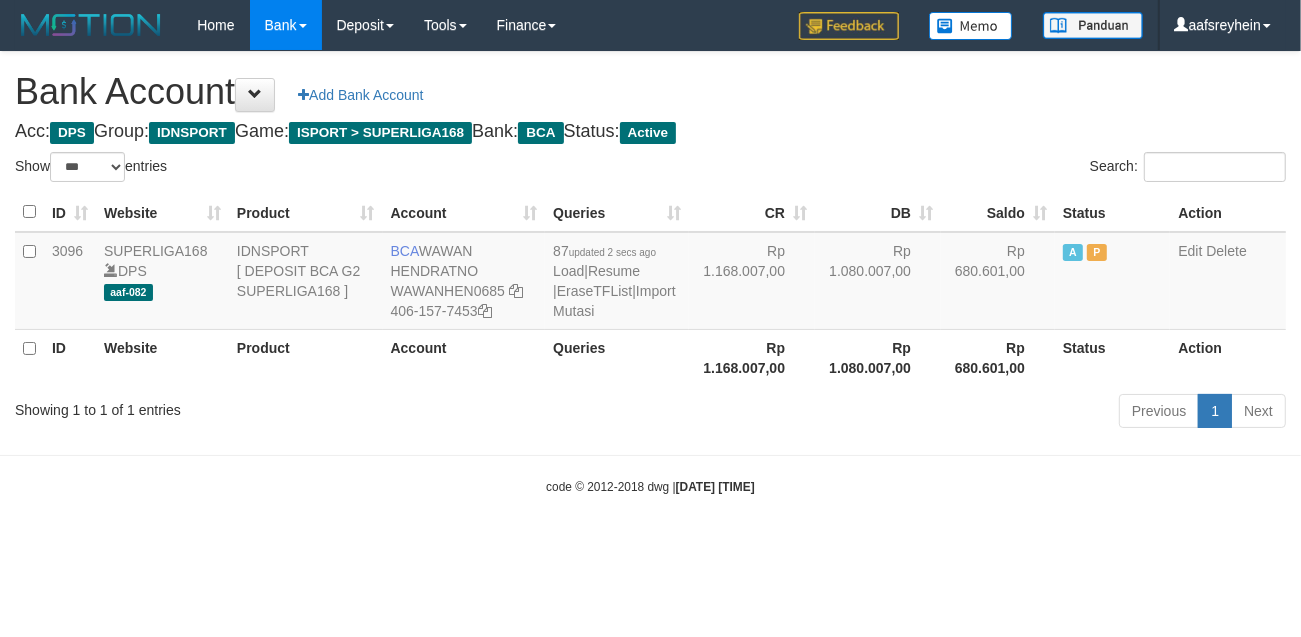 click on "code © 2012-2018 dwg |  [DATE] [TIME]" at bounding box center [650, 486] 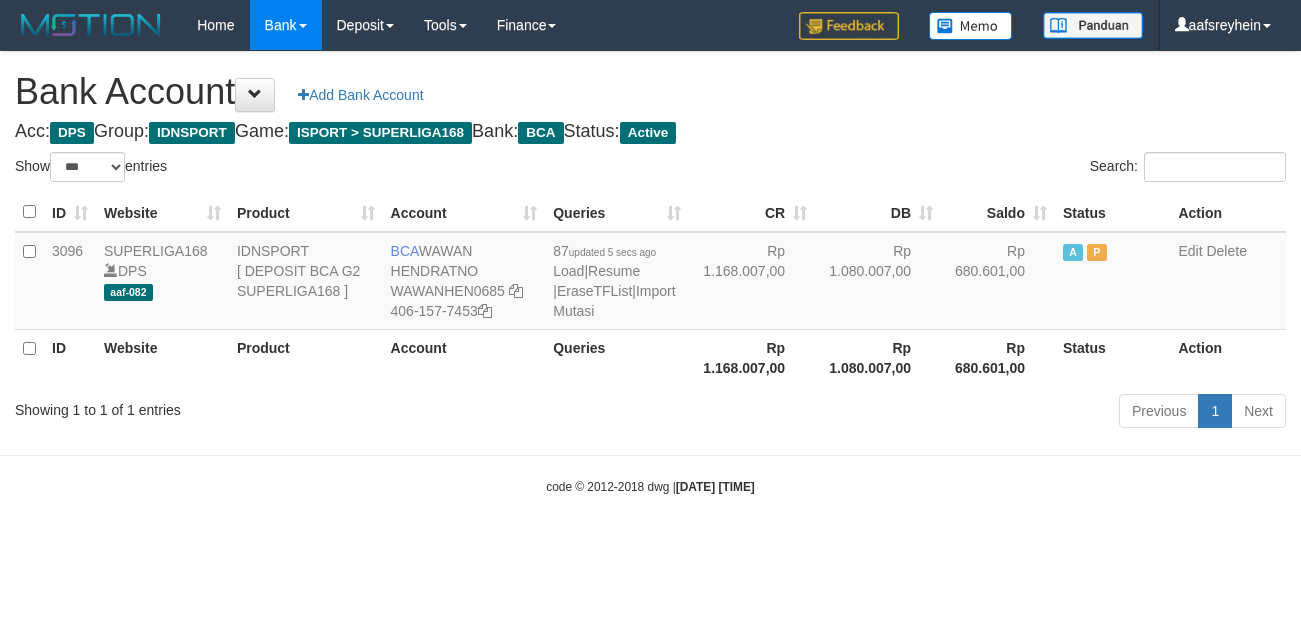 select on "***" 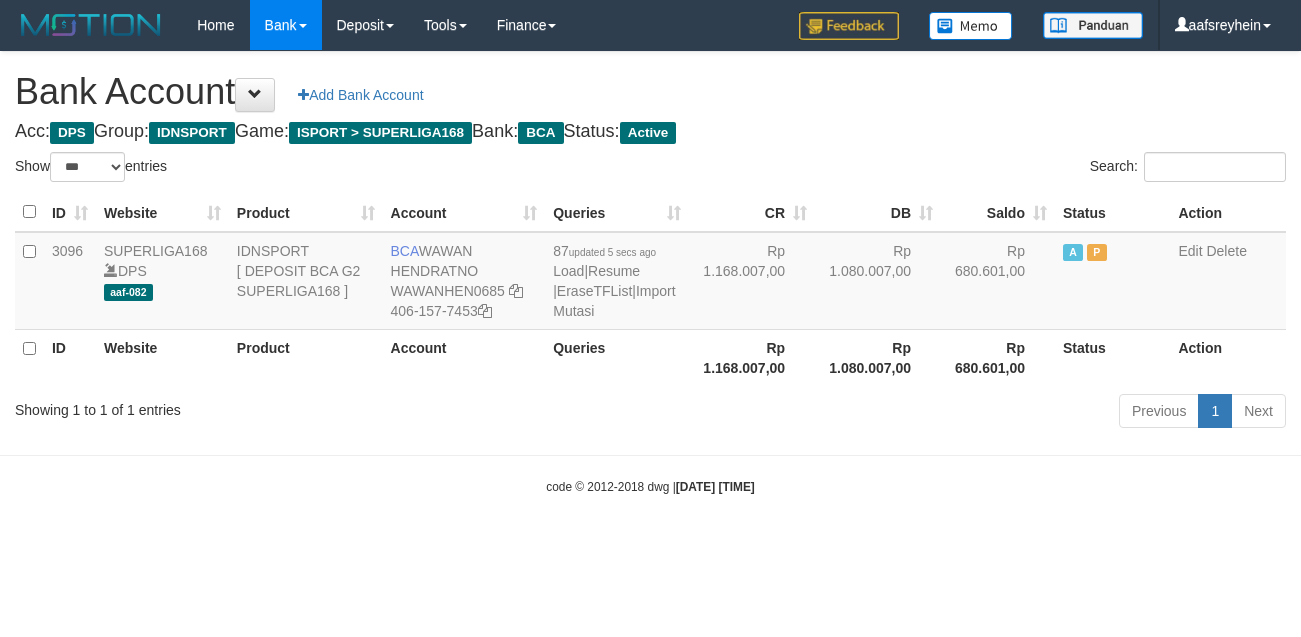 scroll, scrollTop: 0, scrollLeft: 0, axis: both 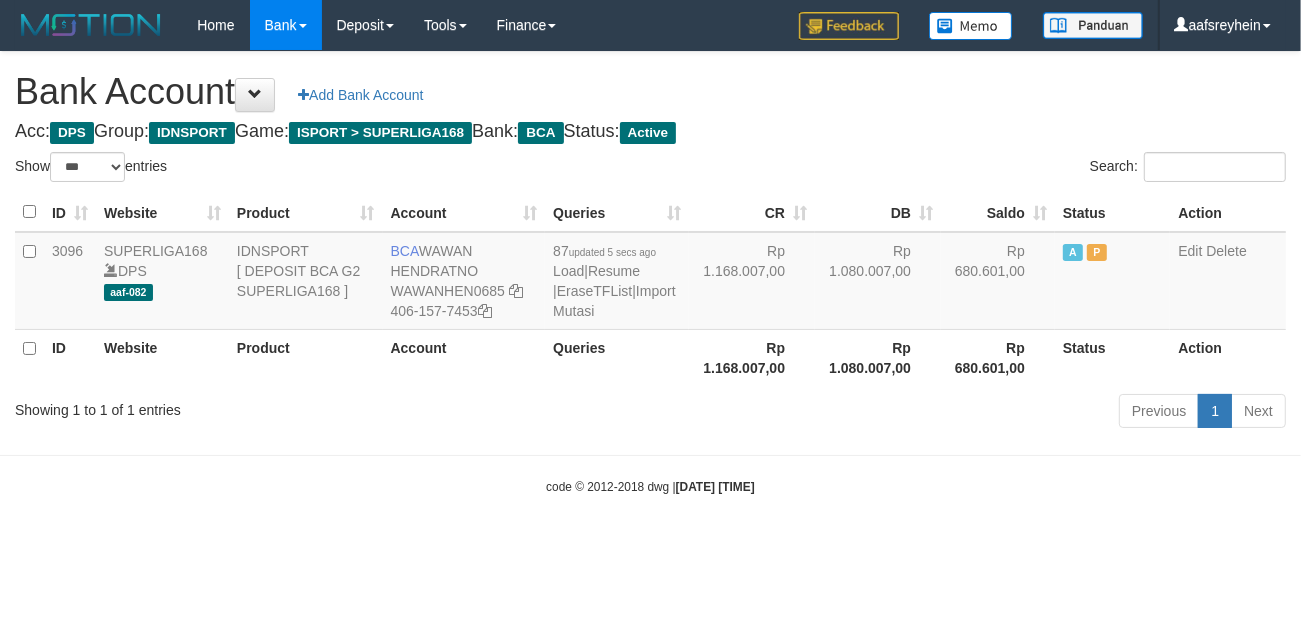click on "Toggle navigation
Home
Bank
Account List
Load
By Website
Group
[ISPORT]													SUPERLIGA168
By Load Group (DPS)
-" at bounding box center [650, 273] 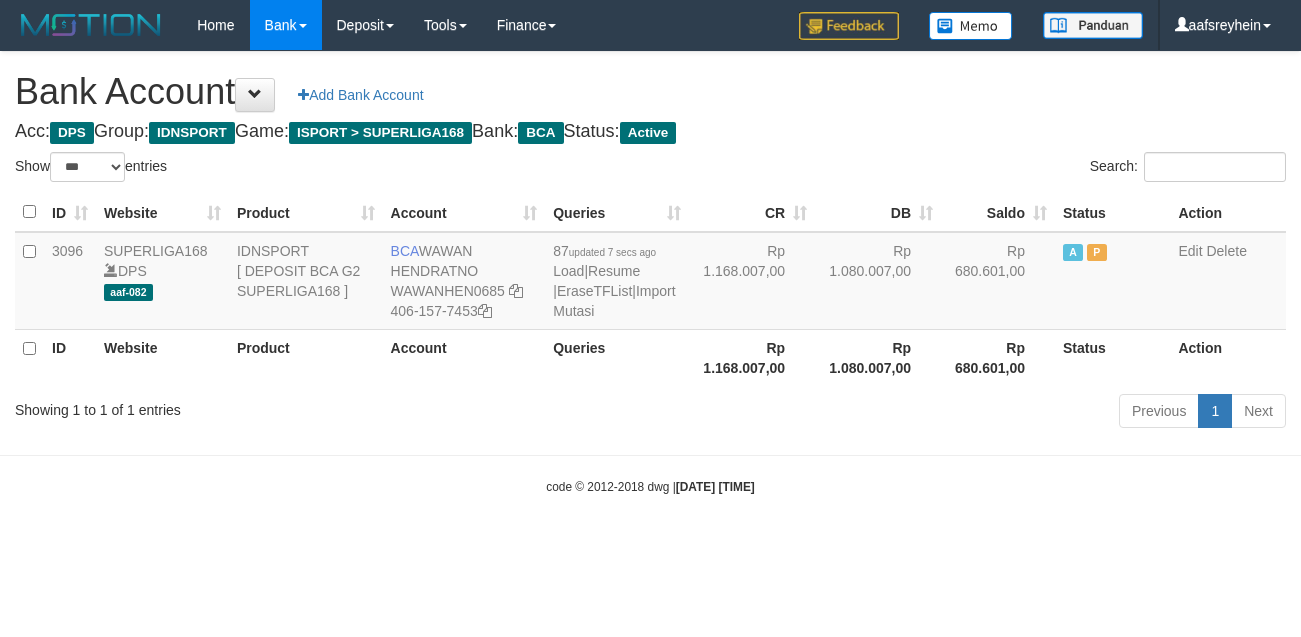 select on "***" 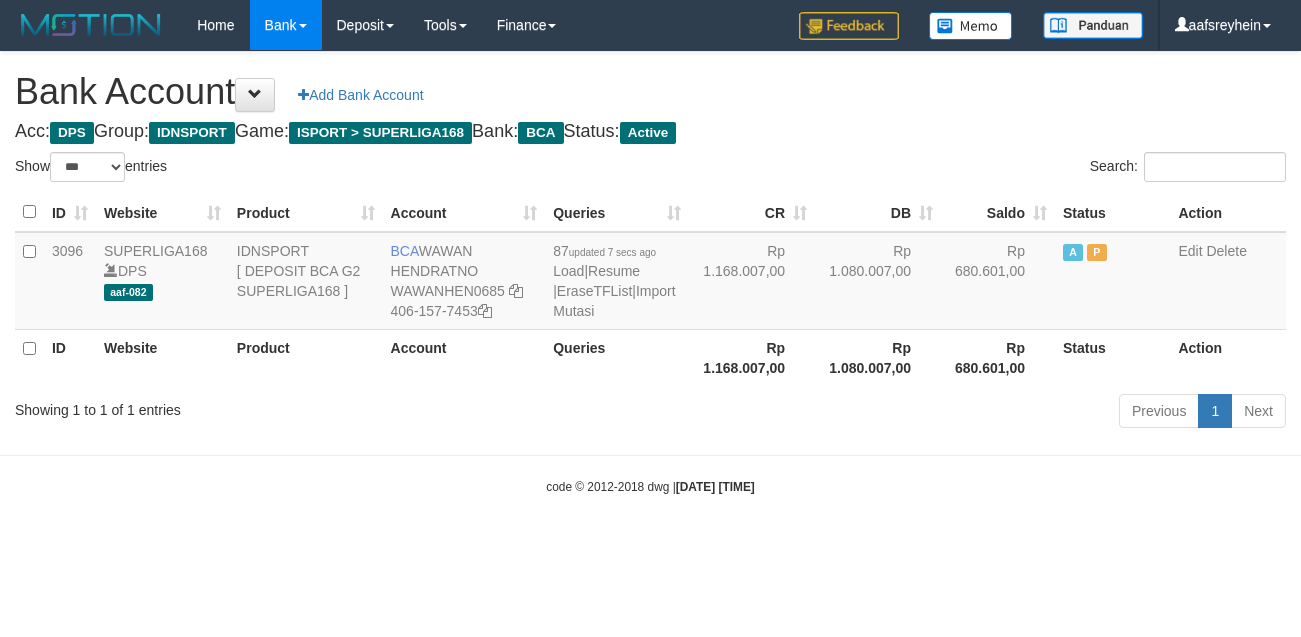 scroll, scrollTop: 0, scrollLeft: 0, axis: both 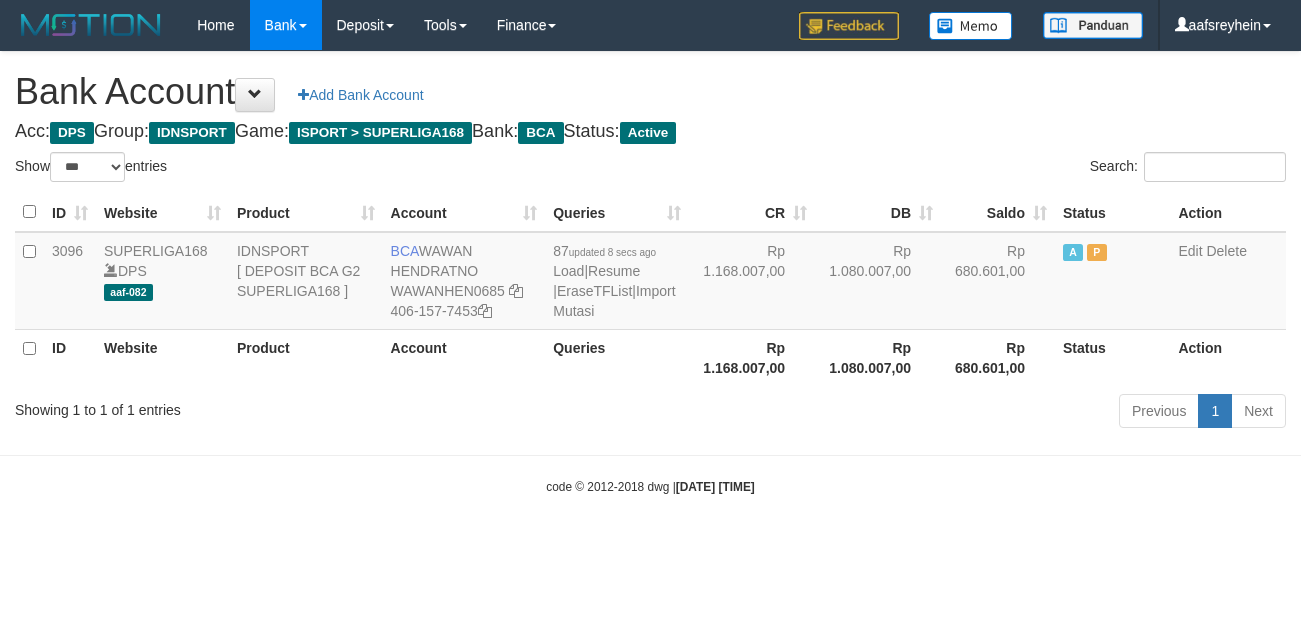 select on "***" 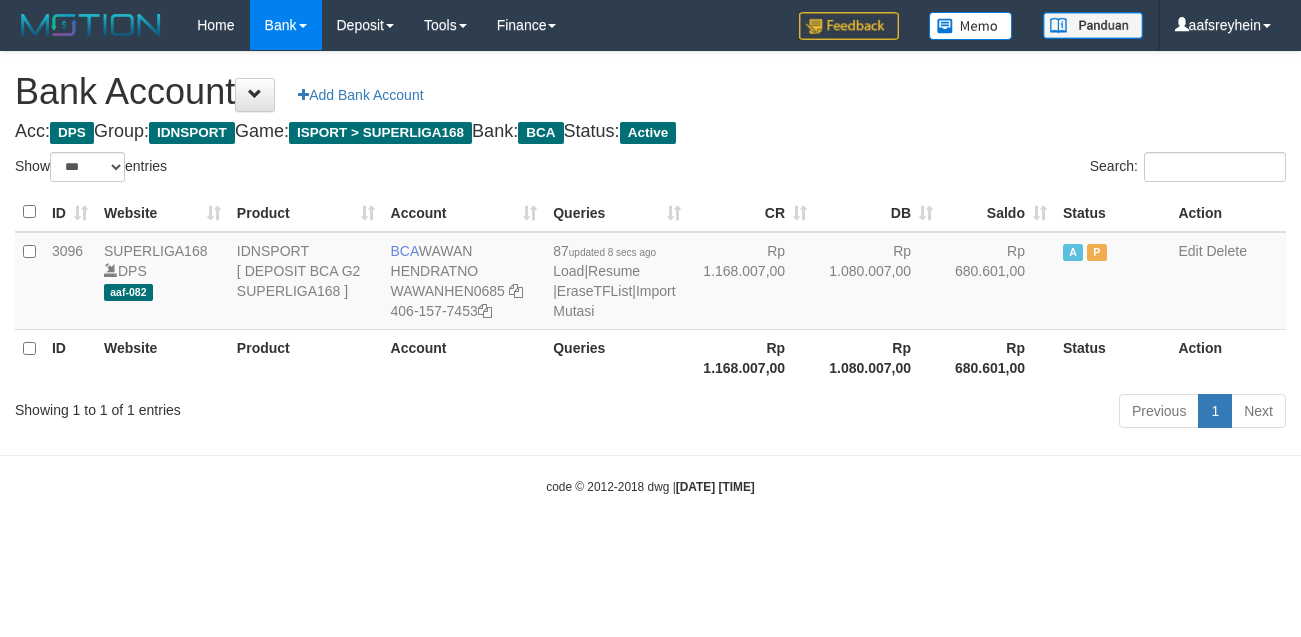scroll, scrollTop: 0, scrollLeft: 0, axis: both 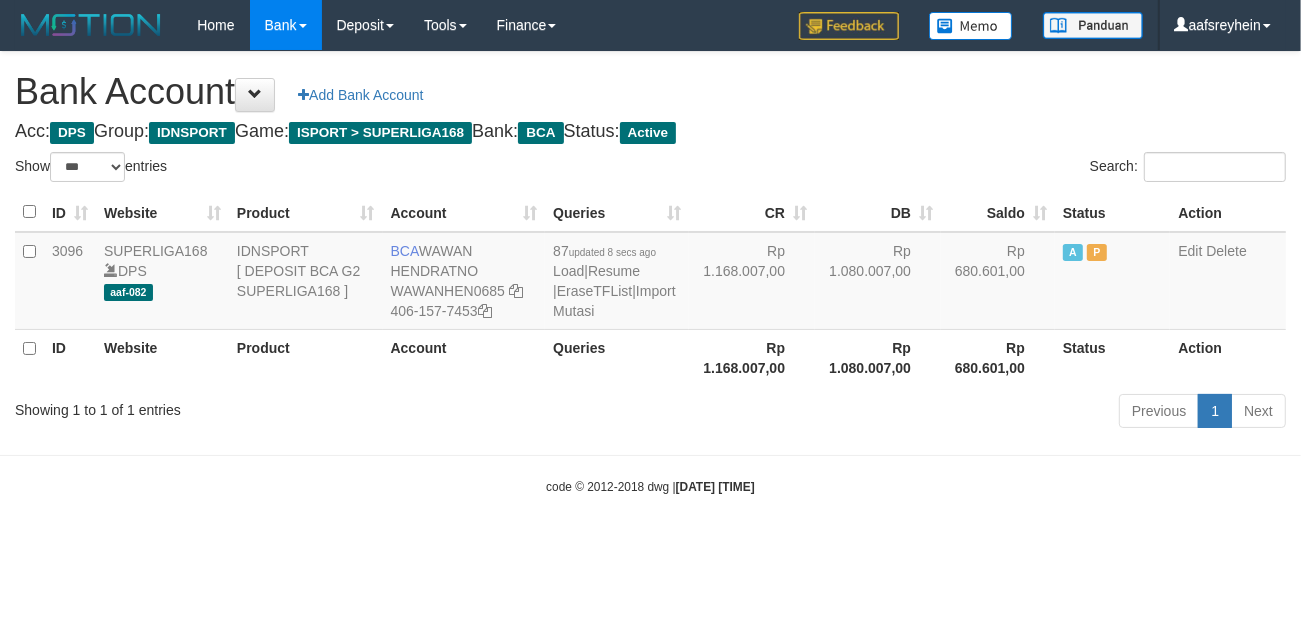 click on "Previous 1 Next" at bounding box center [921, 413] 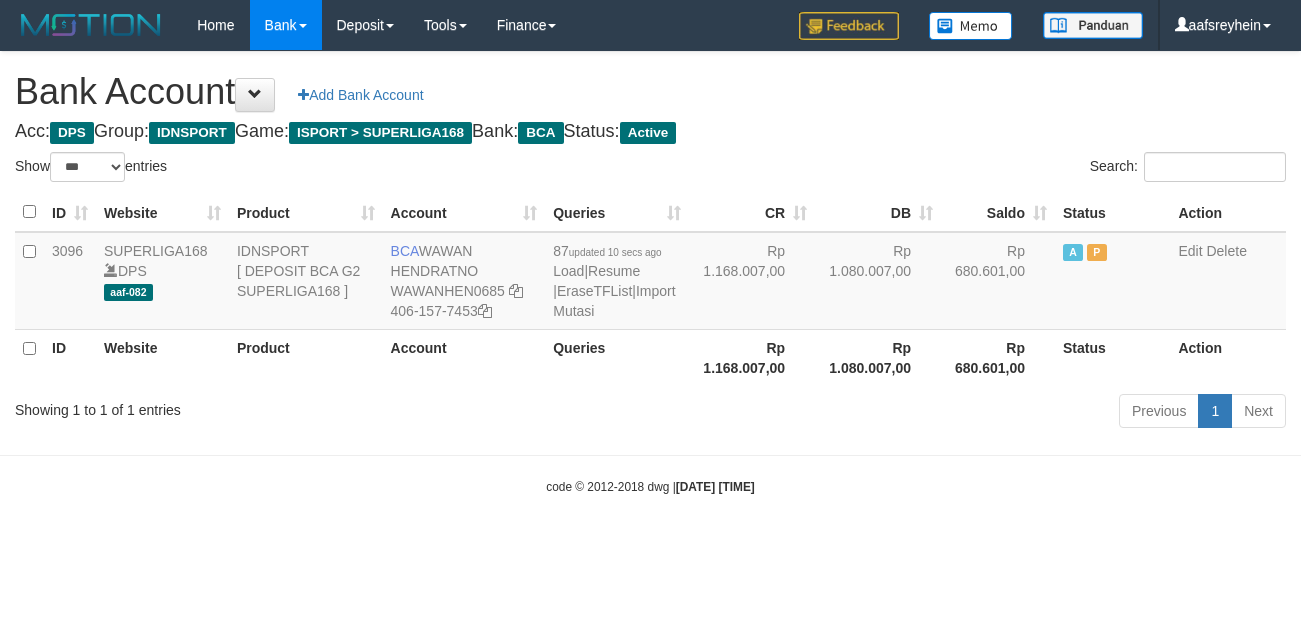 select on "***" 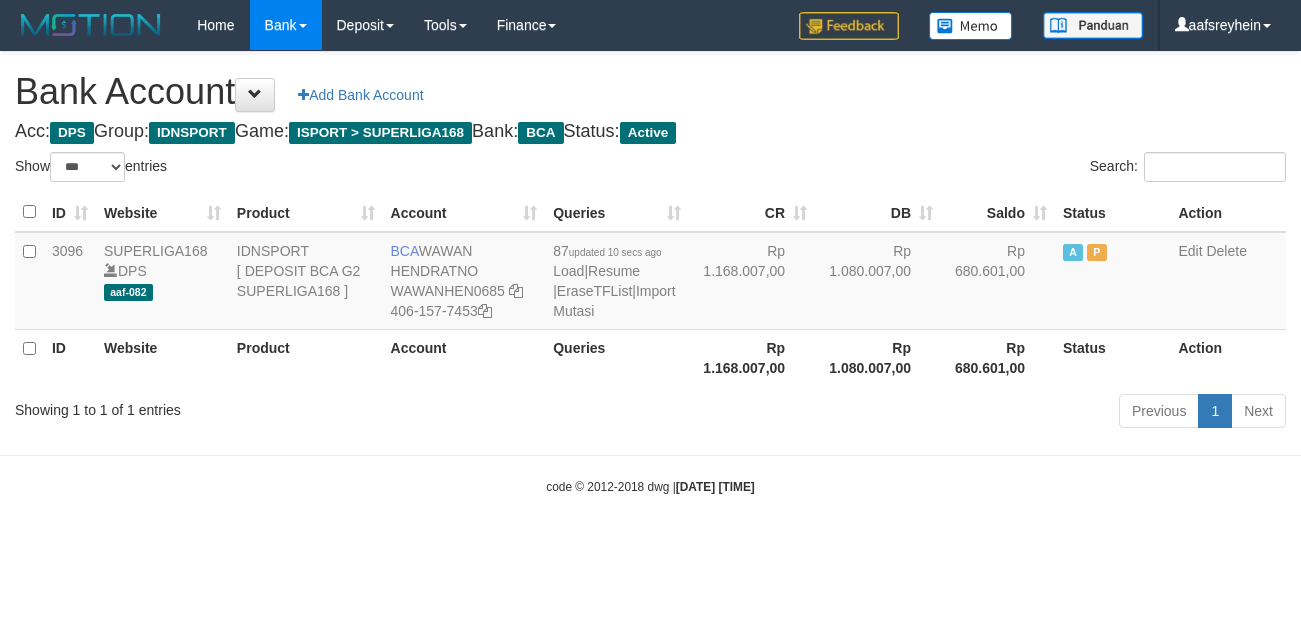 scroll, scrollTop: 0, scrollLeft: 0, axis: both 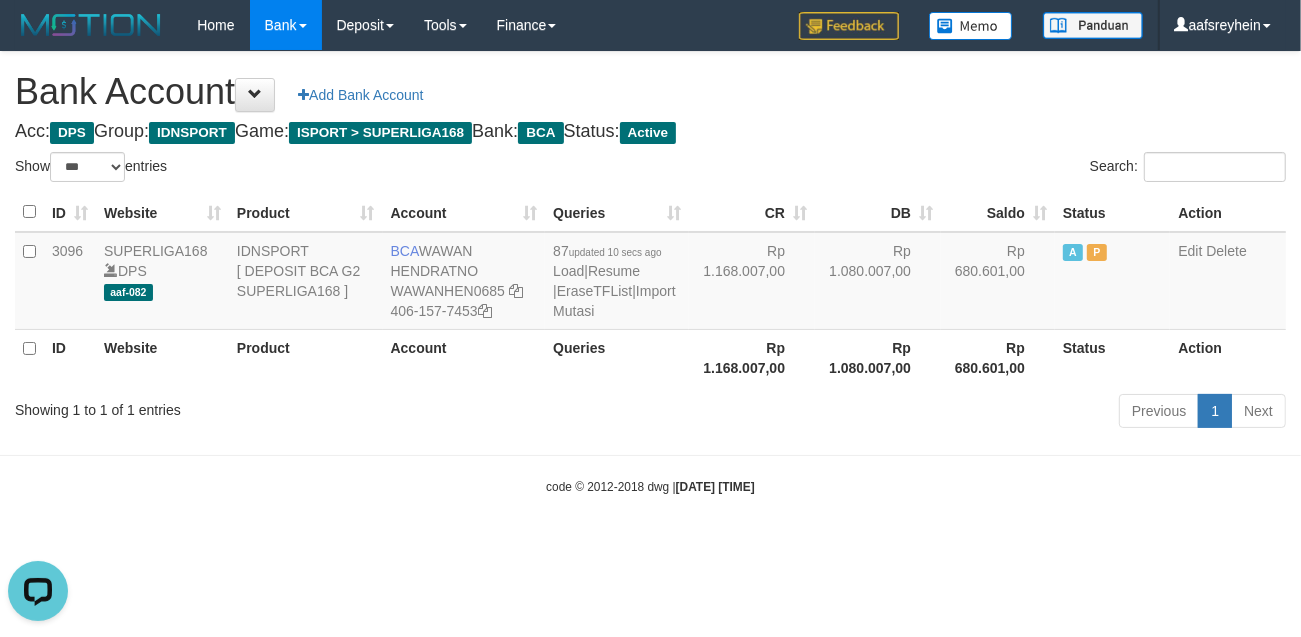 click on "Toggle navigation
Home
Bank
Account List
Load
By Website
Group
[ISPORT]													SUPERLIGA168
By Load Group (DPS)
-" at bounding box center (650, 273) 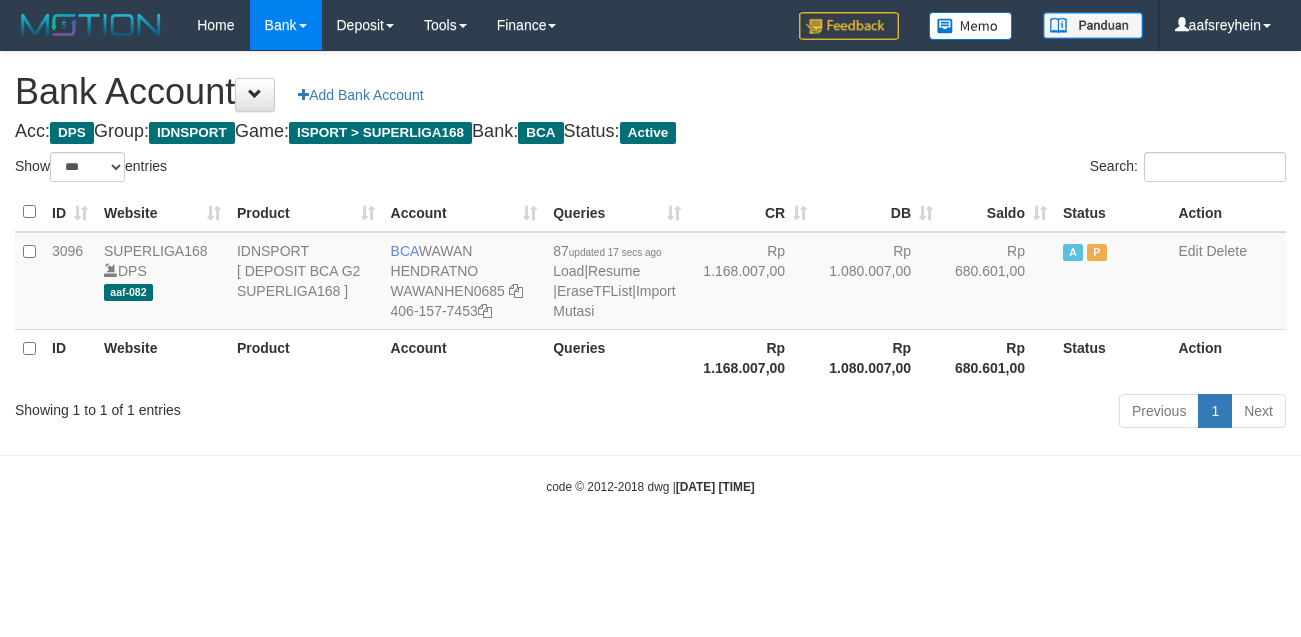 select on "***" 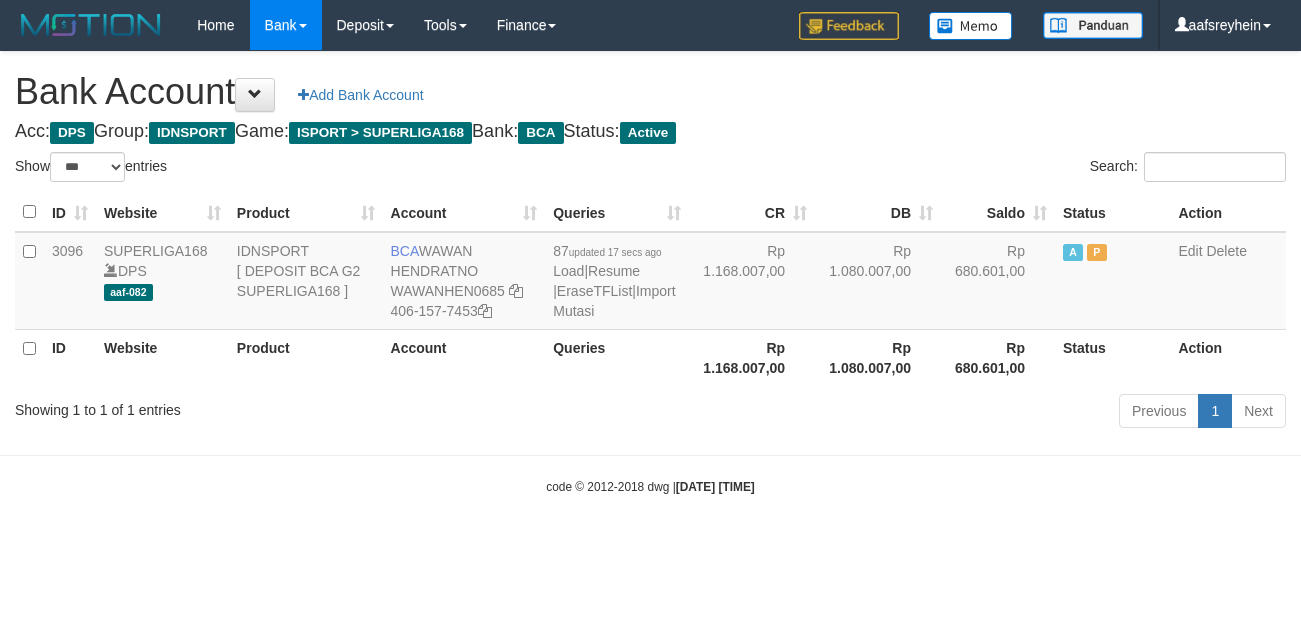 scroll, scrollTop: 0, scrollLeft: 0, axis: both 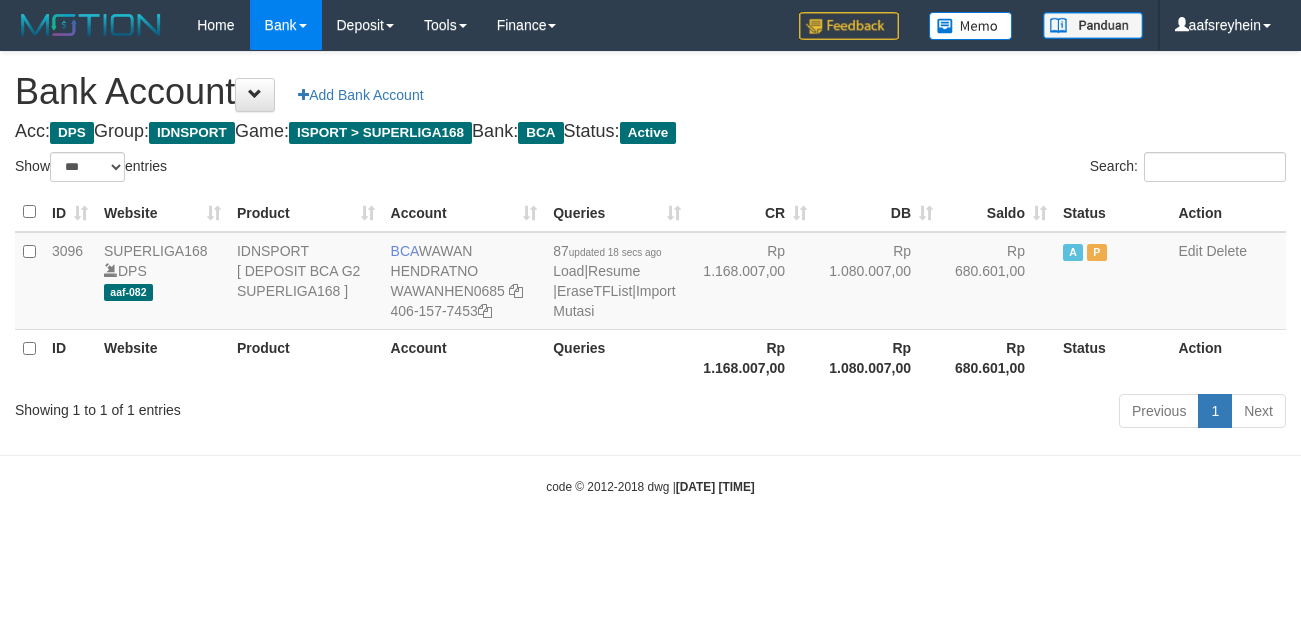select on "***" 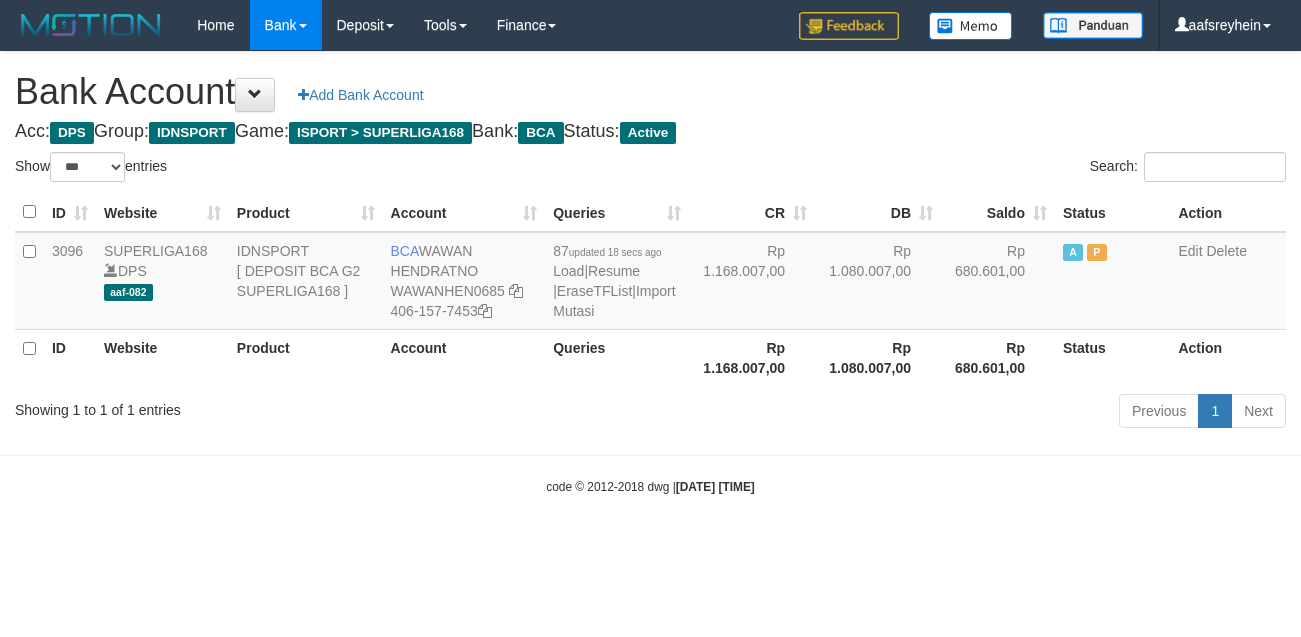 scroll, scrollTop: 0, scrollLeft: 0, axis: both 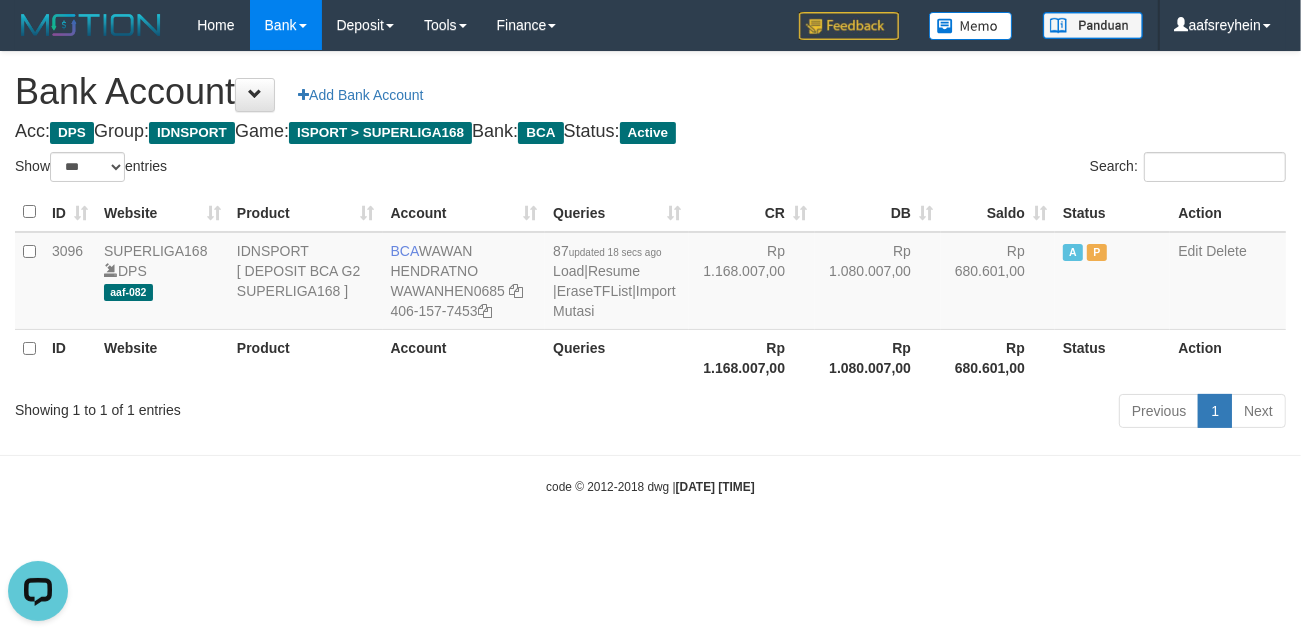 click on "Toggle navigation
Home
Bank
Account List
Load
By Website
Group
[ISPORT]													SUPERLIGA168
By Load Group (DPS)
-" at bounding box center (650, 273) 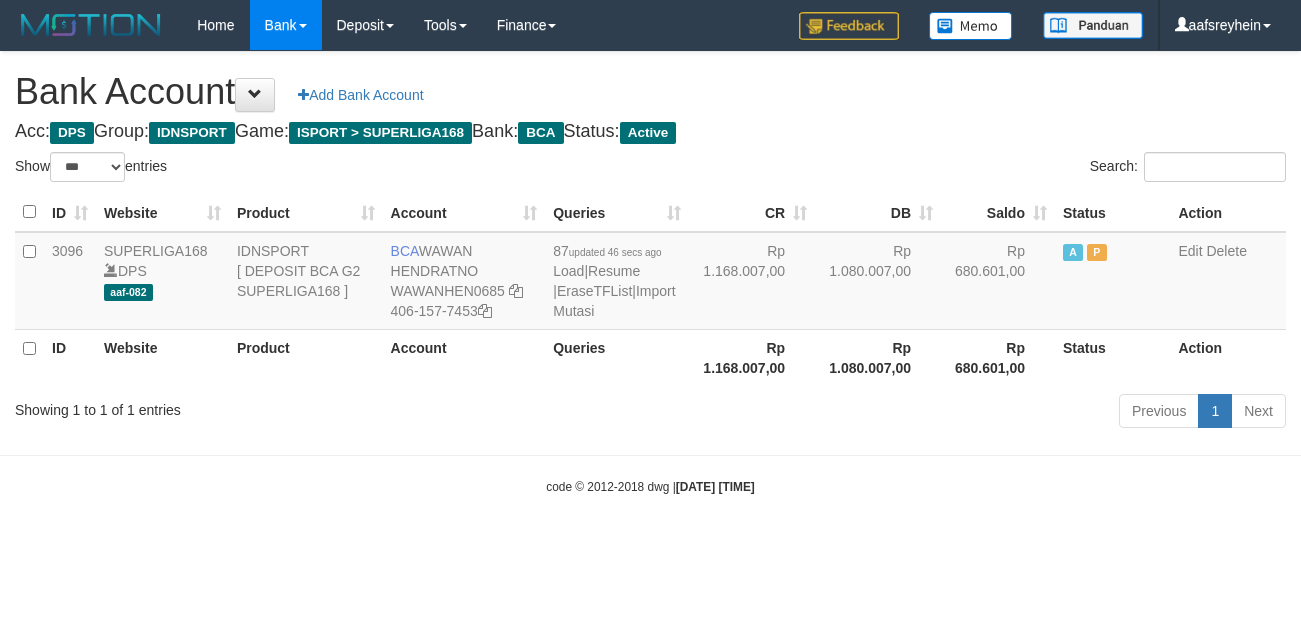 select on "***" 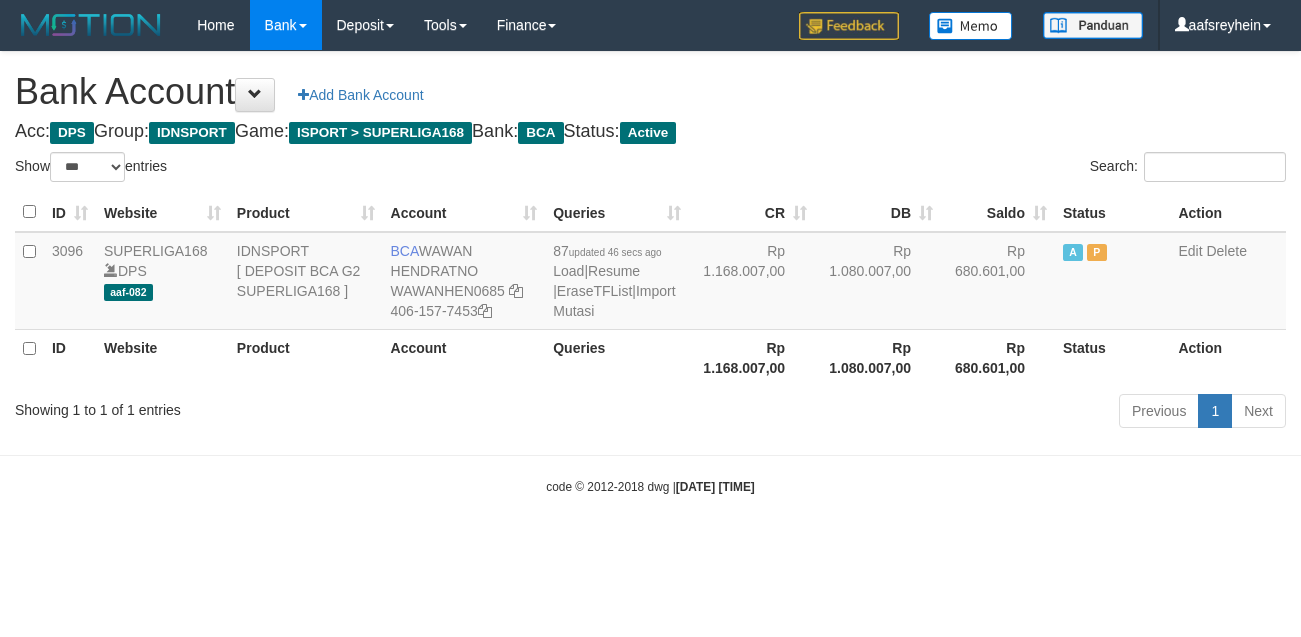 scroll, scrollTop: 0, scrollLeft: 0, axis: both 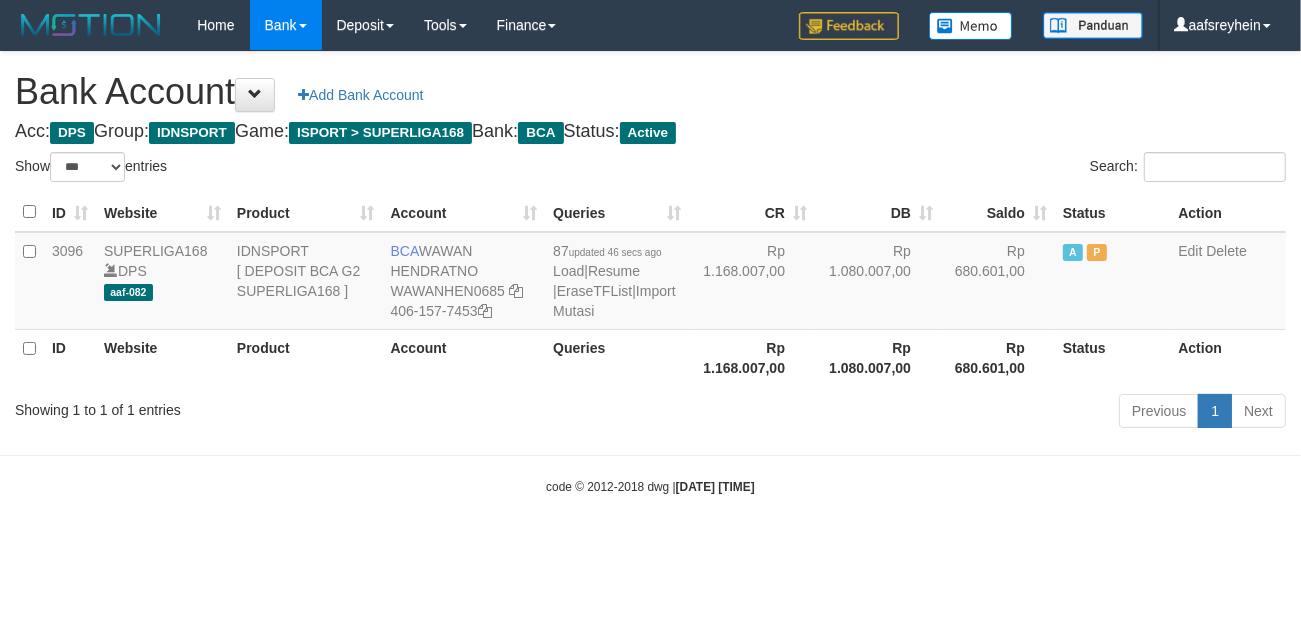 click on "Toggle navigation
Home
Bank
Account List
Load
By Website
Group
[ISPORT]													SUPERLIGA168
By Load Group (DPS)
-" at bounding box center (650, 273) 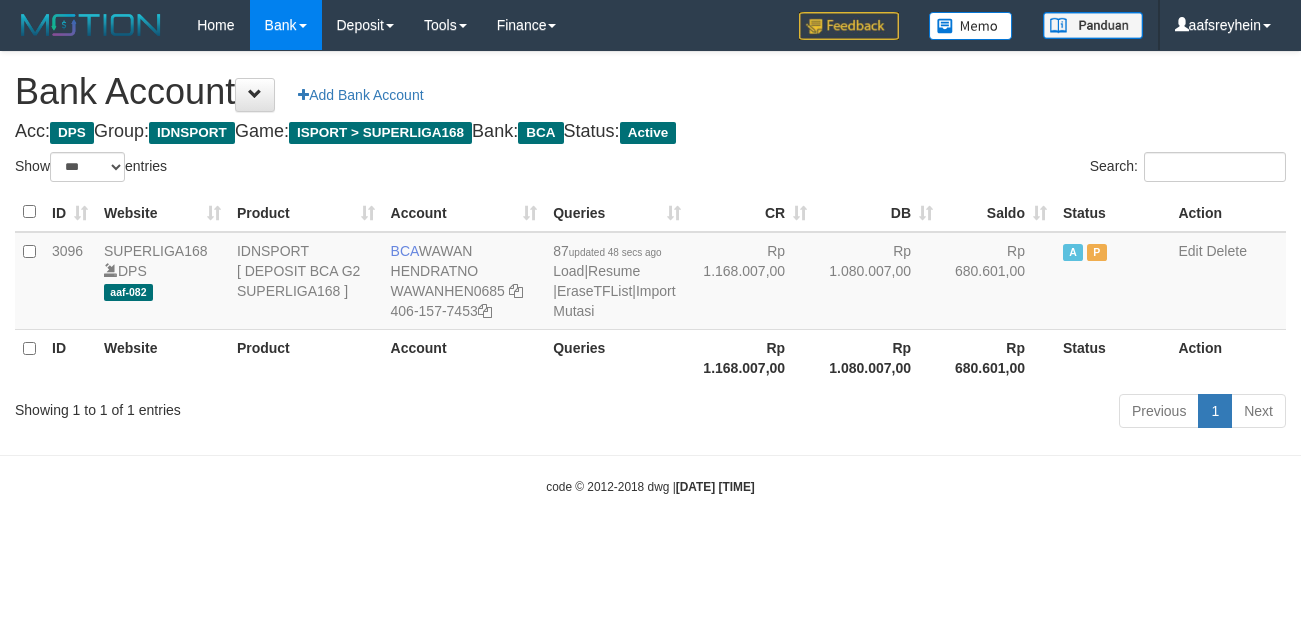 select on "***" 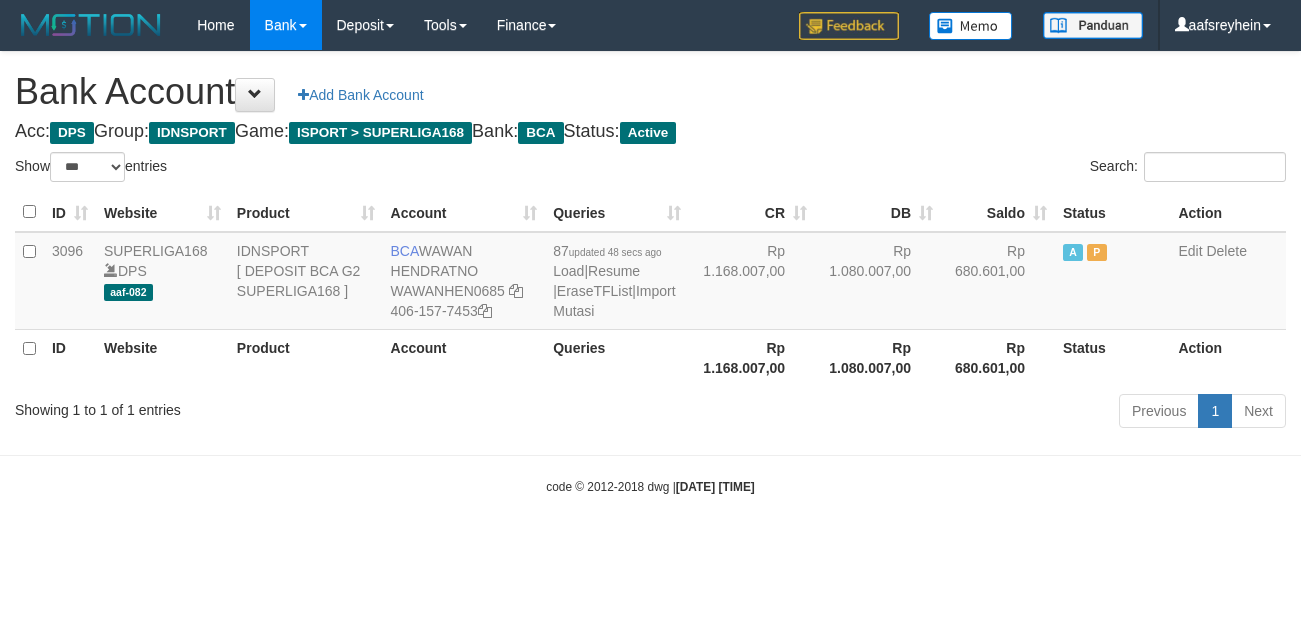 scroll, scrollTop: 0, scrollLeft: 0, axis: both 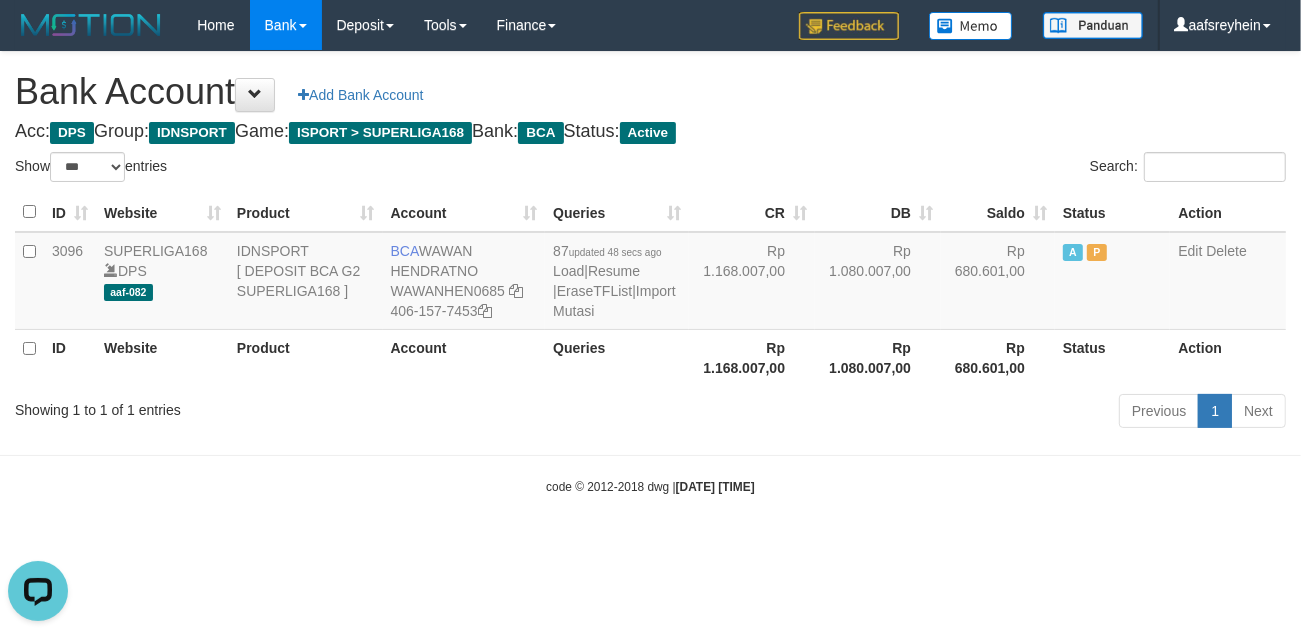 click on "Toggle navigation
Home
Bank
Account List
Load
By Website
Group
[ISPORT]													SUPERLIGA168
By Load Group (DPS)
-" at bounding box center [650, 273] 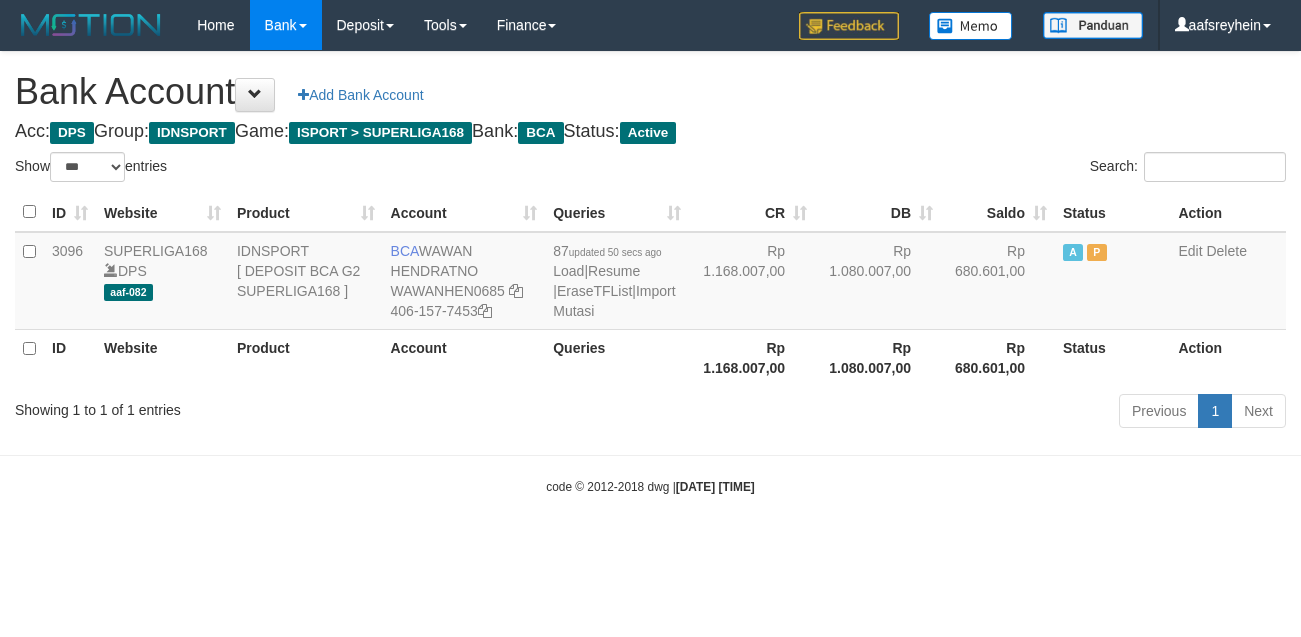 select on "***" 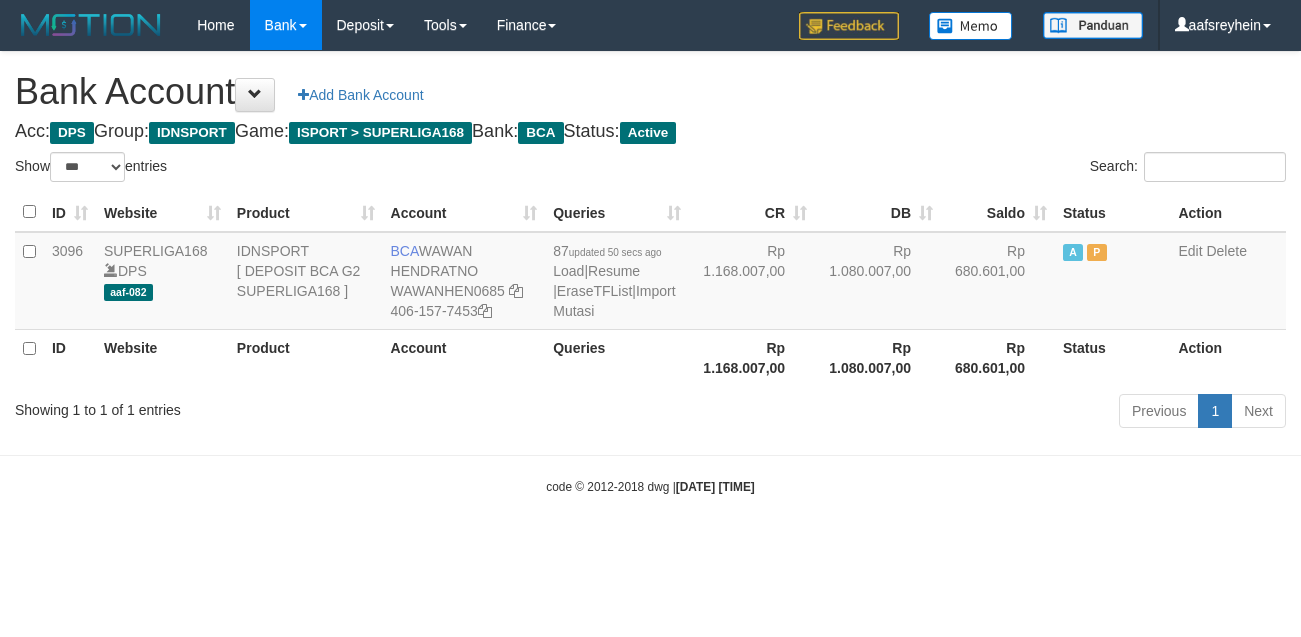 scroll, scrollTop: 0, scrollLeft: 0, axis: both 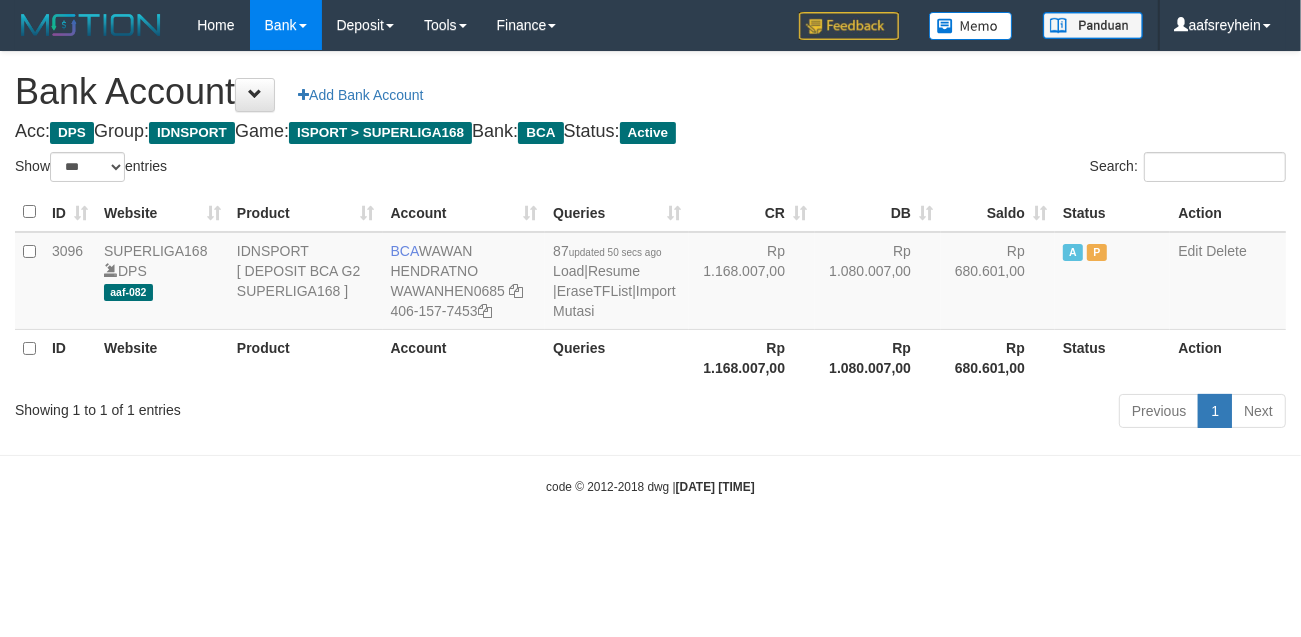 click on "Toggle navigation
Home
Bank
Account List
Load
By Website
Group
[ISPORT]													SUPERLIGA168
By Load Group (DPS)
-" at bounding box center (650, 273) 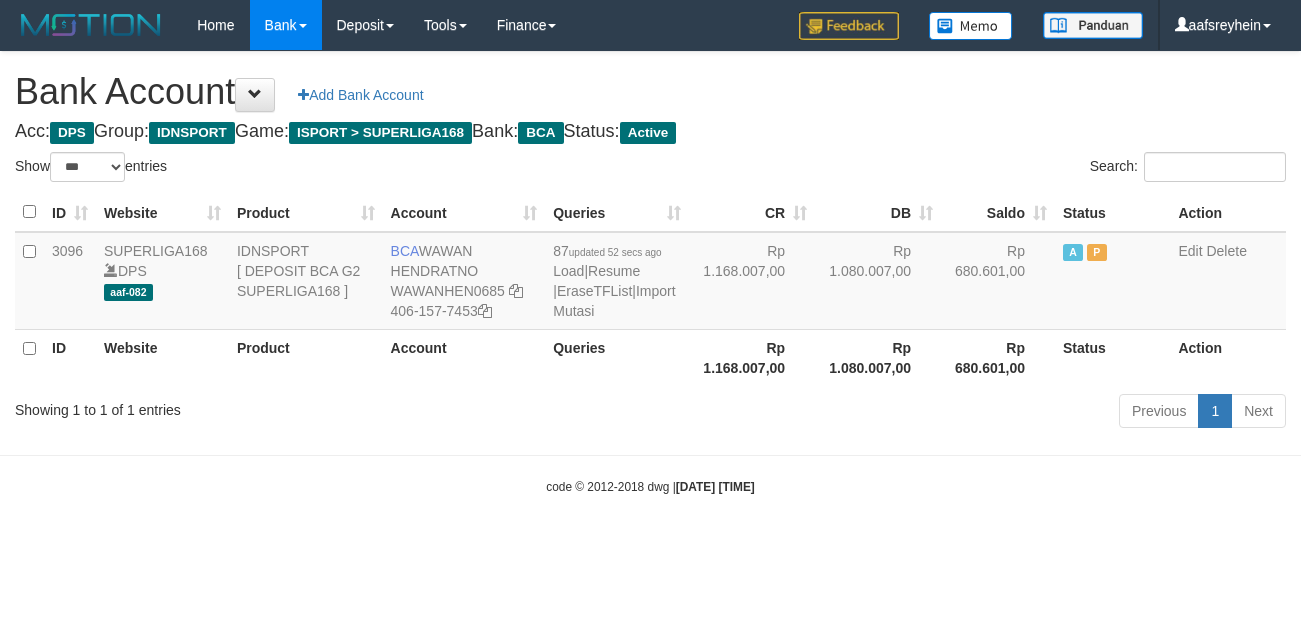 select on "***" 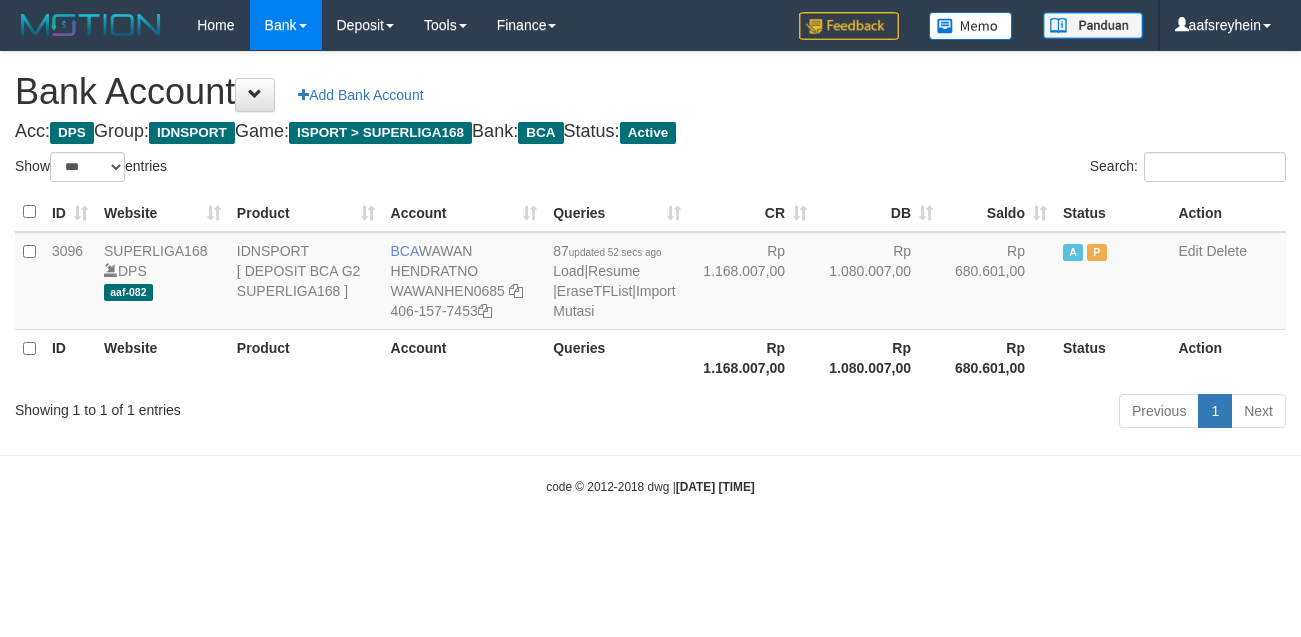 scroll, scrollTop: 0, scrollLeft: 0, axis: both 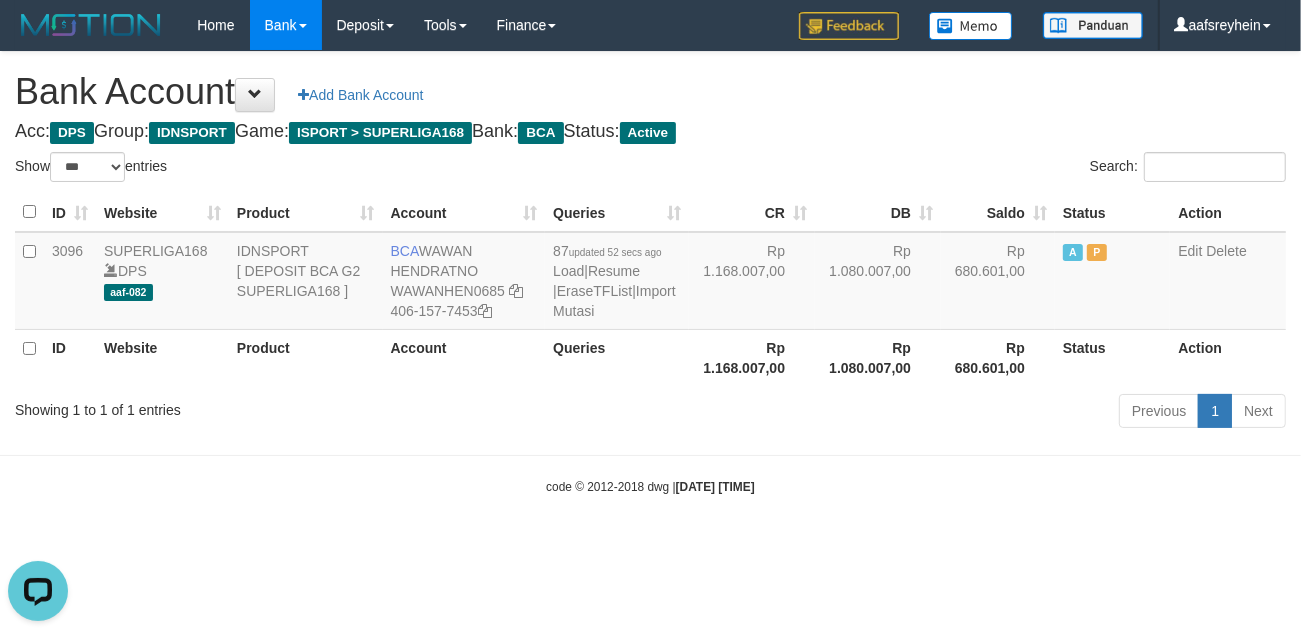 click on "Rp 1.080.007,00" at bounding box center [878, 357] 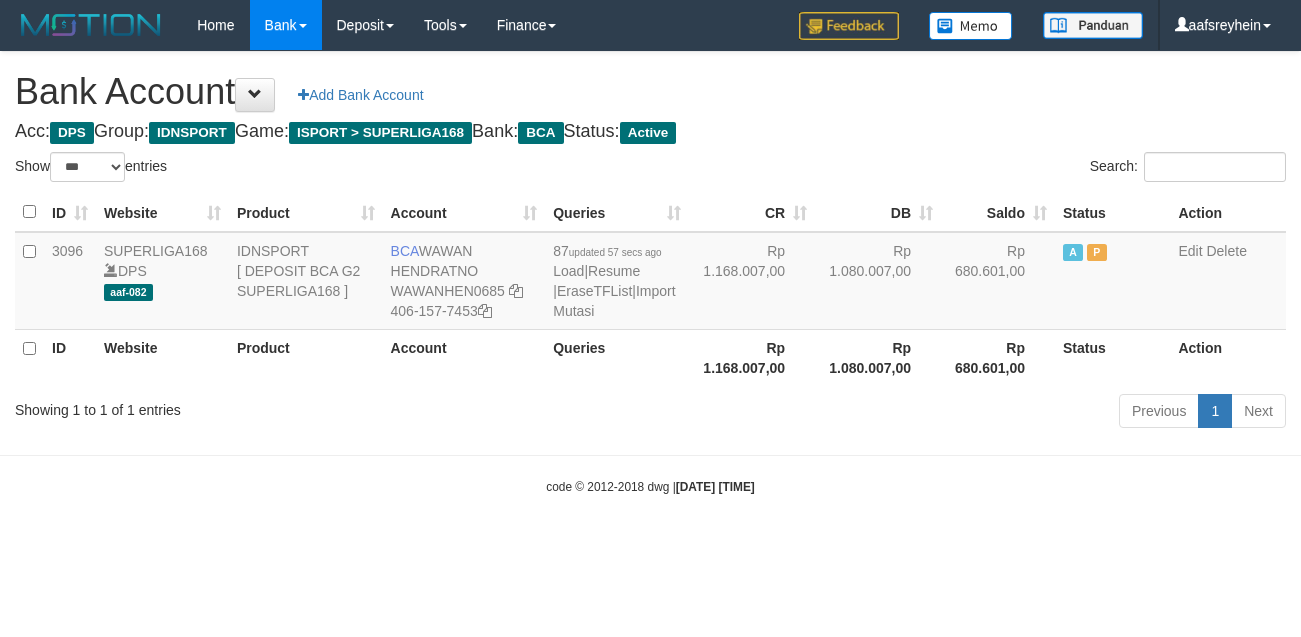 select on "***" 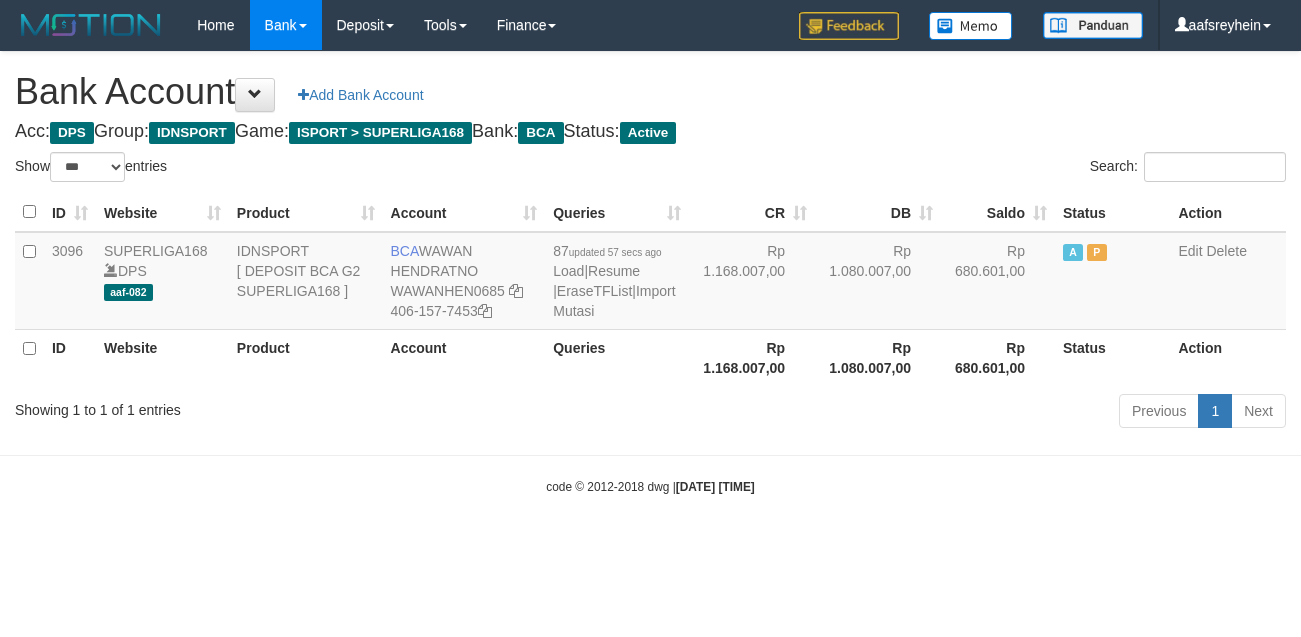 scroll, scrollTop: 0, scrollLeft: 0, axis: both 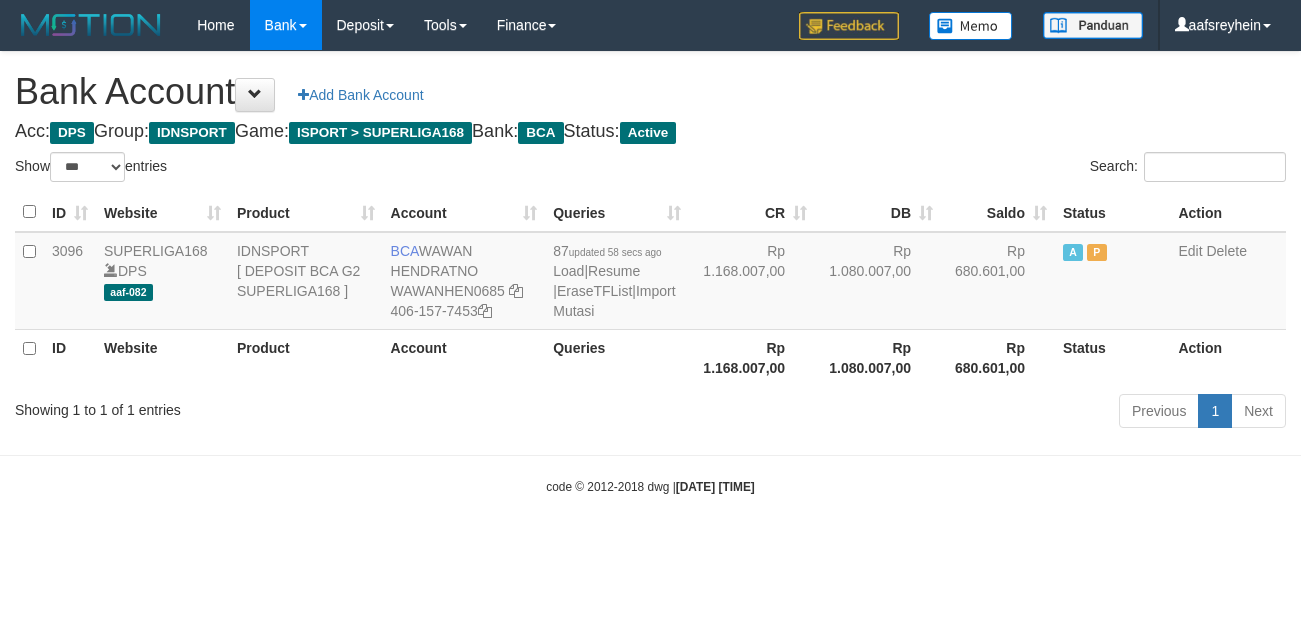 select on "***" 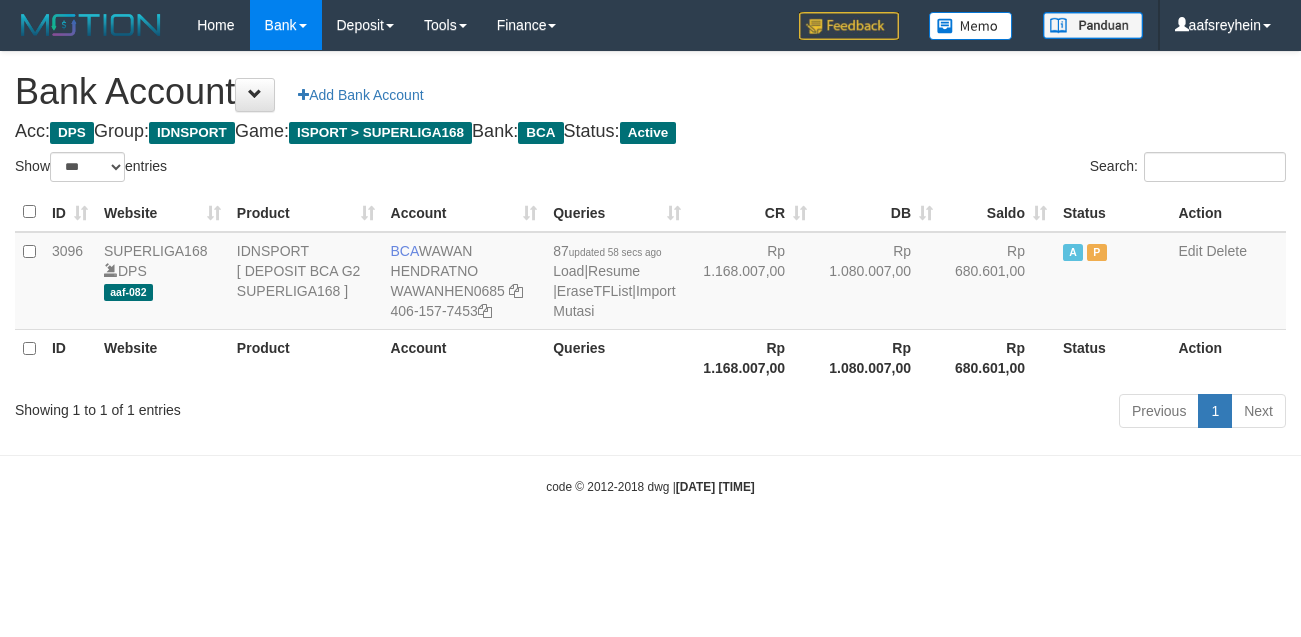 scroll, scrollTop: 0, scrollLeft: 0, axis: both 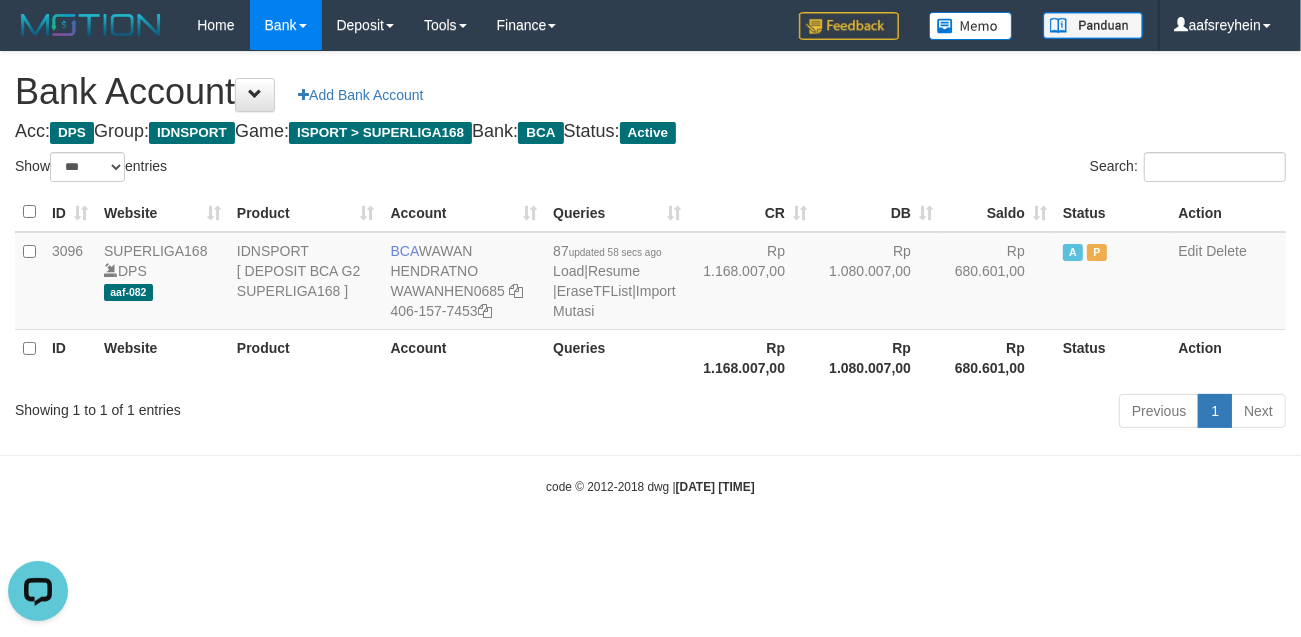 click on "Toggle navigation
Home
Bank
Account List
Load
By Website
Group
[ISPORT]													SUPERLIGA168
By Load Group (DPS)
-" at bounding box center [650, 273] 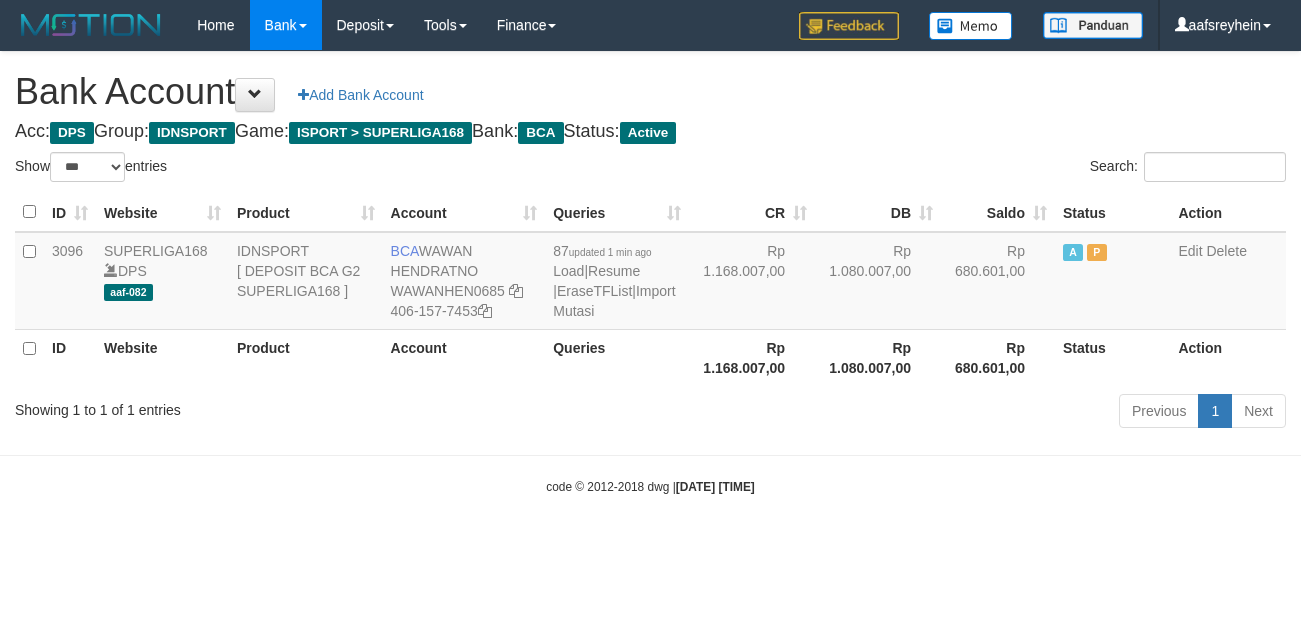 select on "***" 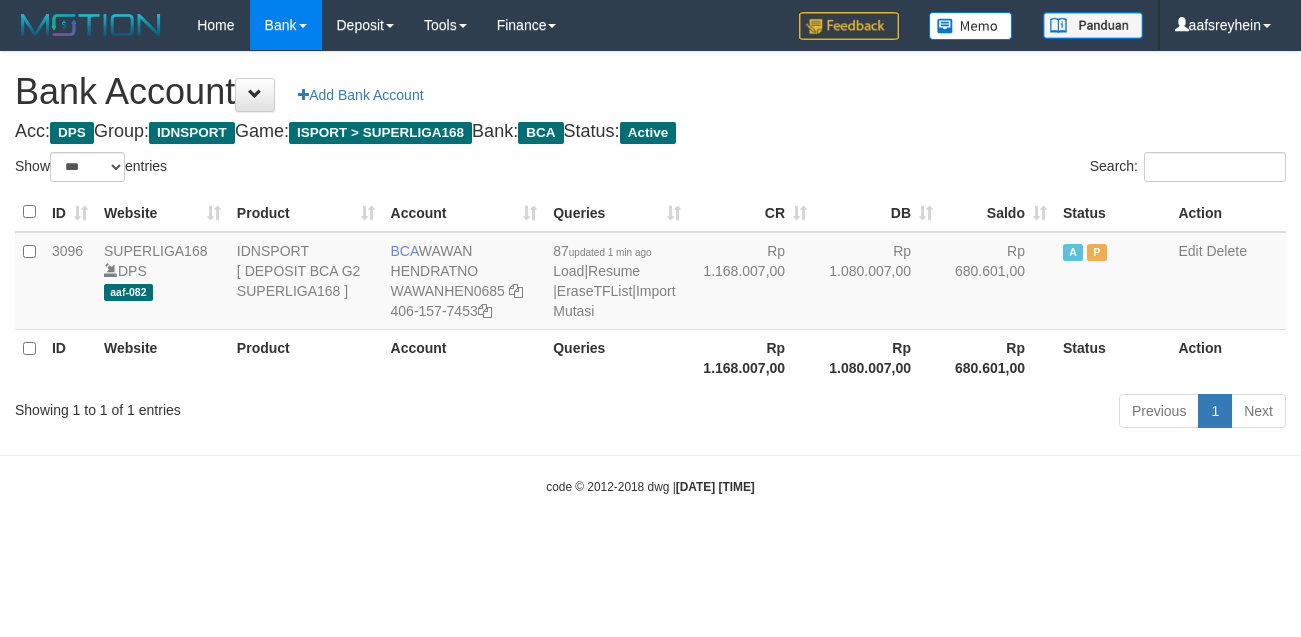 scroll, scrollTop: 0, scrollLeft: 0, axis: both 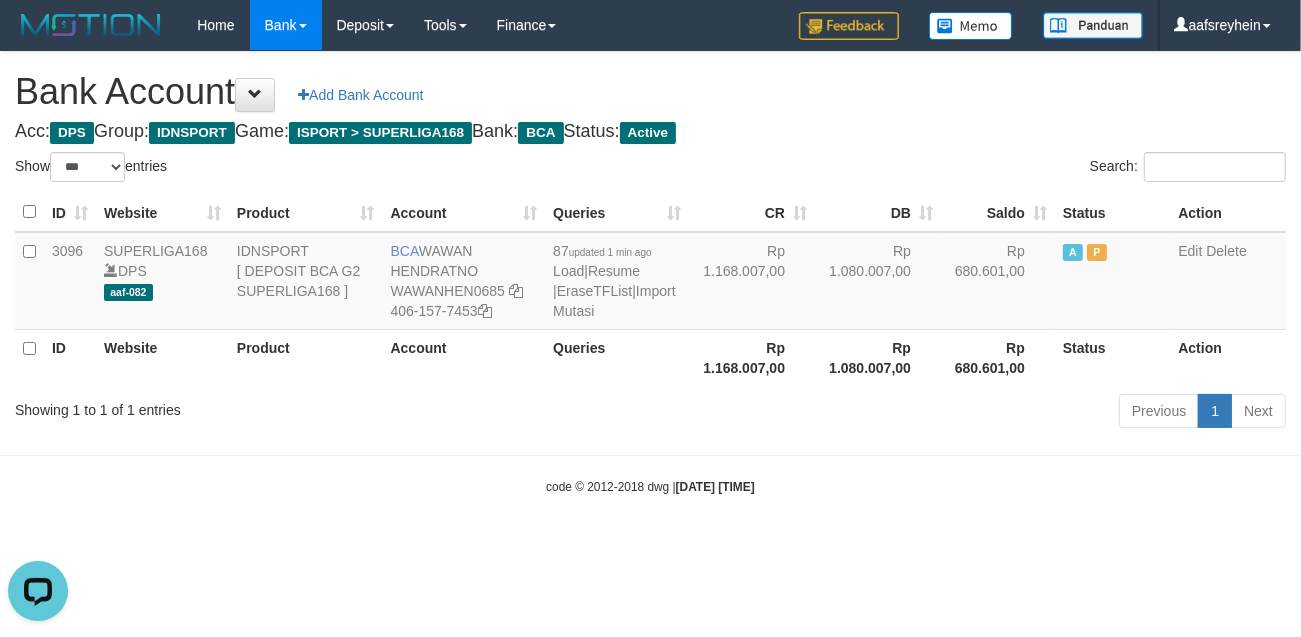 drag, startPoint x: 1042, startPoint y: 601, endPoint x: 1037, endPoint y: 571, distance: 30.413813 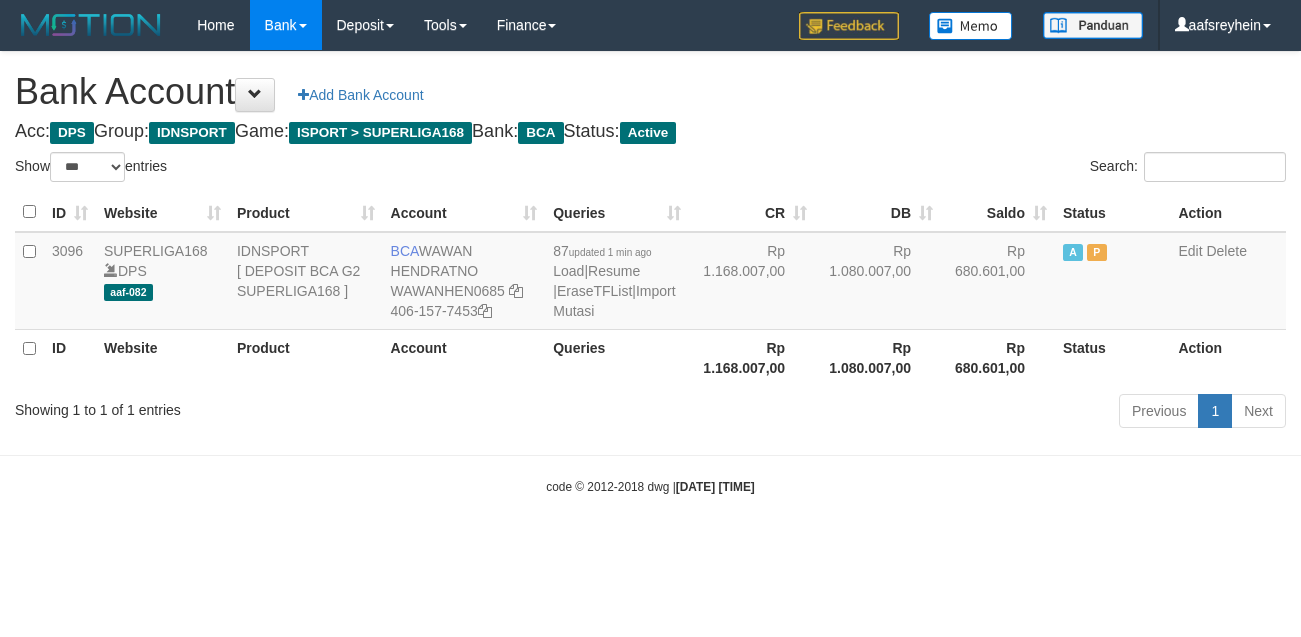 select on "***" 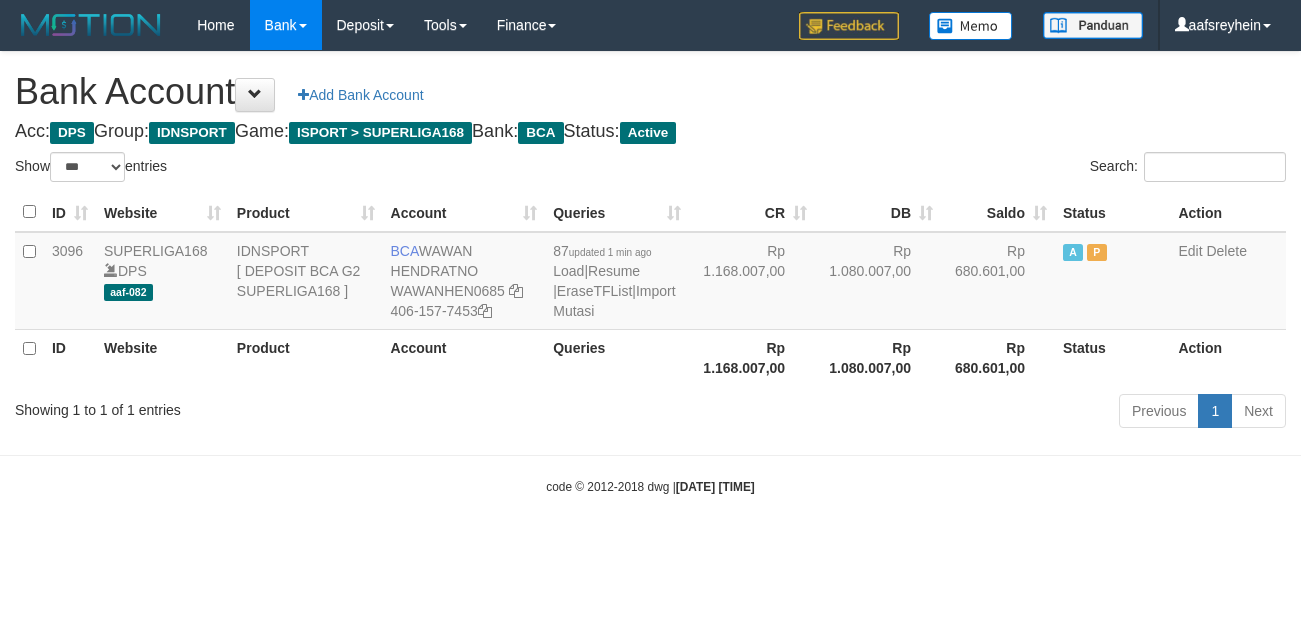 scroll, scrollTop: 0, scrollLeft: 0, axis: both 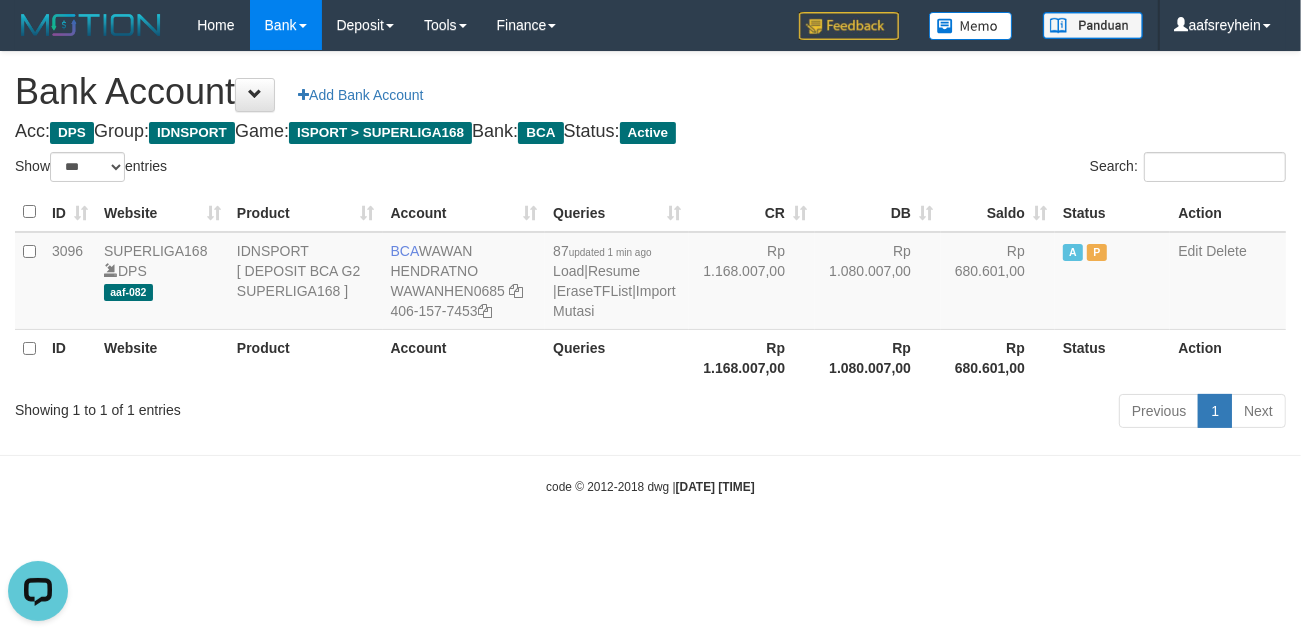click on "Toggle navigation
Home
Bank
Account List
Load
By Website
Group
[ISPORT]													SUPERLIGA168
By Load Group (DPS)
-" at bounding box center [650, 273] 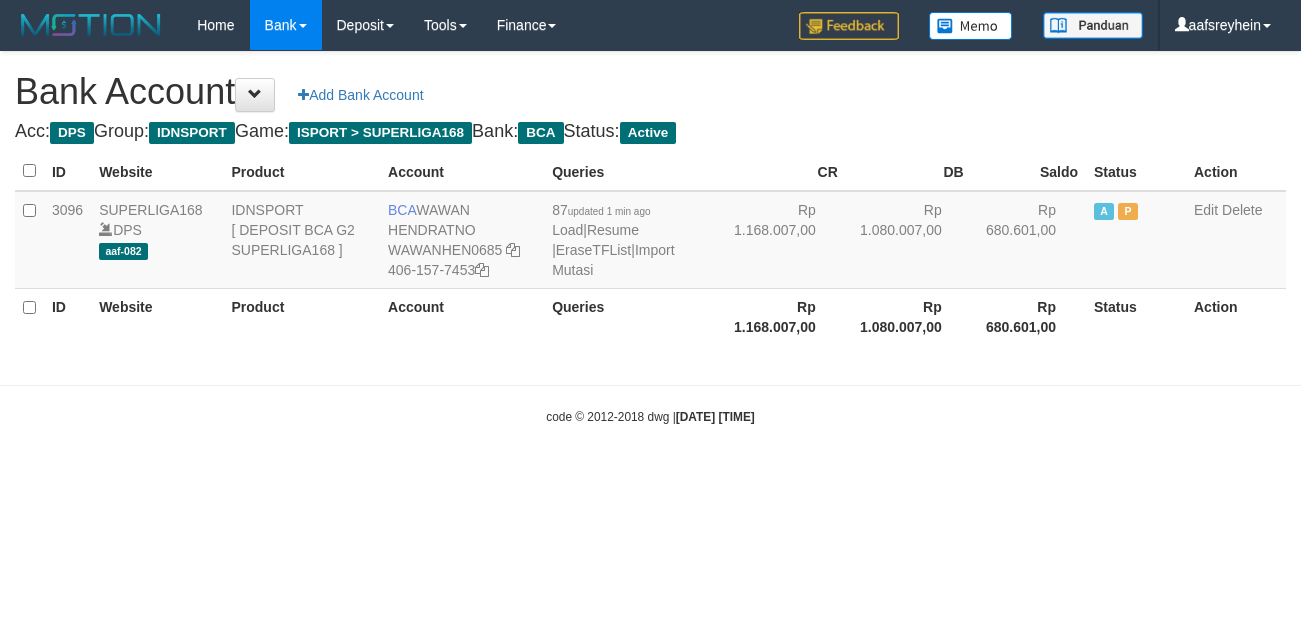 scroll, scrollTop: 0, scrollLeft: 0, axis: both 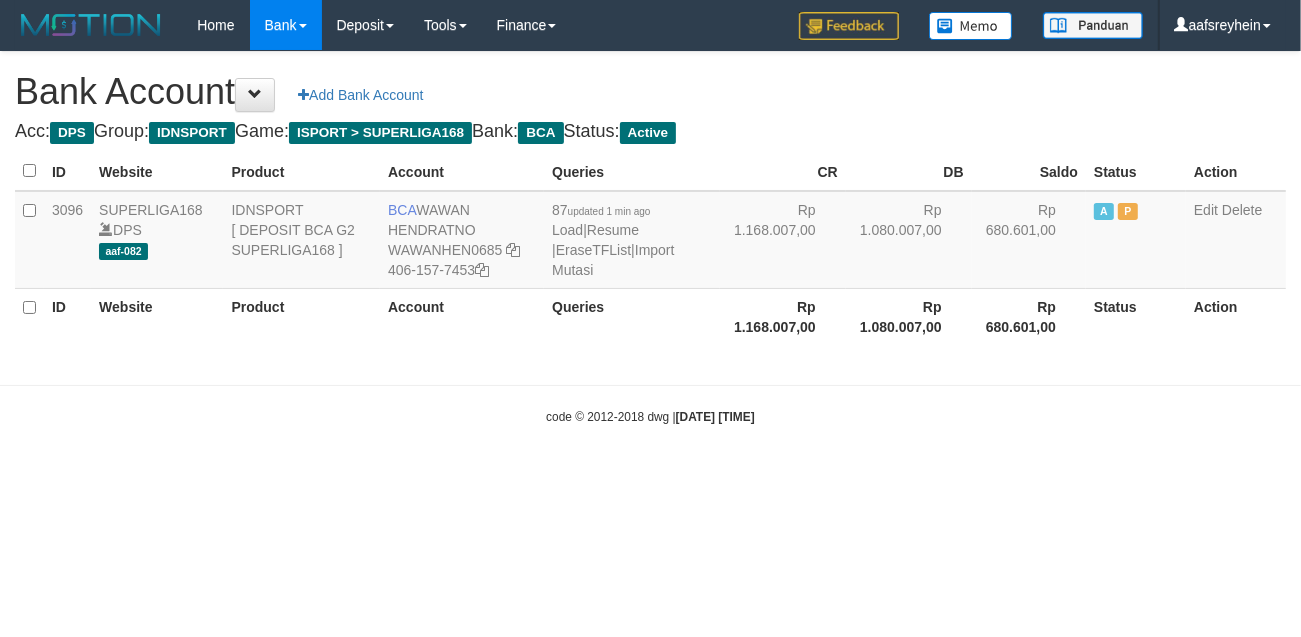 select on "***" 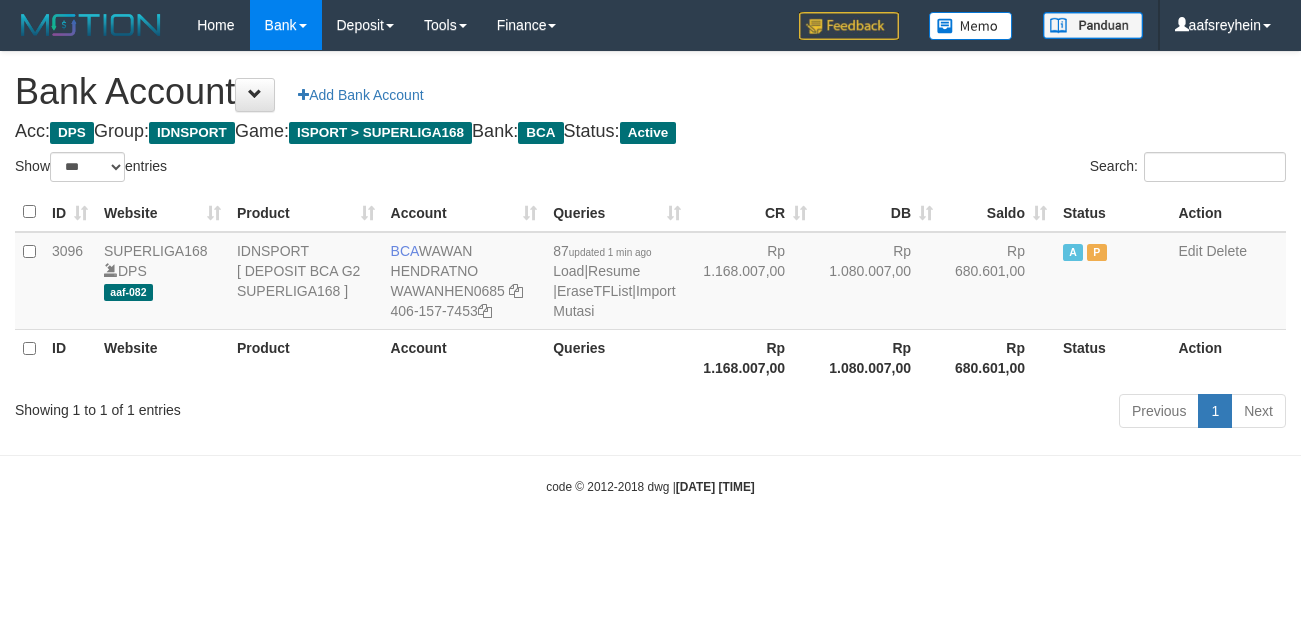 select on "***" 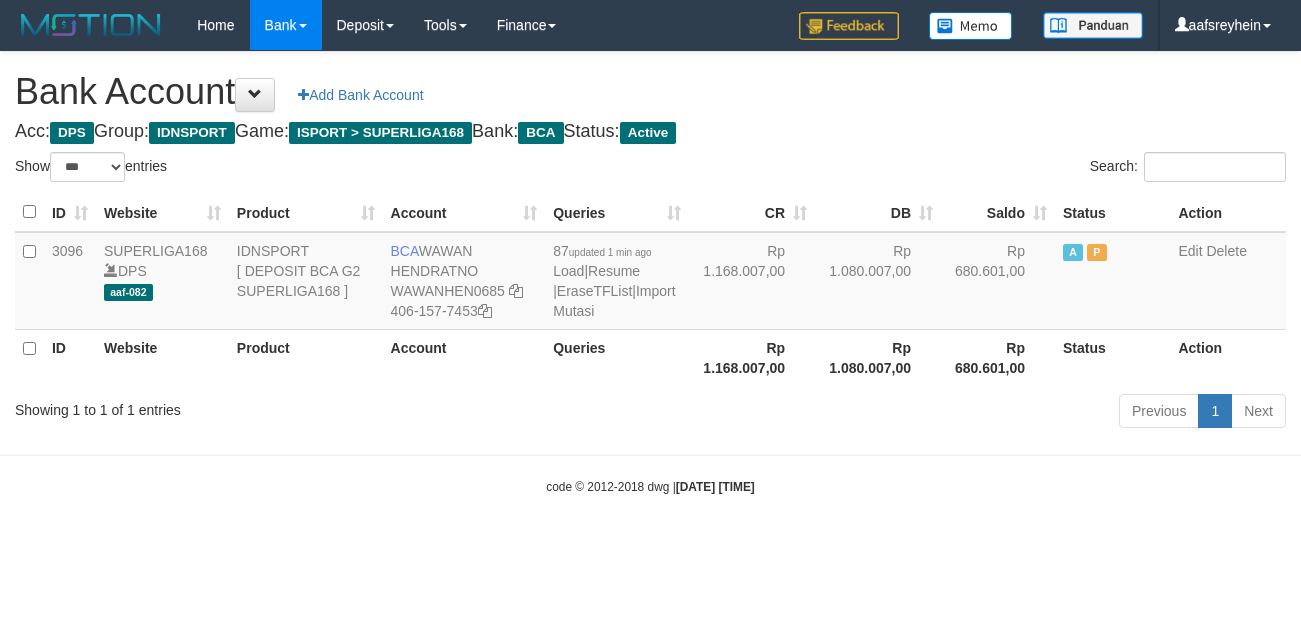 scroll, scrollTop: 0, scrollLeft: 0, axis: both 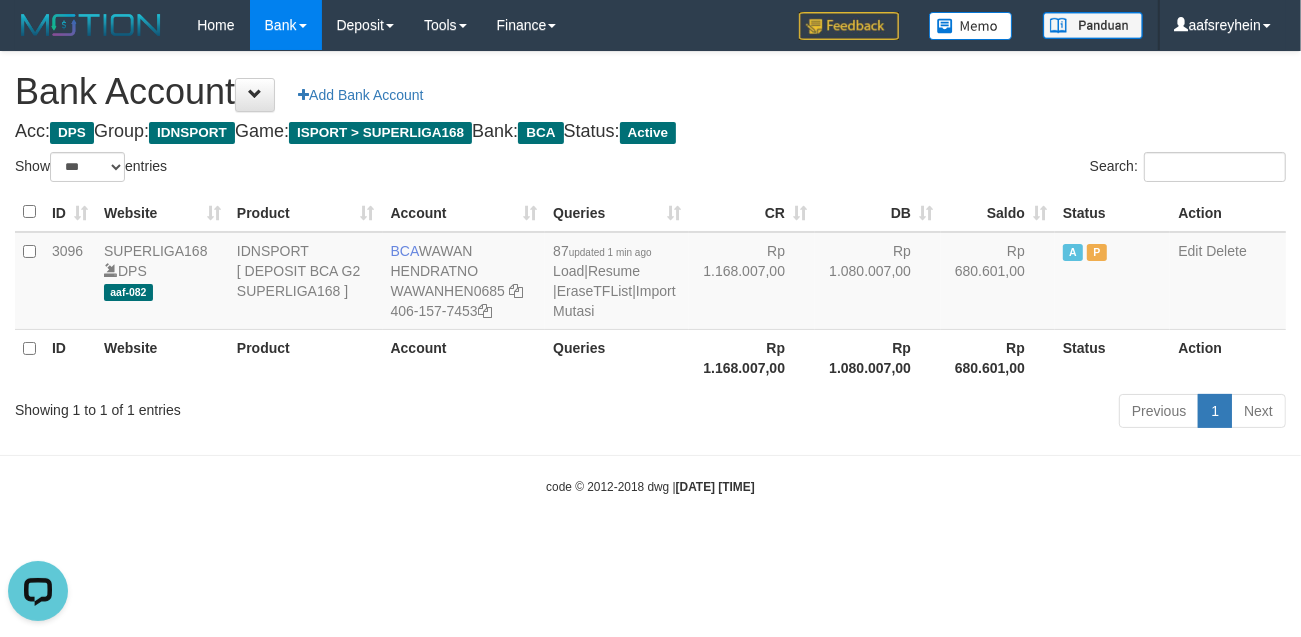 drag, startPoint x: 891, startPoint y: 521, endPoint x: 886, endPoint y: 511, distance: 11.18034 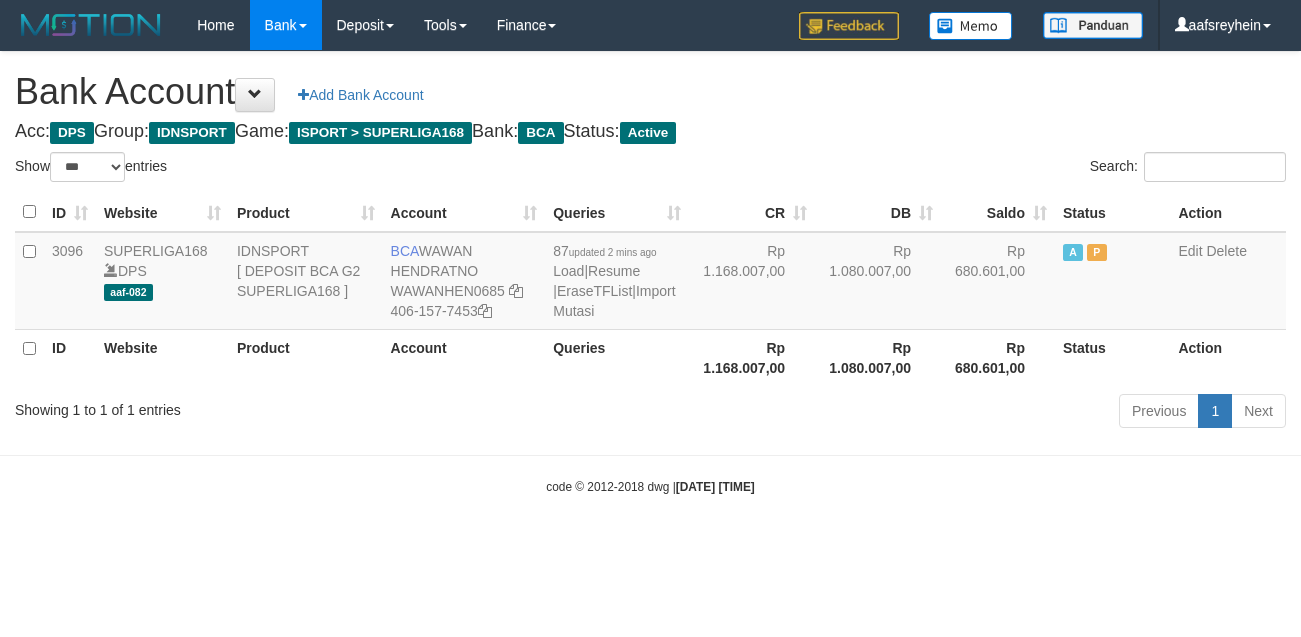 select on "***" 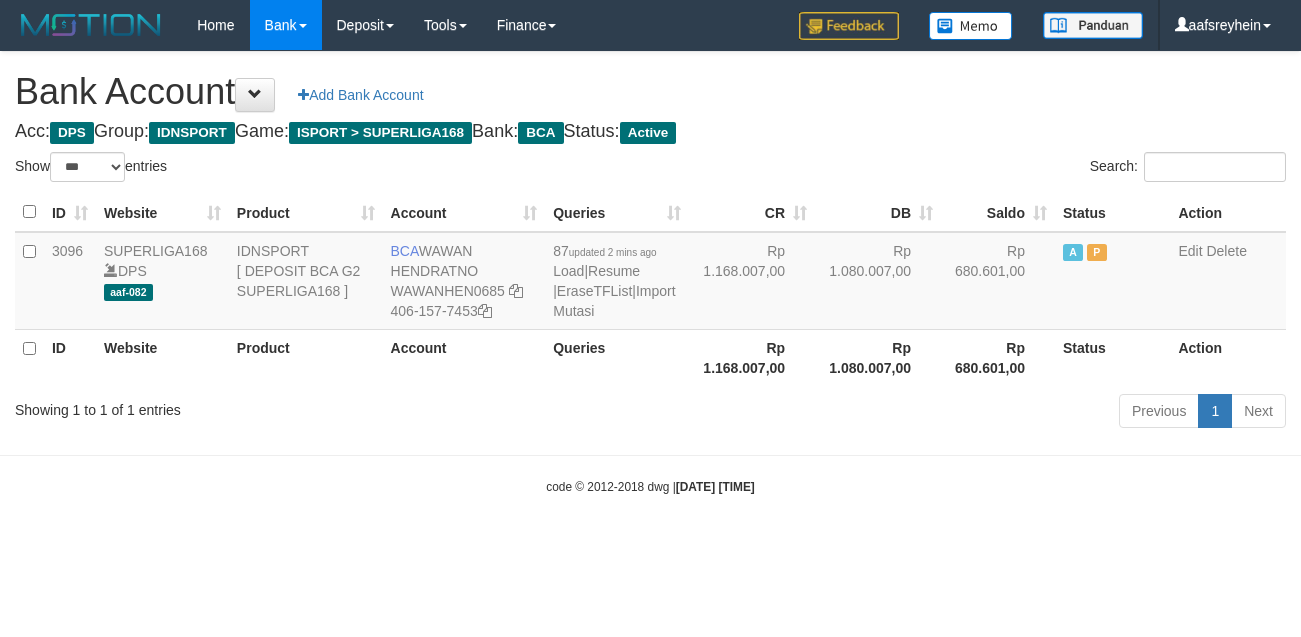 scroll, scrollTop: 0, scrollLeft: 0, axis: both 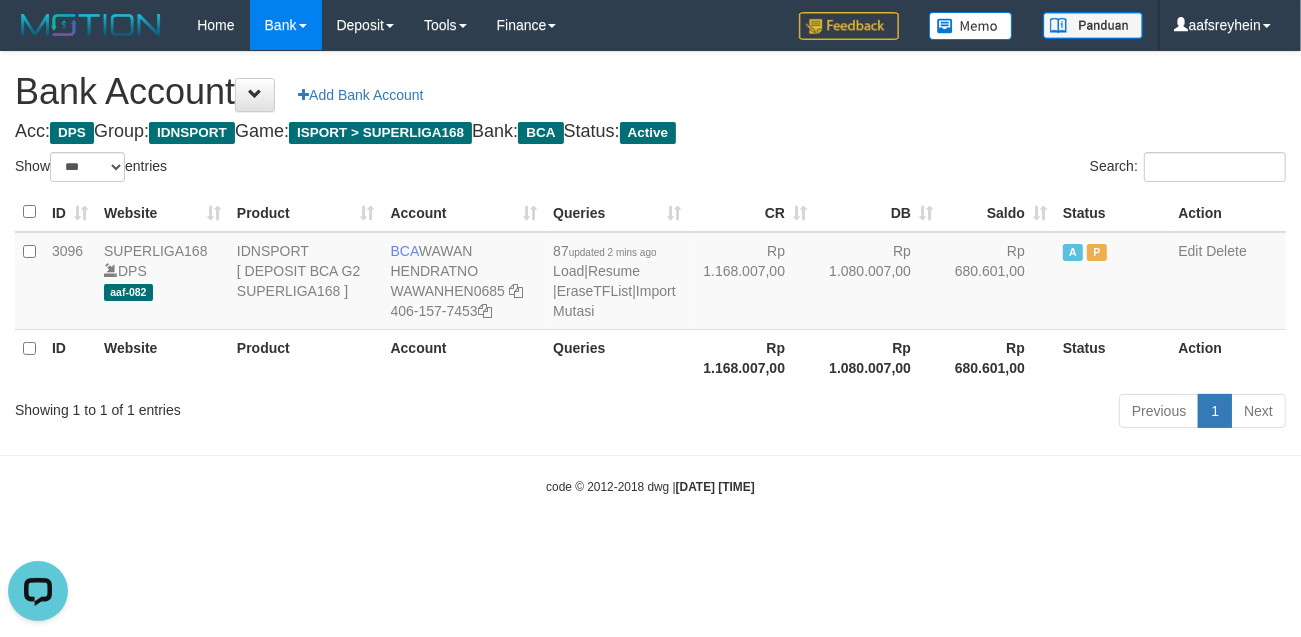 drag, startPoint x: 1040, startPoint y: 492, endPoint x: 1083, endPoint y: 488, distance: 43.185646 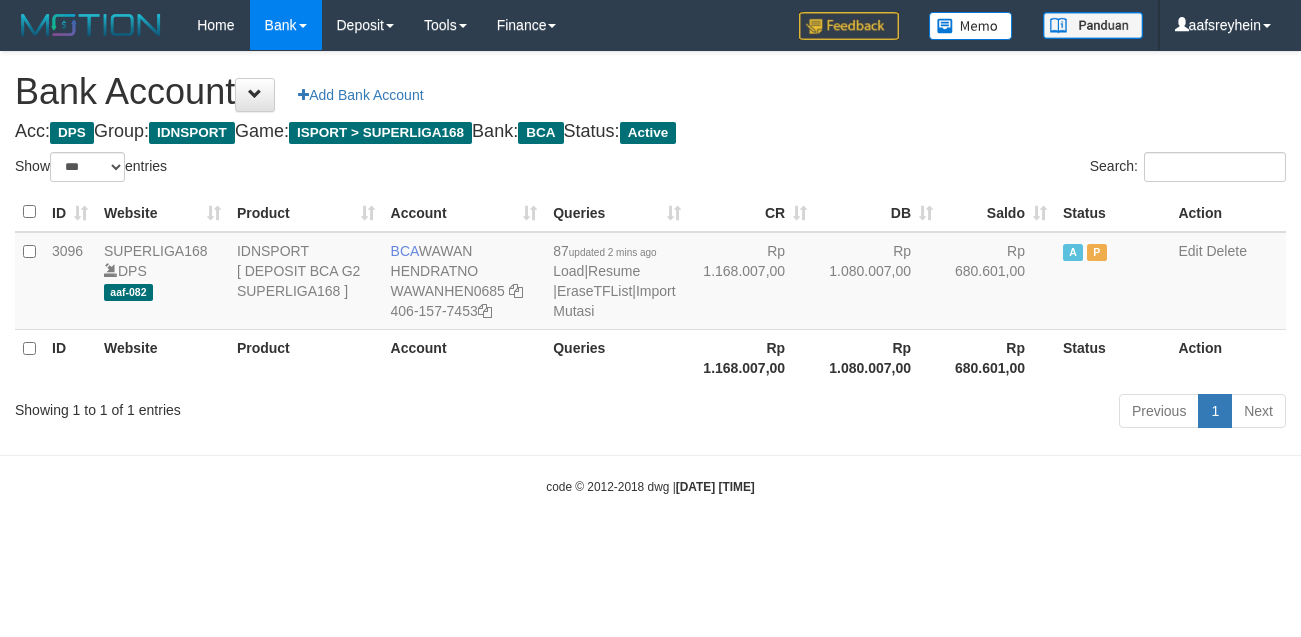 select on "***" 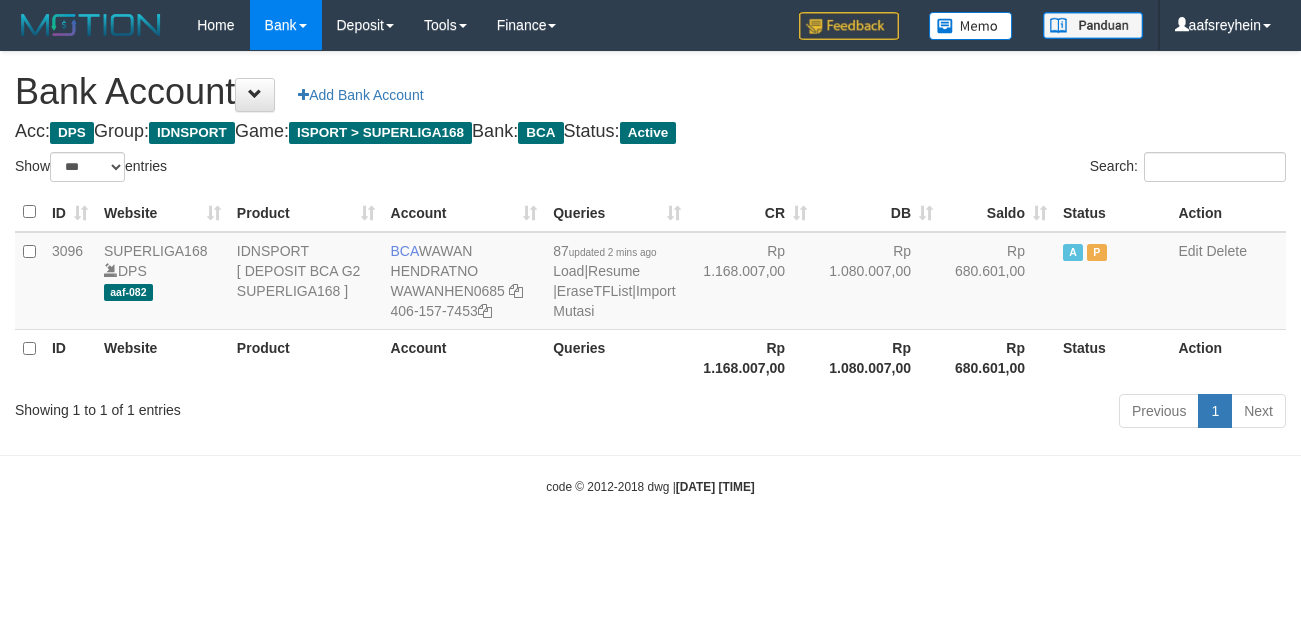 scroll, scrollTop: 0, scrollLeft: 0, axis: both 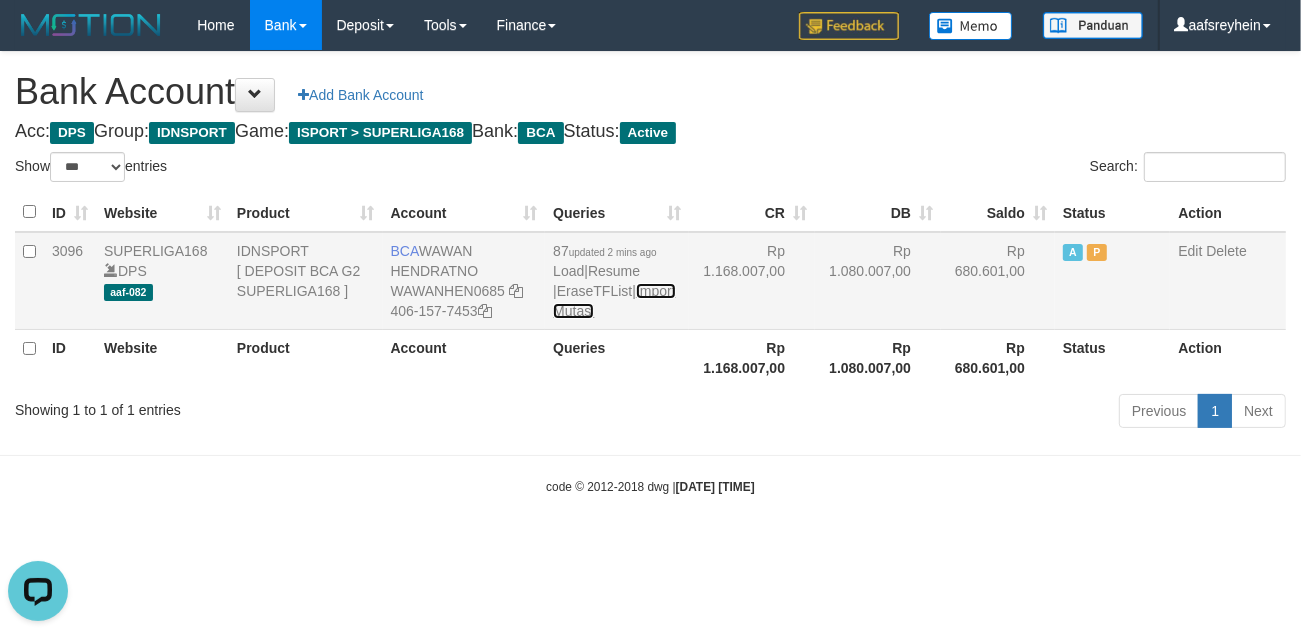 click on "Import Mutasi" at bounding box center [614, 301] 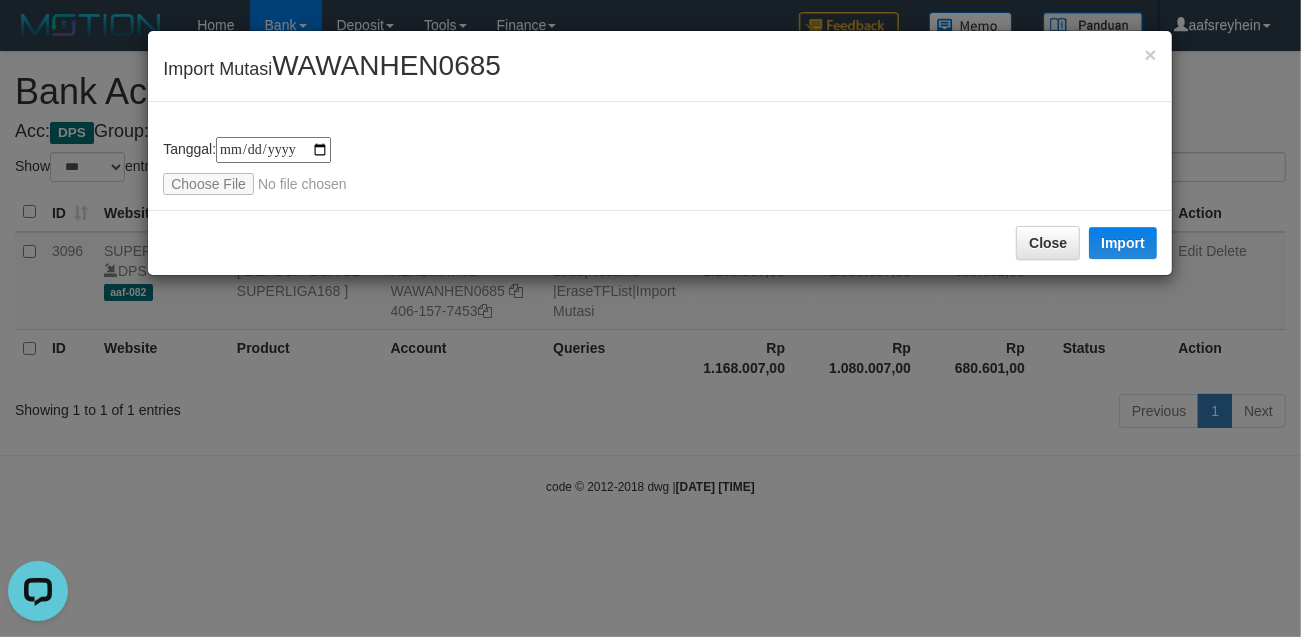 type on "**********" 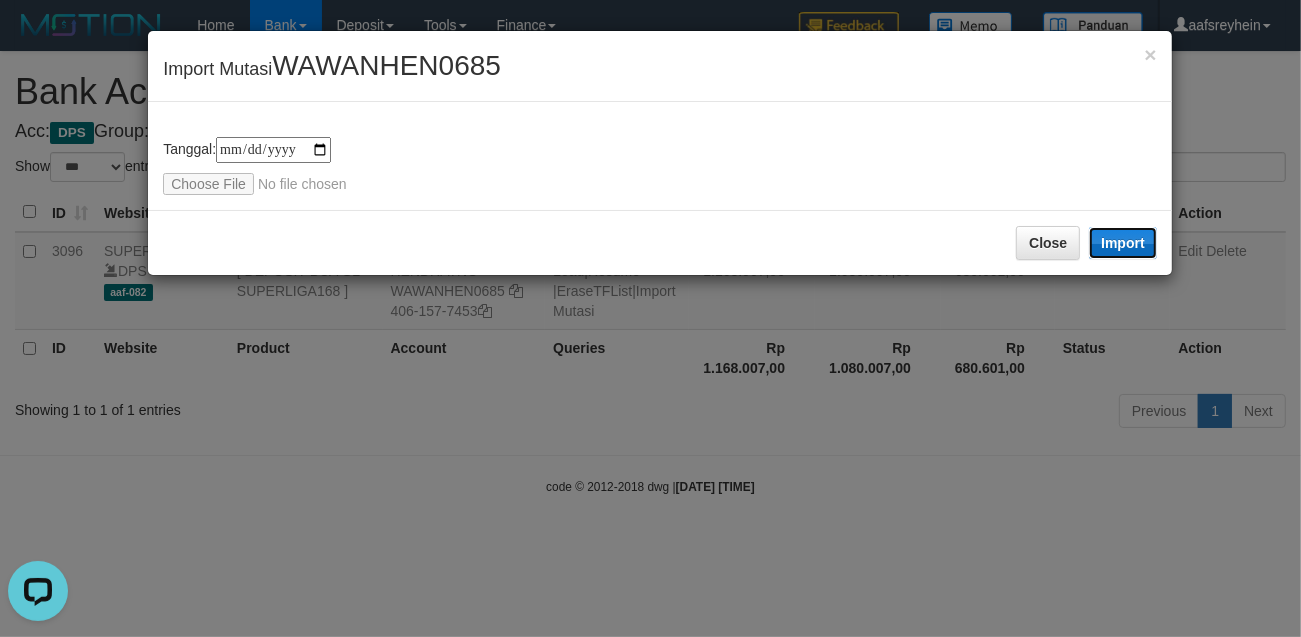 click on "Import" at bounding box center [1123, 243] 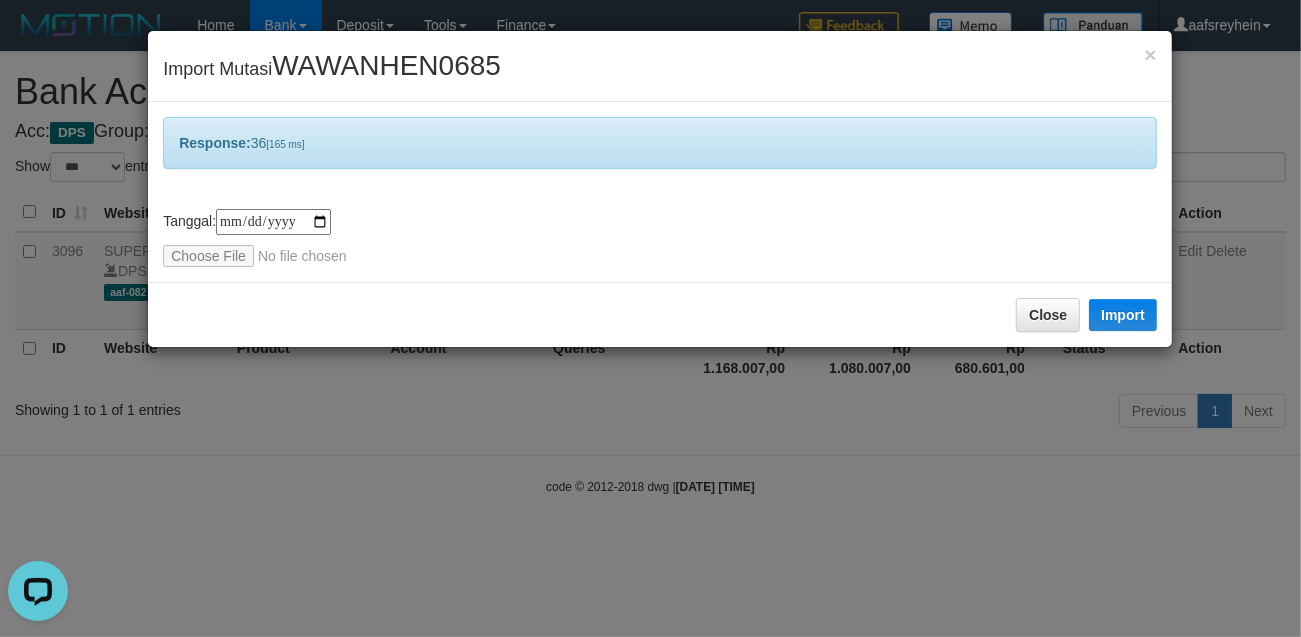 click on "**********" at bounding box center [650, 318] 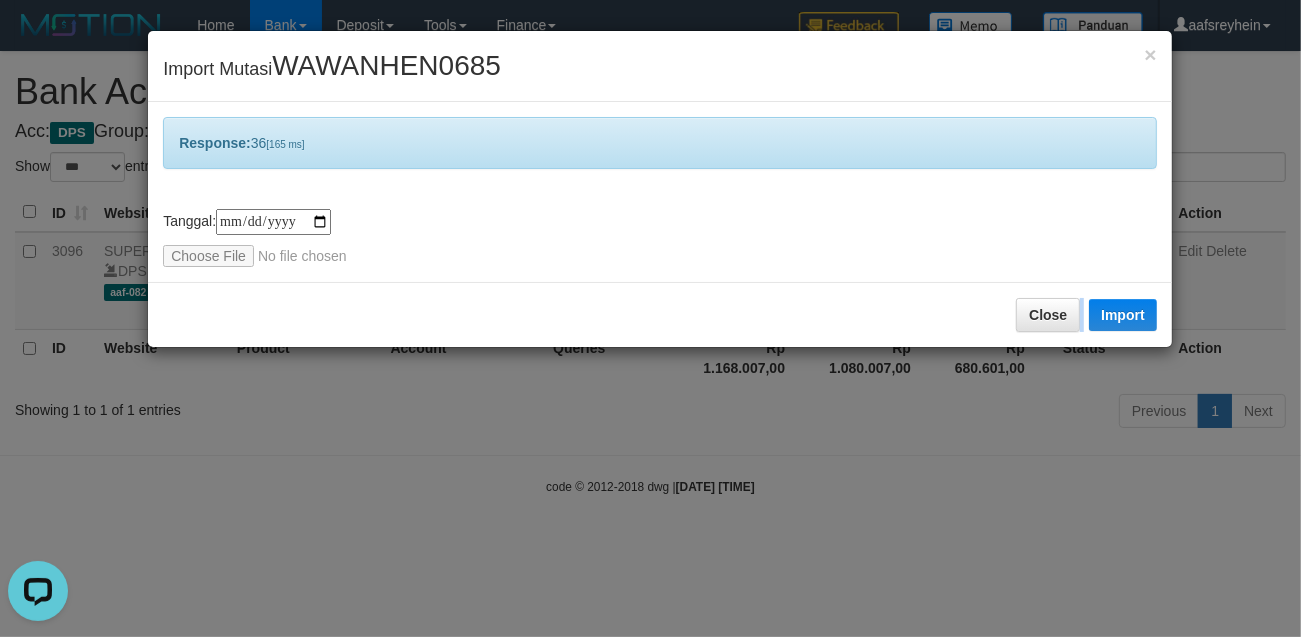 click on "**********" at bounding box center (650, 318) 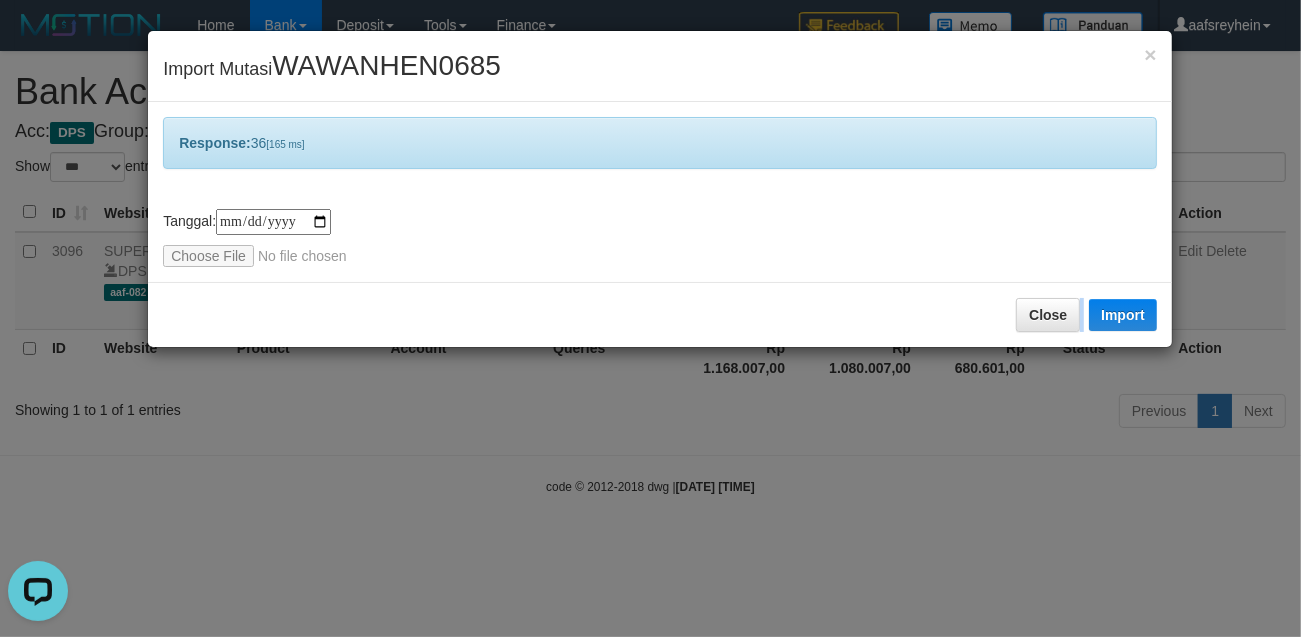 click on "**********" at bounding box center (650, 318) 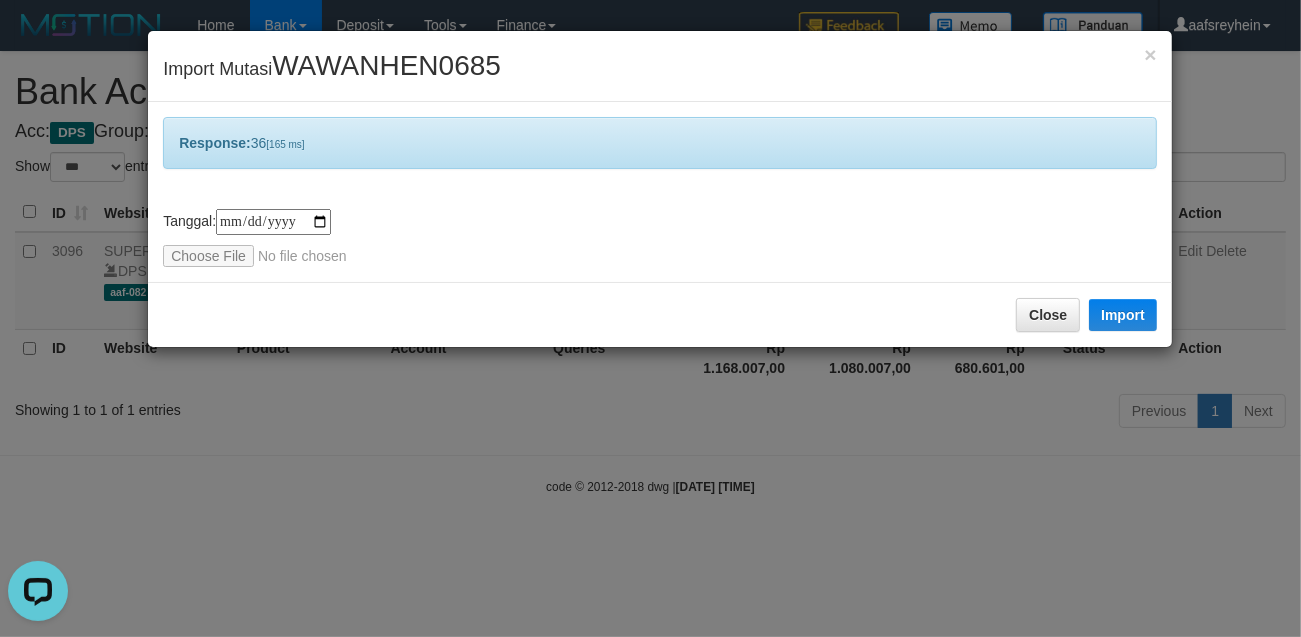 drag, startPoint x: 1033, startPoint y: 443, endPoint x: 1292, endPoint y: 368, distance: 269.6405 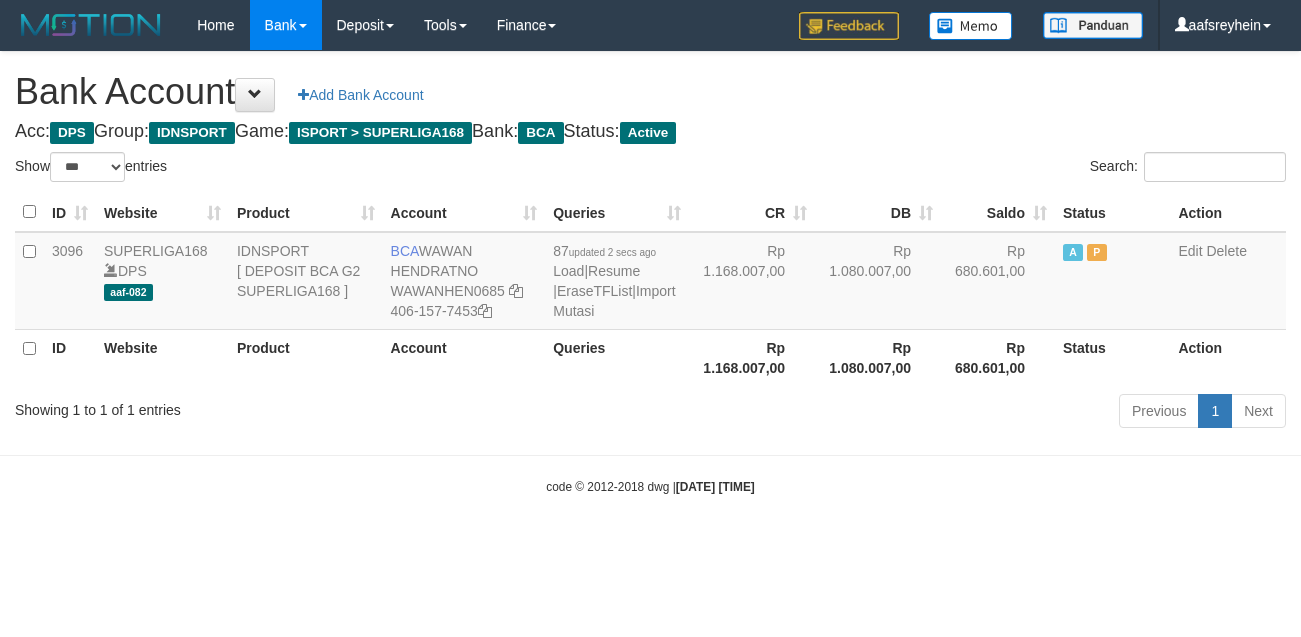 select on "***" 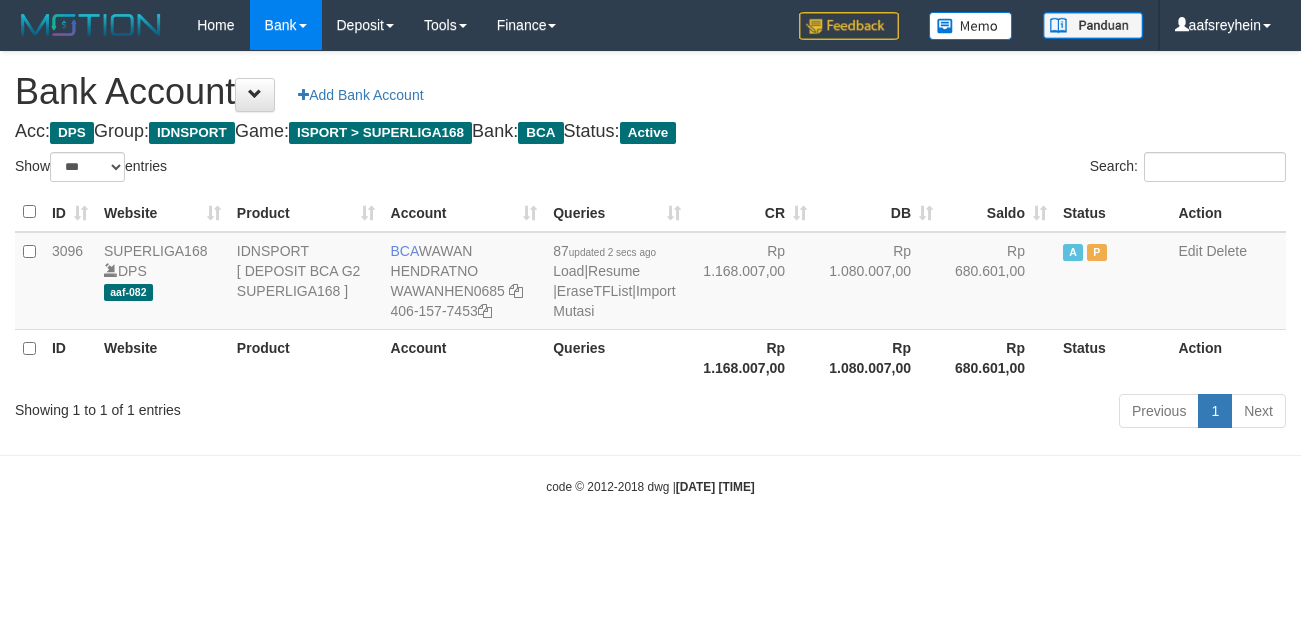 scroll, scrollTop: 0, scrollLeft: 0, axis: both 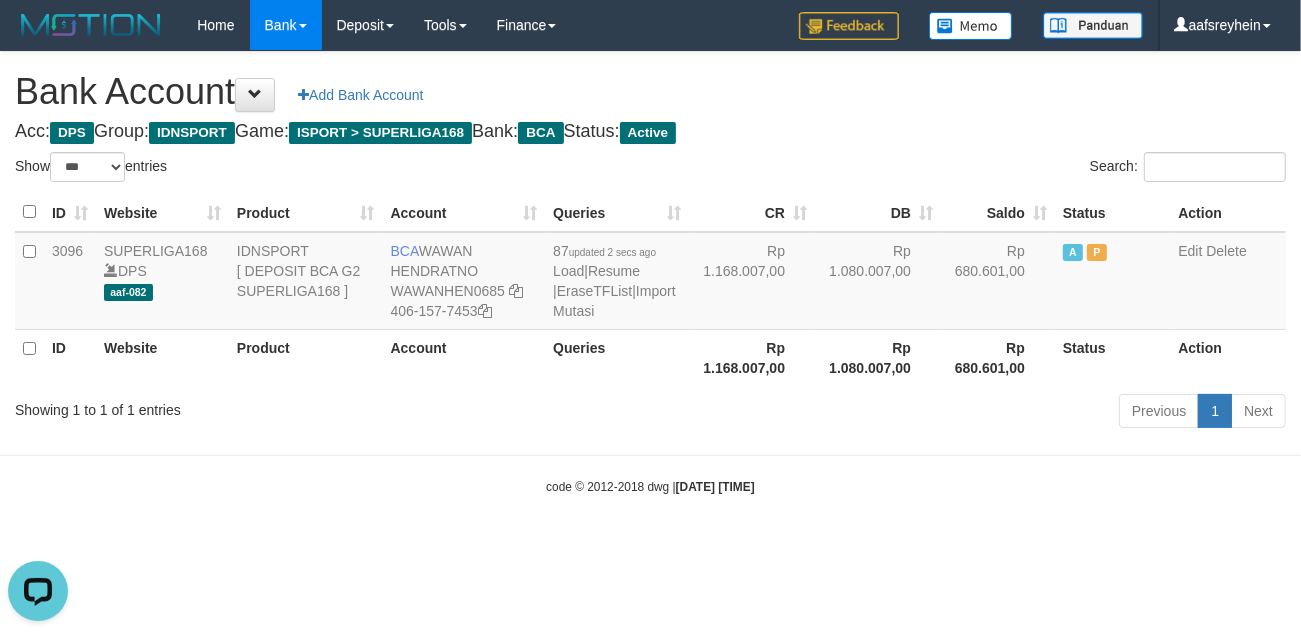 click on "Toggle navigation
Home
Bank
Account List
Load
By Website
Group
[ISPORT]													SUPERLIGA168
By Load Group (DPS)
-" at bounding box center [650, 273] 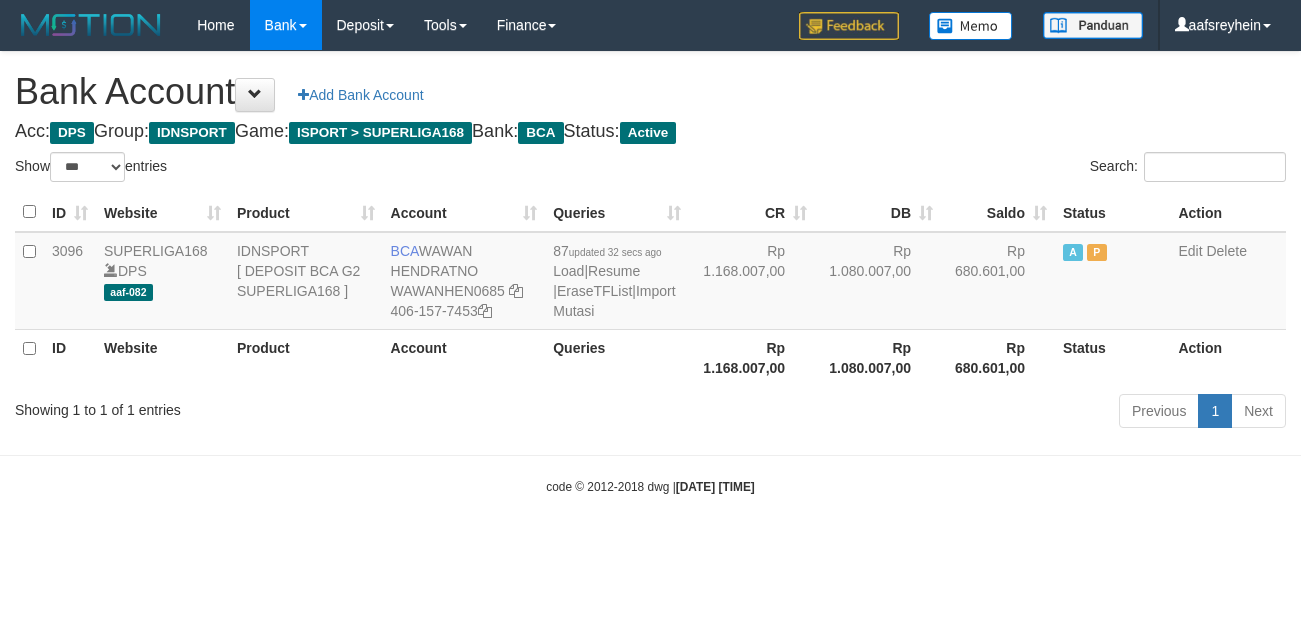 select on "***" 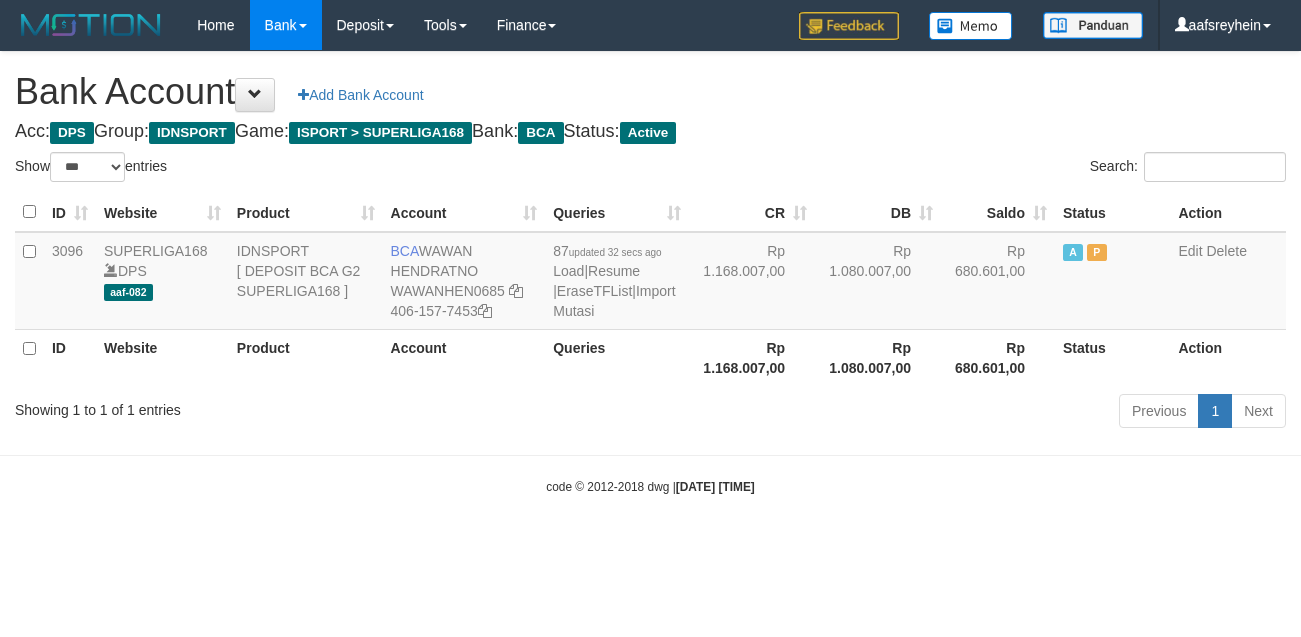 scroll, scrollTop: 0, scrollLeft: 0, axis: both 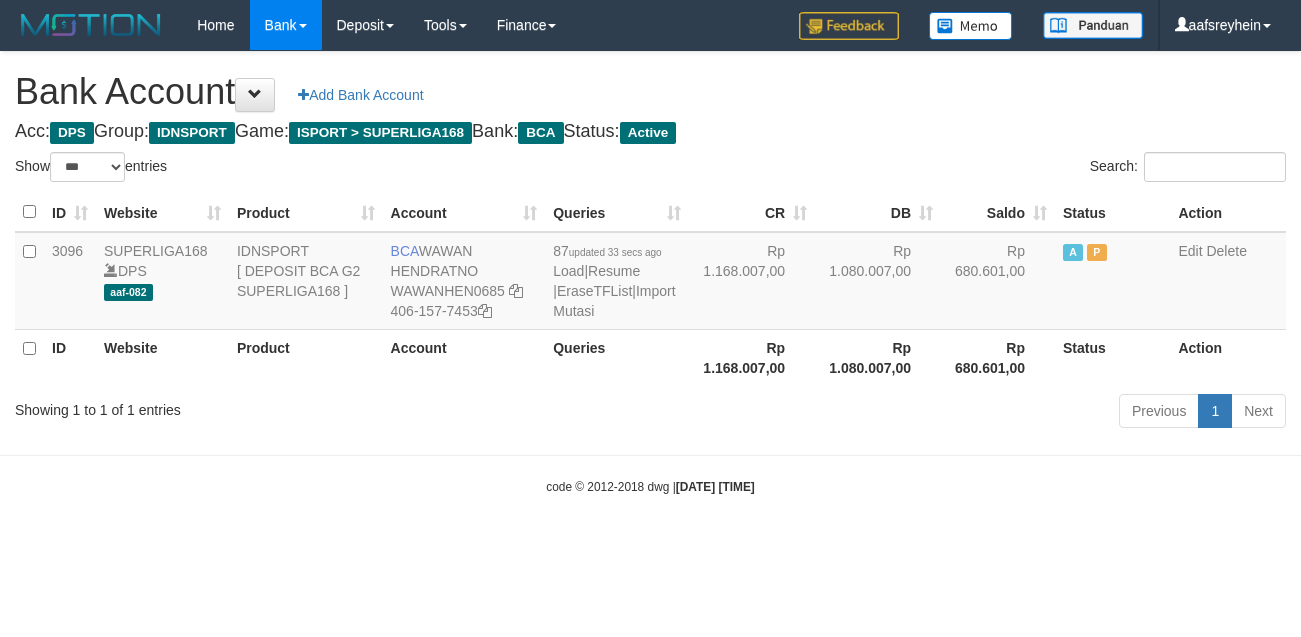 select on "***" 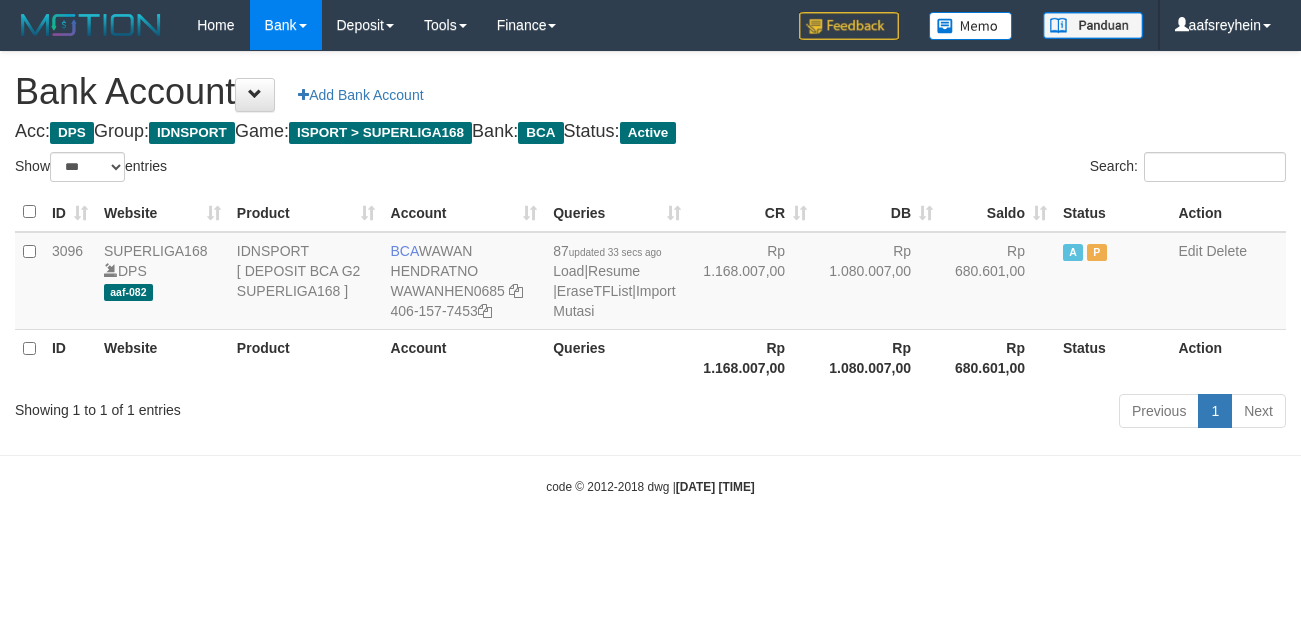 scroll, scrollTop: 0, scrollLeft: 0, axis: both 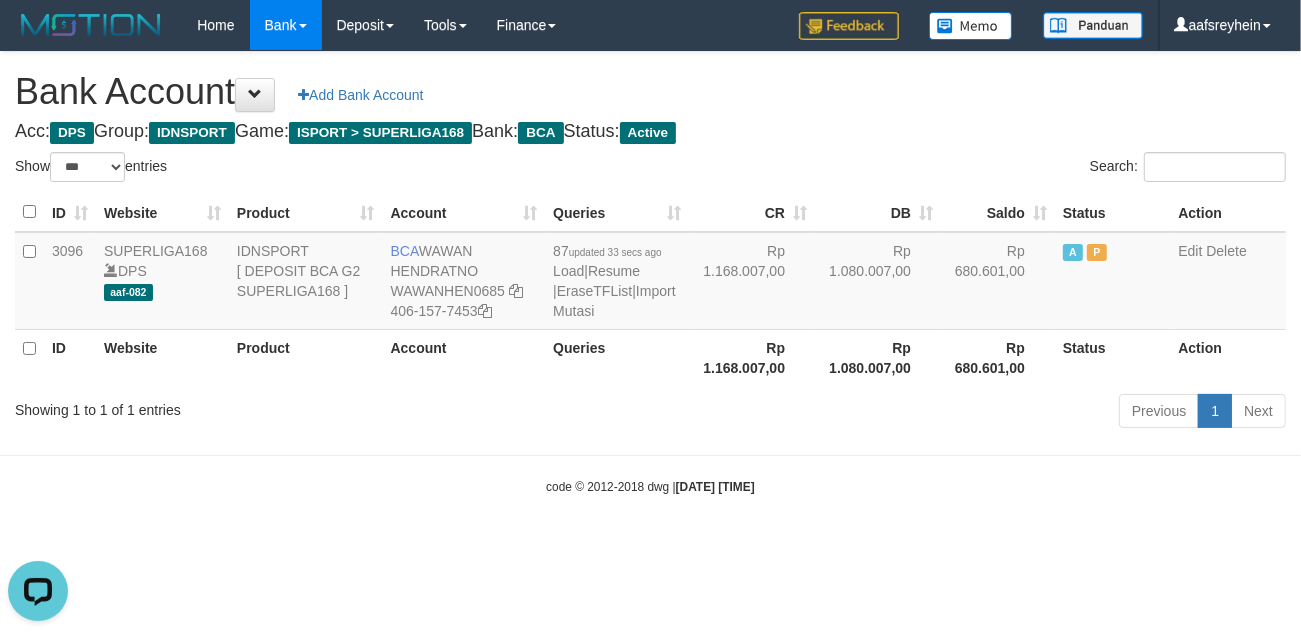 drag, startPoint x: 652, startPoint y: 578, endPoint x: 650, endPoint y: 565, distance: 13.152946 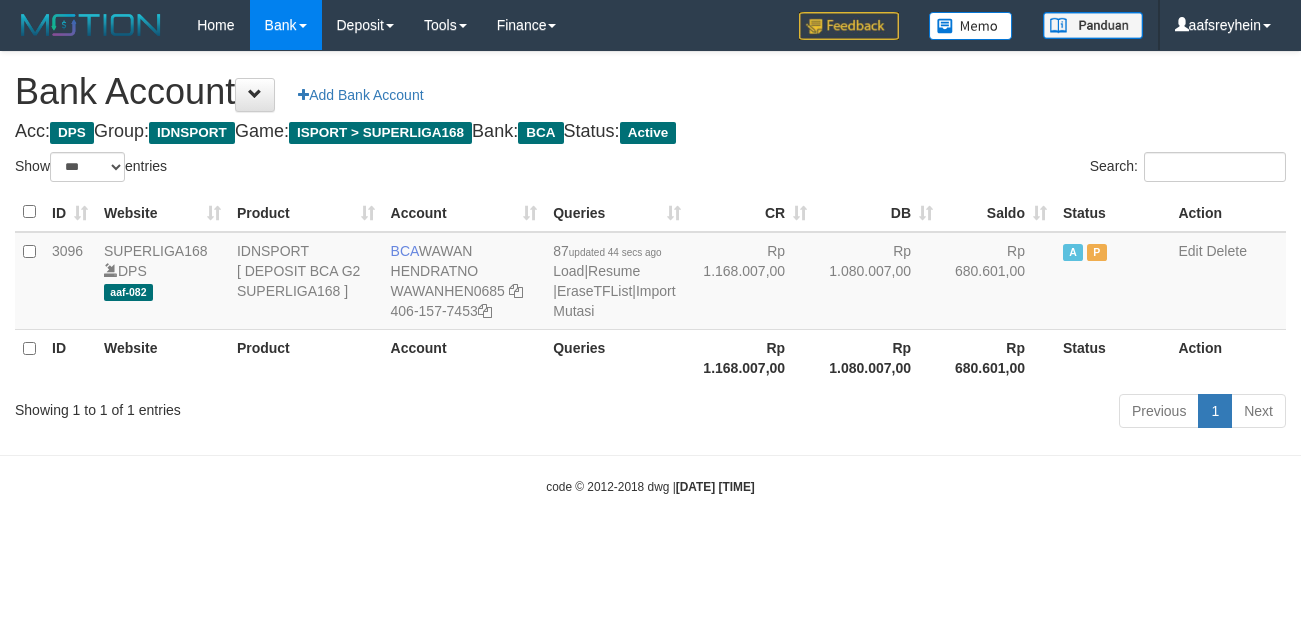 select on "***" 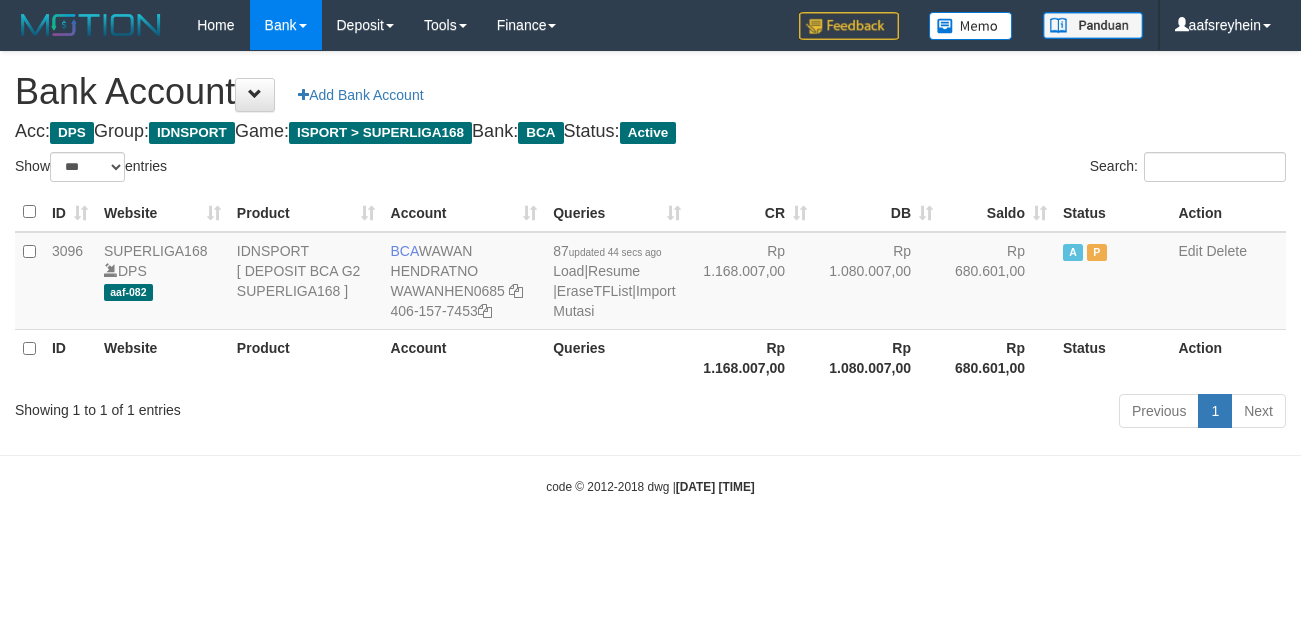 scroll, scrollTop: 0, scrollLeft: 0, axis: both 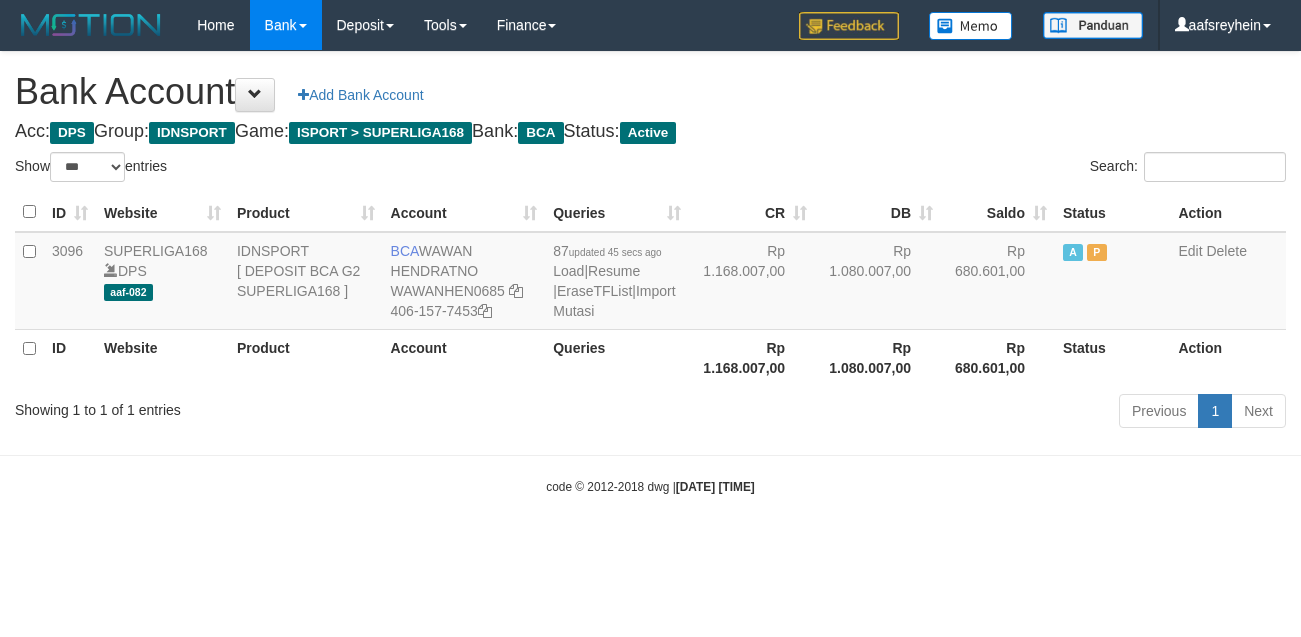 select on "***" 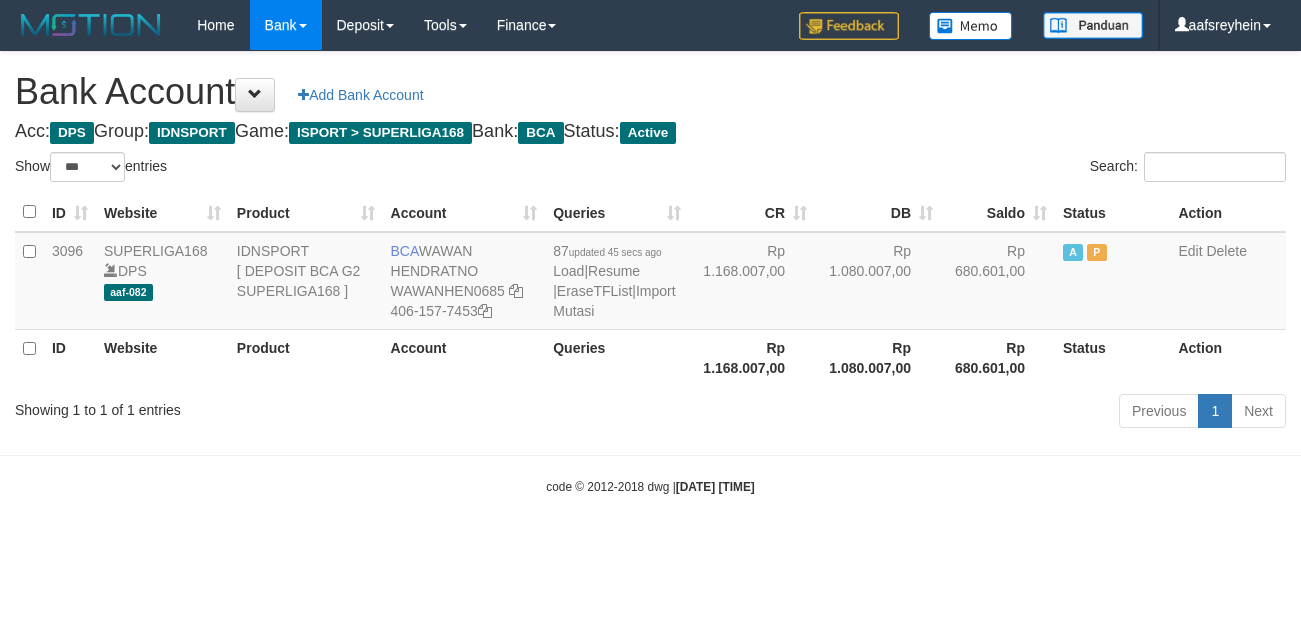 scroll, scrollTop: 0, scrollLeft: 0, axis: both 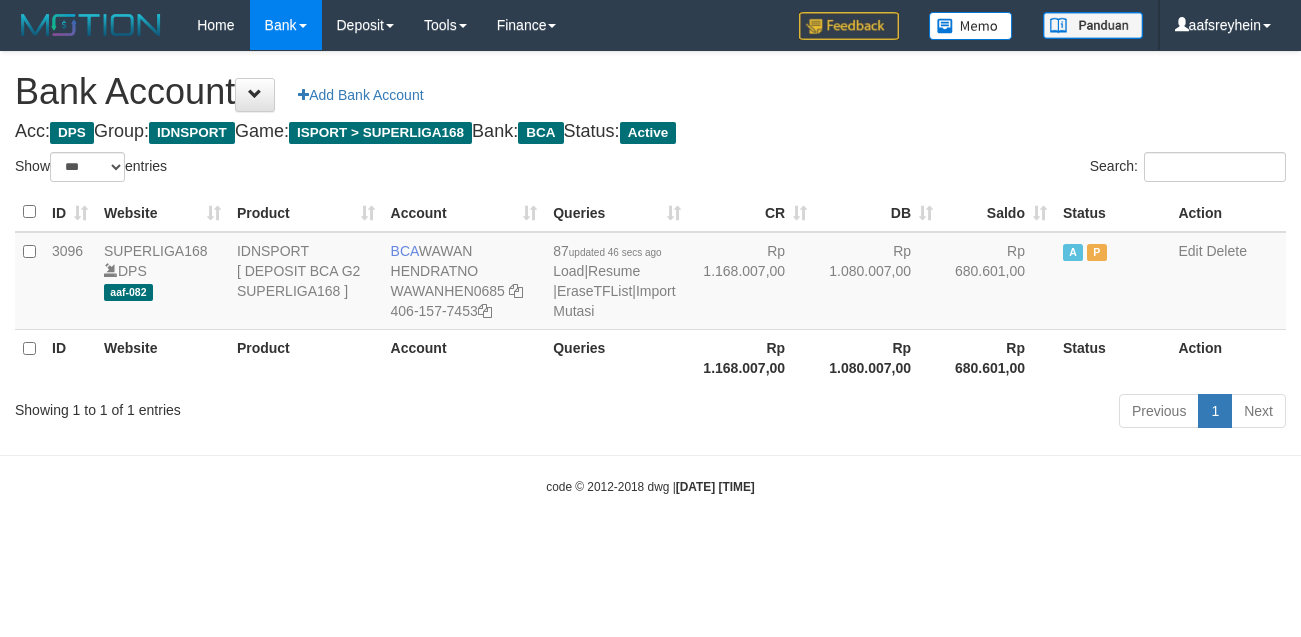 select on "***" 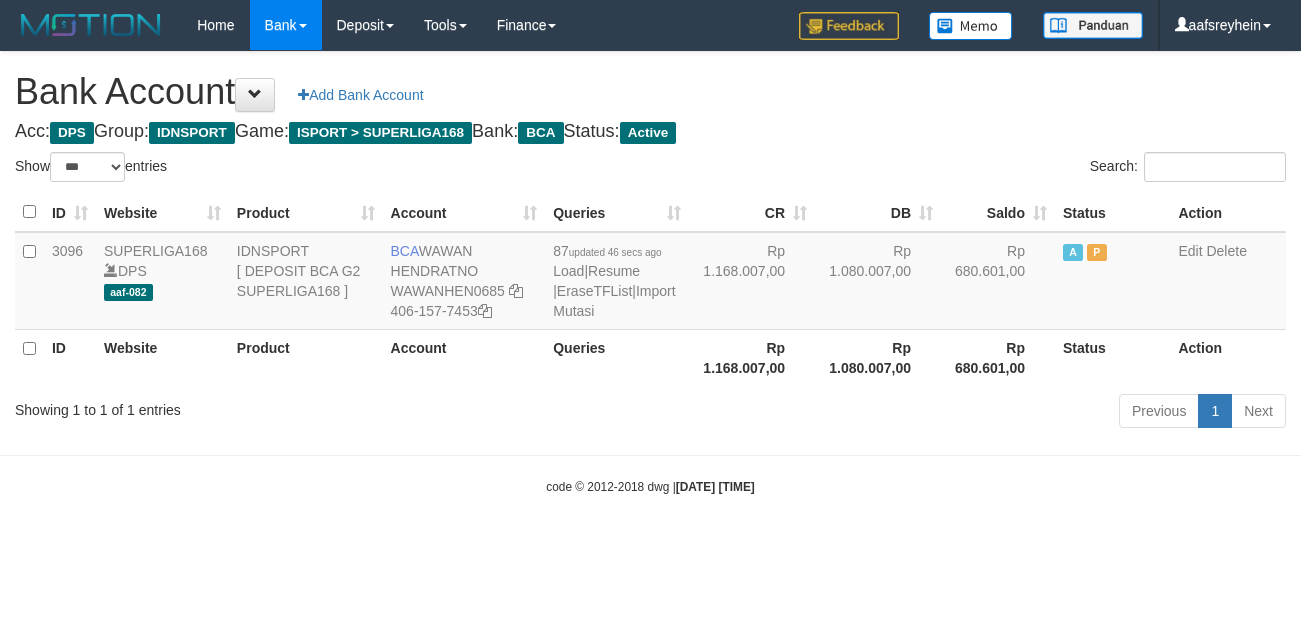 scroll, scrollTop: 0, scrollLeft: 0, axis: both 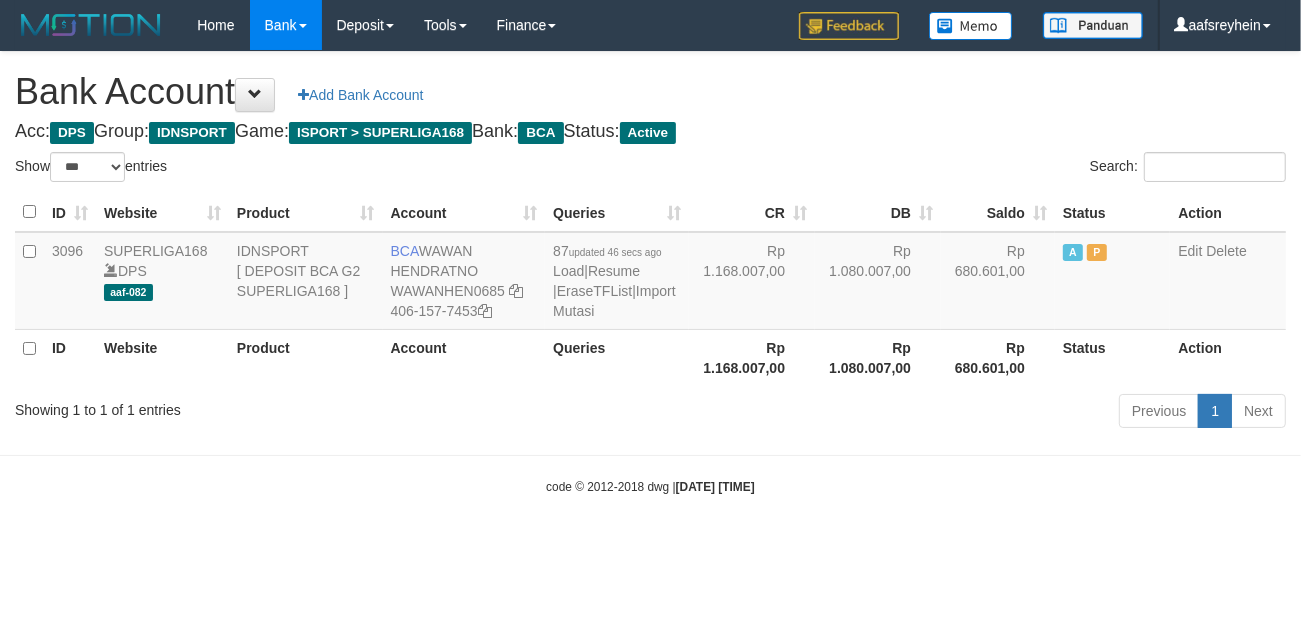 click on "code © 2012-2018 dwg |  2025/07/12 08:51:30" at bounding box center [650, 486] 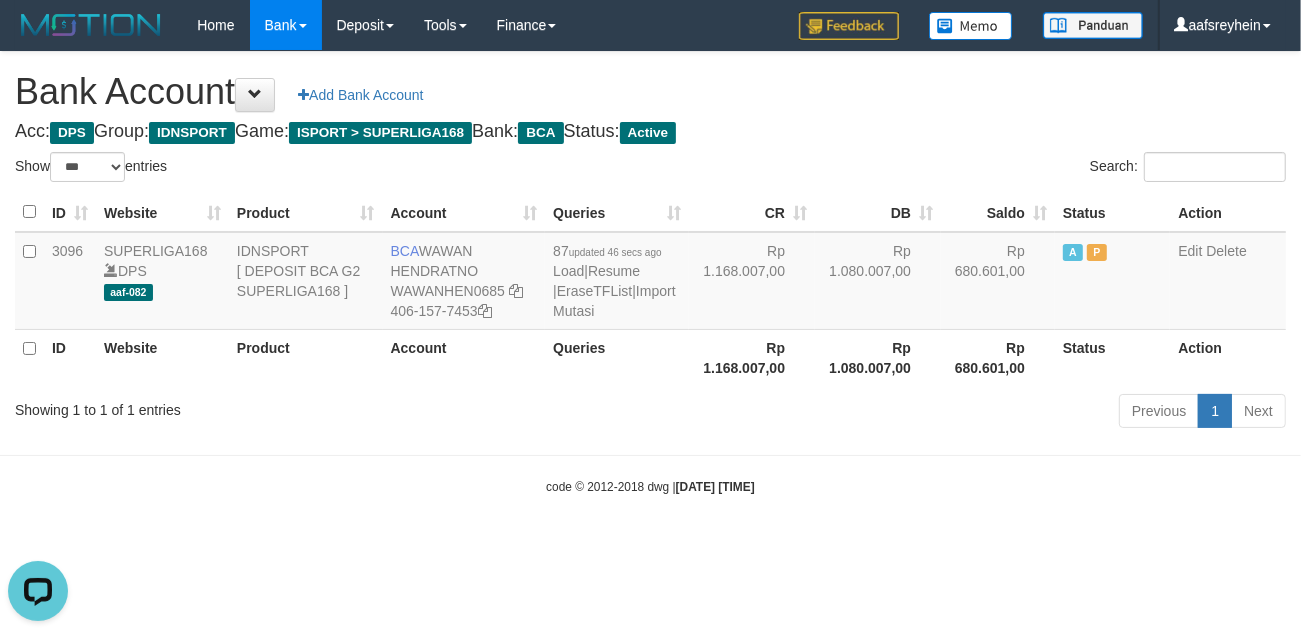 scroll, scrollTop: 0, scrollLeft: 0, axis: both 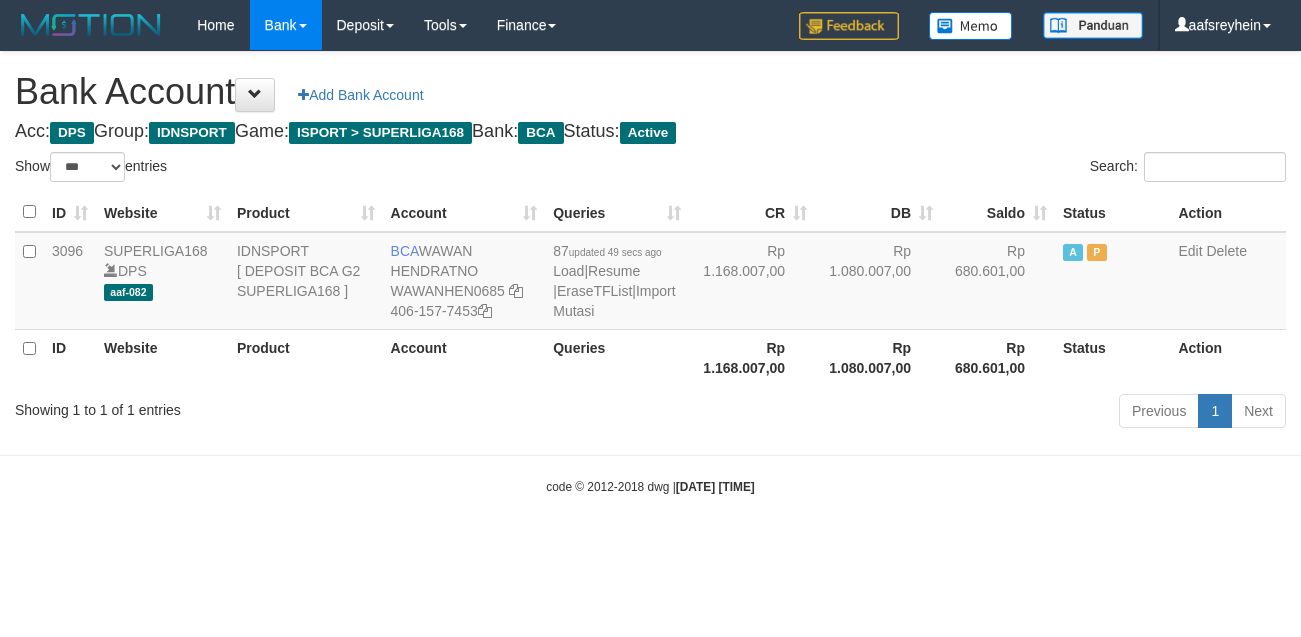 select on "***" 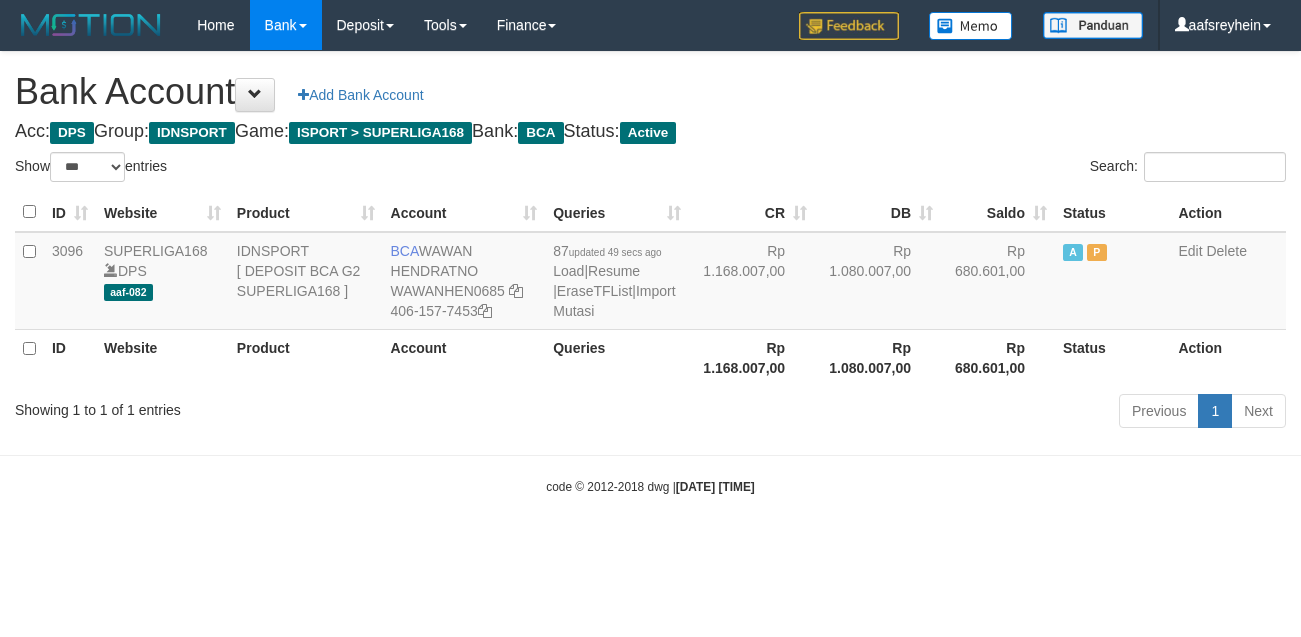 scroll, scrollTop: 0, scrollLeft: 0, axis: both 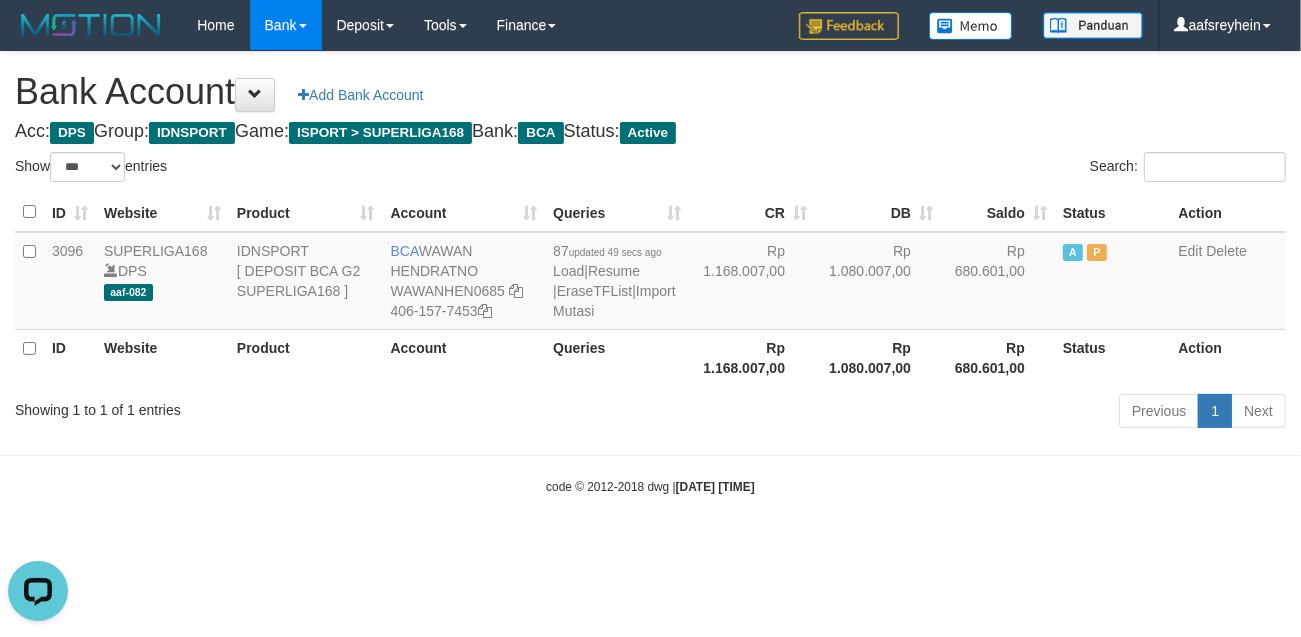 drag, startPoint x: 812, startPoint y: 478, endPoint x: 832, endPoint y: 481, distance: 20.22375 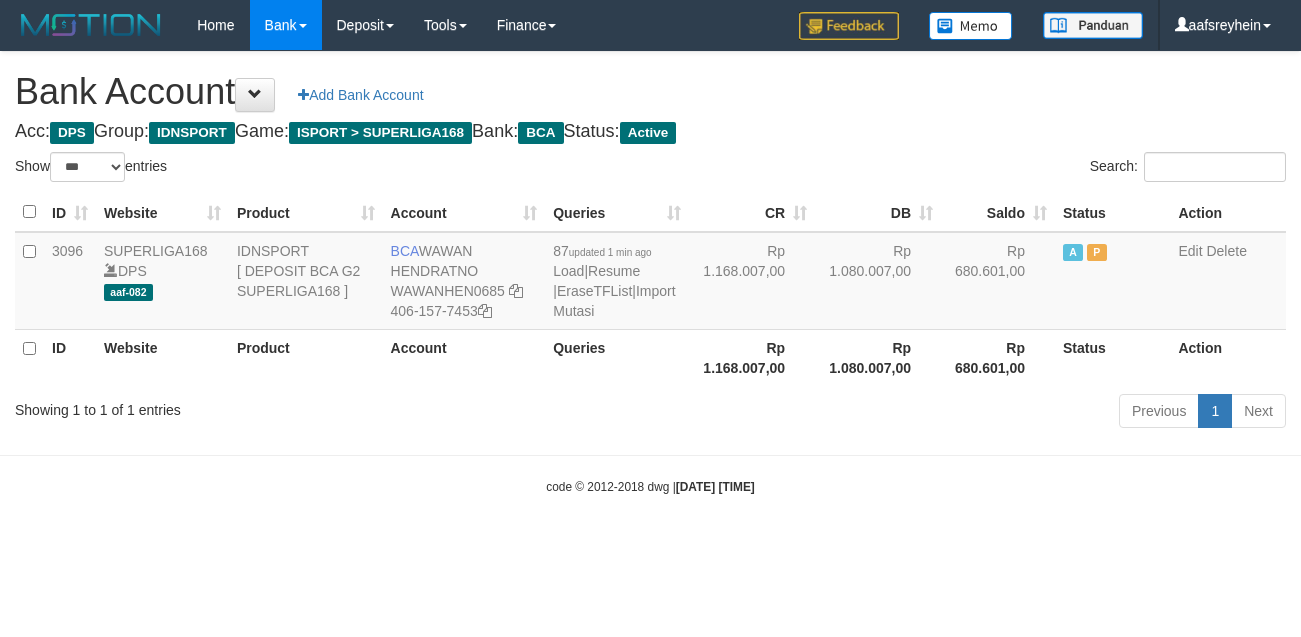 select on "***" 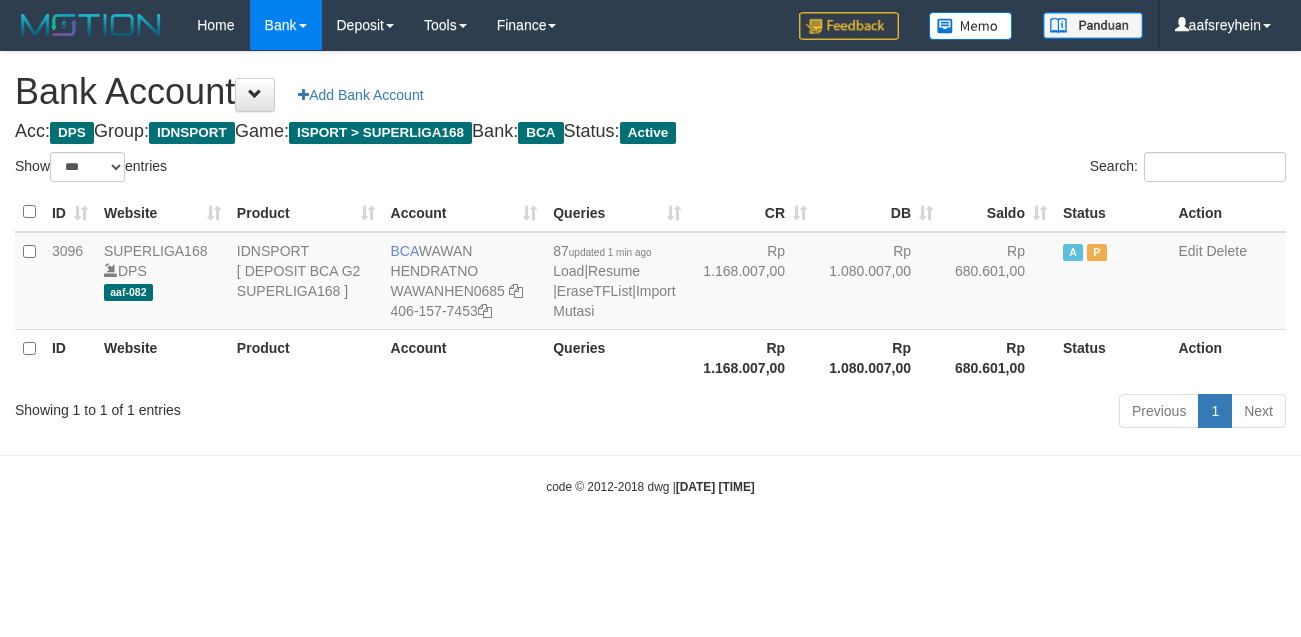 scroll, scrollTop: 0, scrollLeft: 0, axis: both 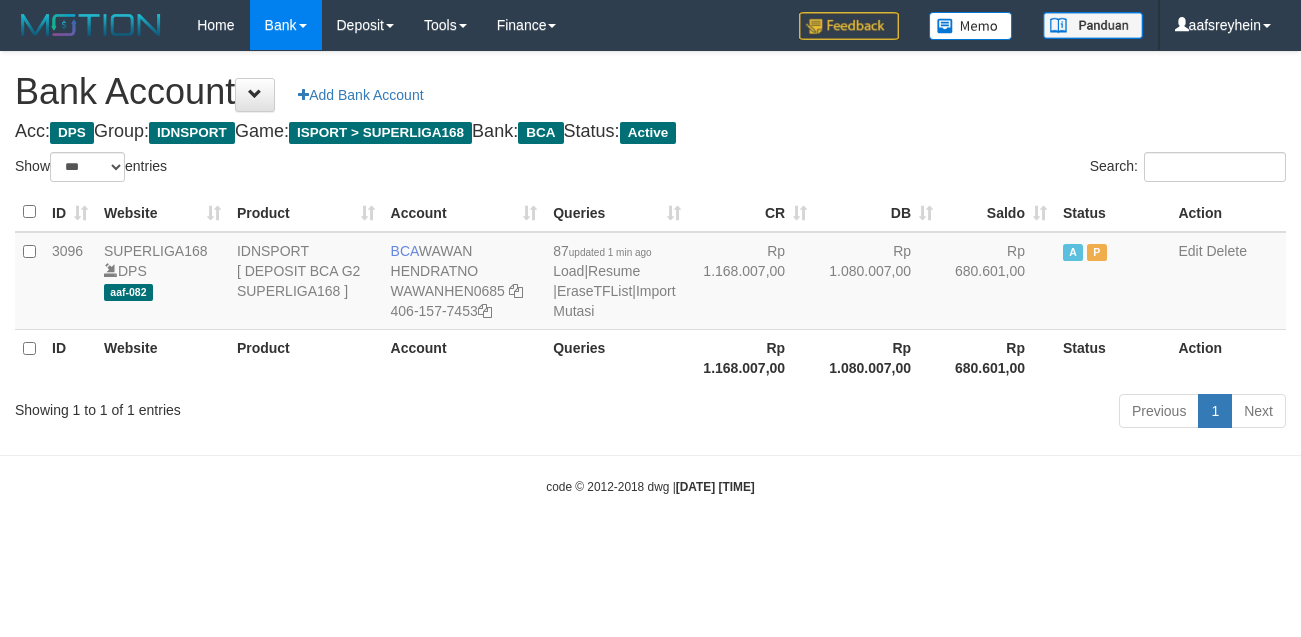 select on "***" 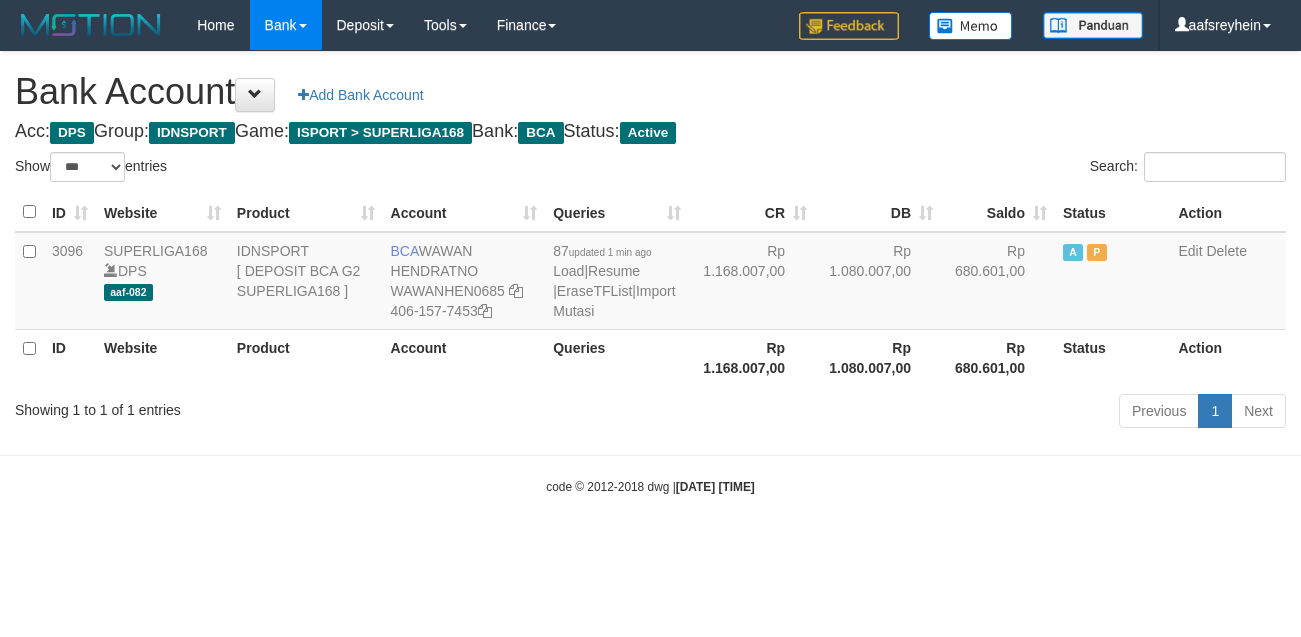 scroll, scrollTop: 0, scrollLeft: 0, axis: both 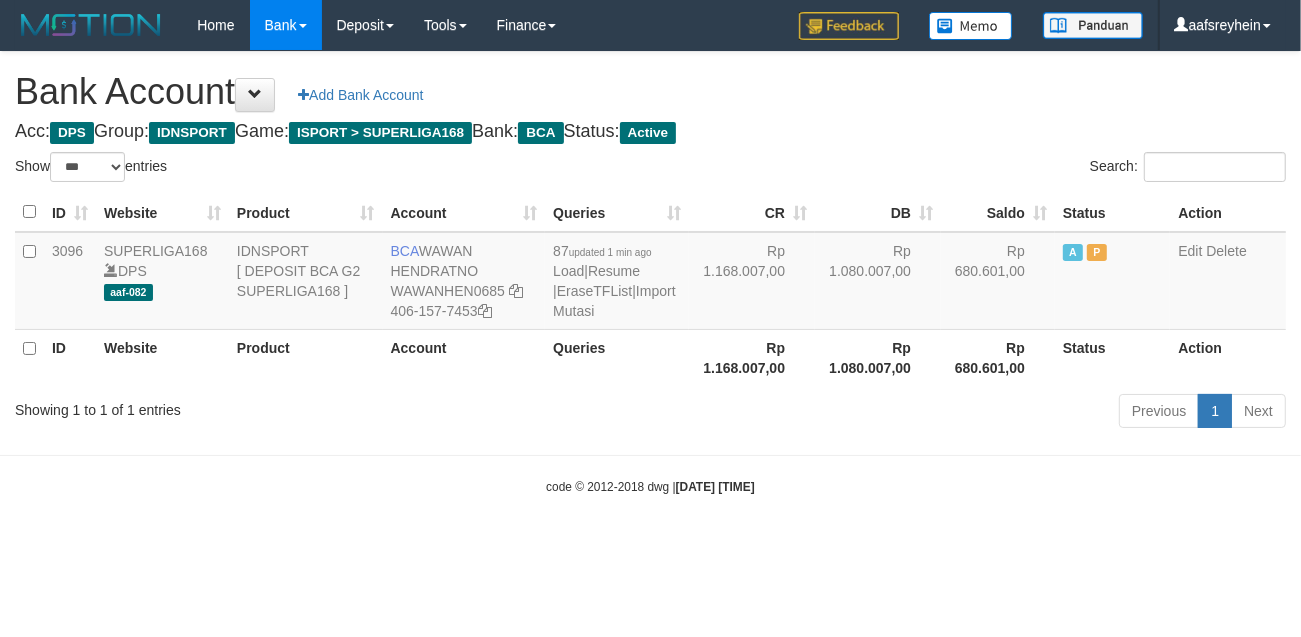 drag, startPoint x: 868, startPoint y: 543, endPoint x: 880, endPoint y: 530, distance: 17.691807 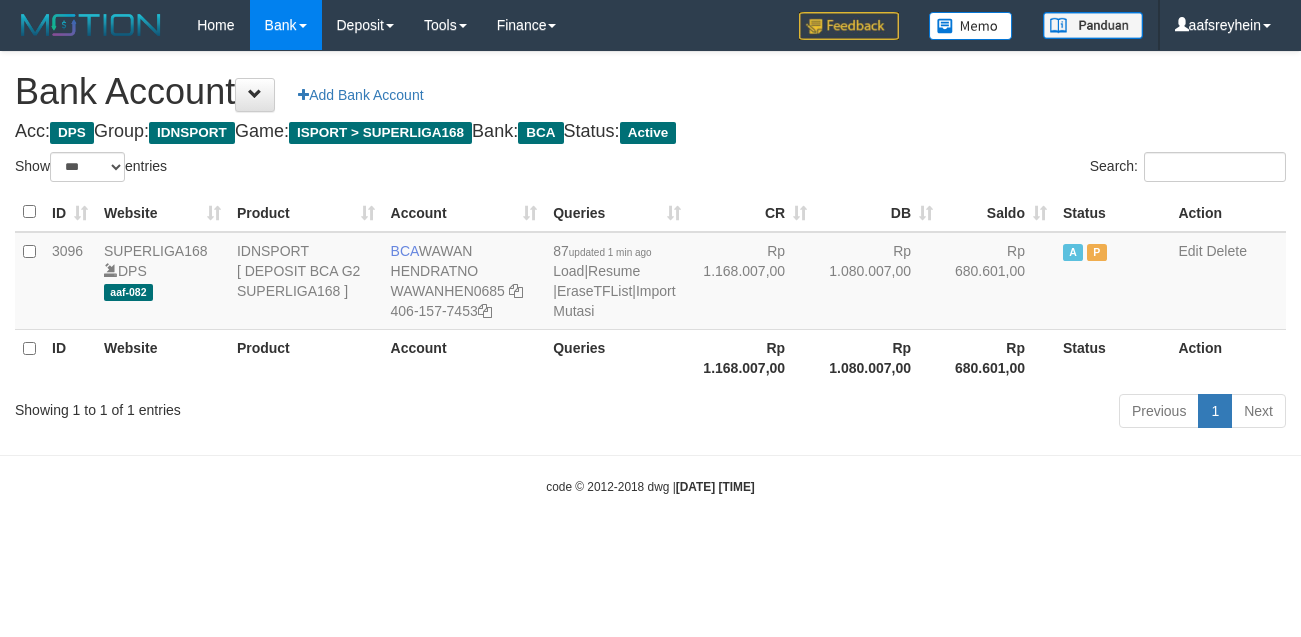 select on "***" 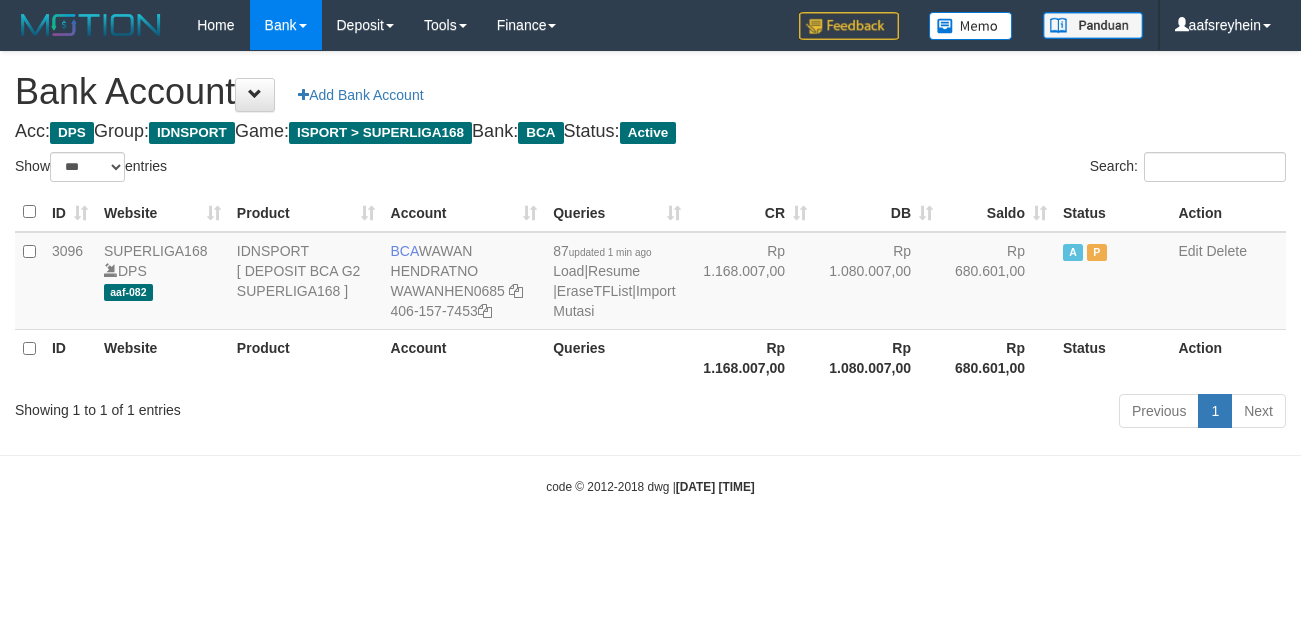 scroll, scrollTop: 0, scrollLeft: 0, axis: both 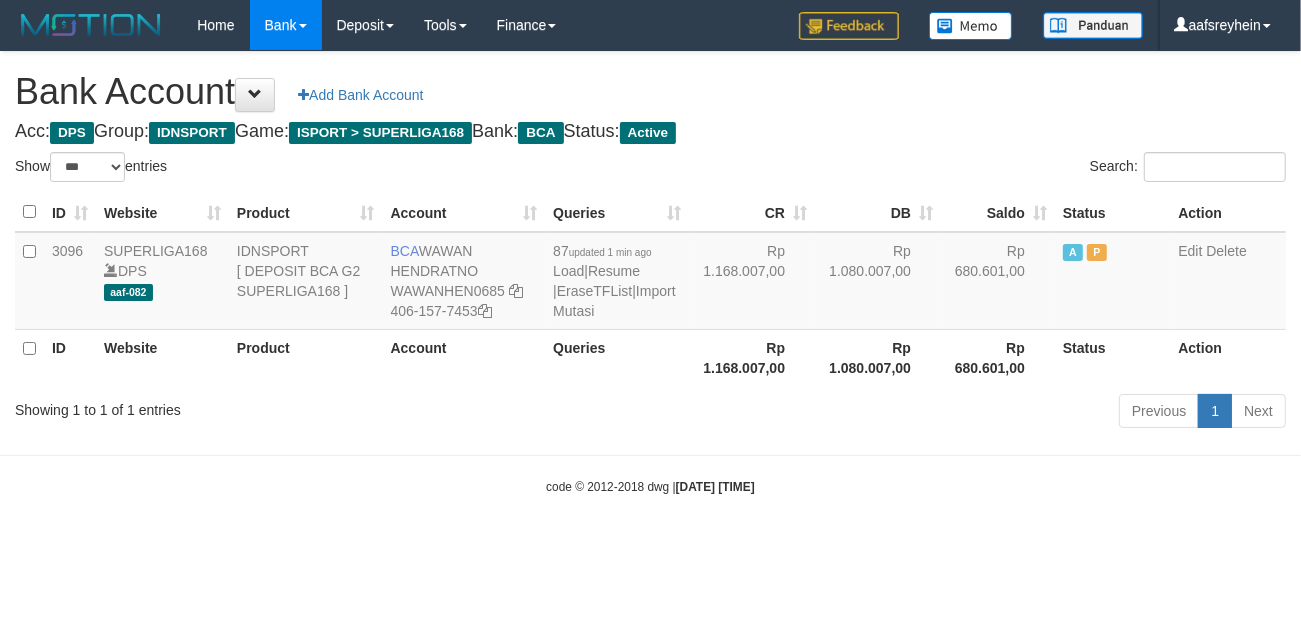 click on "Toggle navigation
Home
Bank
Account List
Load
By Website
Group
[ISPORT]													SUPERLIGA168
By Load Group (DPS)
-" at bounding box center (650, 273) 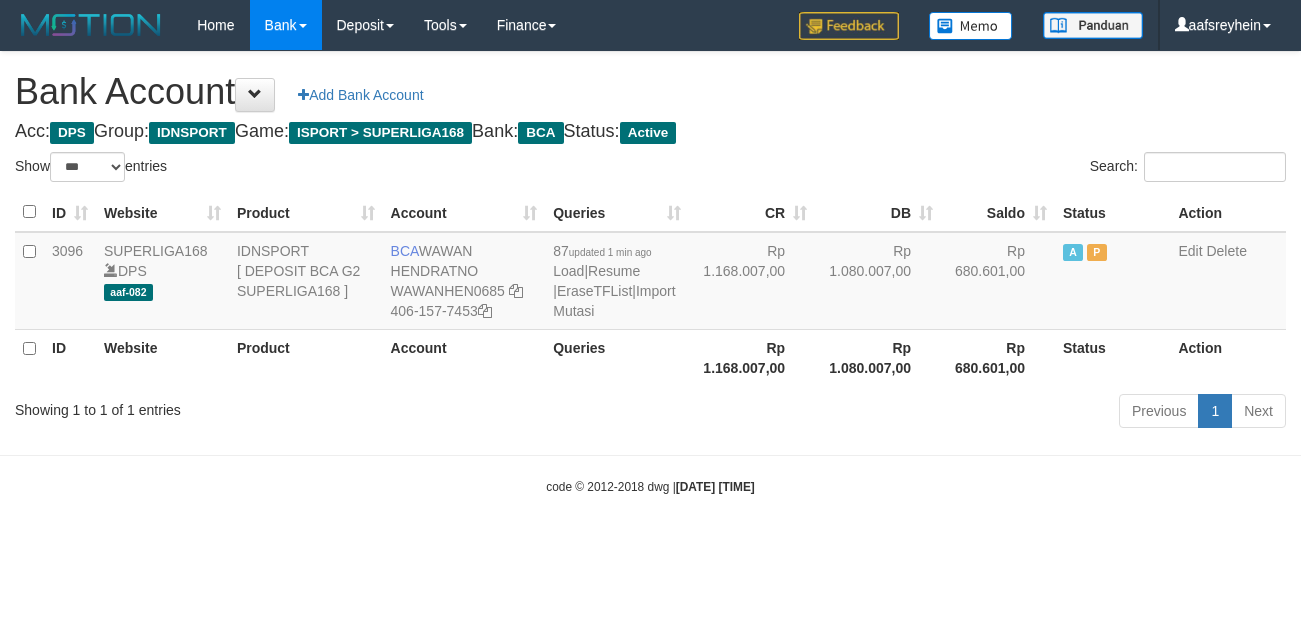 select on "***" 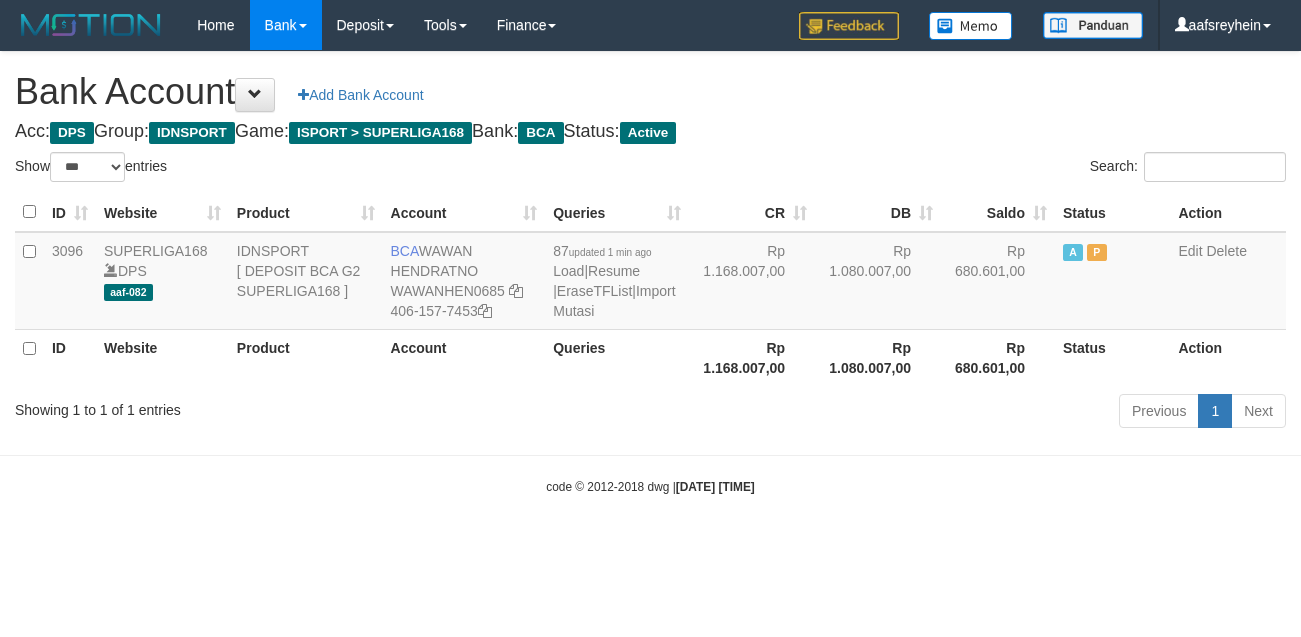 scroll, scrollTop: 0, scrollLeft: 0, axis: both 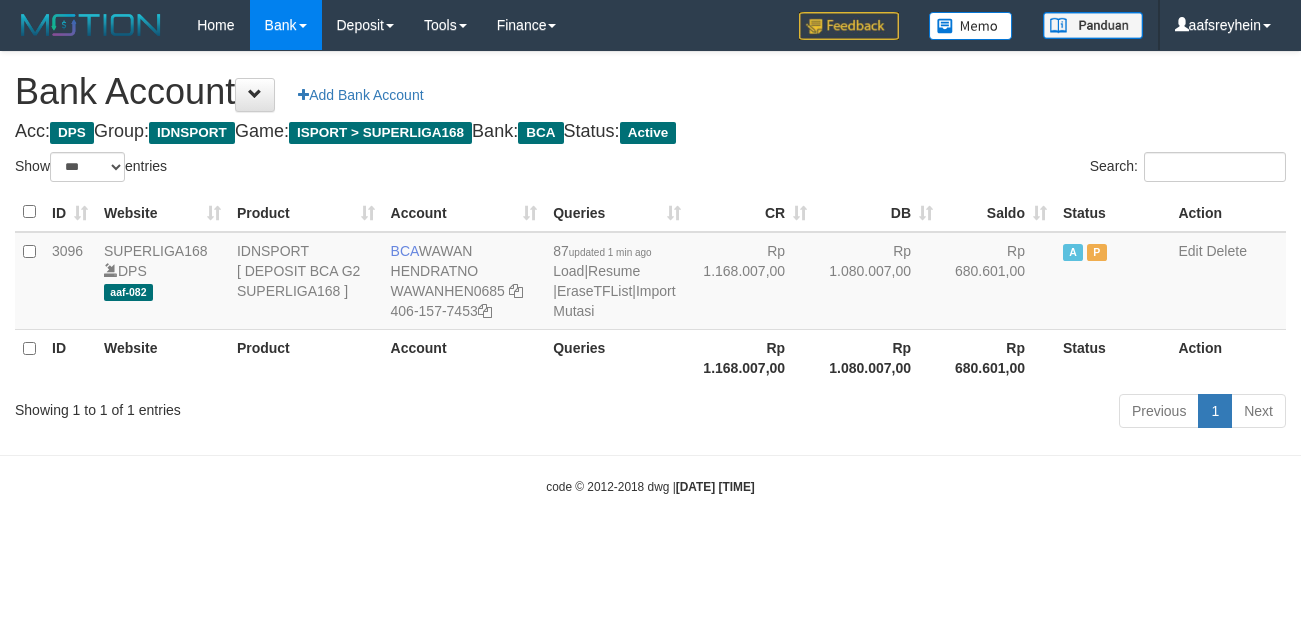 select on "***" 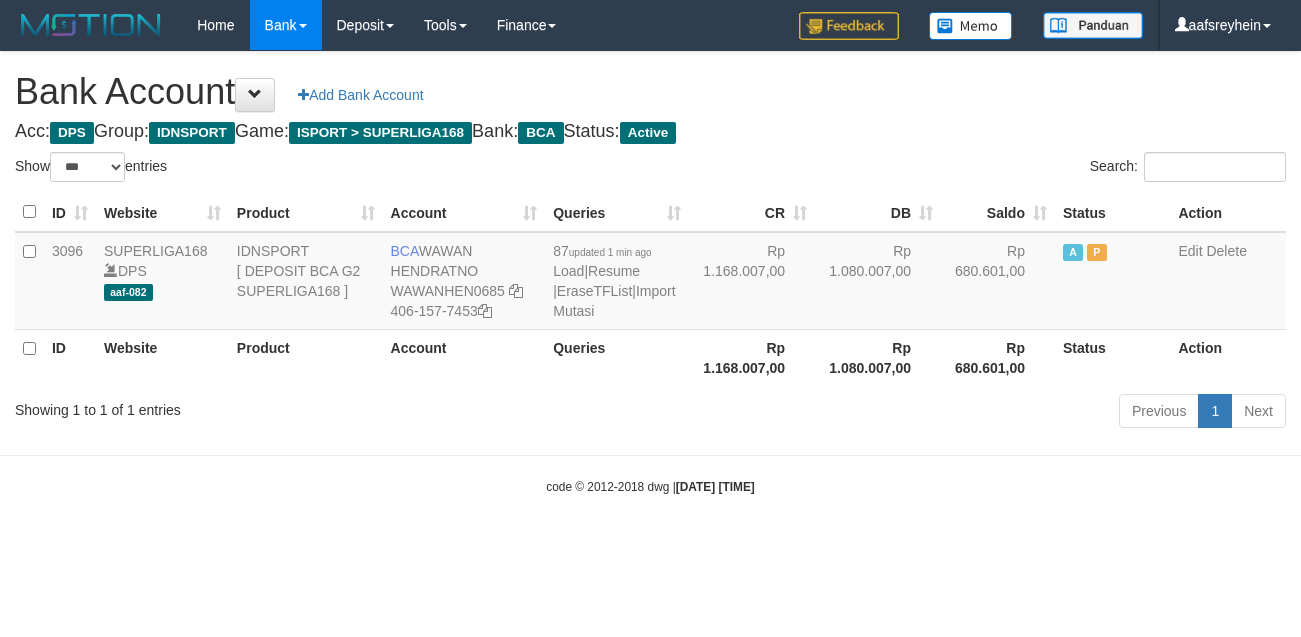 scroll, scrollTop: 0, scrollLeft: 0, axis: both 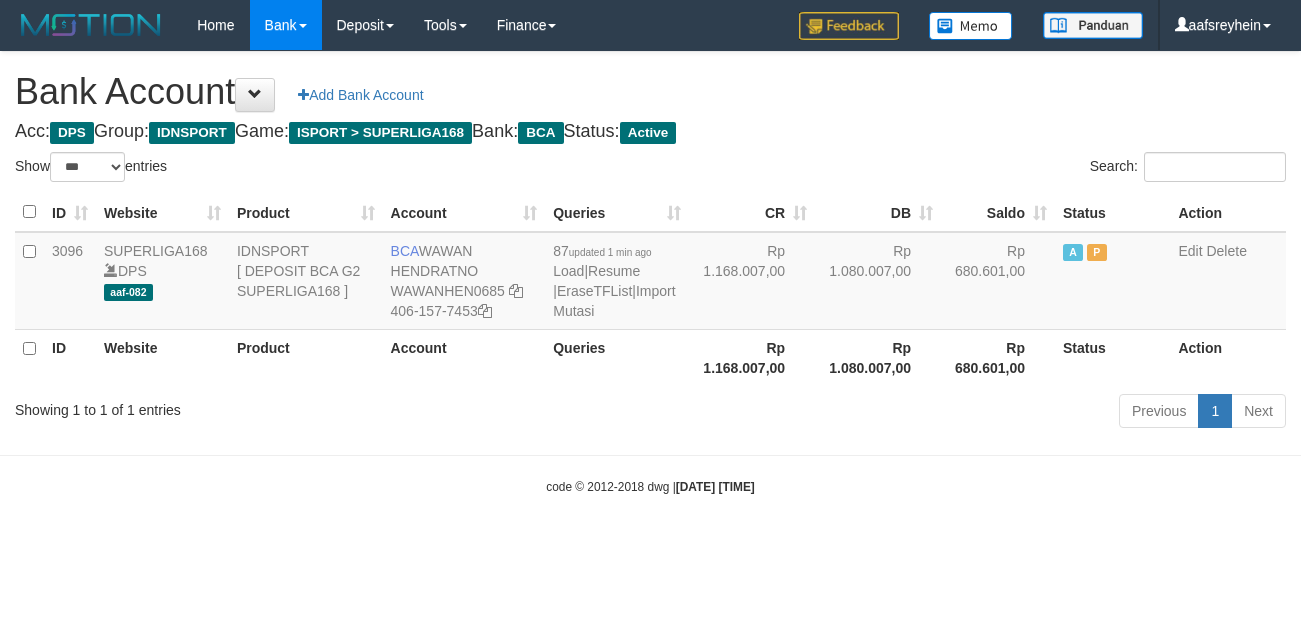 select on "***" 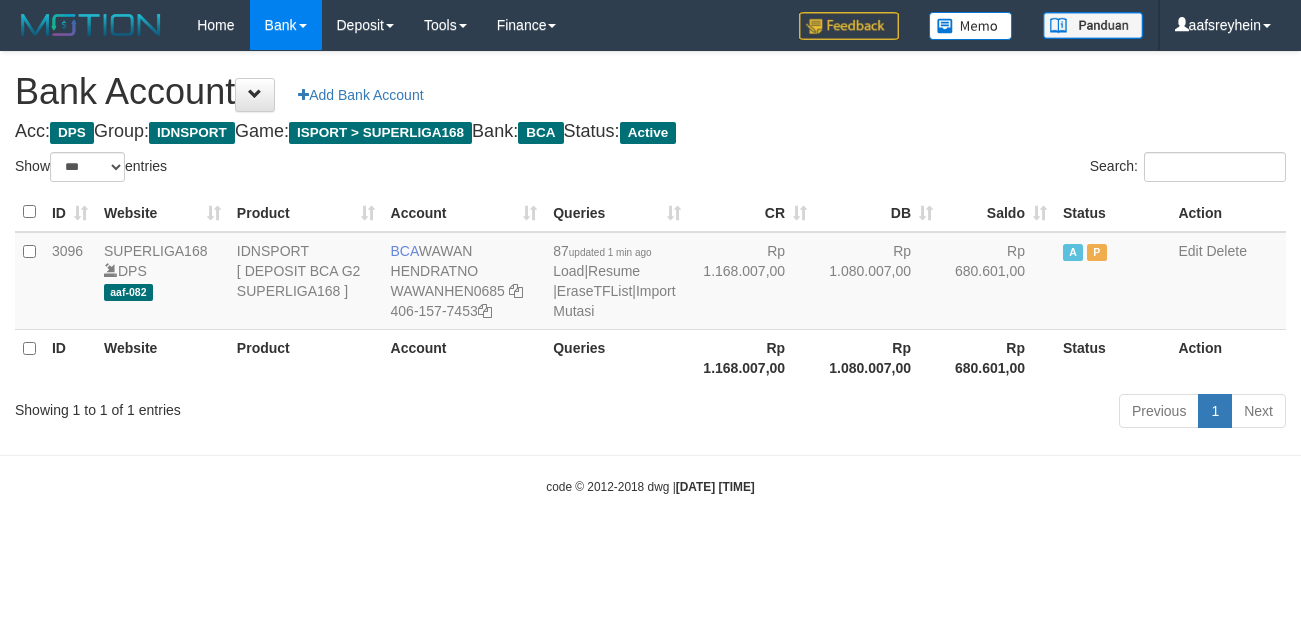 scroll, scrollTop: 0, scrollLeft: 0, axis: both 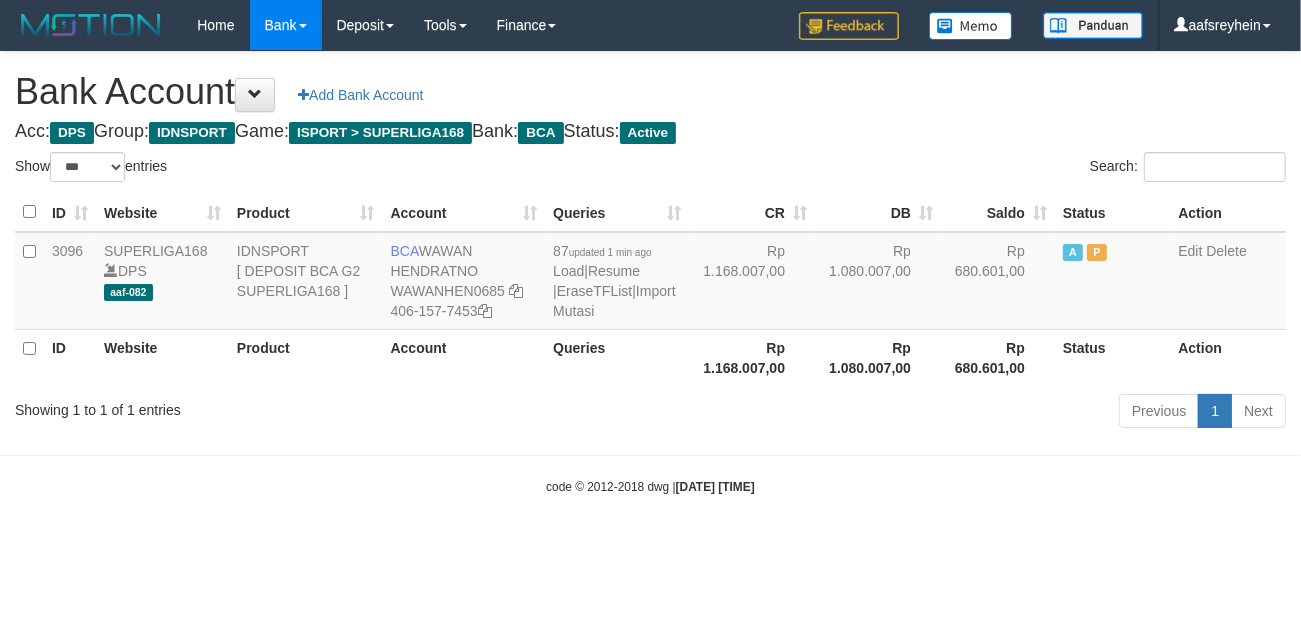 click on "Toggle navigation
Home
Bank
Account List
Load
By Website
Group
[ISPORT]													SUPERLIGA168
By Load Group (DPS)" at bounding box center (650, 273) 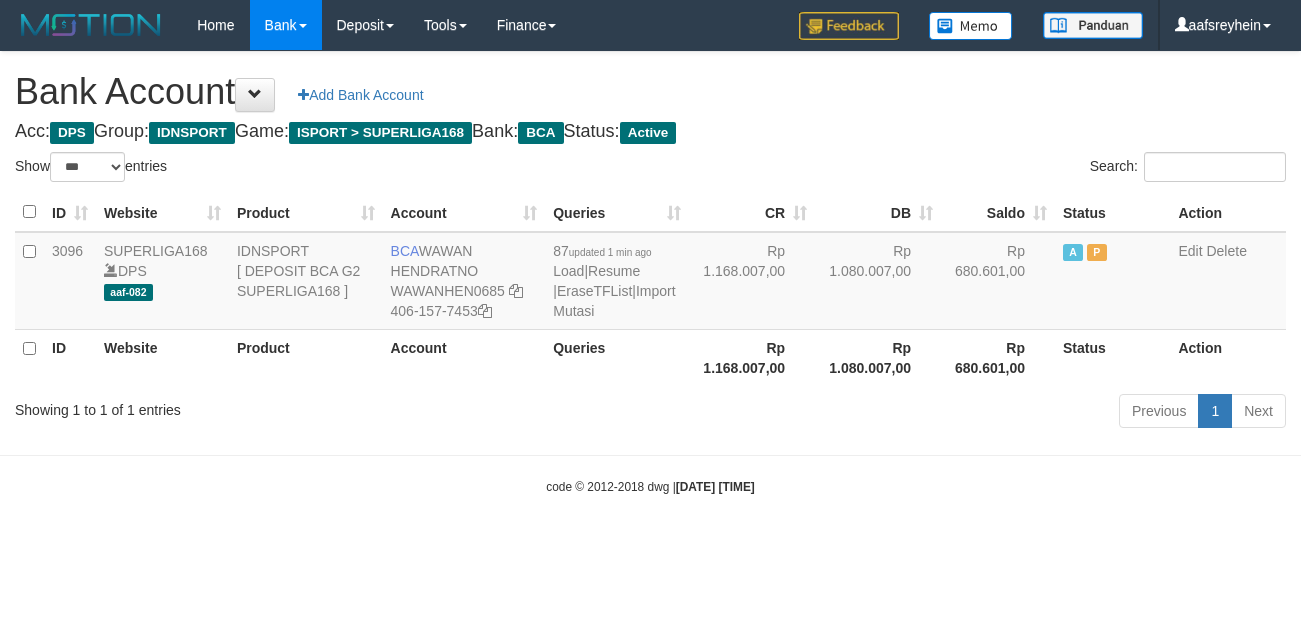 select on "***" 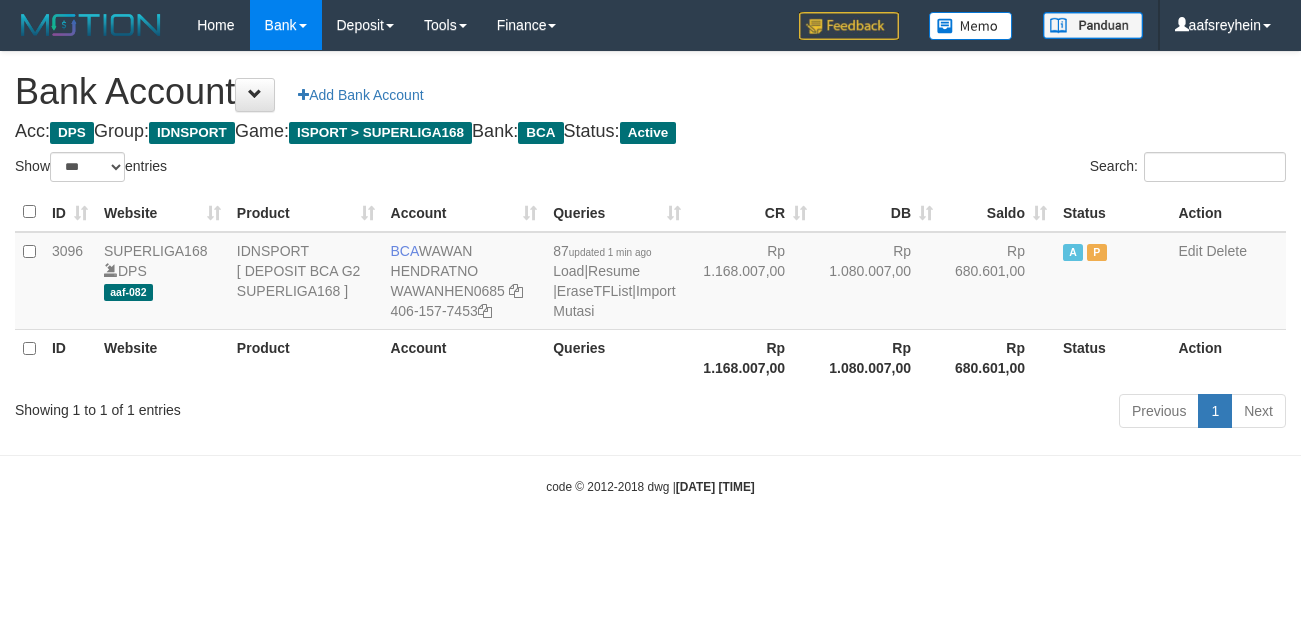 scroll, scrollTop: 0, scrollLeft: 0, axis: both 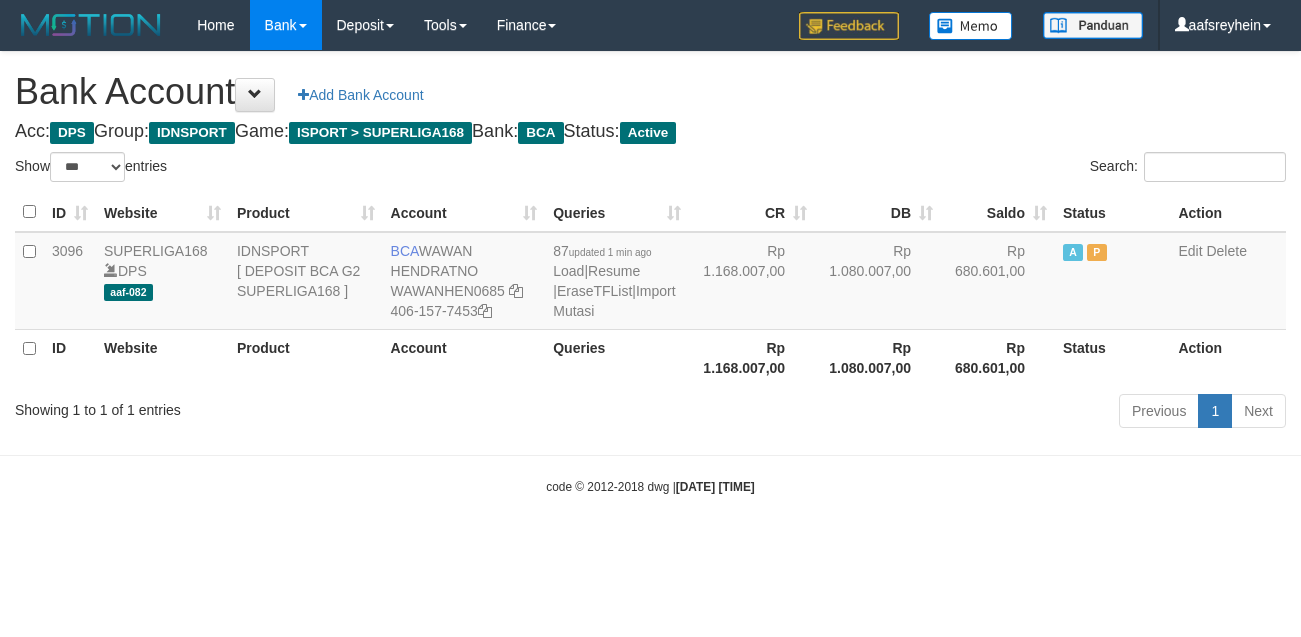 select on "***" 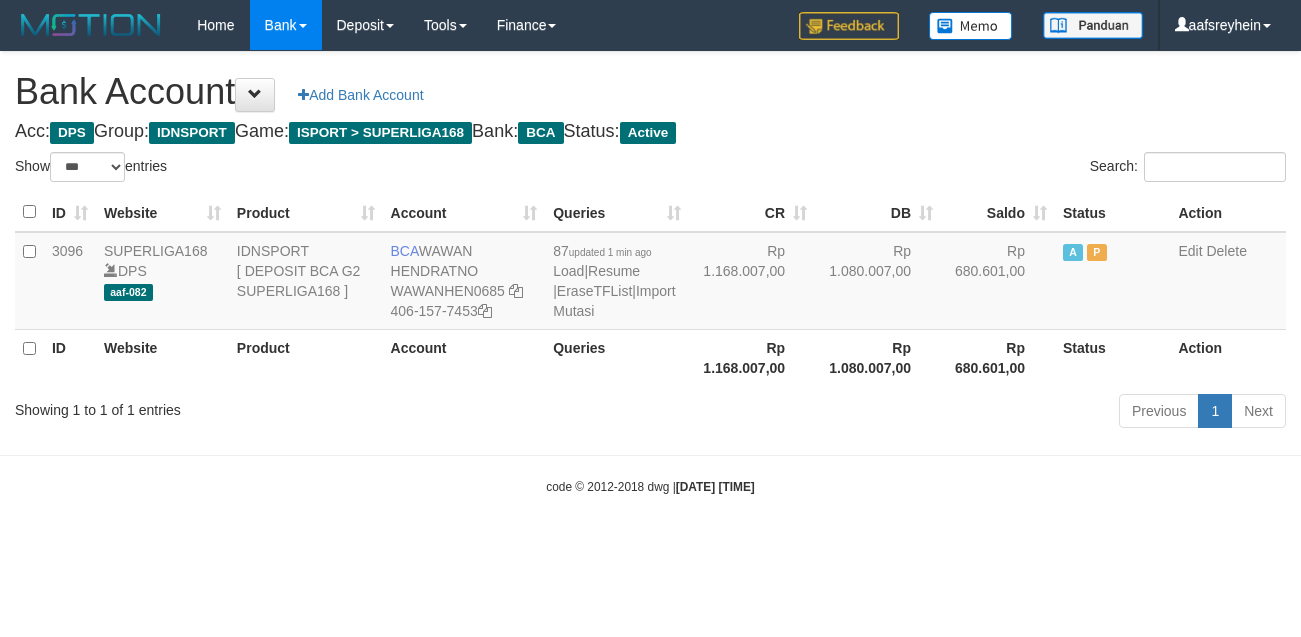 scroll, scrollTop: 0, scrollLeft: 0, axis: both 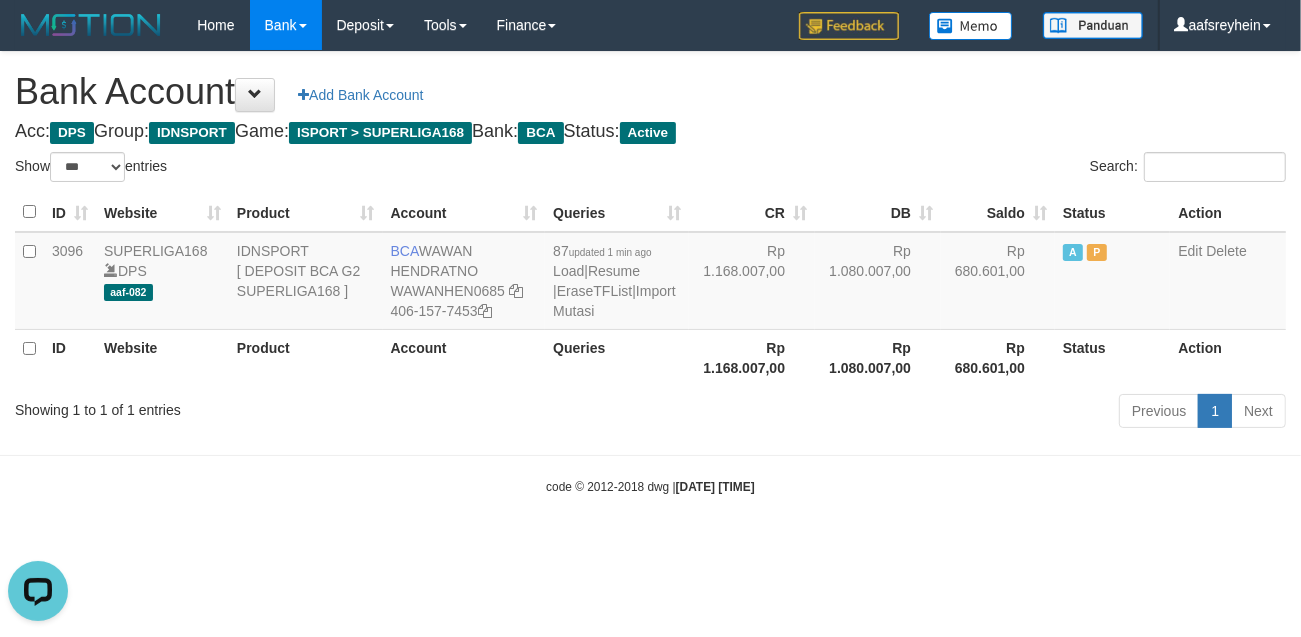 drag, startPoint x: 940, startPoint y: 546, endPoint x: 987, endPoint y: 538, distance: 47.67599 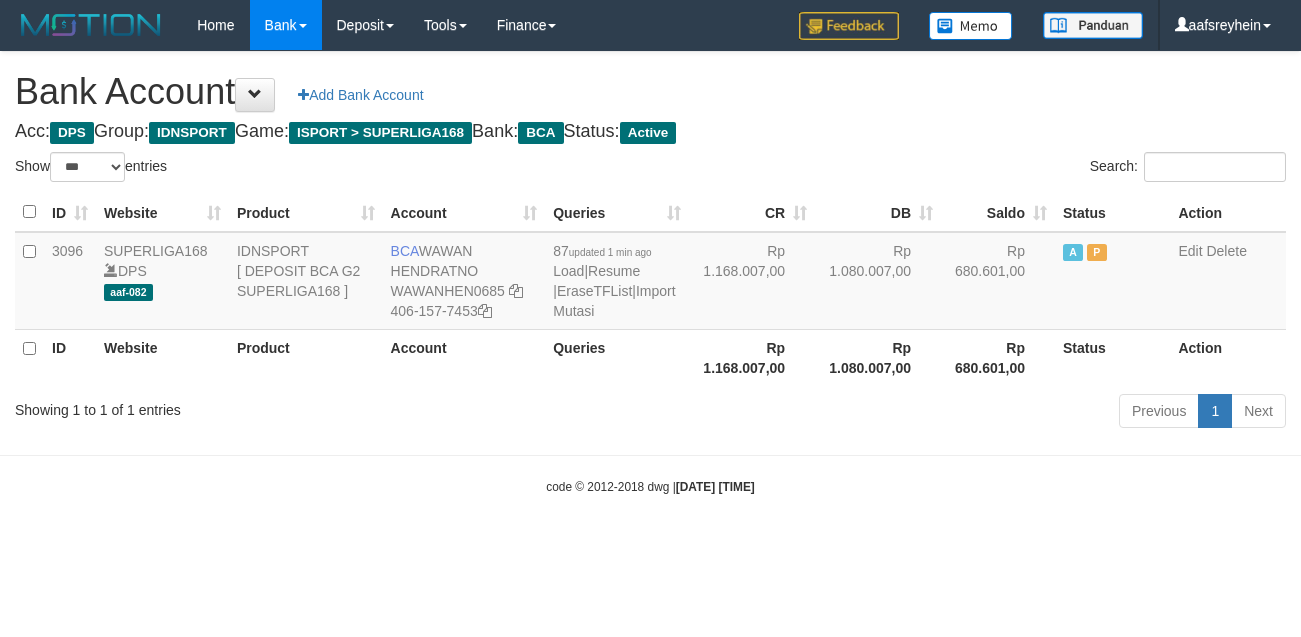 select on "***" 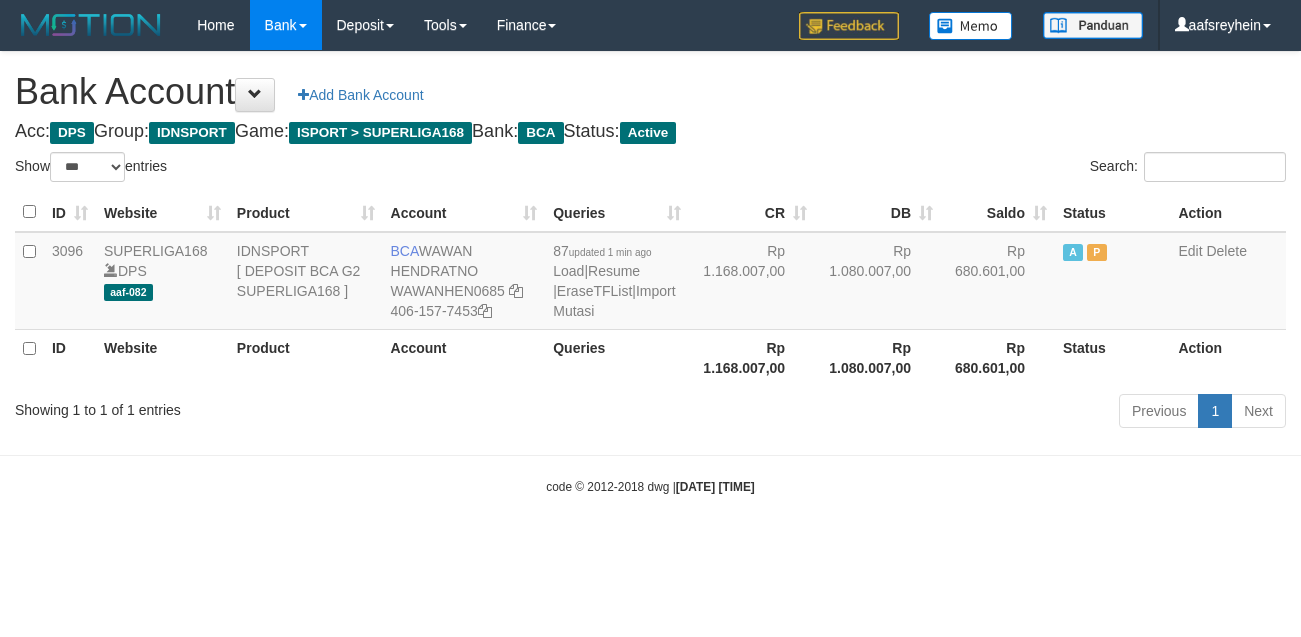 scroll, scrollTop: 0, scrollLeft: 0, axis: both 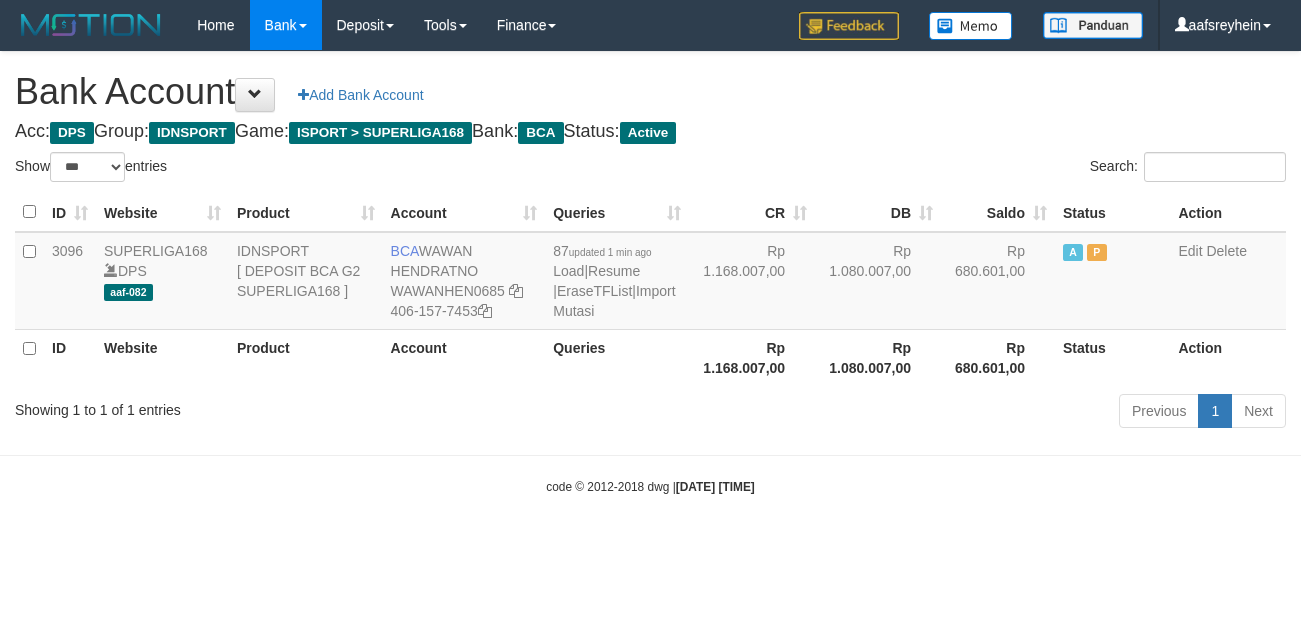 select on "***" 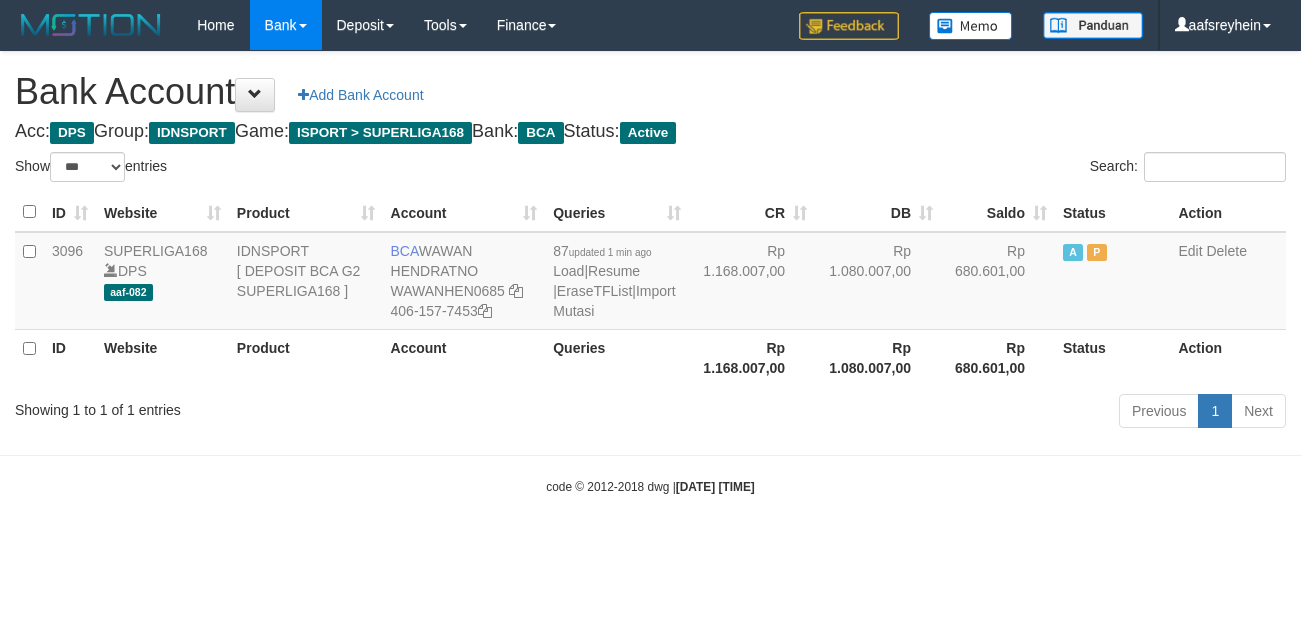 scroll, scrollTop: 0, scrollLeft: 0, axis: both 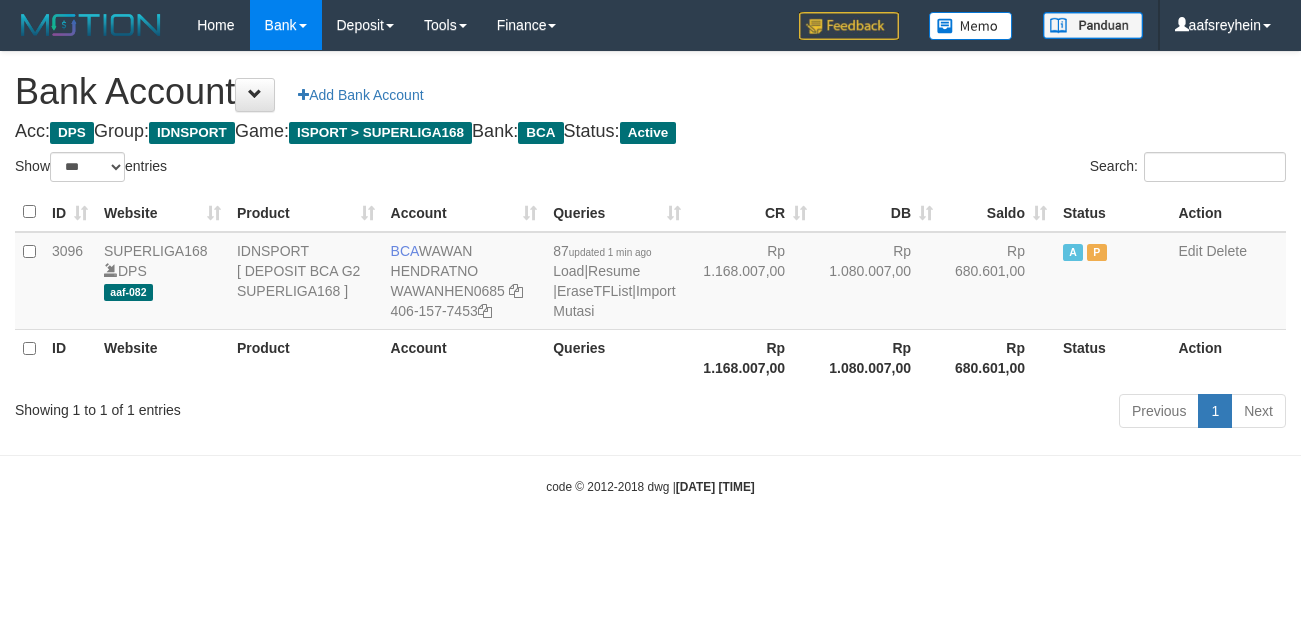 select on "***" 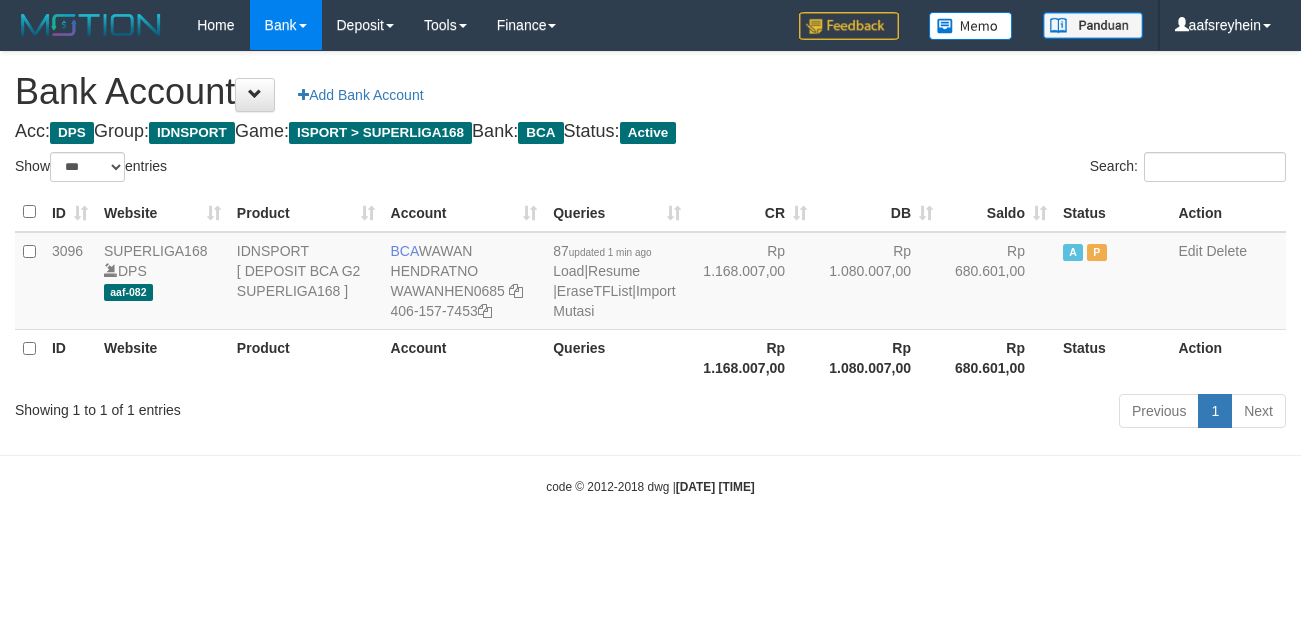 scroll, scrollTop: 0, scrollLeft: 0, axis: both 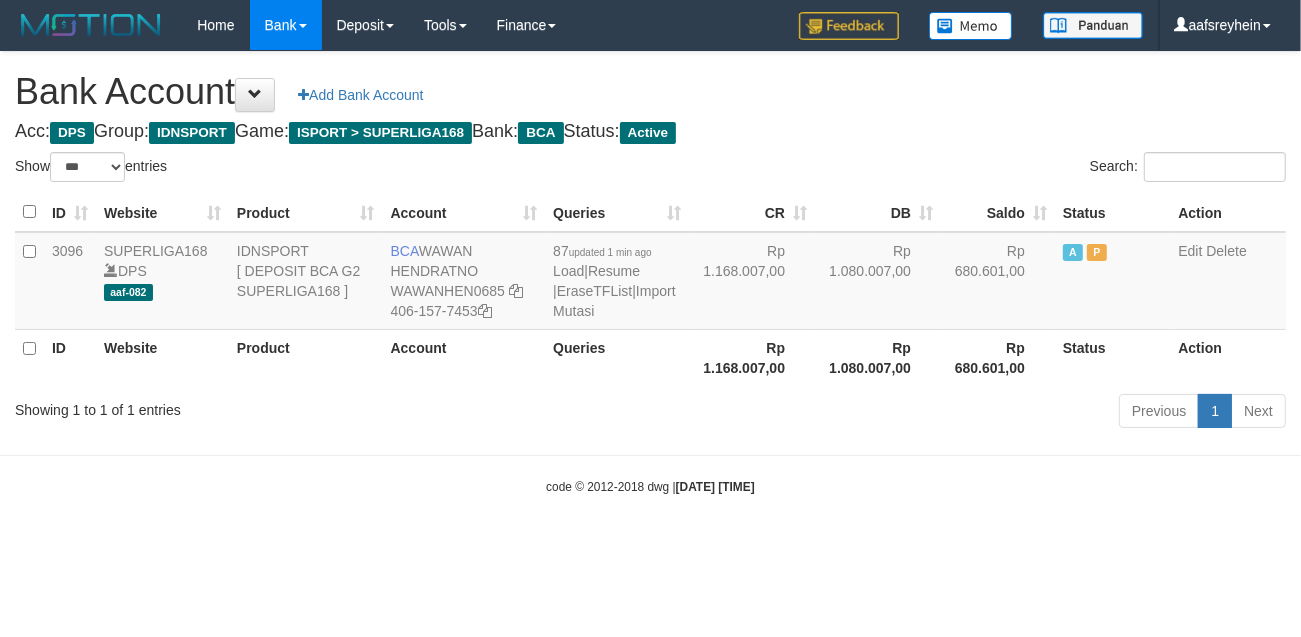 click on "Toggle navigation
Home
Bank
Account List
Load
By Website
Group
[ISPORT]													SUPERLIGA168
By Load Group (DPS)
-" at bounding box center (650, 273) 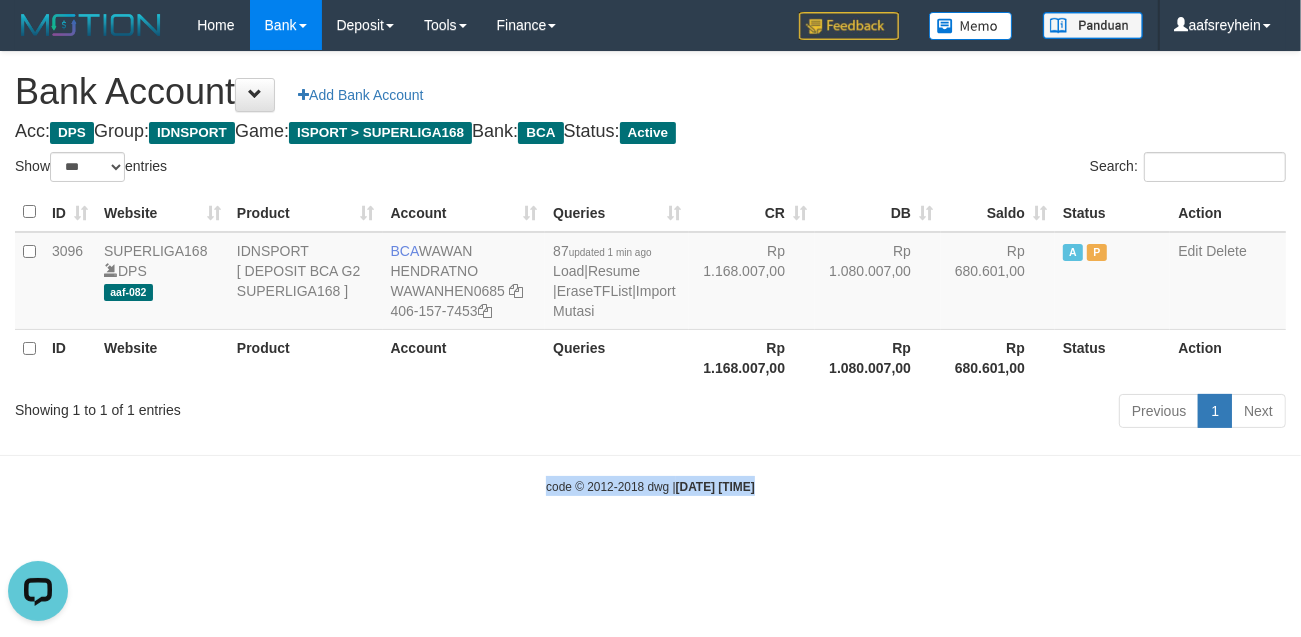 scroll, scrollTop: 0, scrollLeft: 0, axis: both 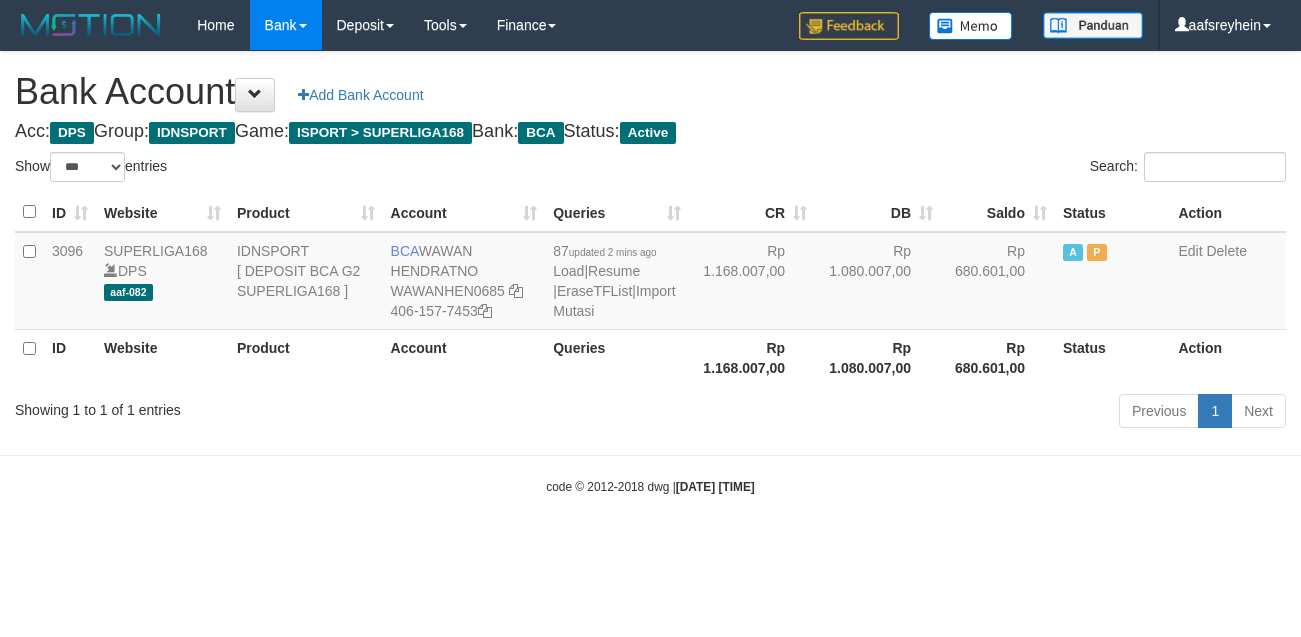 select on "***" 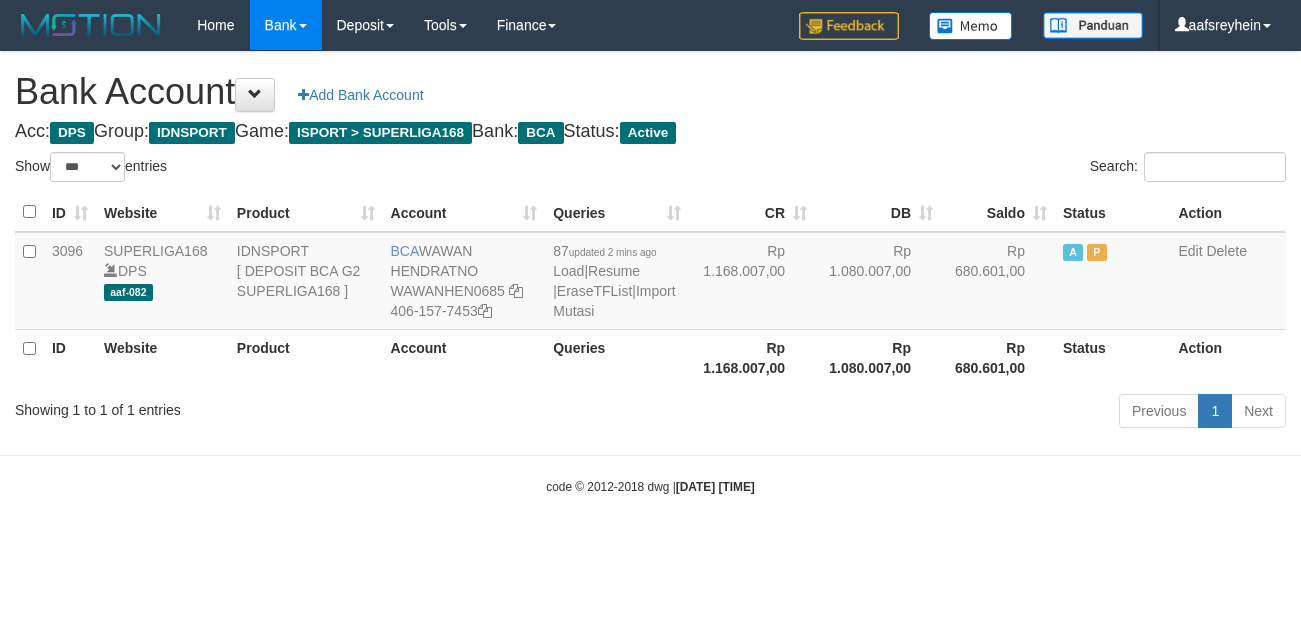 scroll, scrollTop: 0, scrollLeft: 0, axis: both 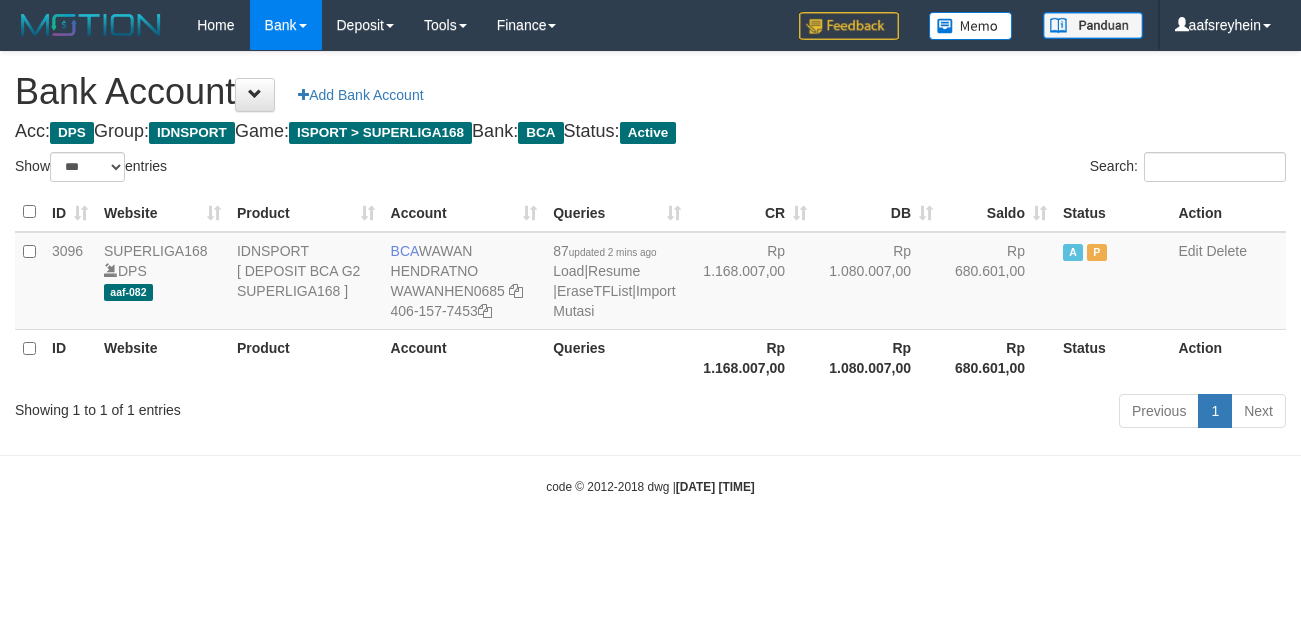 select on "***" 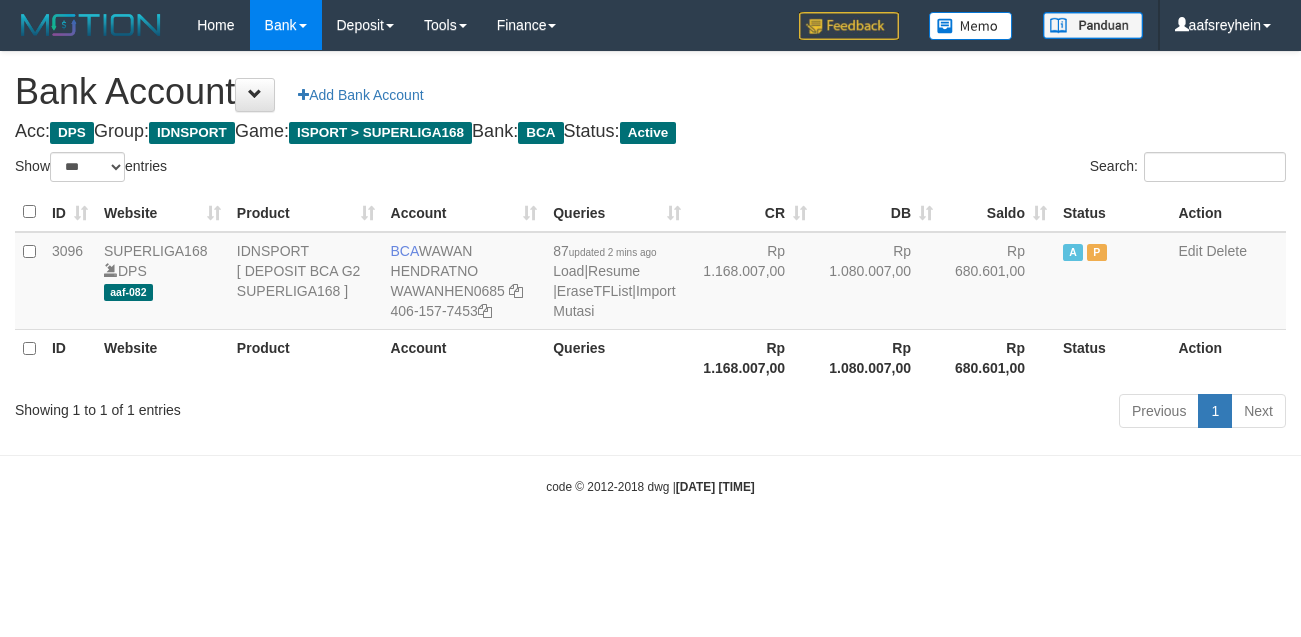 scroll, scrollTop: 0, scrollLeft: 0, axis: both 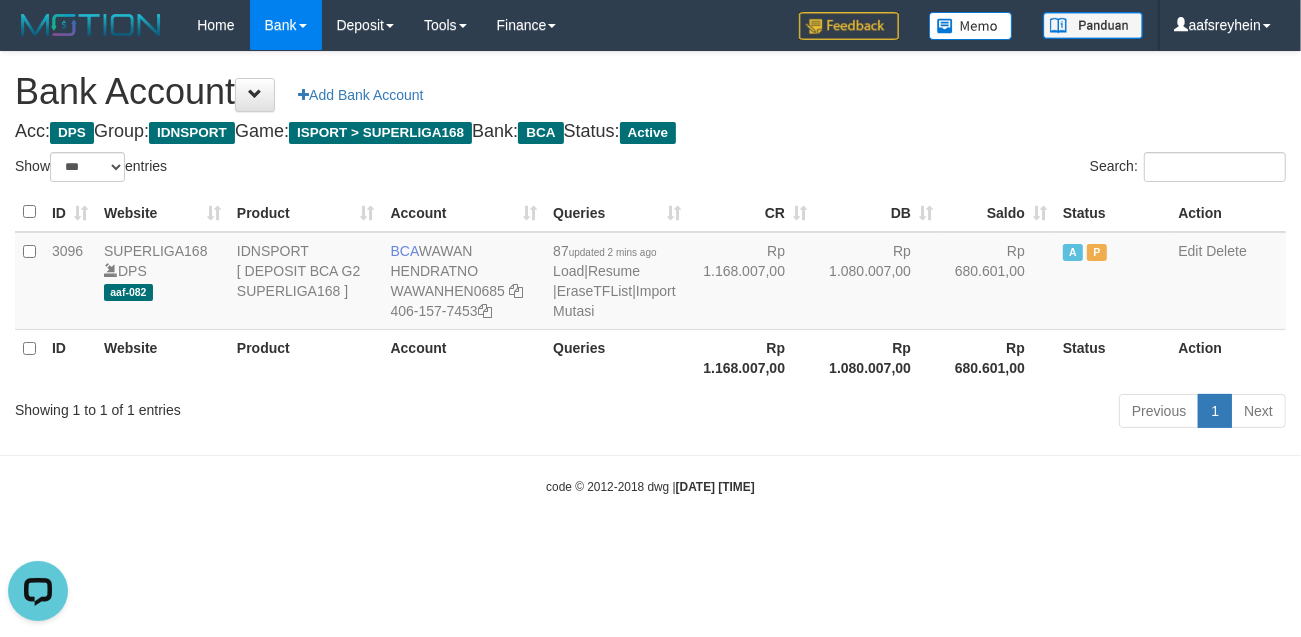 click on "Toggle navigation
Home
Bank
Account List
Load
By Website
Group
[ISPORT]													SUPERLIGA168
By Load Group (DPS)
-" at bounding box center (650, 273) 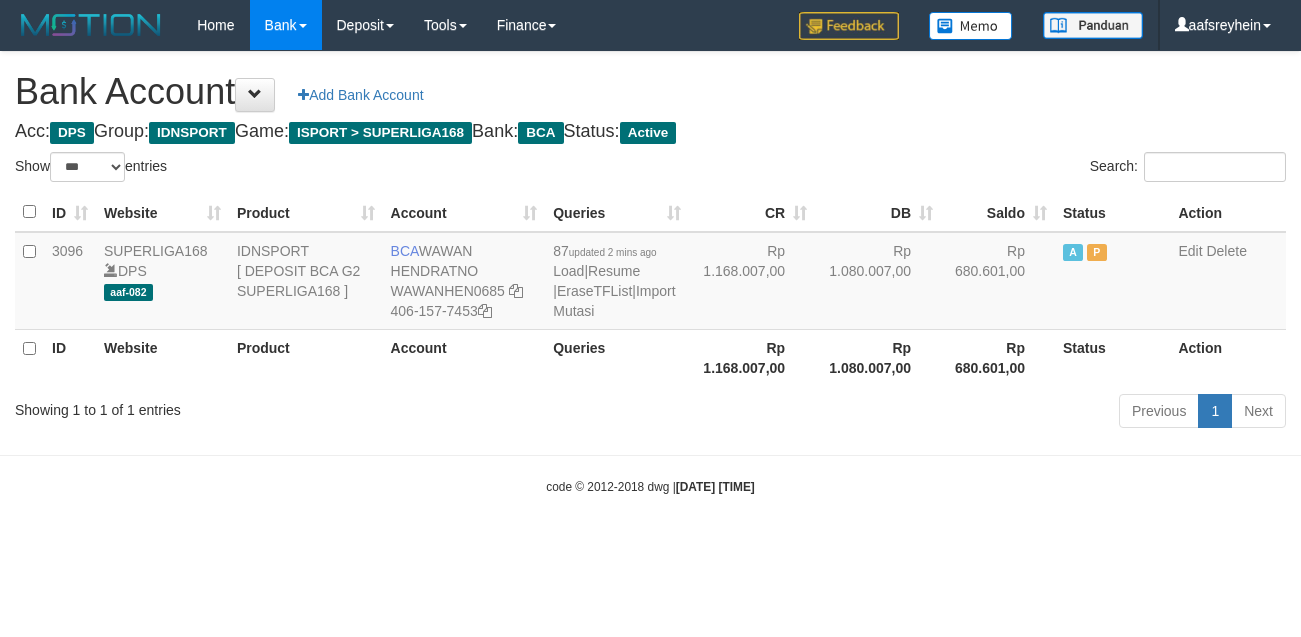 select on "***" 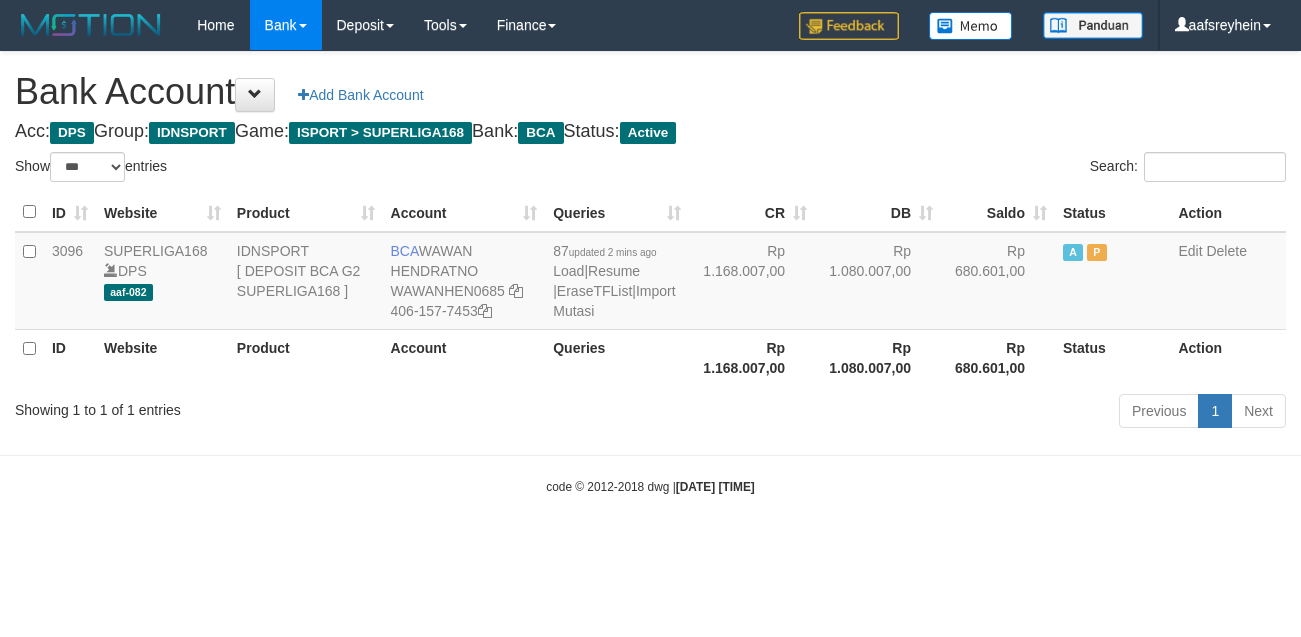 scroll, scrollTop: 0, scrollLeft: 0, axis: both 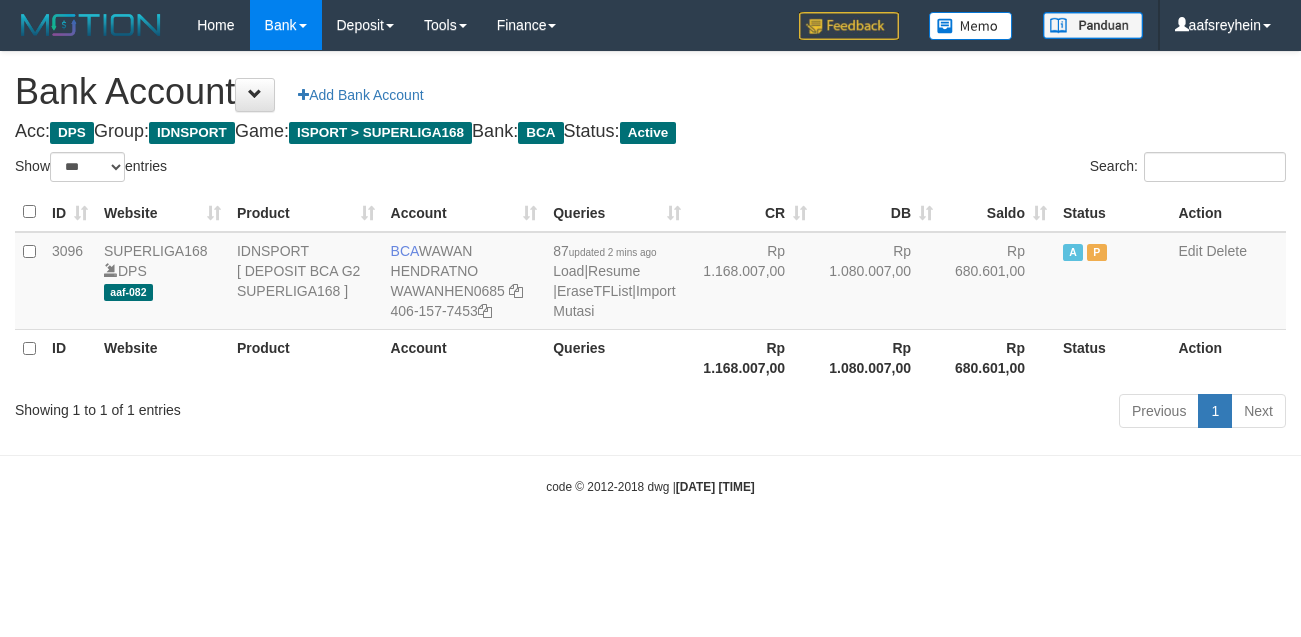 select on "***" 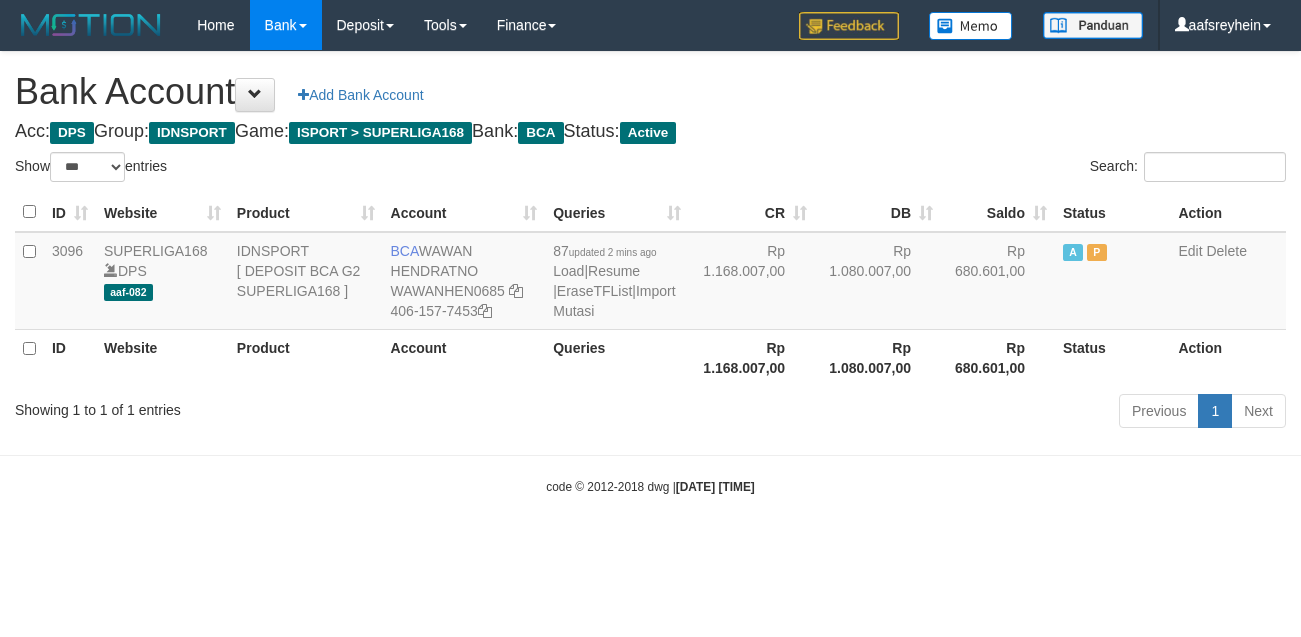 scroll, scrollTop: 0, scrollLeft: 0, axis: both 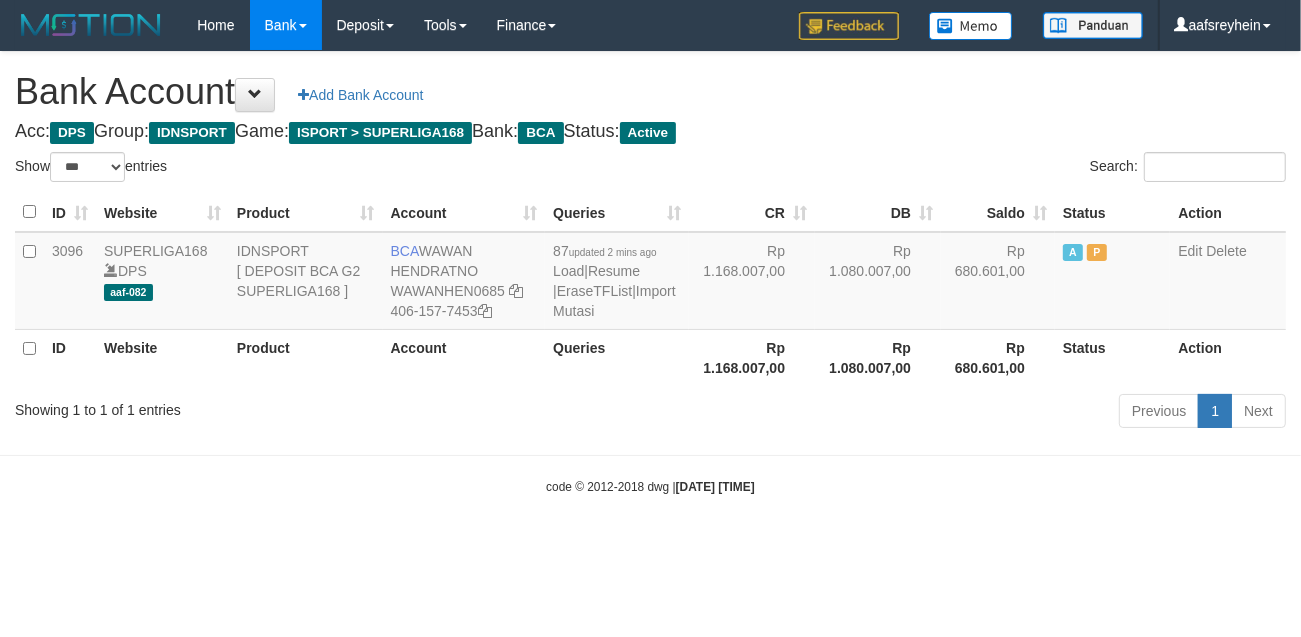 click on "Toggle navigation
Home
Bank
Account List
Load
By Website
Group
[ISPORT]													SUPERLIGA168
By Load Group (DPS)" at bounding box center [650, 273] 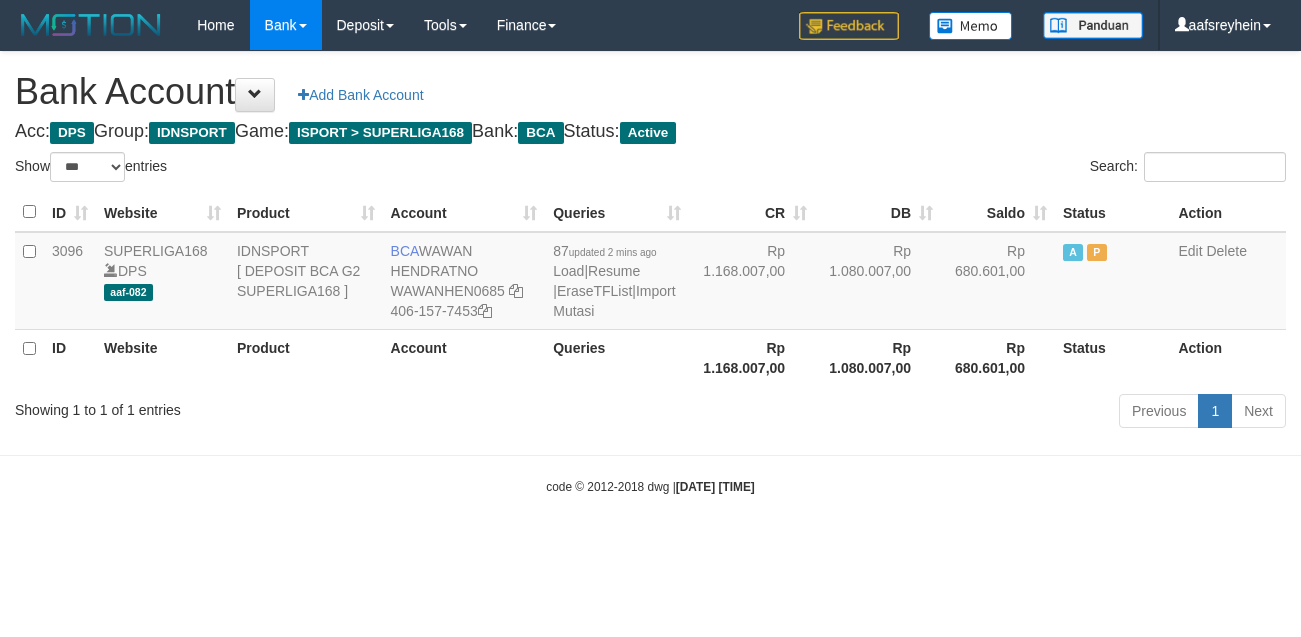 select on "***" 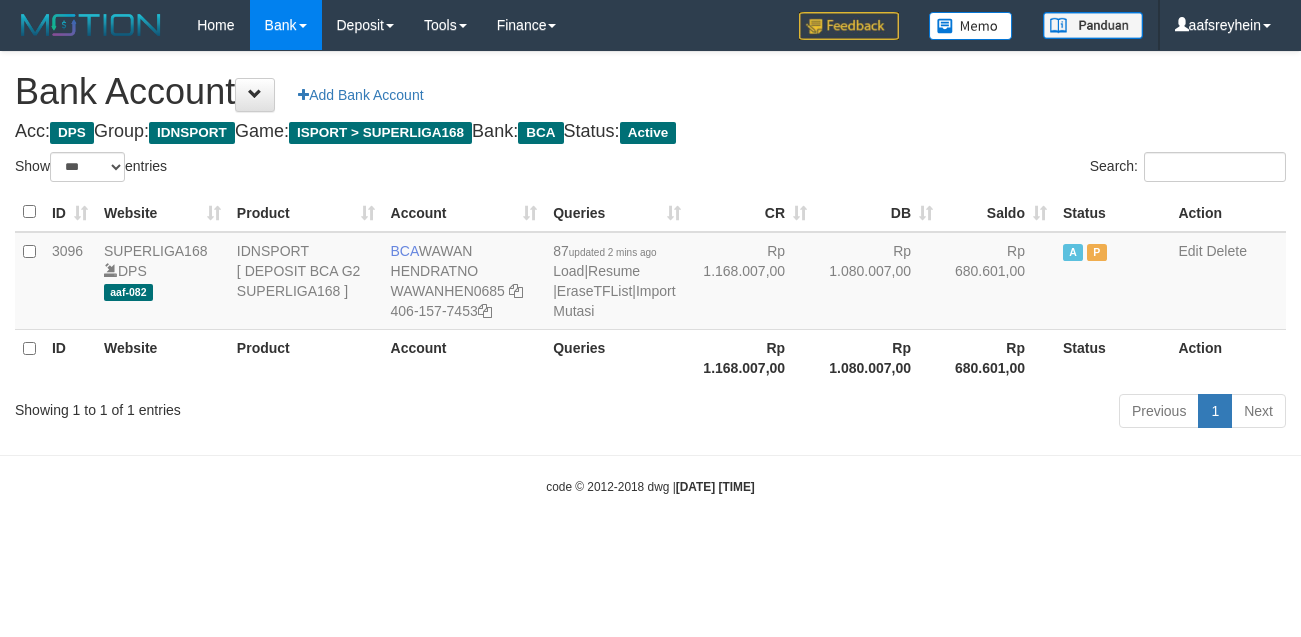 scroll, scrollTop: 0, scrollLeft: 0, axis: both 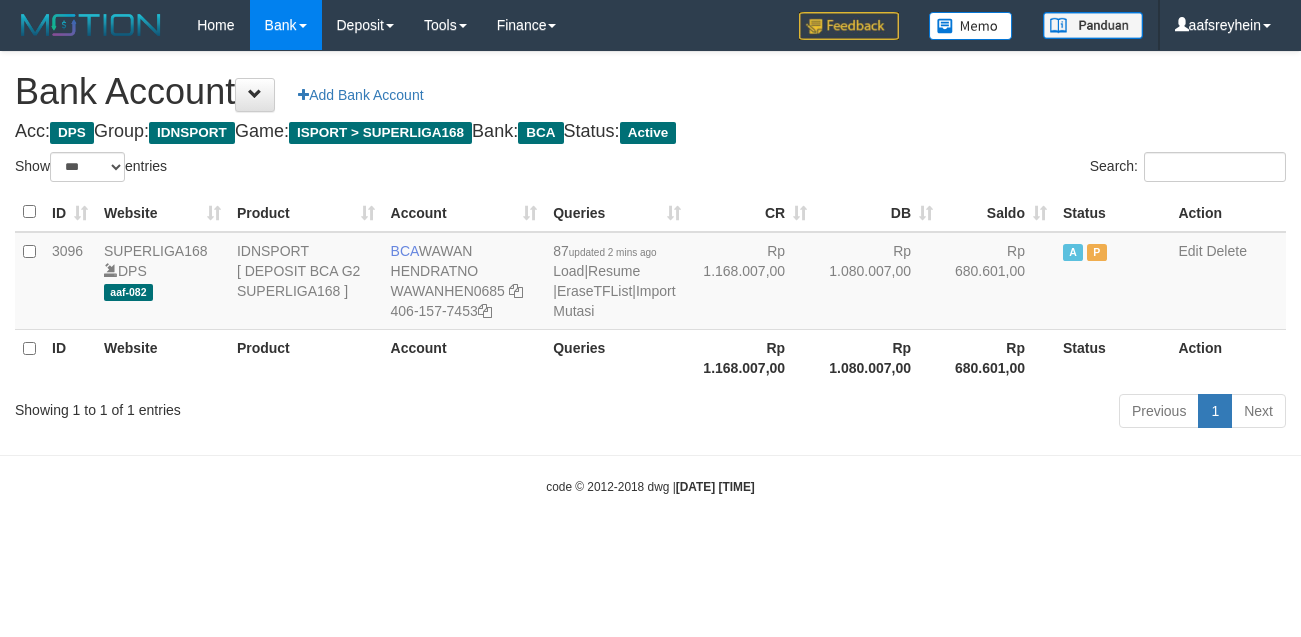 select on "***" 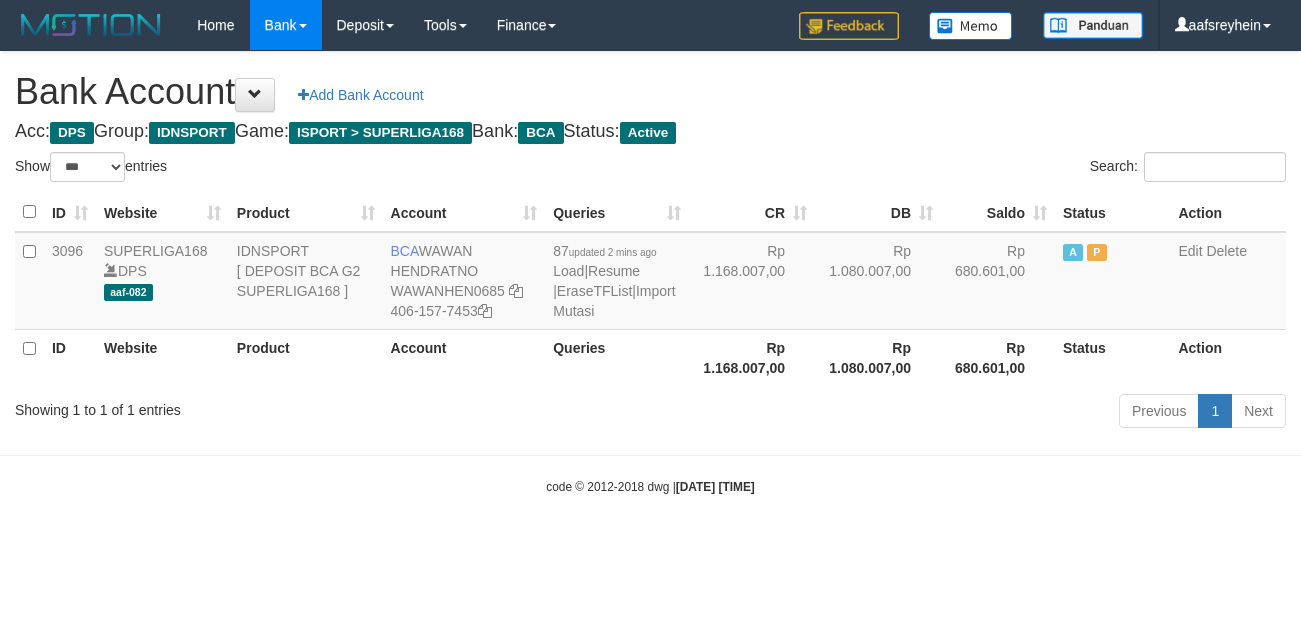 scroll, scrollTop: 0, scrollLeft: 0, axis: both 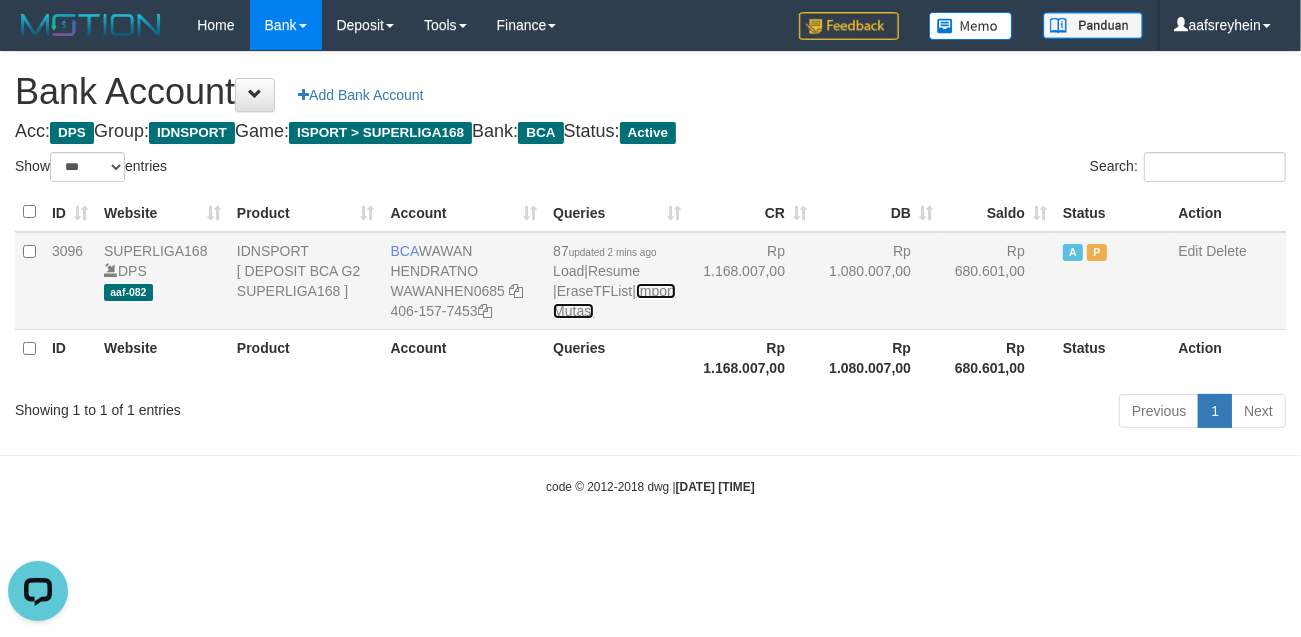 click on "Import Mutasi" at bounding box center (614, 301) 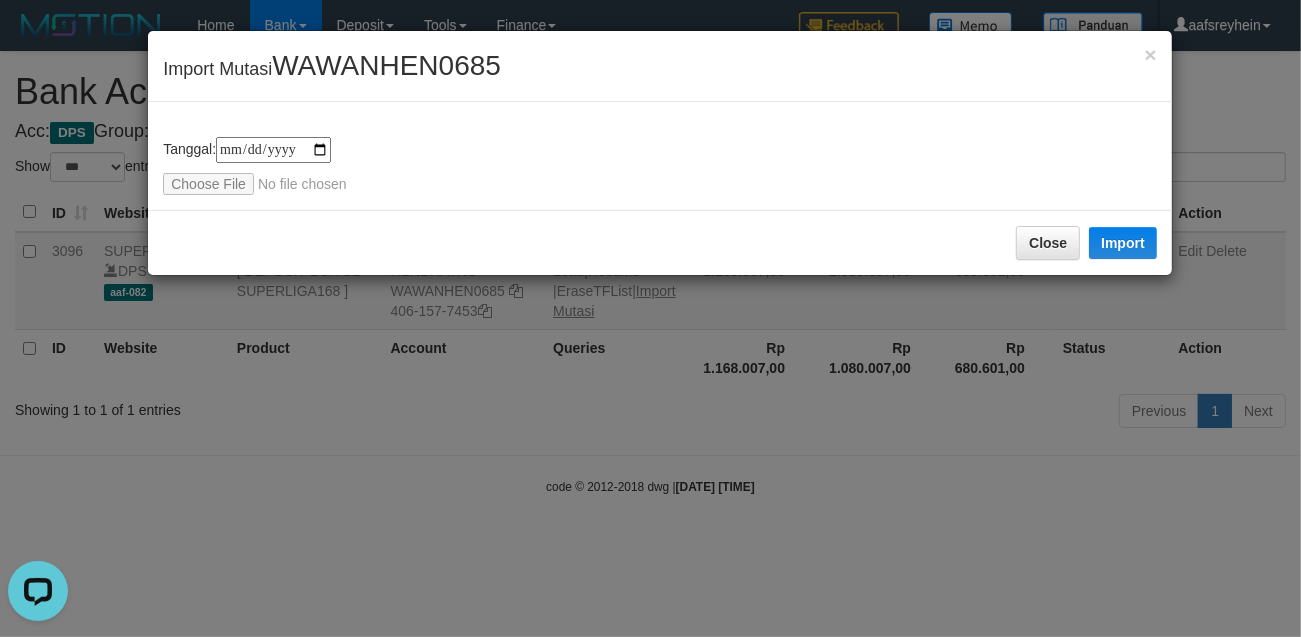 type on "**********" 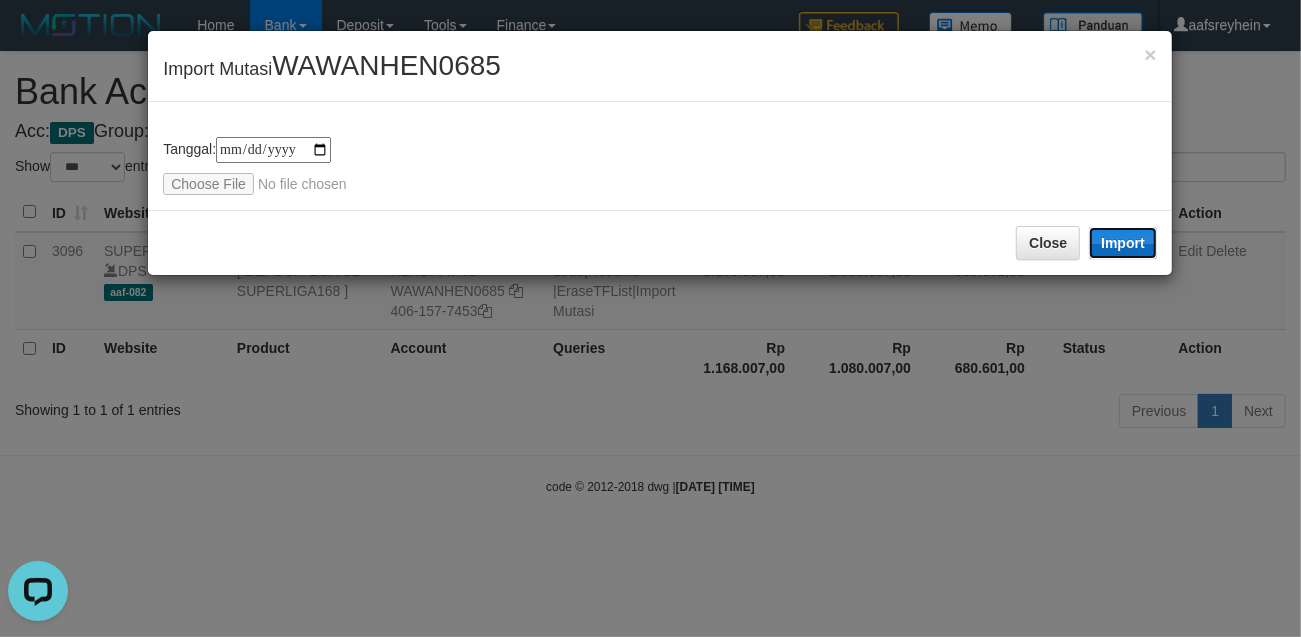 click on "Import" at bounding box center [1123, 243] 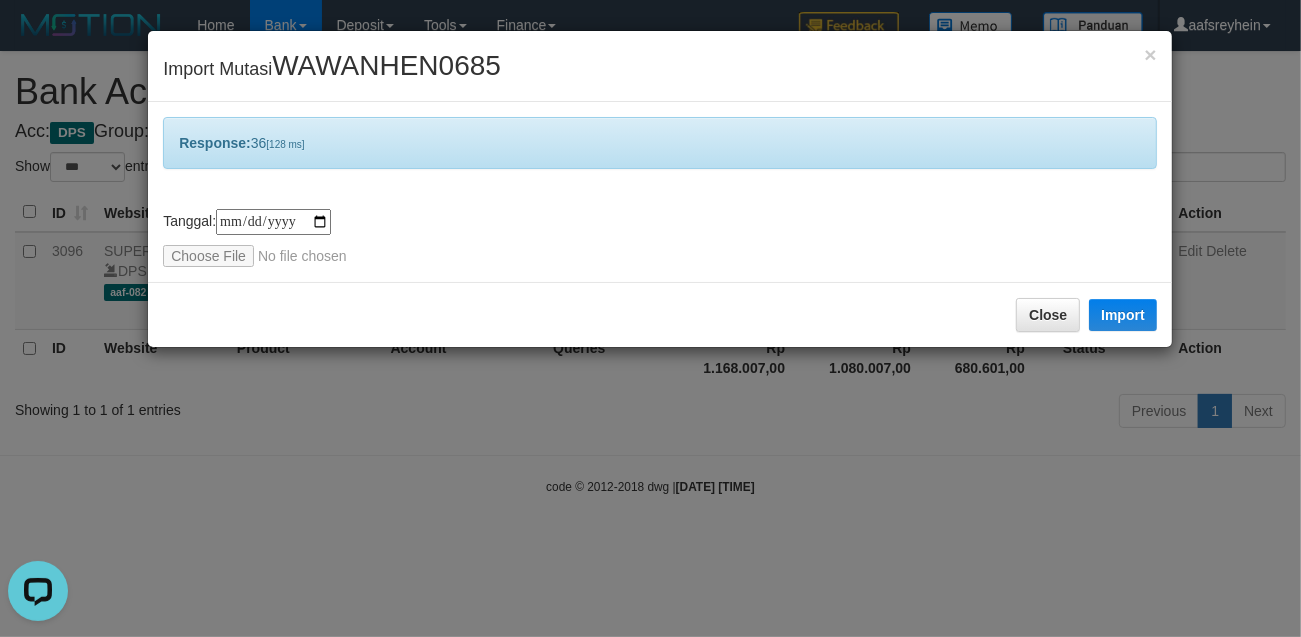 click on "**********" at bounding box center (650, 318) 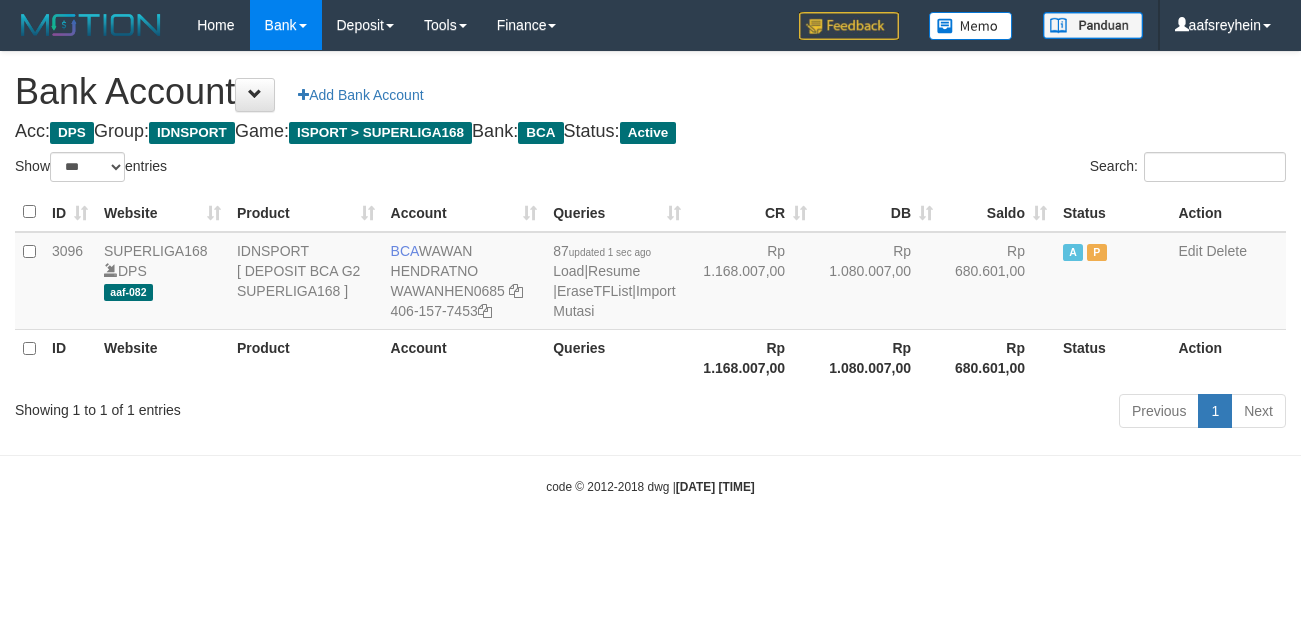 select on "***" 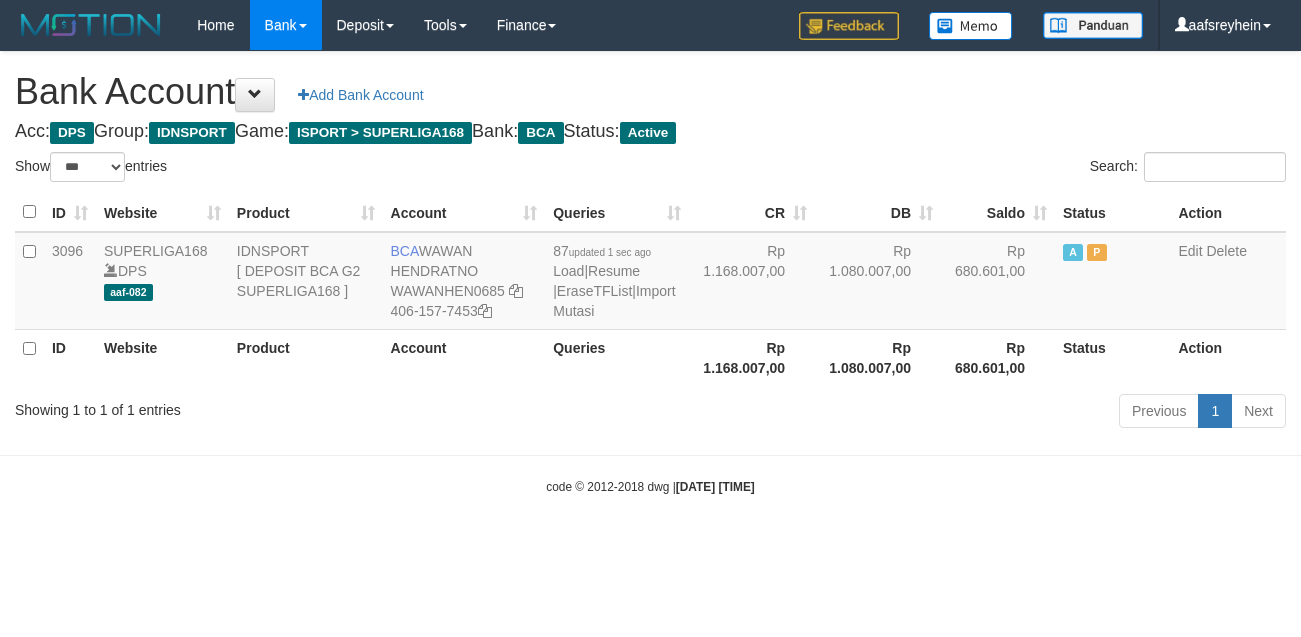 scroll, scrollTop: 0, scrollLeft: 0, axis: both 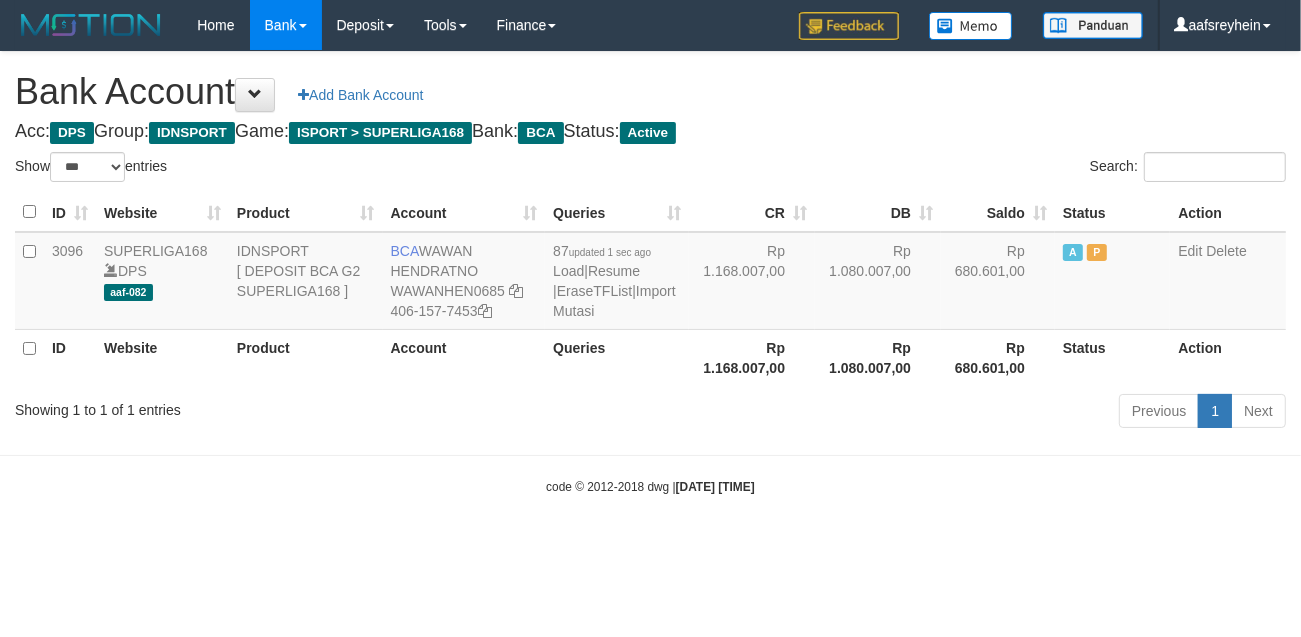 click on "Toggle navigation
Home
Bank
Account List
Load
By Website
Group
[ISPORT]													SUPERLIGA168
By Load Group (DPS)
-" at bounding box center (650, 273) 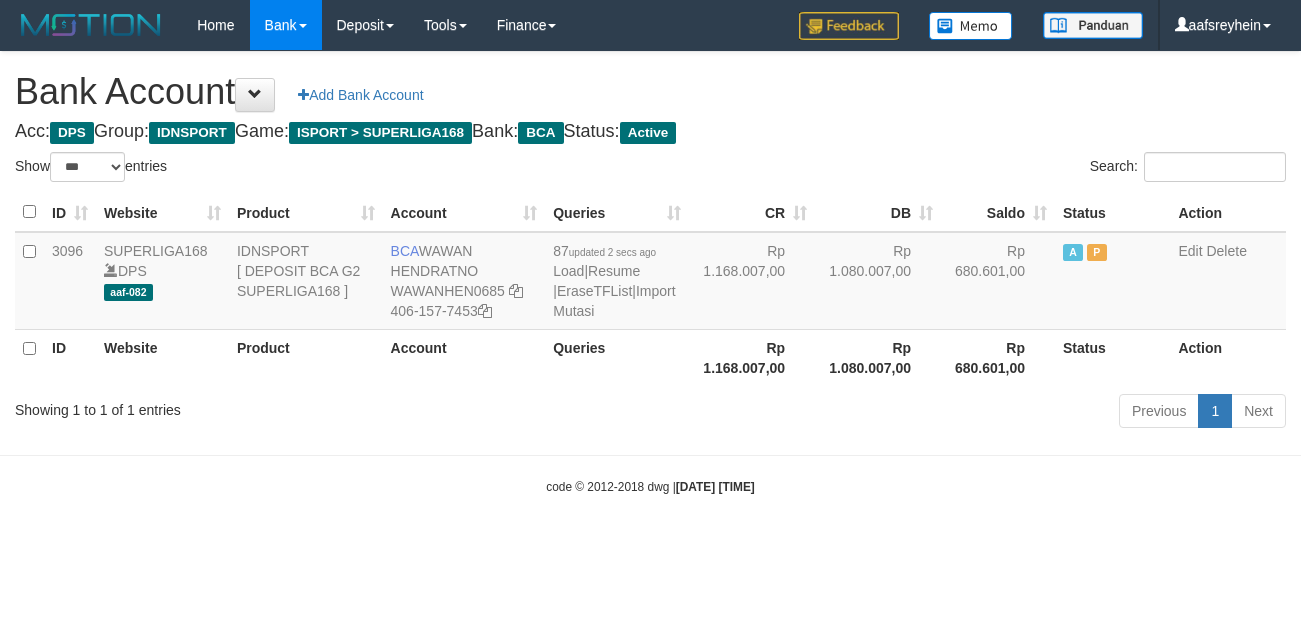 select on "***" 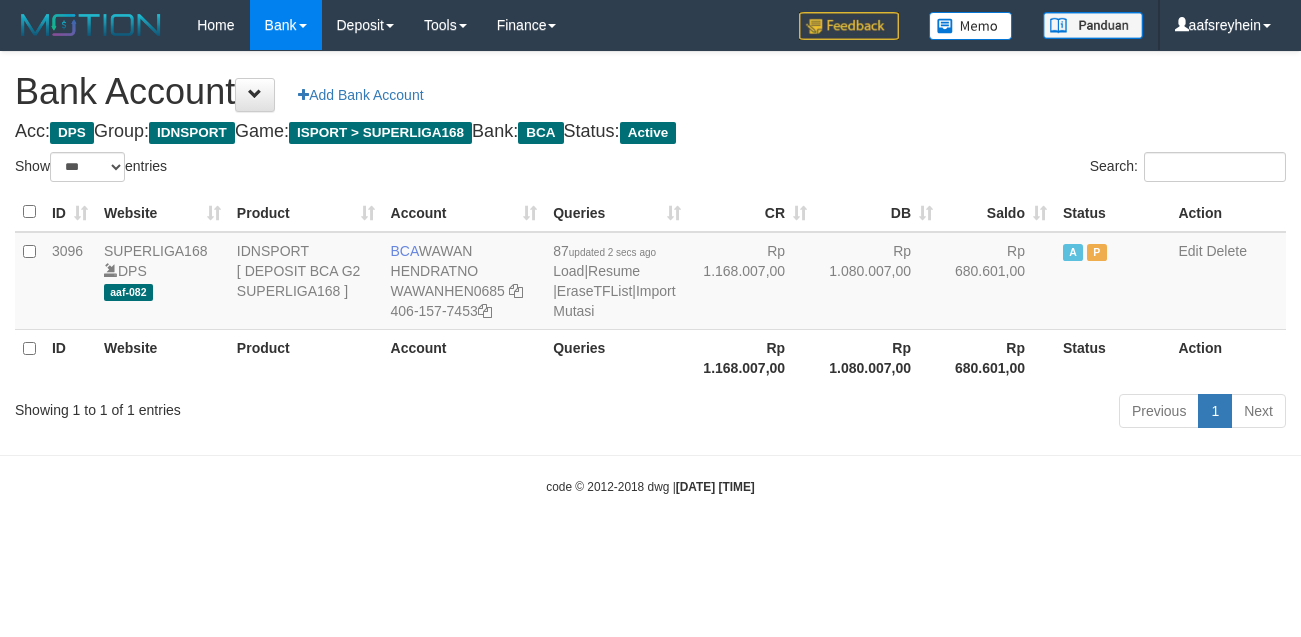scroll, scrollTop: 0, scrollLeft: 0, axis: both 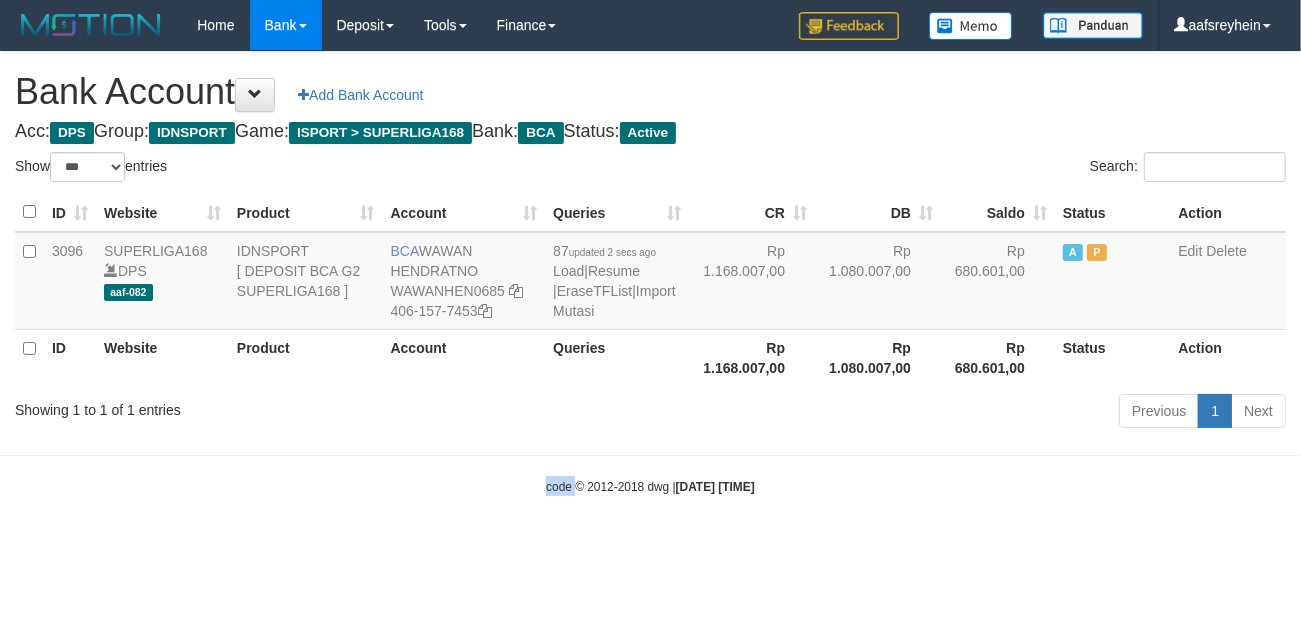 click on "Toggle navigation
Home
Bank
Account List
Load
By Website
Group
[ISPORT]													SUPERLIGA168
By Load Group (DPS)
-" at bounding box center (650, 273) 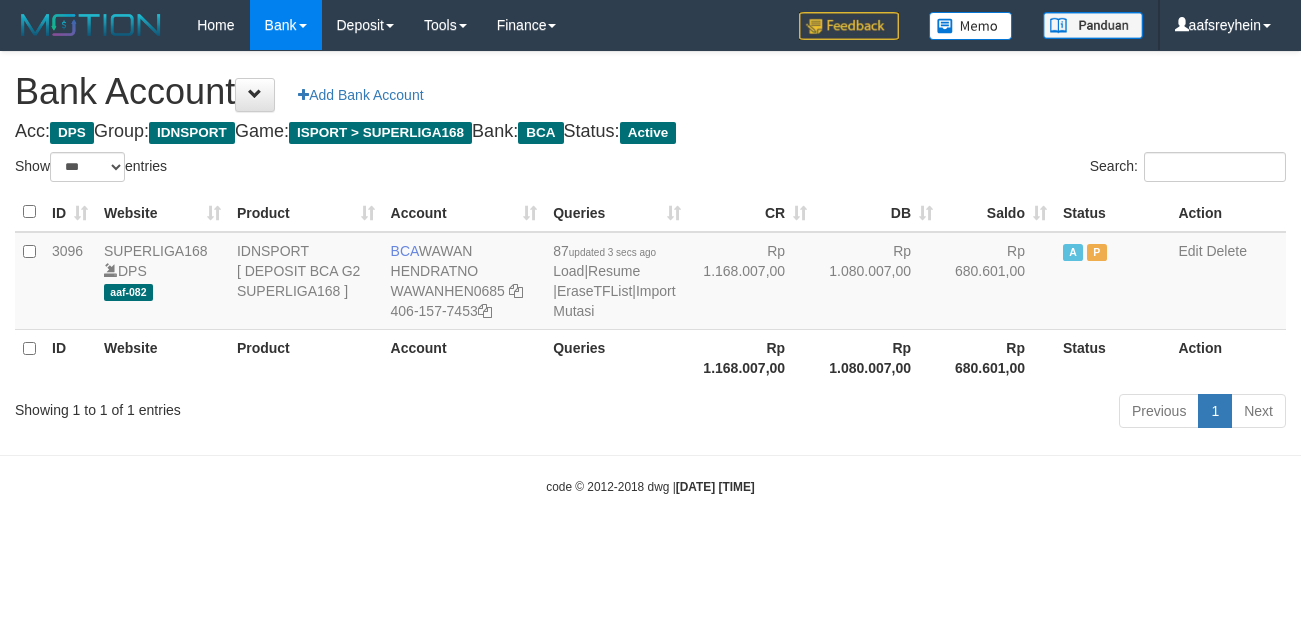 select on "***" 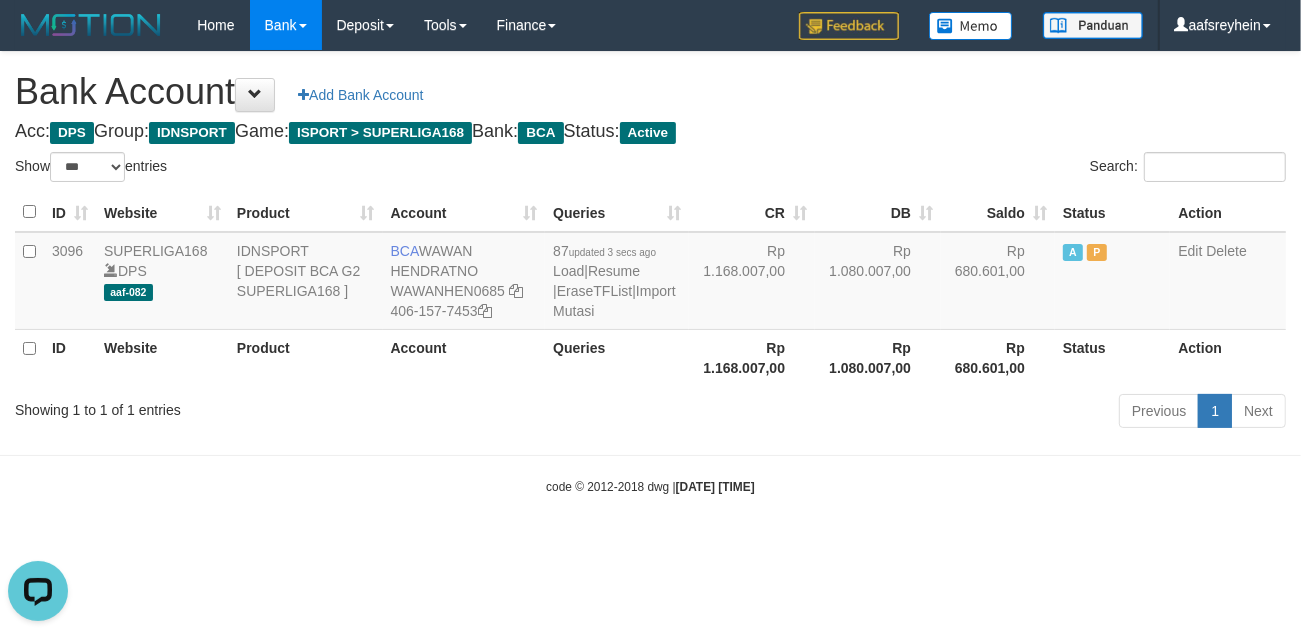 scroll, scrollTop: 0, scrollLeft: 0, axis: both 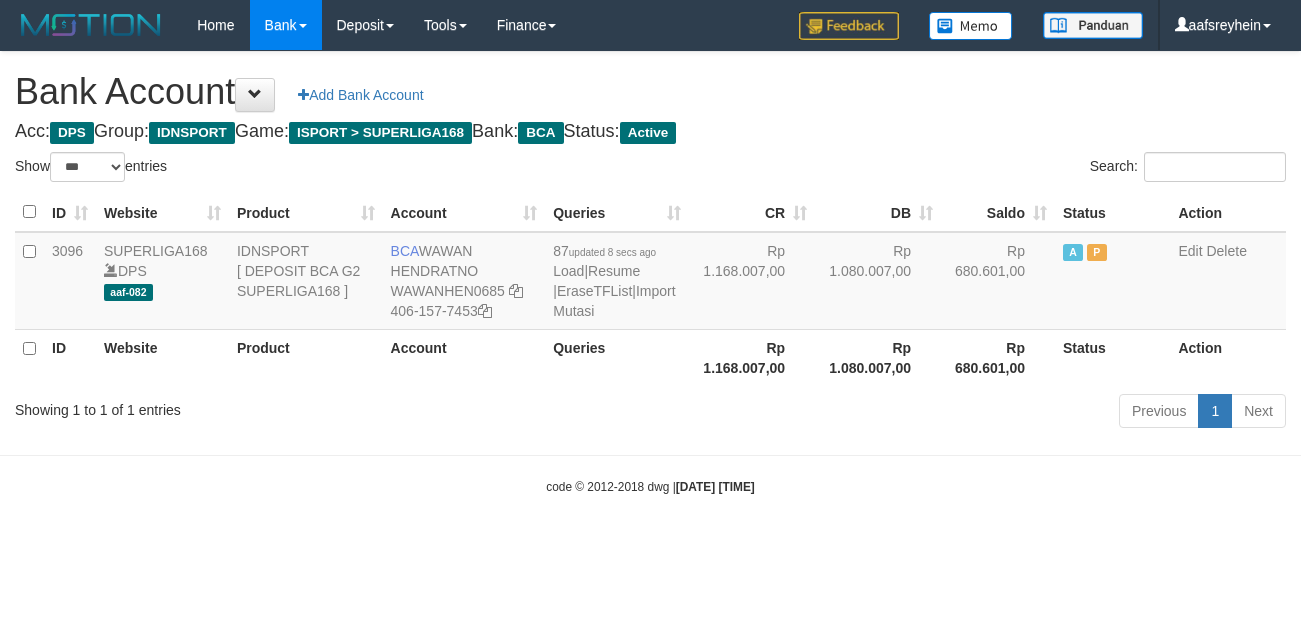 select on "***" 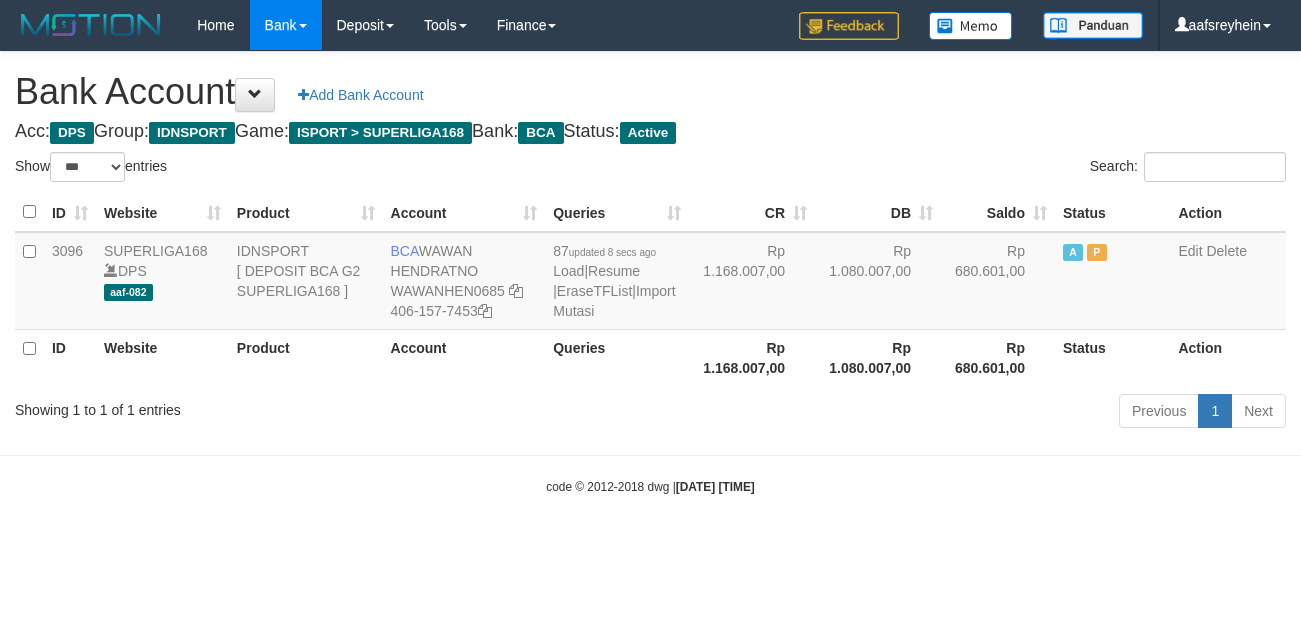 scroll, scrollTop: 0, scrollLeft: 0, axis: both 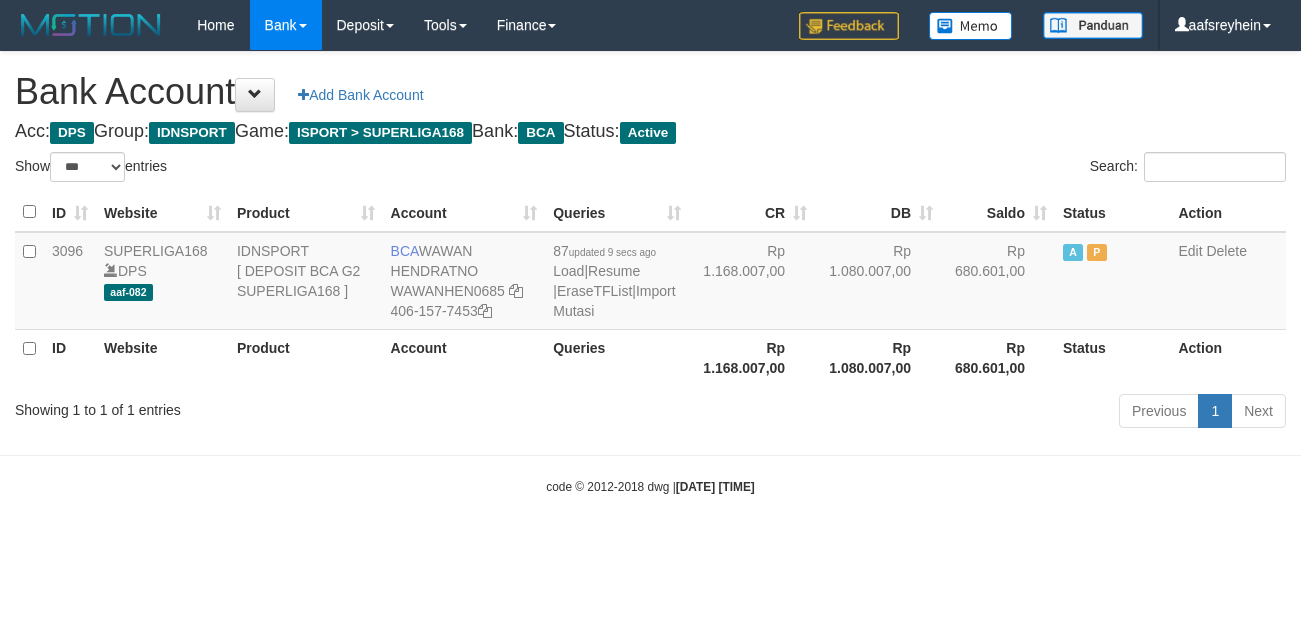 select on "***" 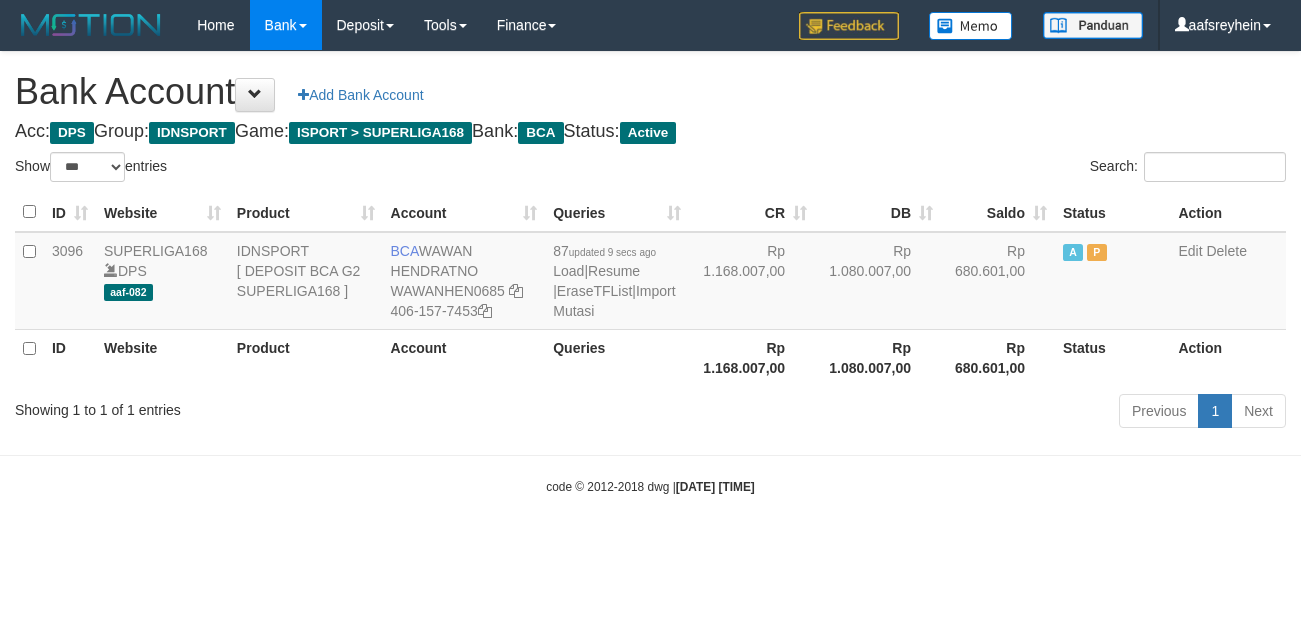 scroll, scrollTop: 0, scrollLeft: 0, axis: both 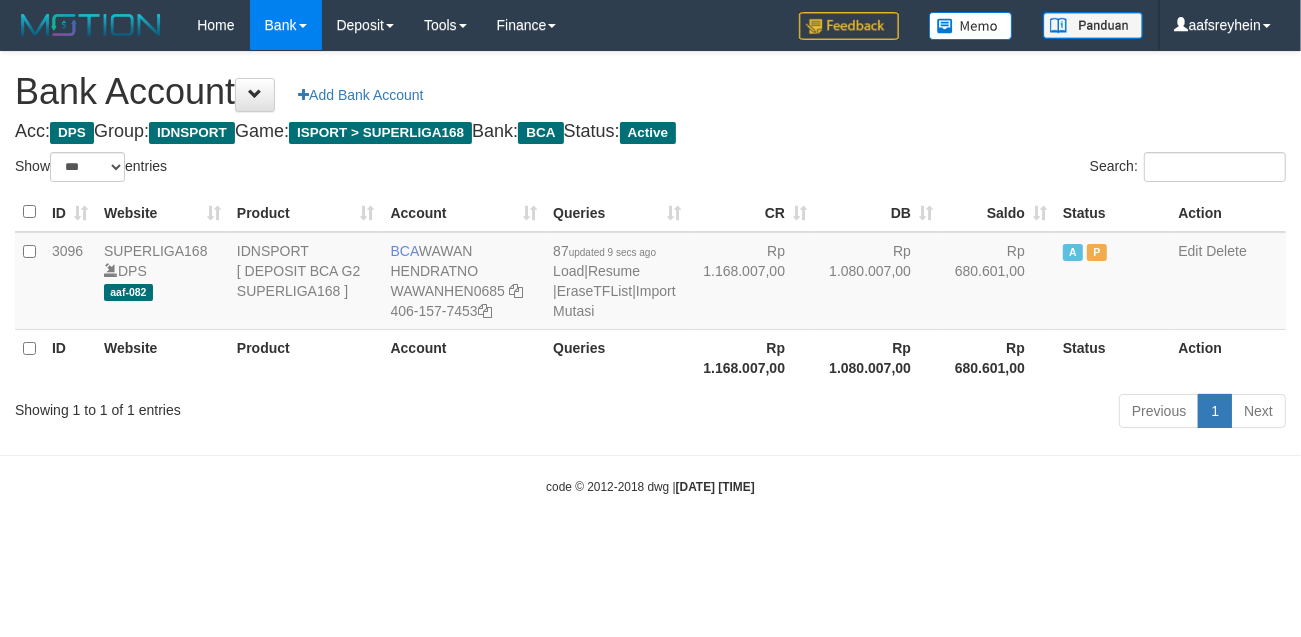 click on "Toggle navigation
Home
Bank
Account List
Load
By Website
Group
[ISPORT]													SUPERLIGA168
By Load Group (DPS)
-" at bounding box center (650, 273) 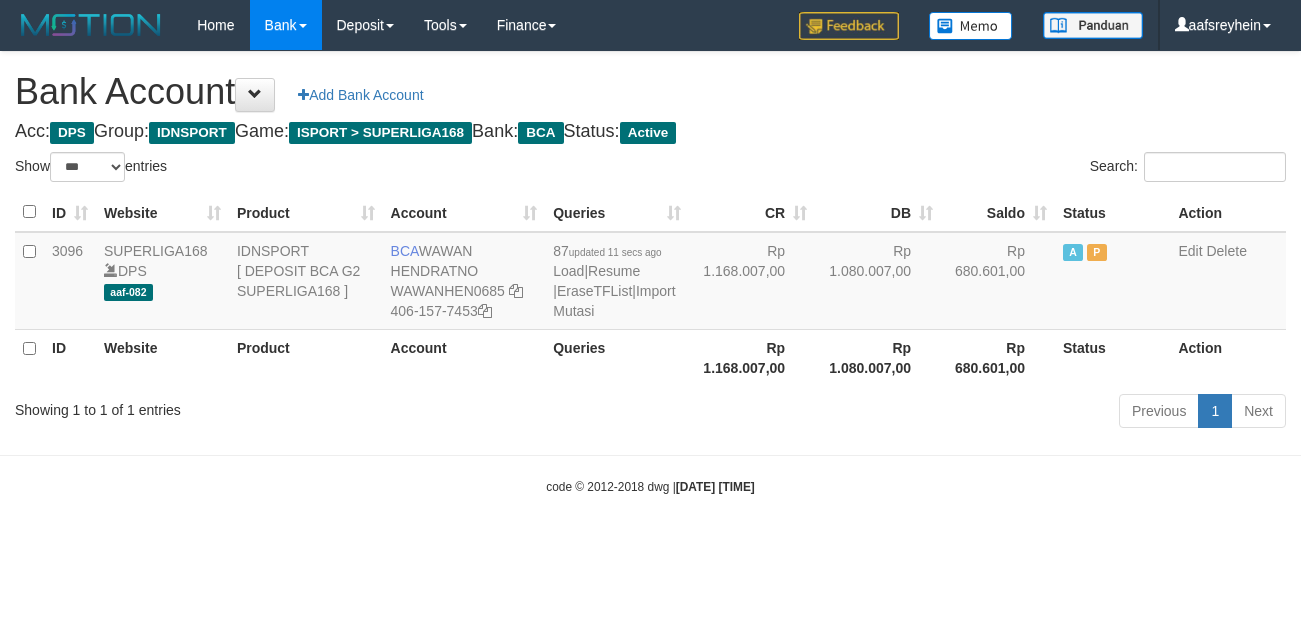select on "***" 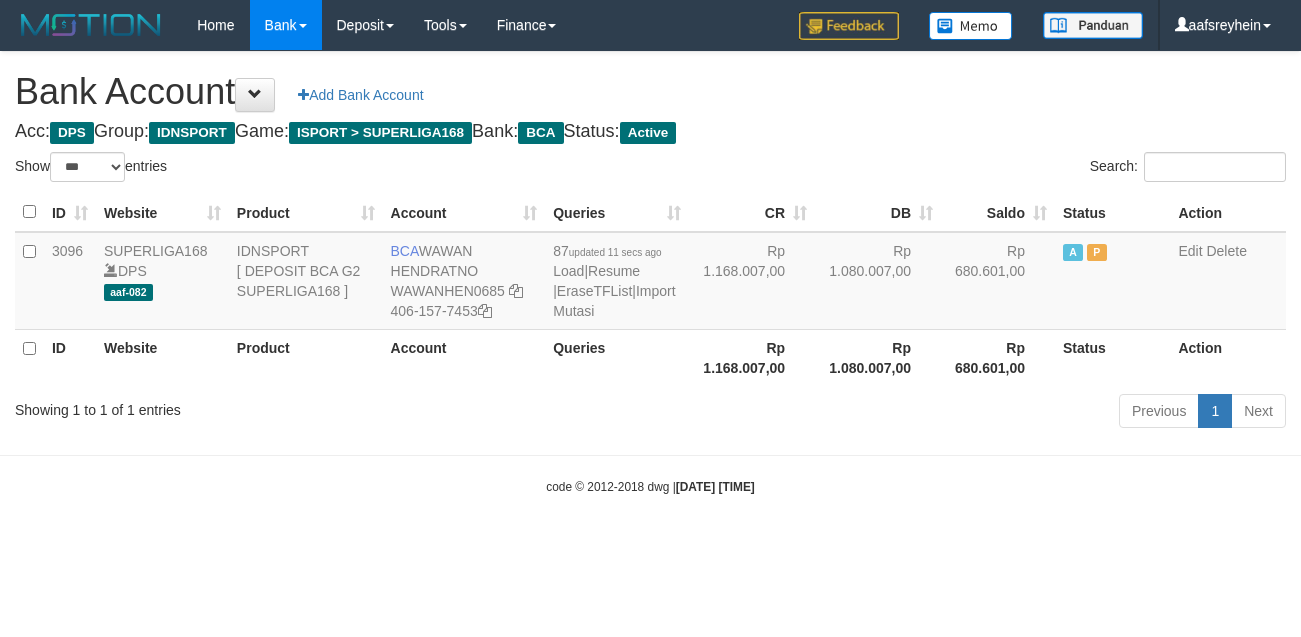 scroll, scrollTop: 0, scrollLeft: 0, axis: both 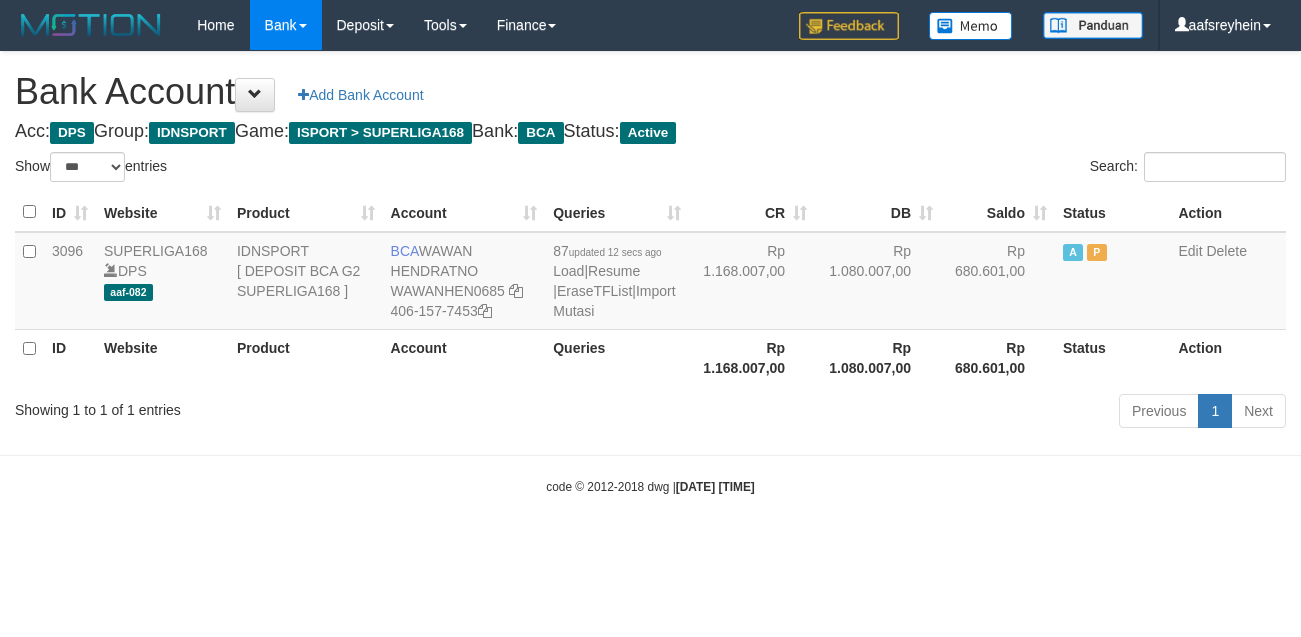 select on "***" 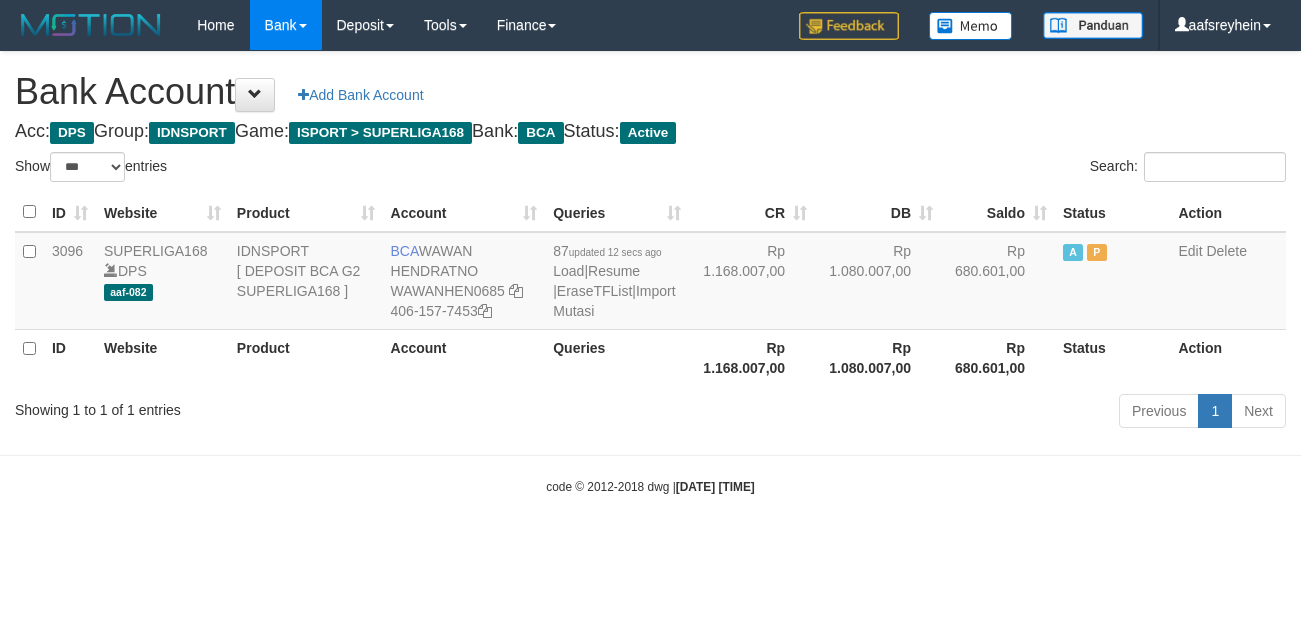 scroll, scrollTop: 0, scrollLeft: 0, axis: both 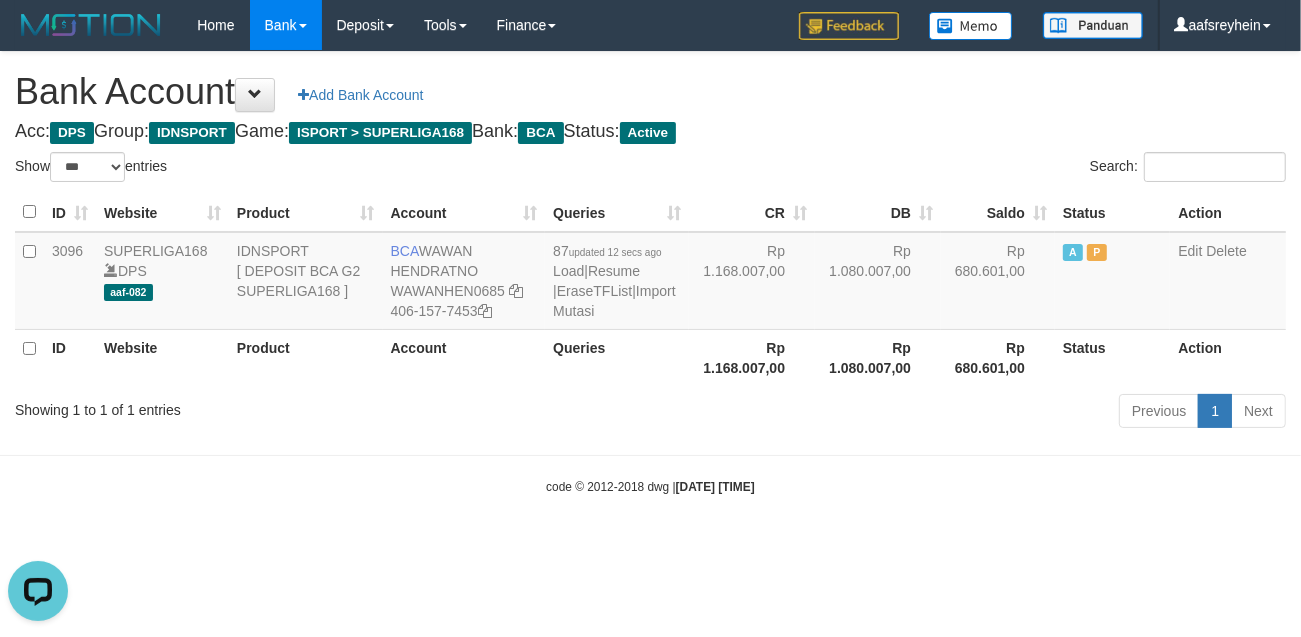 click on "Toggle navigation
Home
Bank
Account List
Load
By Website
Group
[ISPORT]													SUPERLIGA168
By Load Group (DPS)
-" at bounding box center [650, 273] 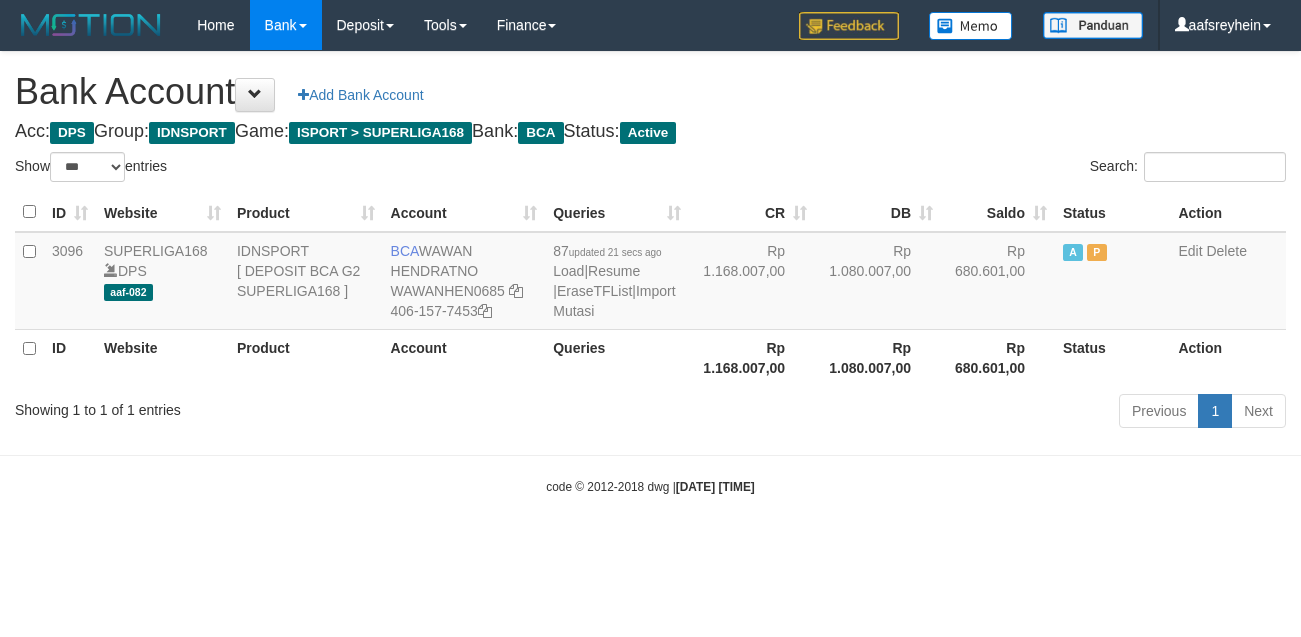 select on "***" 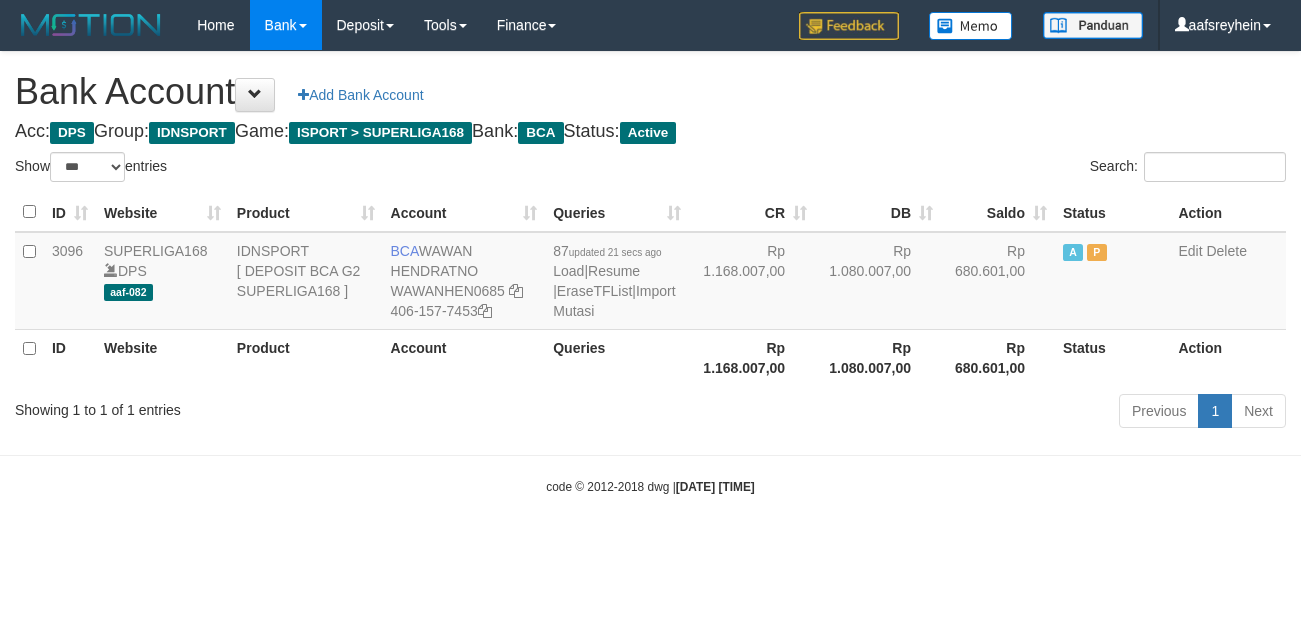 scroll, scrollTop: 0, scrollLeft: 0, axis: both 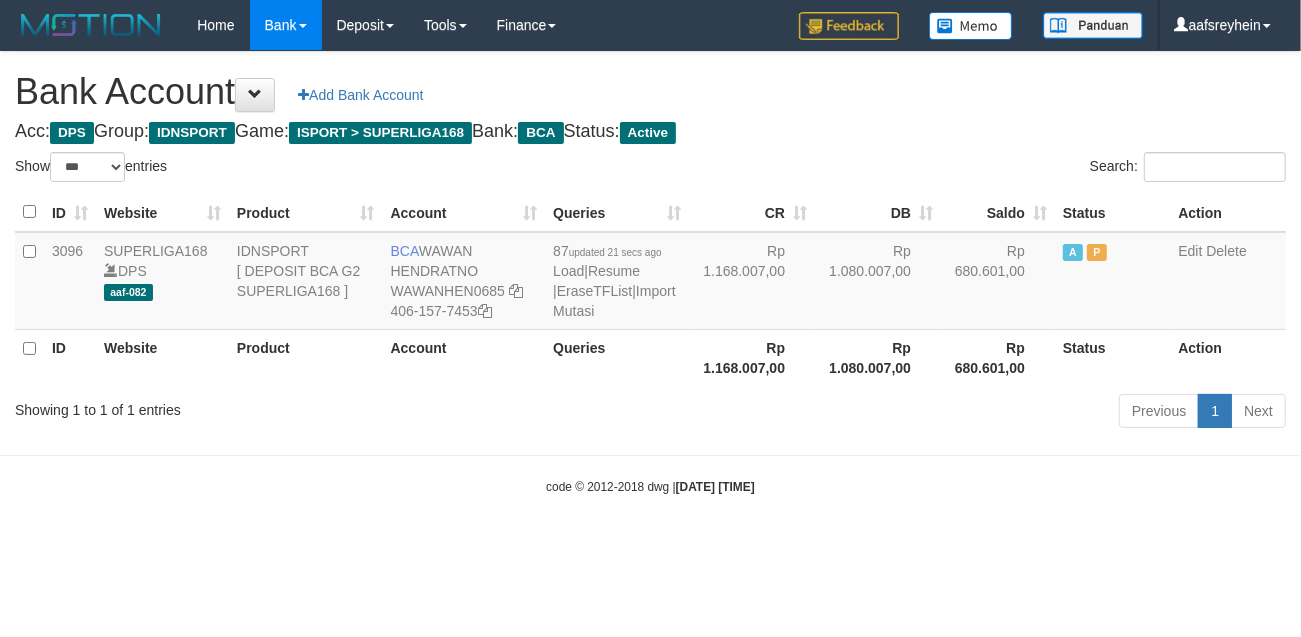 click on "Toggle navigation
Home
Bank
Account List
Load
By Website
Group
[ISPORT]													SUPERLIGA168
By Load Group (DPS)
-" at bounding box center (650, 273) 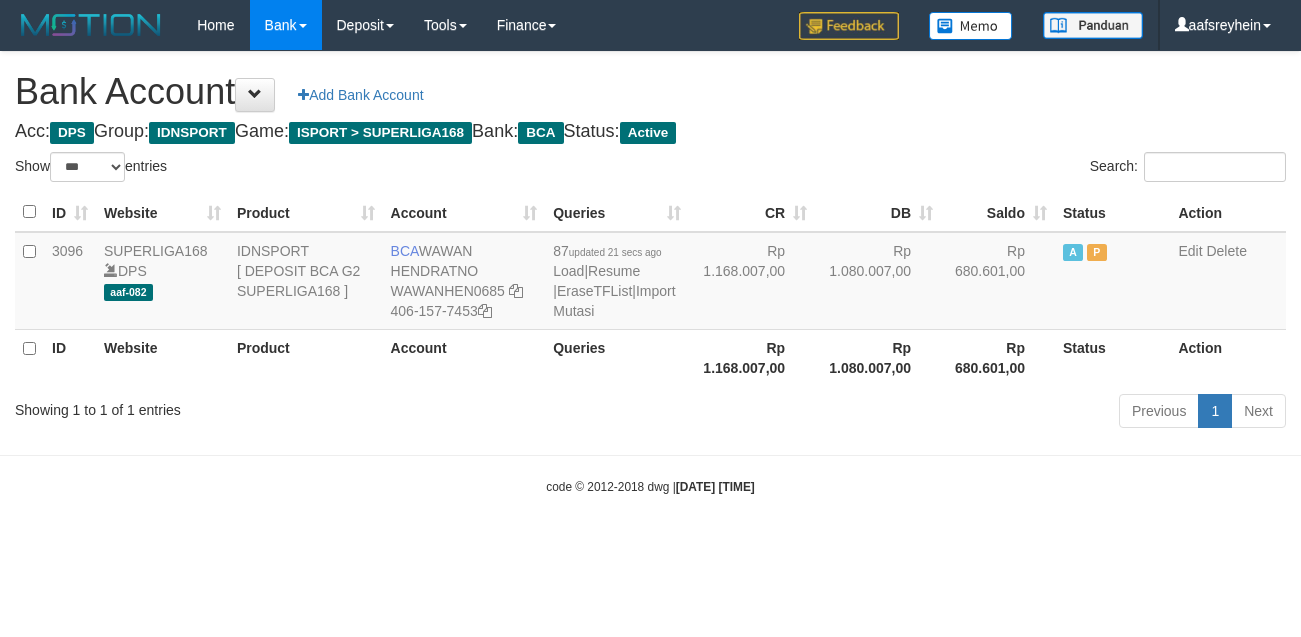 select on "***" 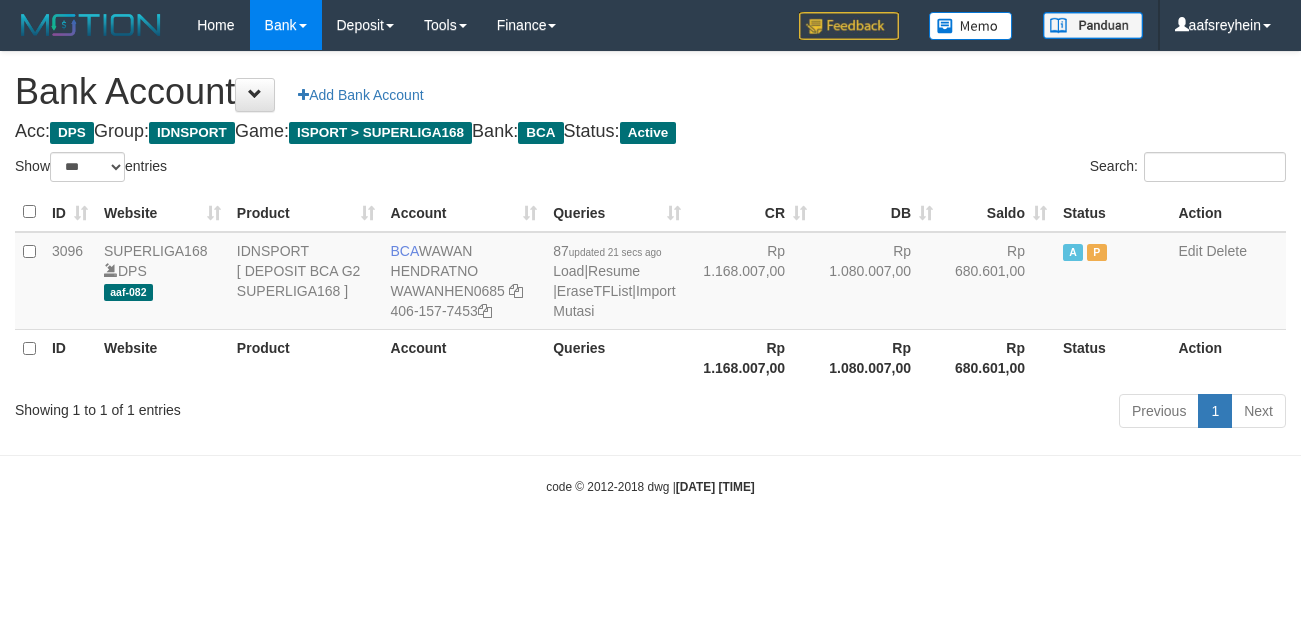 scroll, scrollTop: 0, scrollLeft: 0, axis: both 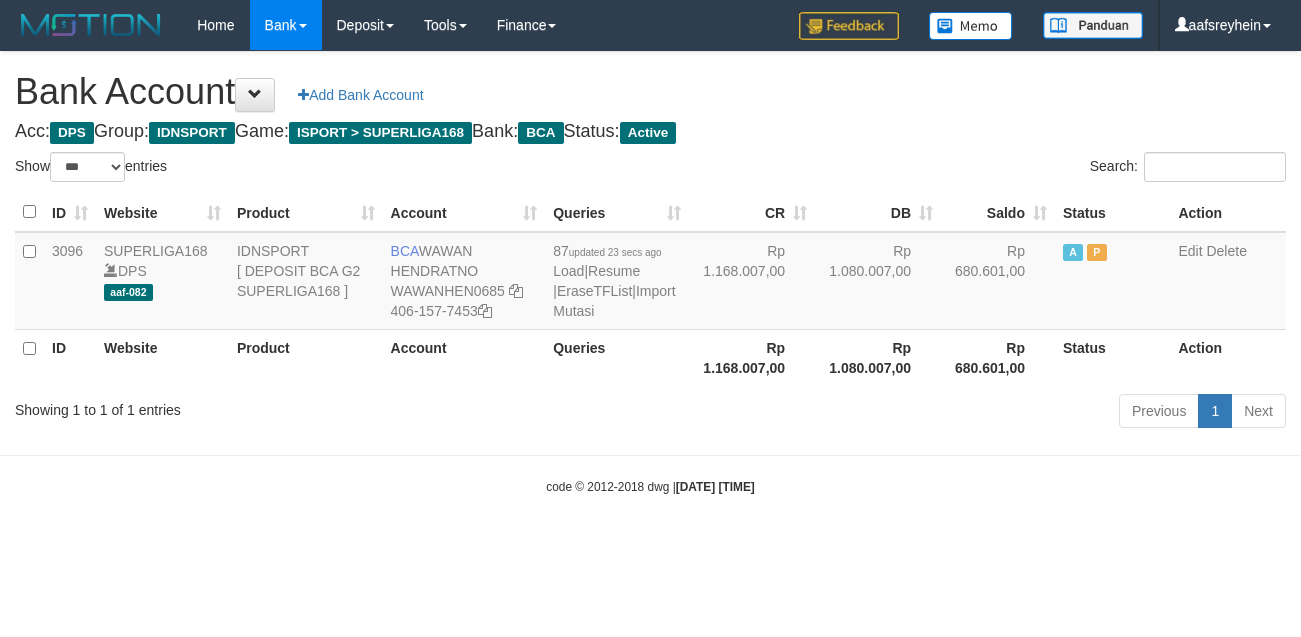 select on "***" 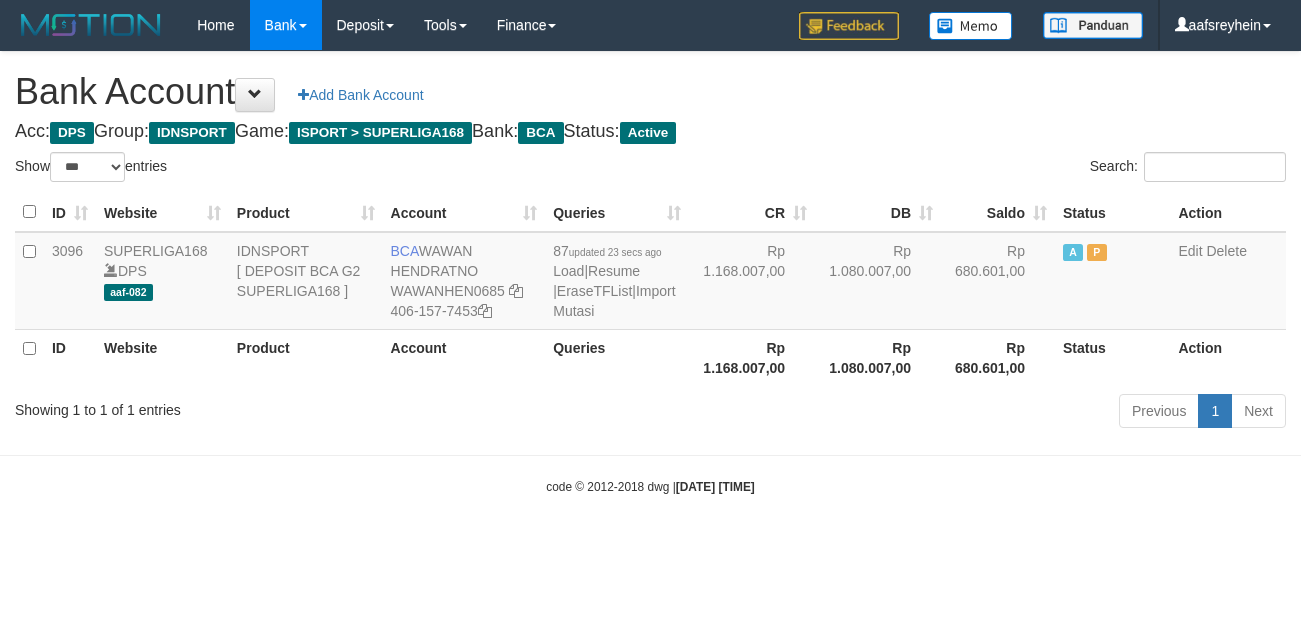 scroll, scrollTop: 0, scrollLeft: 0, axis: both 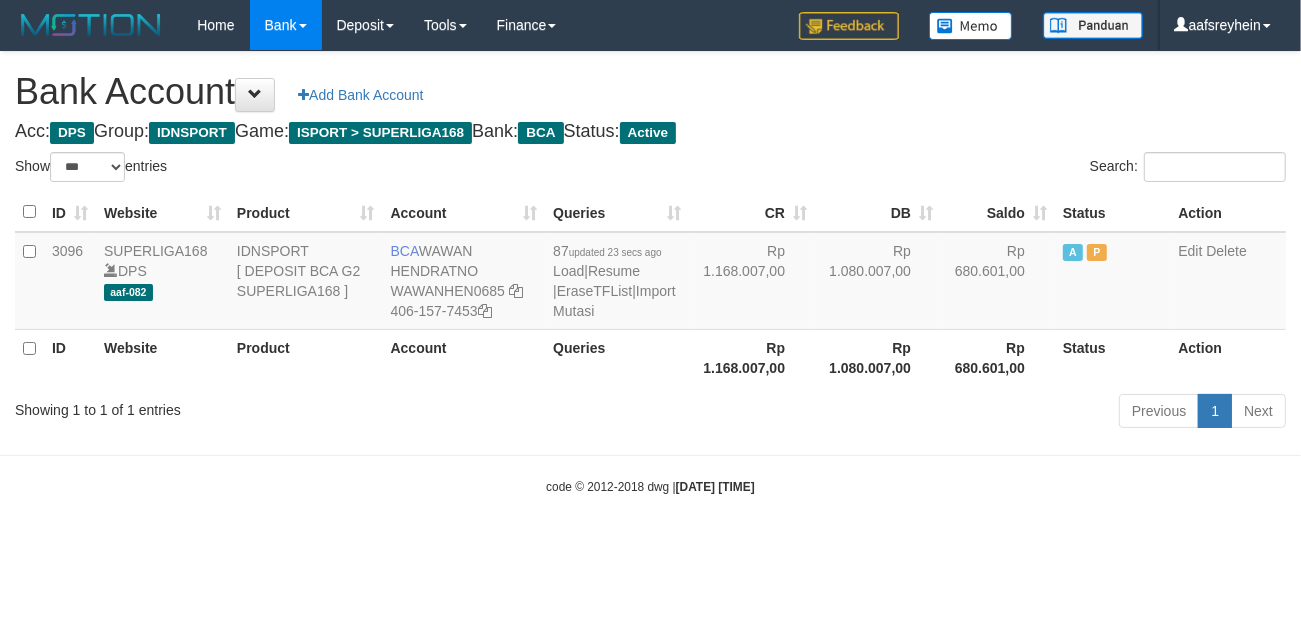 click on "Toggle navigation
Home
Bank
Account List
Load
By Website
Group
[ISPORT]													SUPERLIGA168
By Load Group (DPS)" at bounding box center [650, 273] 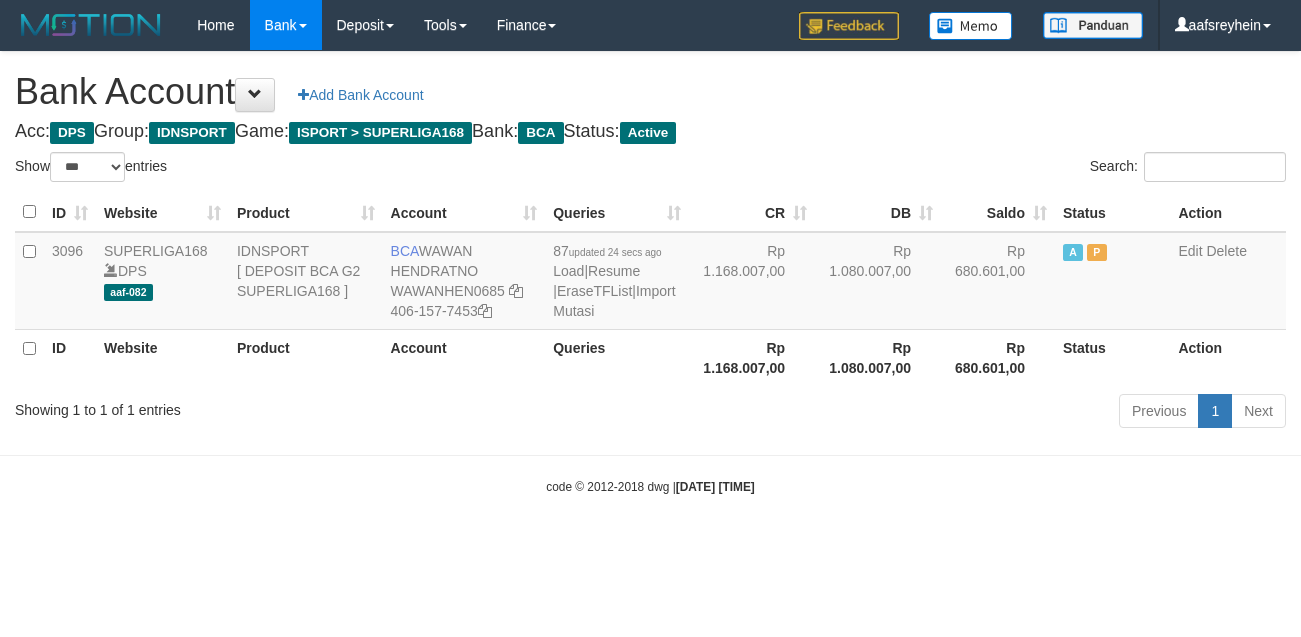 select on "***" 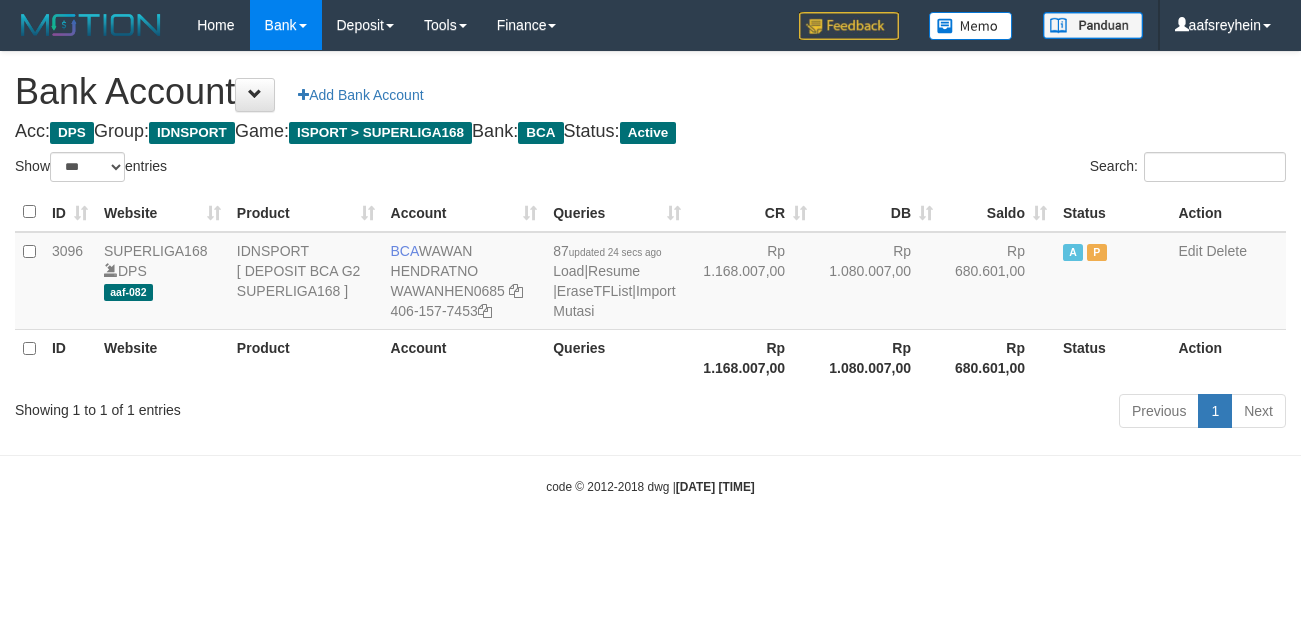 scroll, scrollTop: 0, scrollLeft: 0, axis: both 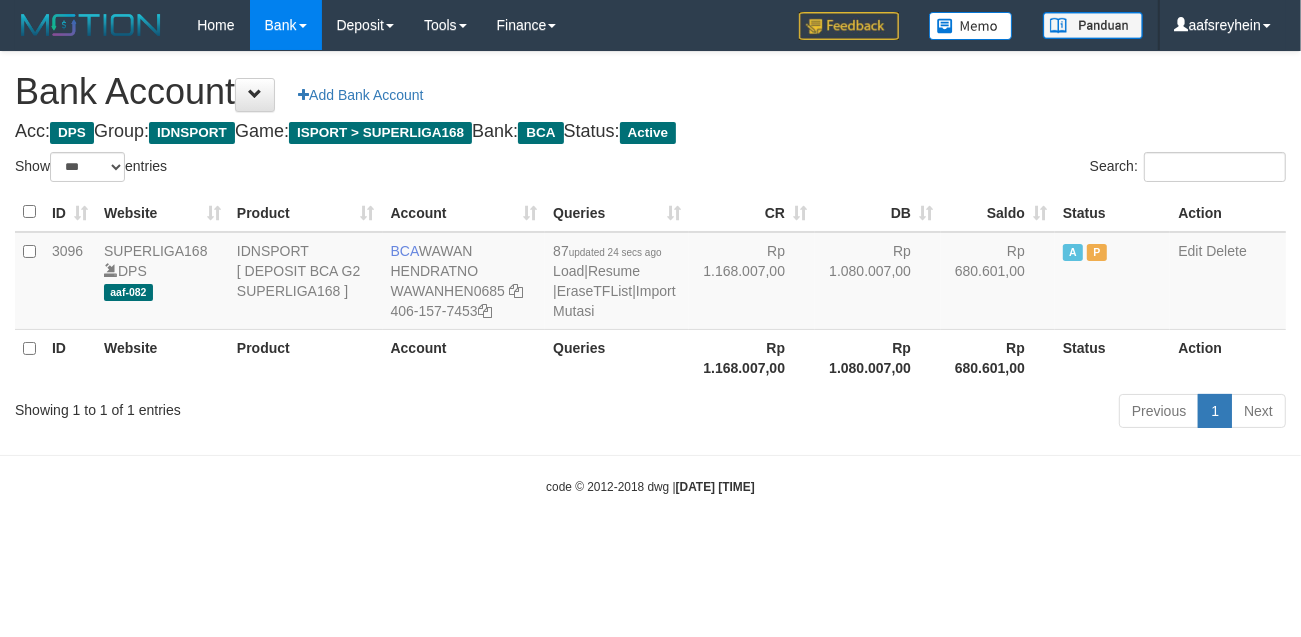 click on "Toggle navigation
Home
Bank
Account List
Load
By Website
Group
[ISPORT]													SUPERLIGA168
By Load Group (DPS)" at bounding box center [650, 273] 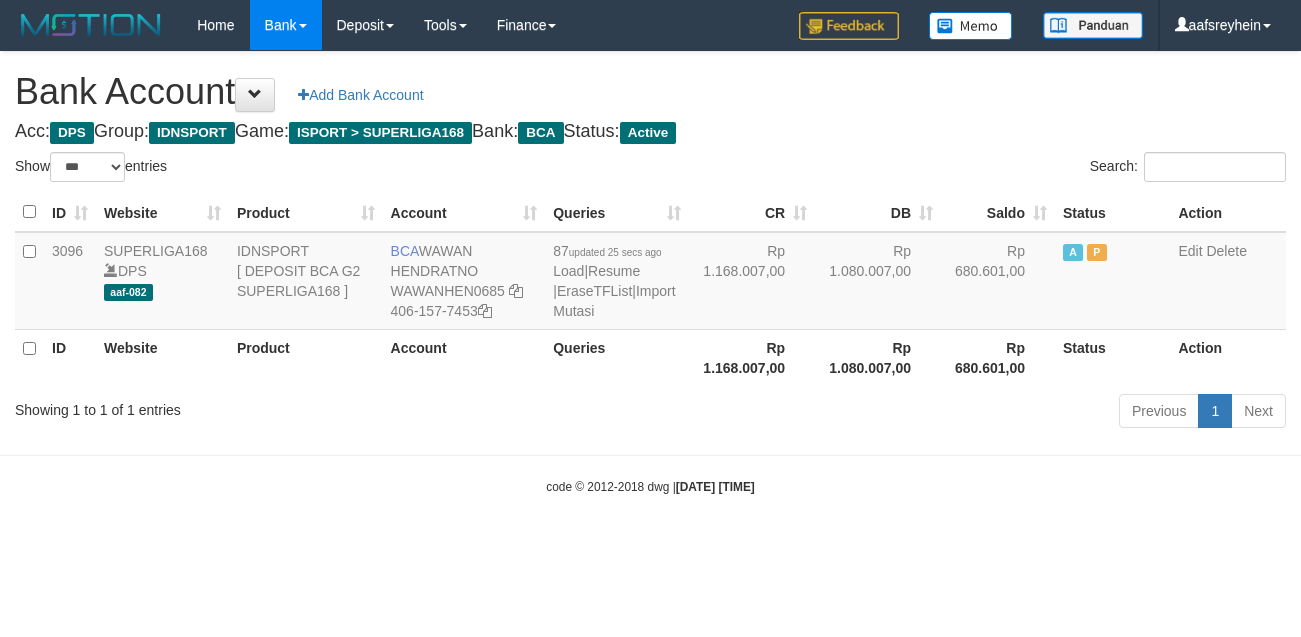 select on "***" 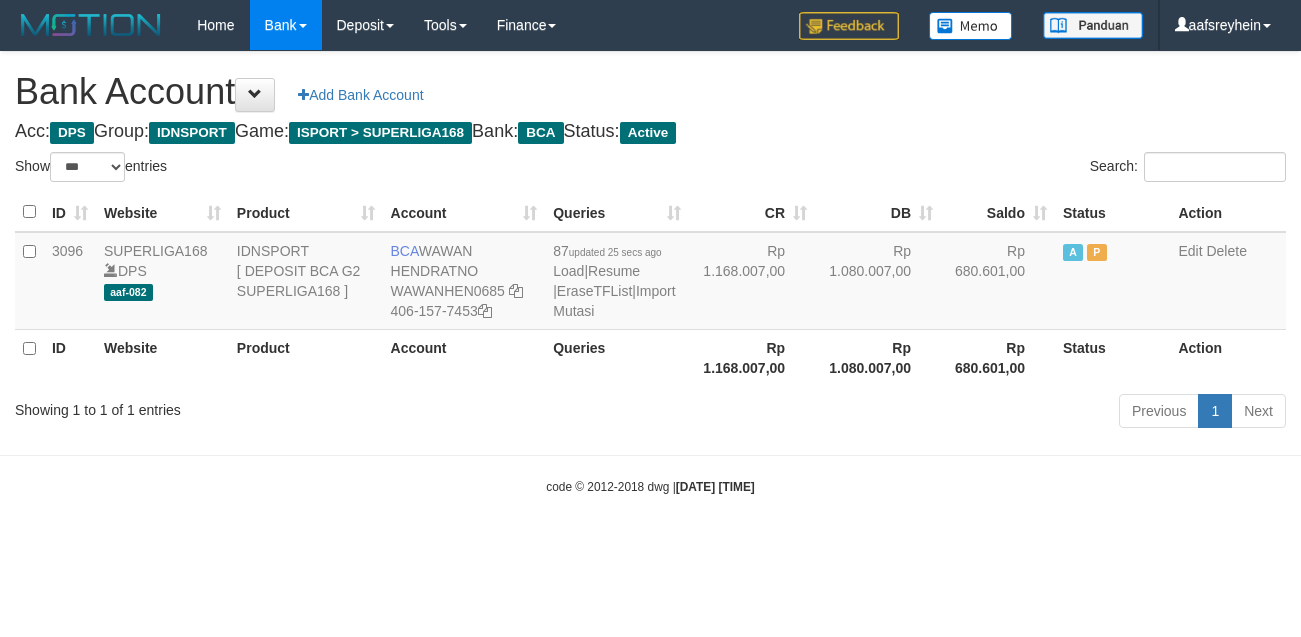 scroll, scrollTop: 0, scrollLeft: 0, axis: both 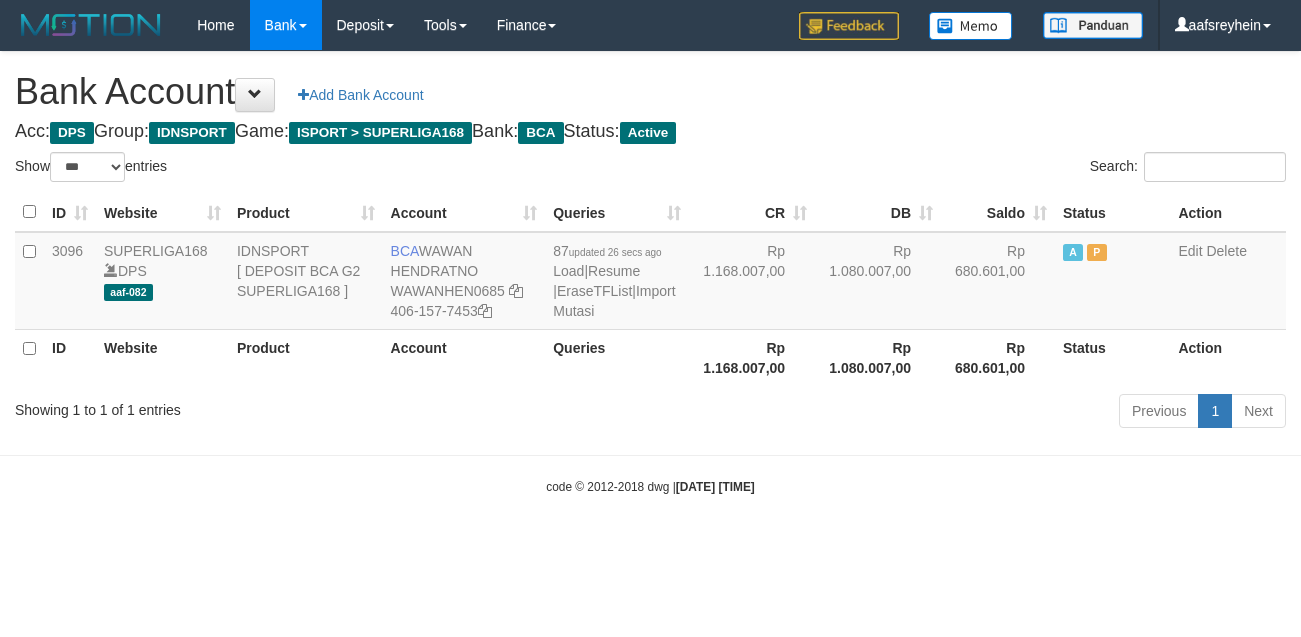 select on "***" 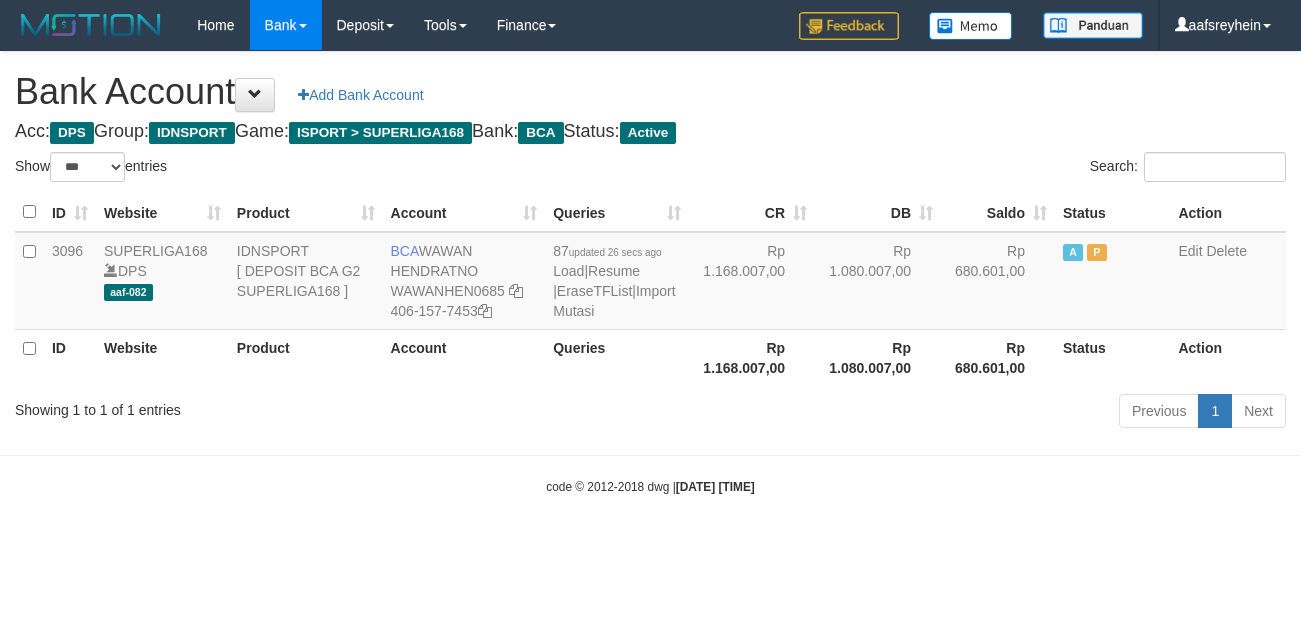 scroll, scrollTop: 0, scrollLeft: 0, axis: both 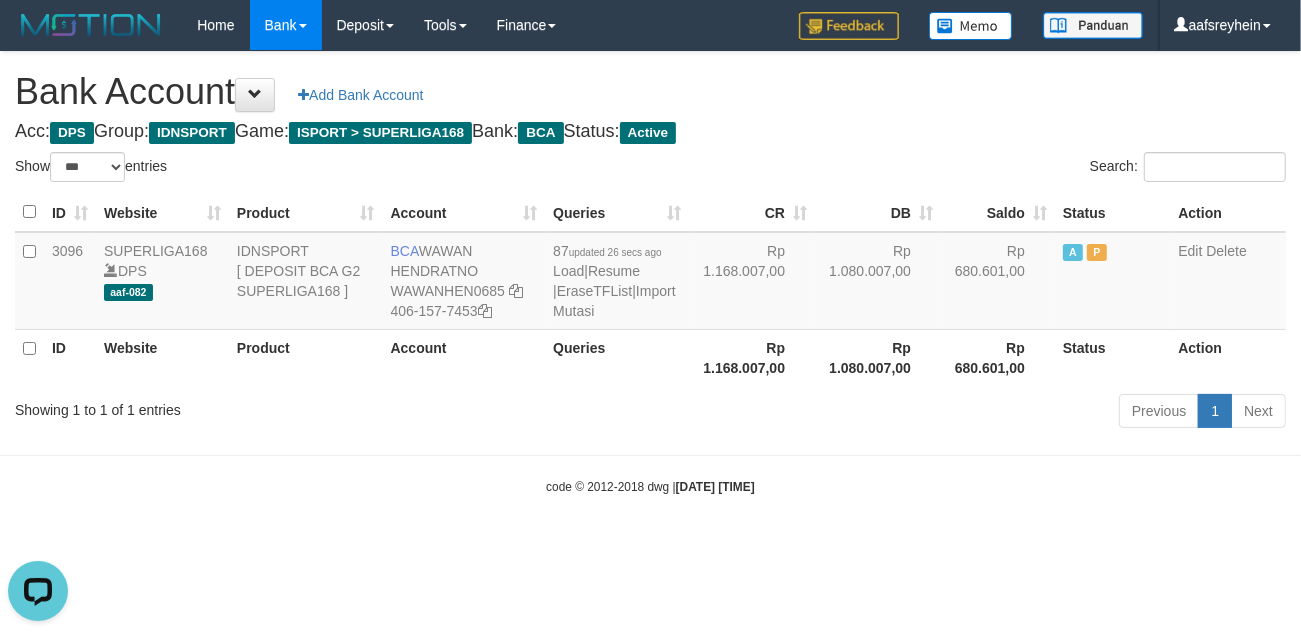 drag, startPoint x: 831, startPoint y: 530, endPoint x: 837, endPoint y: 540, distance: 11.661903 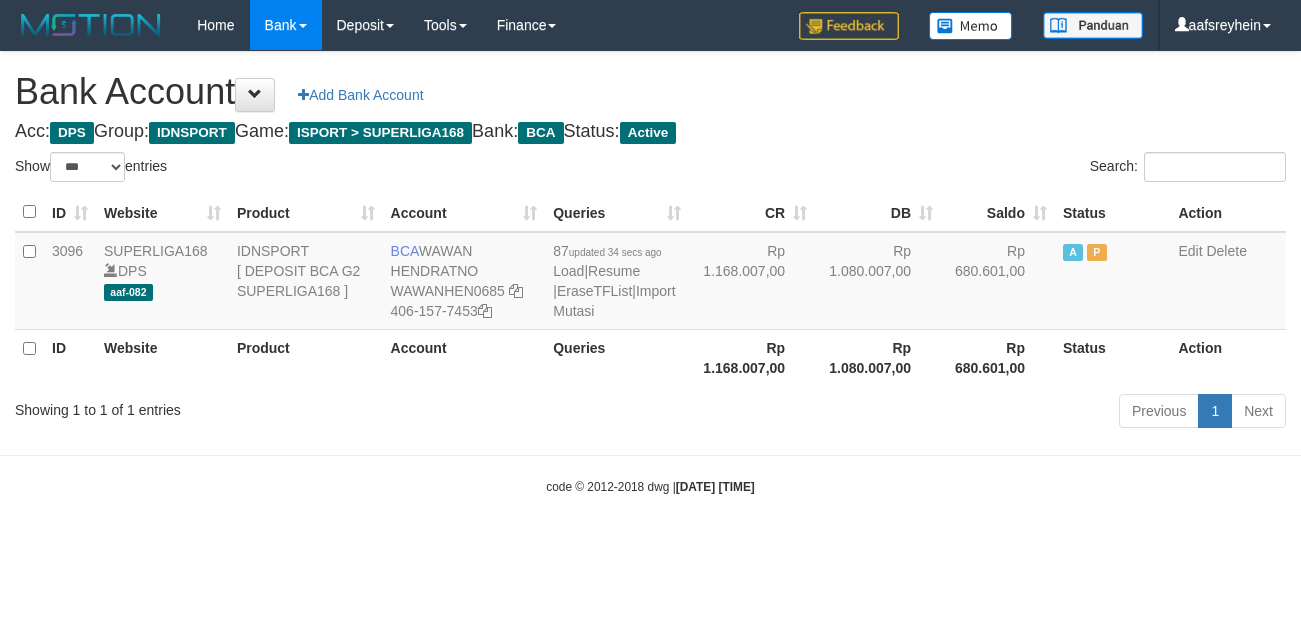 select on "***" 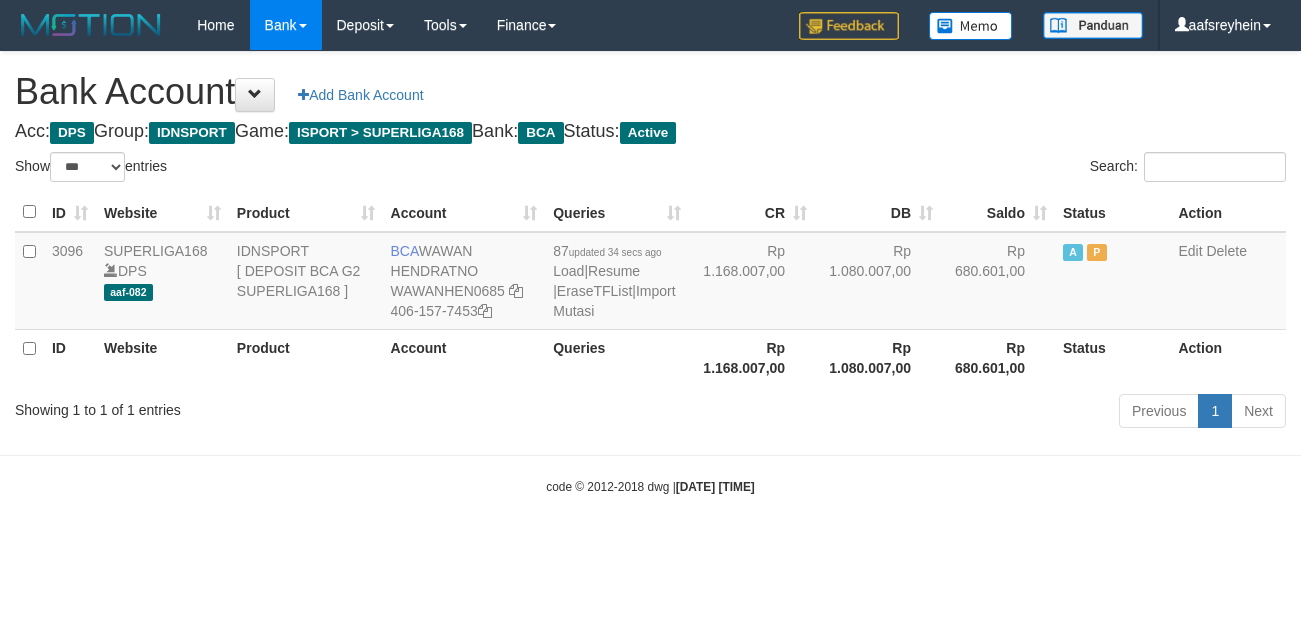 scroll, scrollTop: 0, scrollLeft: 0, axis: both 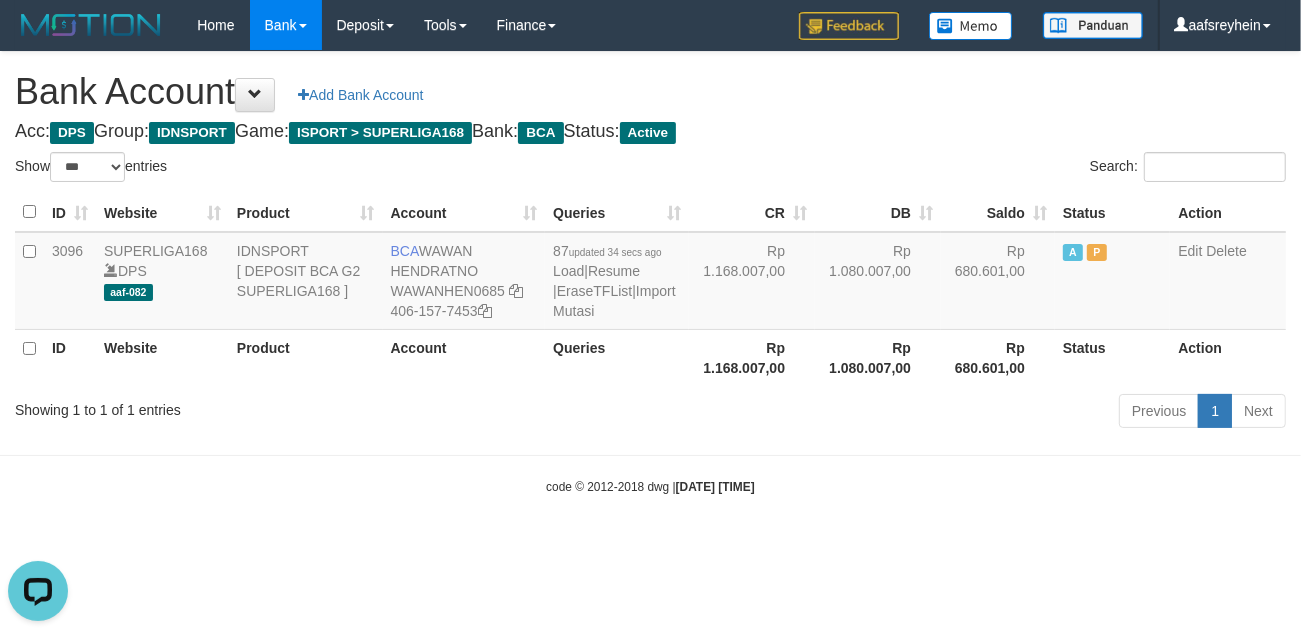 click on "Toggle navigation
Home
Bank
Account List
Load
By Website
Group
[ISPORT]													SUPERLIGA168
By Load Group (DPS)
-" at bounding box center (650, 273) 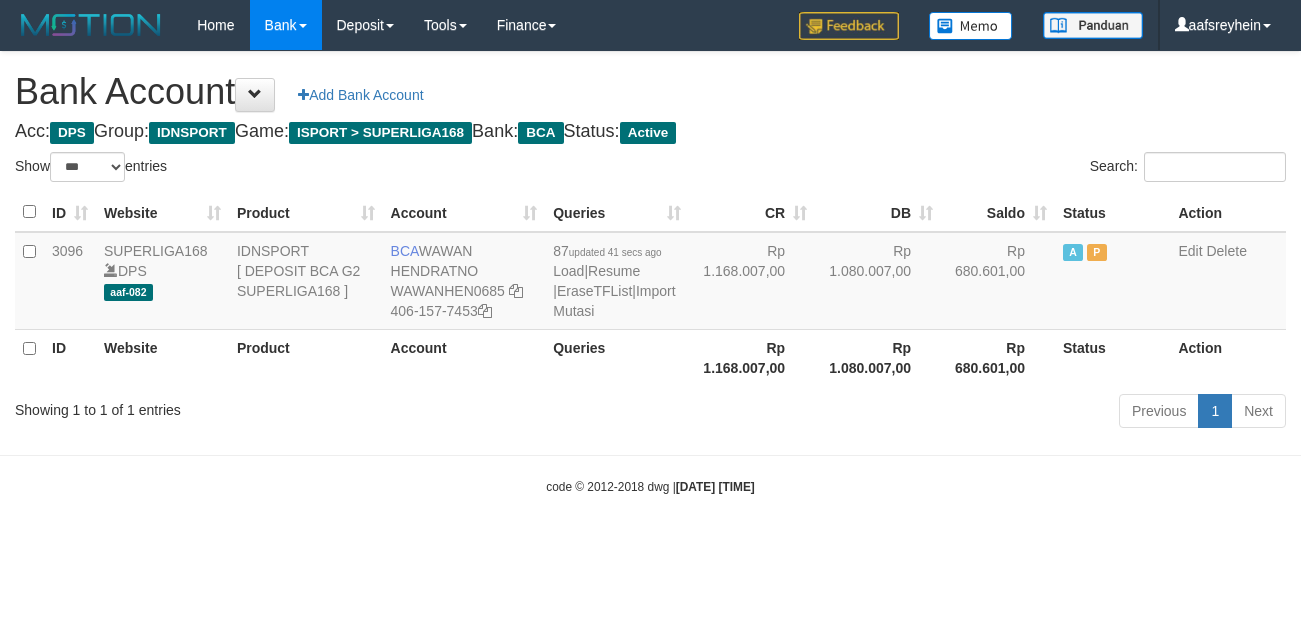 select on "***" 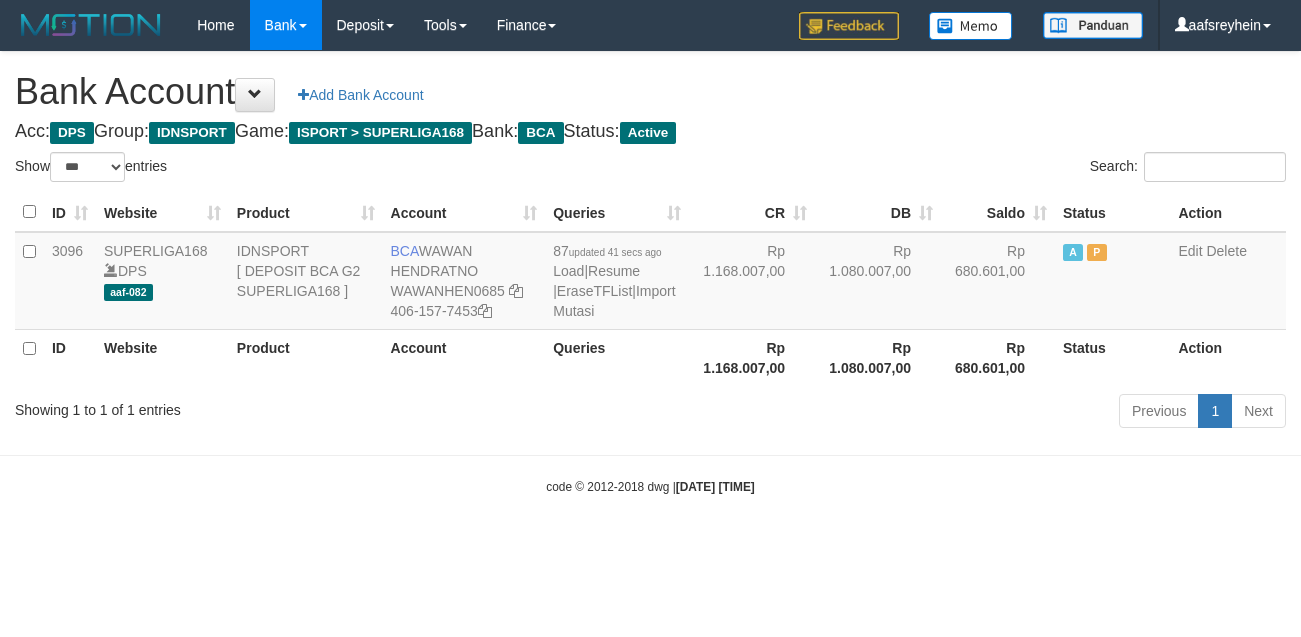 scroll, scrollTop: 0, scrollLeft: 0, axis: both 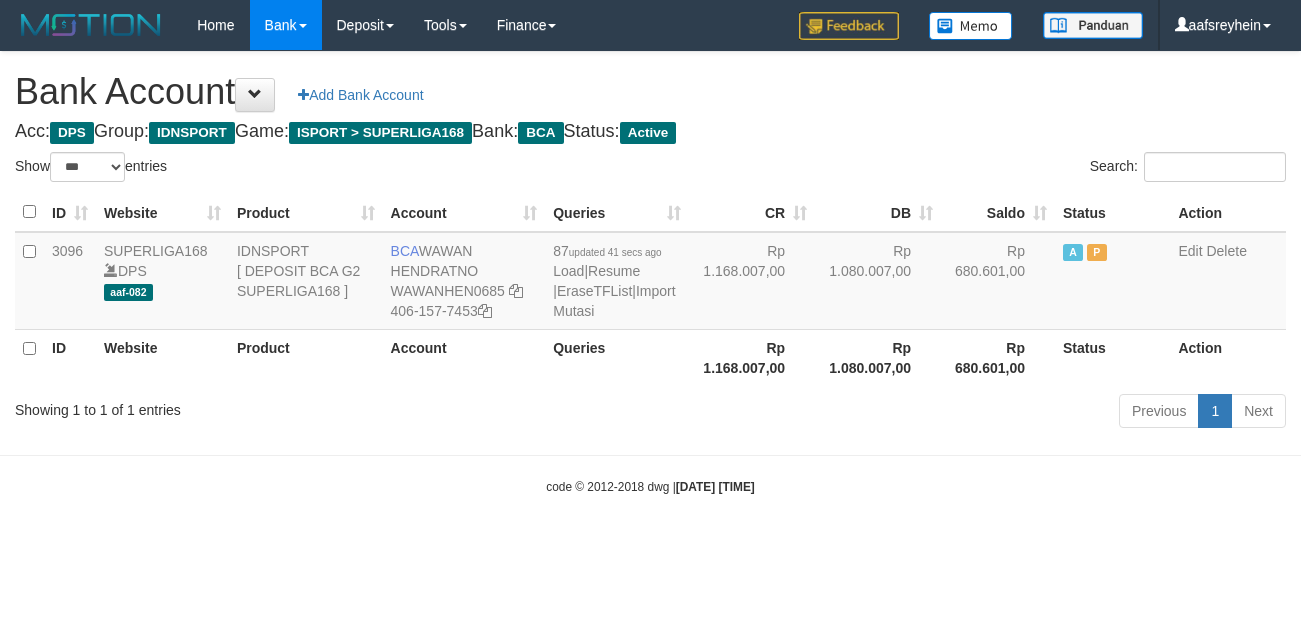 select on "***" 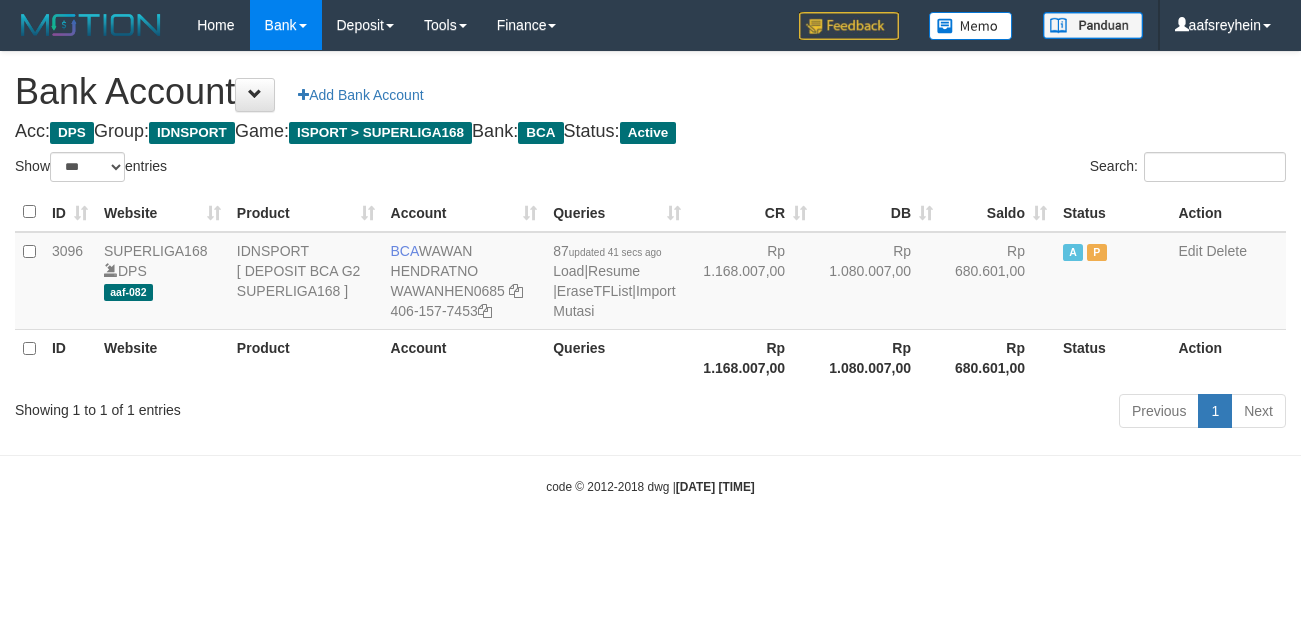scroll, scrollTop: 0, scrollLeft: 0, axis: both 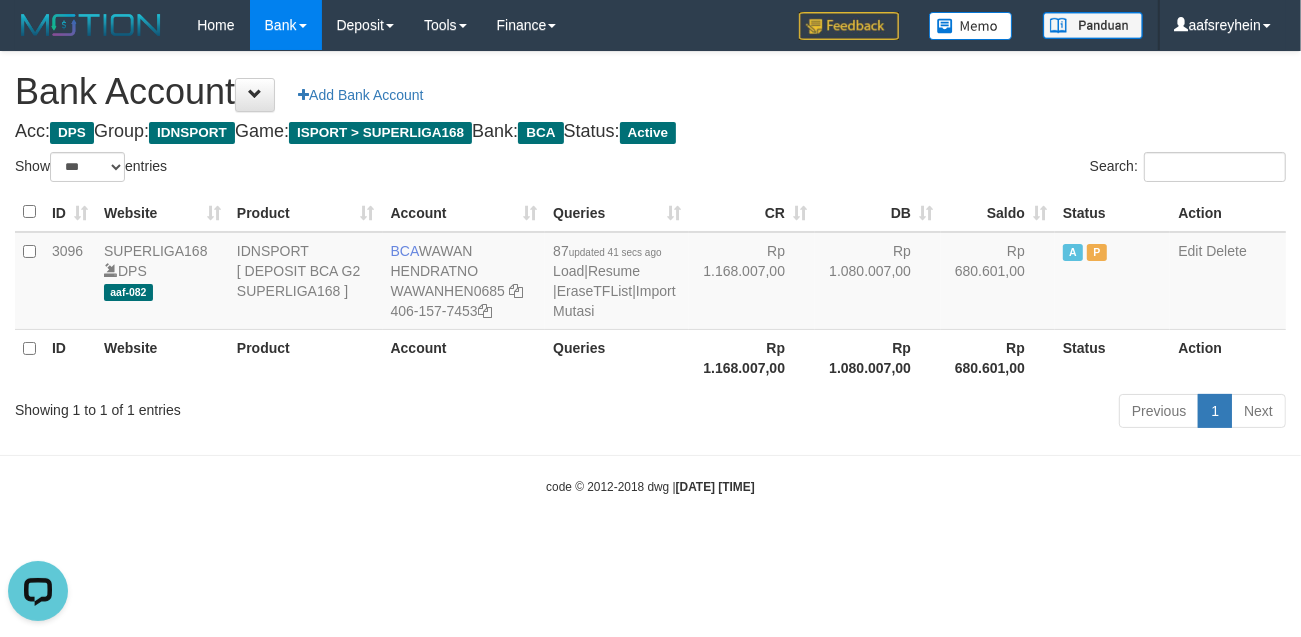 click on "Toggle navigation
Home
Bank
Account List
Load
By Website
Group
[ISPORT]													SUPERLIGA168
By Load Group (DPS)" at bounding box center [650, 273] 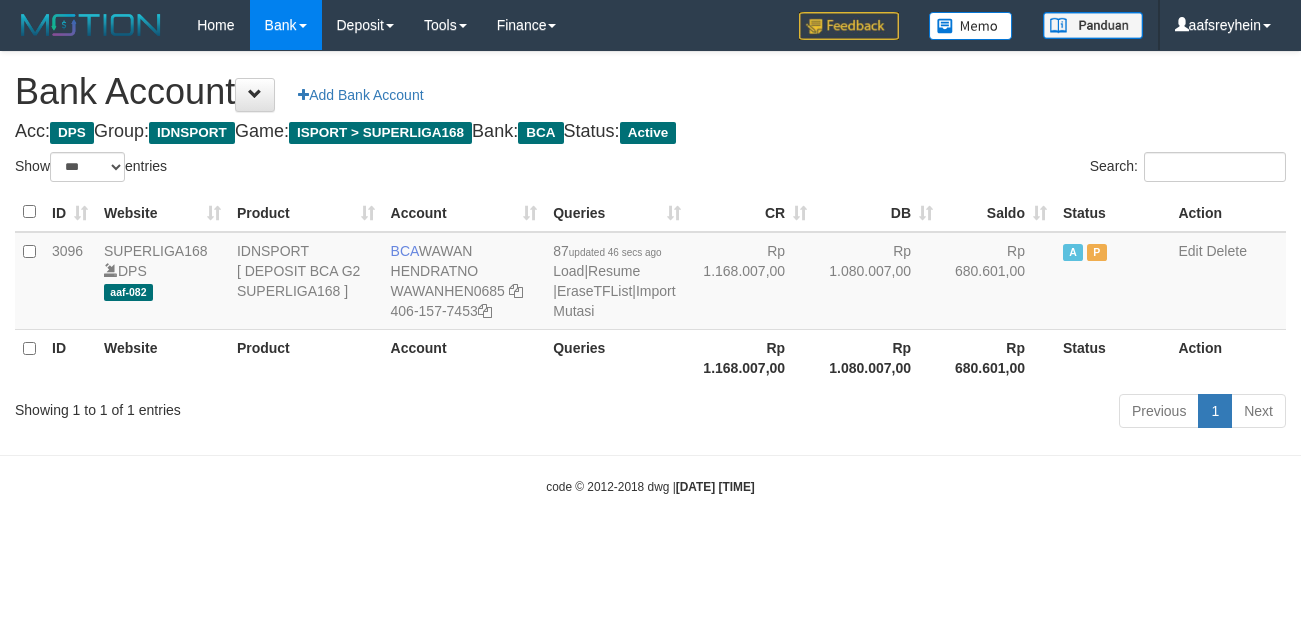 select on "***" 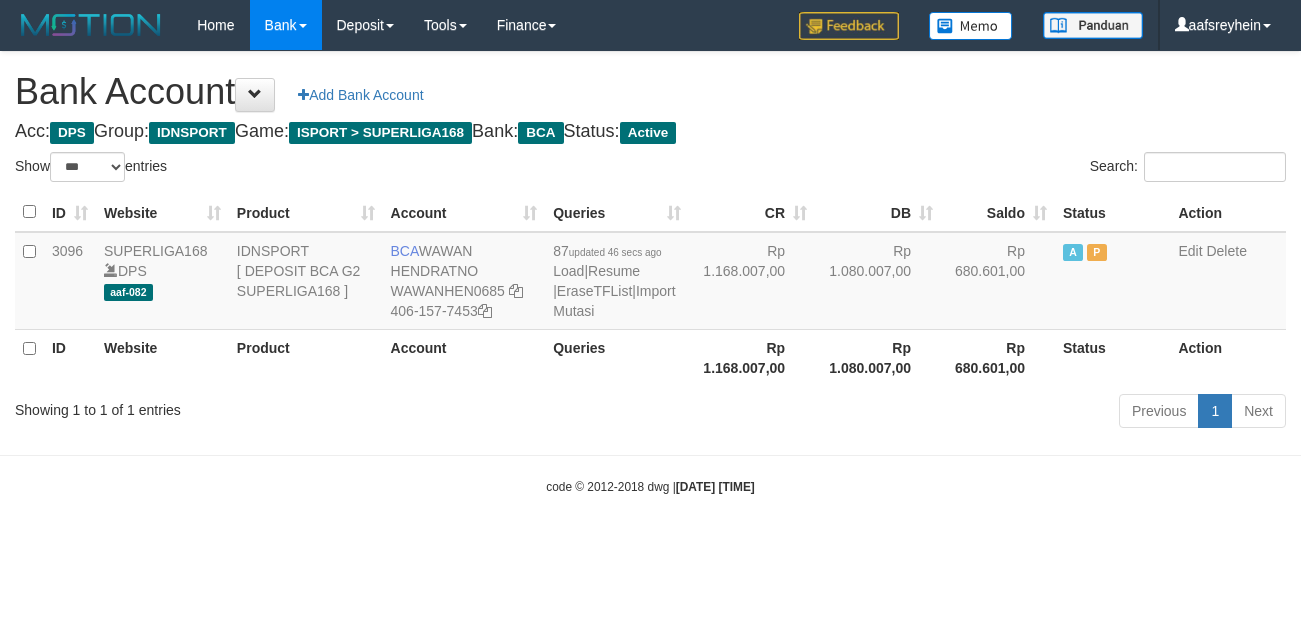 scroll, scrollTop: 0, scrollLeft: 0, axis: both 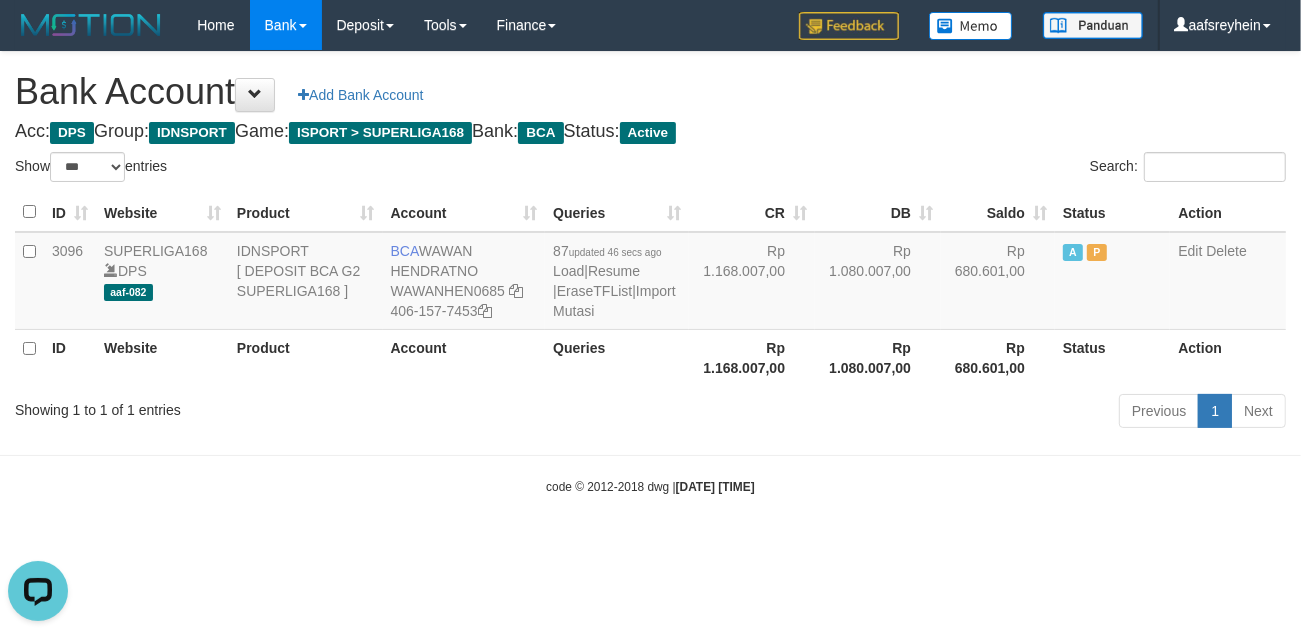 click on "Toggle navigation
Home
Bank
Account List
Load
By Website
Group
[ISPORT]													SUPERLIGA168
By Load Group (DPS)
-" at bounding box center [650, 273] 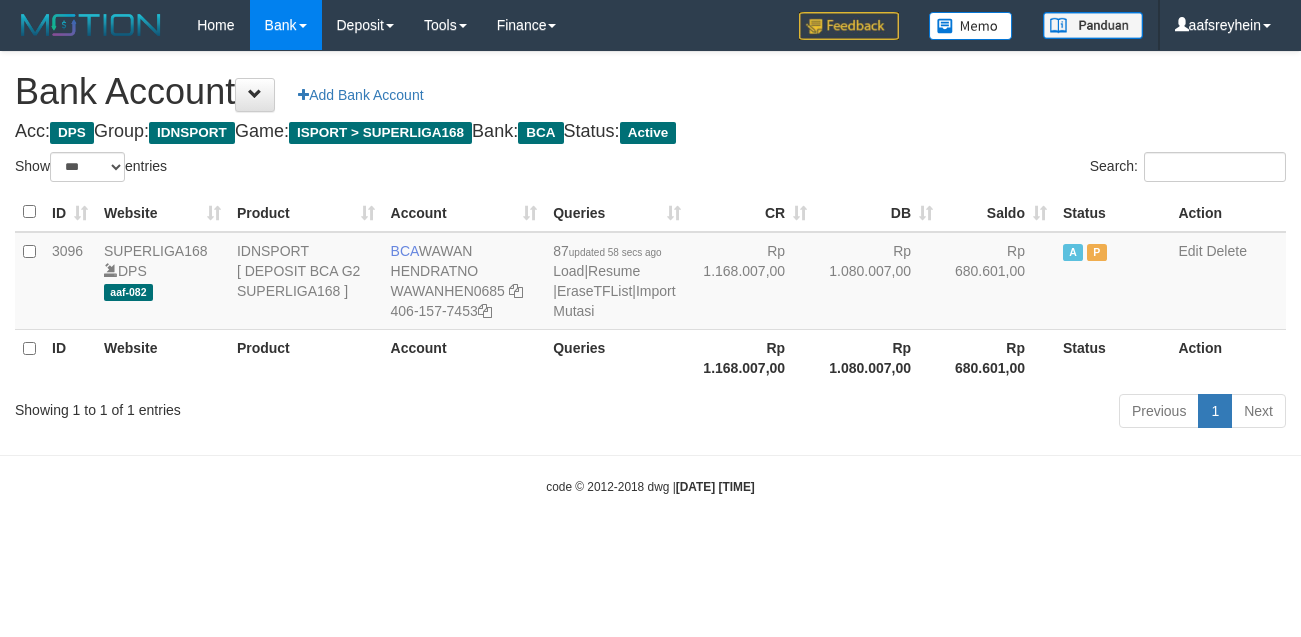 select on "***" 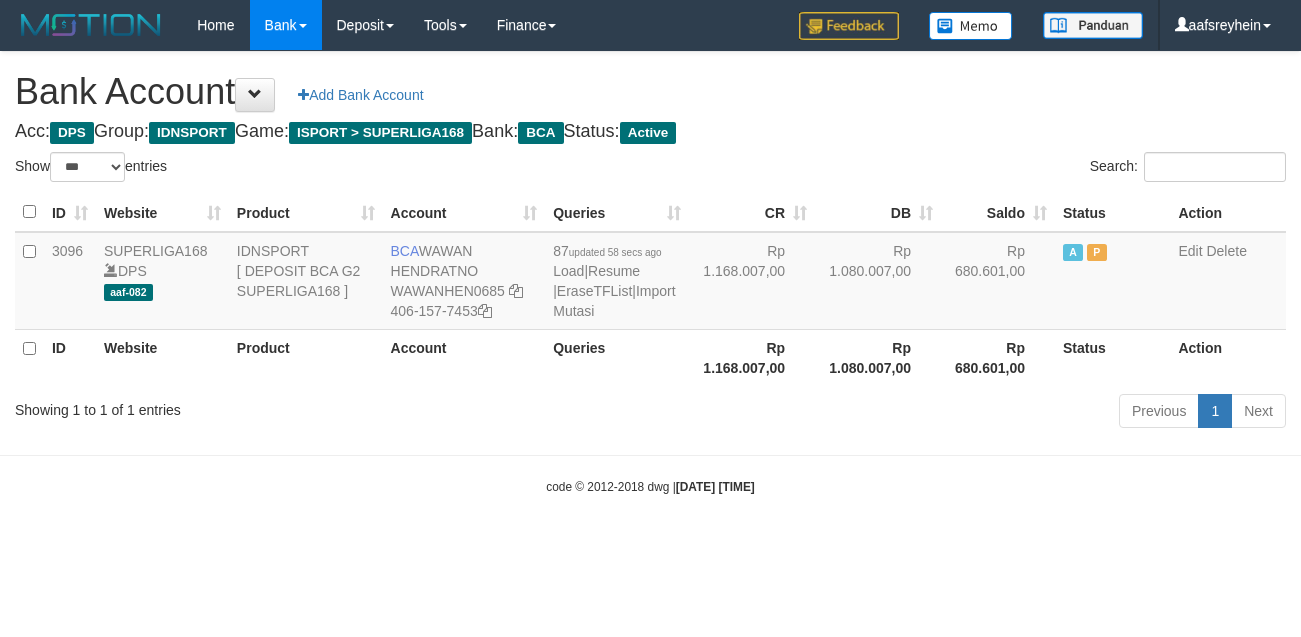 scroll, scrollTop: 0, scrollLeft: 0, axis: both 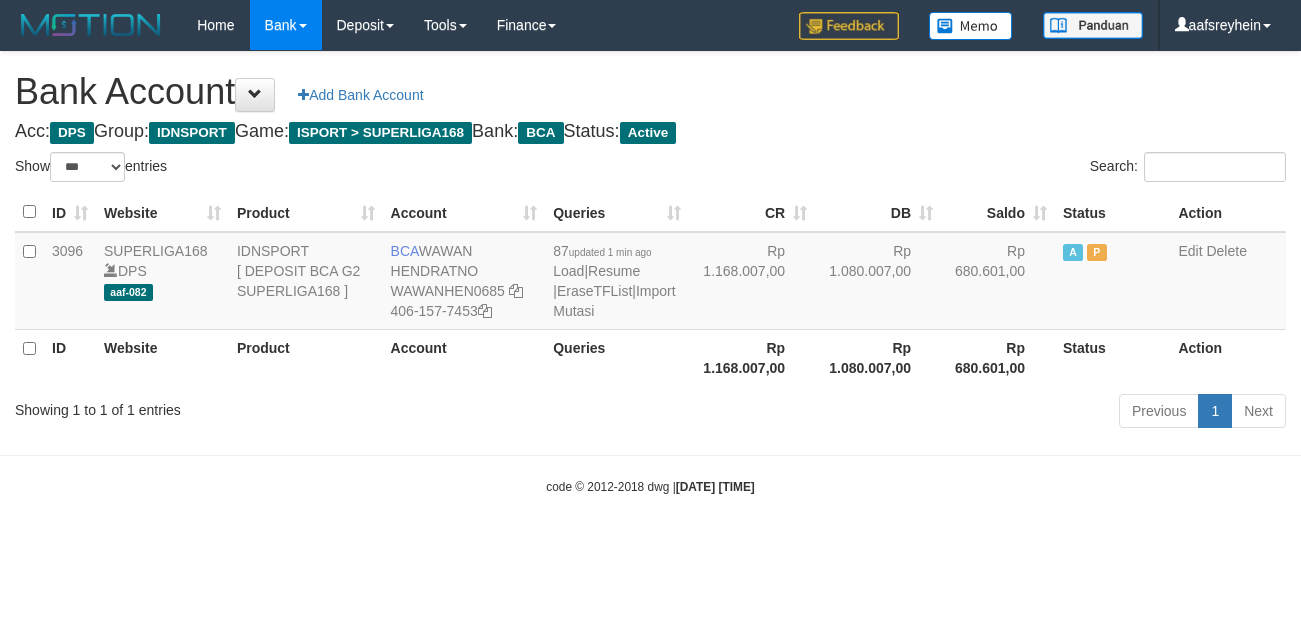 select on "***" 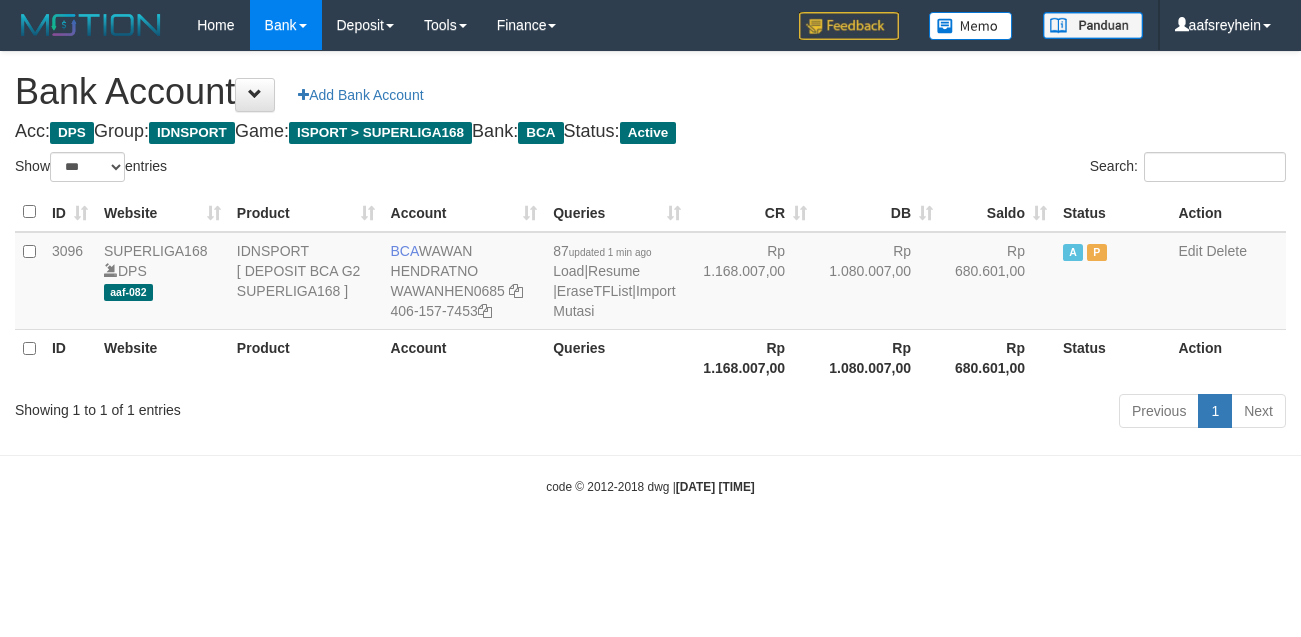scroll, scrollTop: 0, scrollLeft: 0, axis: both 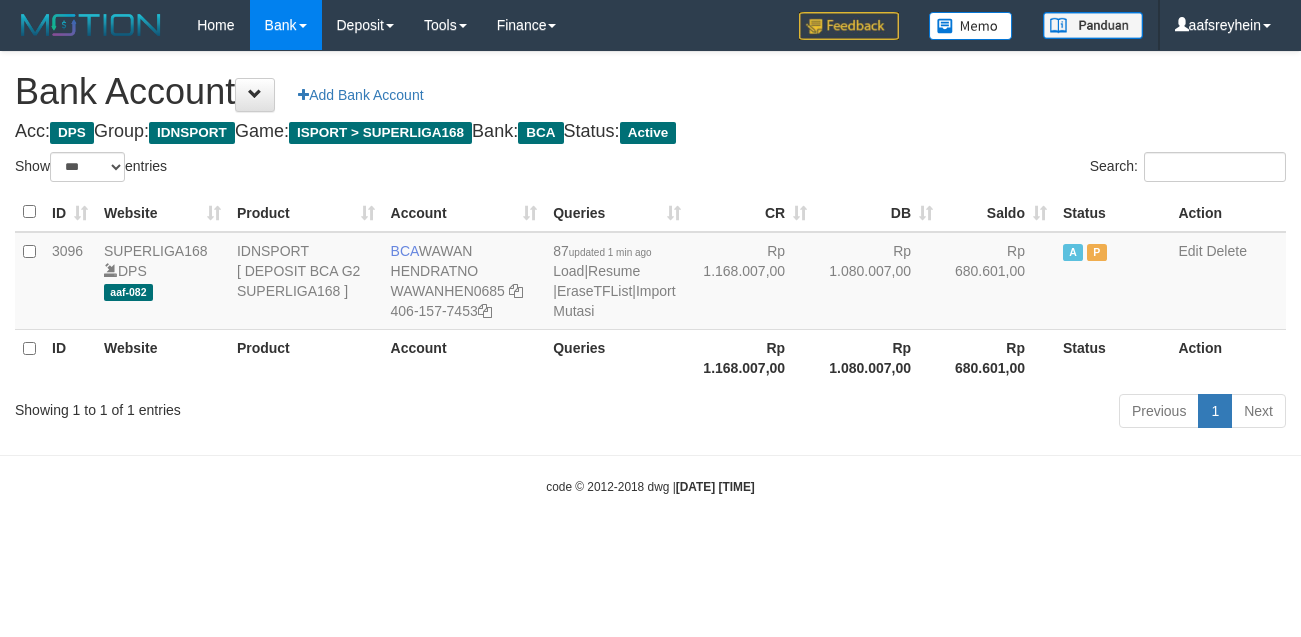 select on "***" 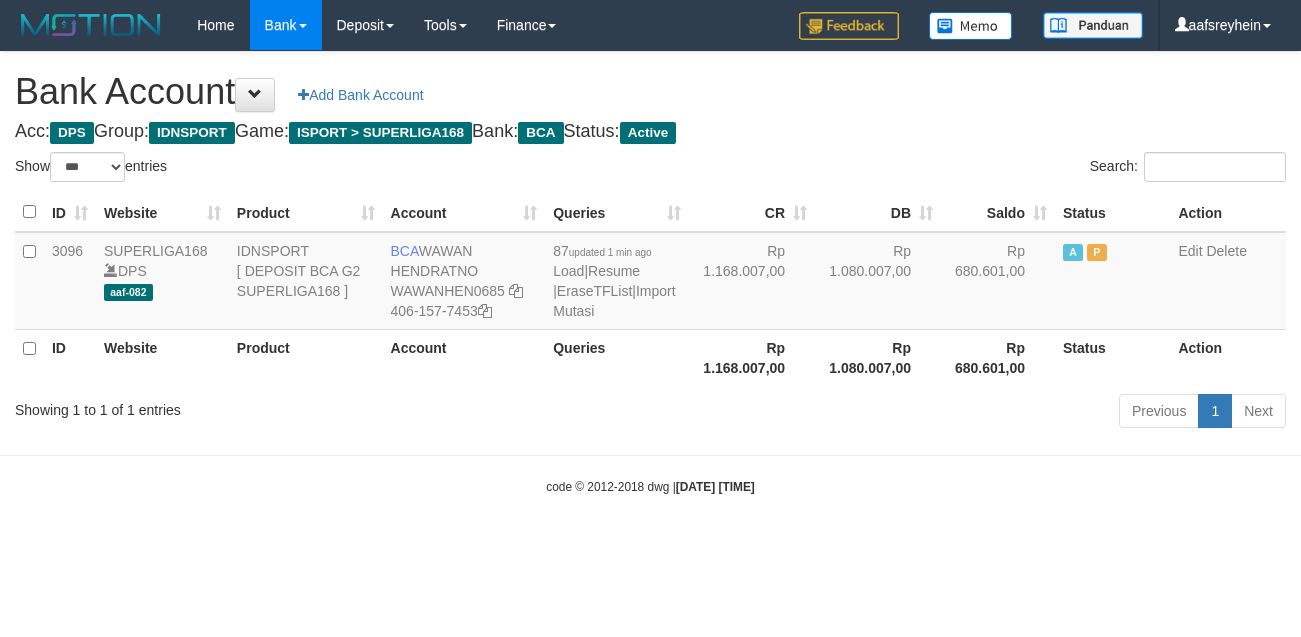 scroll, scrollTop: 0, scrollLeft: 0, axis: both 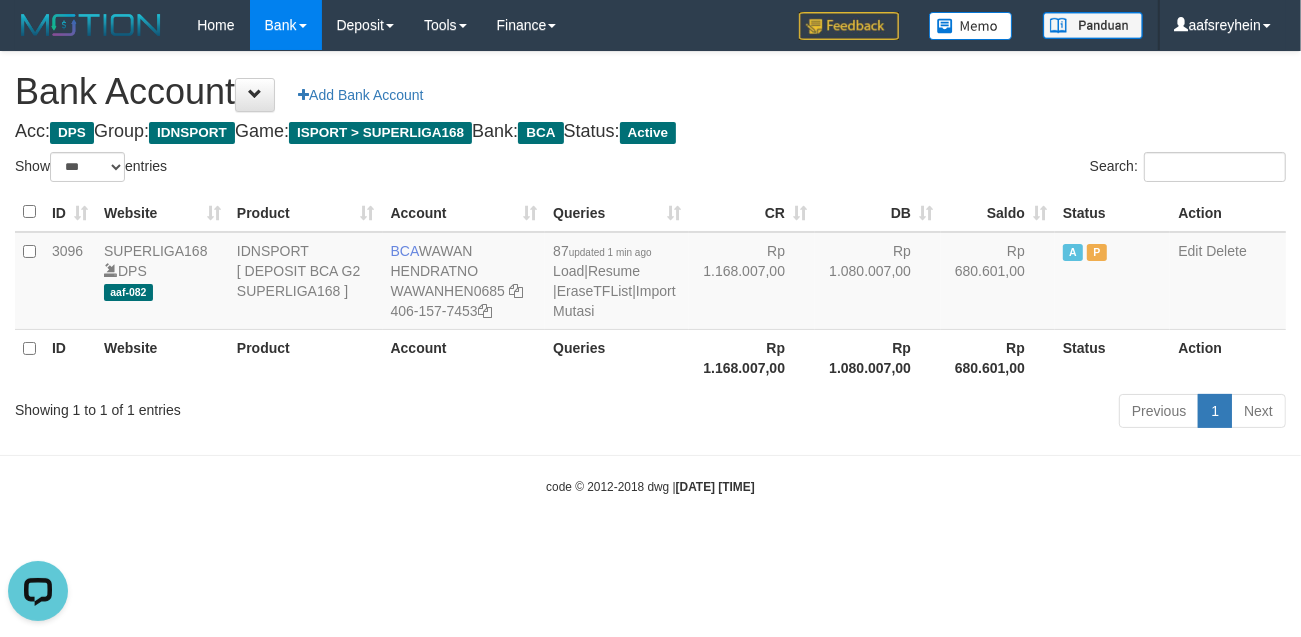 click on "Toggle navigation
Home
Bank
Account List
Load
By Website
Group
[ISPORT]													SUPERLIGA168
By Load Group (DPS)" at bounding box center (650, 273) 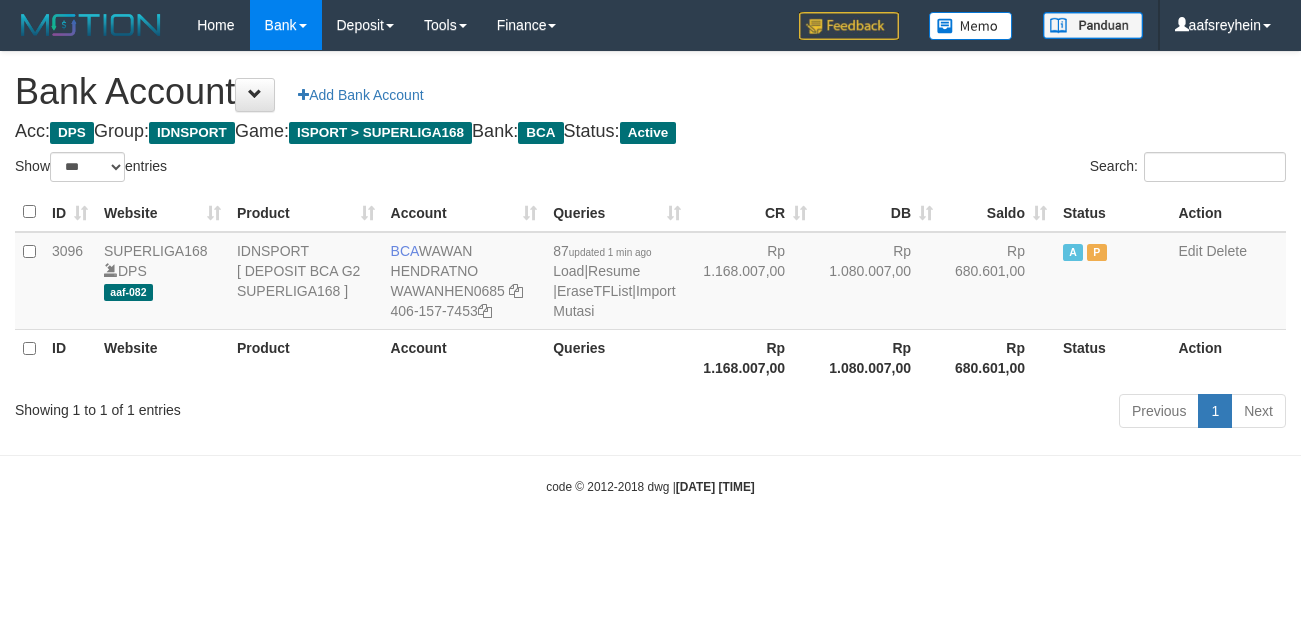 select on "***" 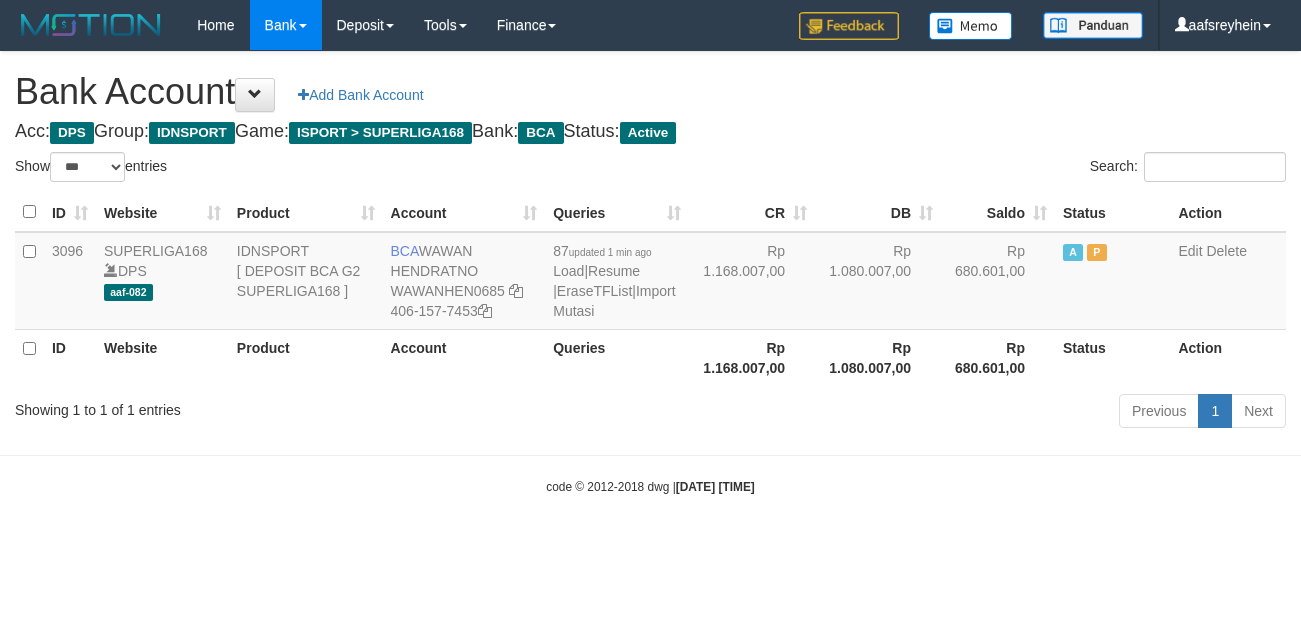 scroll, scrollTop: 0, scrollLeft: 0, axis: both 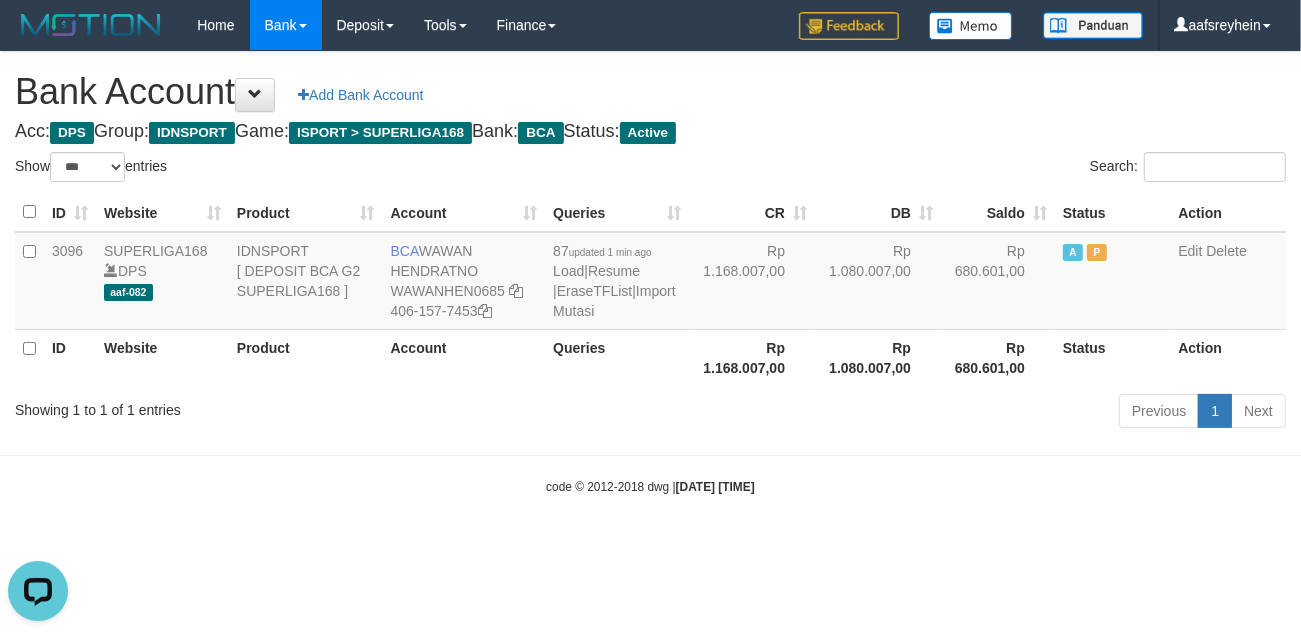 click on "Toggle navigation
Home
Bank
Account List
Load
By Website
Group
[ISPORT]													SUPERLIGA168
By Load Group (DPS)
-" at bounding box center [650, 273] 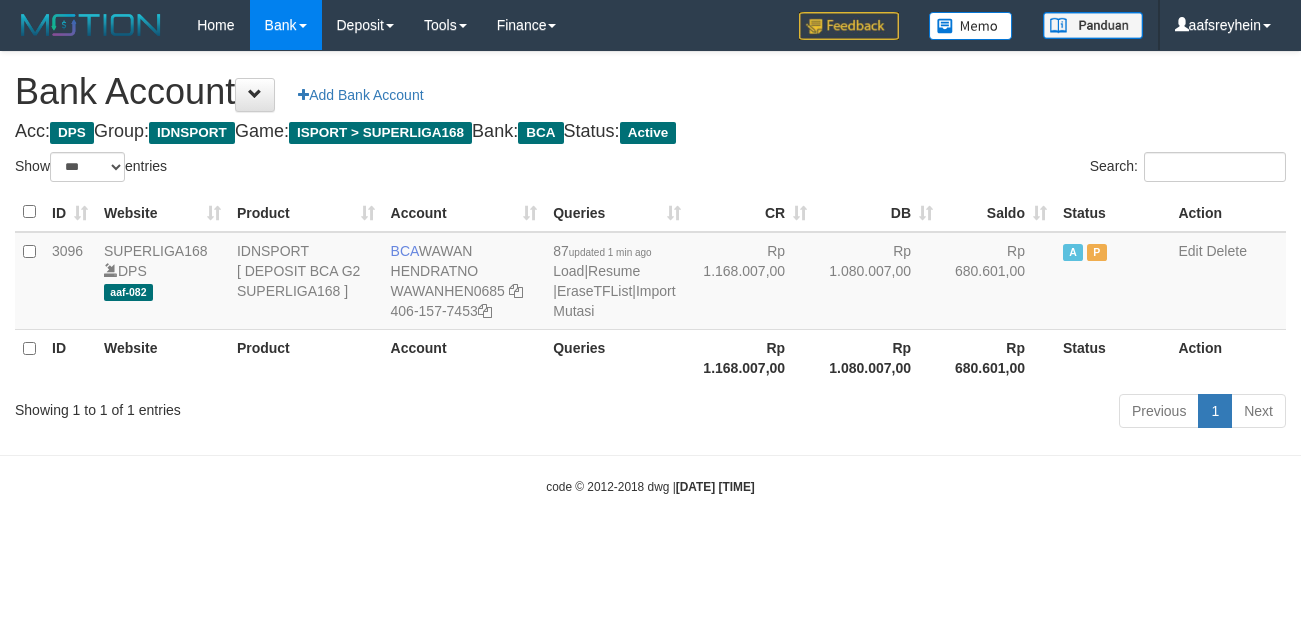 select on "***" 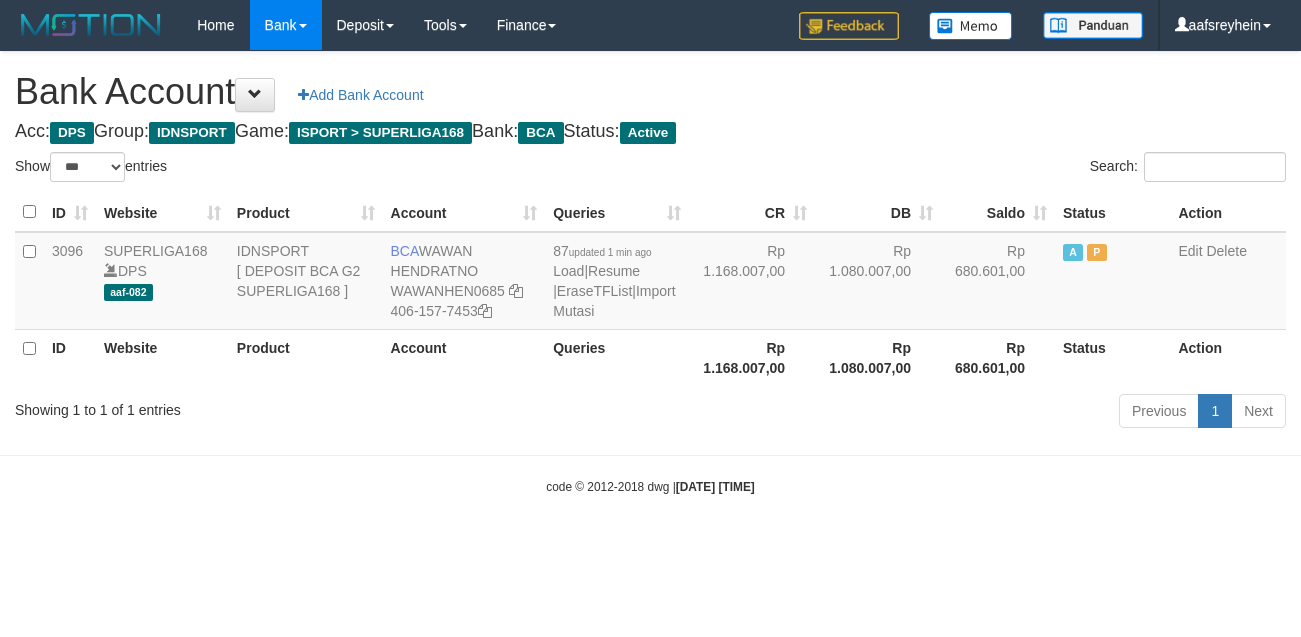 scroll, scrollTop: 0, scrollLeft: 0, axis: both 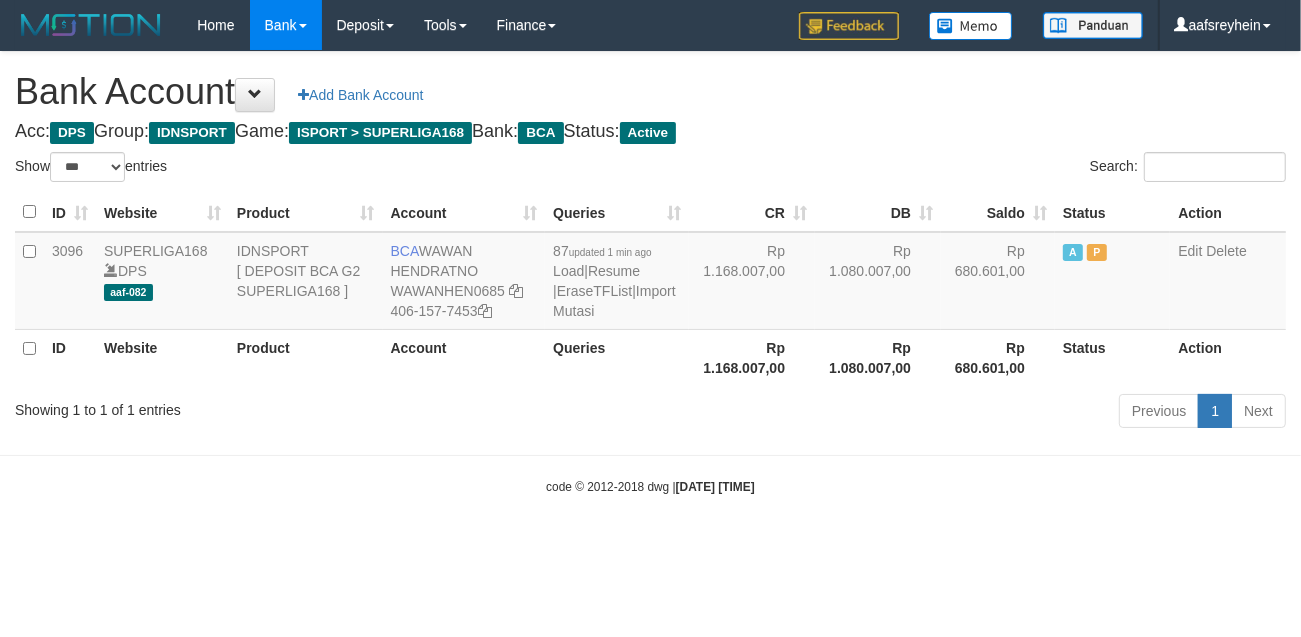 click on "Toggle navigation
Home
Bank
Account List
Load
By Website
Group
[ISPORT]													SUPERLIGA168
By Load Group (DPS)
-" at bounding box center [650, 273] 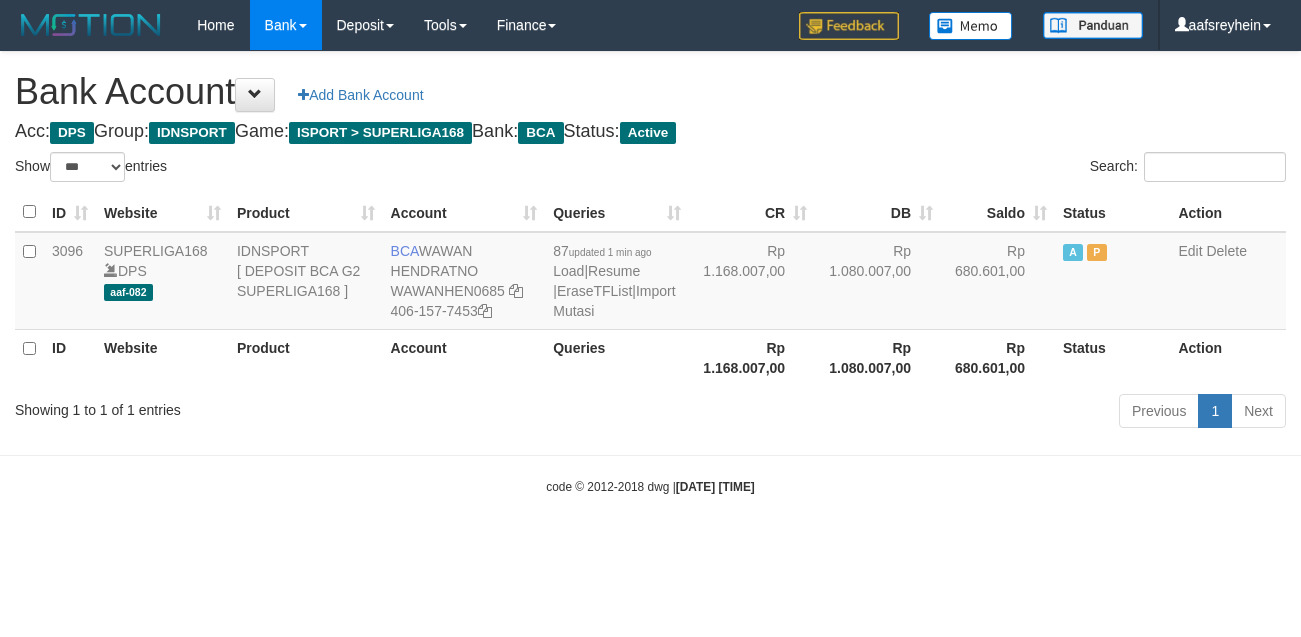 select on "***" 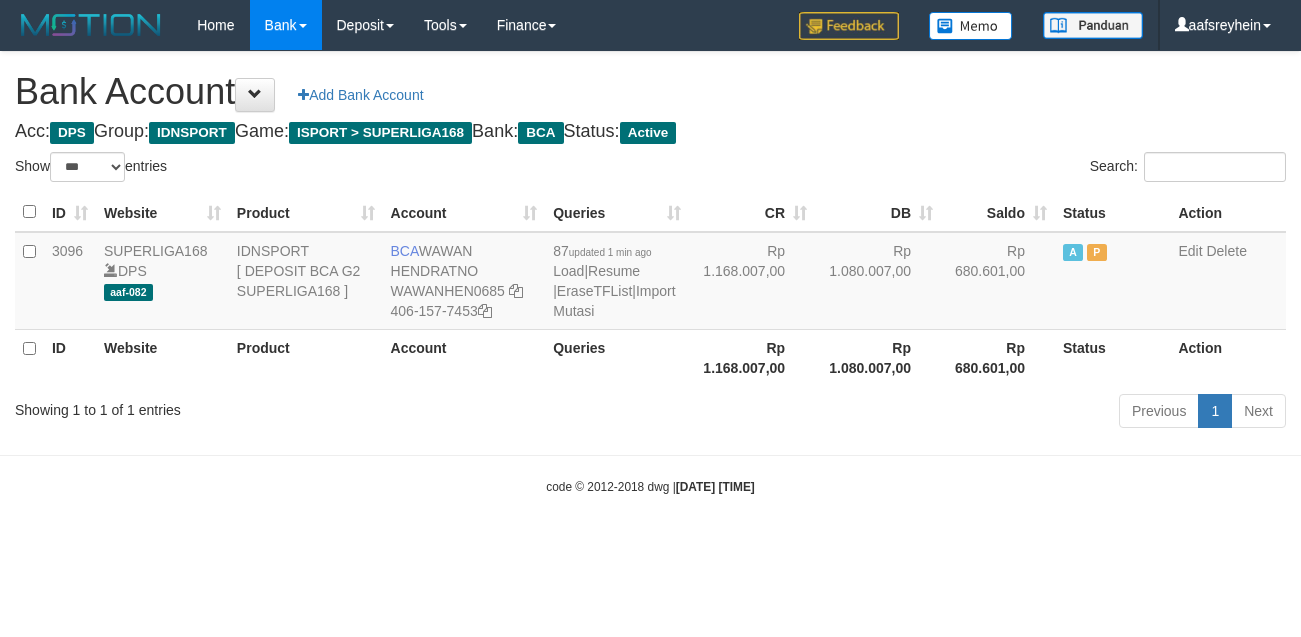 scroll, scrollTop: 0, scrollLeft: 0, axis: both 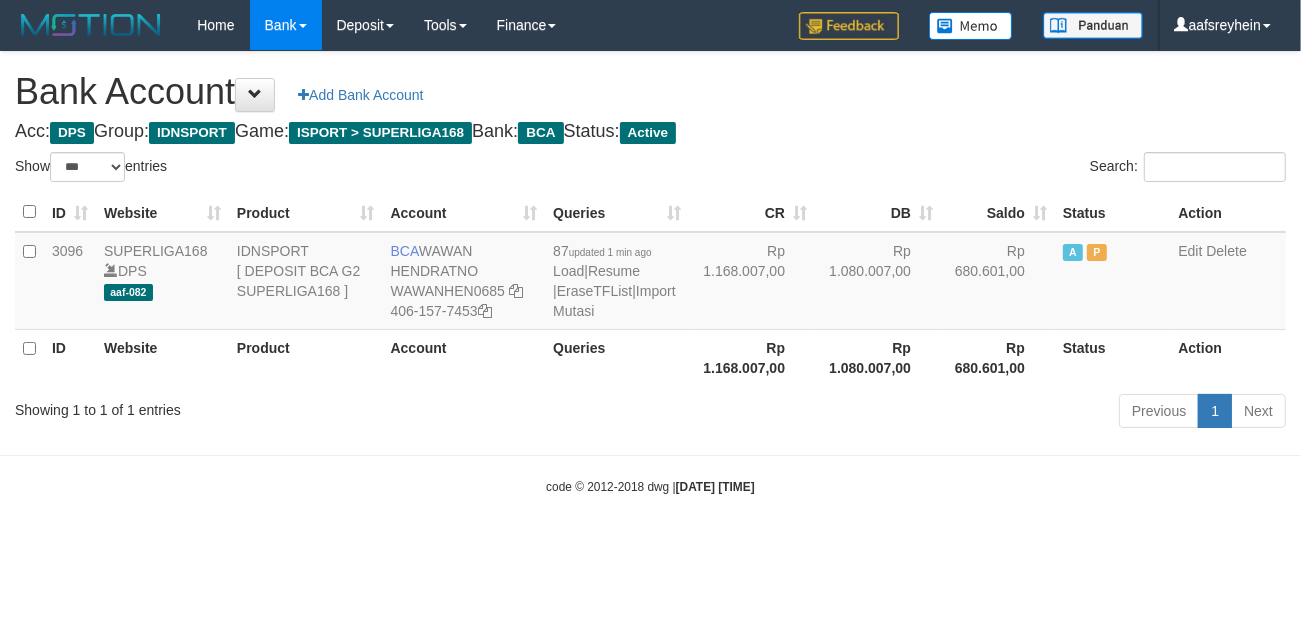 click on "Toggle navigation
Home
Bank
Account List
Load
By Website
Group
[ISPORT]													SUPERLIGA168
By Load Group (DPS)
-" at bounding box center (650, 273) 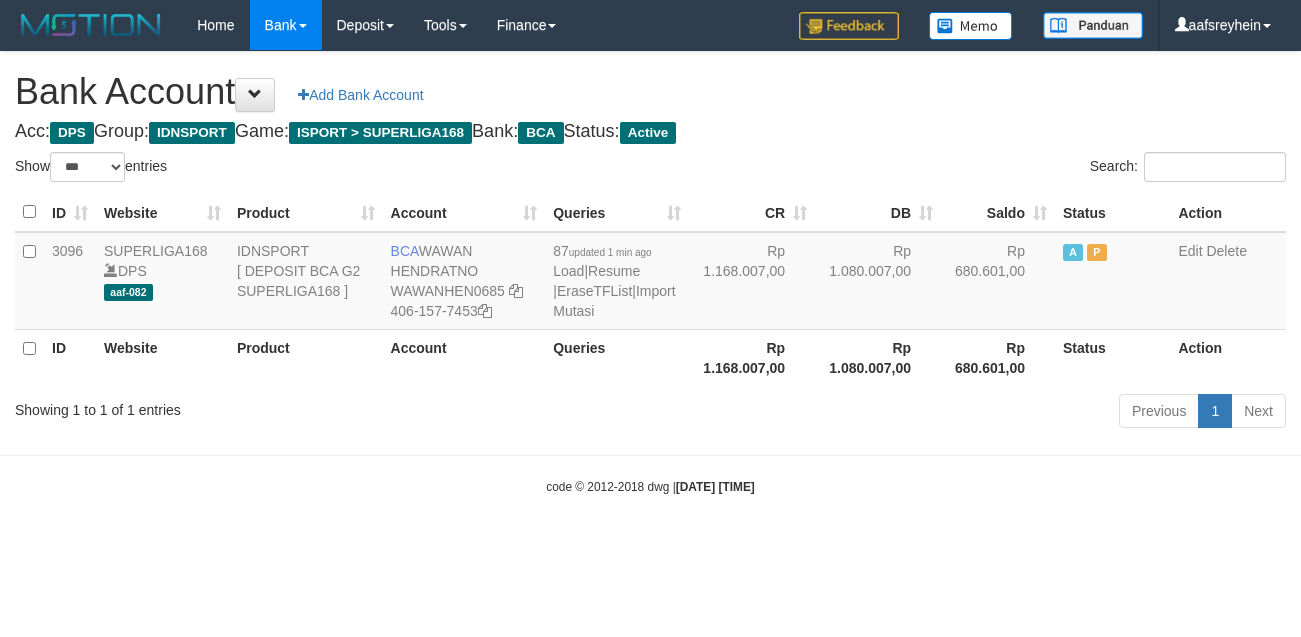 select on "***" 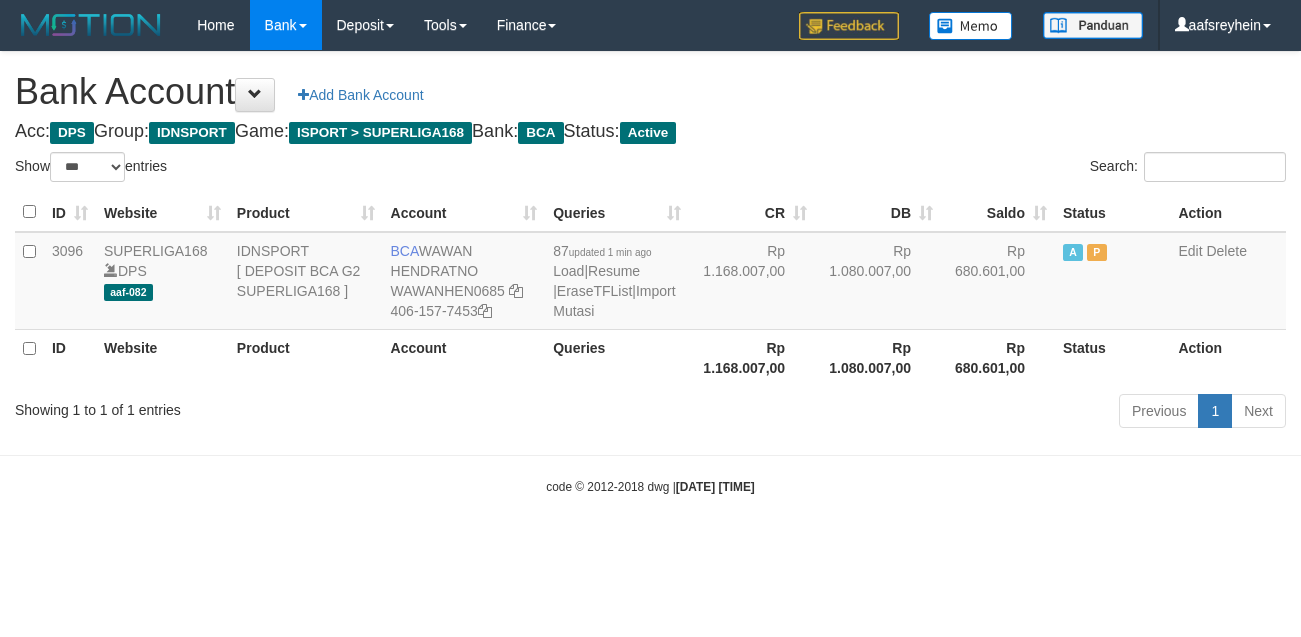 scroll, scrollTop: 0, scrollLeft: 0, axis: both 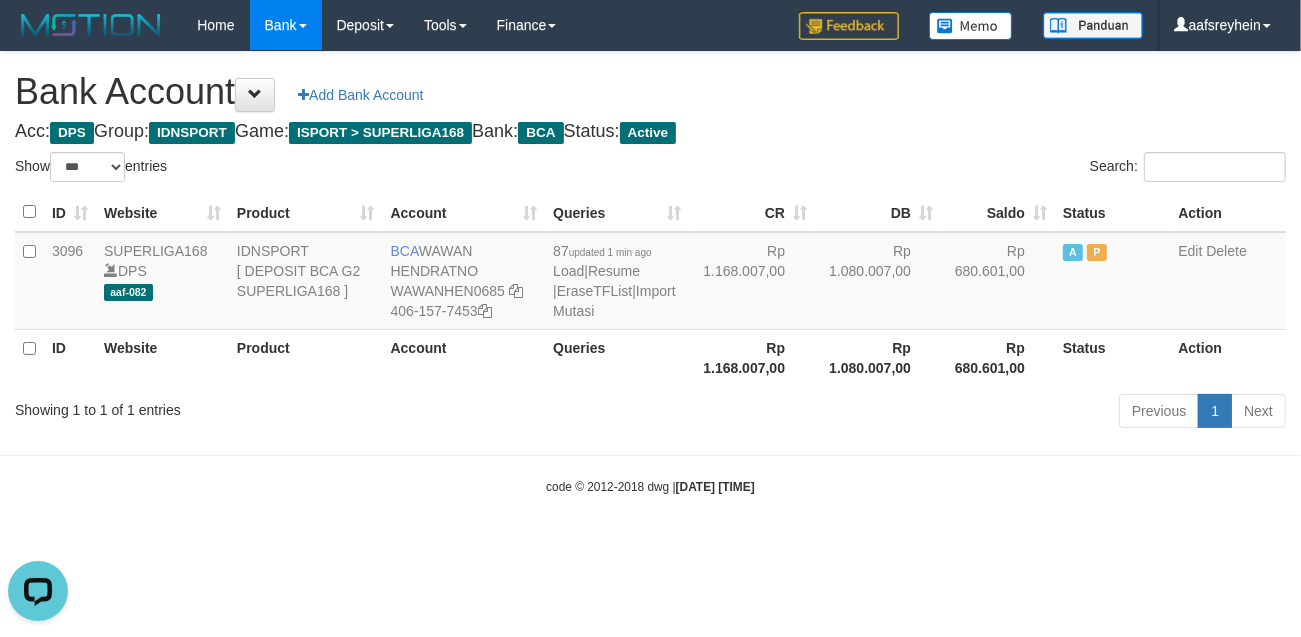 click on "Toggle navigation
Home
Bank
Account List
Load
By Website
Group
[ISPORT]													SUPERLIGA168
By Load Group (DPS)
-" at bounding box center (650, 273) 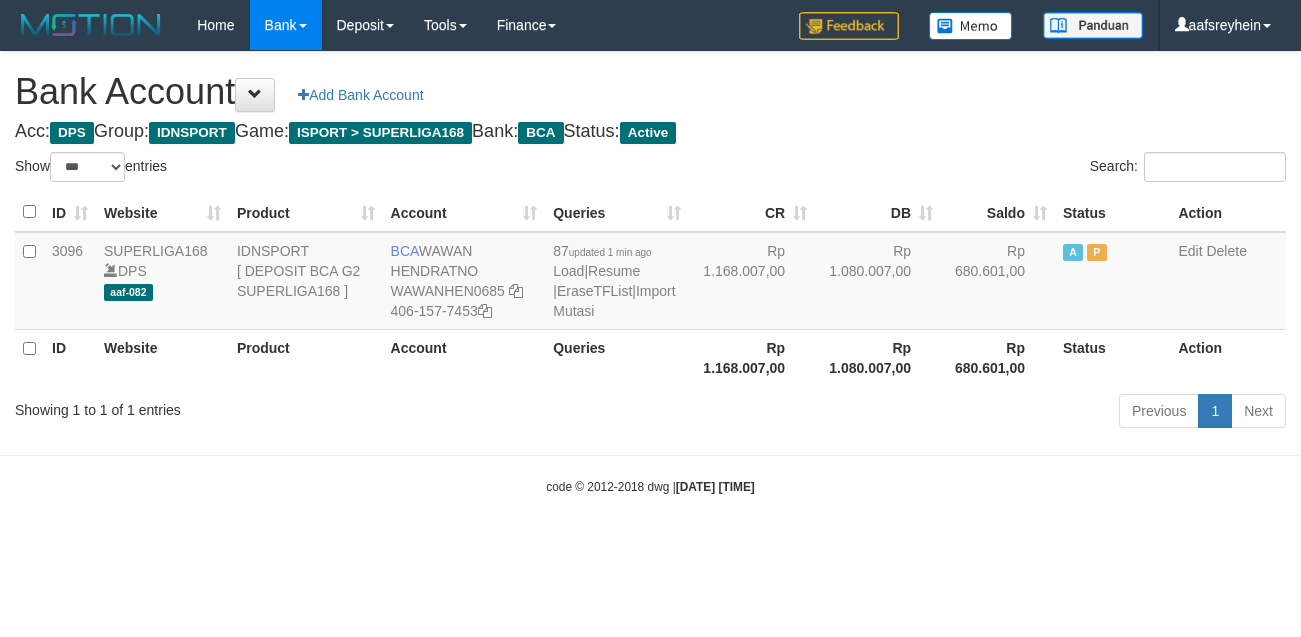 select on "***" 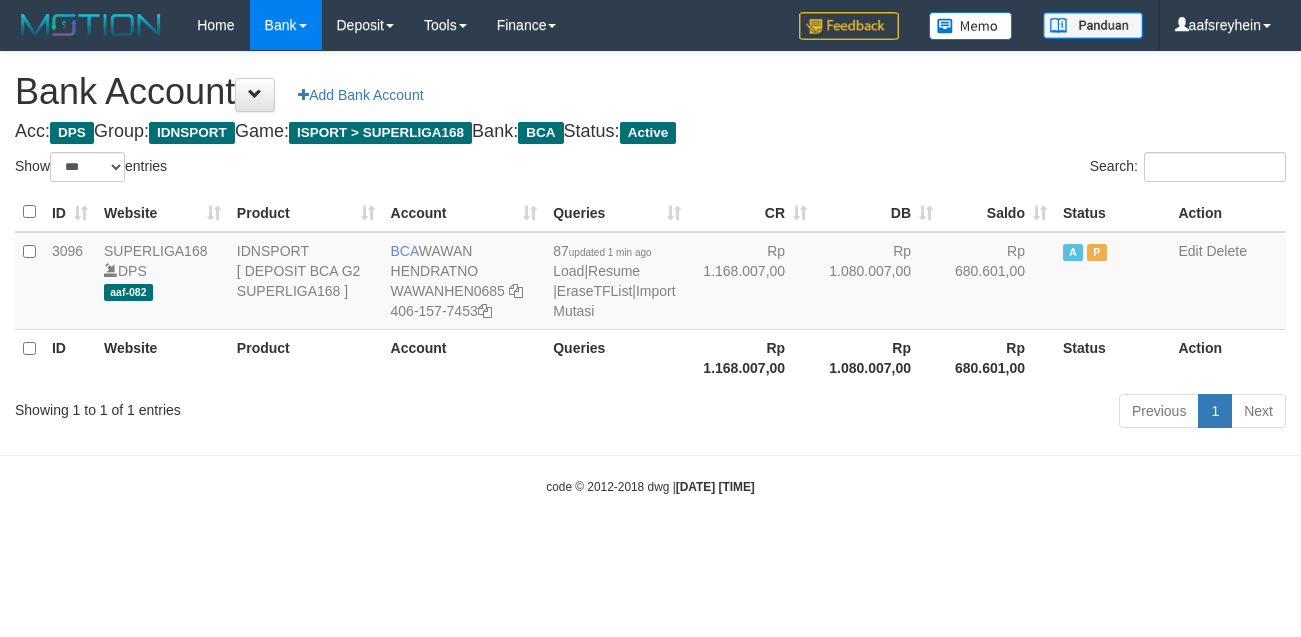 scroll, scrollTop: 0, scrollLeft: 0, axis: both 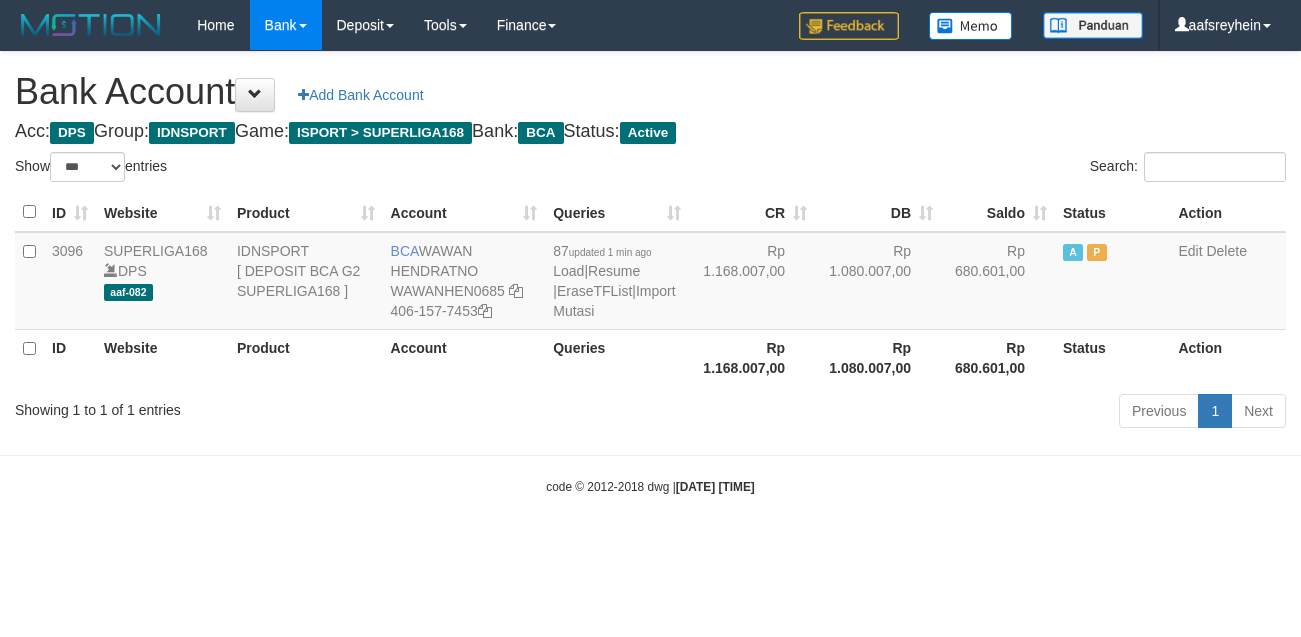 select on "***" 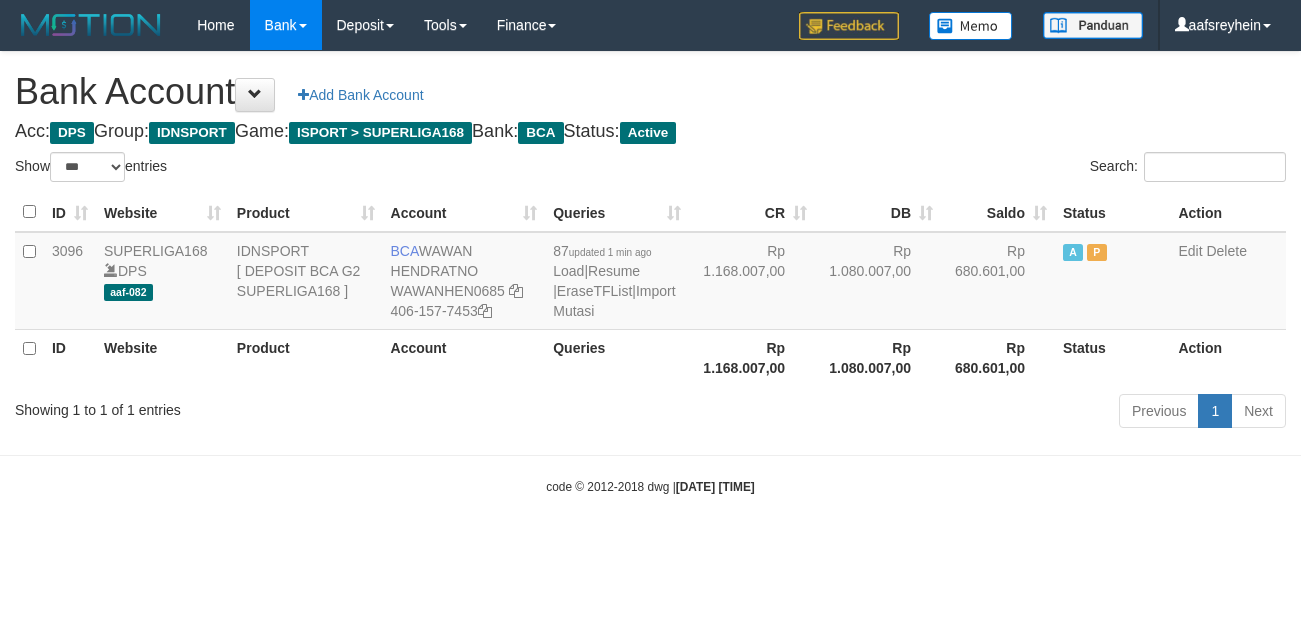 scroll, scrollTop: 0, scrollLeft: 0, axis: both 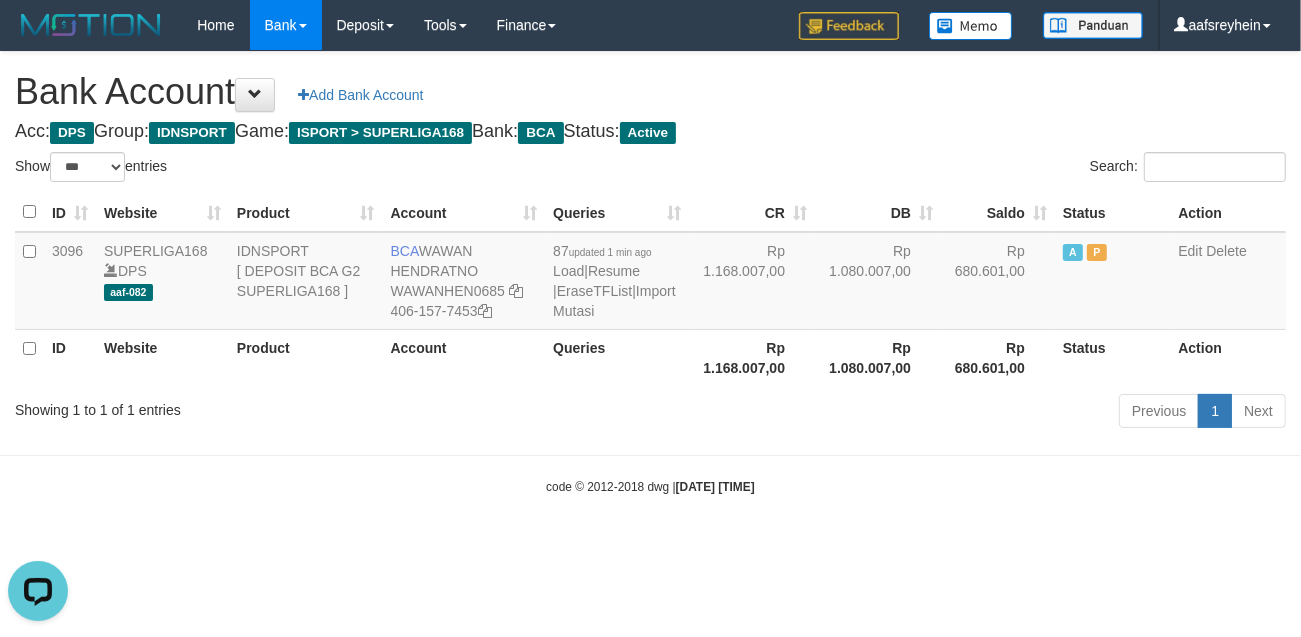 click on "Toggle navigation
Home
Bank
Account List
Load
By Website
Group
[ISPORT]													SUPERLIGA168
By Load Group (DPS)" at bounding box center (650, 273) 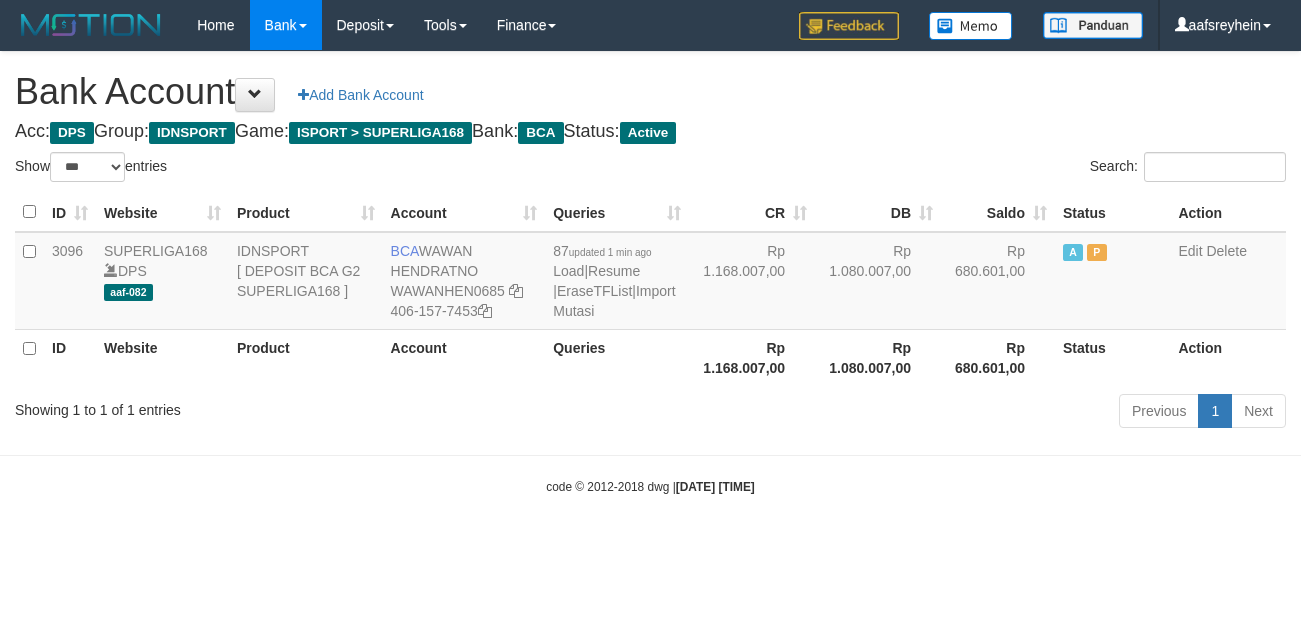 select on "***" 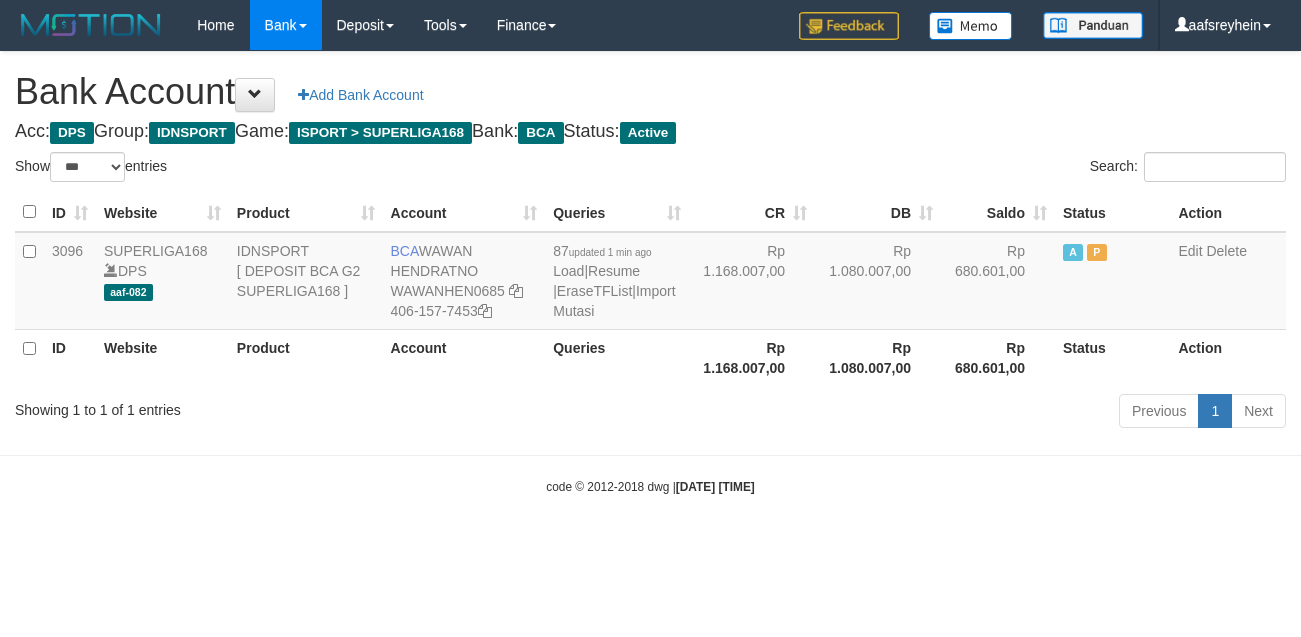 scroll, scrollTop: 0, scrollLeft: 0, axis: both 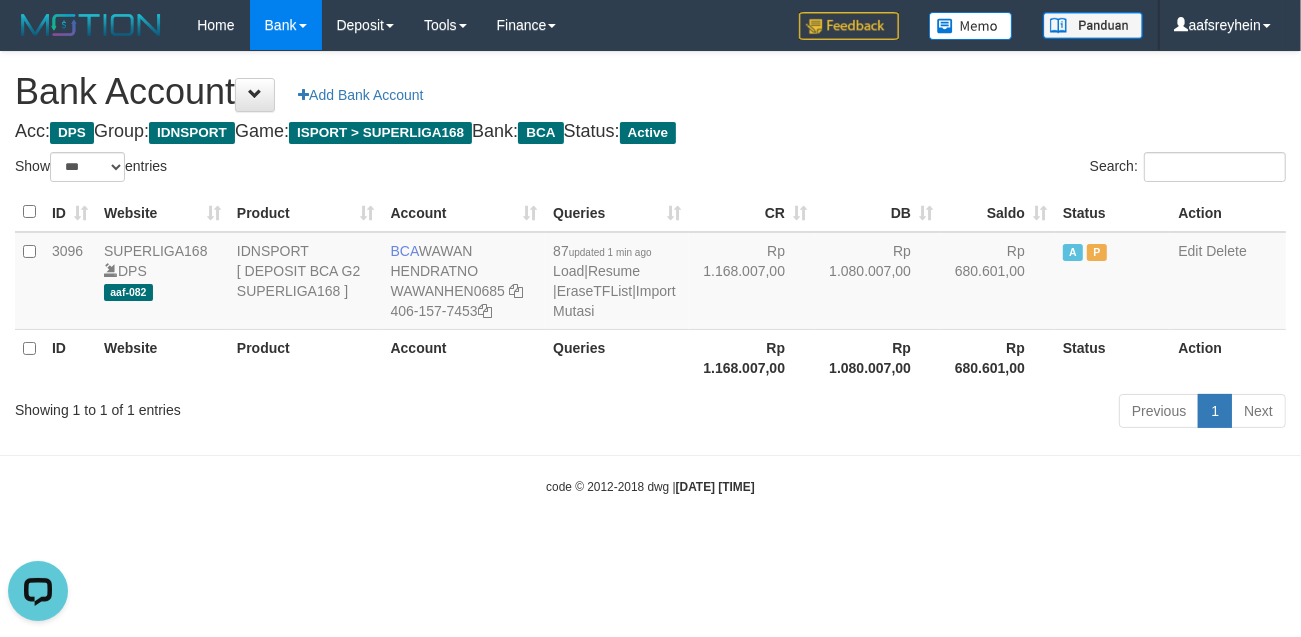 drag, startPoint x: 758, startPoint y: 511, endPoint x: 1291, endPoint y: 486, distance: 533.586 